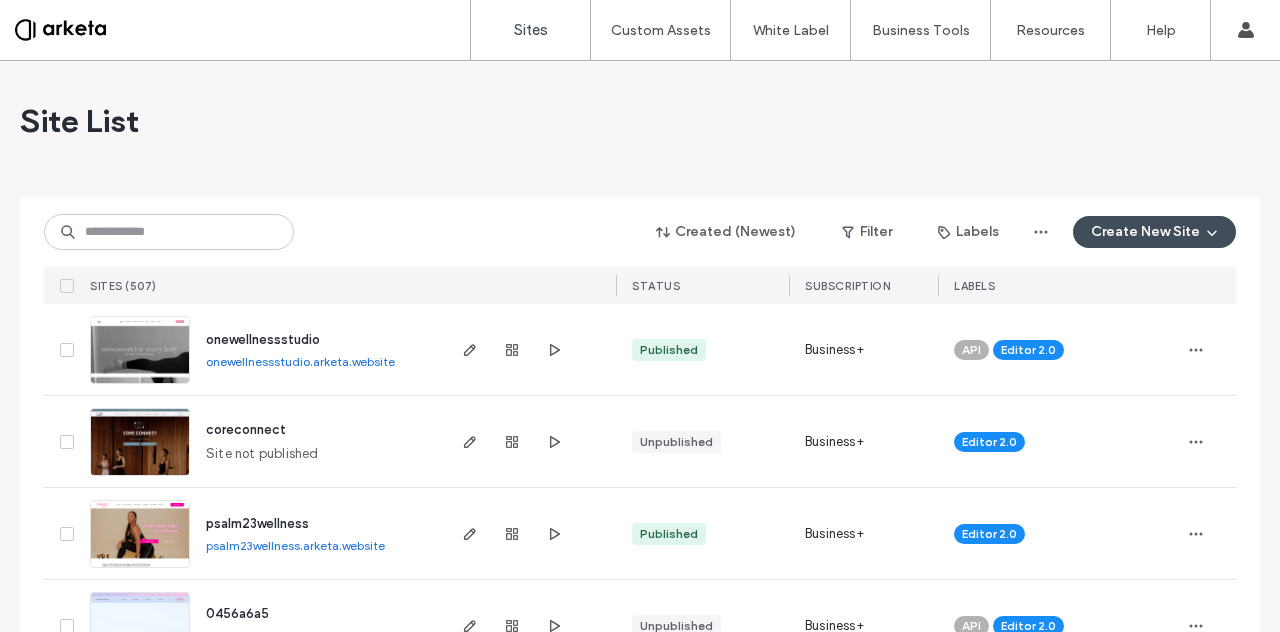 scroll, scrollTop: 0, scrollLeft: 0, axis: both 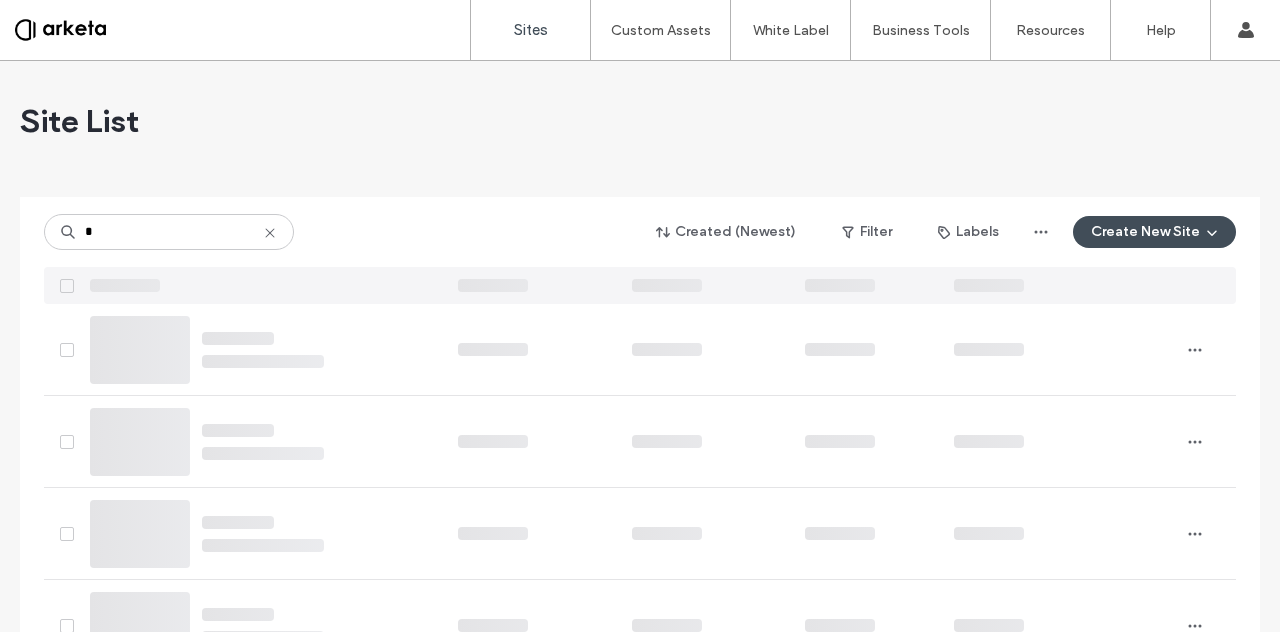 type on "*" 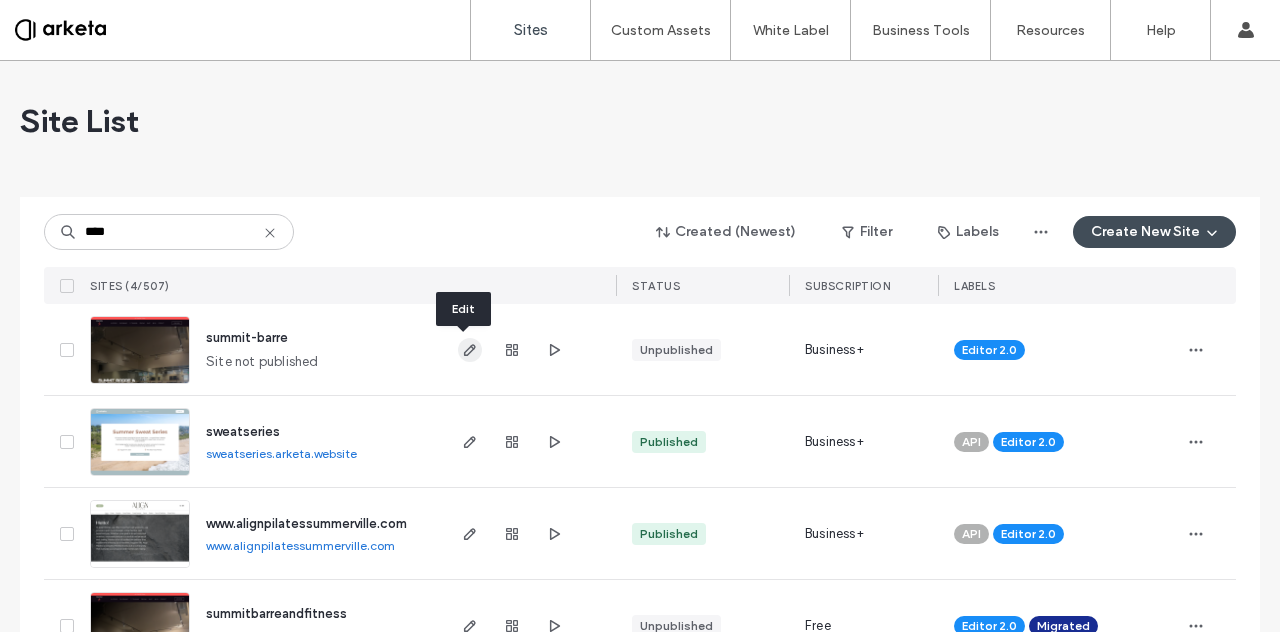 type on "****" 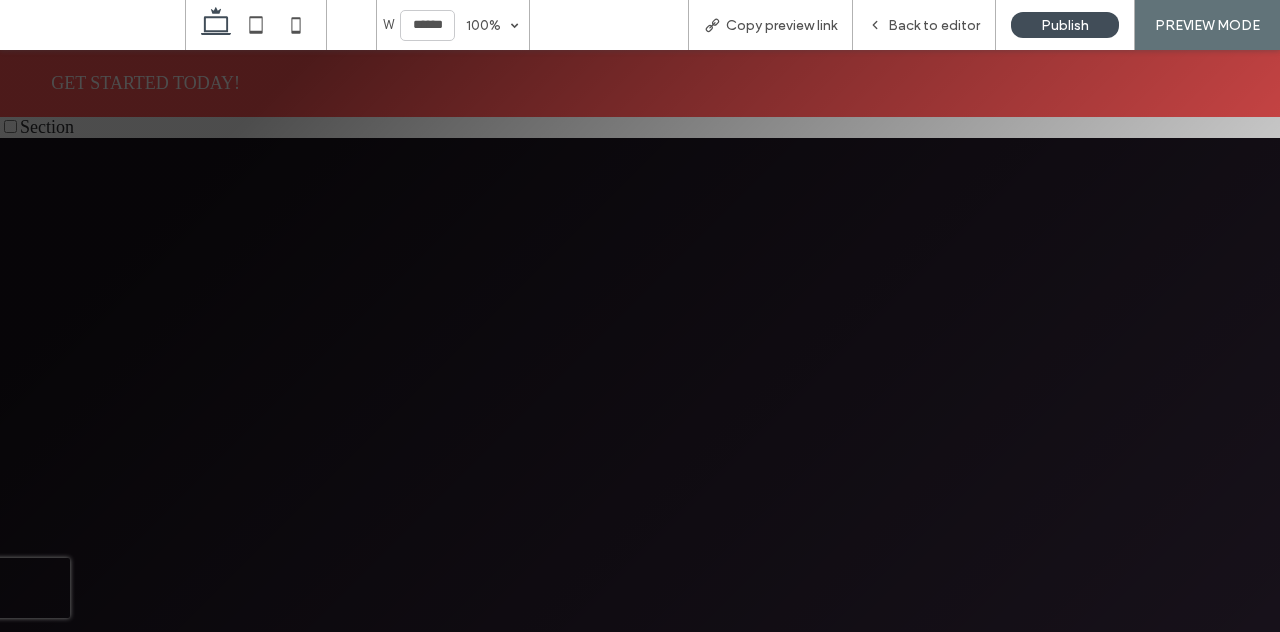 scroll, scrollTop: 0, scrollLeft: 0, axis: both 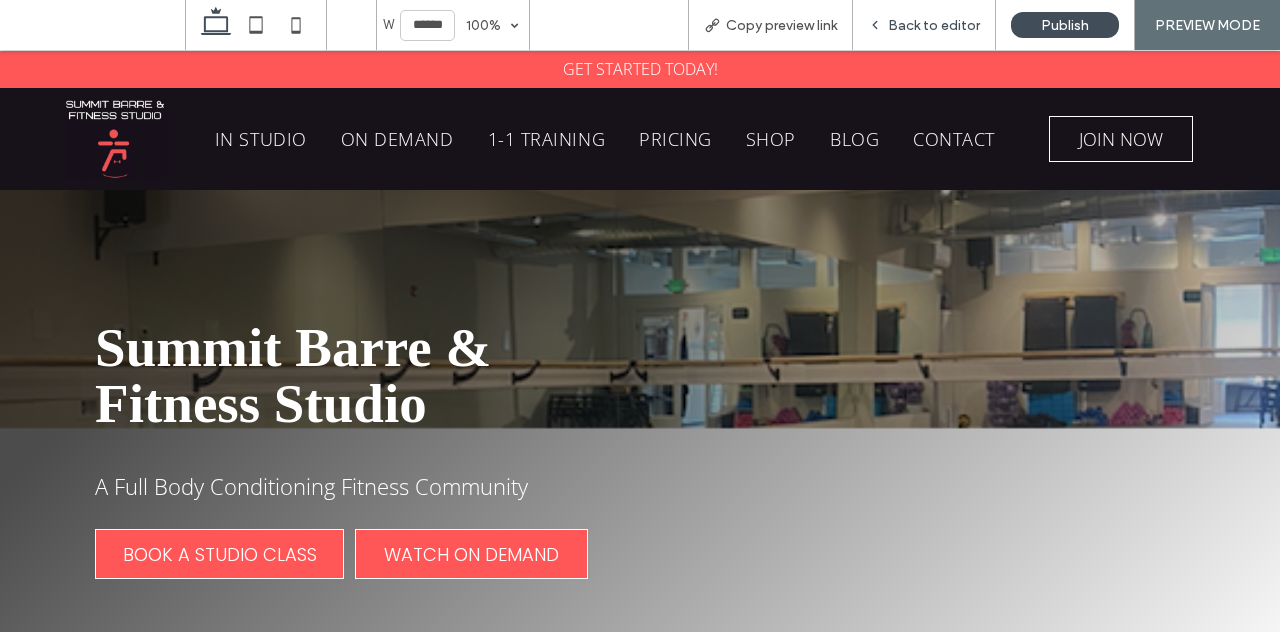 click on "Back to editor" at bounding box center [934, 25] 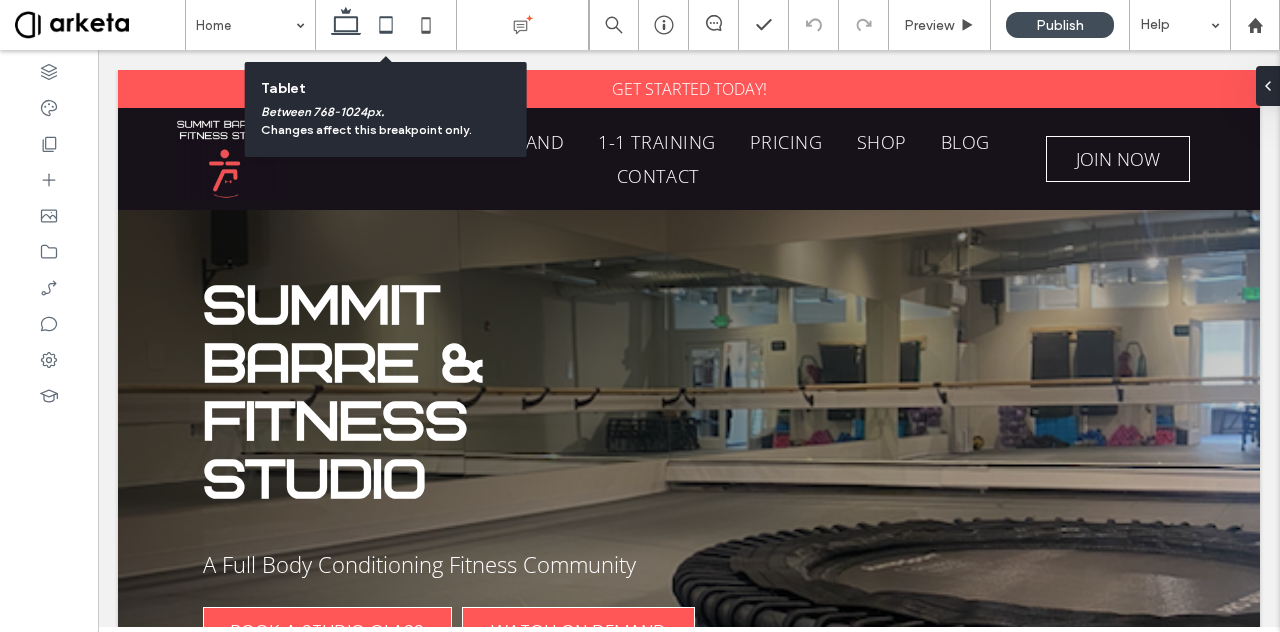 click 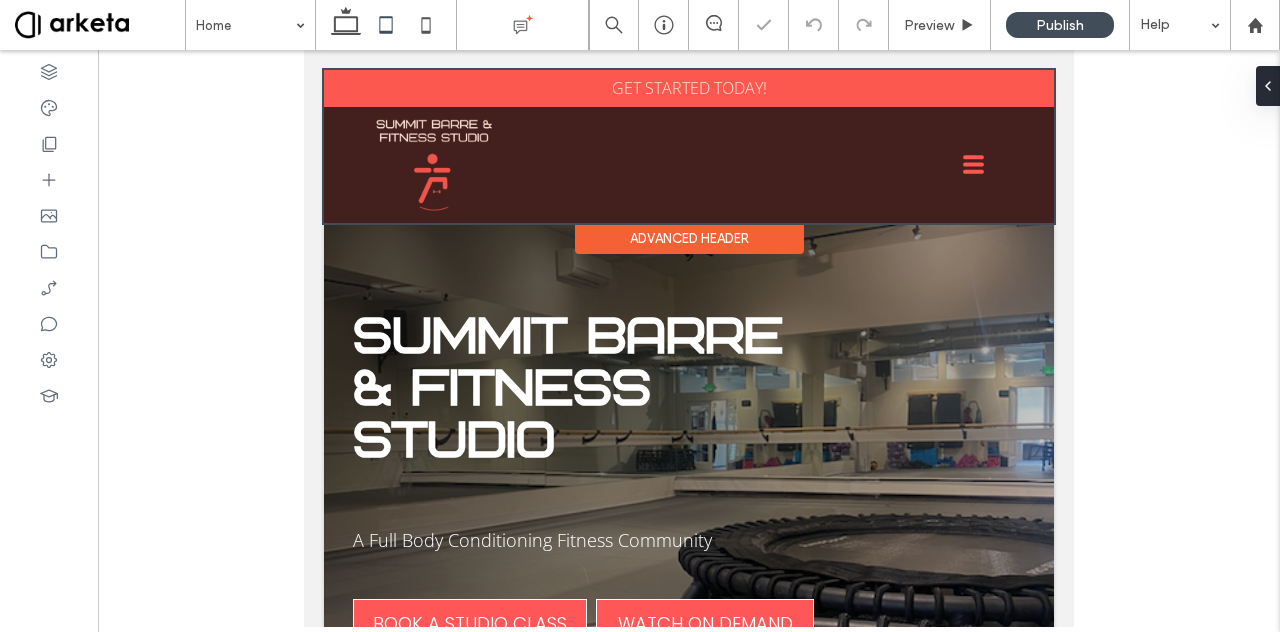 click at bounding box center (689, 146) 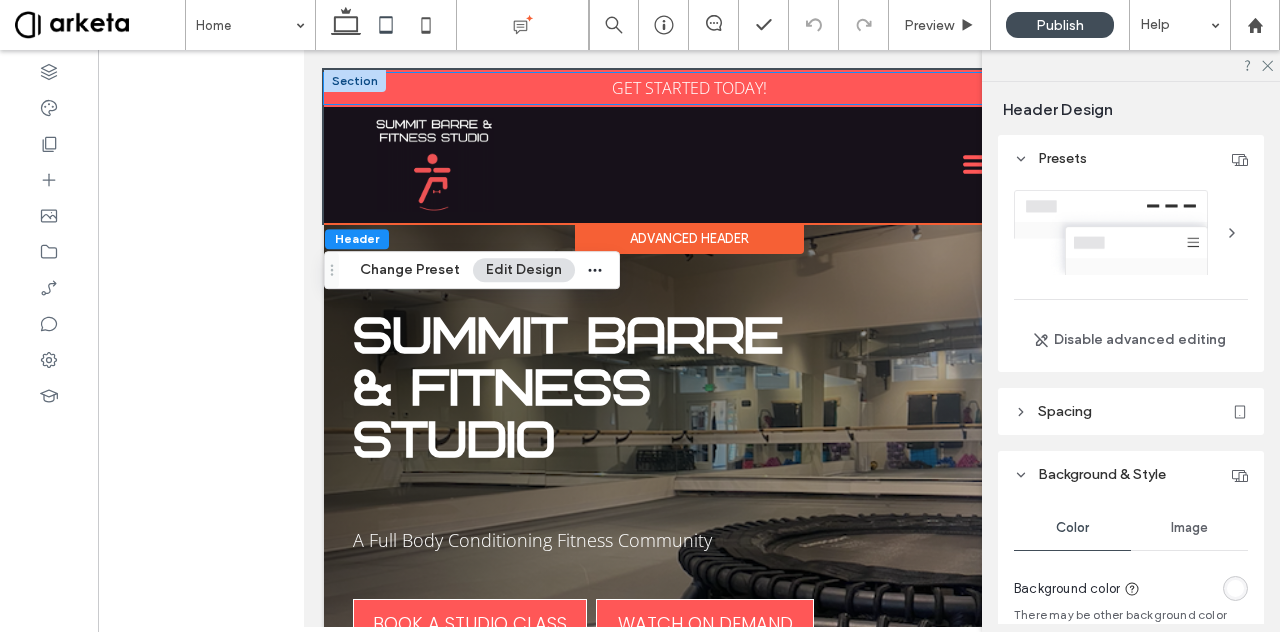 click on "GET STARTED TODAY!" at bounding box center (689, 88) 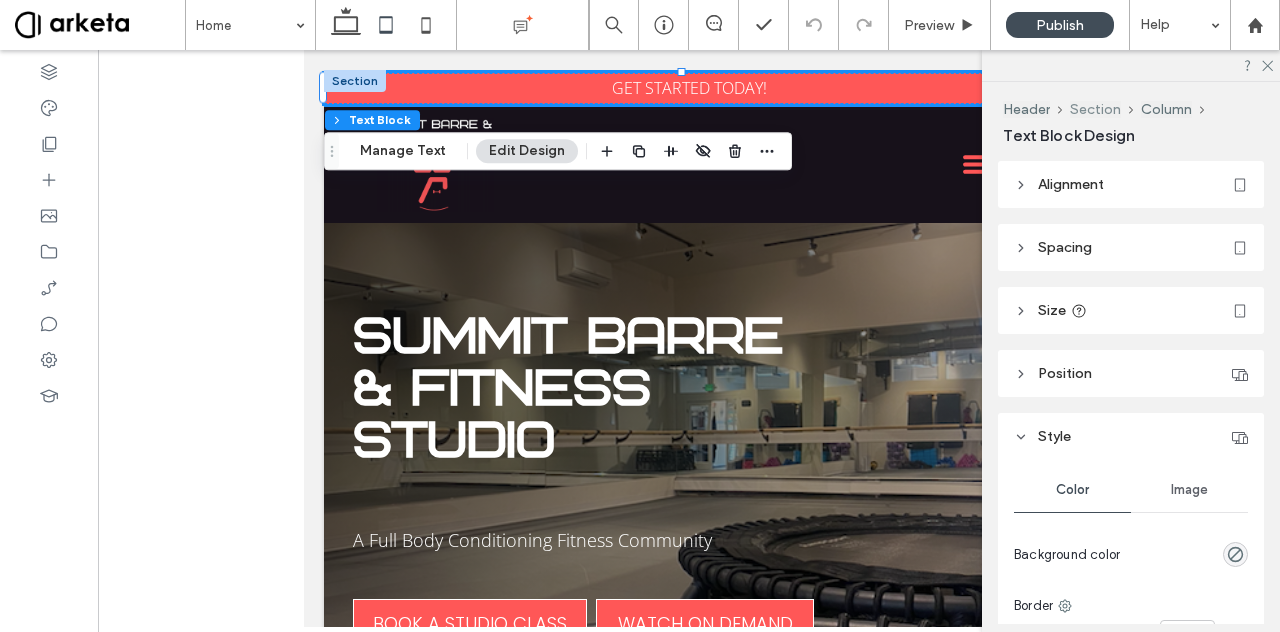 click on "Section" at bounding box center [1095, 109] 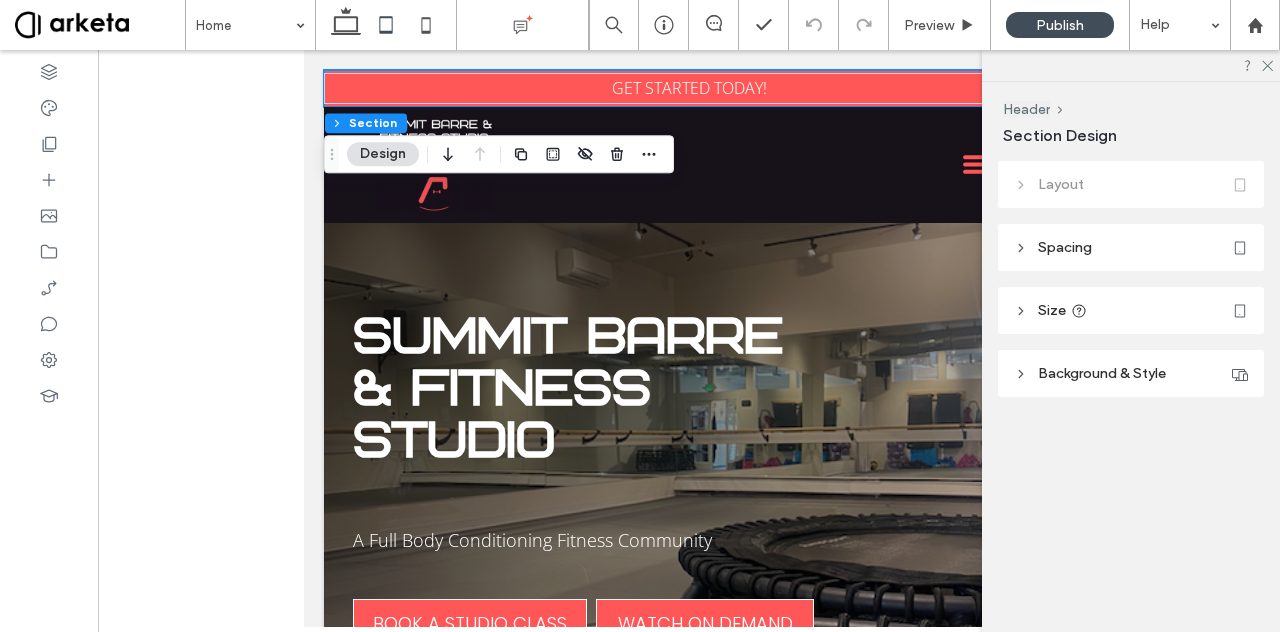 click on "Size" at bounding box center (1131, 310) 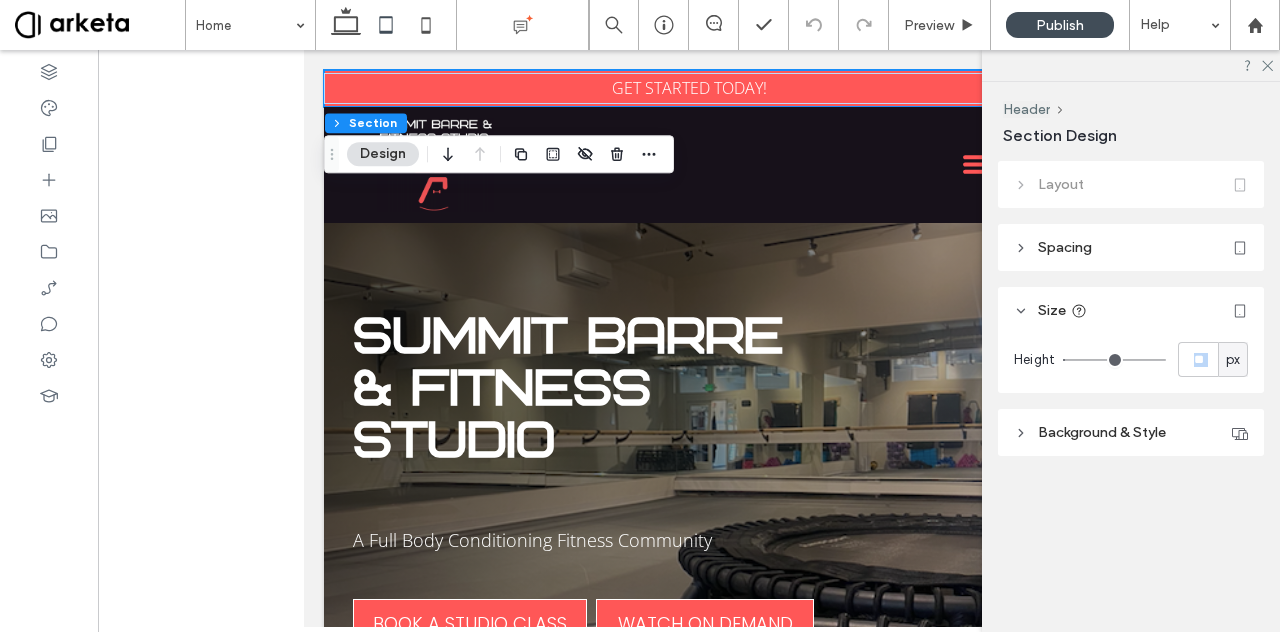 drag, startPoint x: 1218, startPoint y: 354, endPoint x: 1208, endPoint y: 355, distance: 10.049875 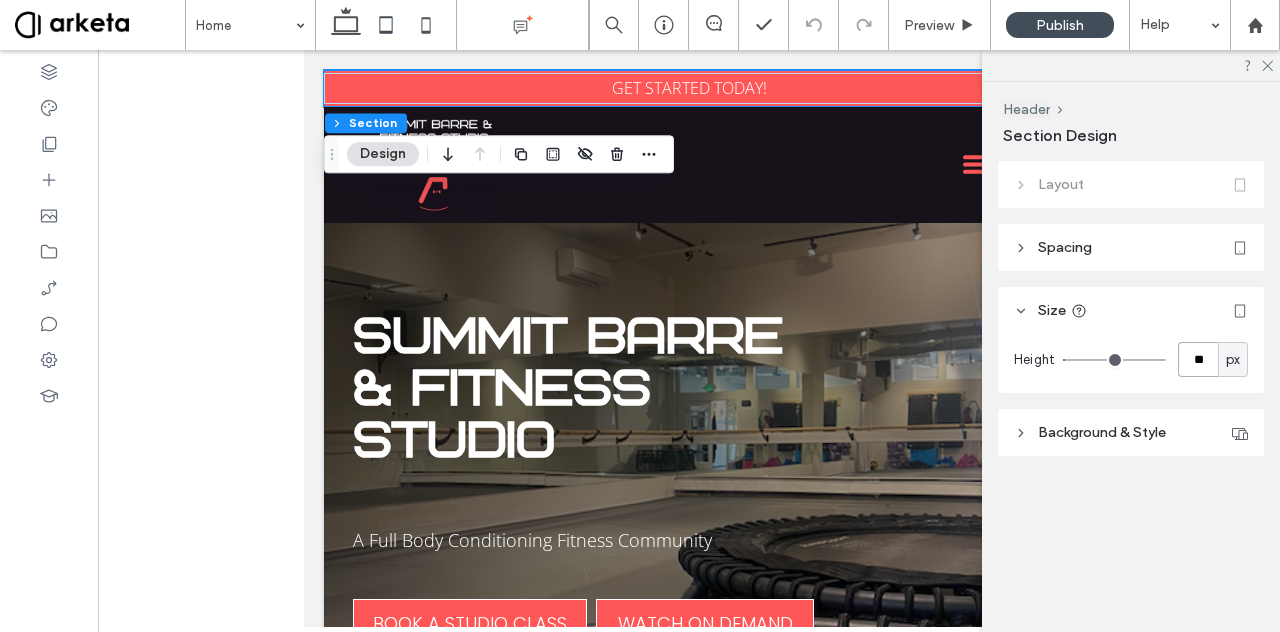 click on "**" at bounding box center [1198, 359] 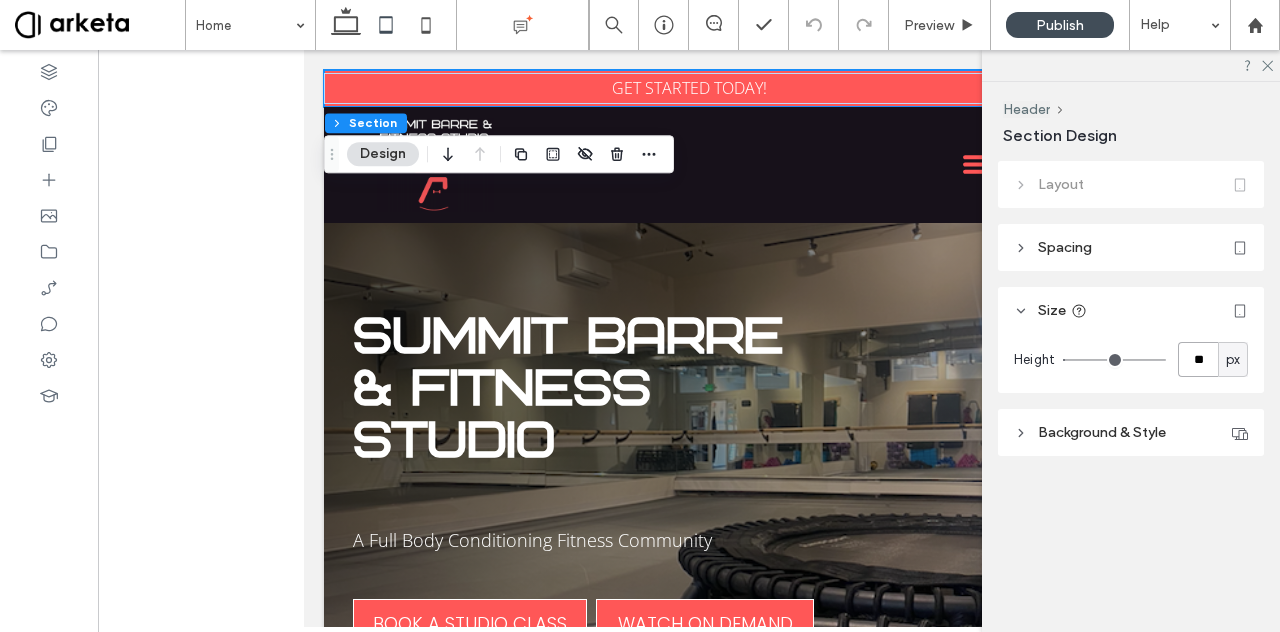 type on "**" 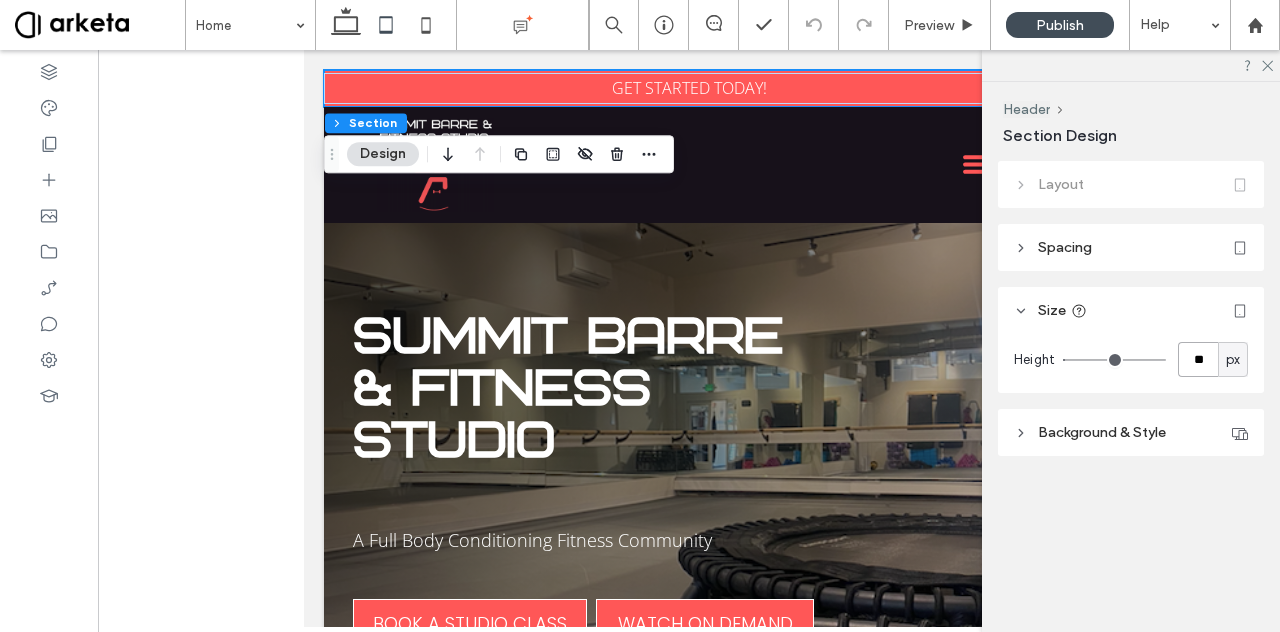 type on "**" 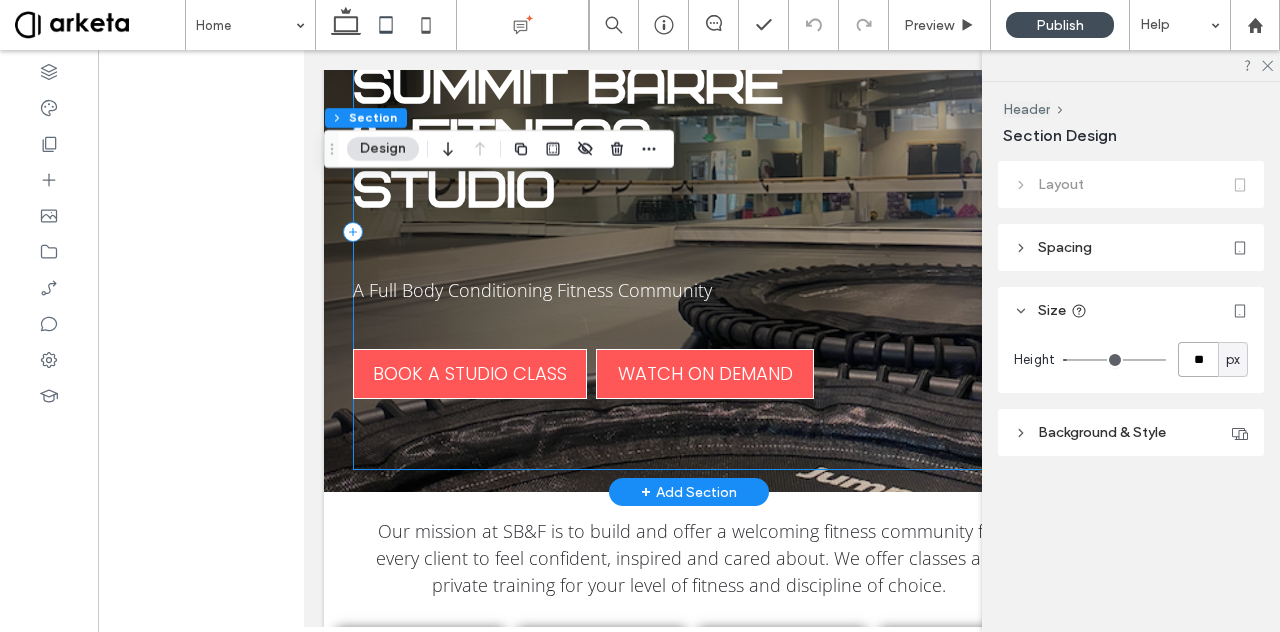 scroll, scrollTop: 295, scrollLeft: 0, axis: vertical 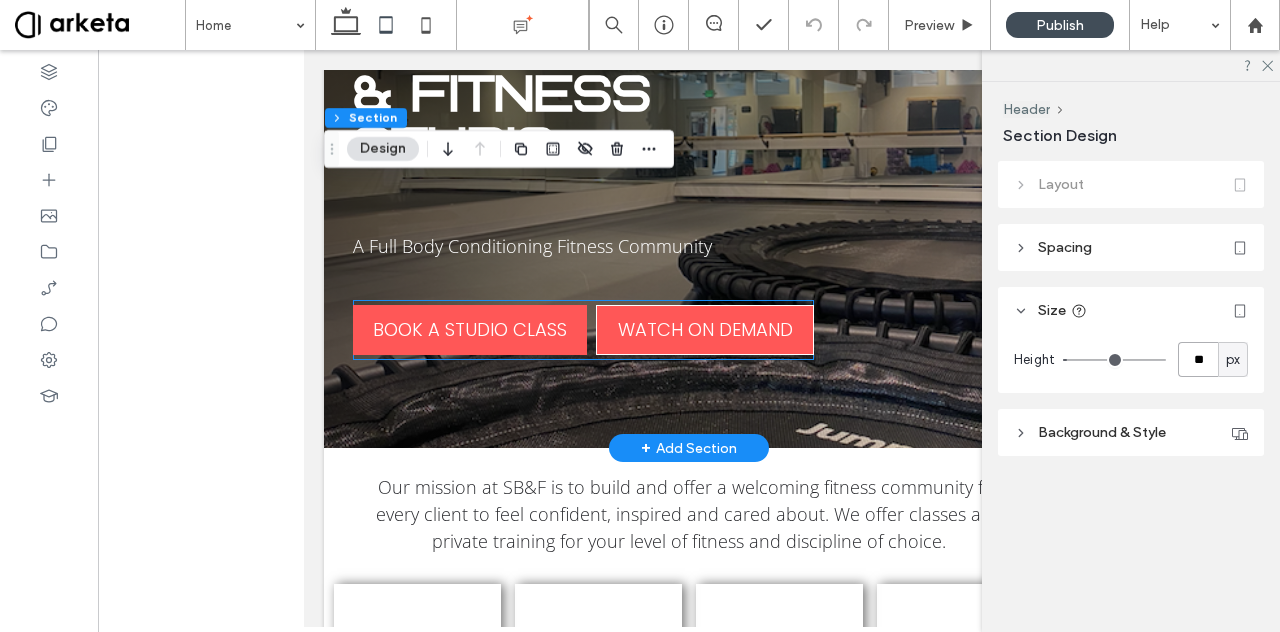 click on "BOOK A STUDIO CLASS" at bounding box center [470, 329] 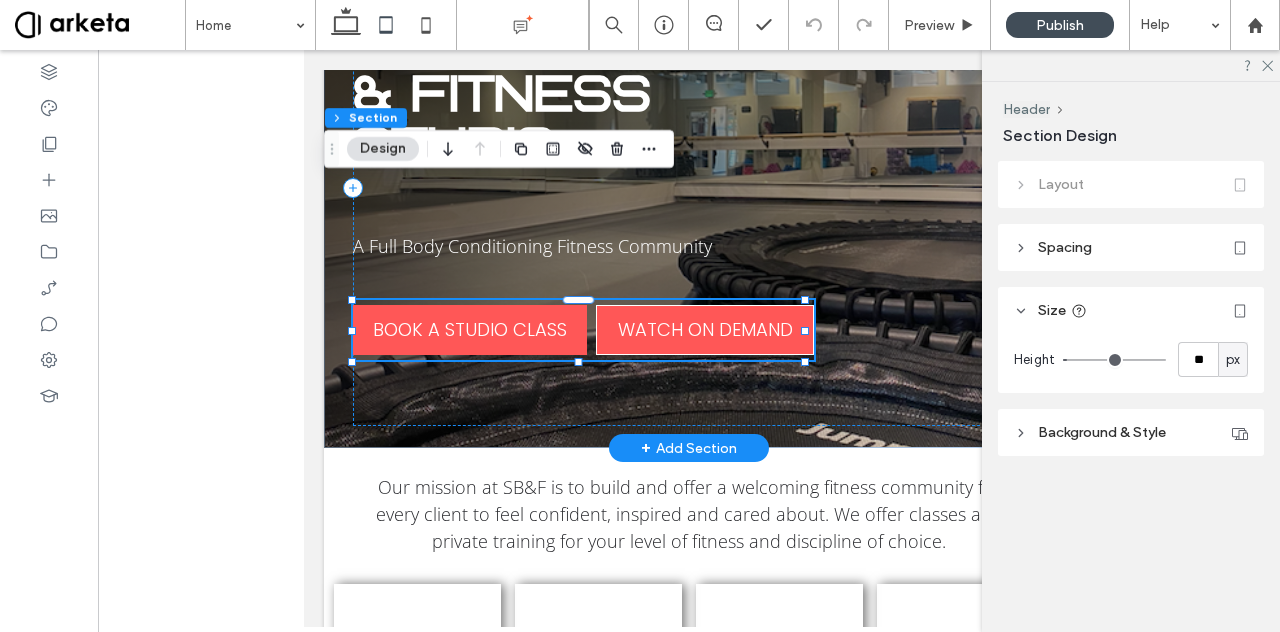 click on "BOOK A STUDIO CLASS" at bounding box center [470, 329] 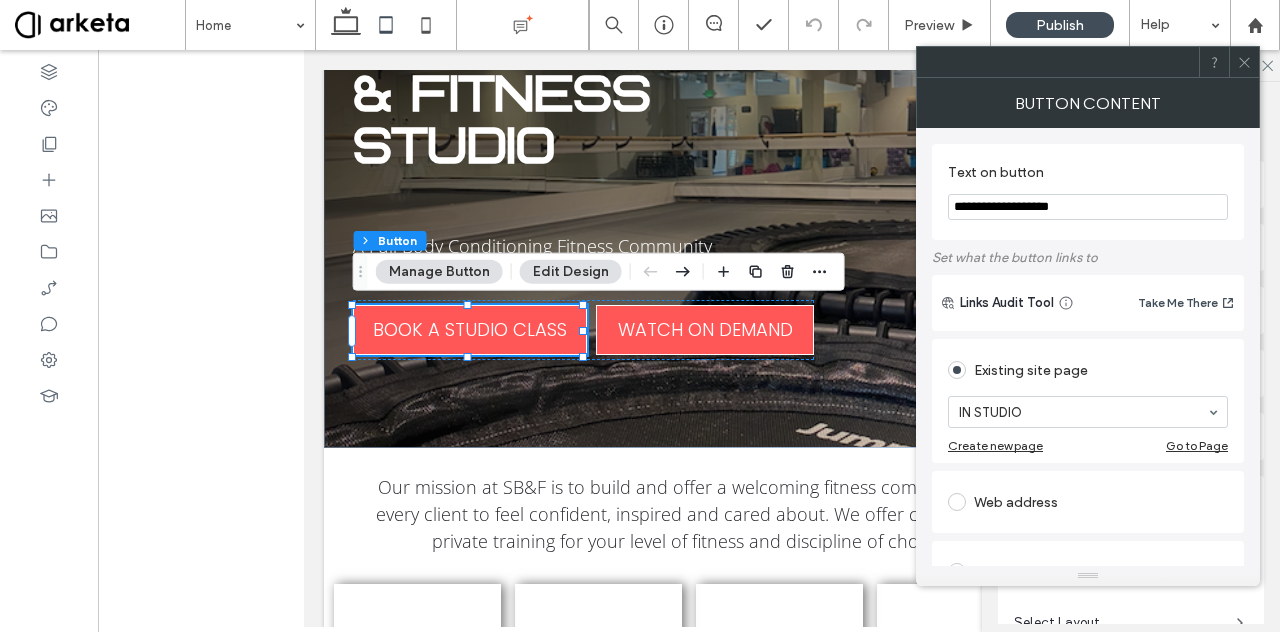 click at bounding box center [1244, 62] 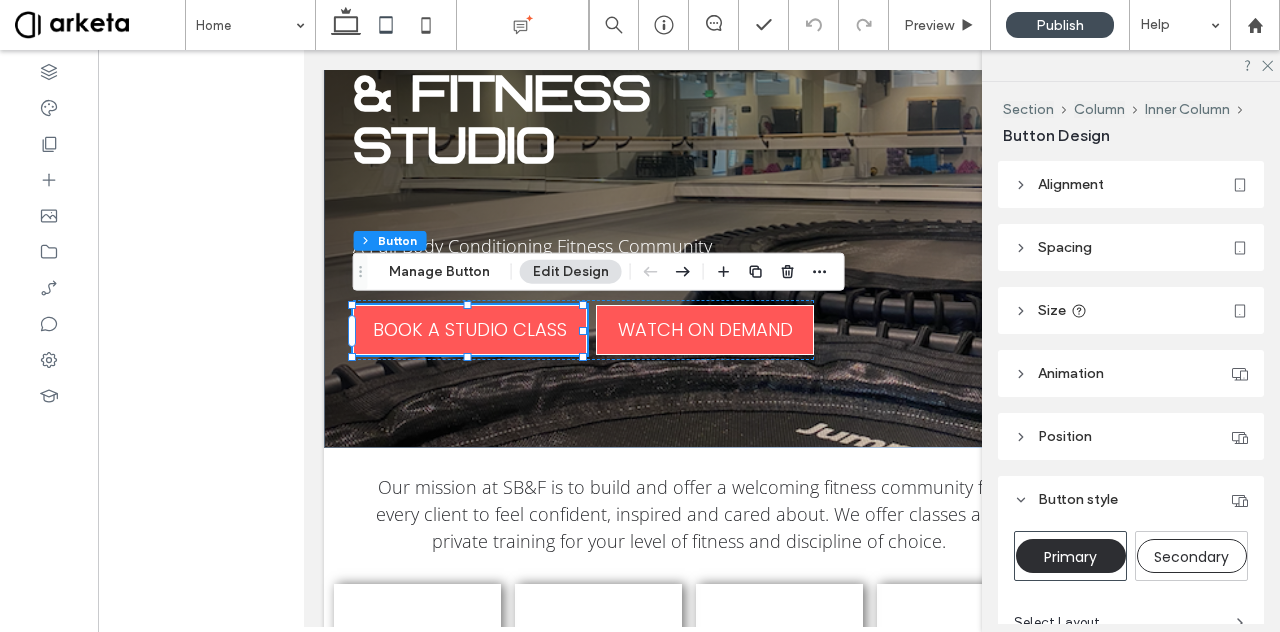 click on "Size" at bounding box center (1131, 310) 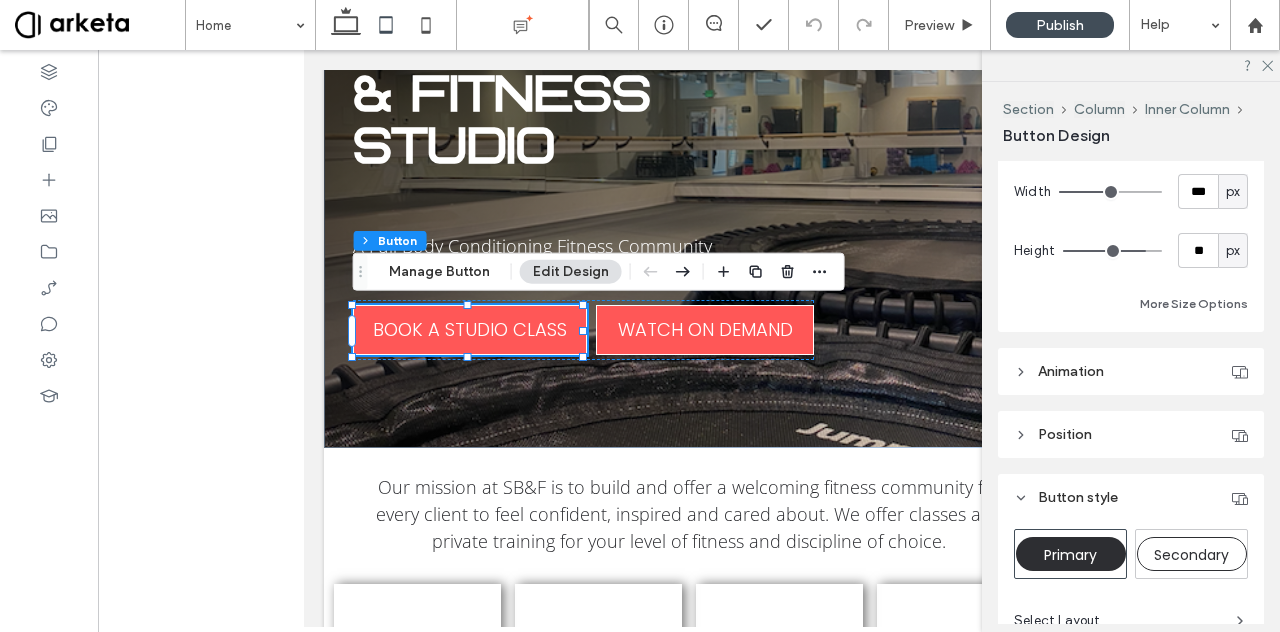 scroll, scrollTop: 170, scrollLeft: 0, axis: vertical 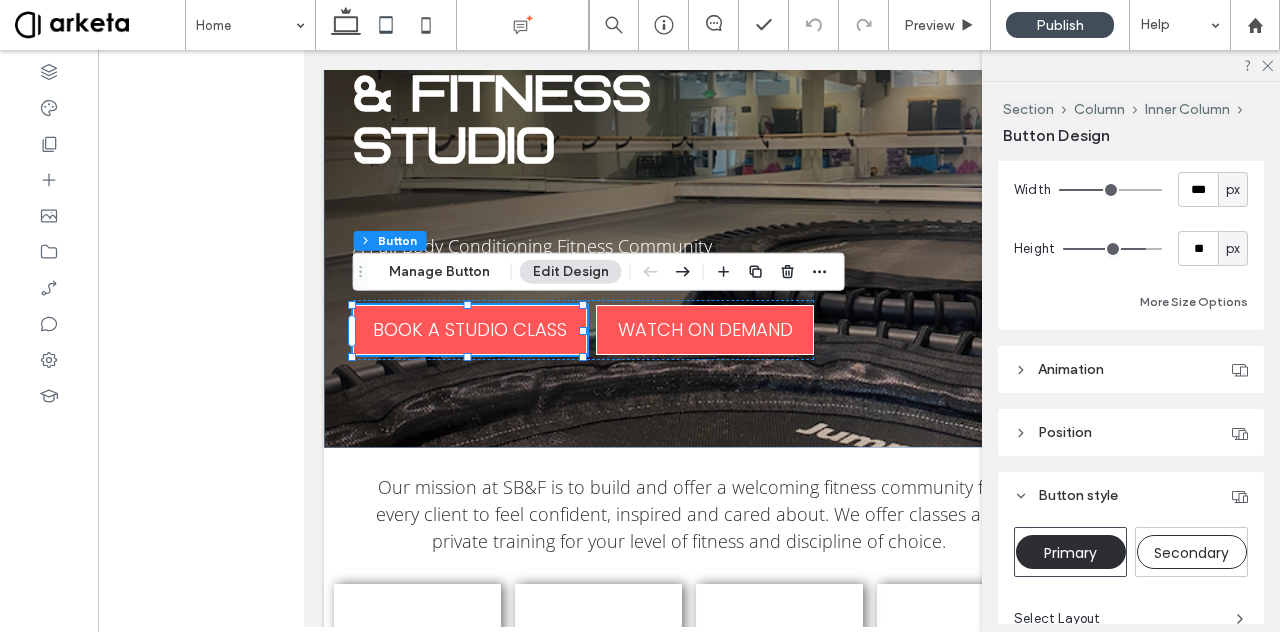 click on "px" at bounding box center (1233, 190) 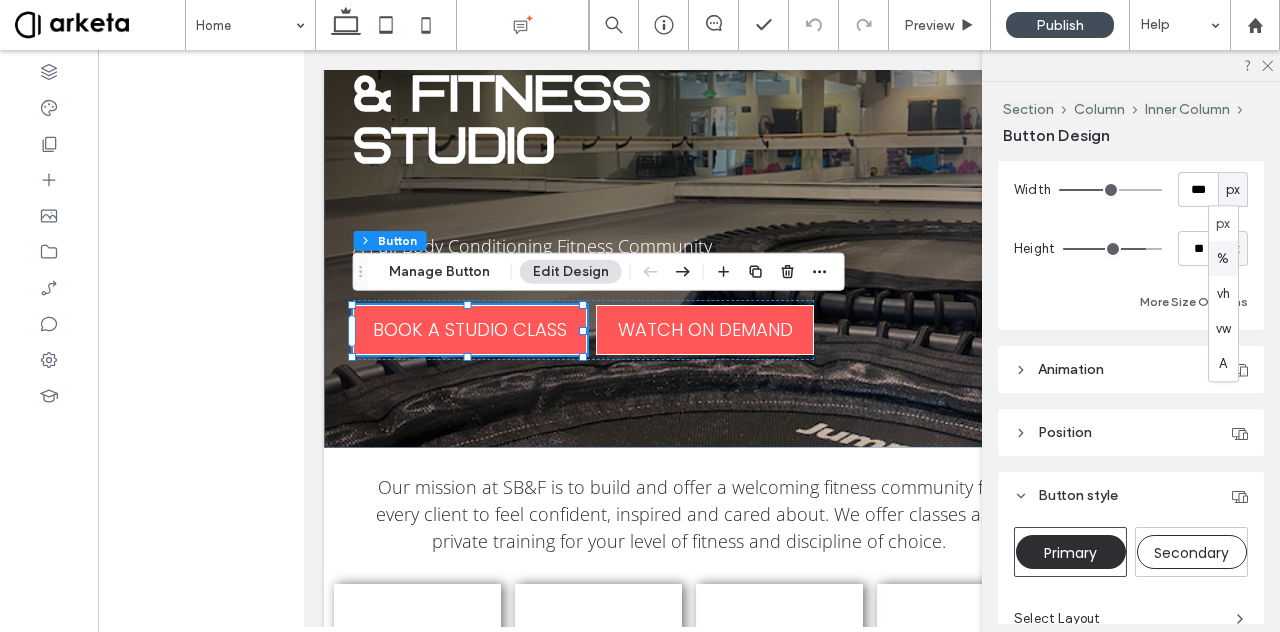 click on "%" at bounding box center (1223, 259) 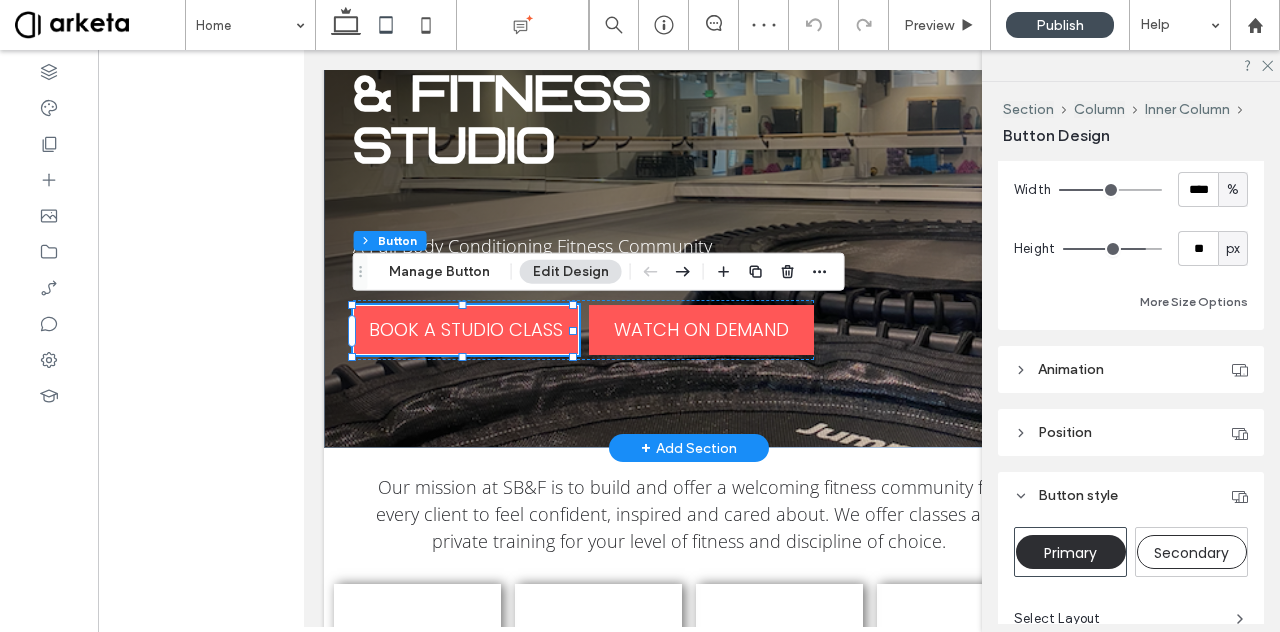 click on "WATCH ON DEMAND" at bounding box center [701, 329] 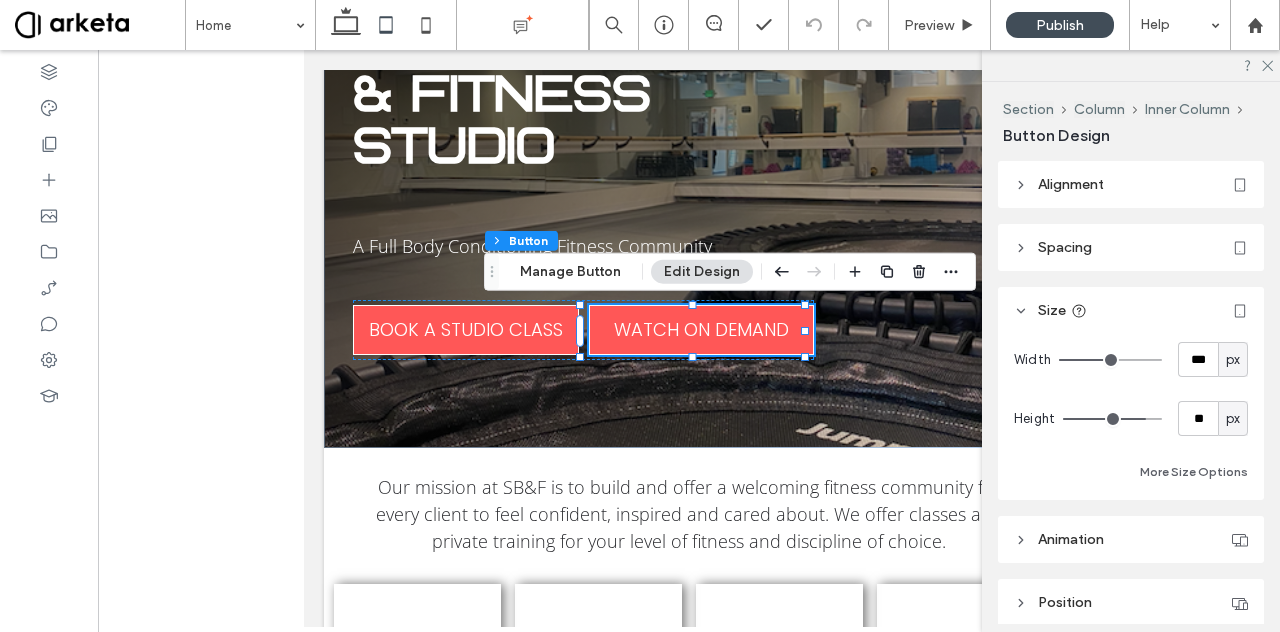 click on "px" at bounding box center (1233, 360) 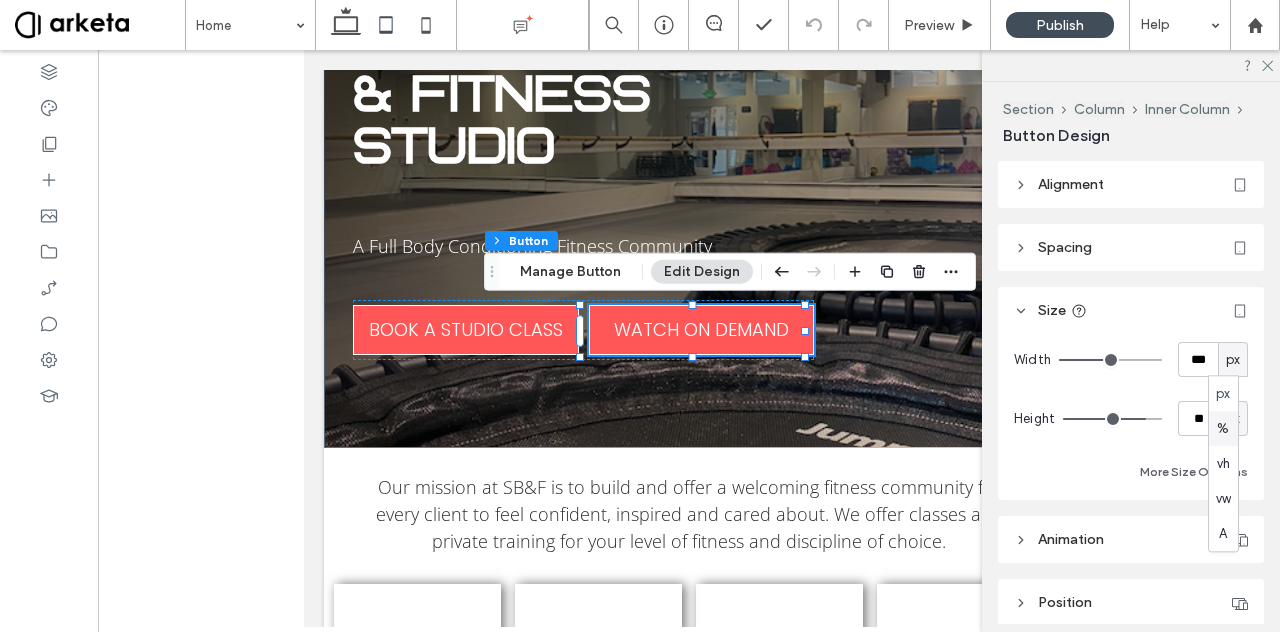 click on "%" at bounding box center [1223, 428] 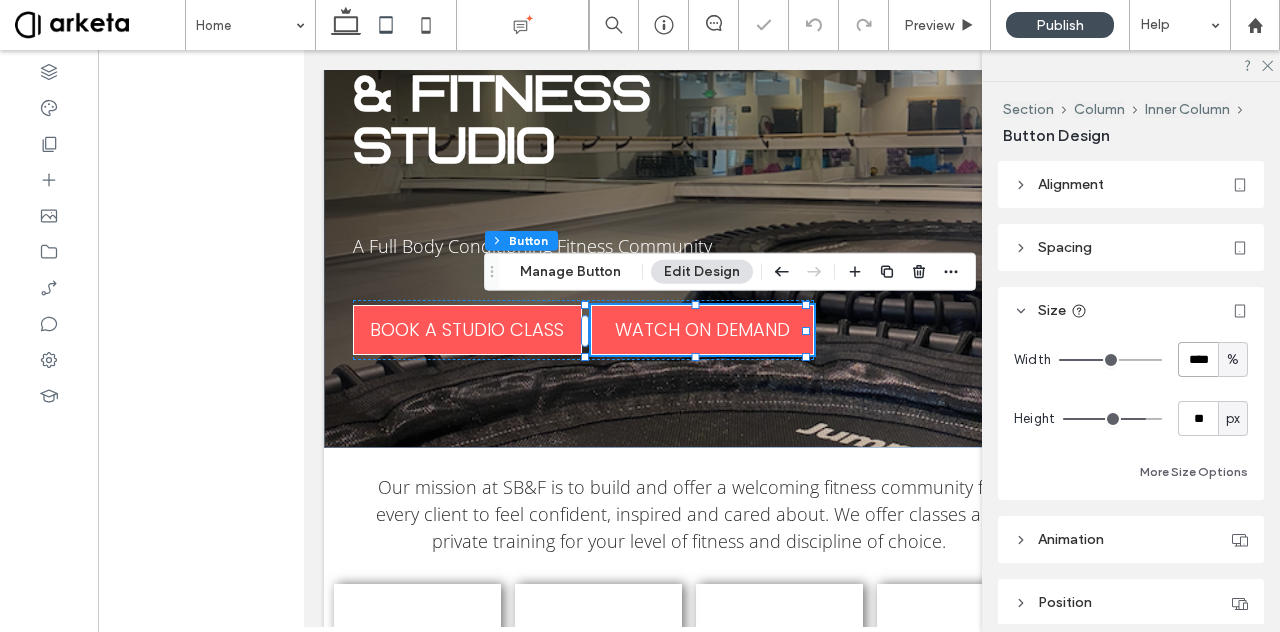 click on "****" at bounding box center [1198, 359] 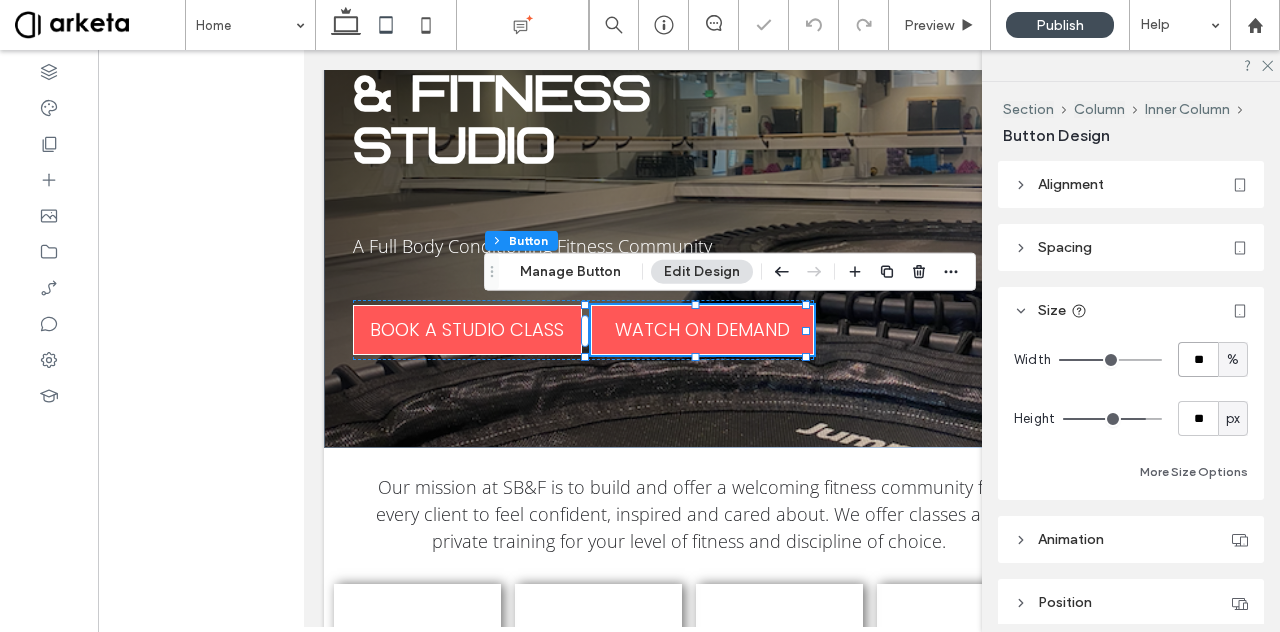 type on "**" 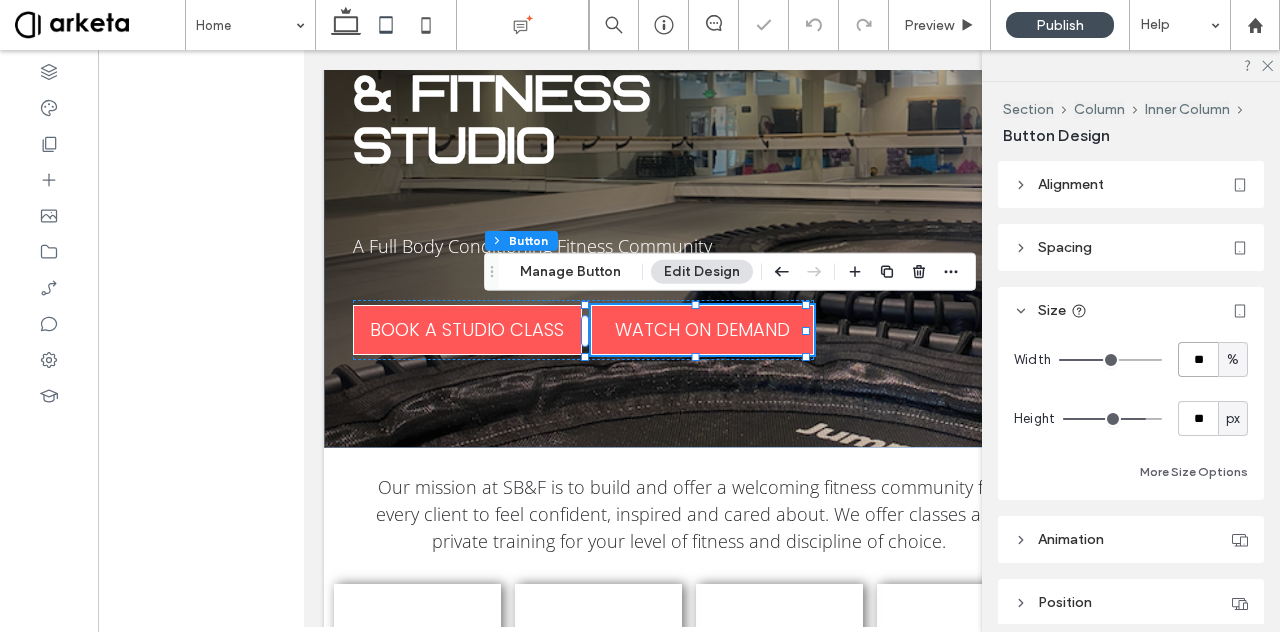 type on "**" 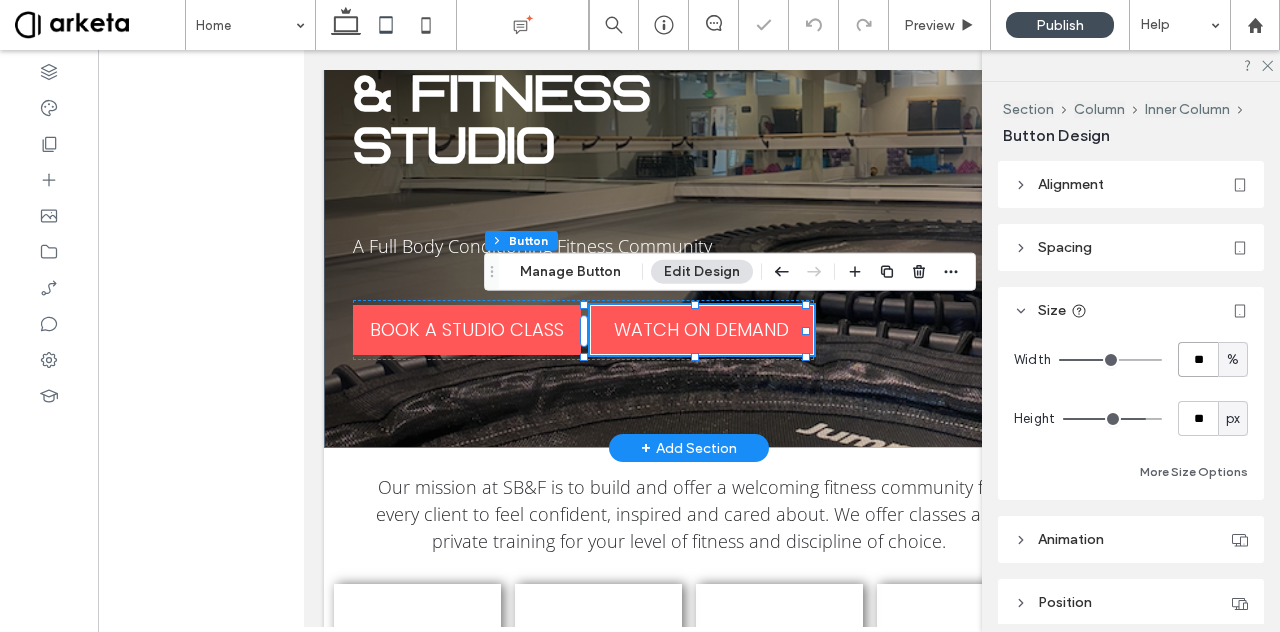 click on "BOOK A STUDIO CLASS" at bounding box center [466, 330] 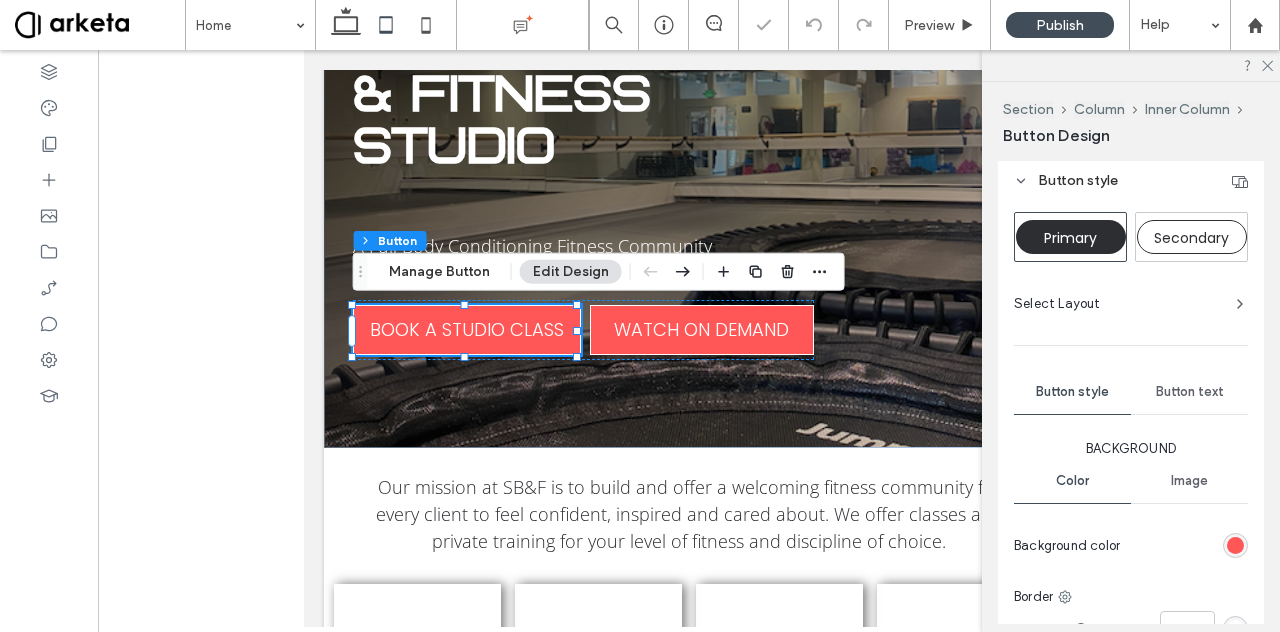 scroll, scrollTop: 488, scrollLeft: 0, axis: vertical 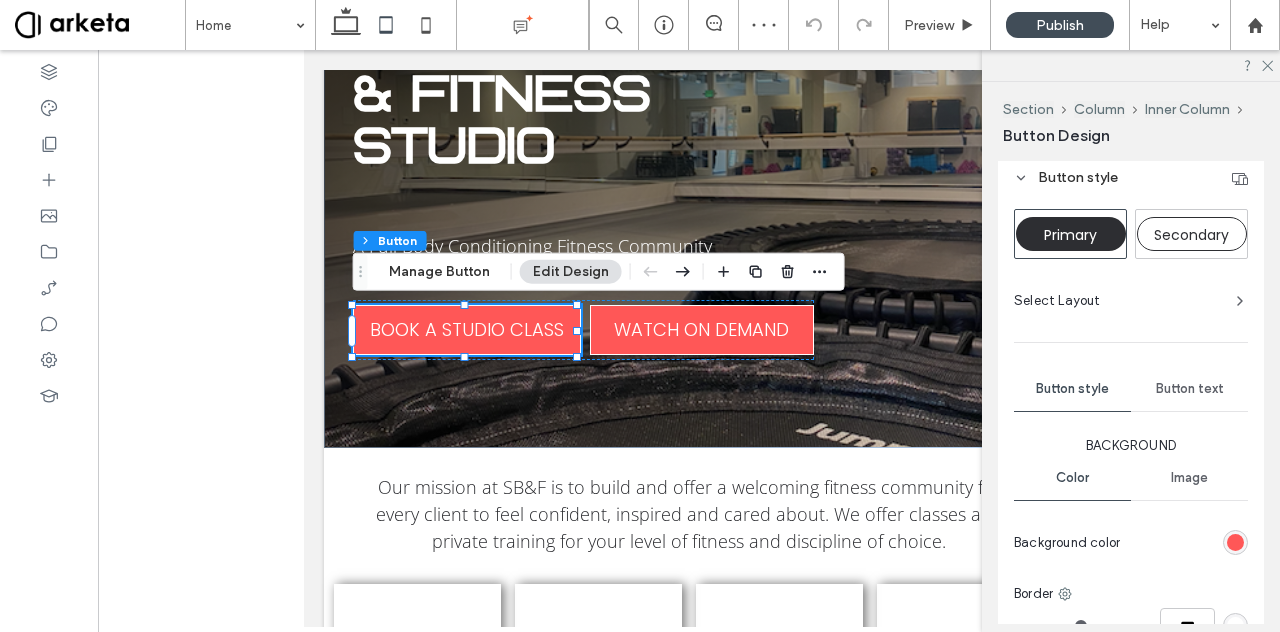 click on "Button text" at bounding box center (1189, 389) 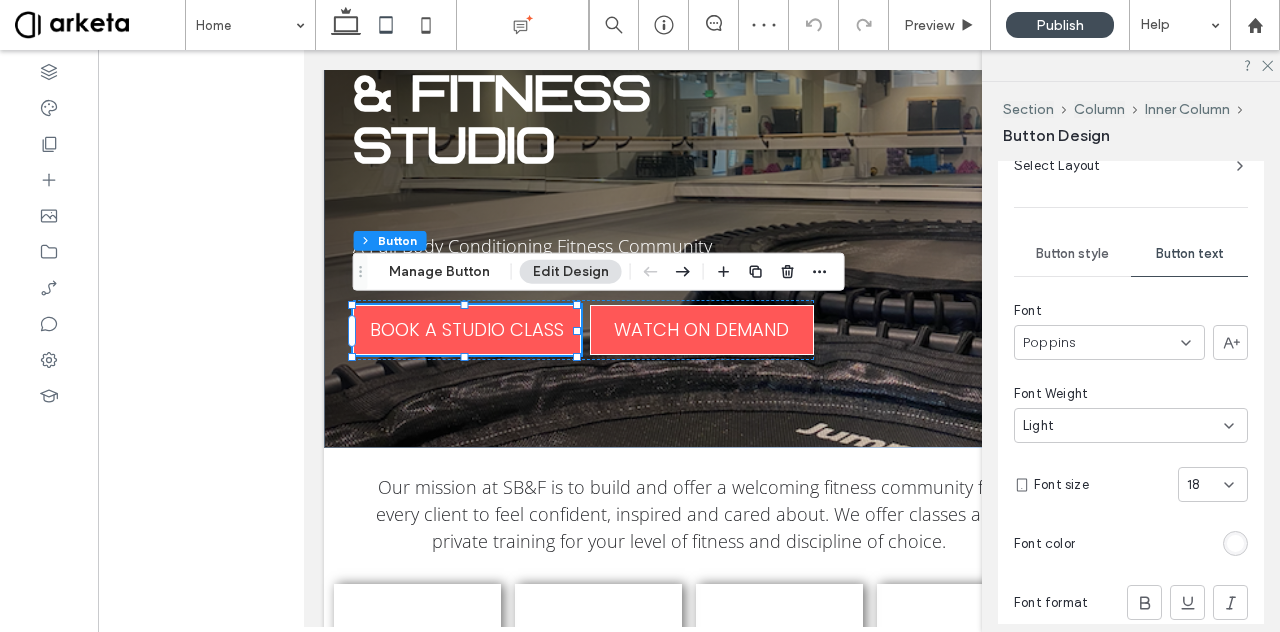 scroll, scrollTop: 625, scrollLeft: 0, axis: vertical 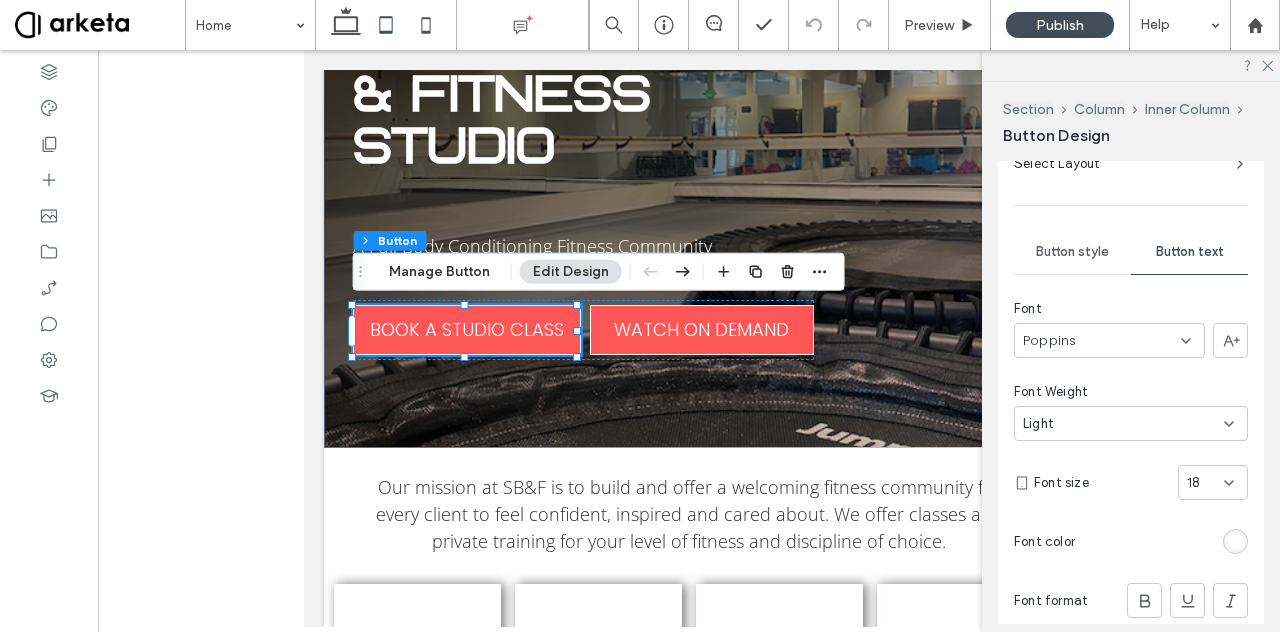 click on "18" at bounding box center (1201, 483) 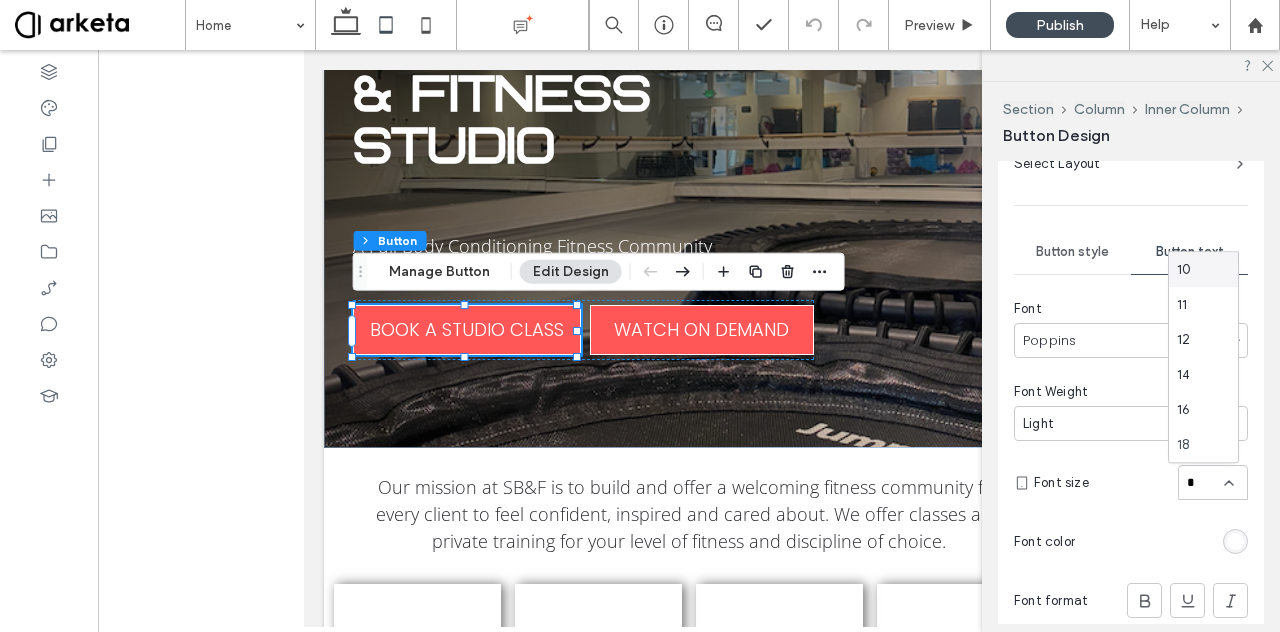 type on "**" 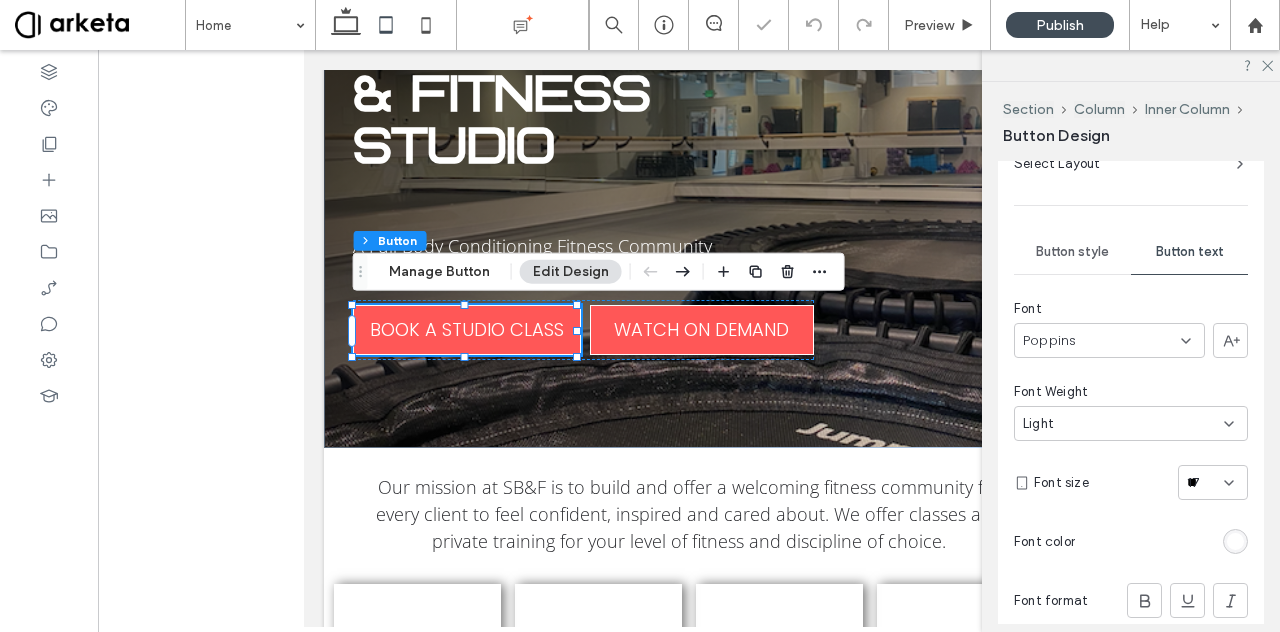 type 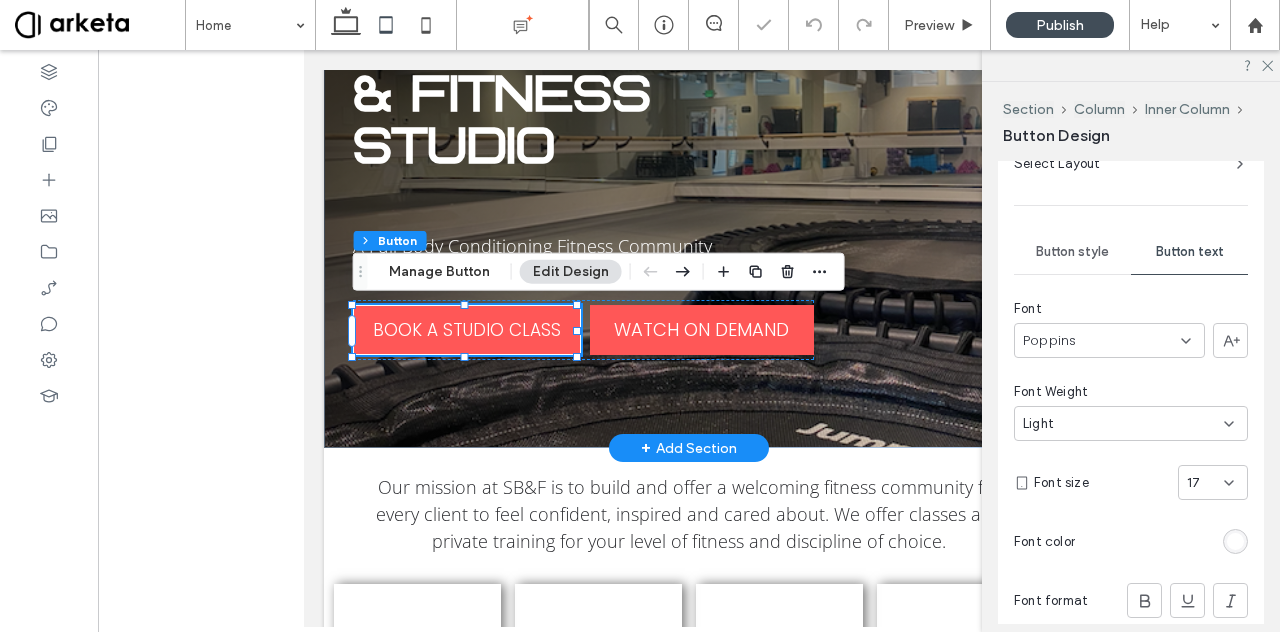click on "WATCH ON DEMAND" at bounding box center (701, 329) 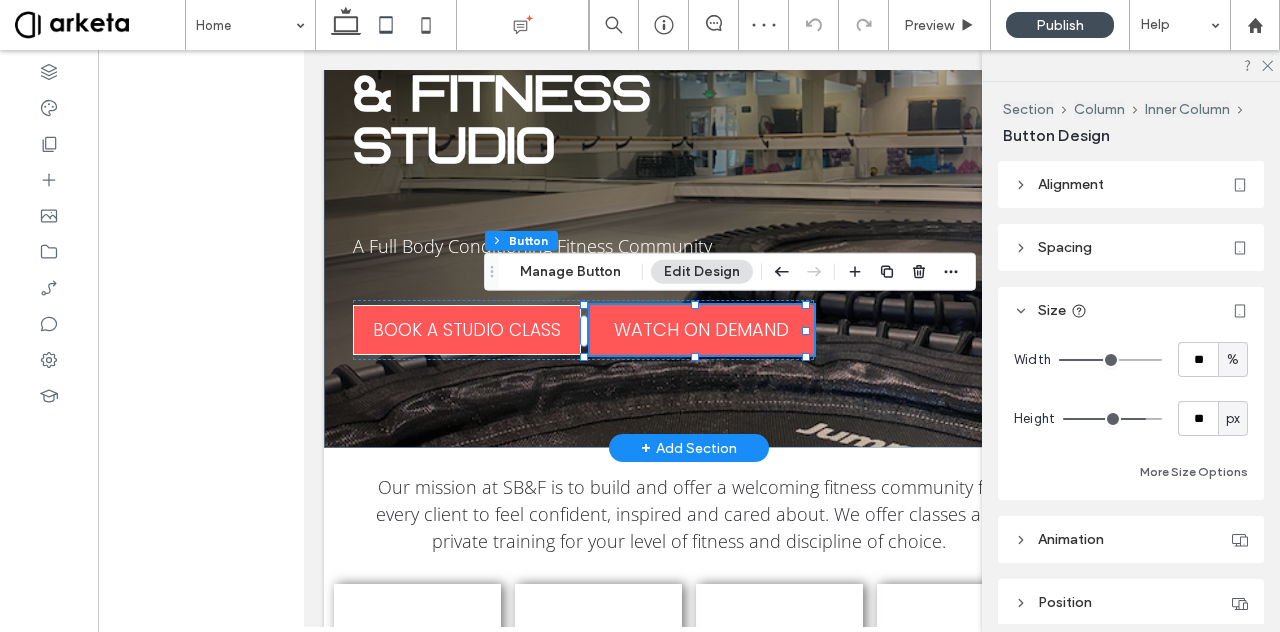 type on "**" 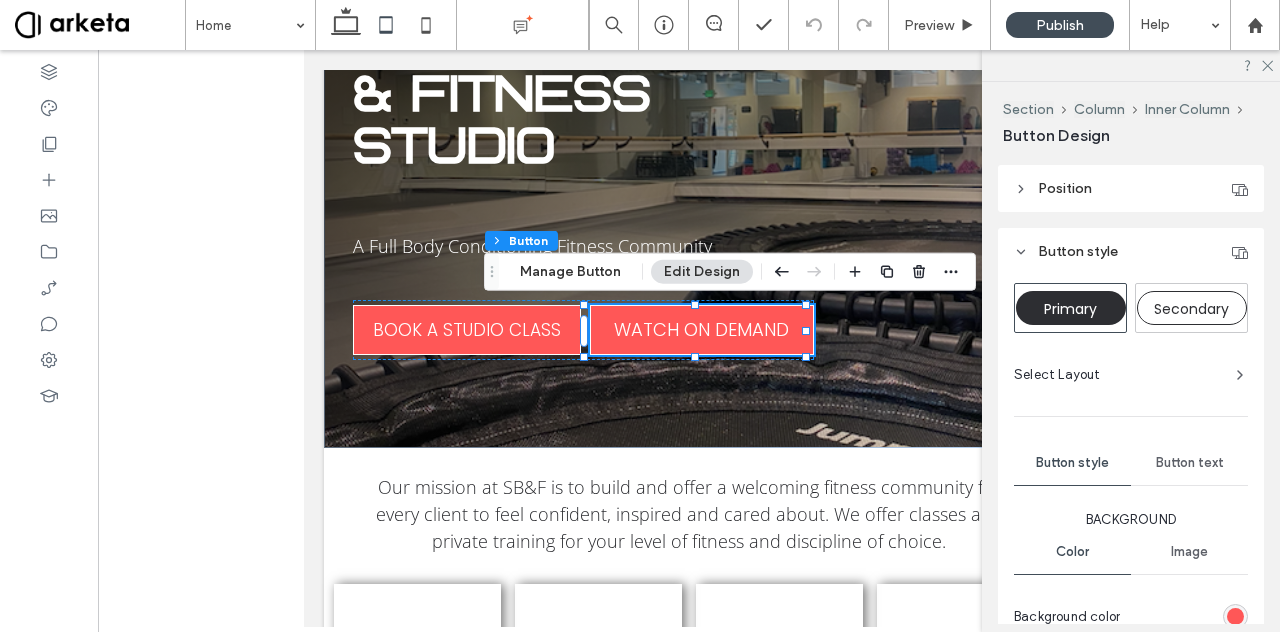 scroll, scrollTop: 426, scrollLeft: 0, axis: vertical 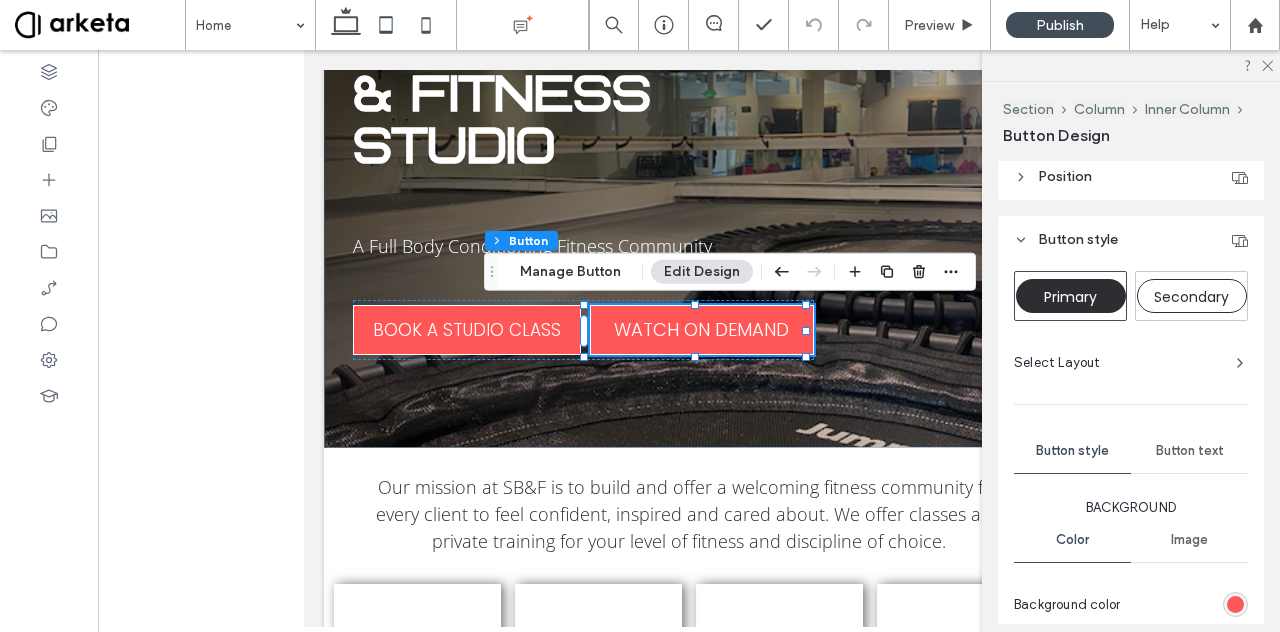 click on "Button text" at bounding box center [1190, 451] 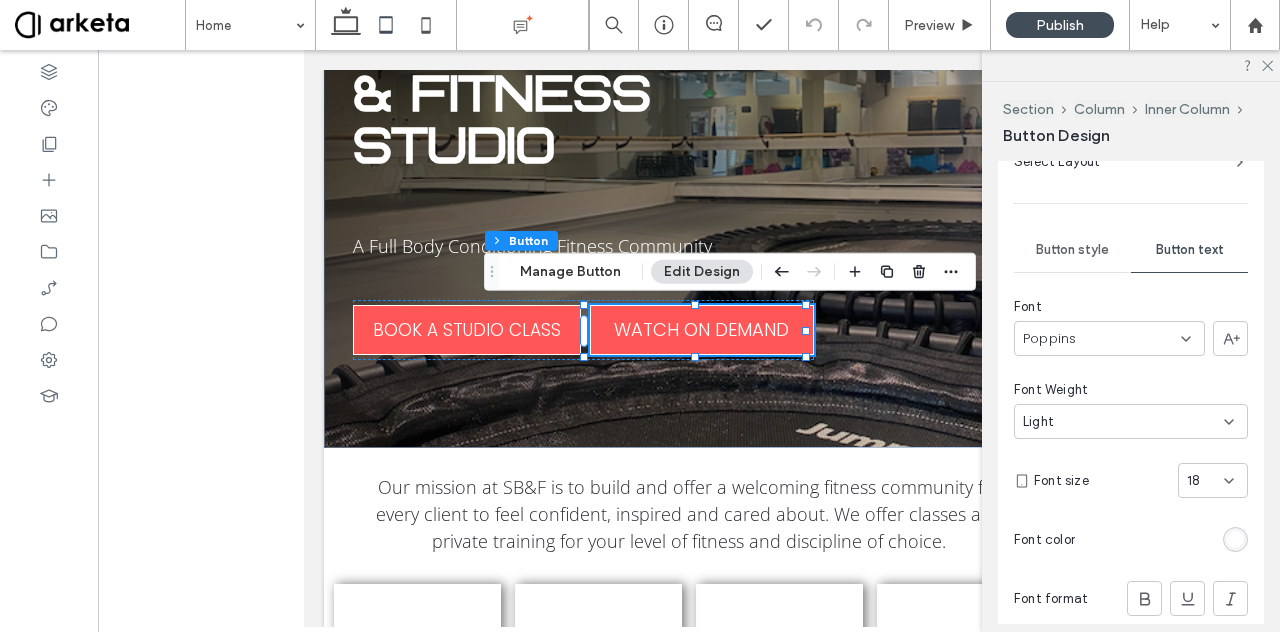scroll, scrollTop: 628, scrollLeft: 0, axis: vertical 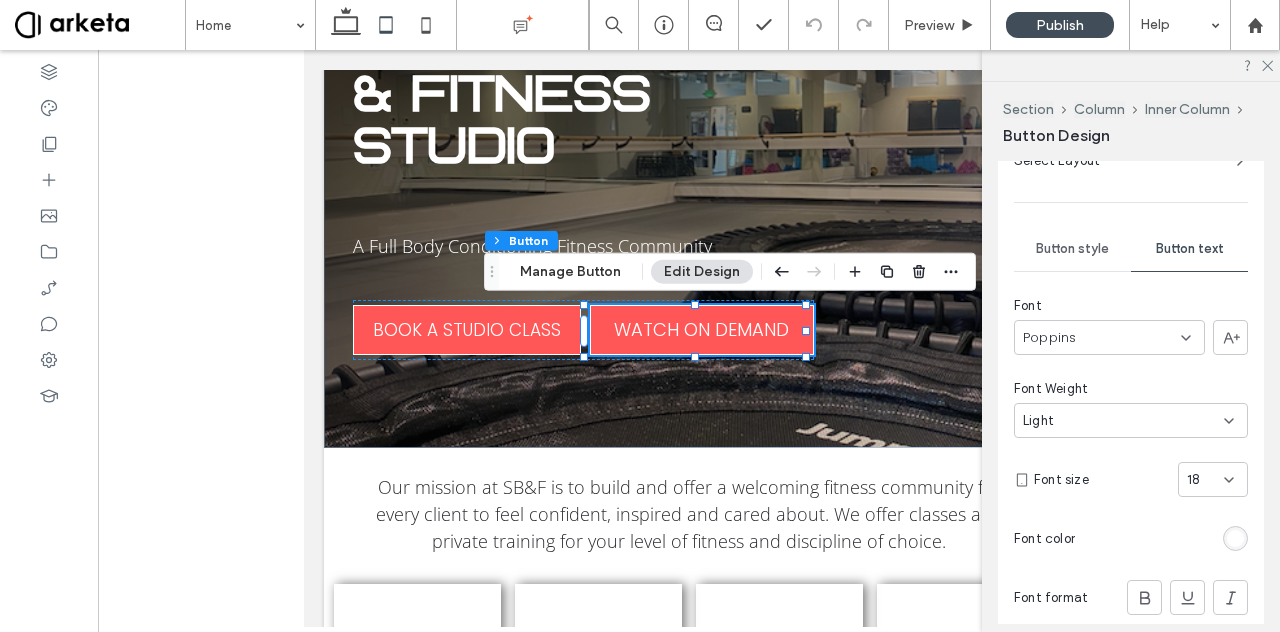 click on "18" at bounding box center [1201, 480] 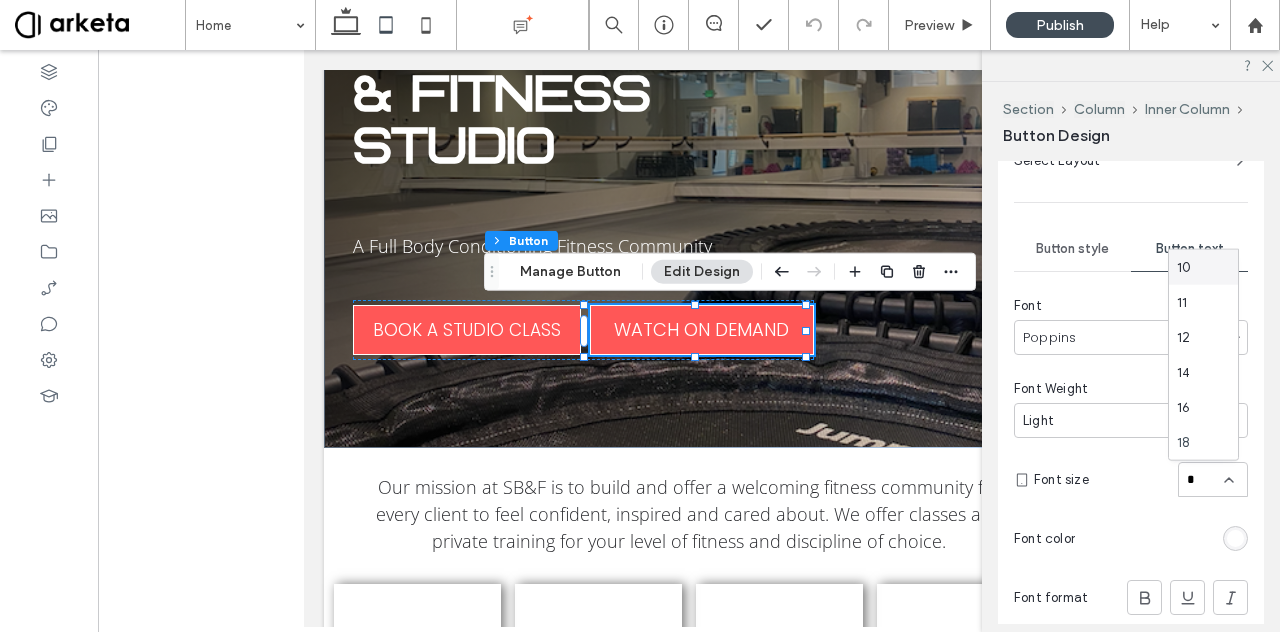 type on "**" 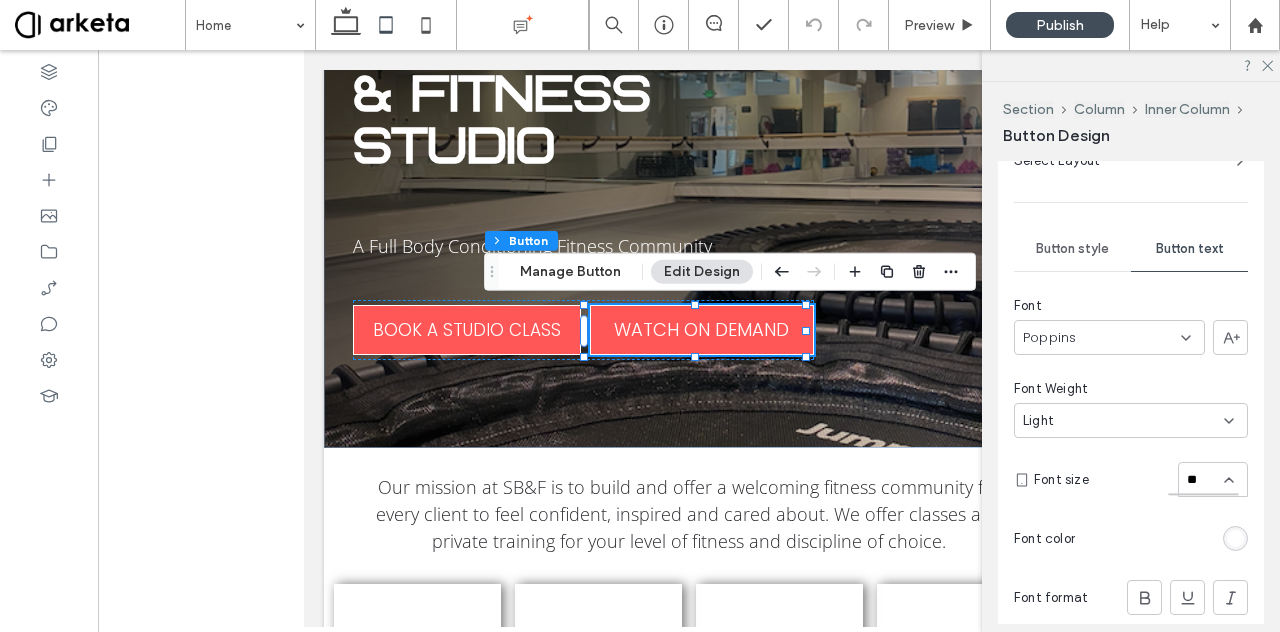 type 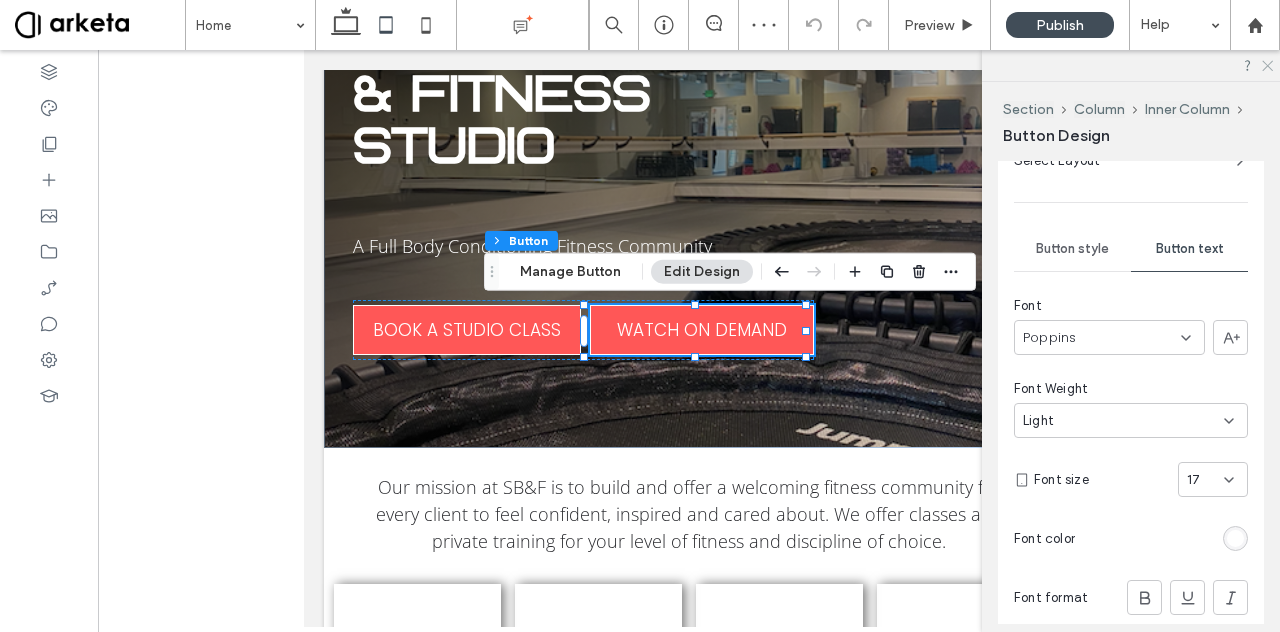 click 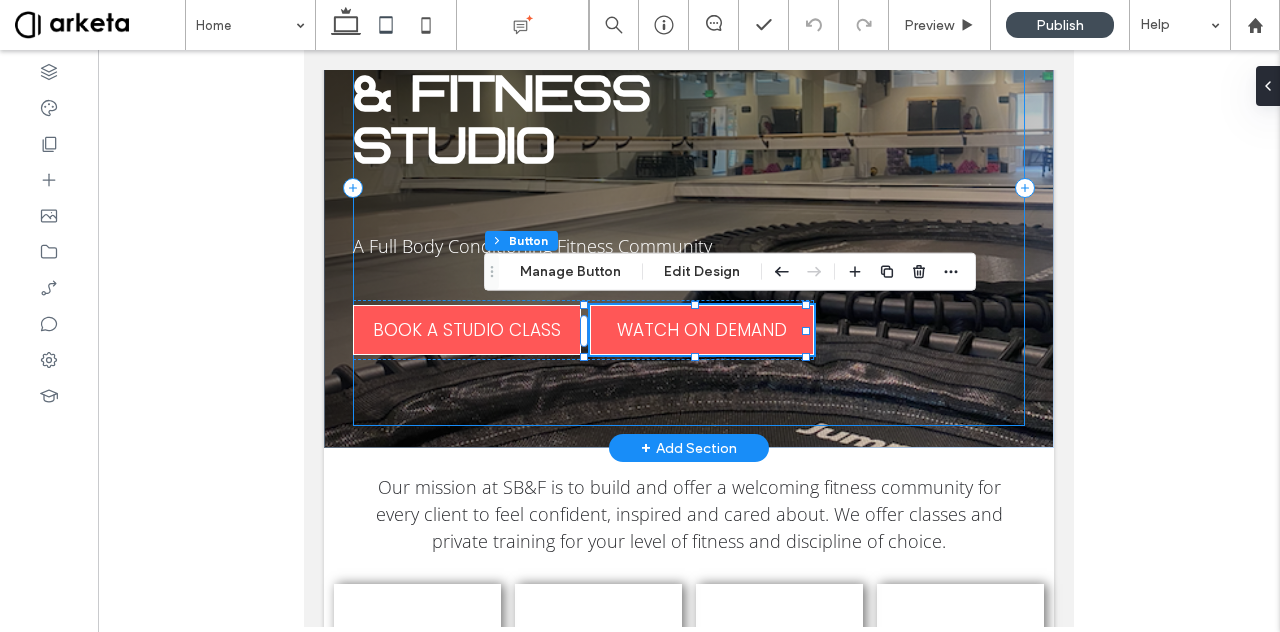 click on "Summit Barre & Fitness Studio
A Full Body Conditioning Fitness Community
BOOK A STUDIO CLASS
WATCH ON DEMAND" at bounding box center [689, 189] 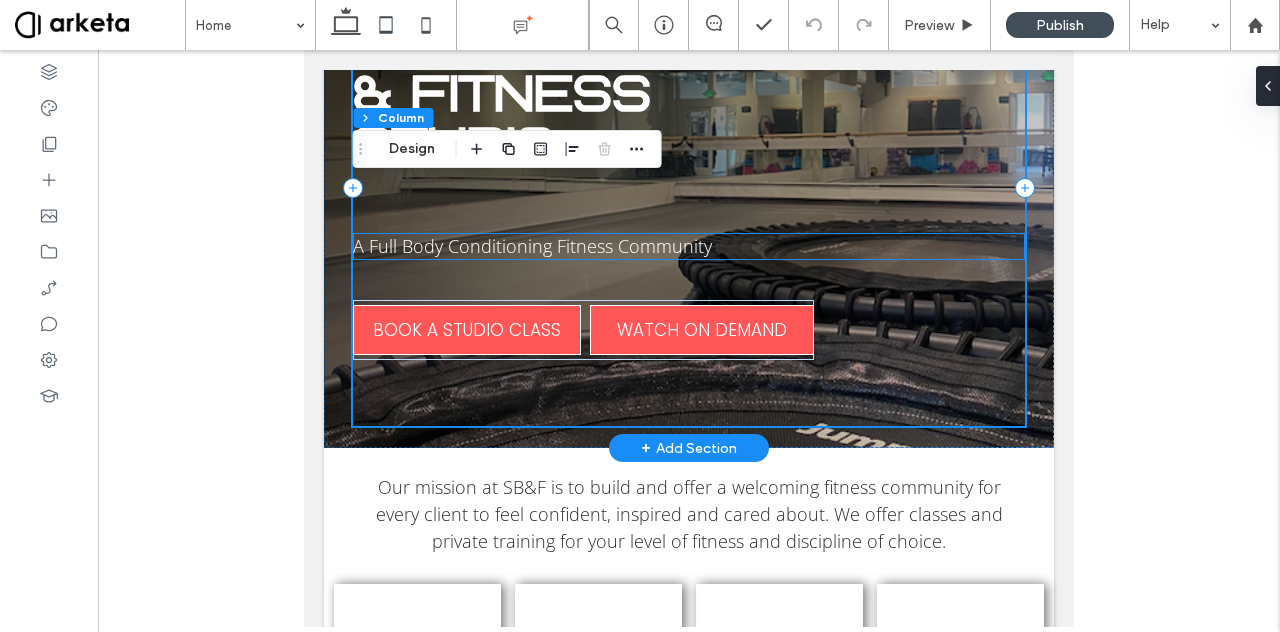 click on "A Full Body Conditioning Fitness Community" at bounding box center (532, 246) 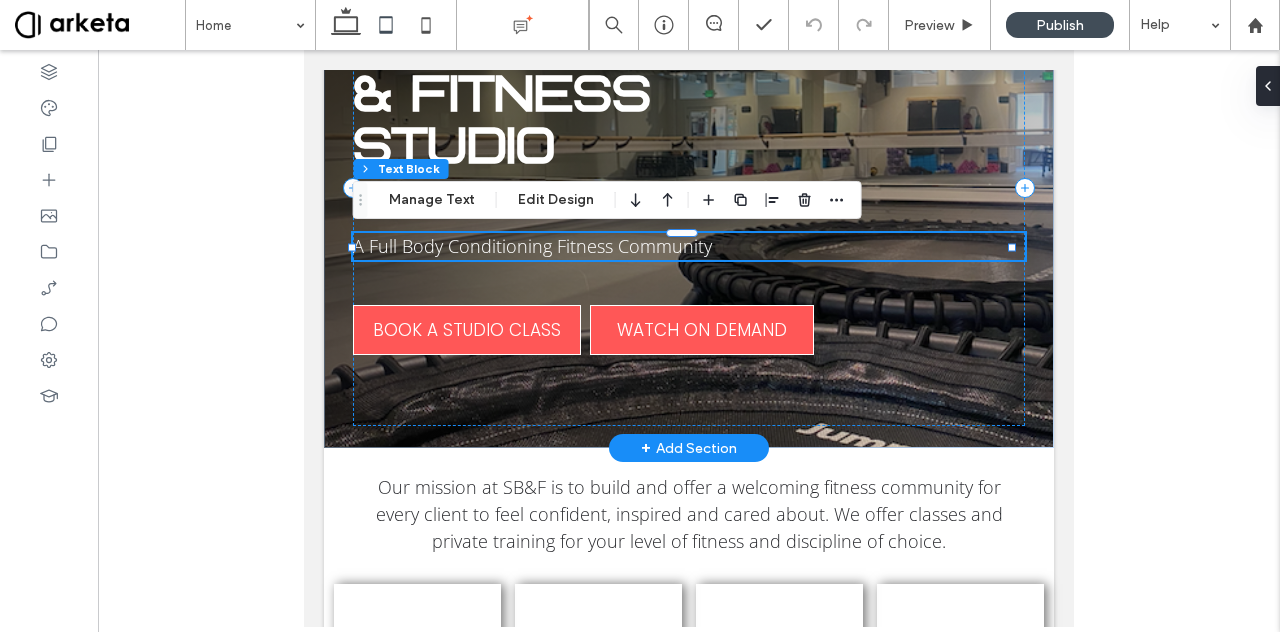 click on "A Full Body Conditioning Fitness Community" at bounding box center [532, 246] 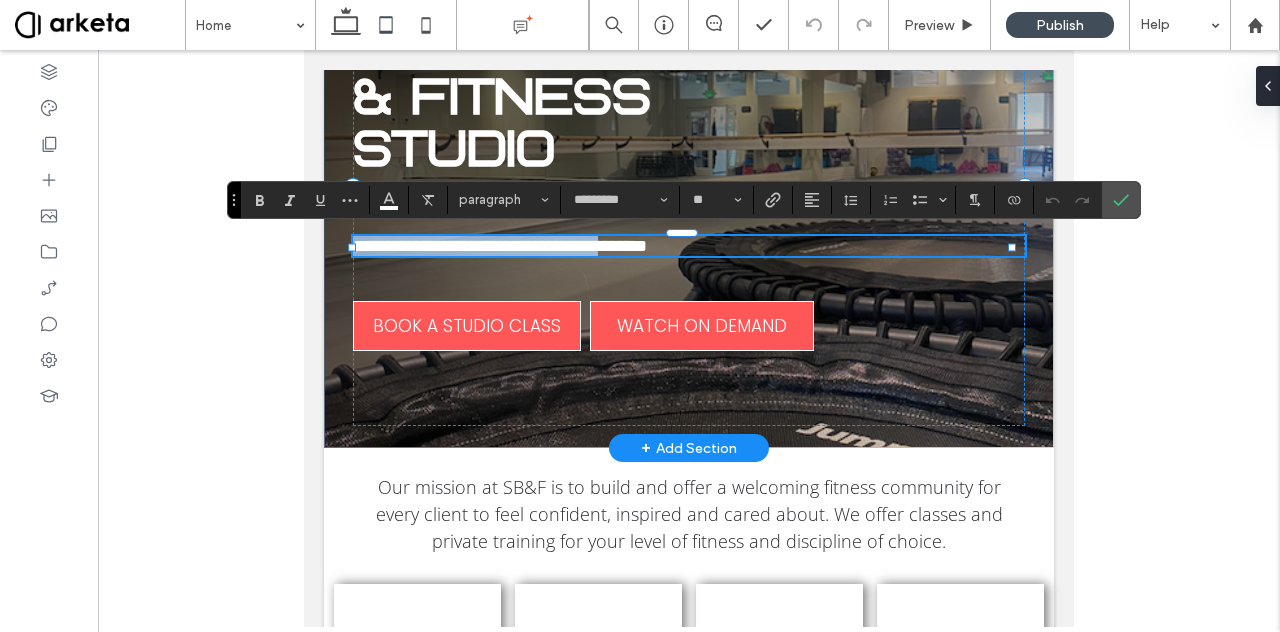 click on "**********" at bounding box center [500, 246] 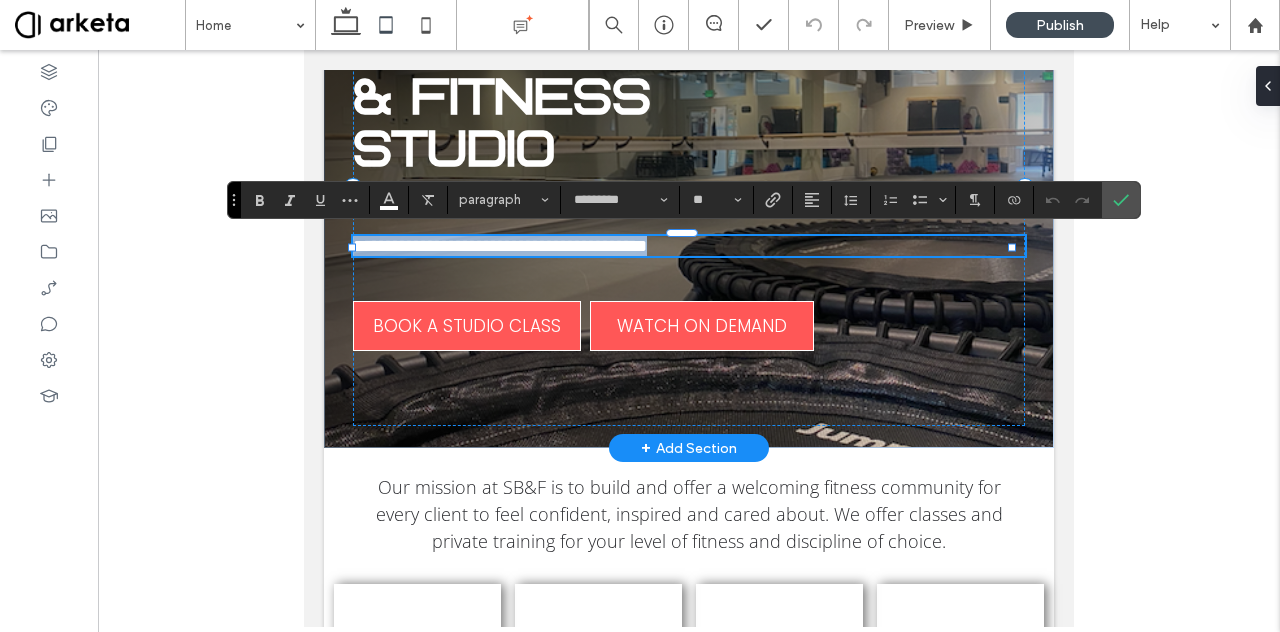 click on "**********" at bounding box center [500, 246] 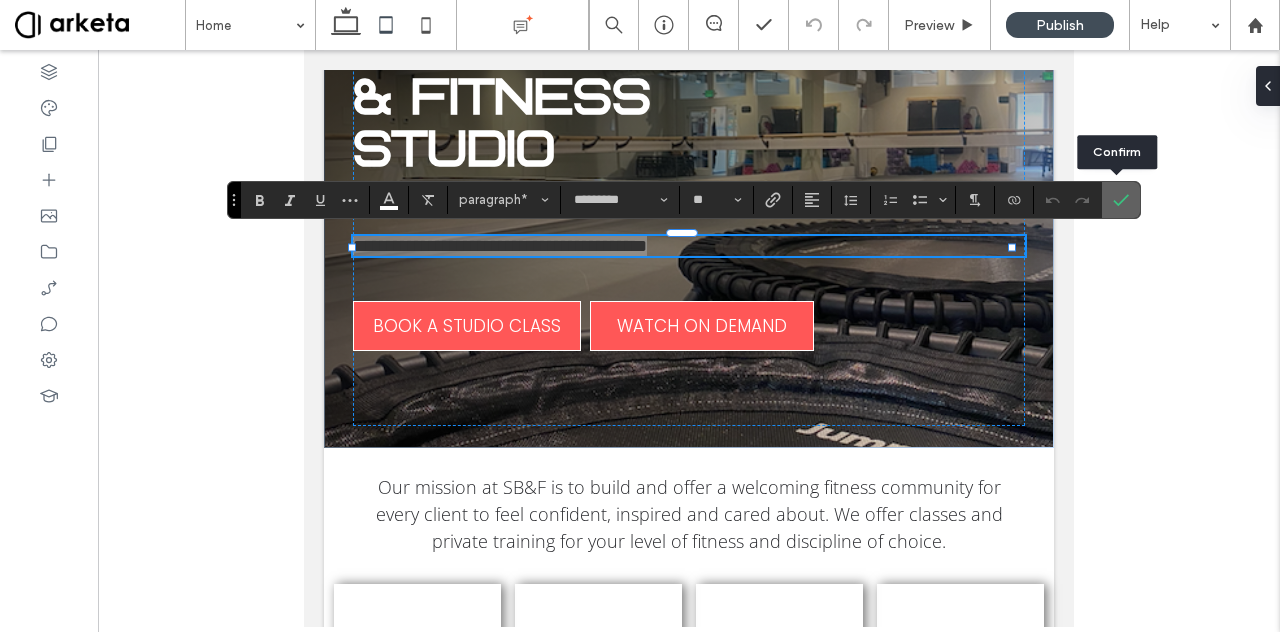 click 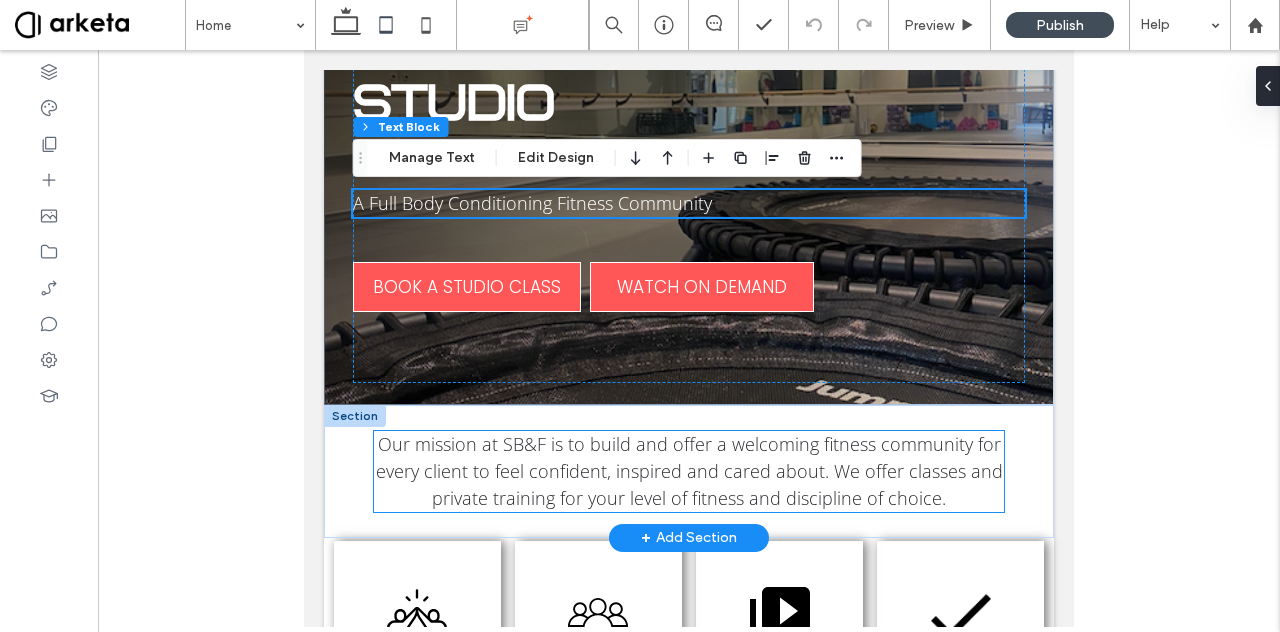 scroll, scrollTop: 339, scrollLeft: 0, axis: vertical 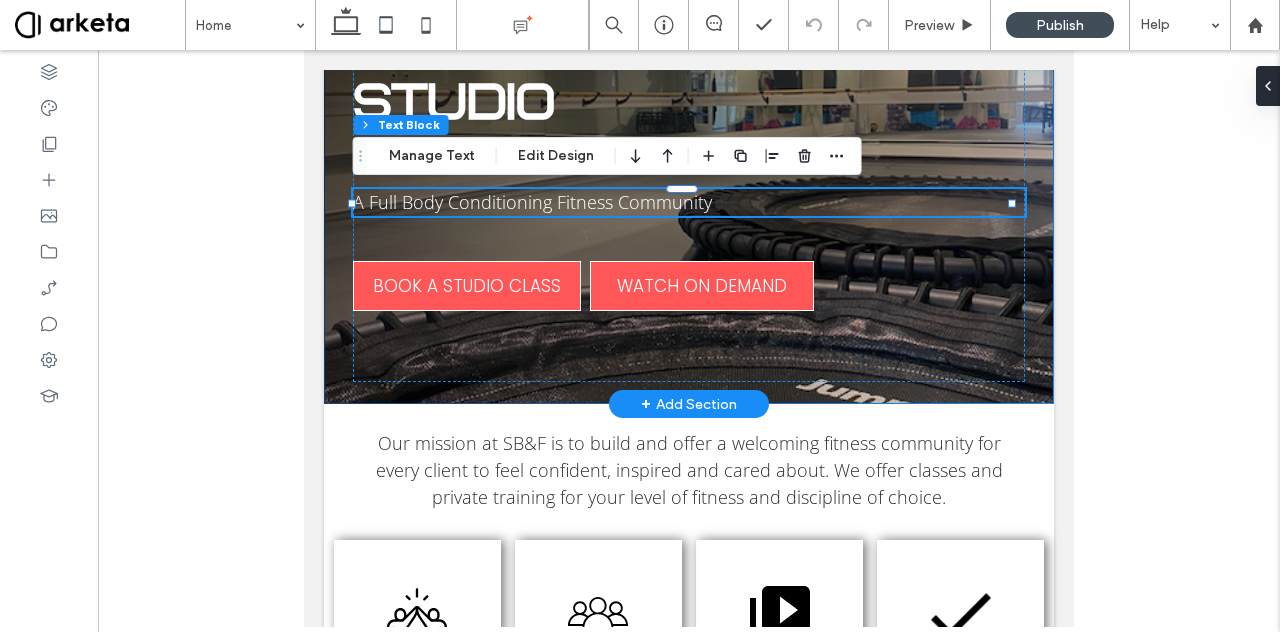 click on "Summit Barre & Fitness Studio
A Full Body Conditioning Fitness Community
BOOK A STUDIO CLASS
WATCH ON DEMAND" at bounding box center [689, 144] 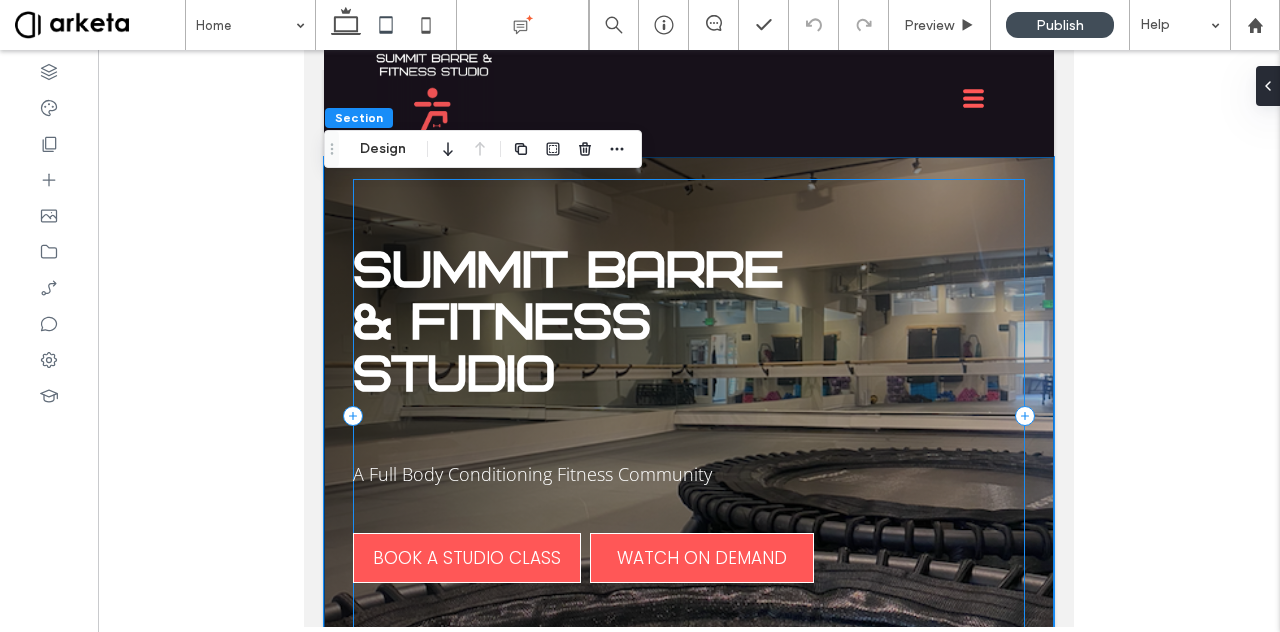 scroll, scrollTop: 61, scrollLeft: 0, axis: vertical 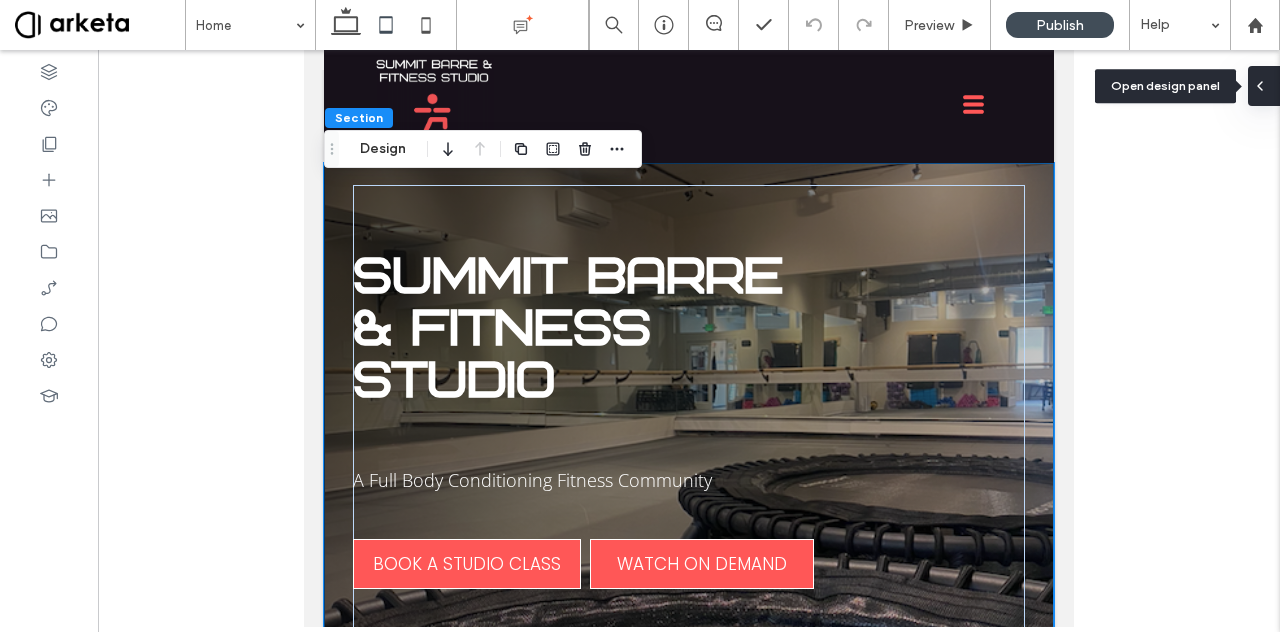 click at bounding box center [1264, 86] 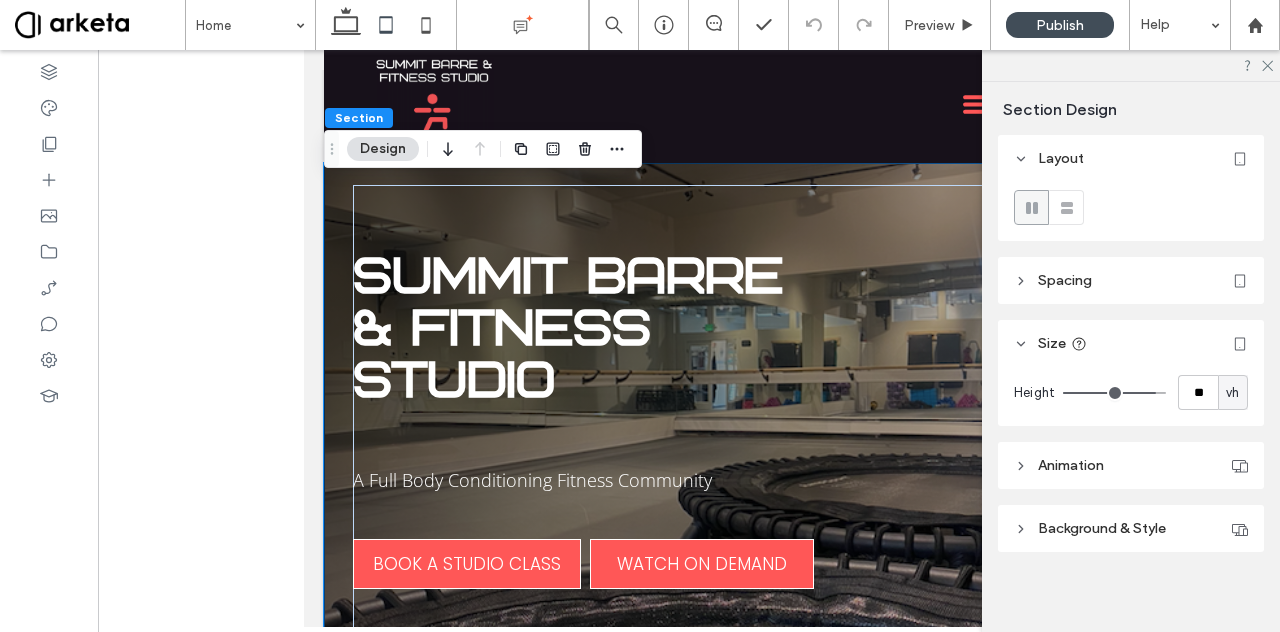 scroll, scrollTop: 6, scrollLeft: 0, axis: vertical 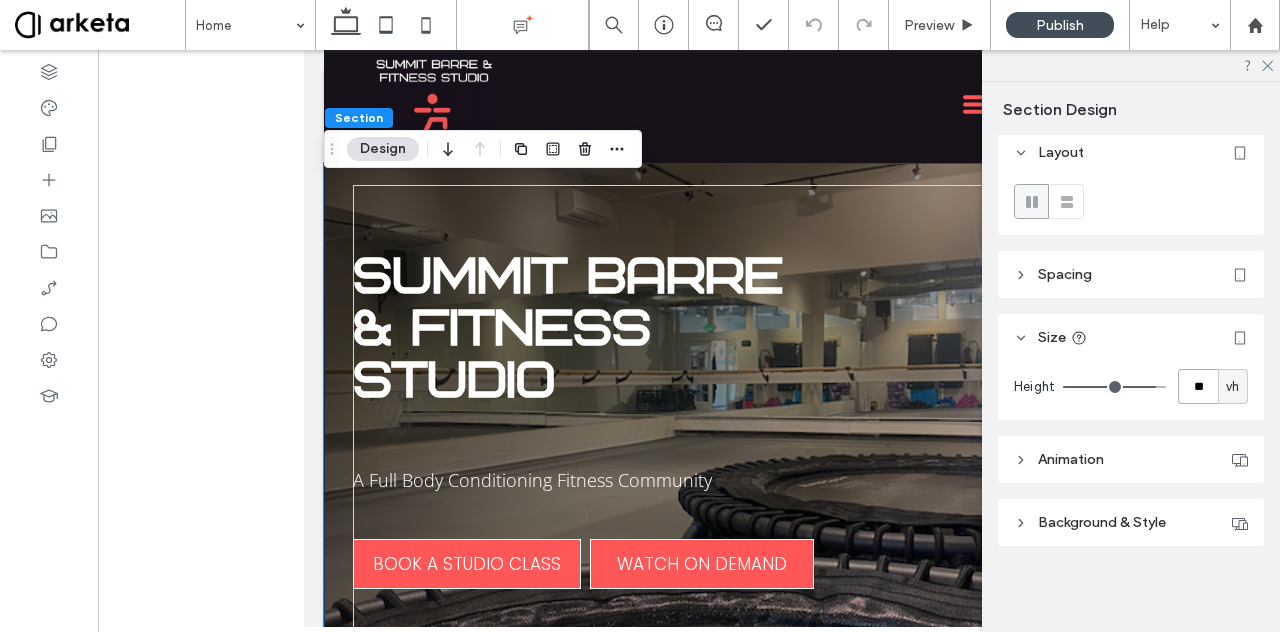 click on "**" at bounding box center (1198, 386) 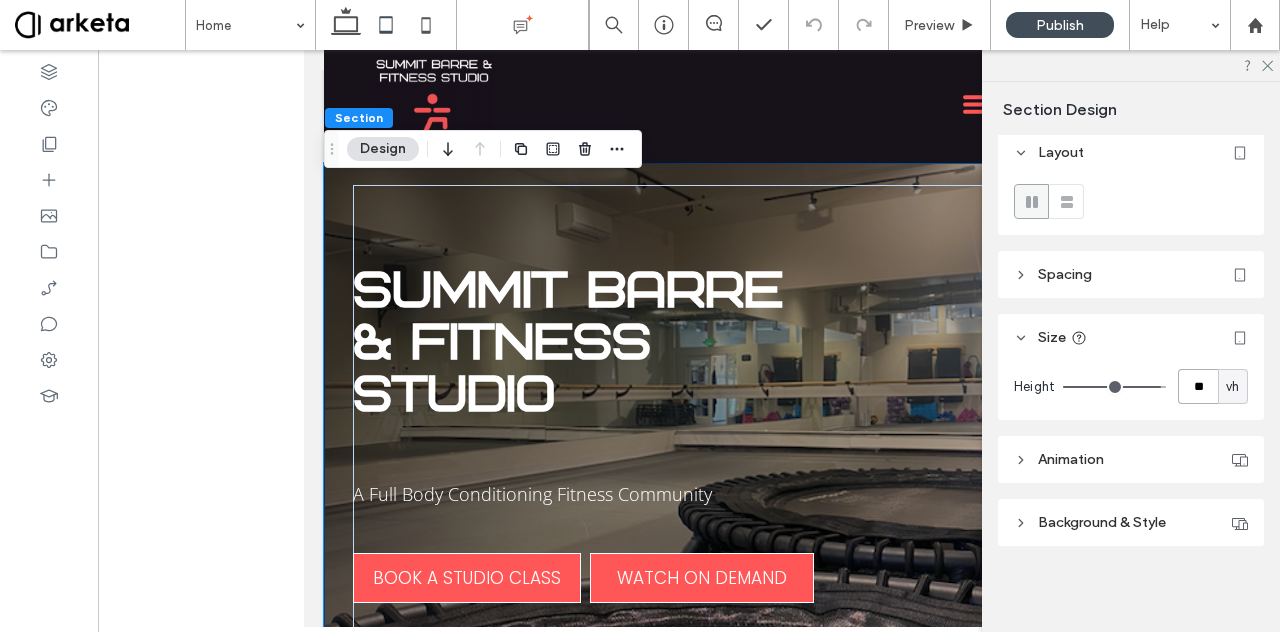 type on "**" 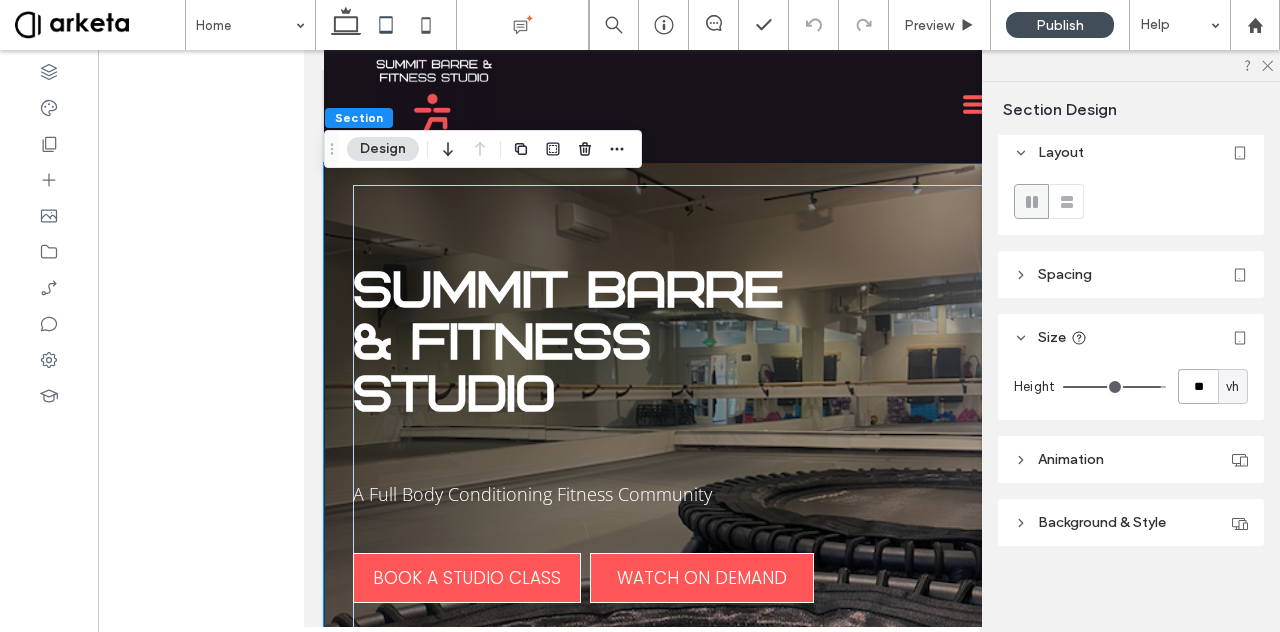 type on "**" 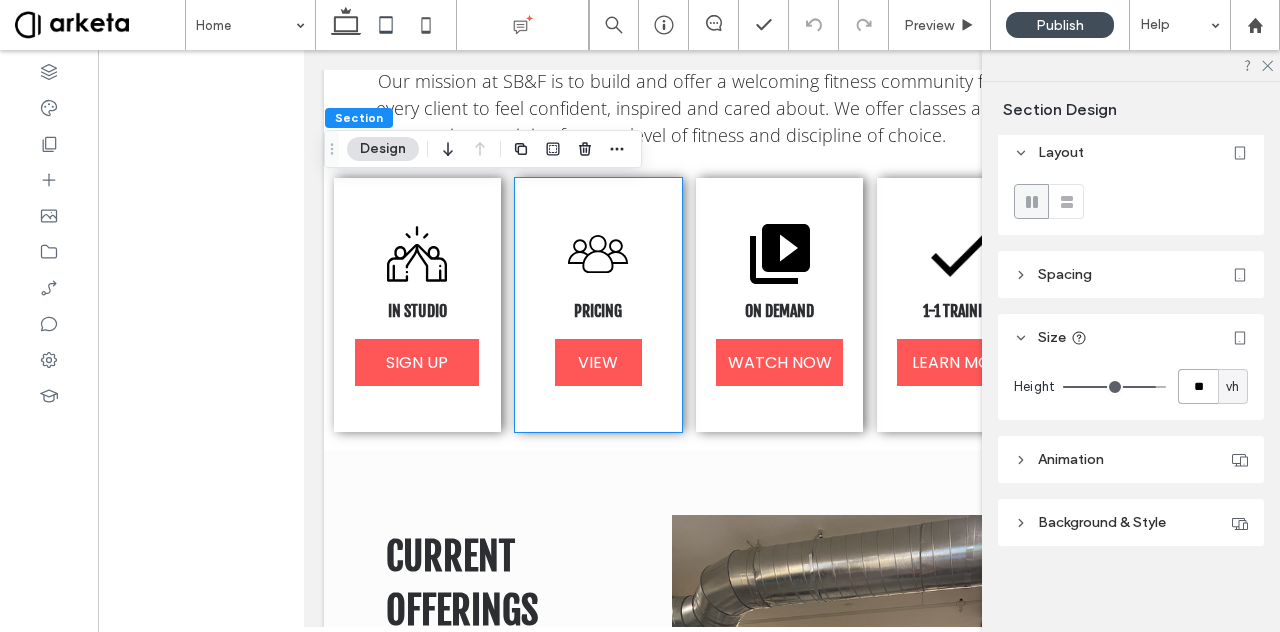 scroll, scrollTop: 704, scrollLeft: 0, axis: vertical 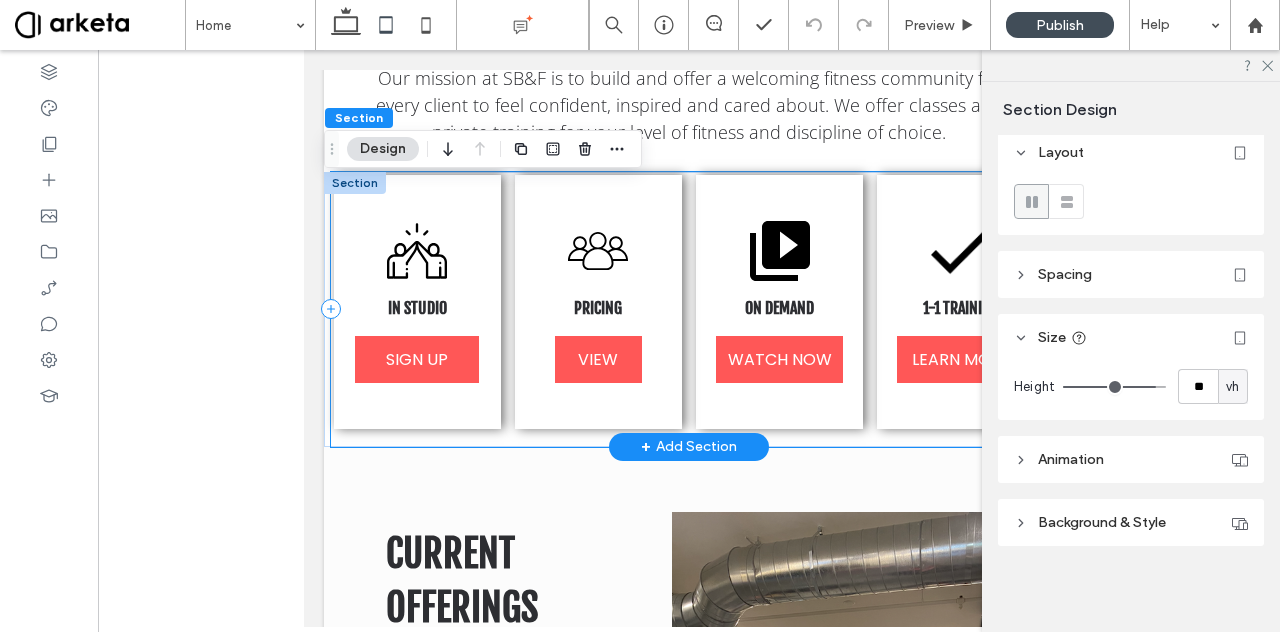 click on "IN STUDIO
SIGN UP
PRICING
VIEW
ON DEMAND
WATCH NOW
1-1 TRAINING
LEARN MORE" at bounding box center [688, 309] 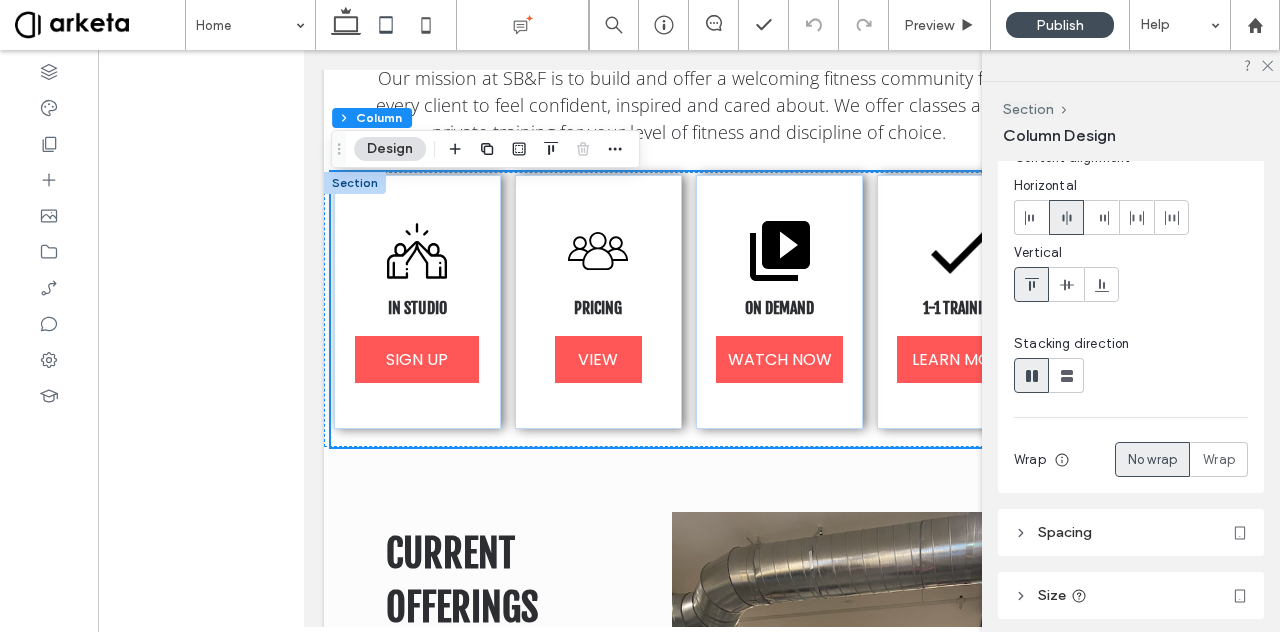scroll, scrollTop: 67, scrollLeft: 0, axis: vertical 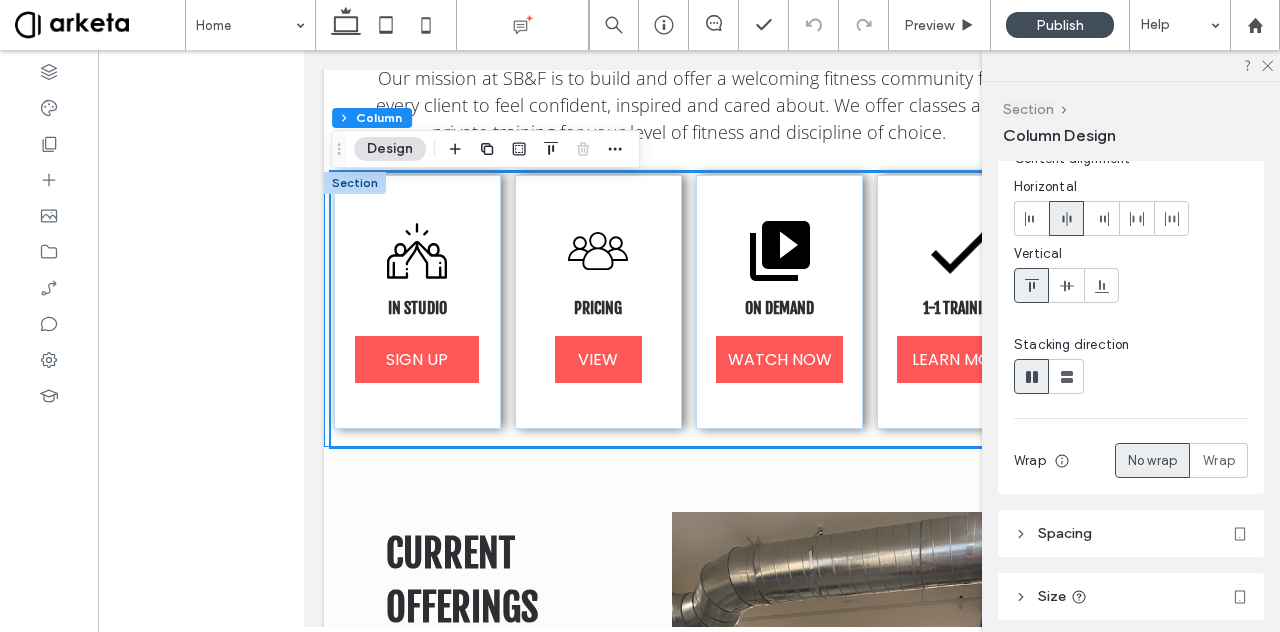 click on "Section" at bounding box center [1028, 109] 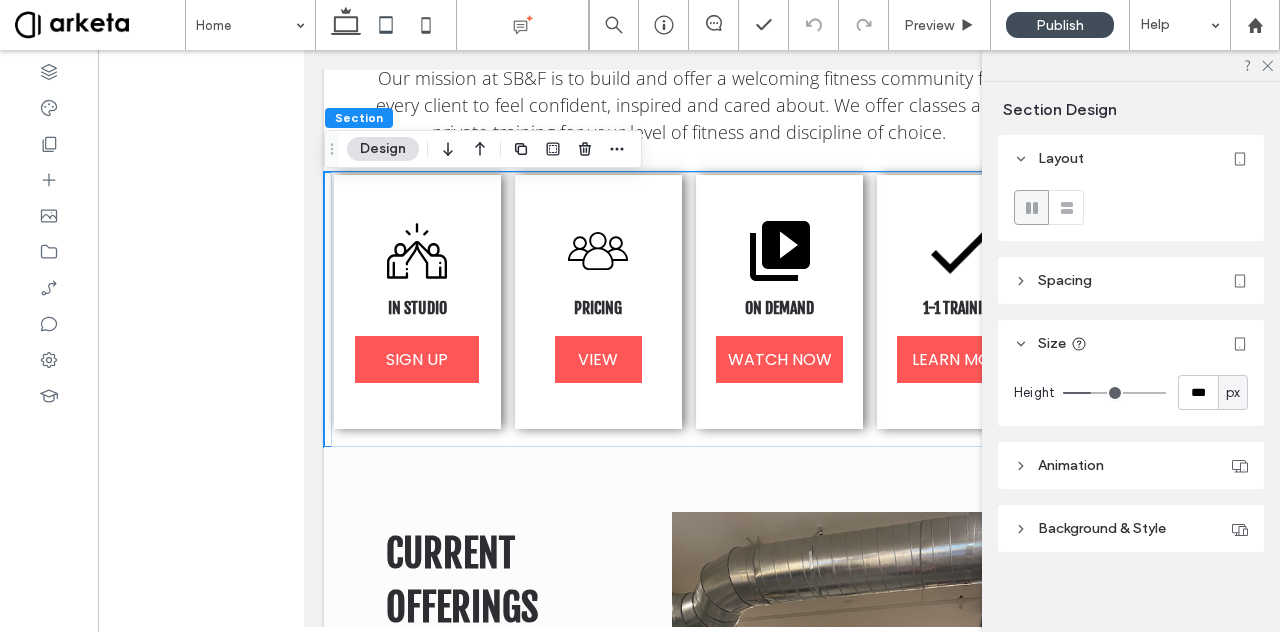 scroll, scrollTop: 6, scrollLeft: 0, axis: vertical 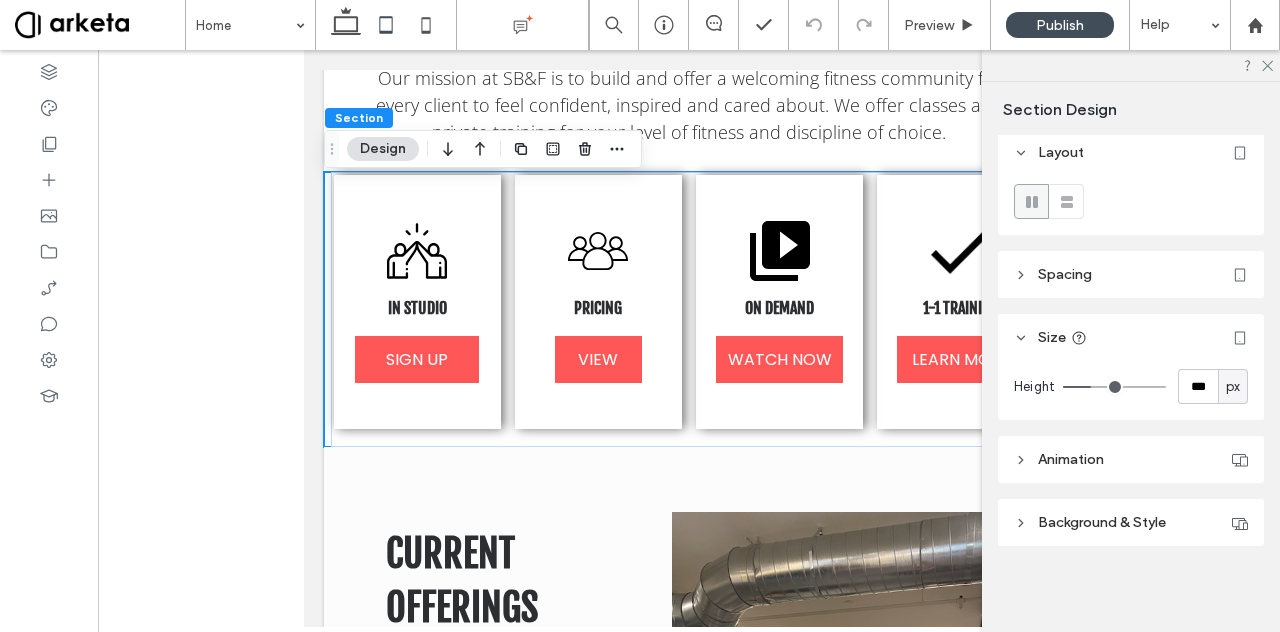 click on "Spacing" at bounding box center (1065, 274) 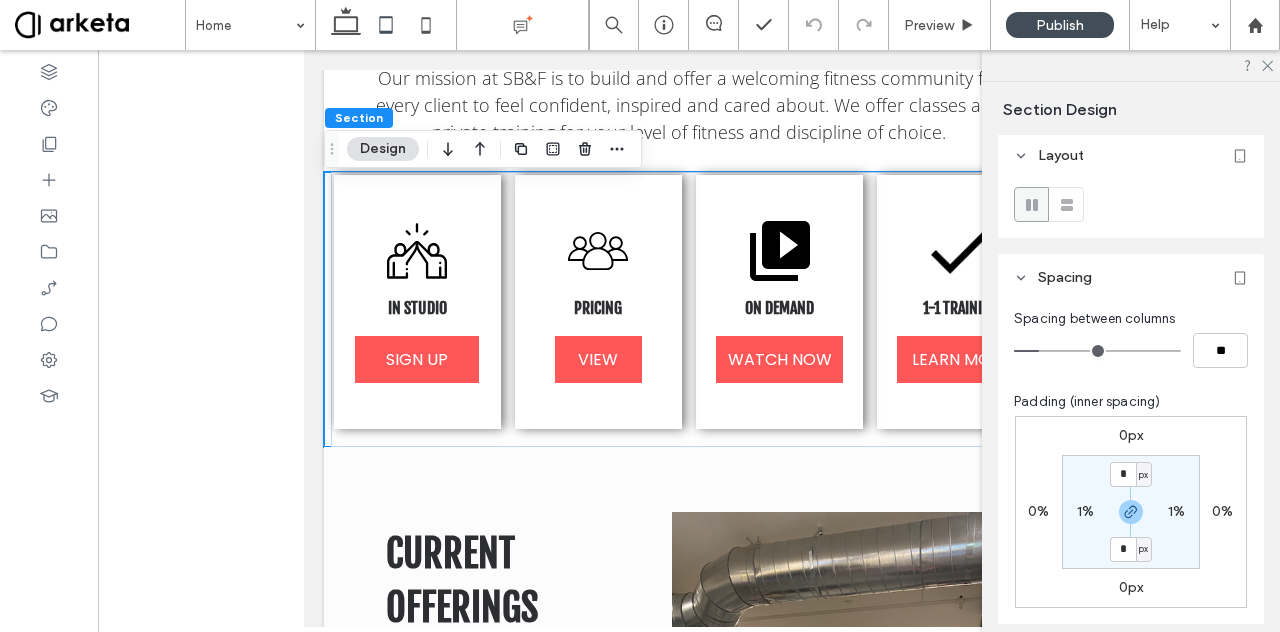 scroll, scrollTop: 0, scrollLeft: 0, axis: both 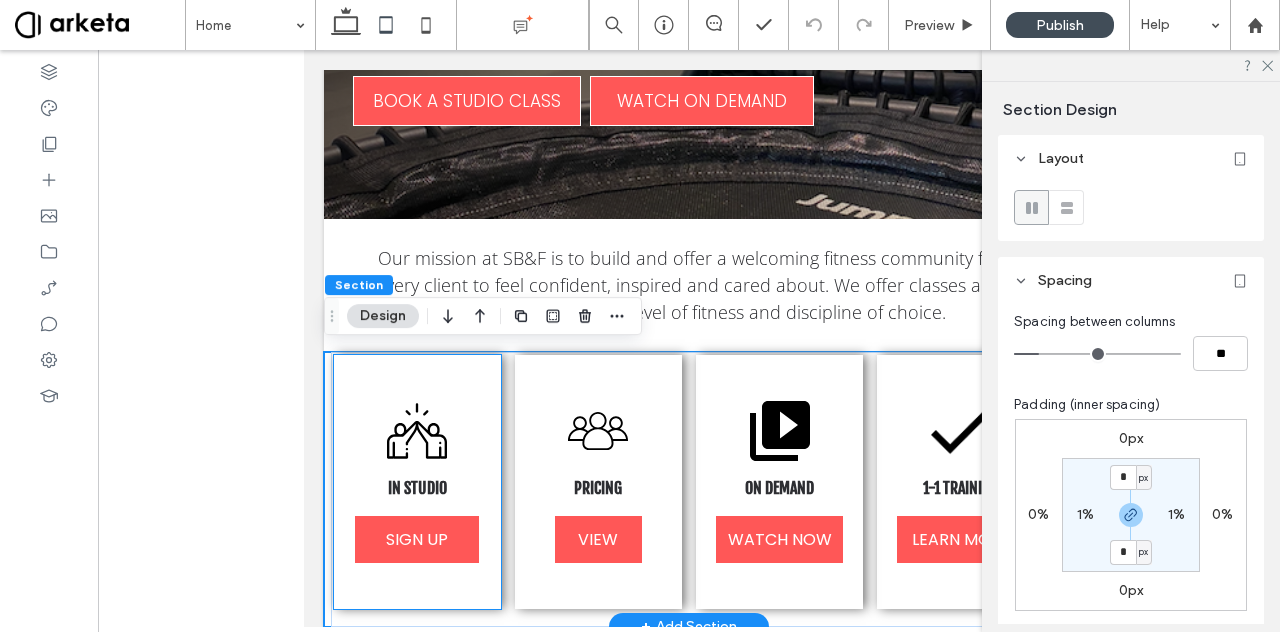 click on "IN STUDIO
SIGN UP" at bounding box center [417, 482] 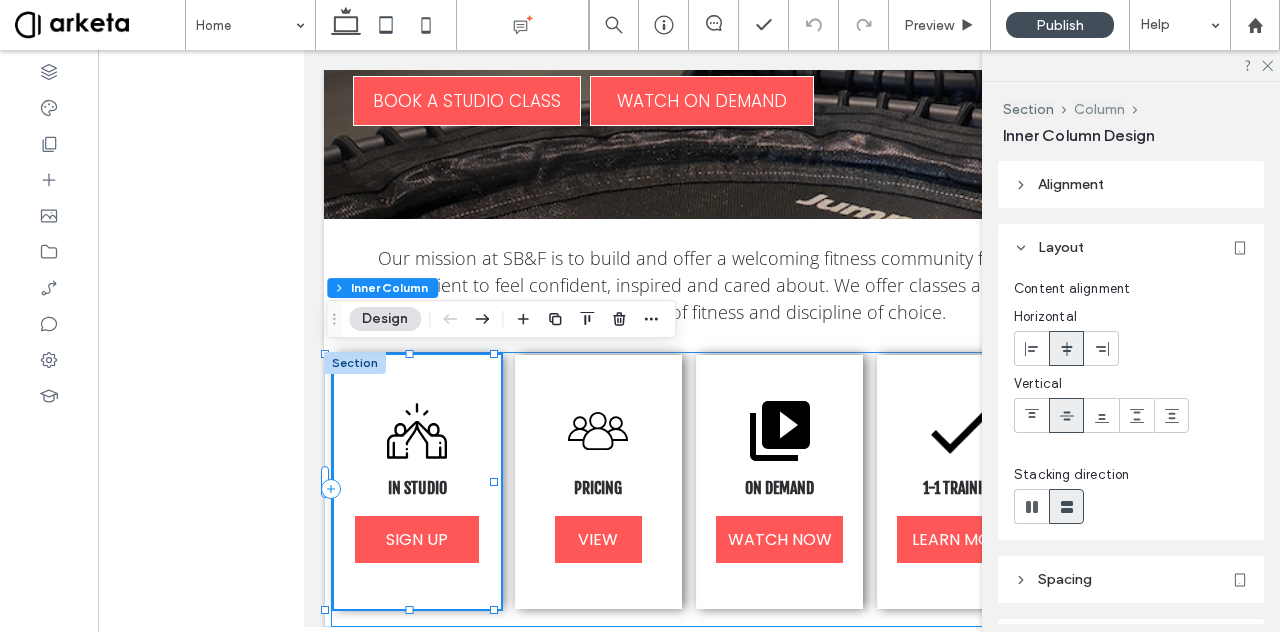 click on "Column" at bounding box center [1099, 109] 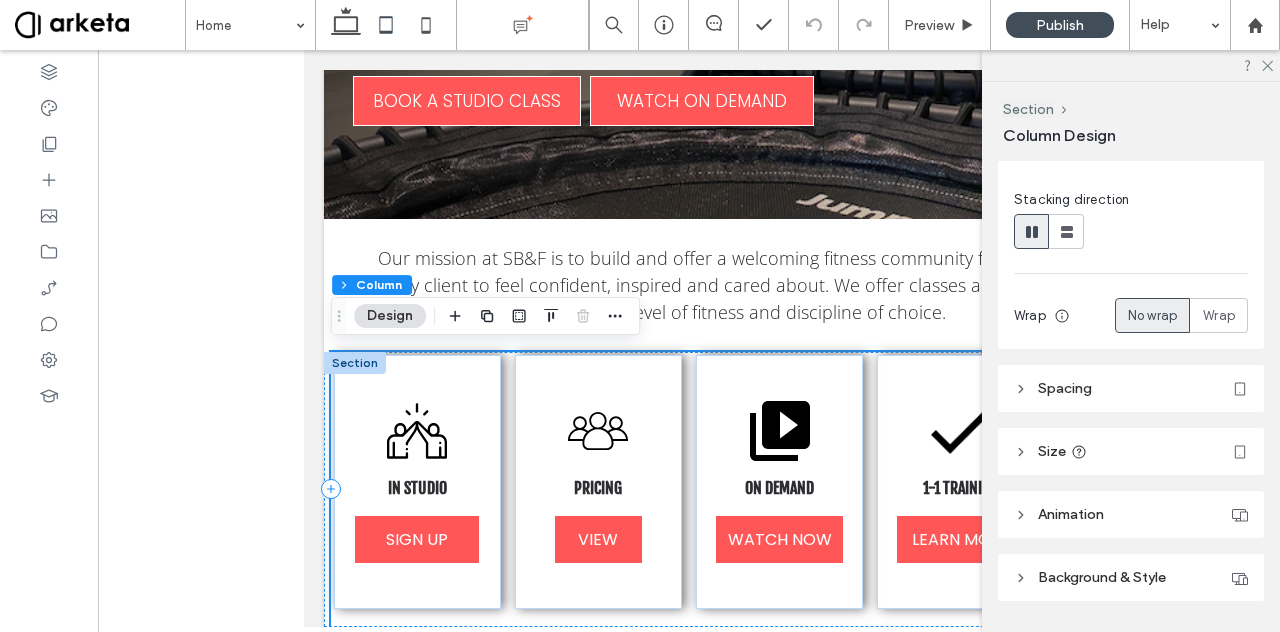 scroll, scrollTop: 266, scrollLeft: 0, axis: vertical 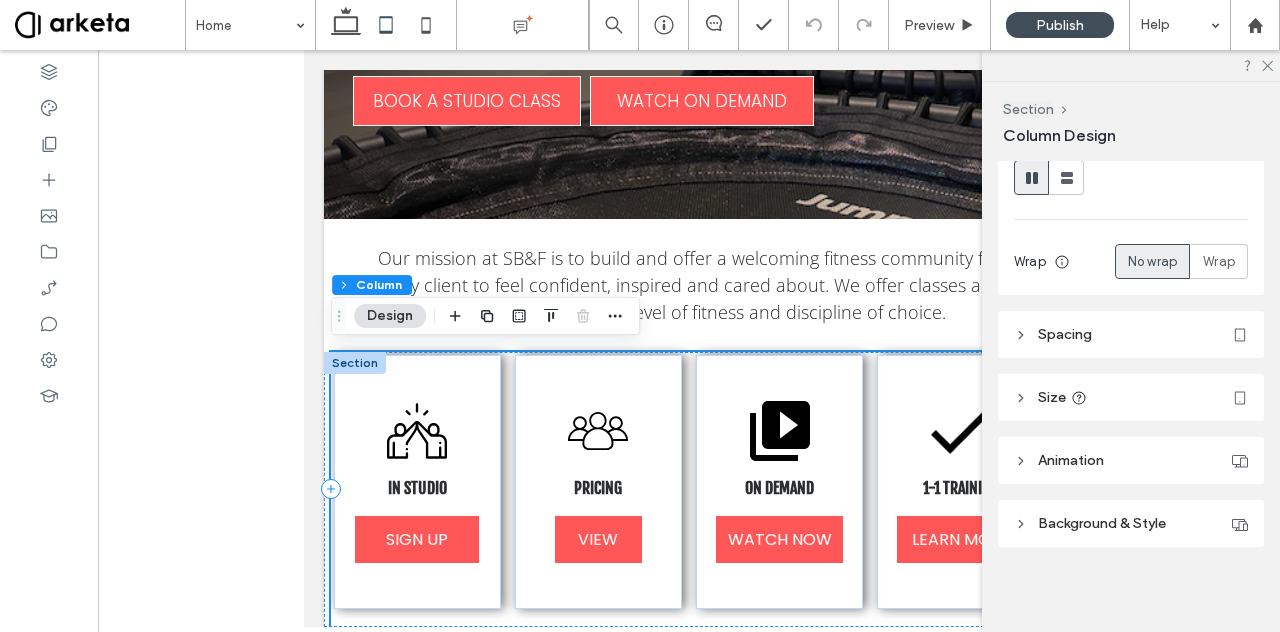 click on "Size" at bounding box center [1131, 397] 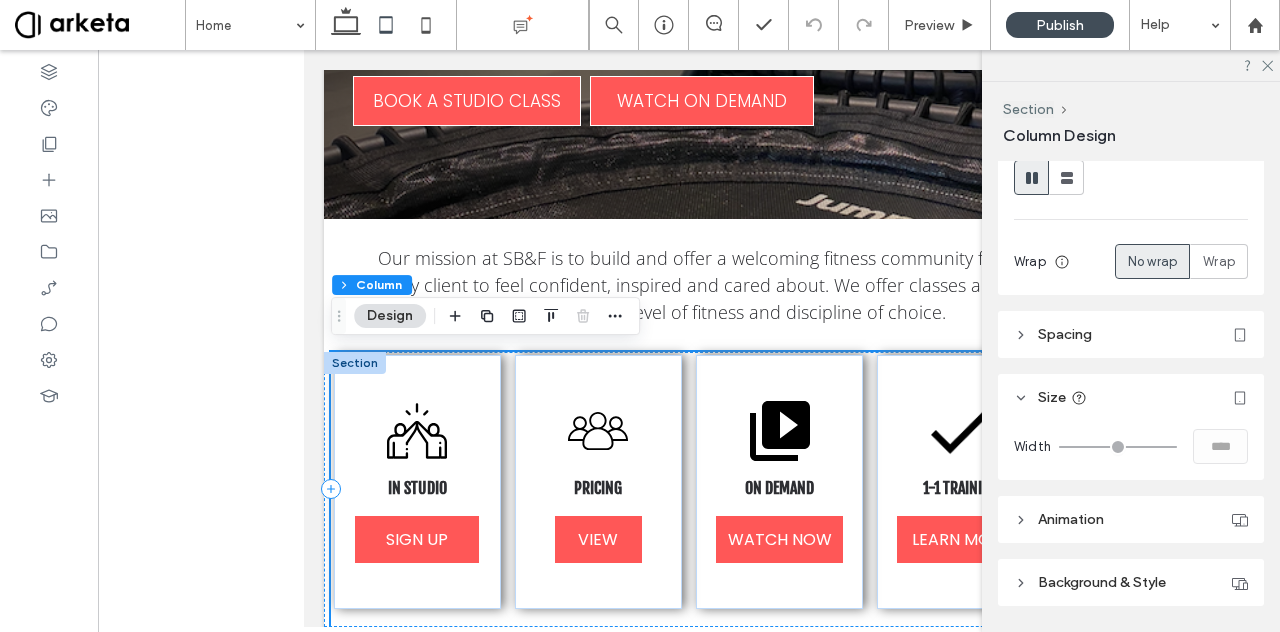 scroll, scrollTop: 326, scrollLeft: 0, axis: vertical 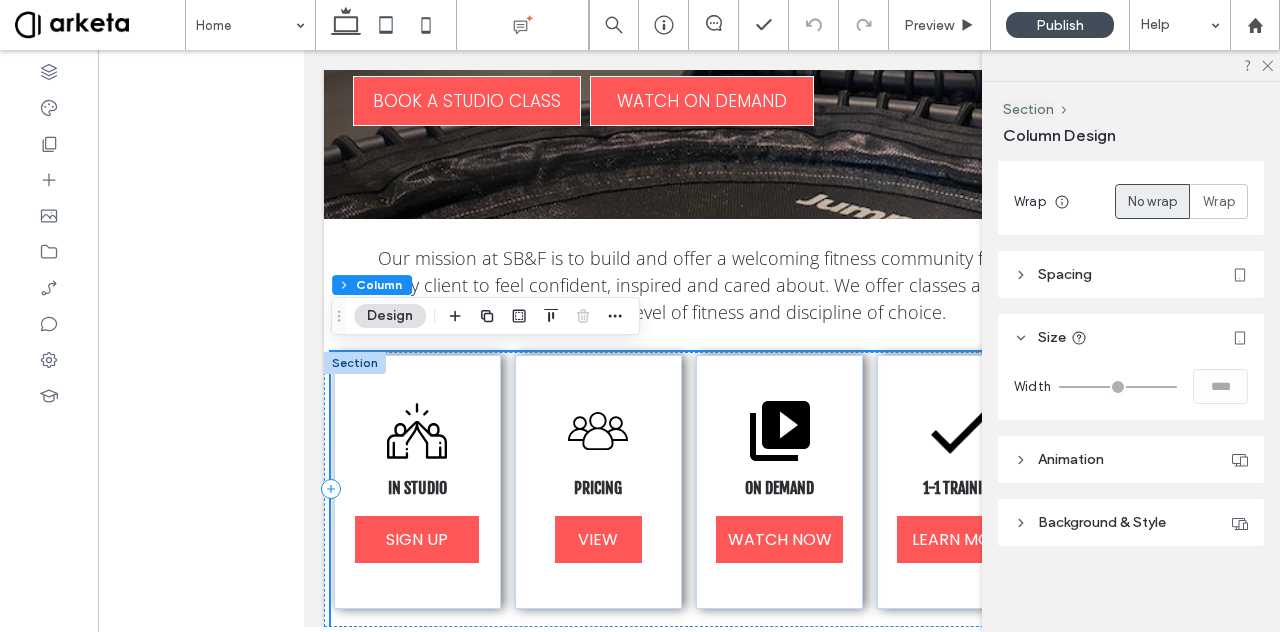 click on "Spacing" at bounding box center (1131, 274) 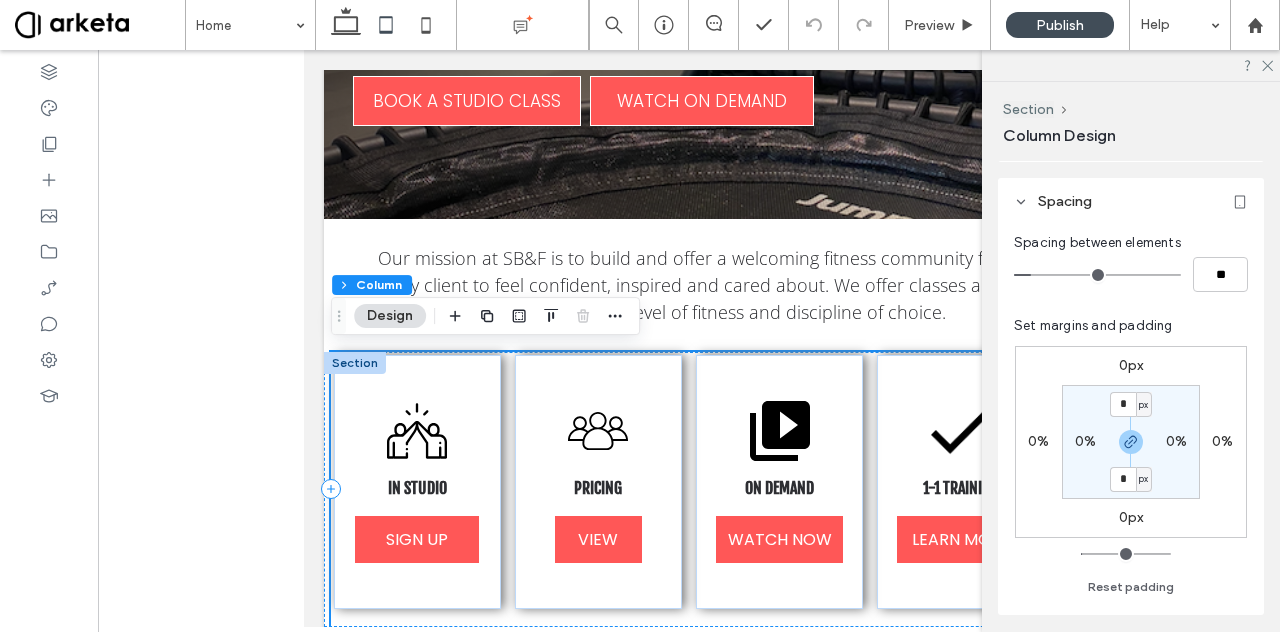scroll, scrollTop: 400, scrollLeft: 0, axis: vertical 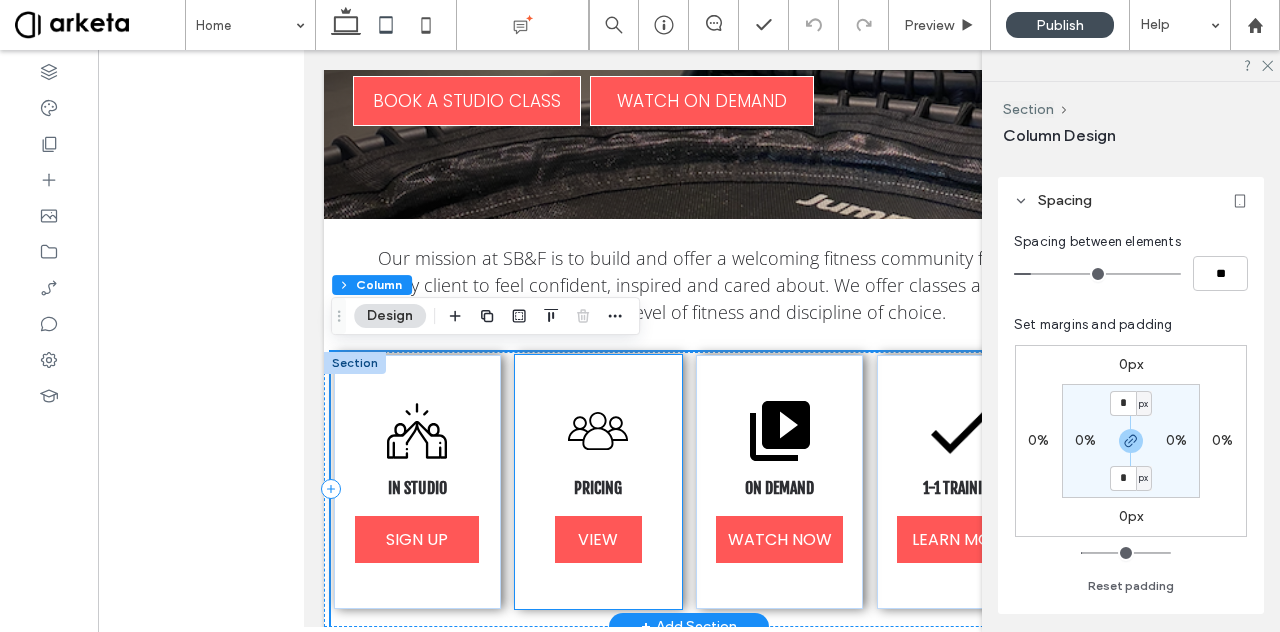 click at bounding box center (598, 431) 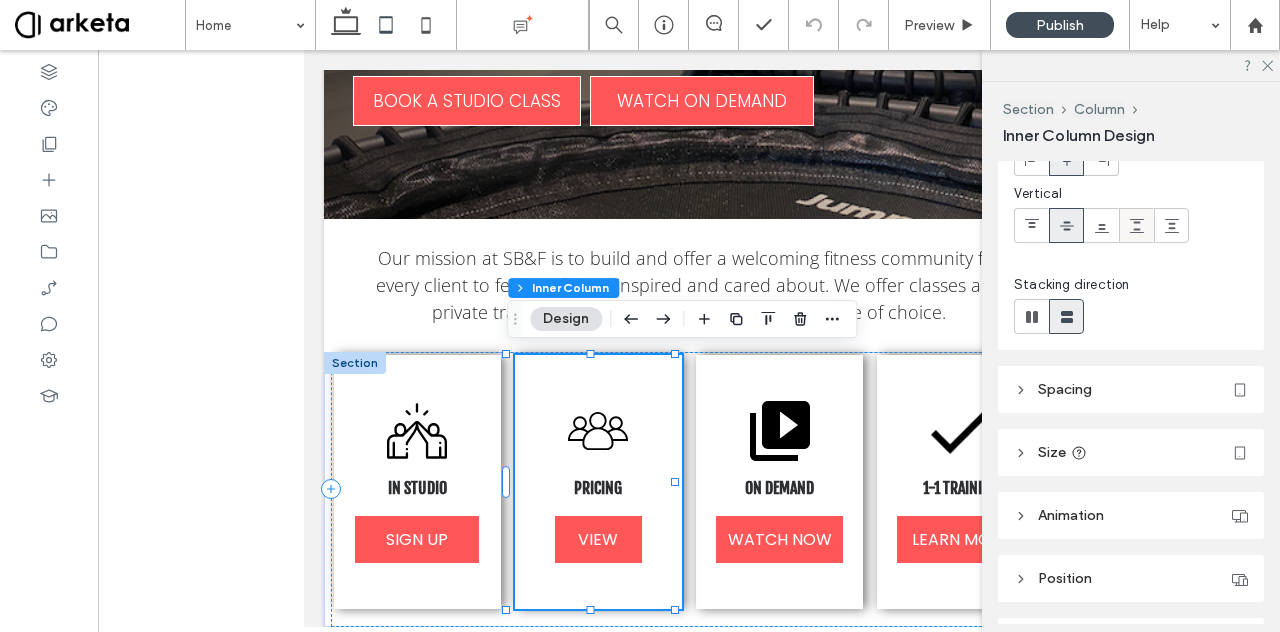 scroll, scrollTop: 191, scrollLeft: 0, axis: vertical 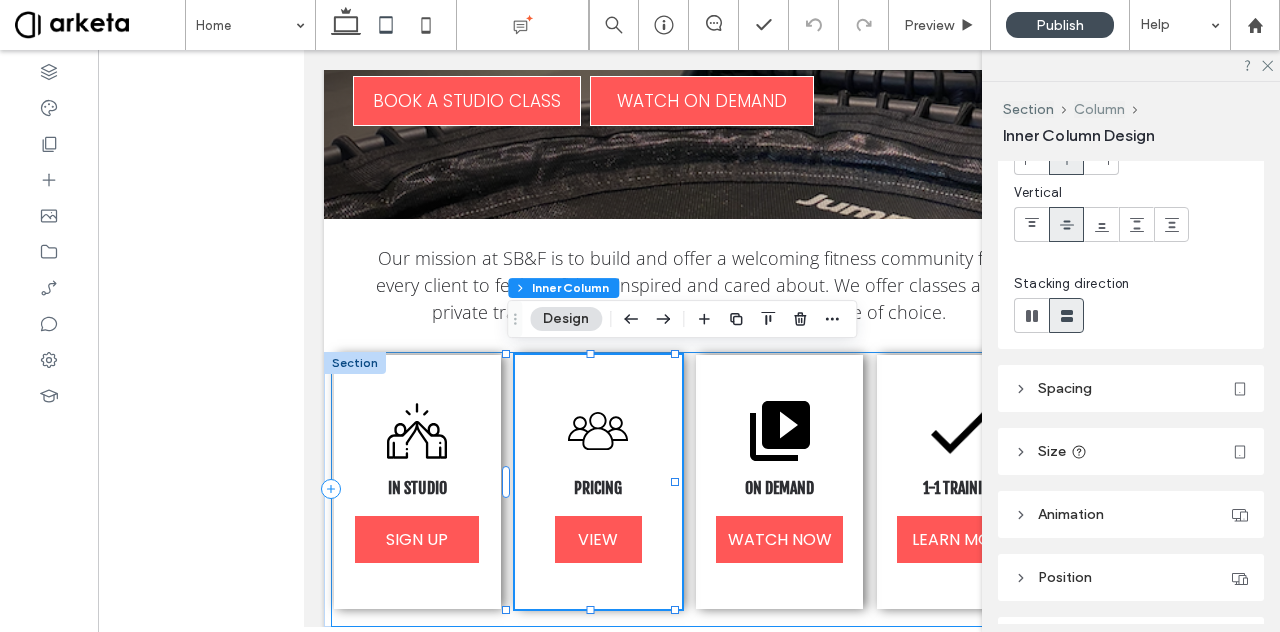 click on "Column" at bounding box center (1099, 109) 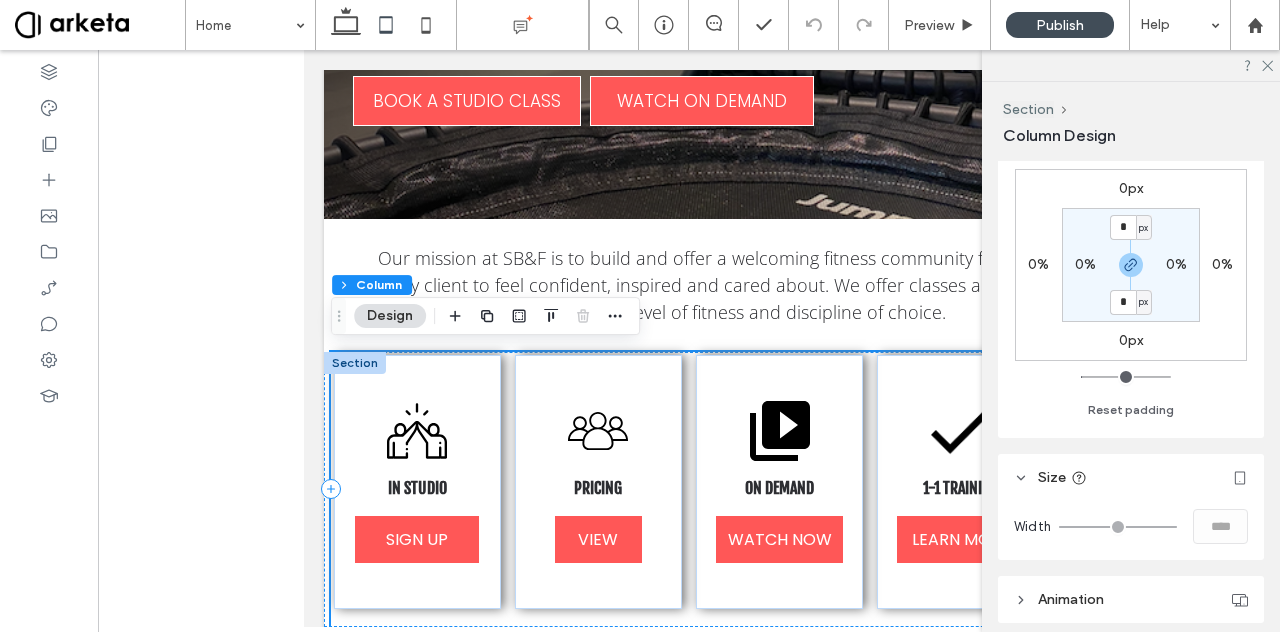 scroll, scrollTop: 716, scrollLeft: 0, axis: vertical 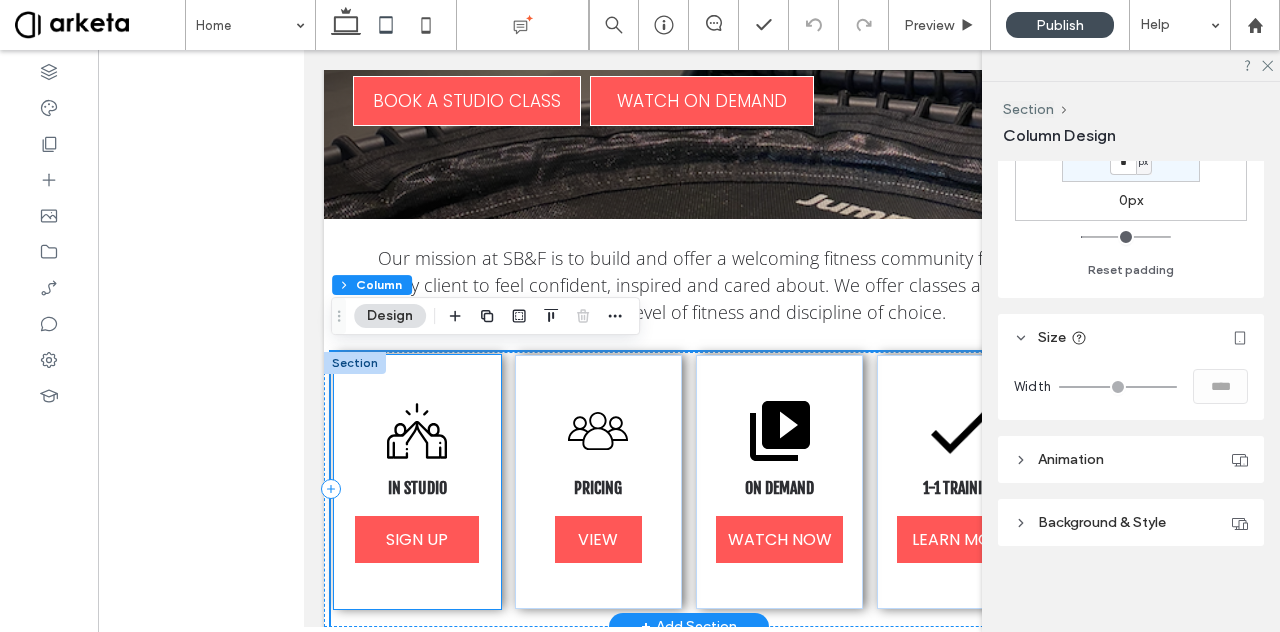 click on "IN STUDIO
SIGN UP" at bounding box center [417, 482] 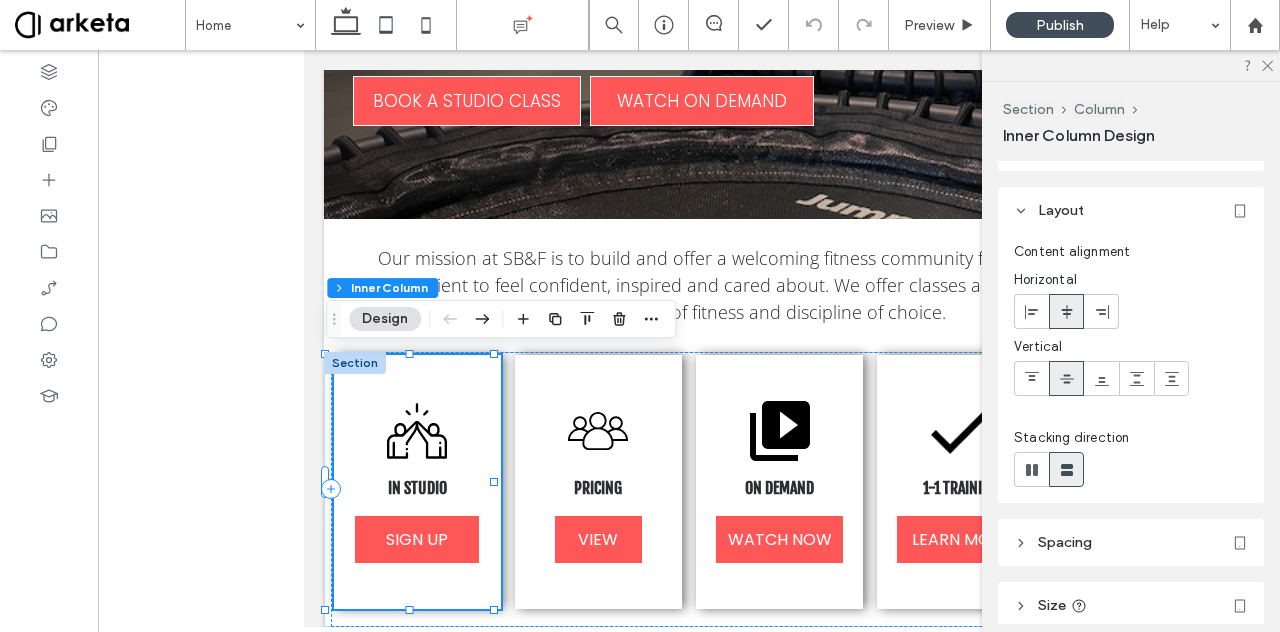 scroll, scrollTop: 0, scrollLeft: 0, axis: both 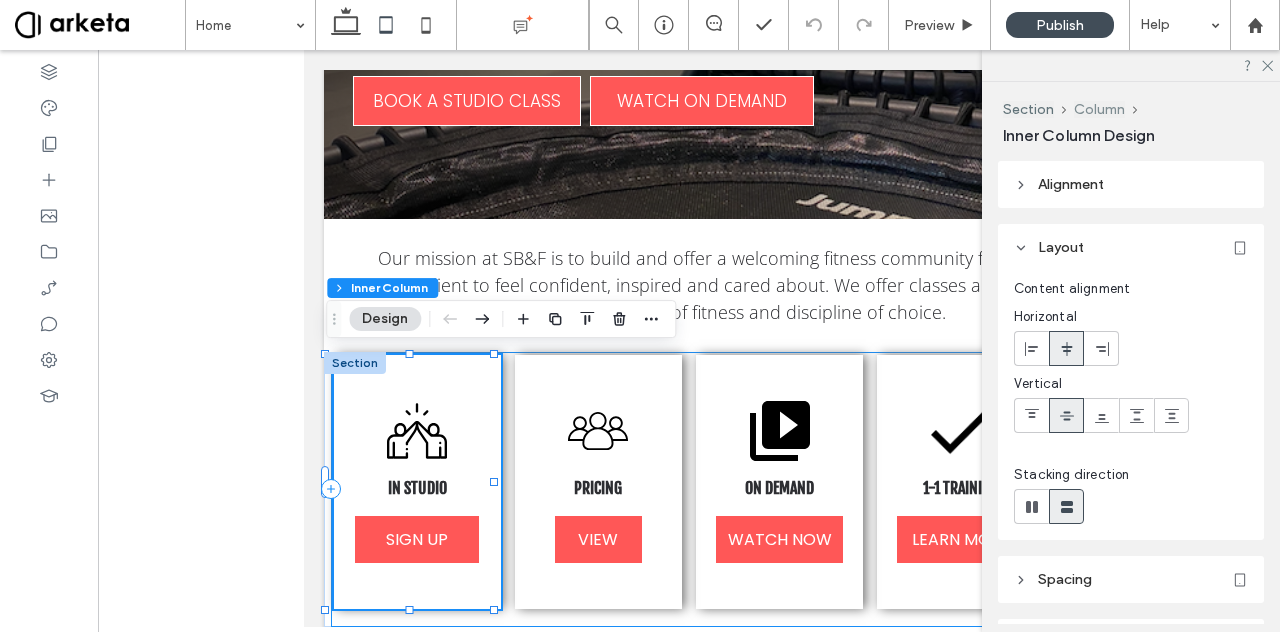 click on "Column" at bounding box center [1099, 109] 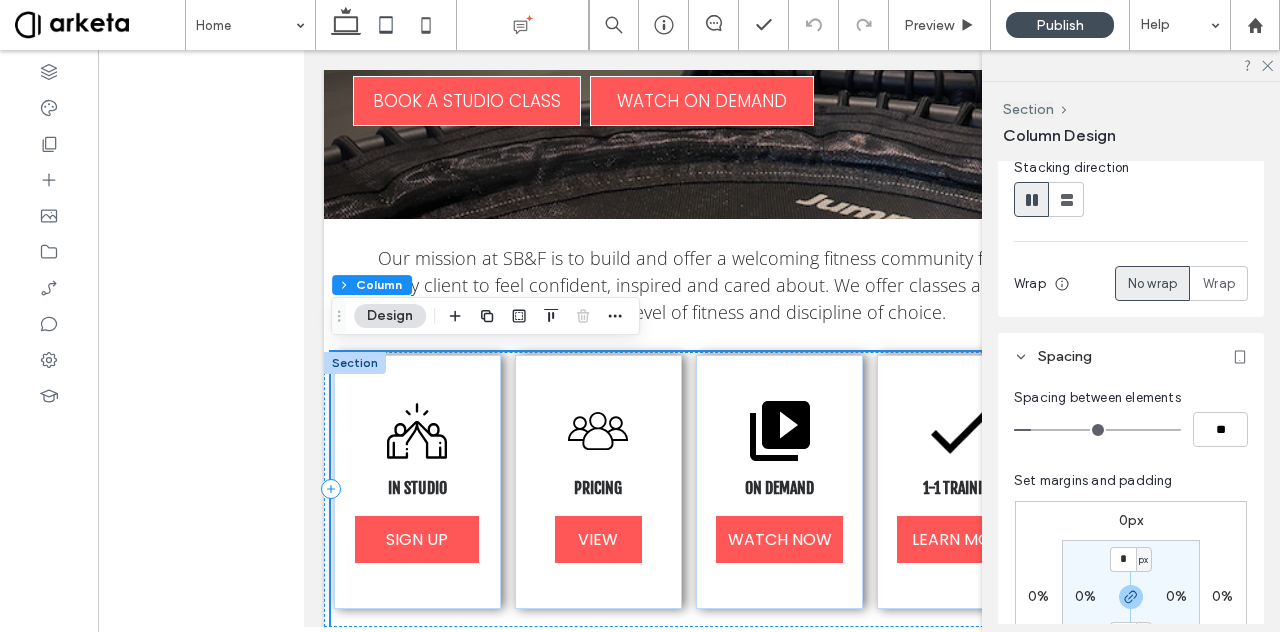 scroll, scrollTop: 287, scrollLeft: 0, axis: vertical 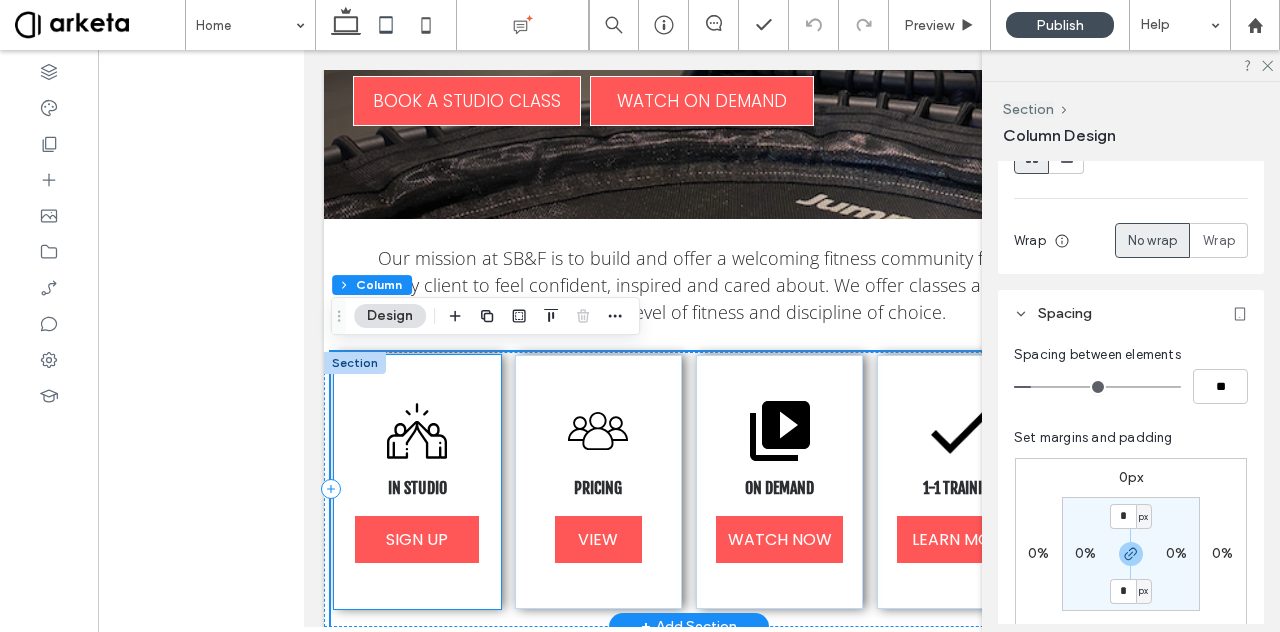 click on "IN STUDIO
SIGN UP" at bounding box center (417, 482) 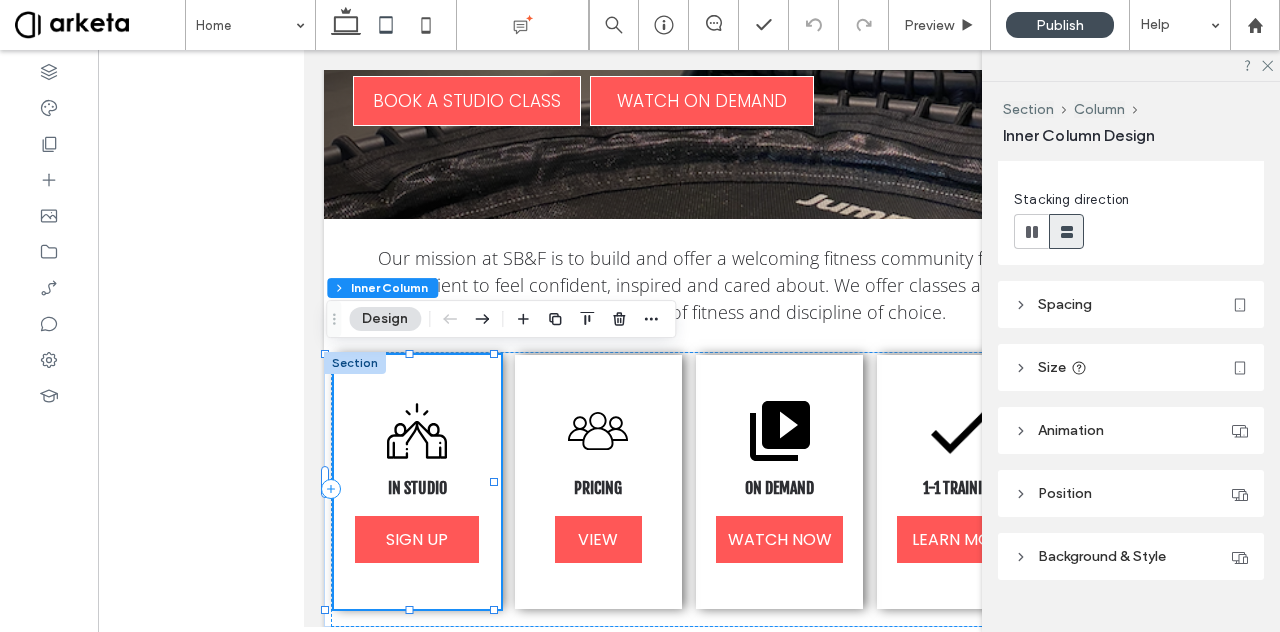 scroll, scrollTop: 276, scrollLeft: 0, axis: vertical 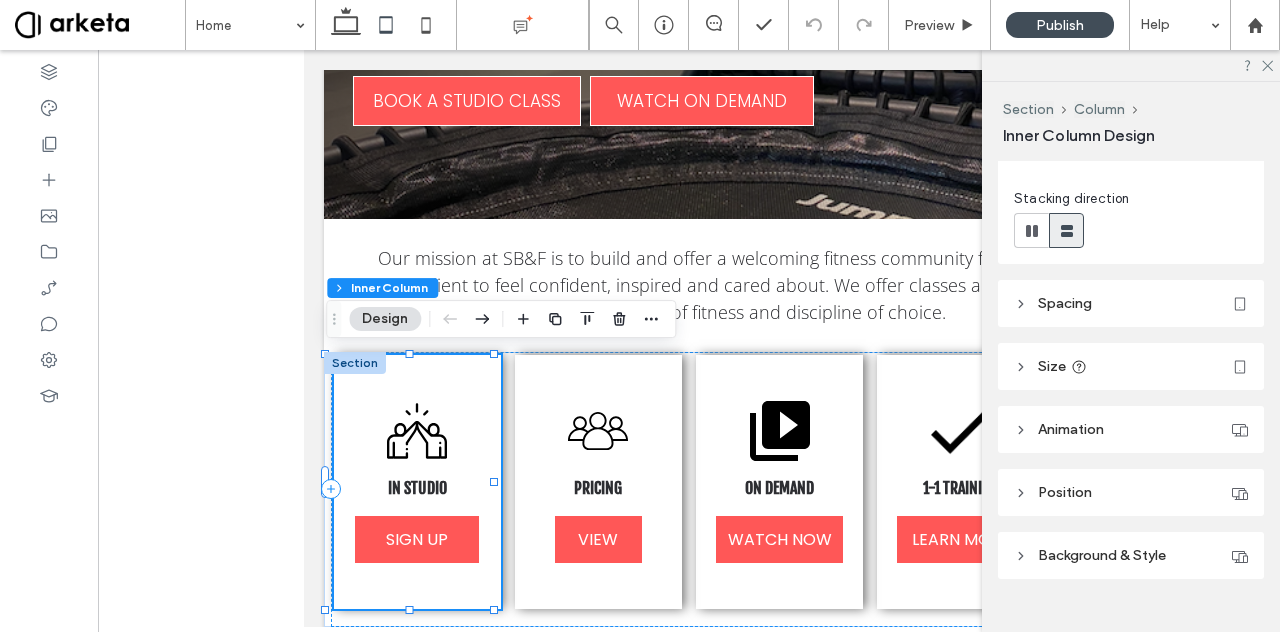 click on "Size" at bounding box center [1131, 366] 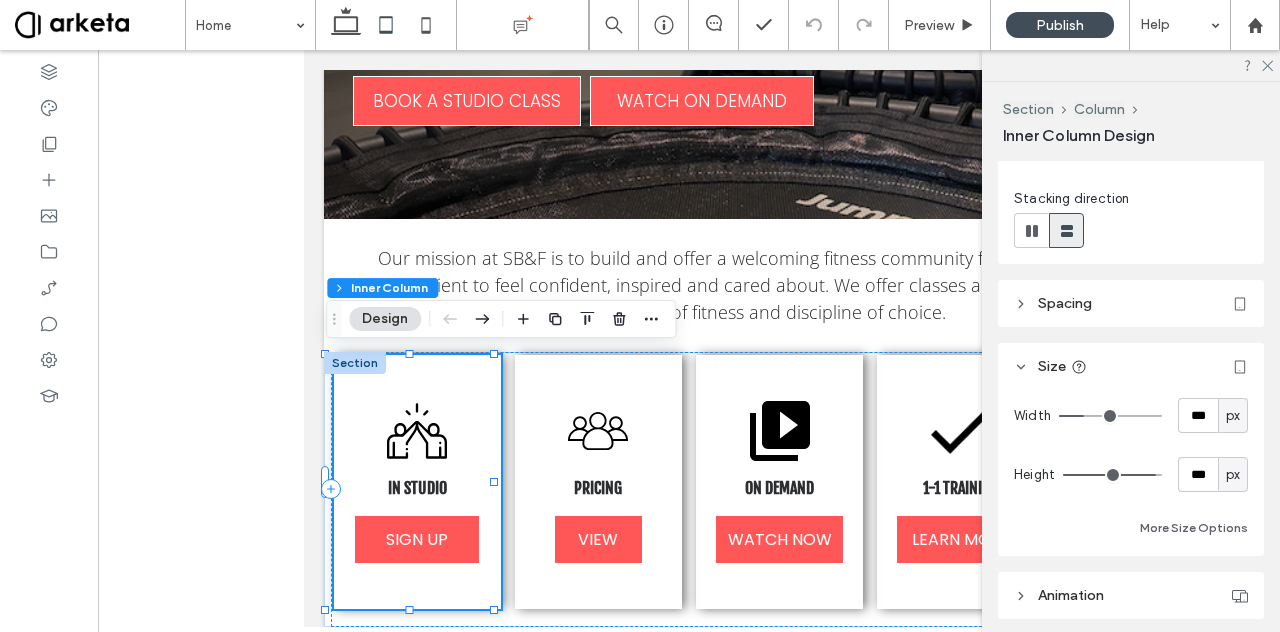 scroll, scrollTop: 340, scrollLeft: 0, axis: vertical 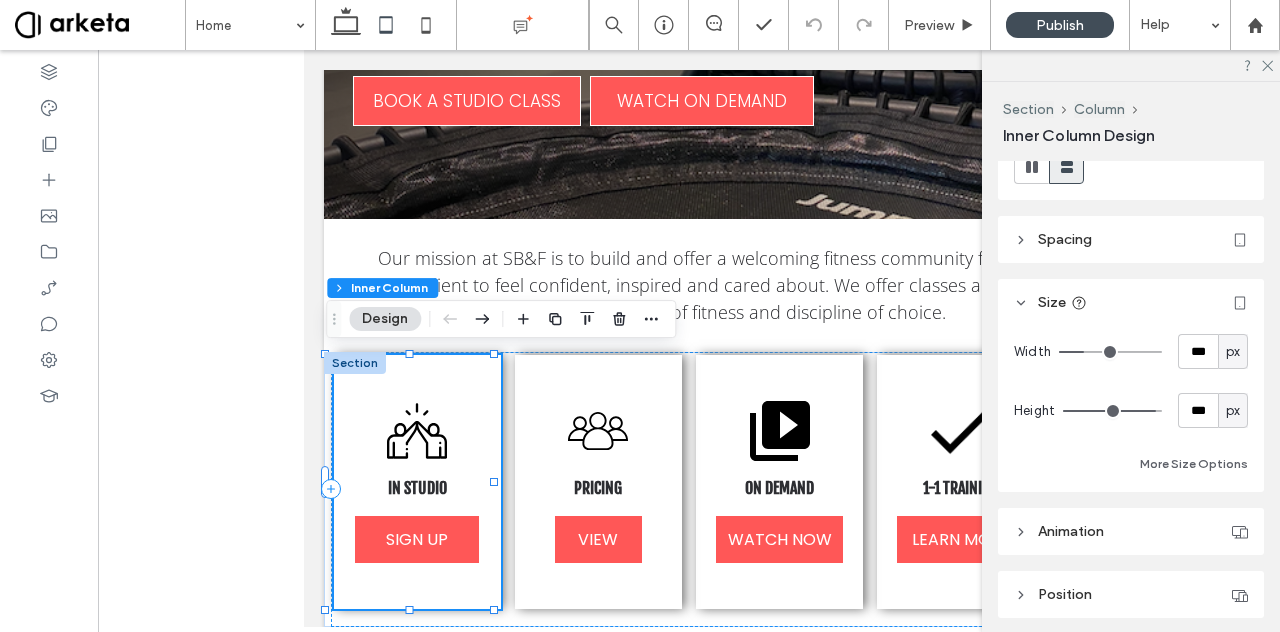 click on "px" at bounding box center [1233, 352] 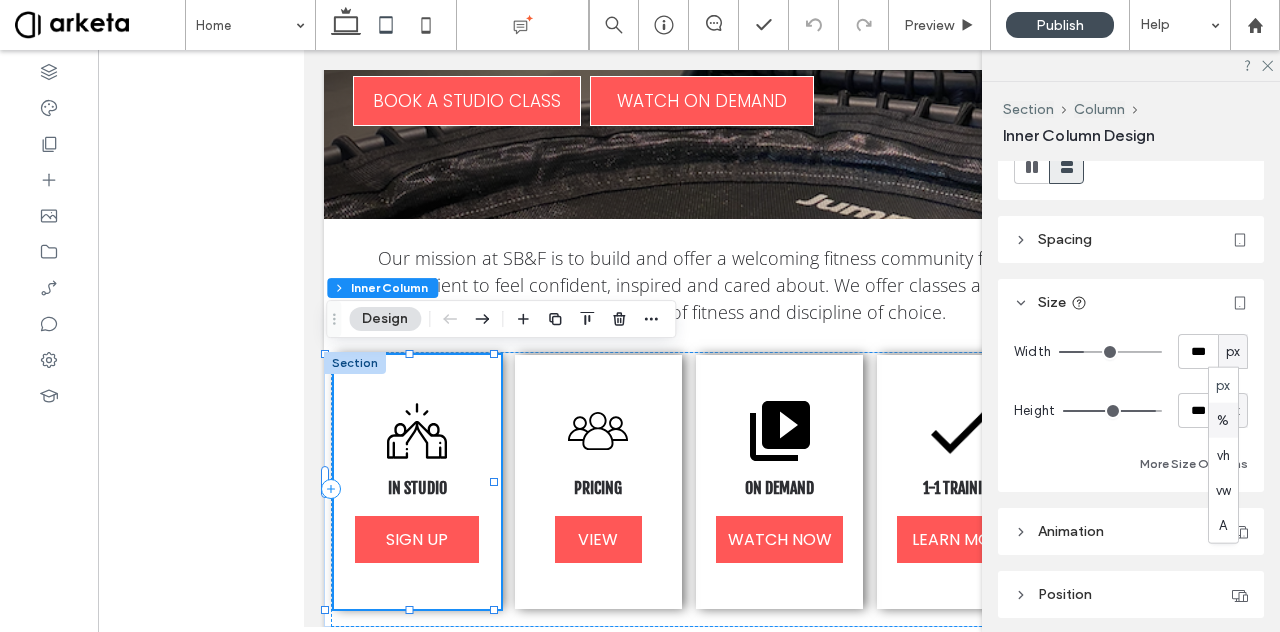 click on "%" at bounding box center (1223, 420) 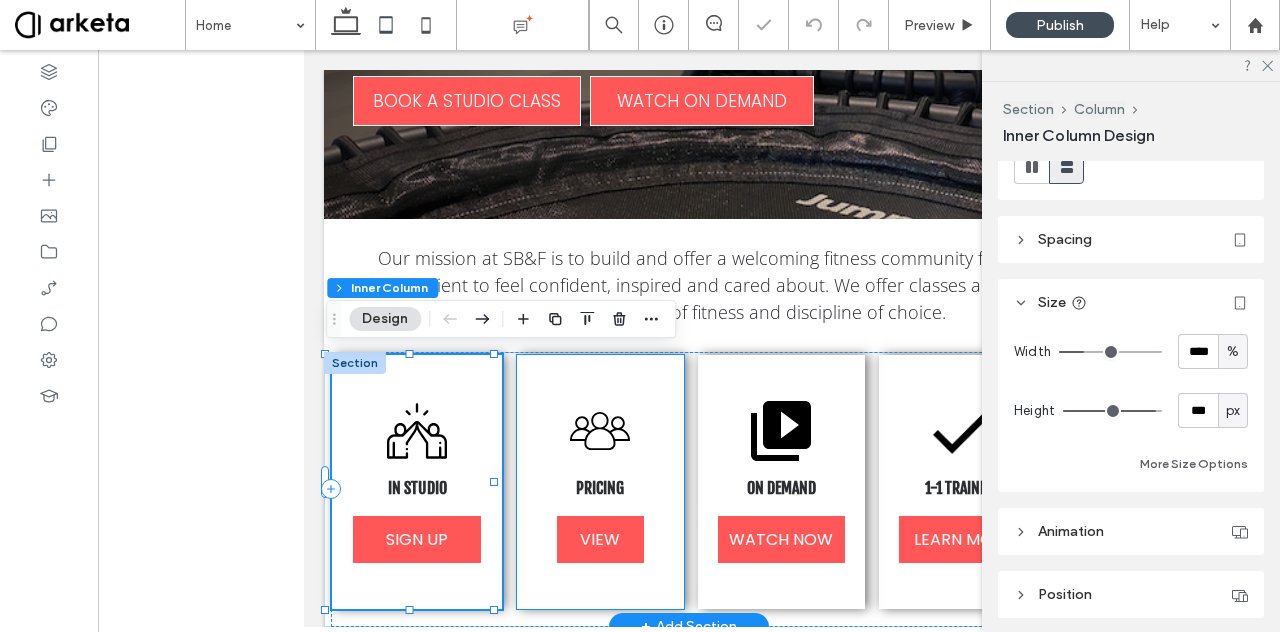 click on "PRICING
VIEW" at bounding box center [600, 482] 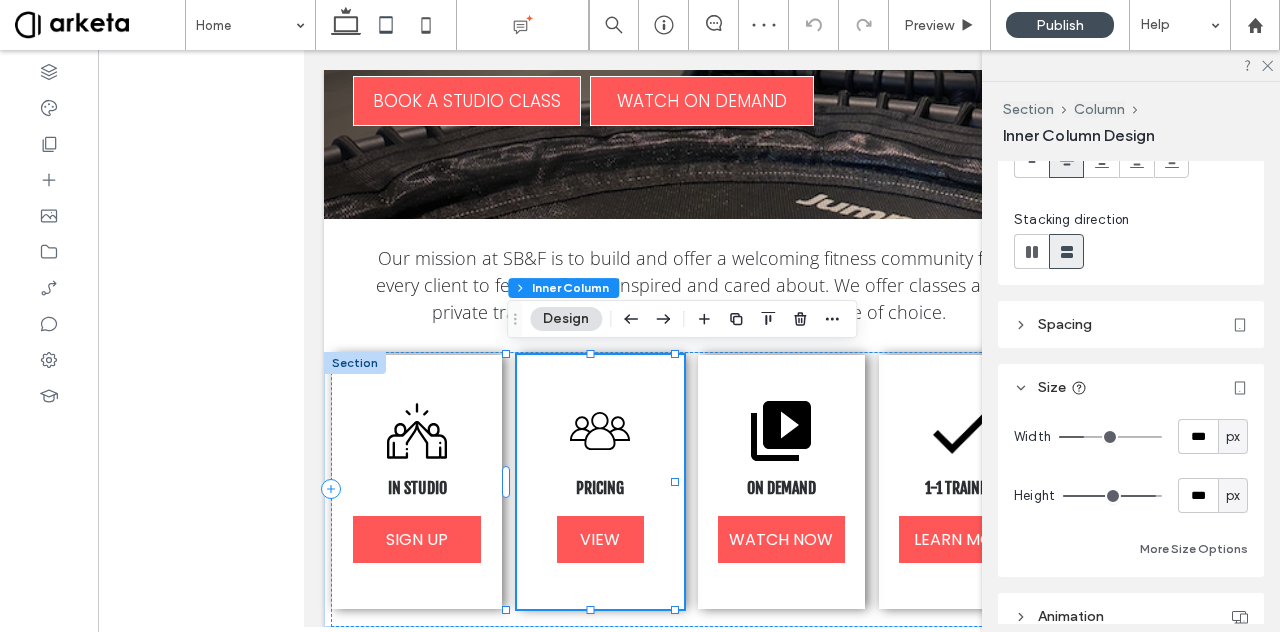 scroll, scrollTop: 268, scrollLeft: 0, axis: vertical 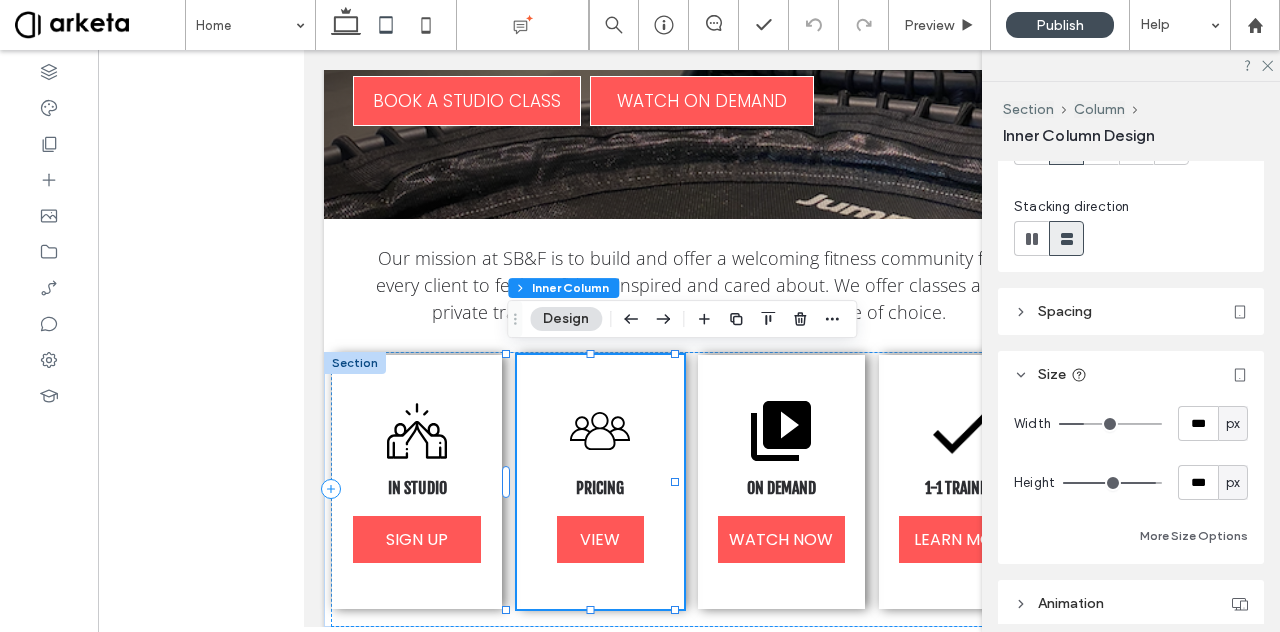 click on "px" at bounding box center (1233, 423) 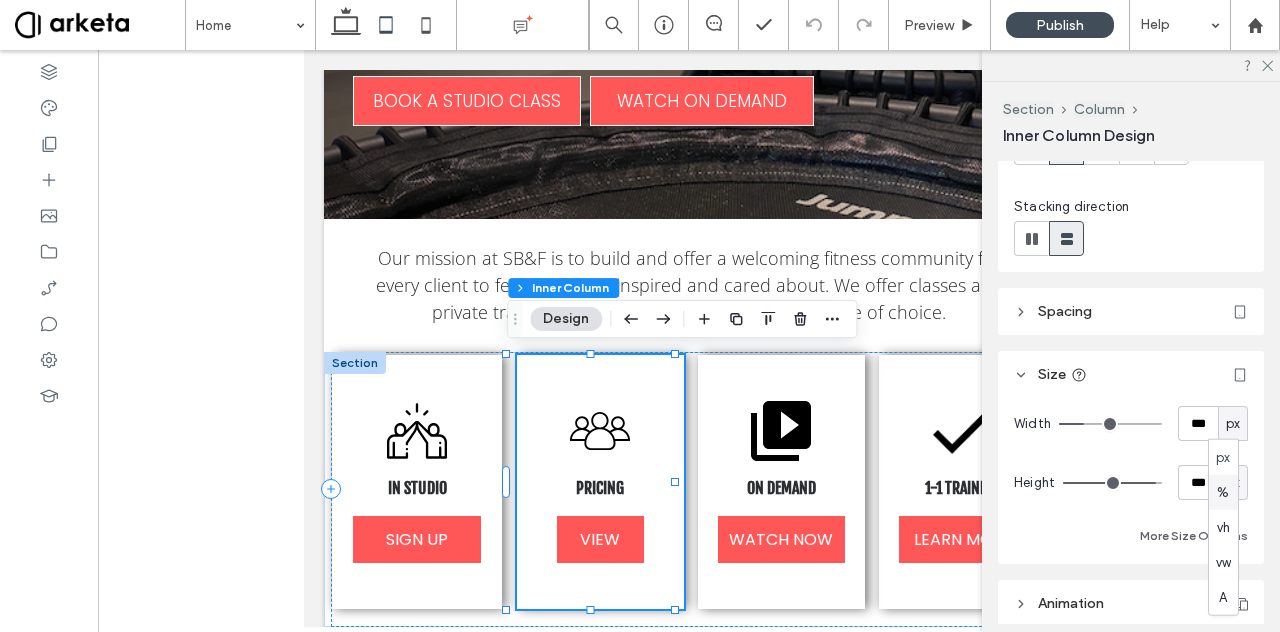 click on "%" at bounding box center [1223, 492] 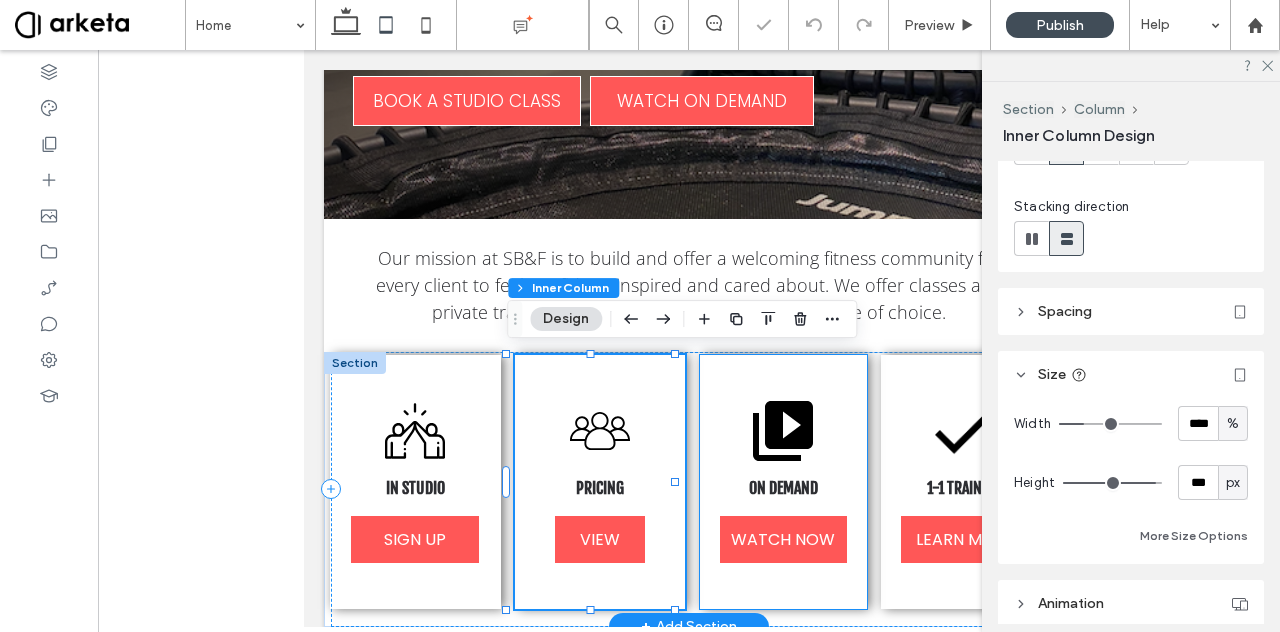 click on "ON DEMAND
WATCH NOW" at bounding box center [783, 482] 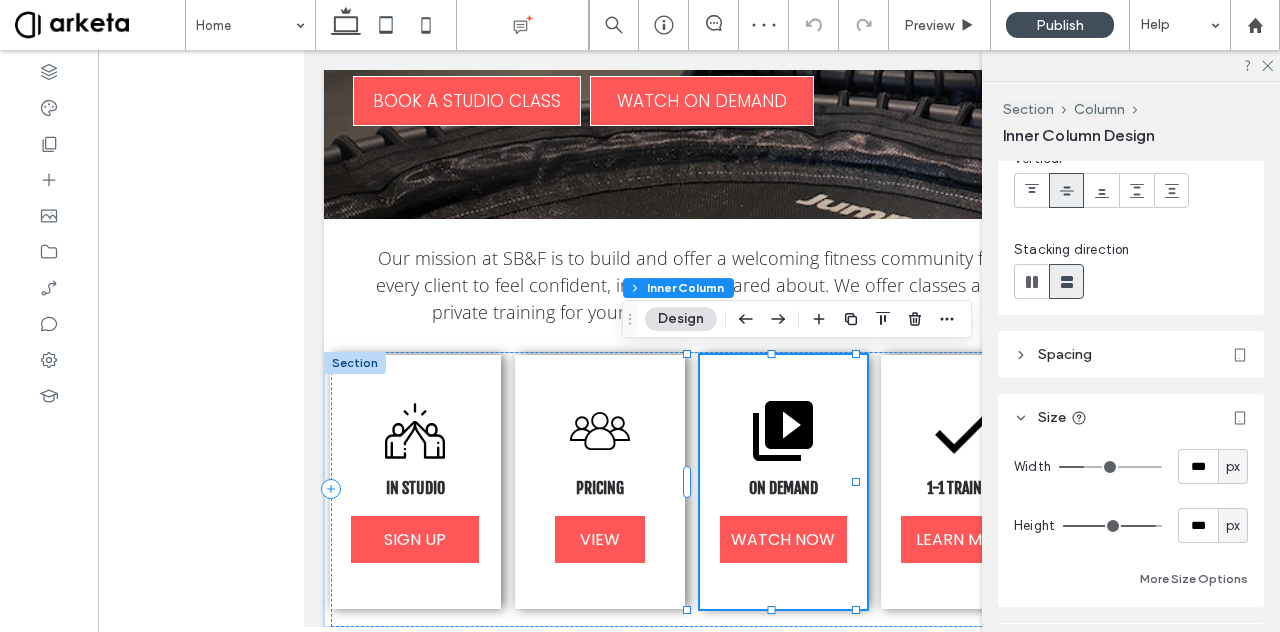 scroll, scrollTop: 244, scrollLeft: 0, axis: vertical 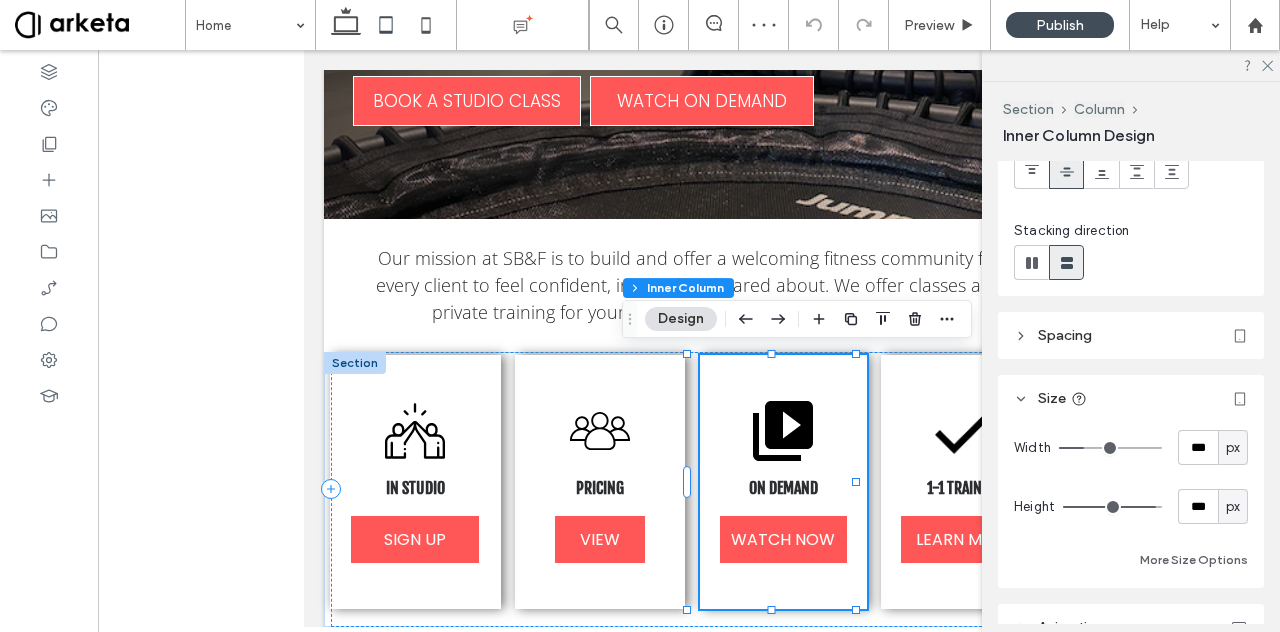 click on "px" at bounding box center (1233, 448) 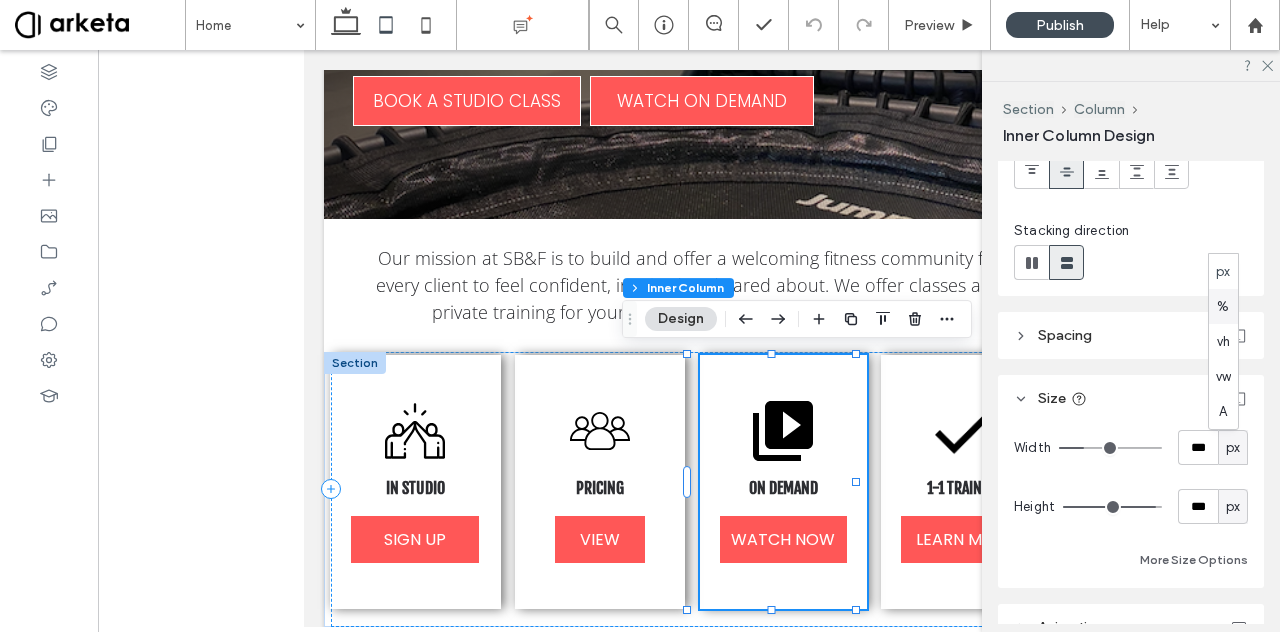 click on "%" at bounding box center (1223, 307) 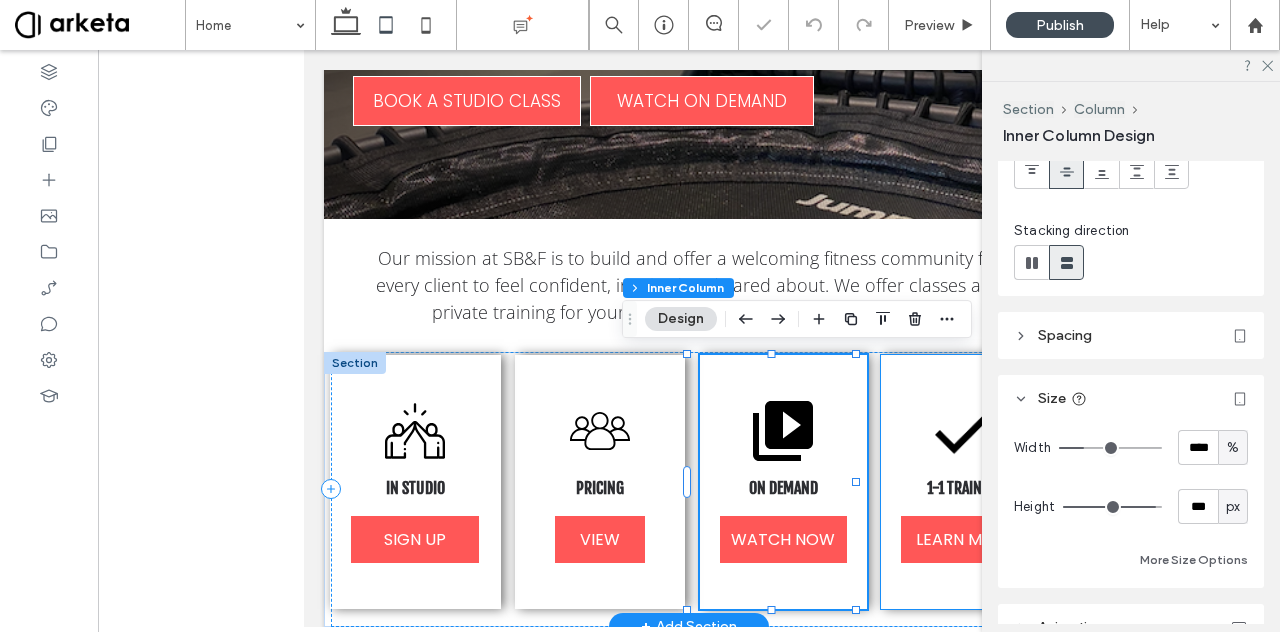 click at bounding box center (965, 431) 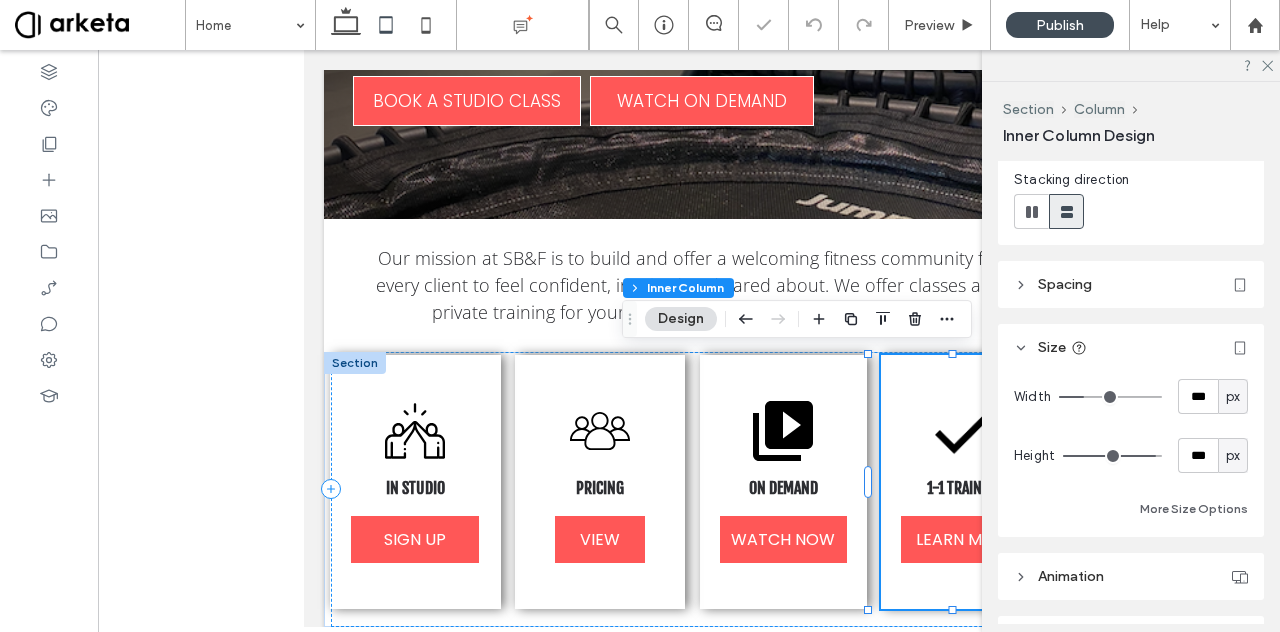 scroll, scrollTop: 317, scrollLeft: 0, axis: vertical 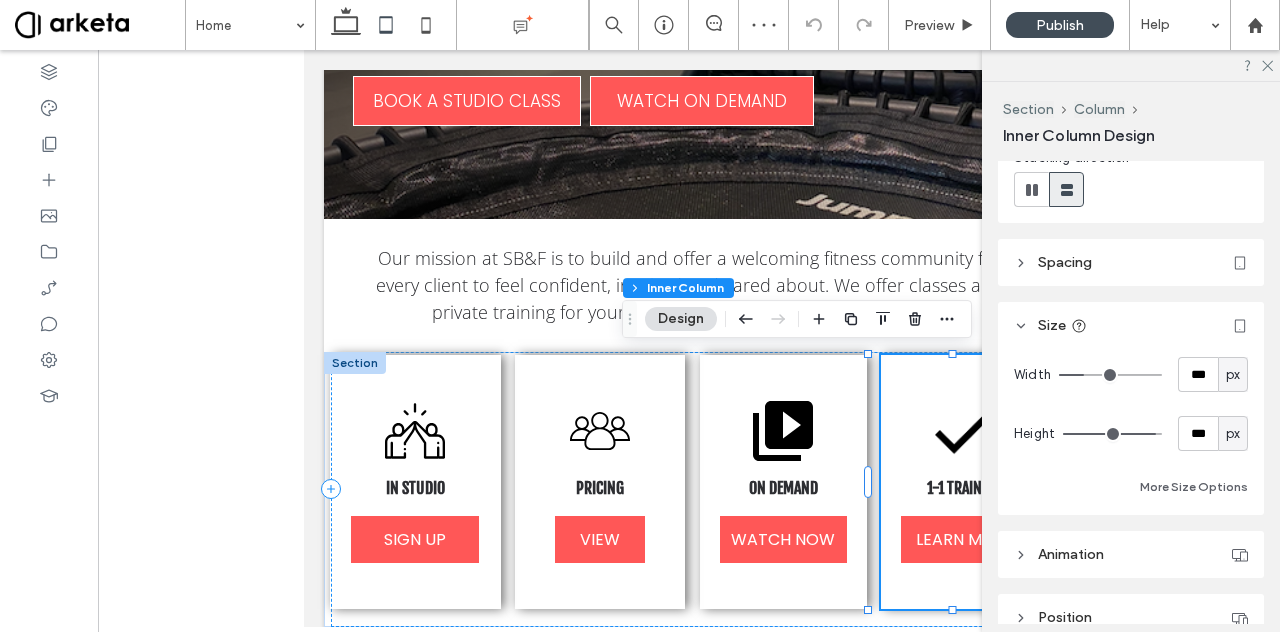 click on "px" at bounding box center (1233, 375) 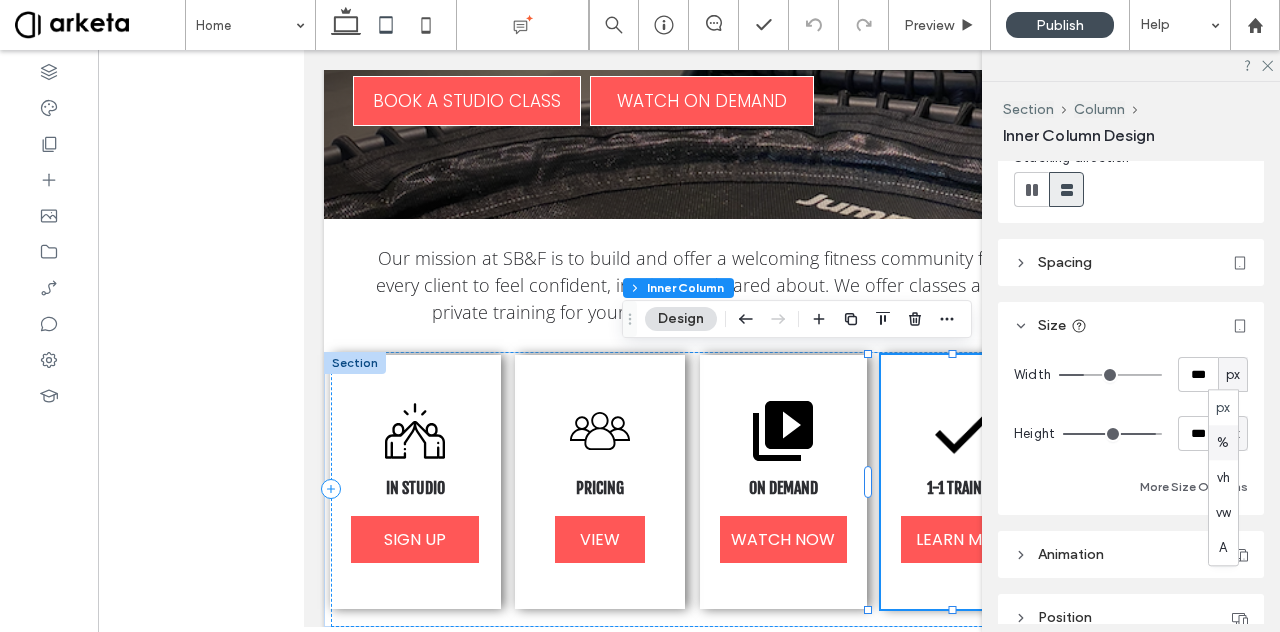 click on "%" at bounding box center [1223, 443] 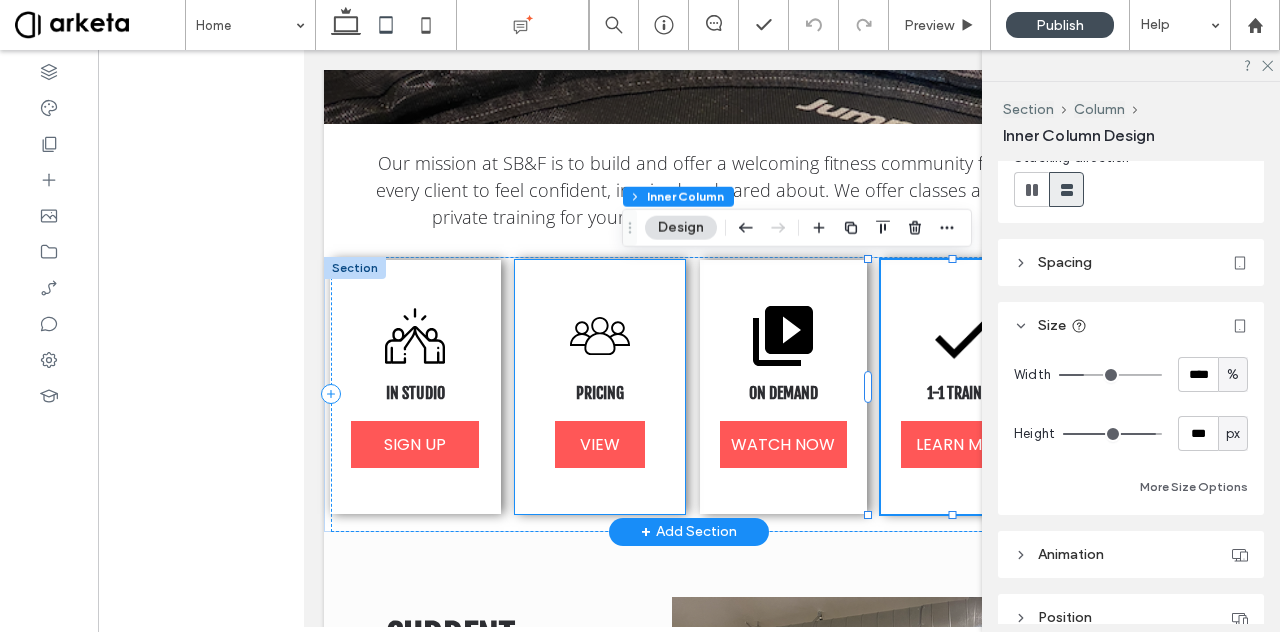 scroll, scrollTop: 627, scrollLeft: 0, axis: vertical 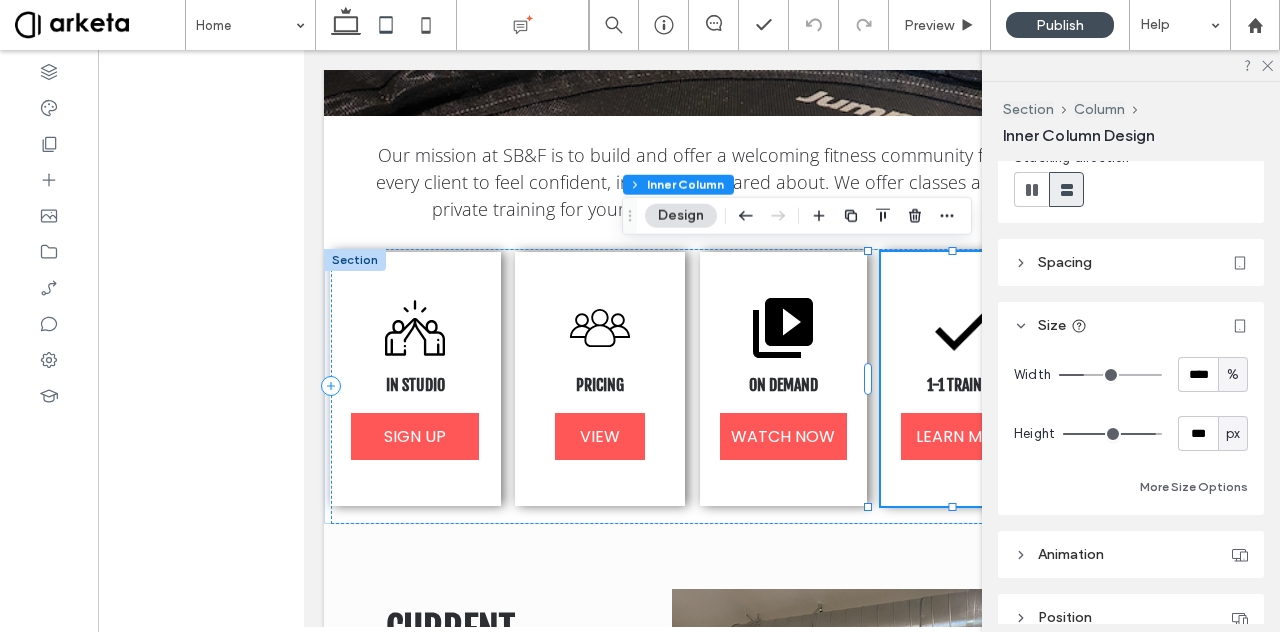 click on "Column" at bounding box center [1109, 109] 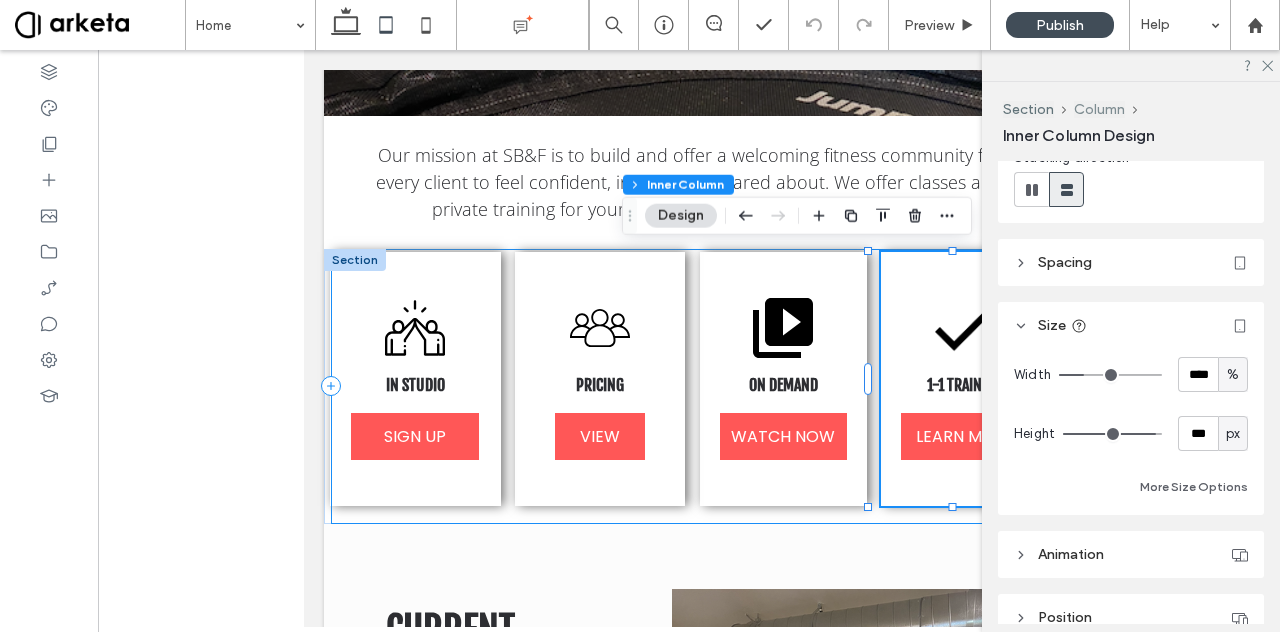 click on "Column" at bounding box center (1099, 109) 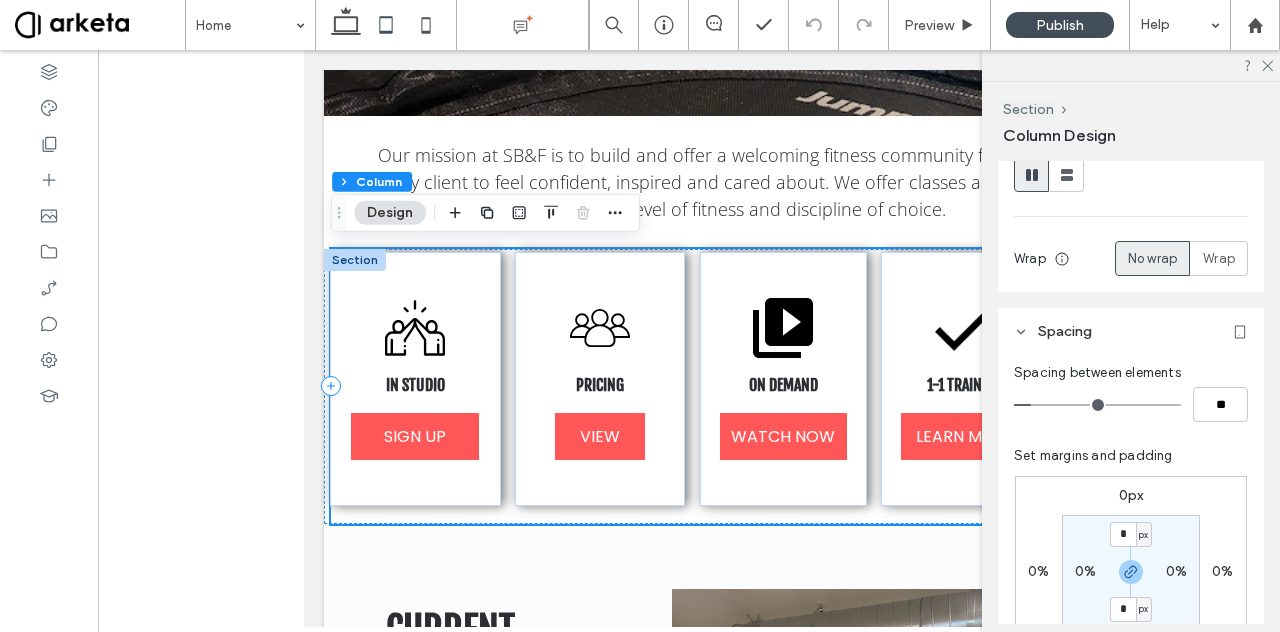 scroll, scrollTop: 0, scrollLeft: 0, axis: both 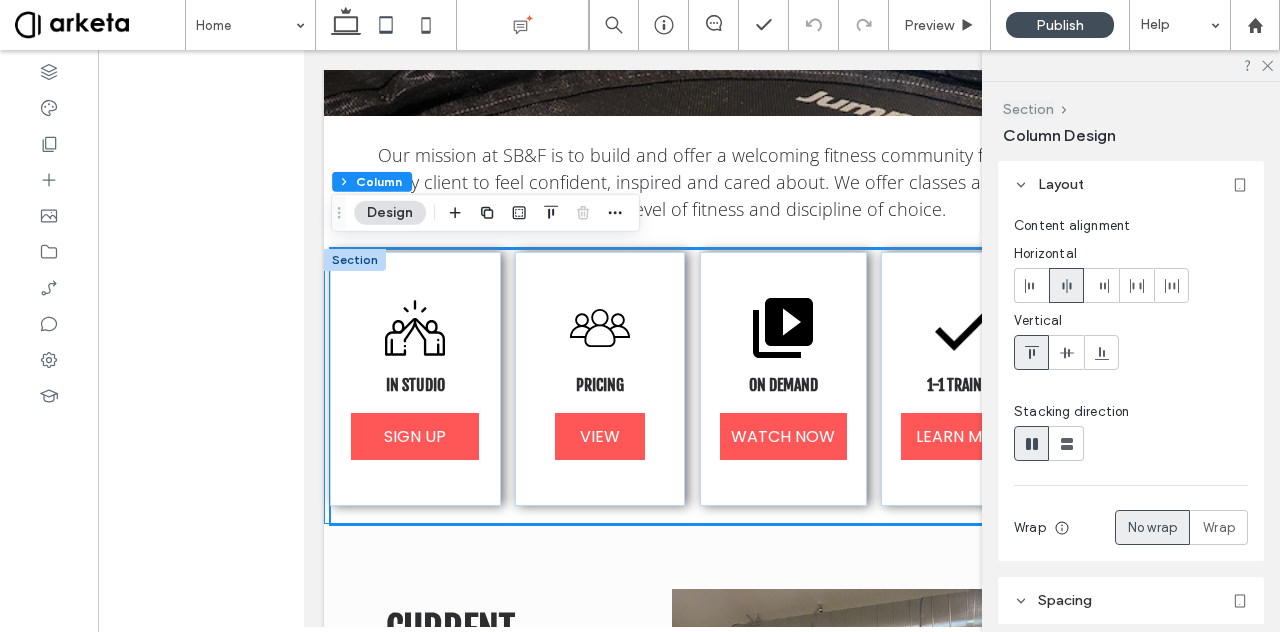 click on "Section" at bounding box center (1028, 109) 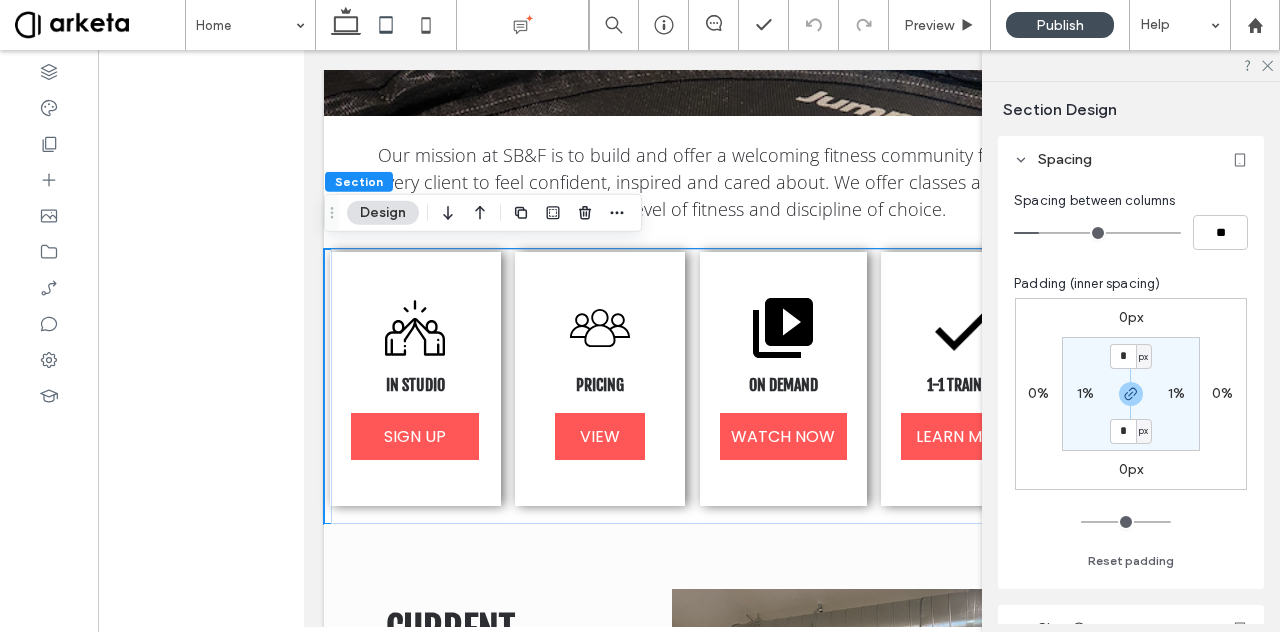 scroll, scrollTop: 128, scrollLeft: 0, axis: vertical 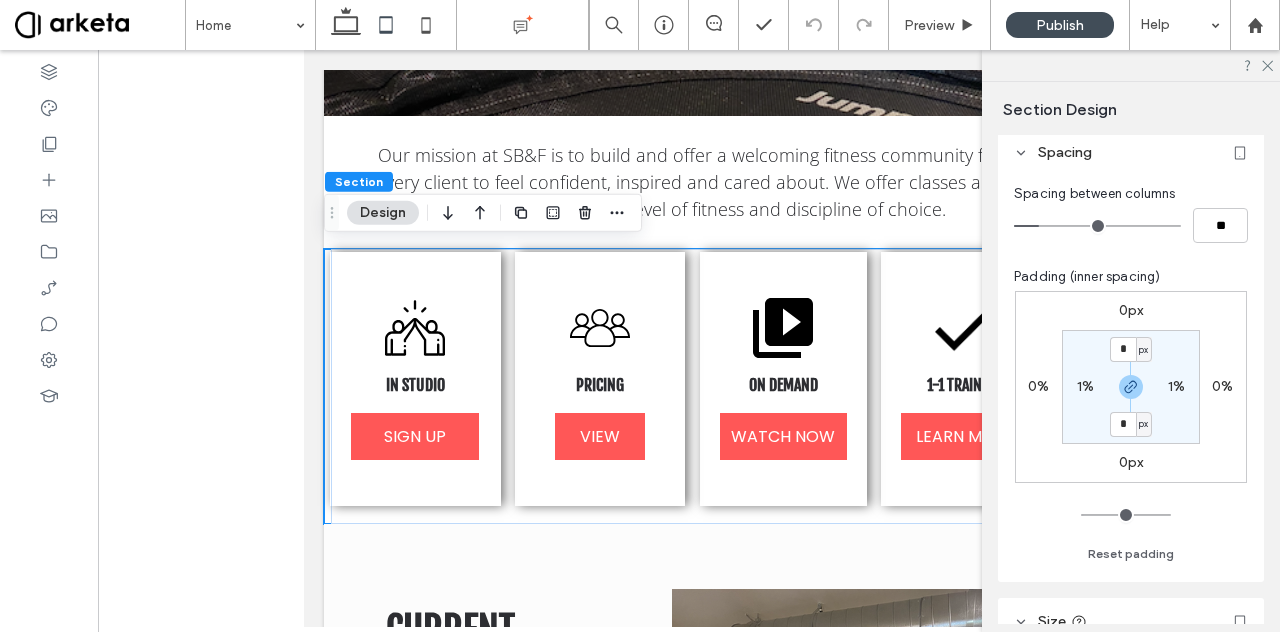 click on "1%" at bounding box center [1085, 386] 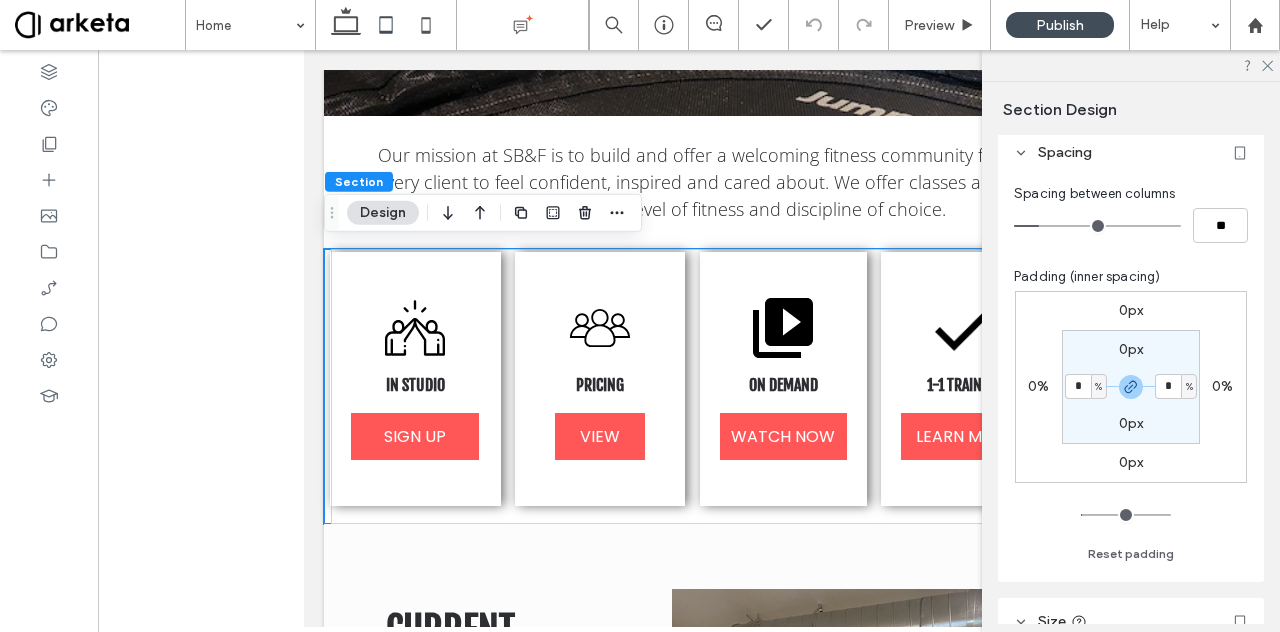 type on "*" 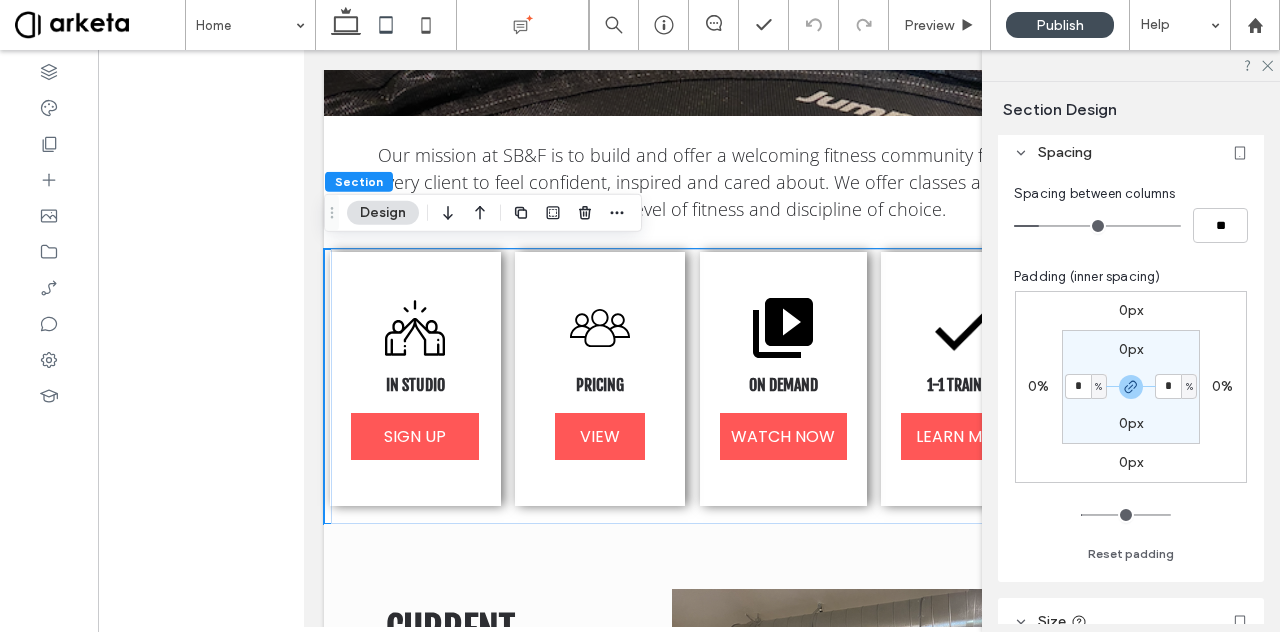 type on "*" 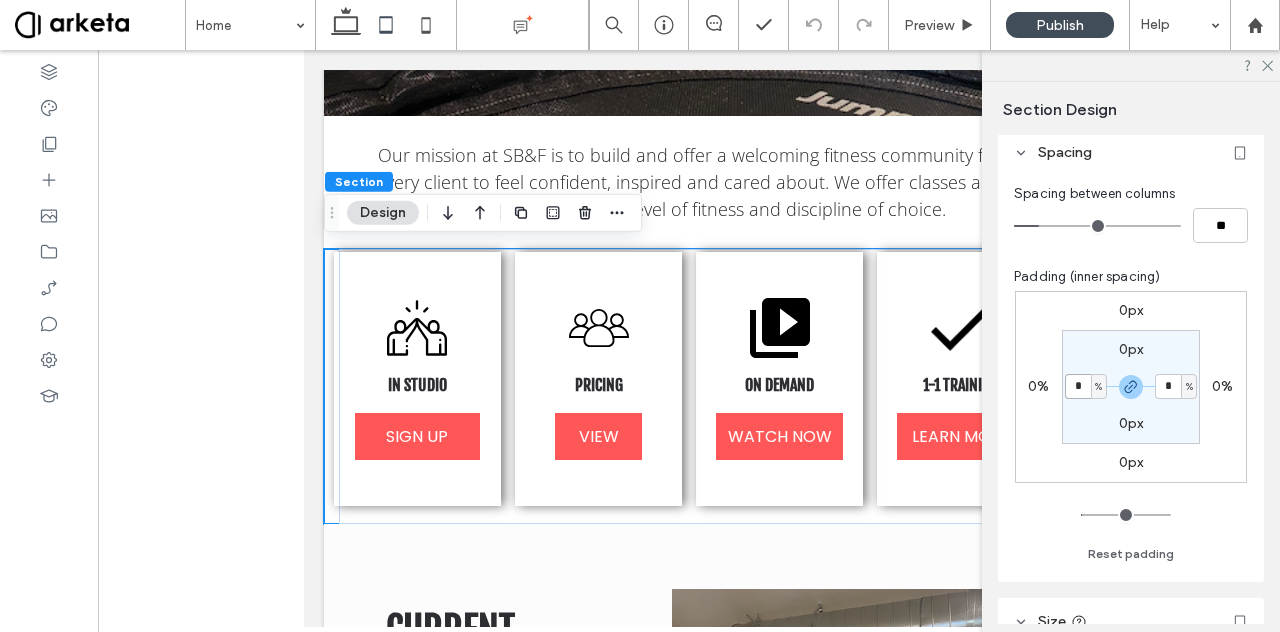 type on "*" 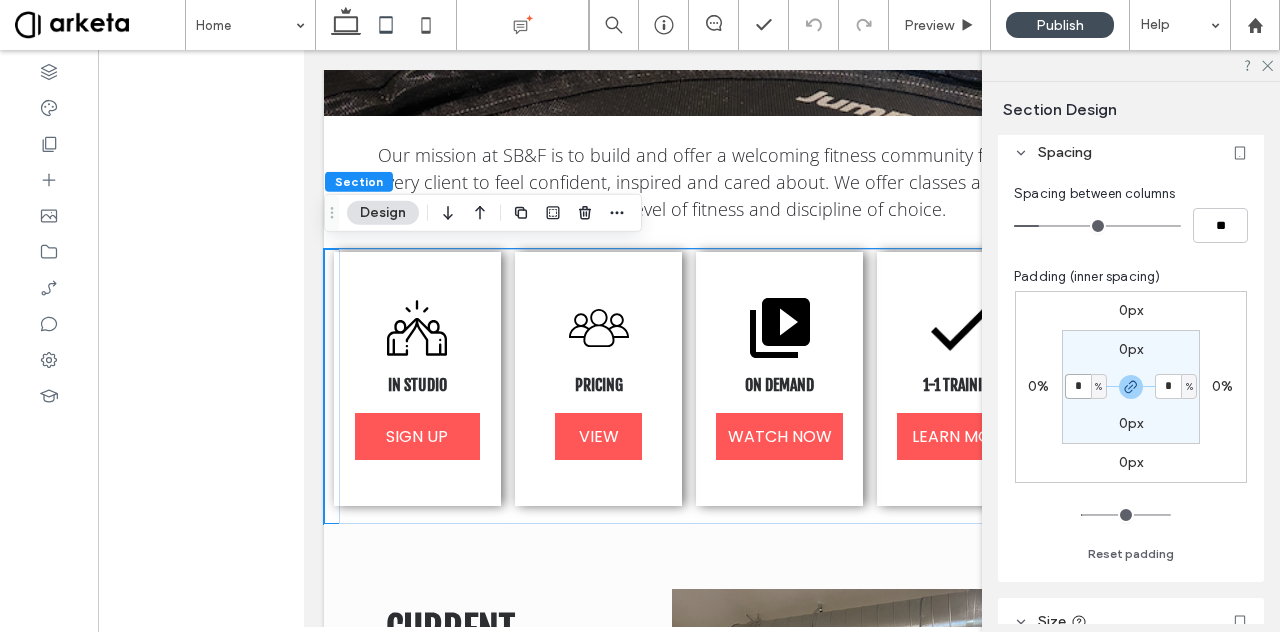 type on "*" 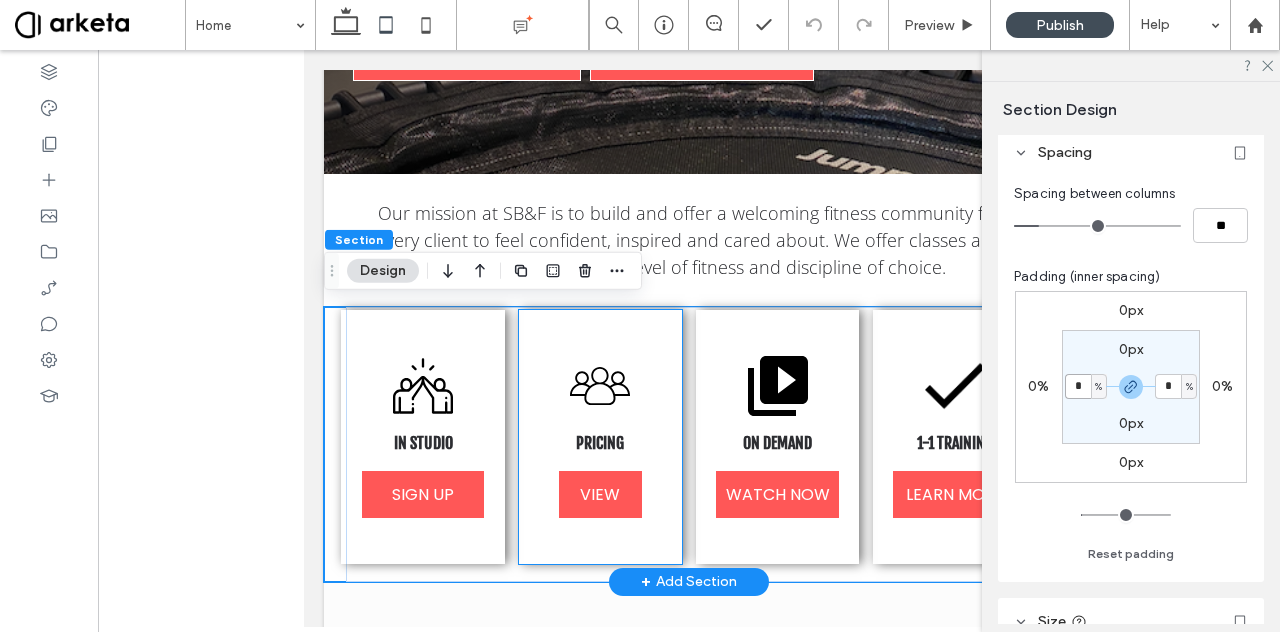 scroll, scrollTop: 584, scrollLeft: 0, axis: vertical 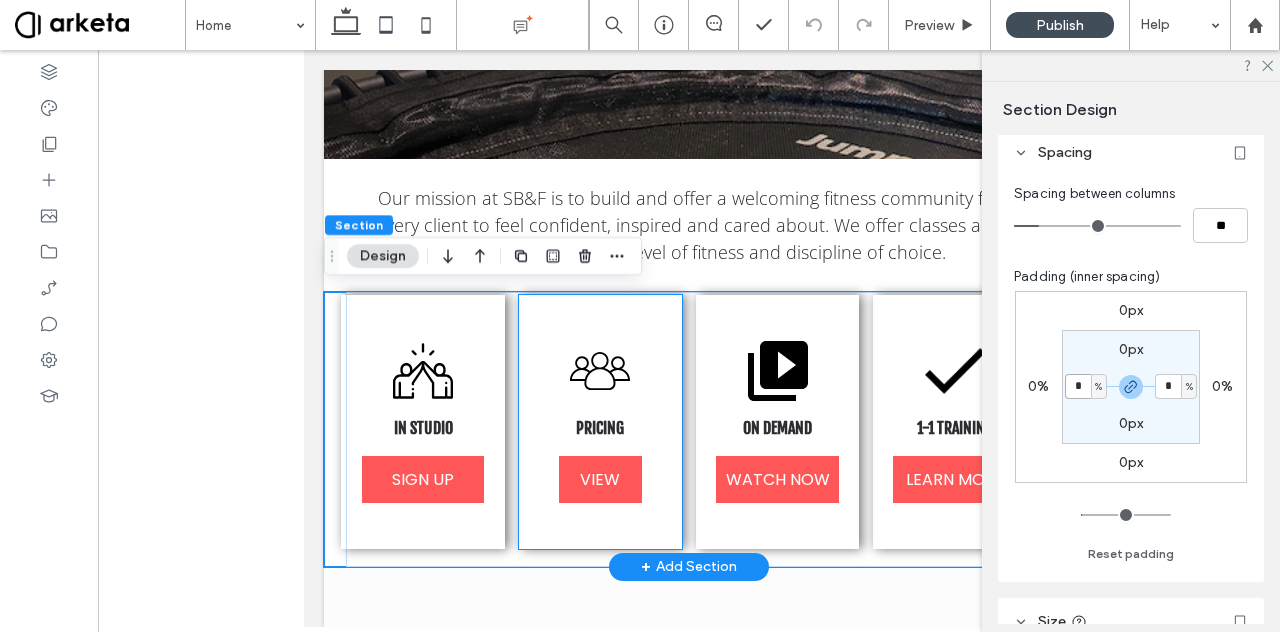 click on "PRICING" at bounding box center [600, 428] 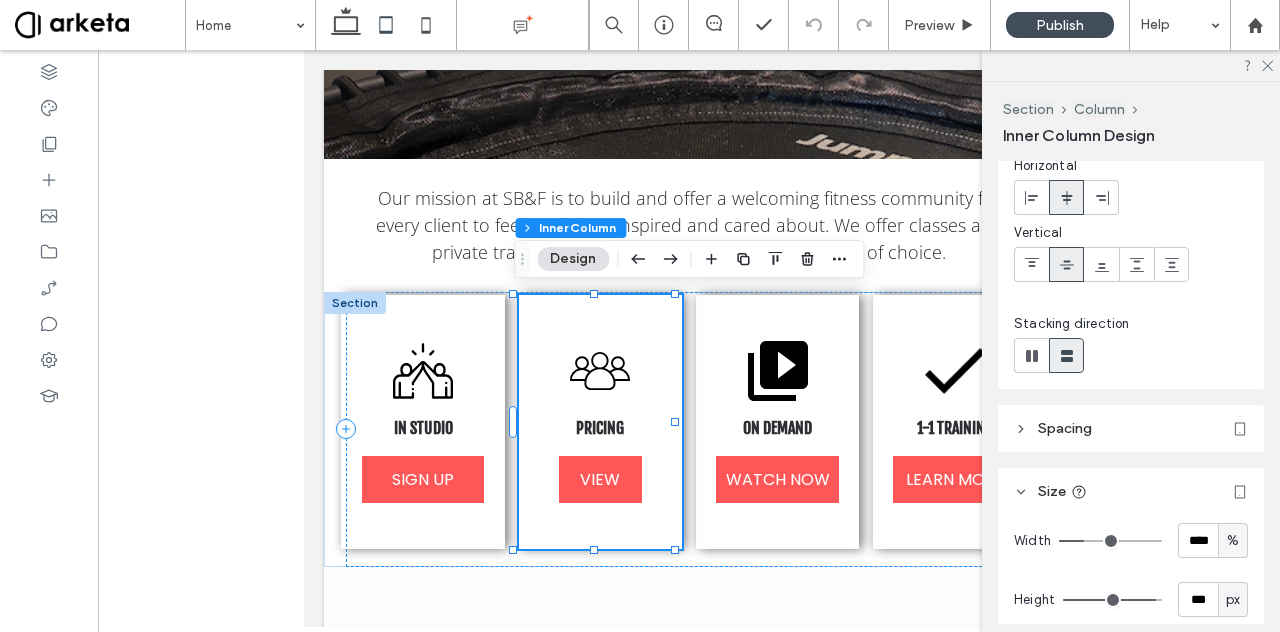 scroll, scrollTop: 150, scrollLeft: 0, axis: vertical 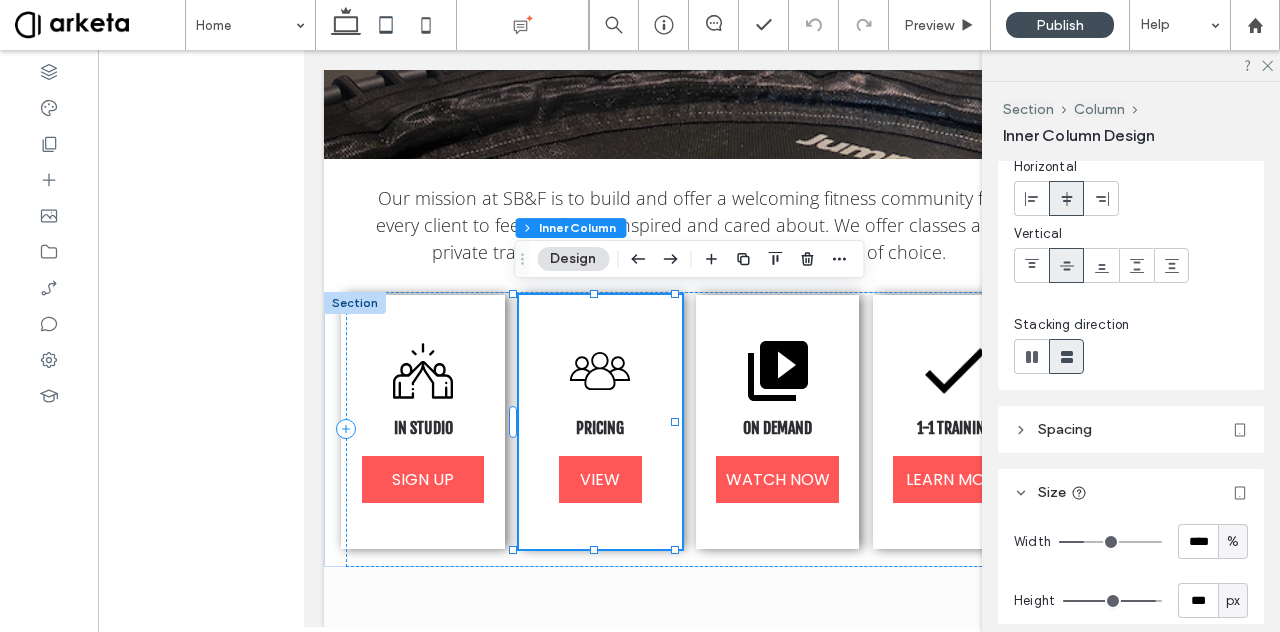 click on "Spacing" at bounding box center [1131, 429] 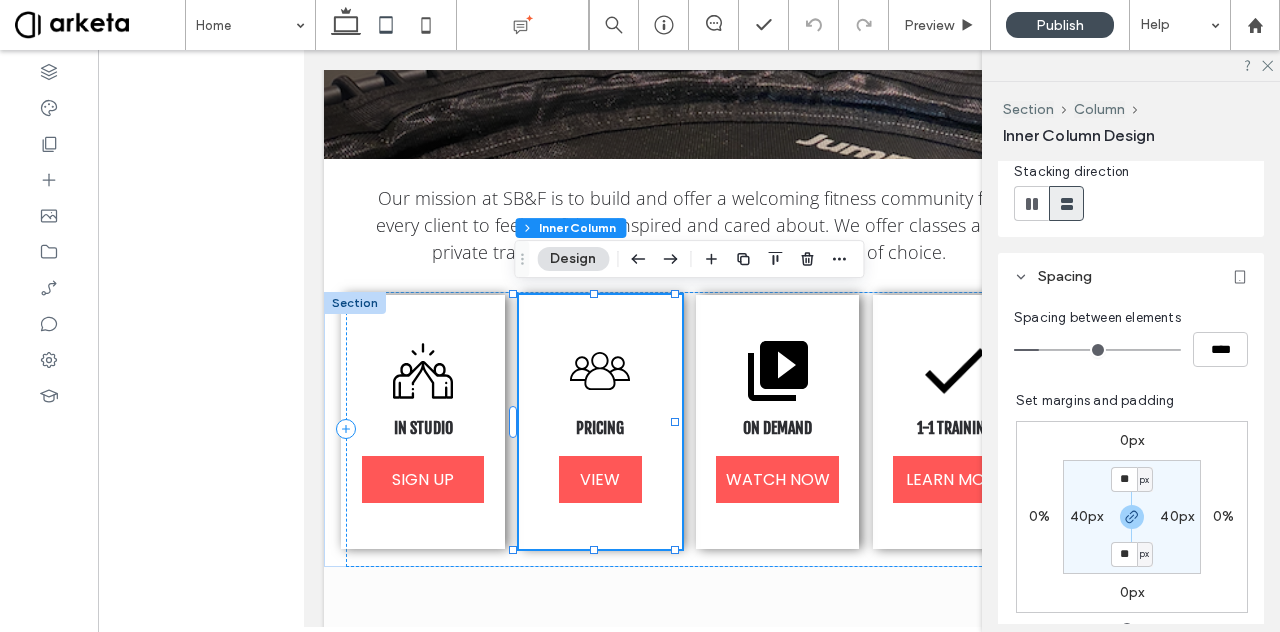 scroll, scrollTop: 315, scrollLeft: 0, axis: vertical 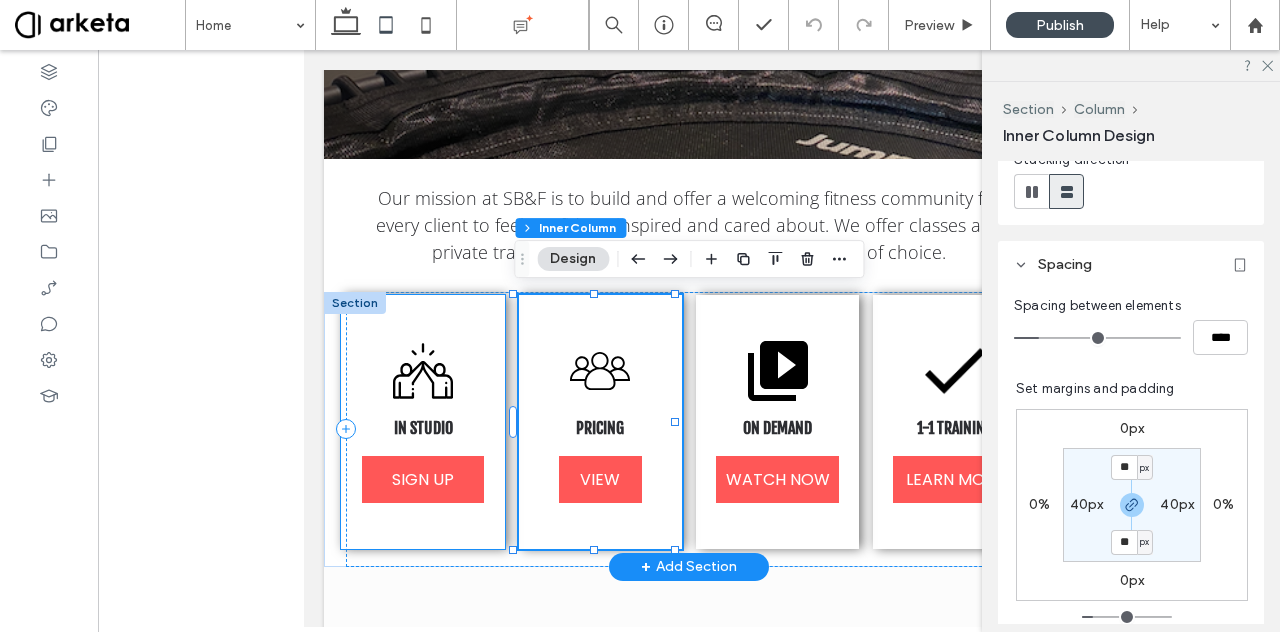 click at bounding box center (423, 371) 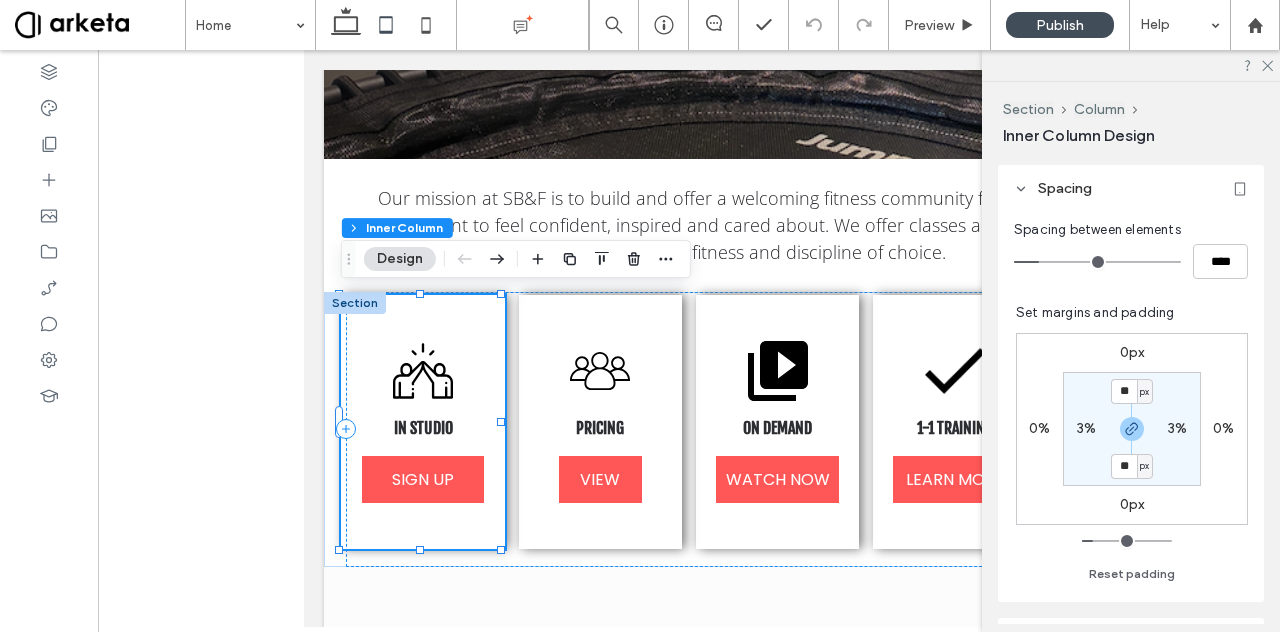 scroll, scrollTop: 392, scrollLeft: 0, axis: vertical 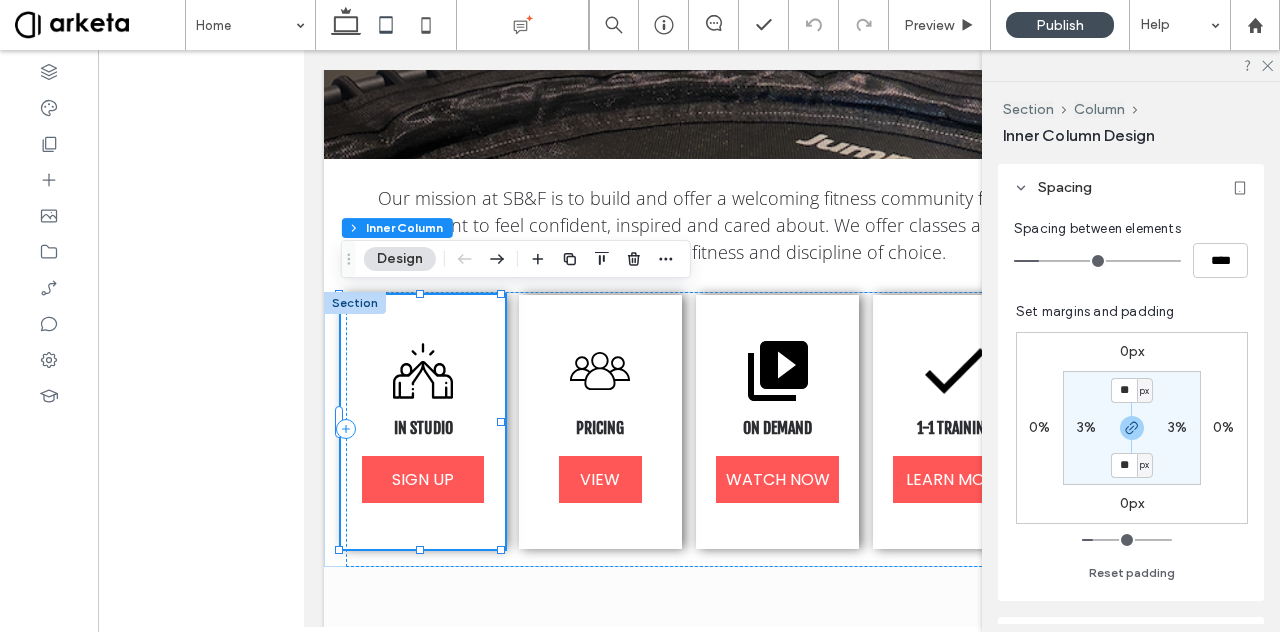 click on "px" at bounding box center (1144, 391) 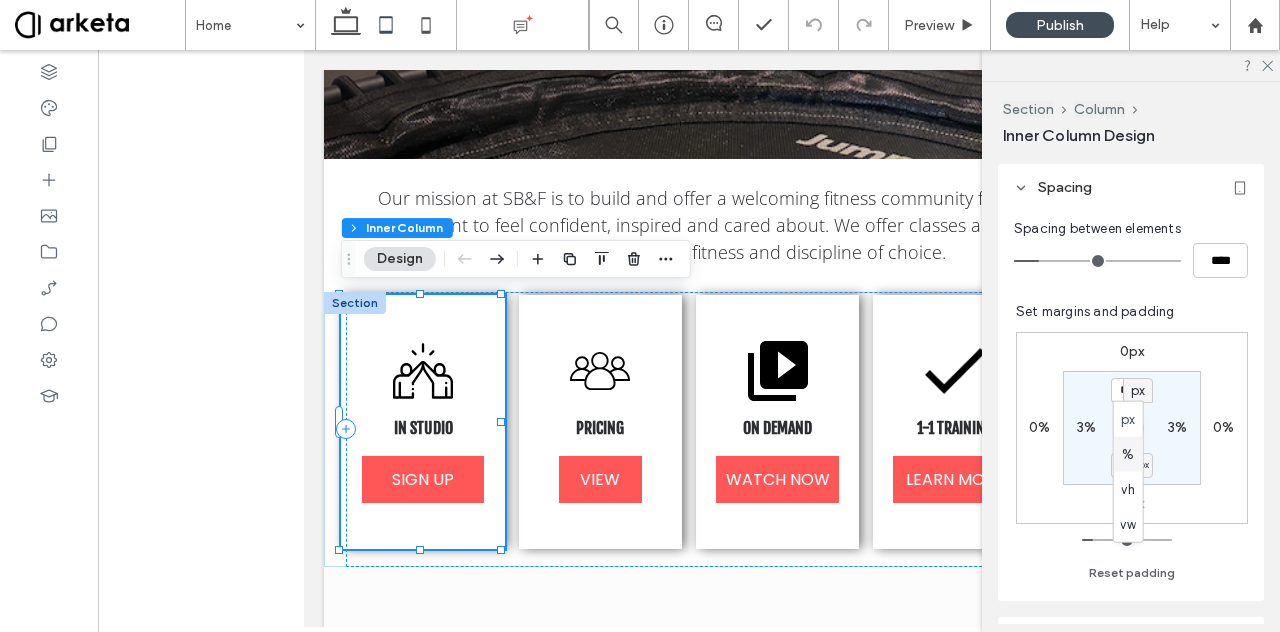 click on "%" at bounding box center (1128, 454) 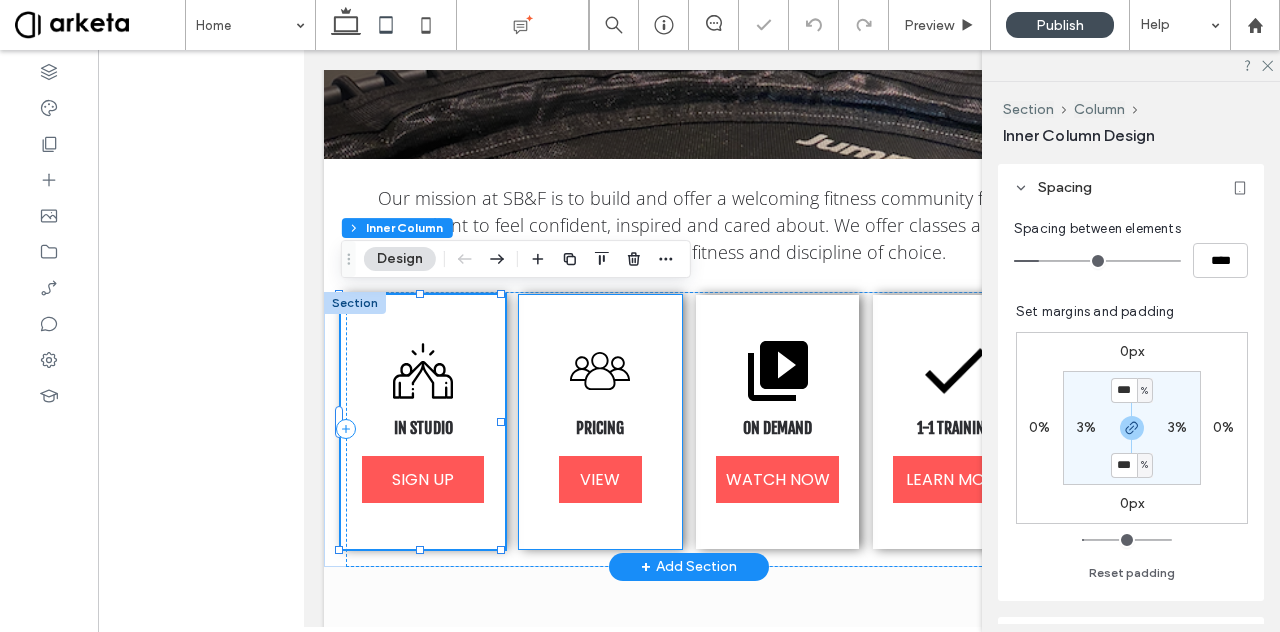 click on "PRICING
VIEW" at bounding box center (601, 422) 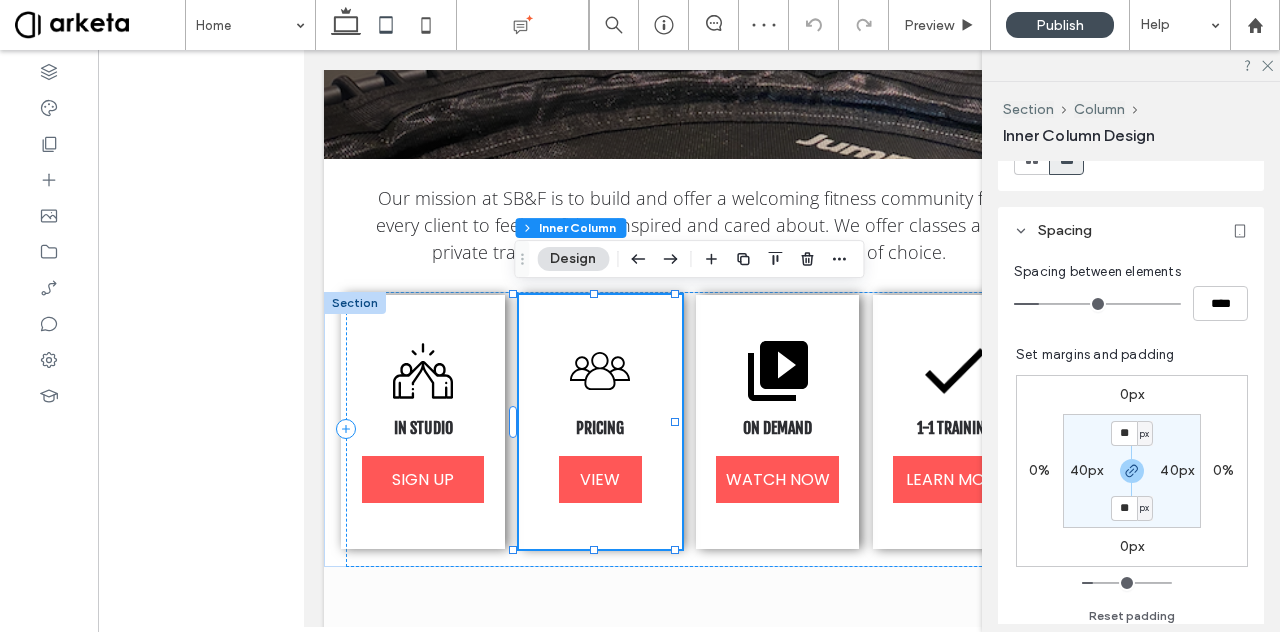 scroll, scrollTop: 350, scrollLeft: 0, axis: vertical 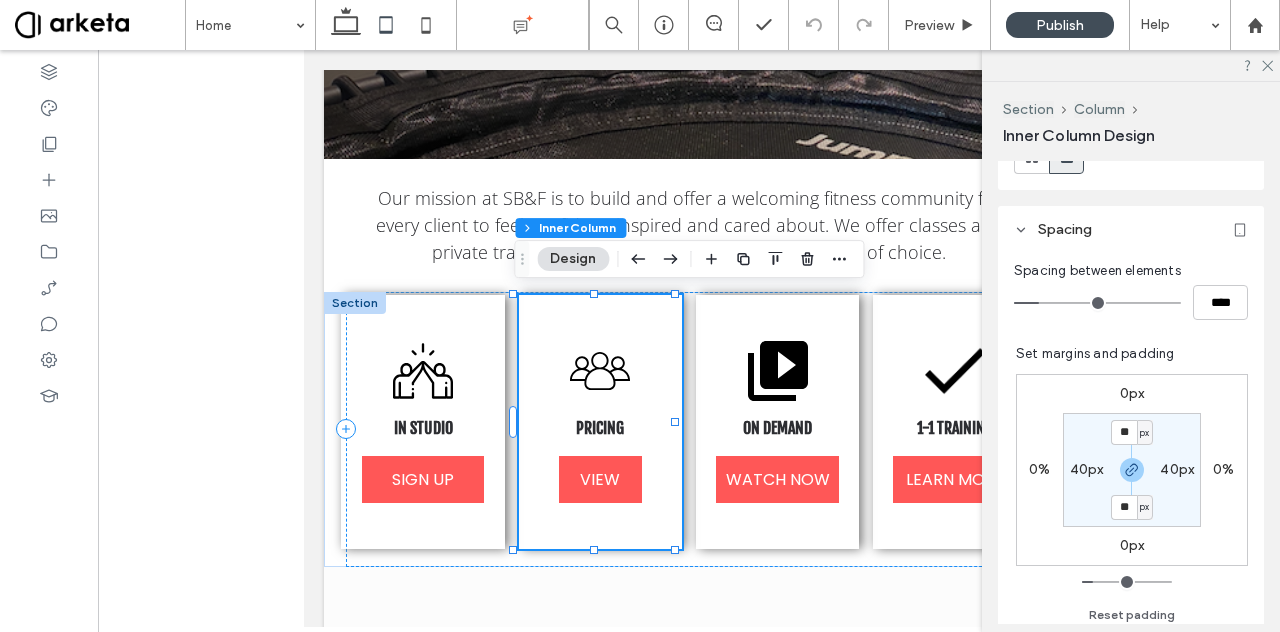 click on "px" at bounding box center [1144, 433] 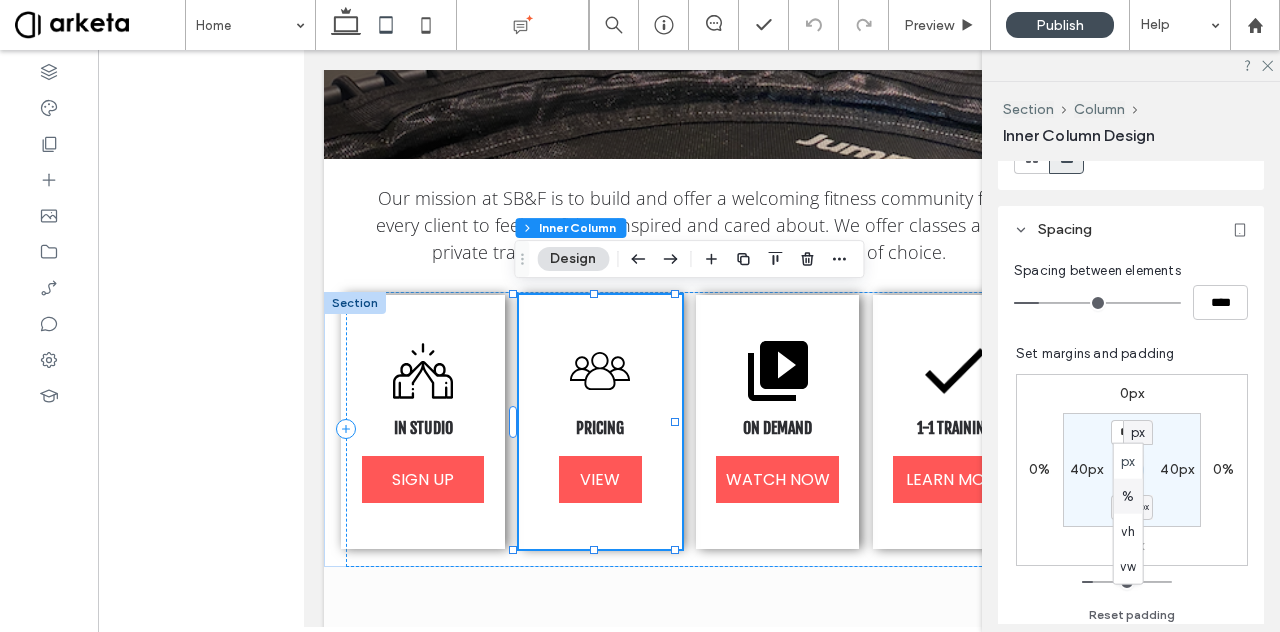 click on "%" at bounding box center [1128, 496] 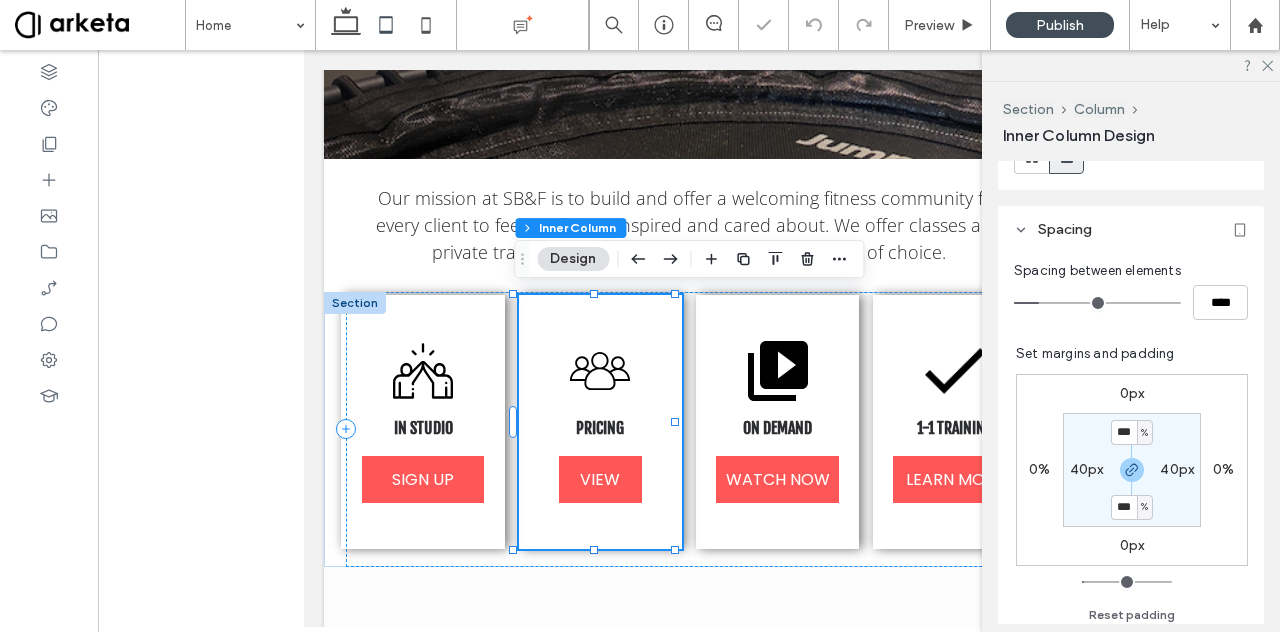 click on "40px" at bounding box center (1087, 469) 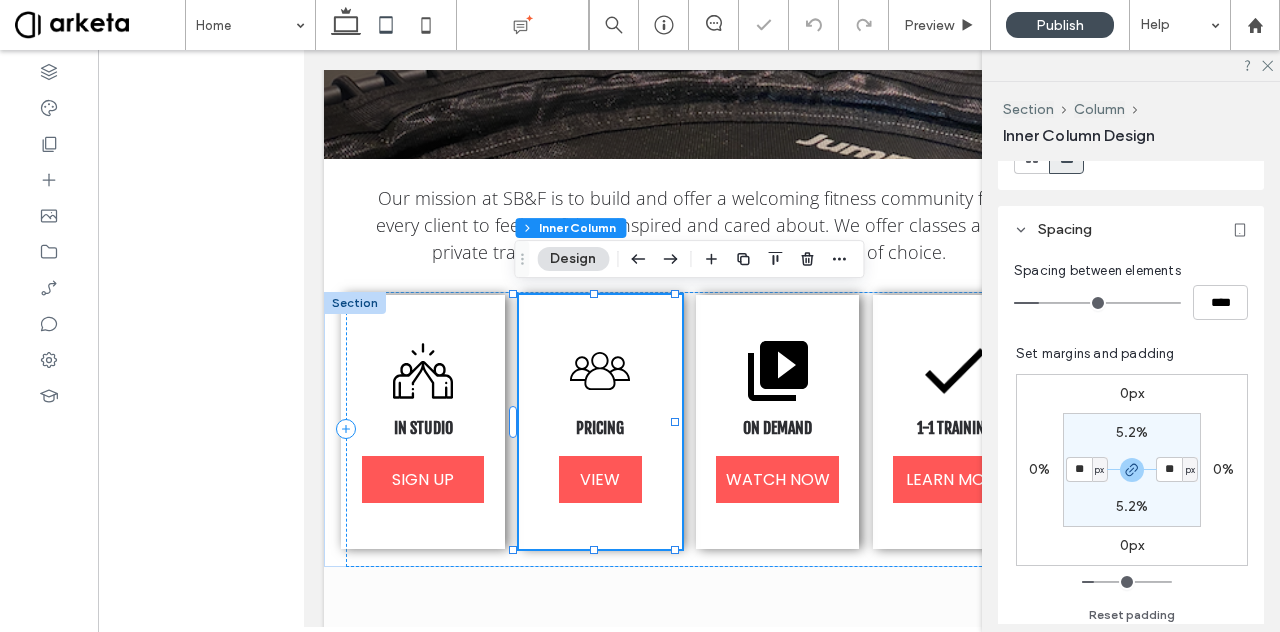click on "px" at bounding box center (1099, 470) 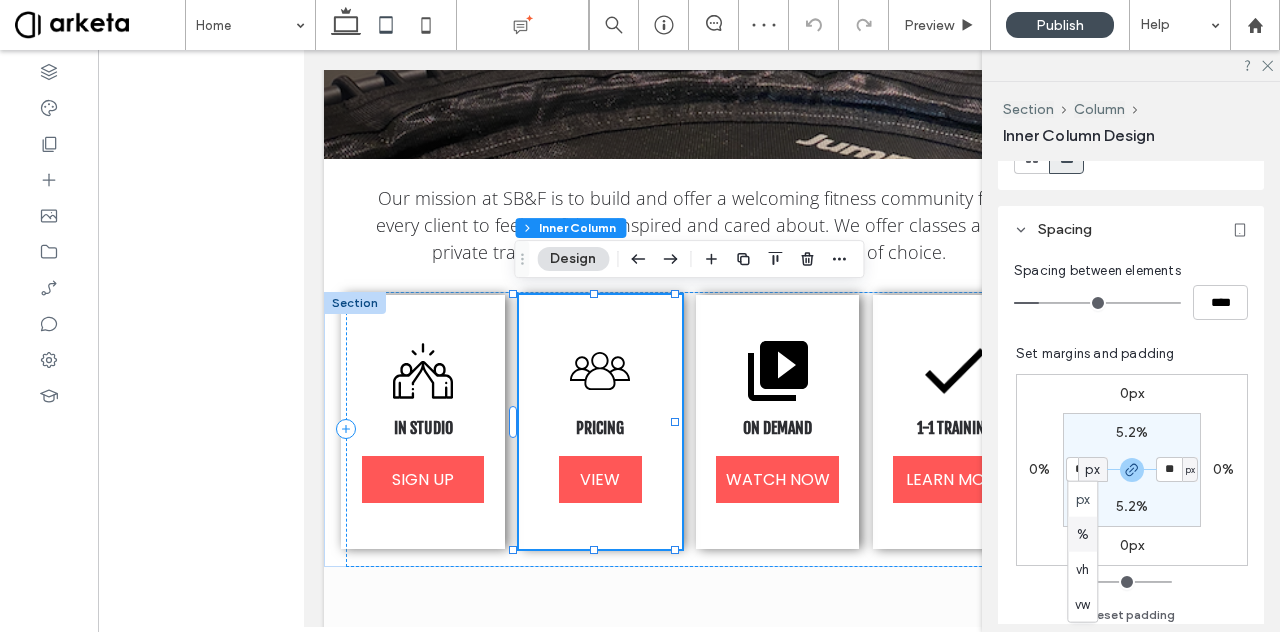click on "%" at bounding box center [1082, 534] 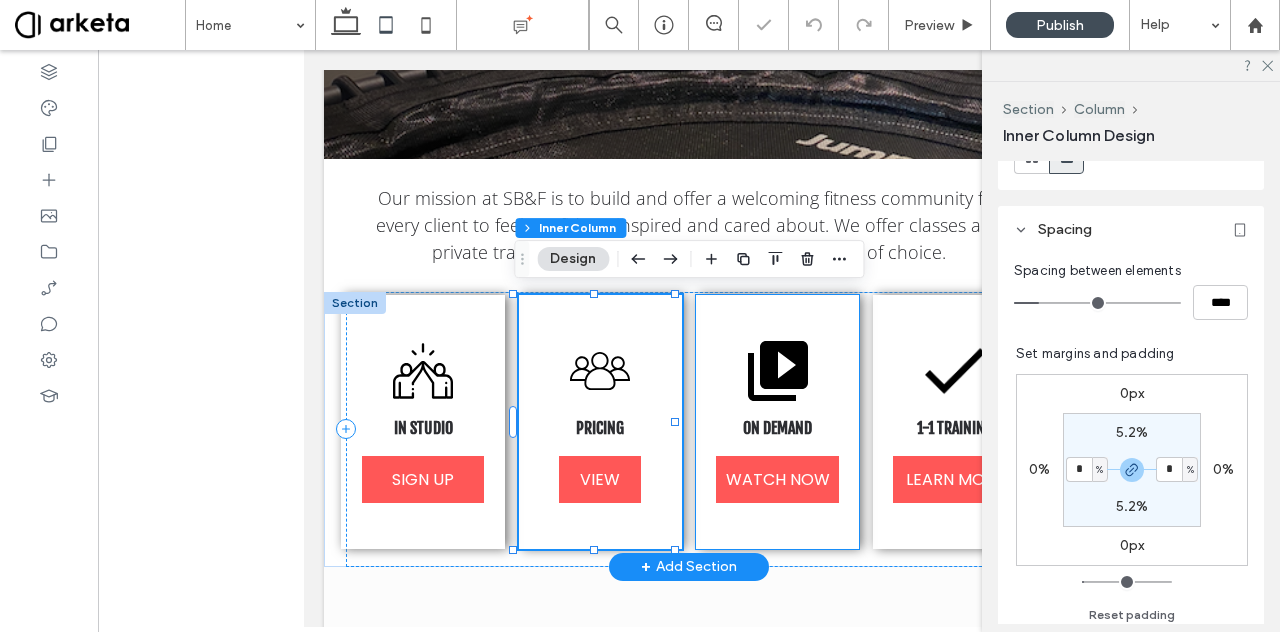 click on "ON DEMAND
WATCH NOW" at bounding box center (778, 422) 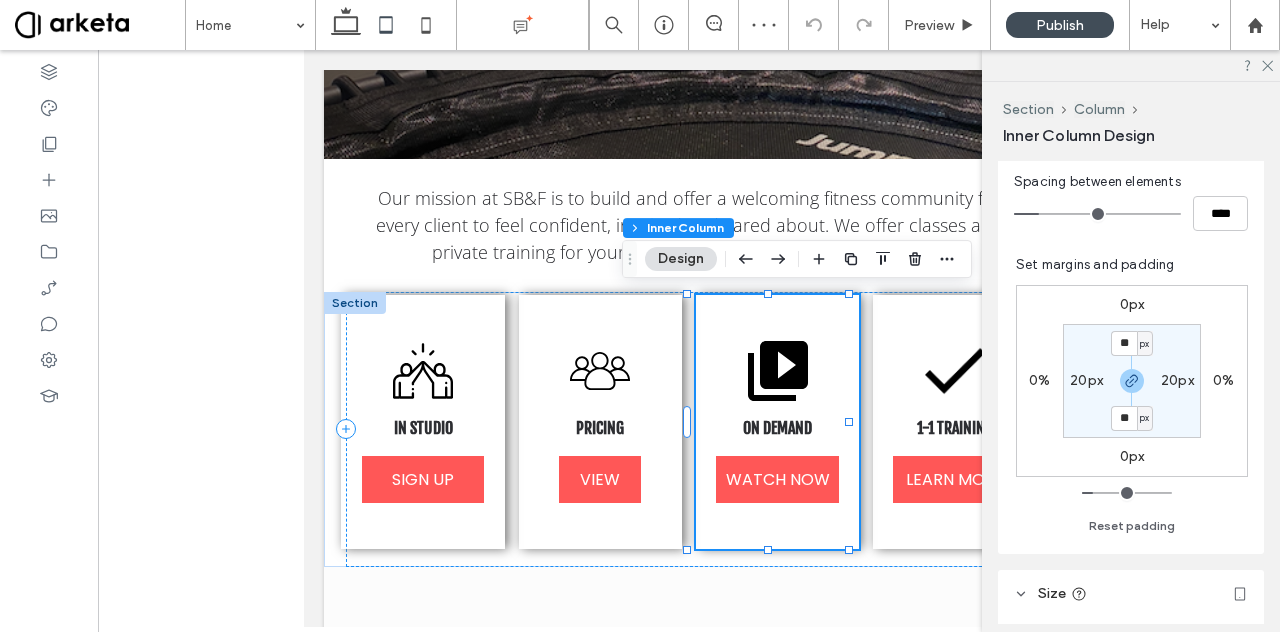scroll, scrollTop: 440, scrollLeft: 0, axis: vertical 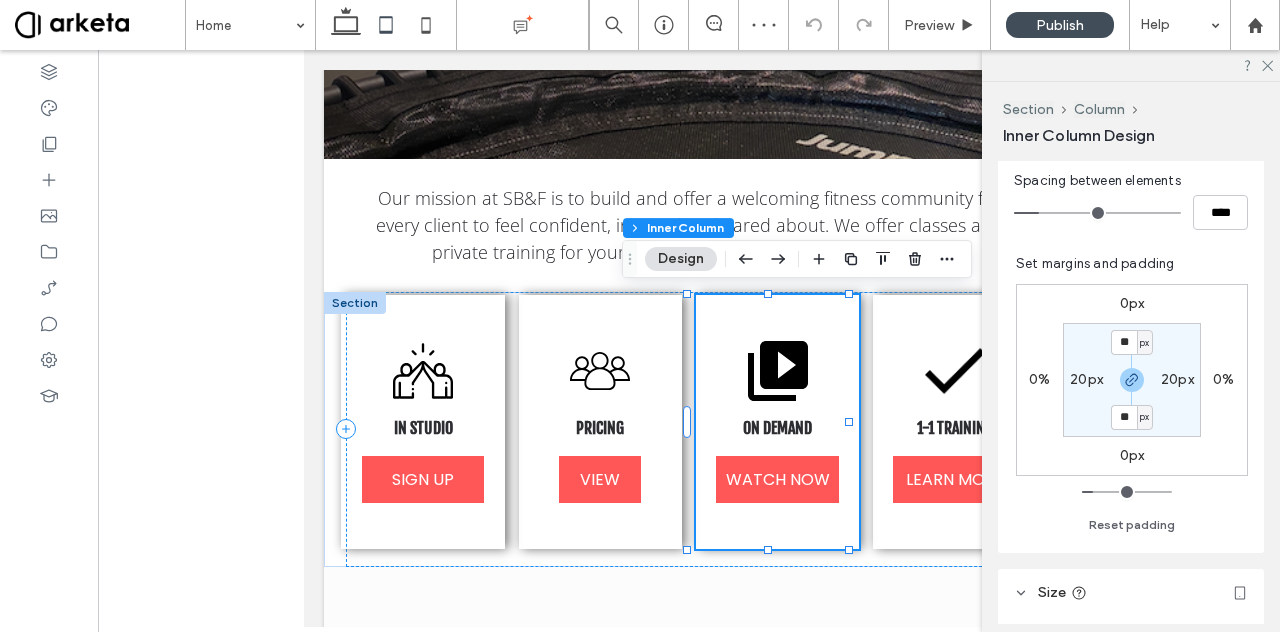 click on "20px" at bounding box center (1086, 379) 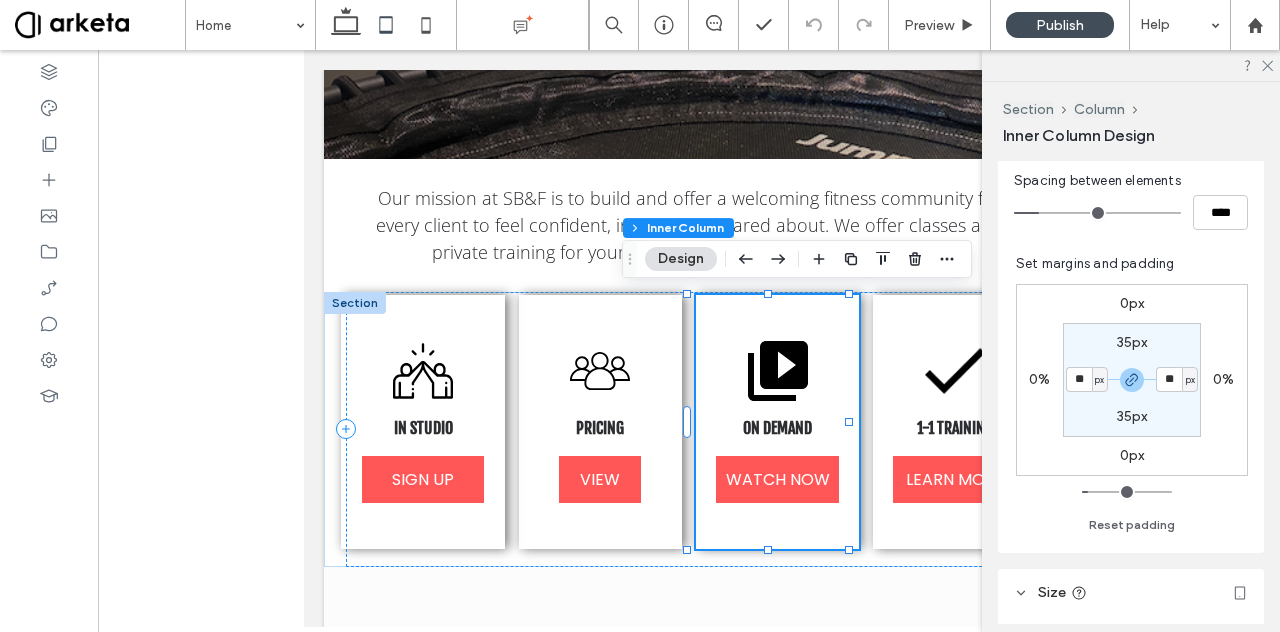 click on "px" at bounding box center (1100, 379) 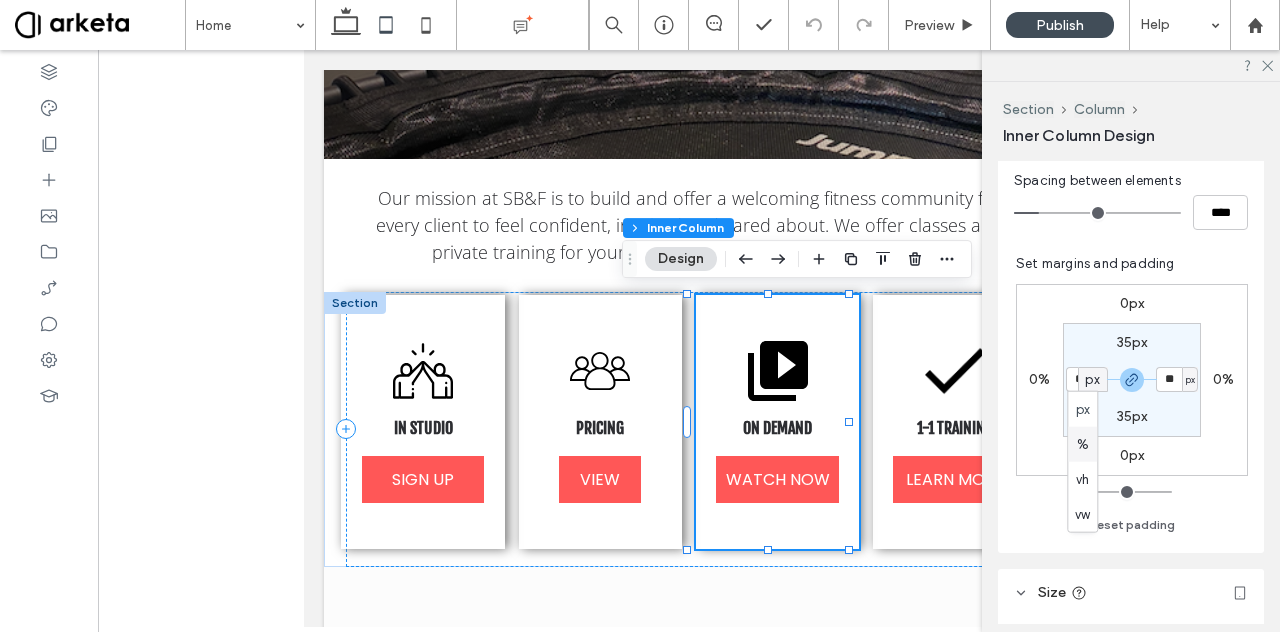 click on "%" at bounding box center (1083, 444) 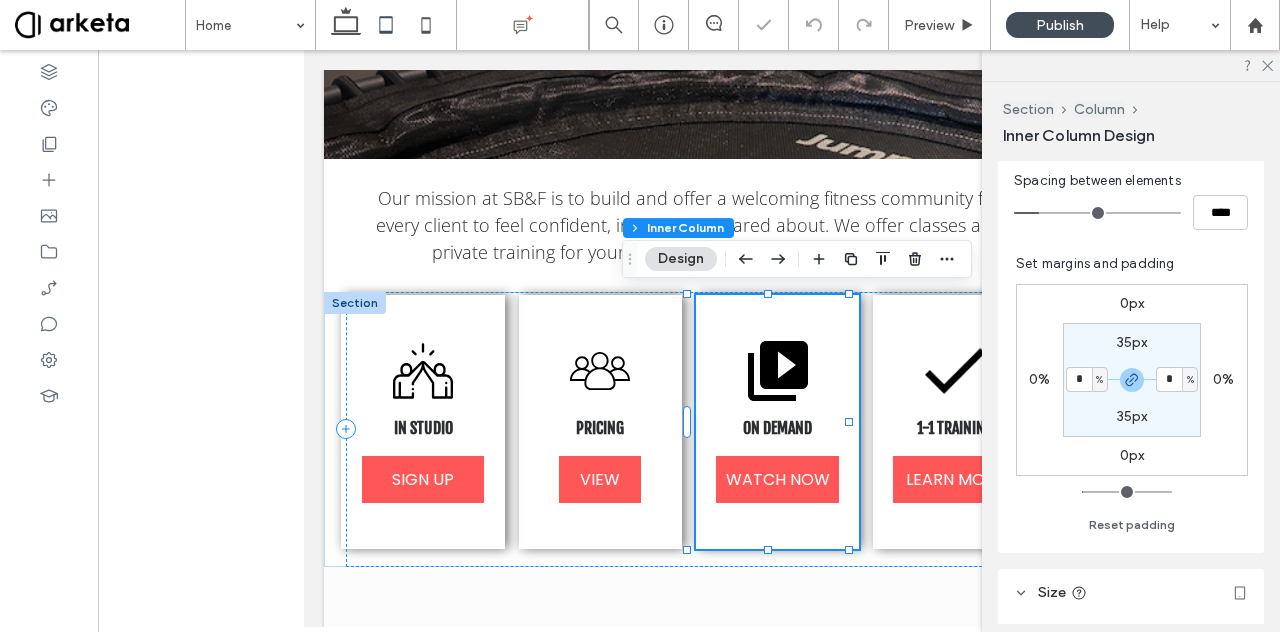 click on "35px" at bounding box center [1132, 416] 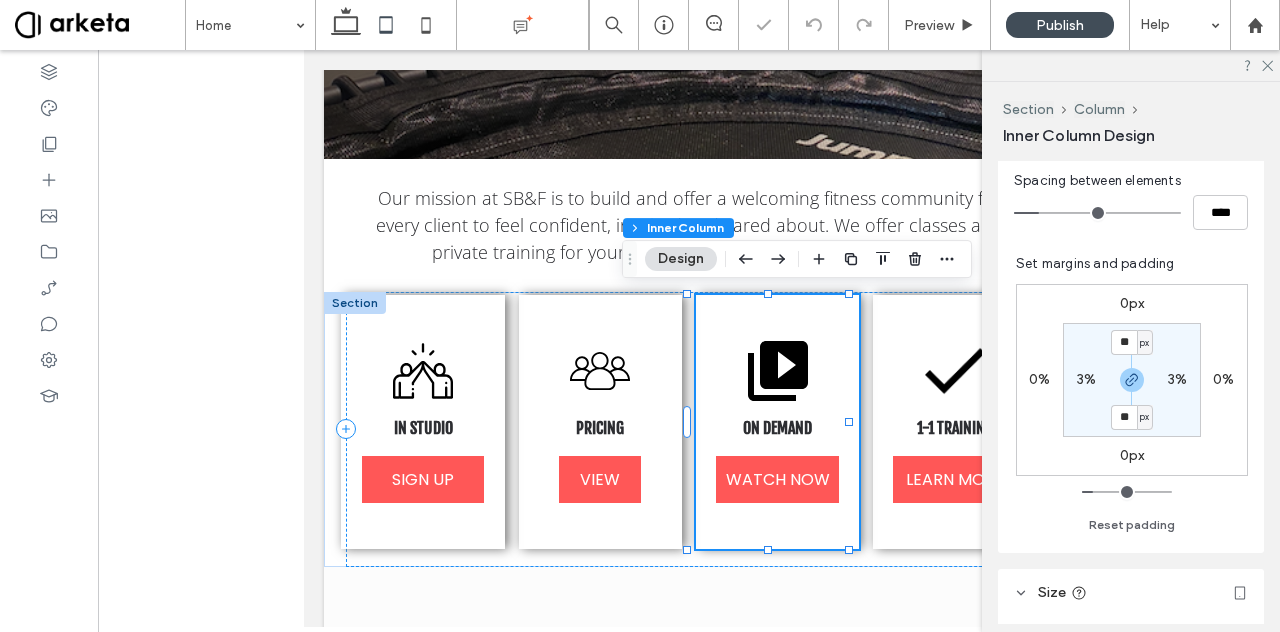 click on "px" at bounding box center (1144, 417) 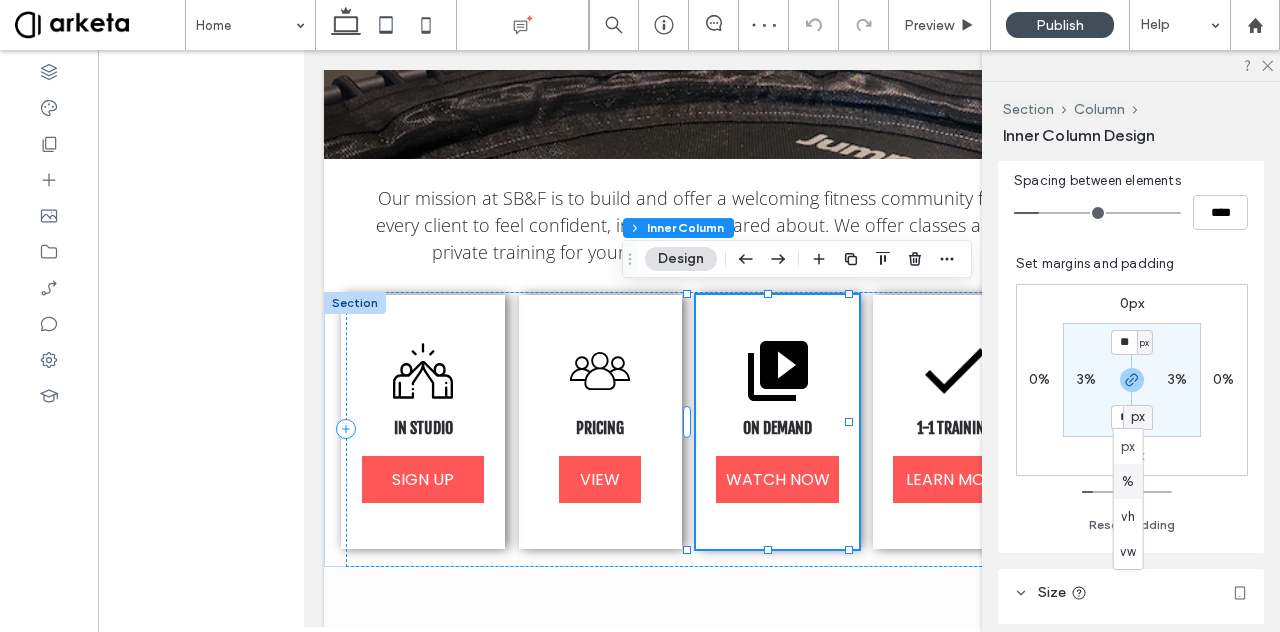 click on "%" at bounding box center (1128, 482) 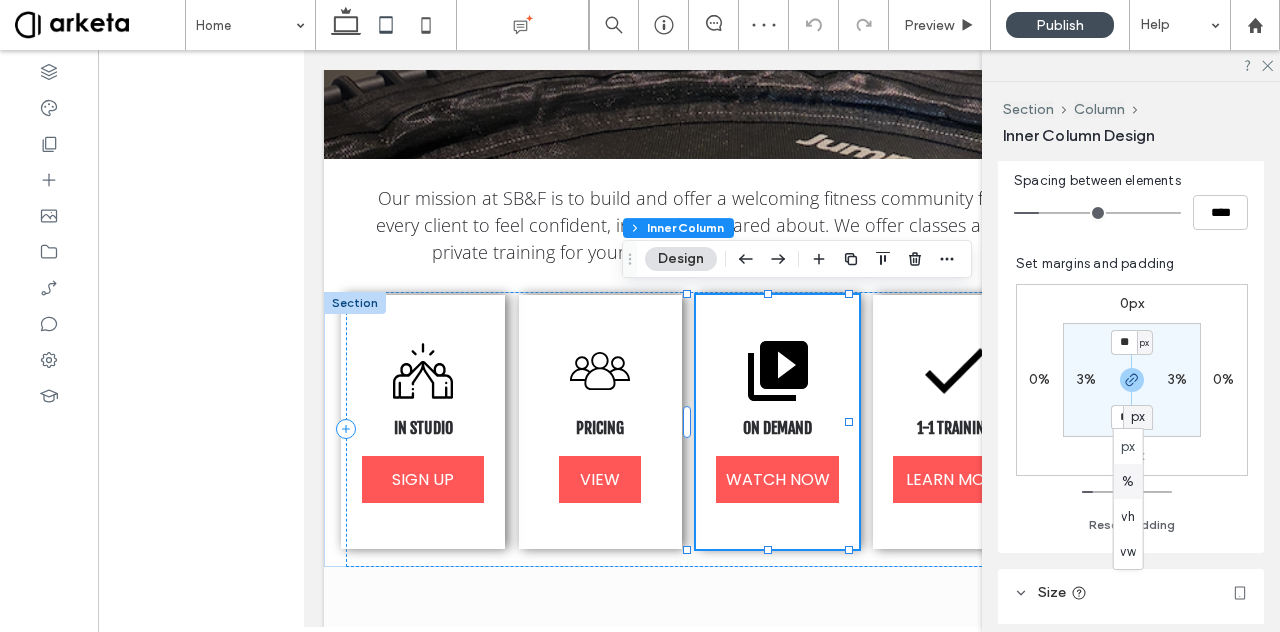 type on "*" 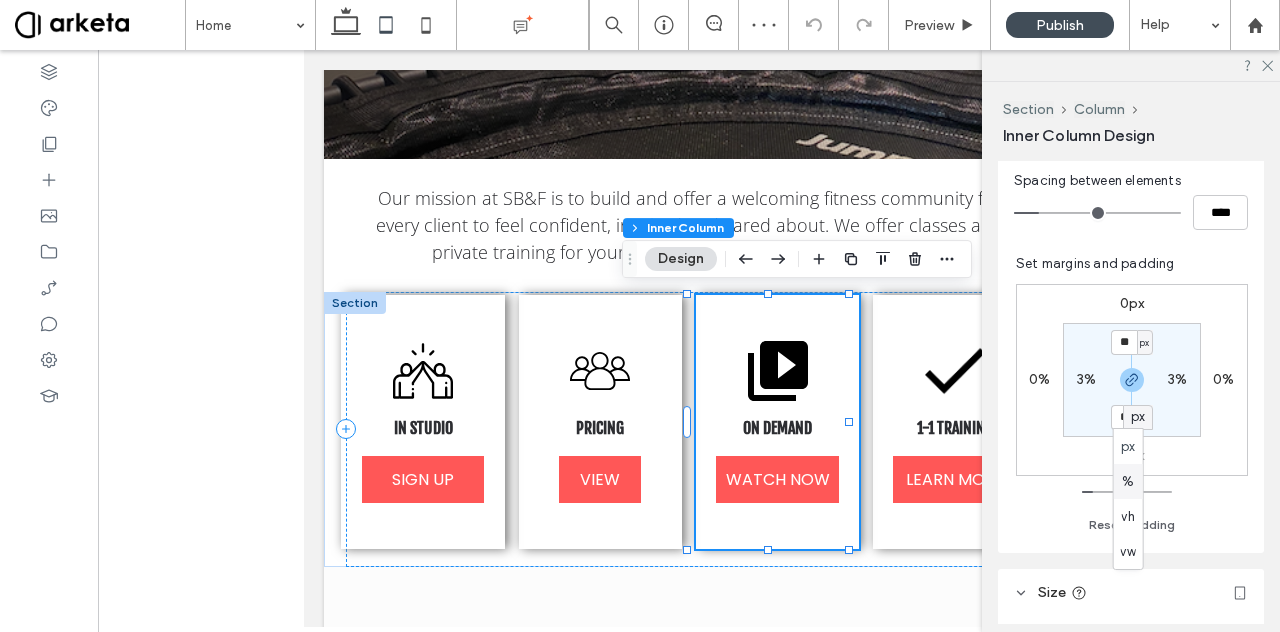 type on "***" 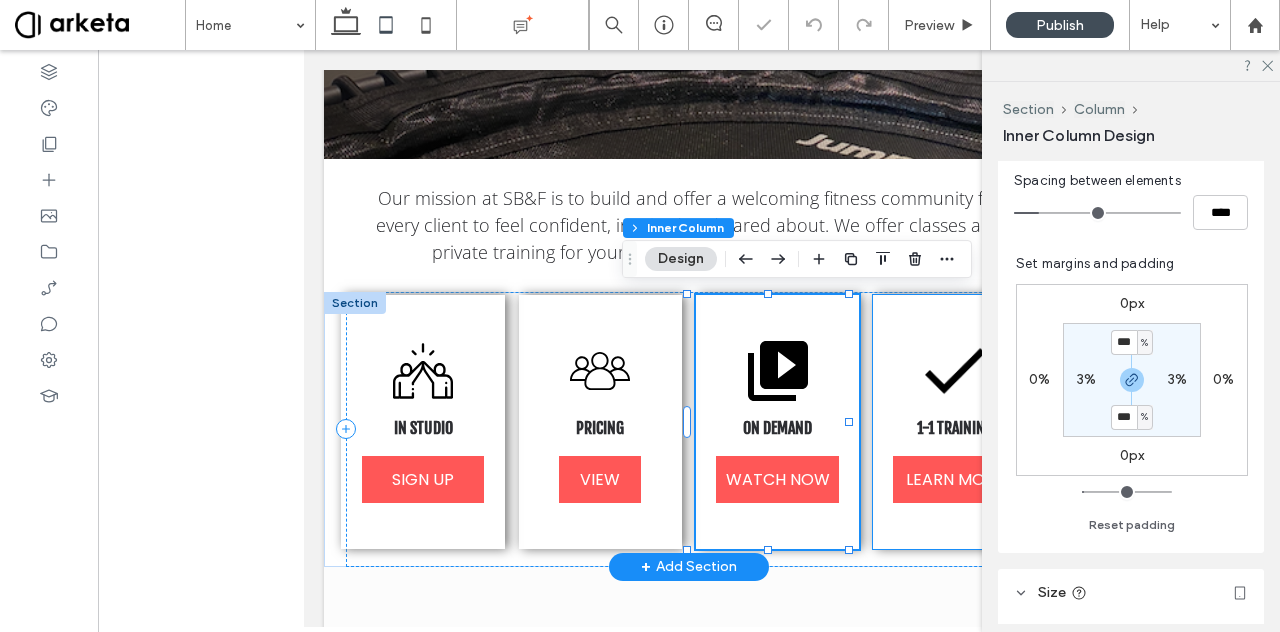 click on "1-1 TRAINING
LEARN MORE" at bounding box center [955, 422] 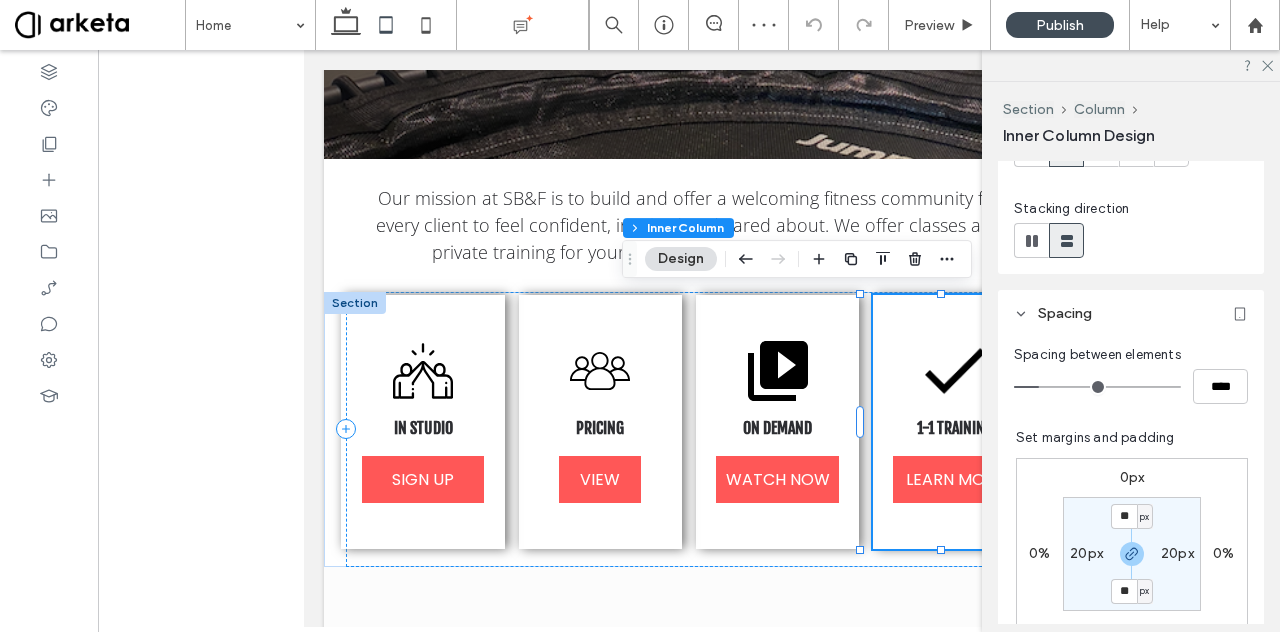 scroll, scrollTop: 350, scrollLeft: 0, axis: vertical 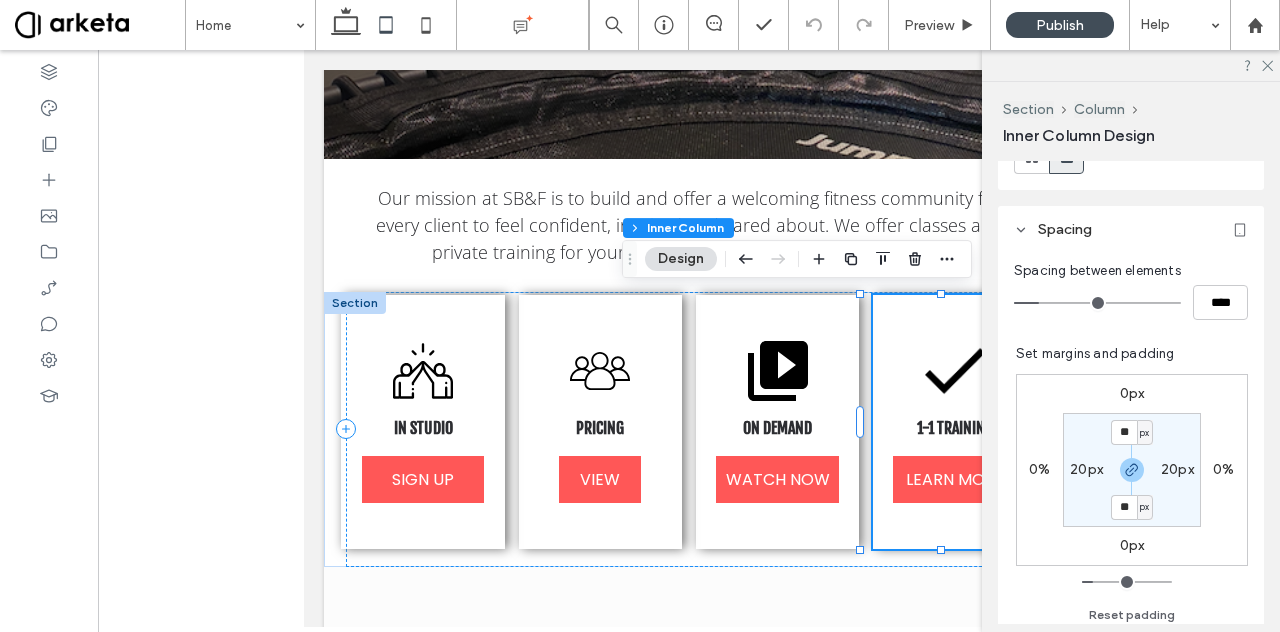 click on "px" at bounding box center (1145, 432) 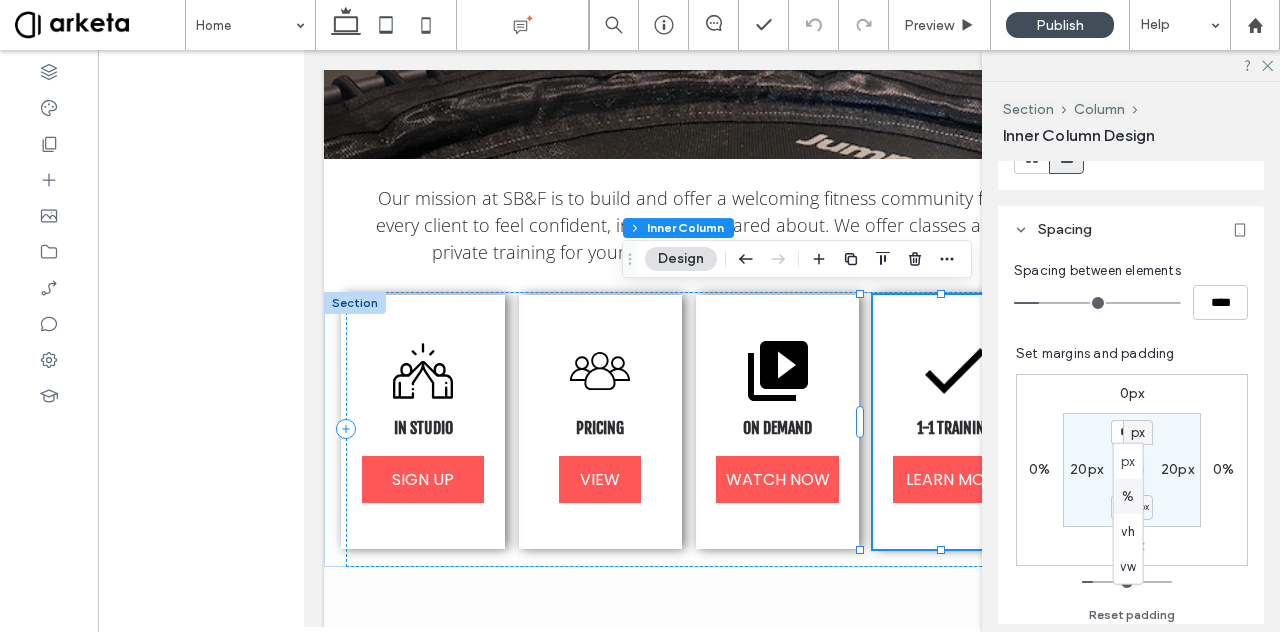 click on "%" at bounding box center [1128, 496] 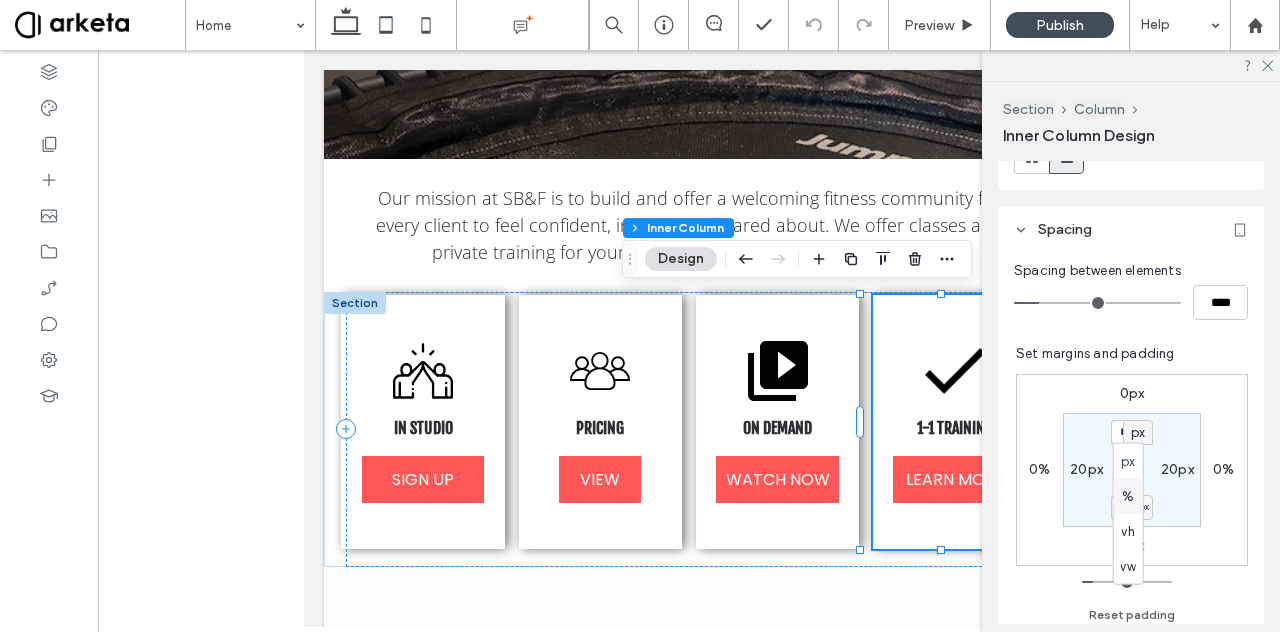 type on "***" 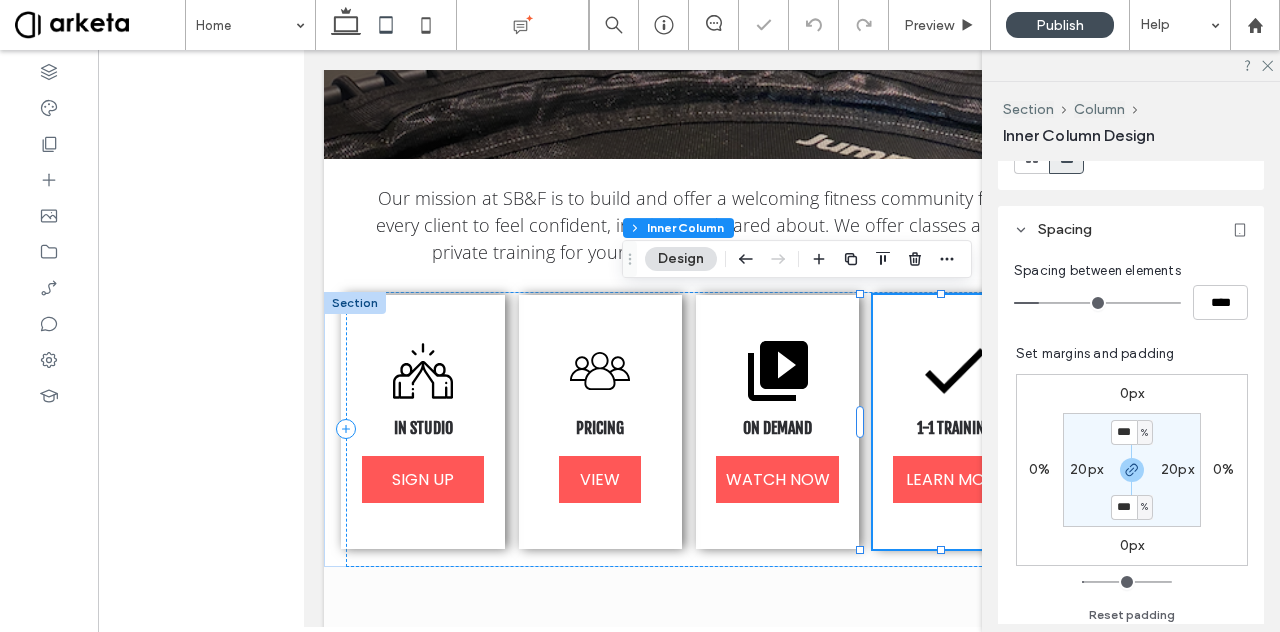 click on "20px" at bounding box center [1086, 469] 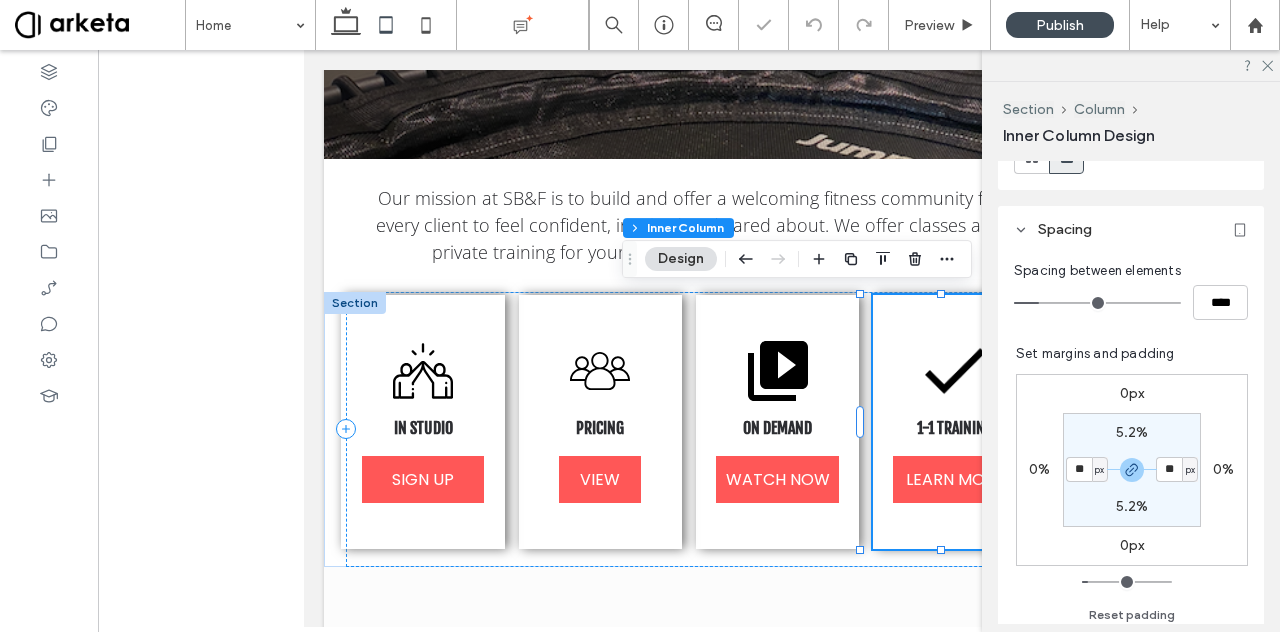 click on "px" at bounding box center [1099, 470] 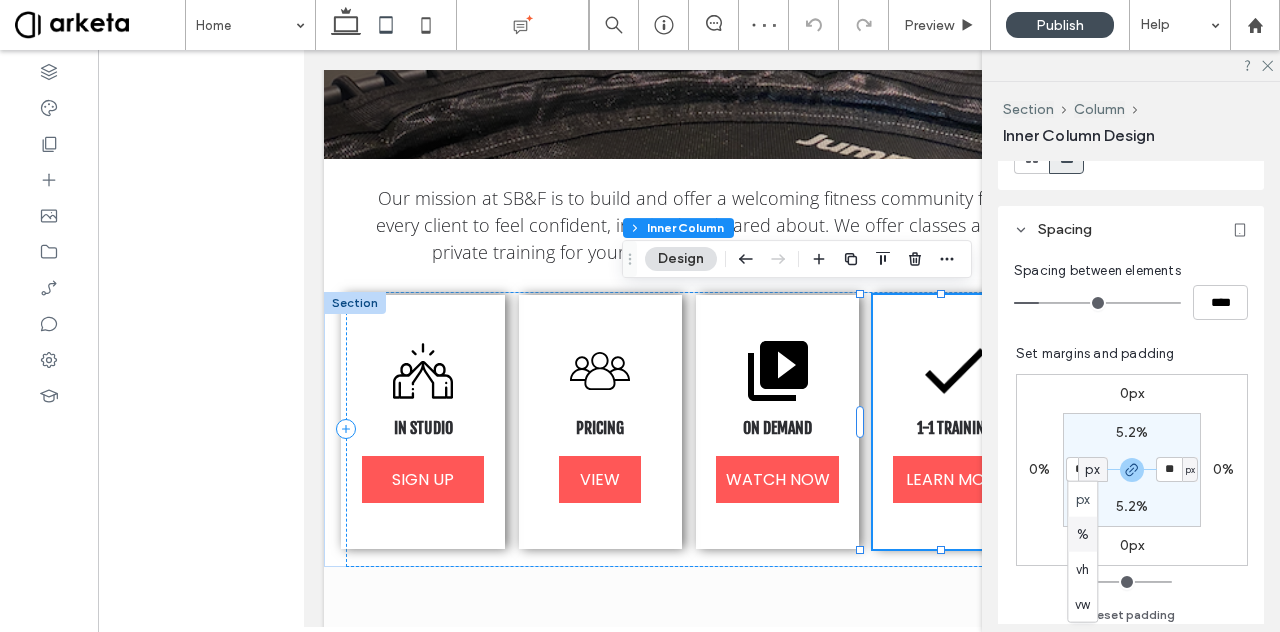 click on "%" at bounding box center [1082, 534] 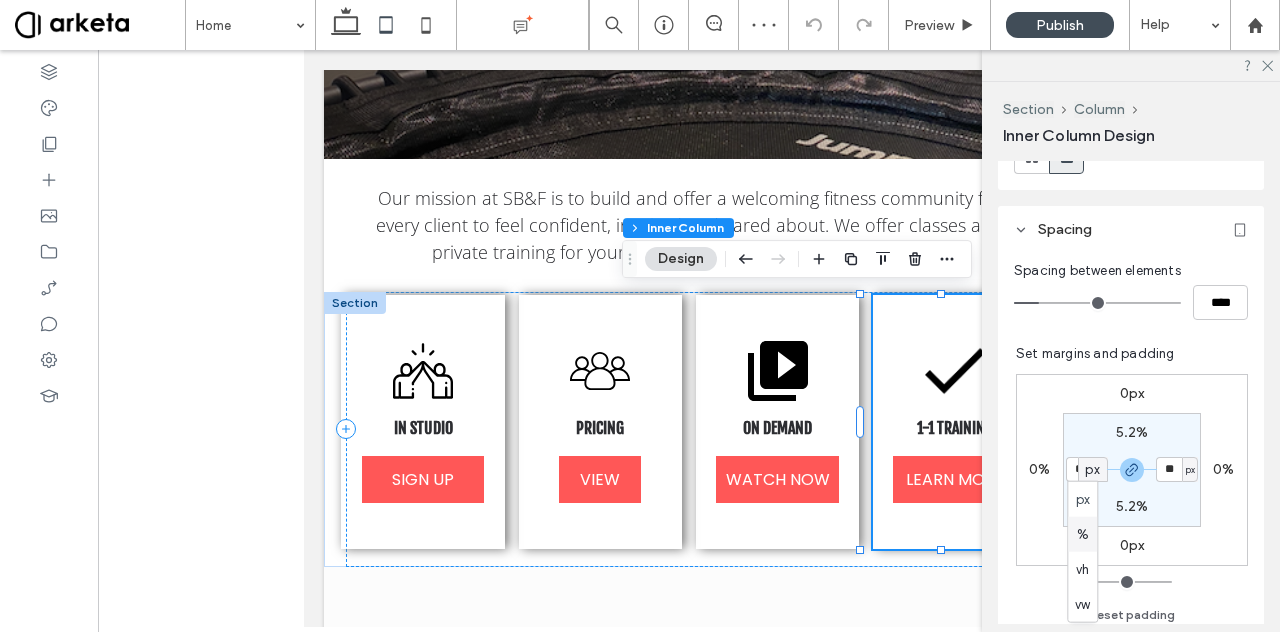 type on "*" 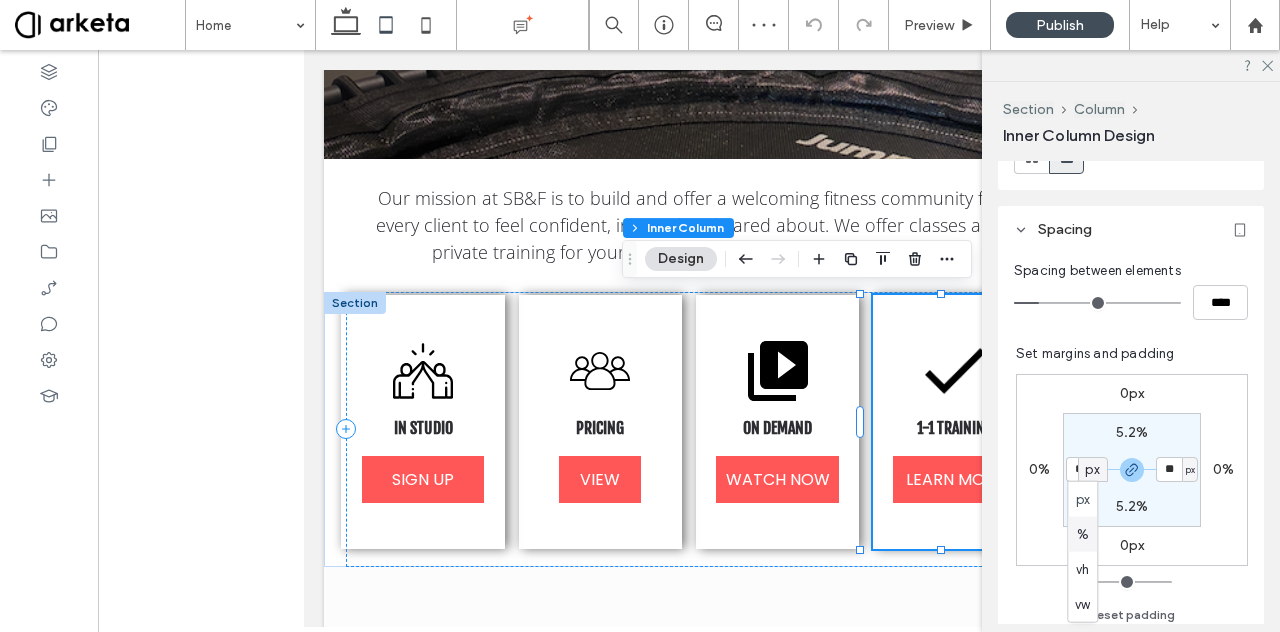 type on "*" 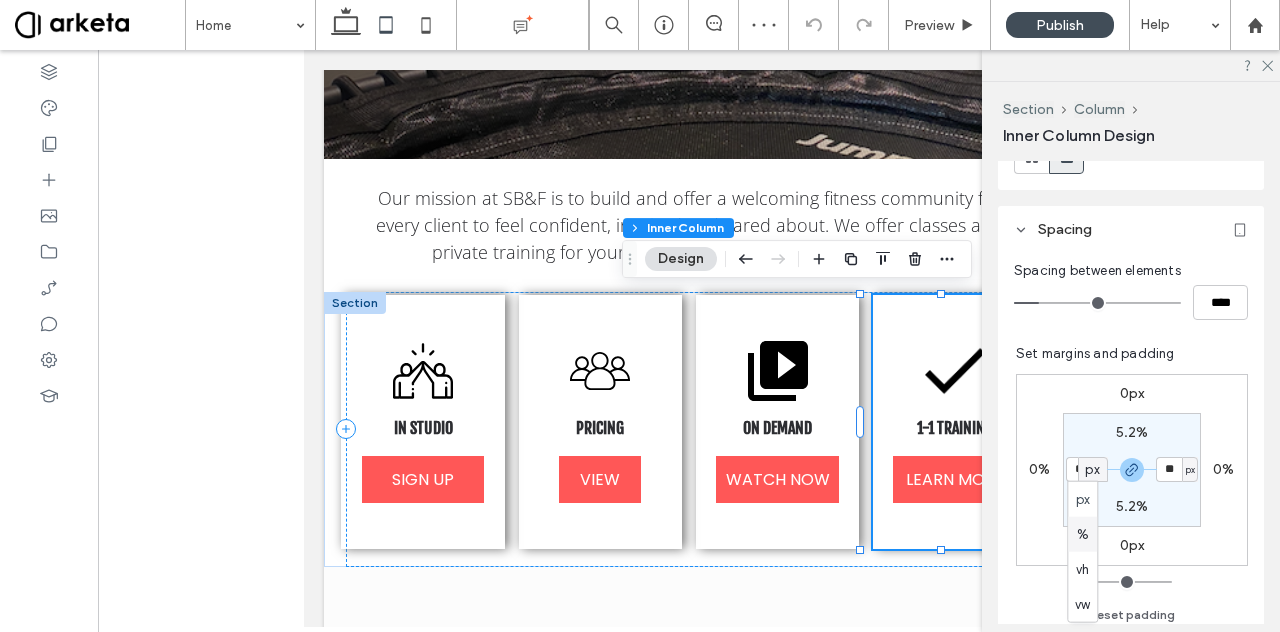 type on "*" 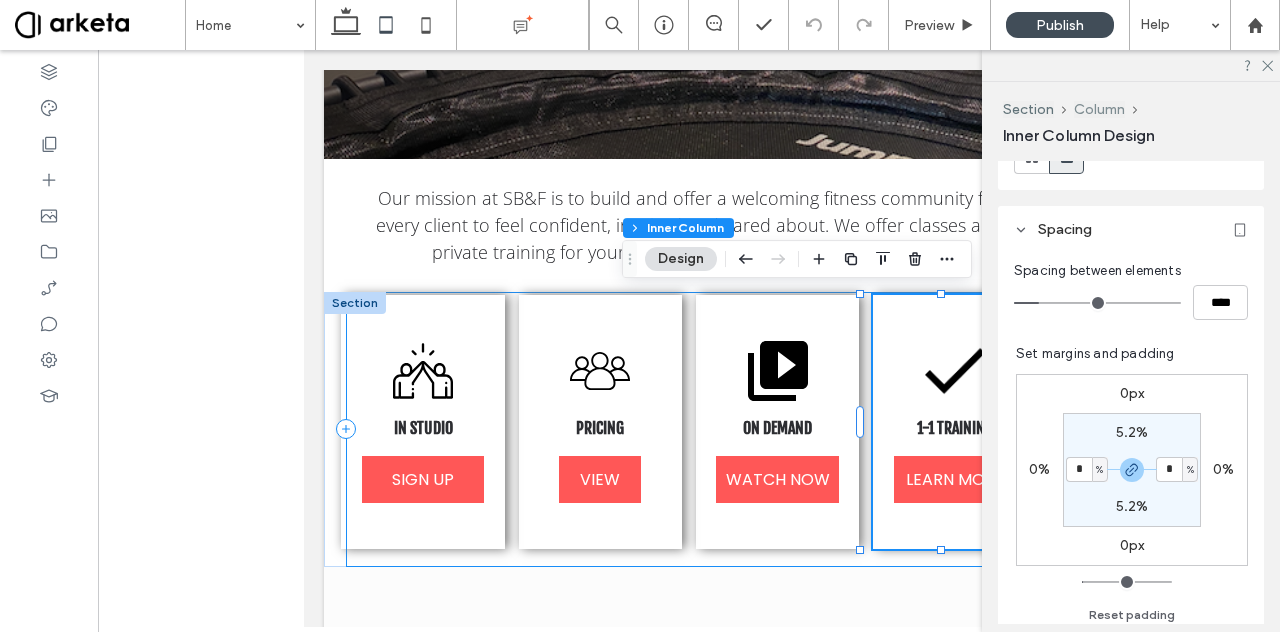 click on "Column" at bounding box center (1099, 109) 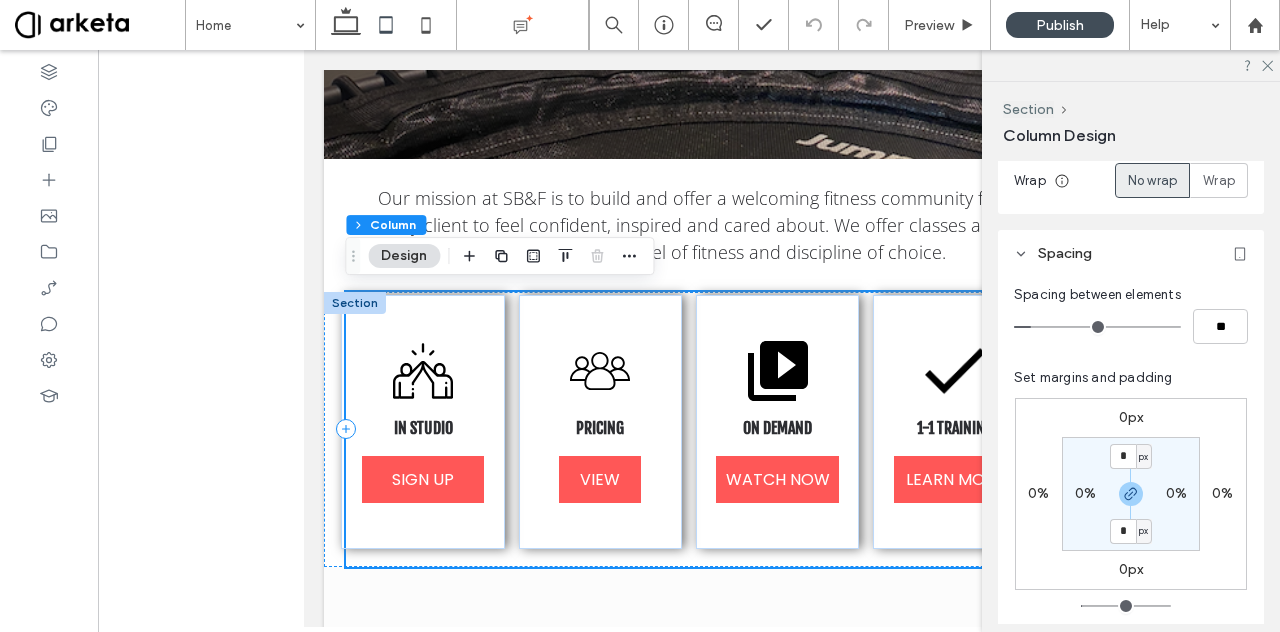 scroll, scrollTop: 384, scrollLeft: 0, axis: vertical 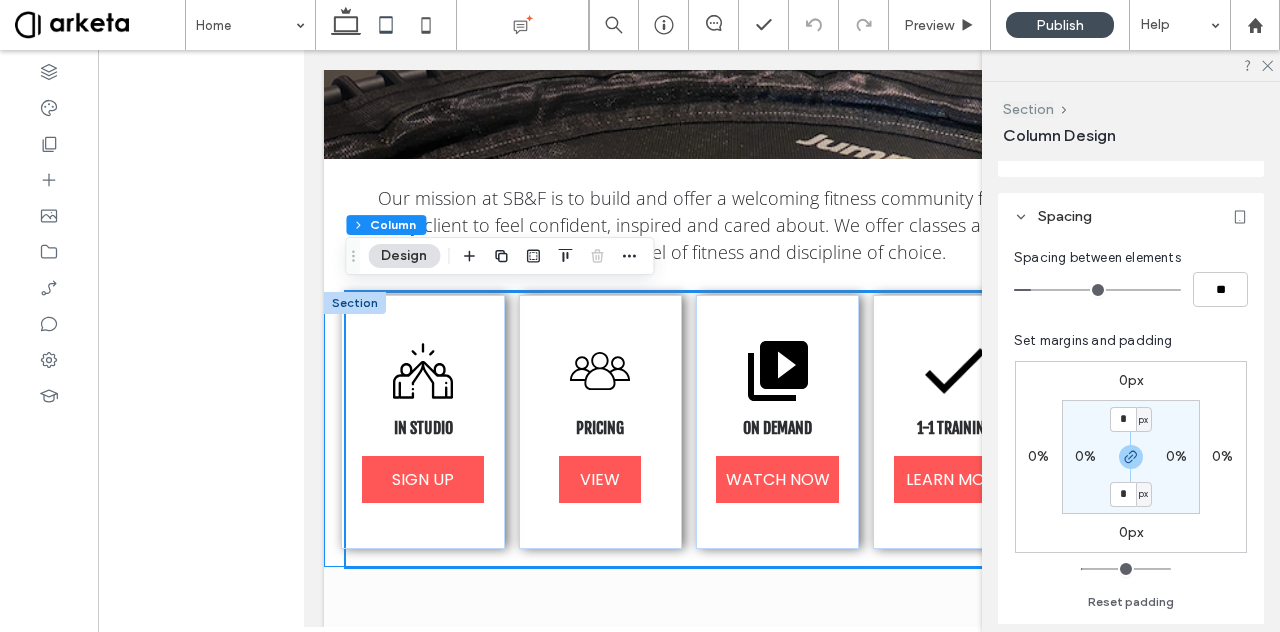 click on "Section" at bounding box center [1028, 109] 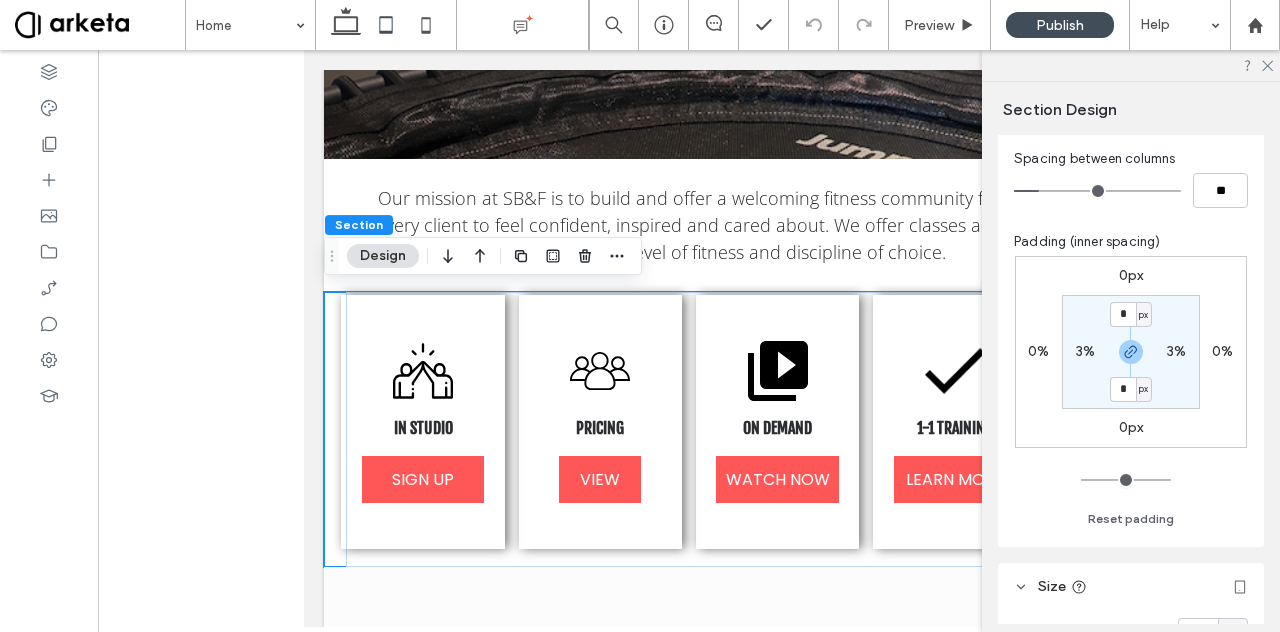 scroll, scrollTop: 164, scrollLeft: 0, axis: vertical 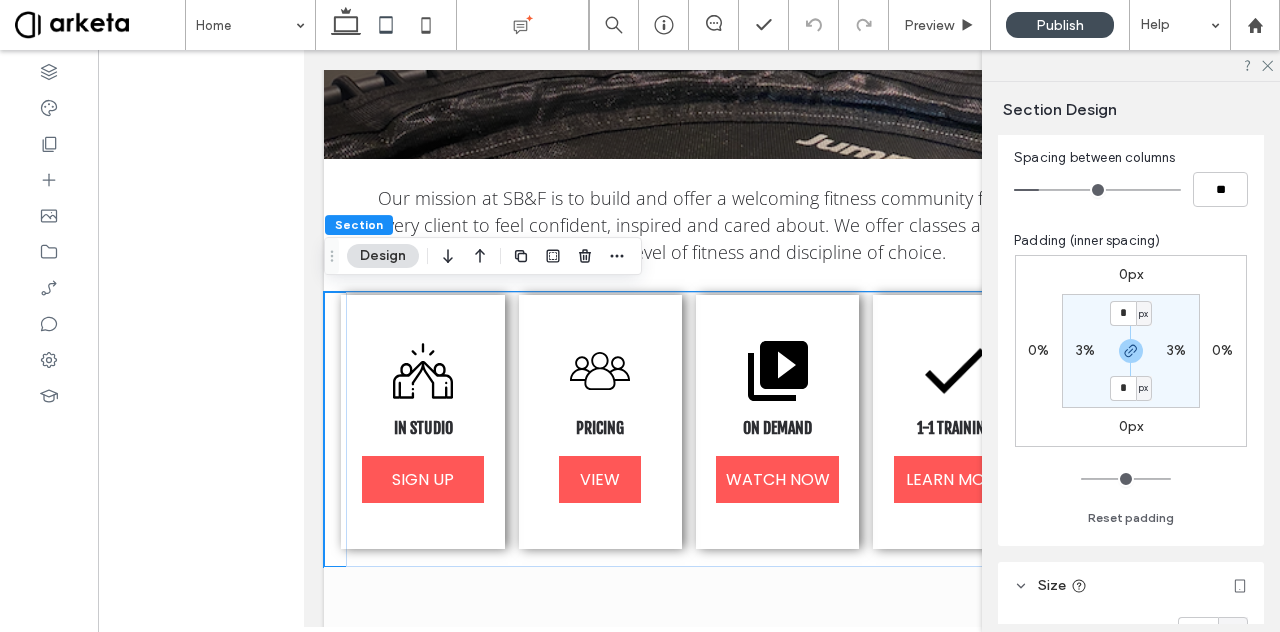 click on "* px 3% * px 3%" at bounding box center (1131, 351) 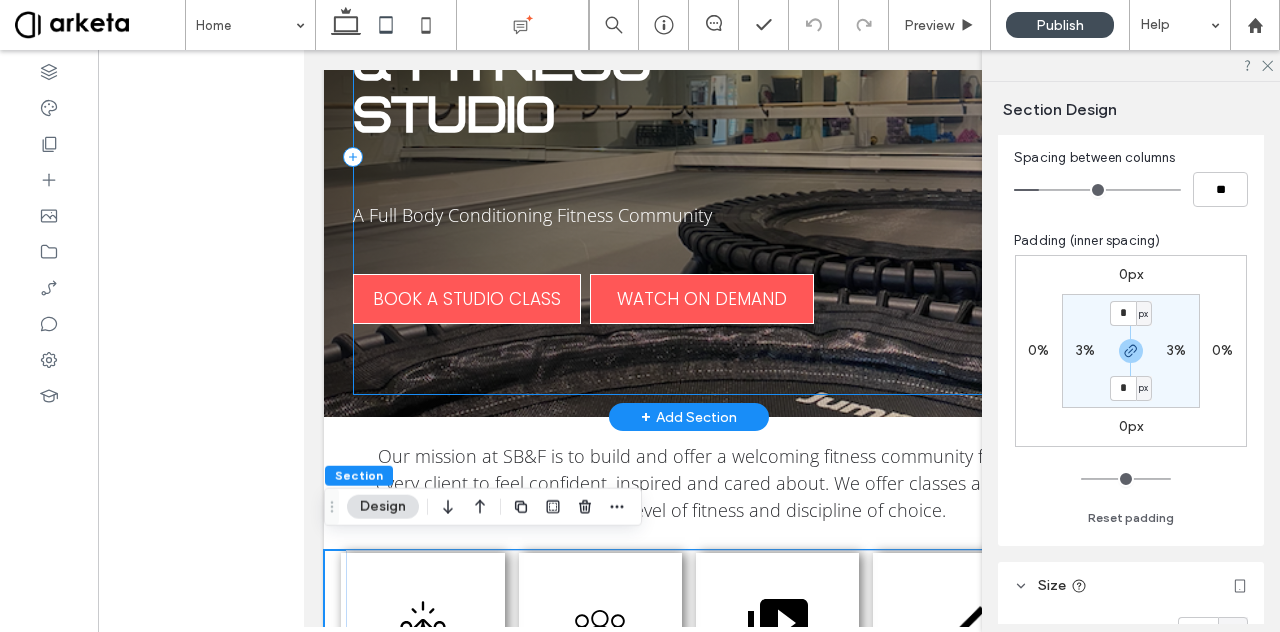 scroll, scrollTop: 323, scrollLeft: 0, axis: vertical 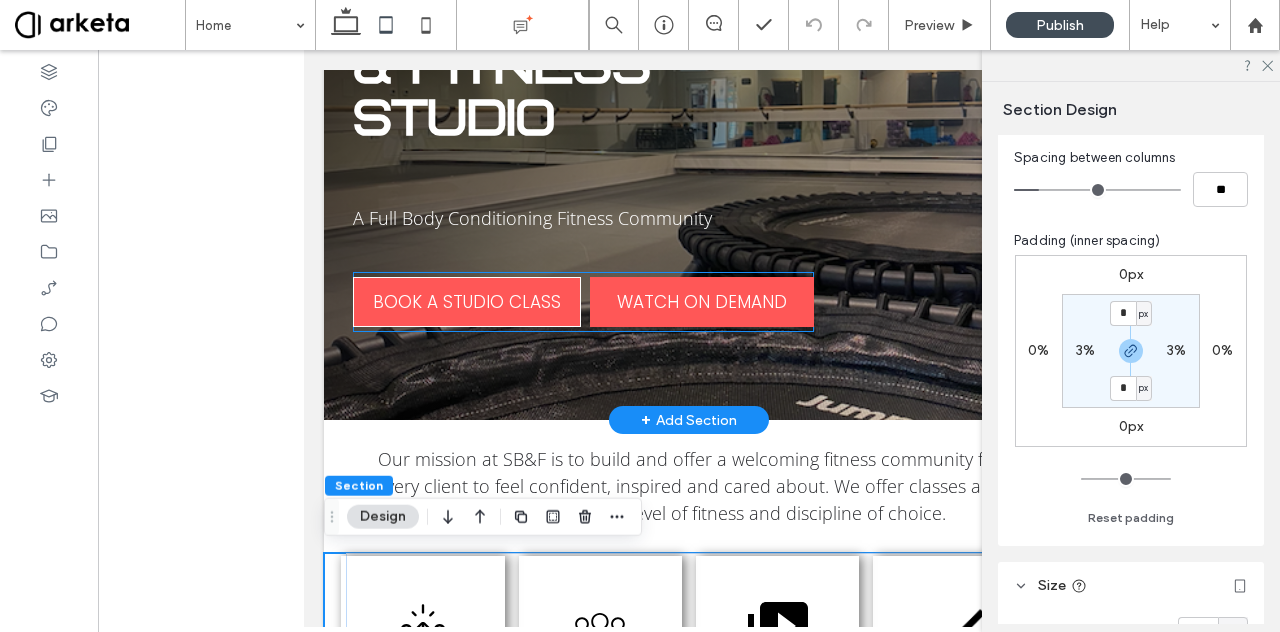 click on "WATCH ON DEMAND" at bounding box center [702, 302] 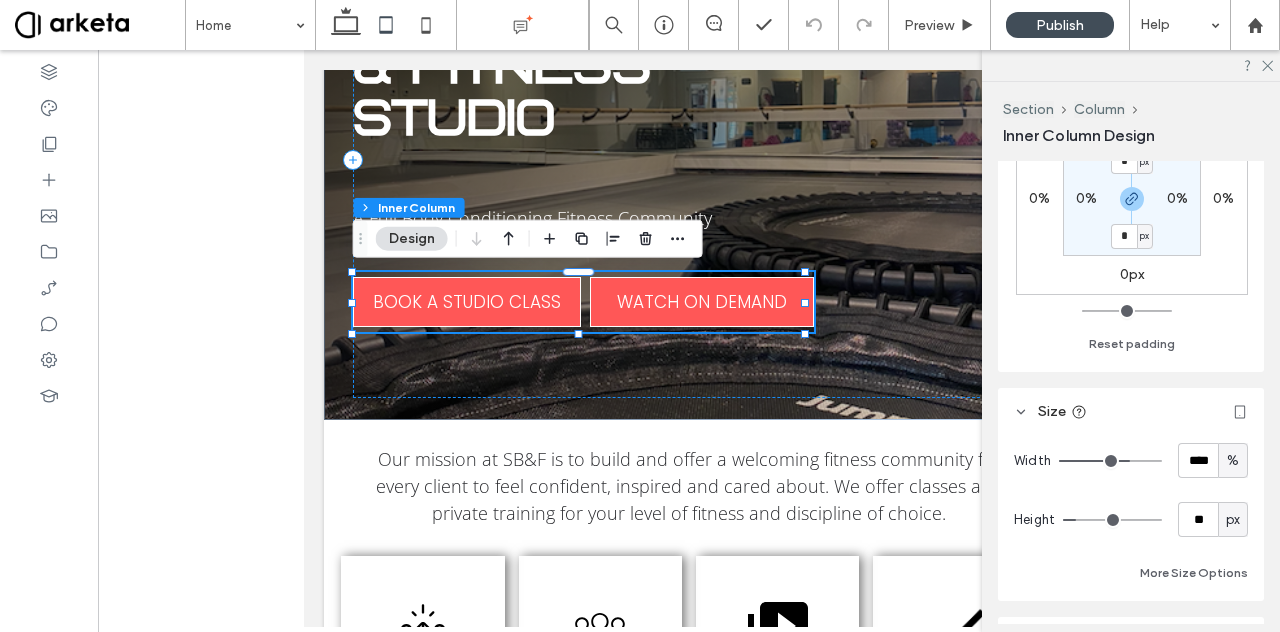 scroll, scrollTop: 706, scrollLeft: 0, axis: vertical 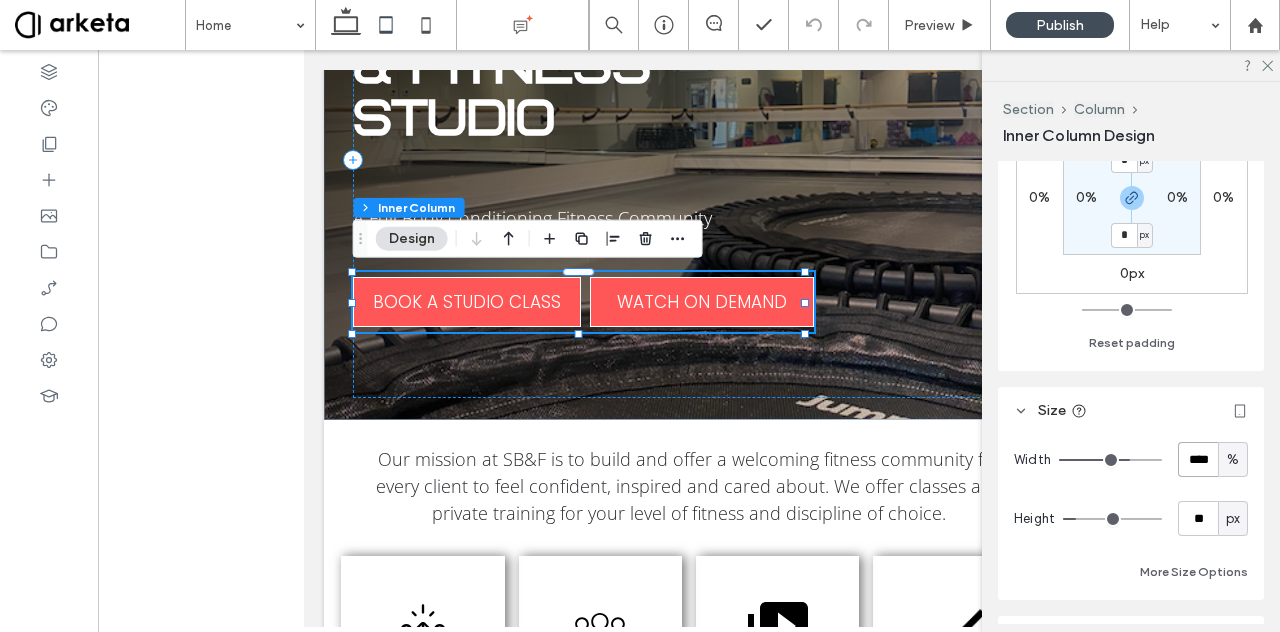 click on "****" at bounding box center (1198, 459) 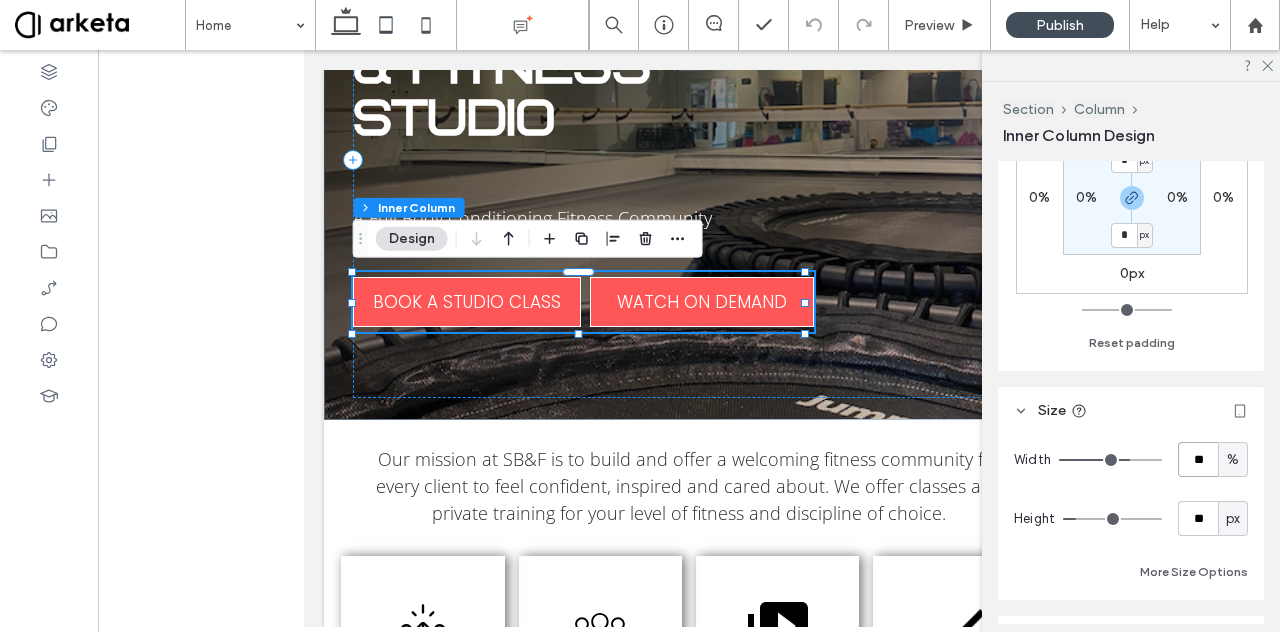 type on "**" 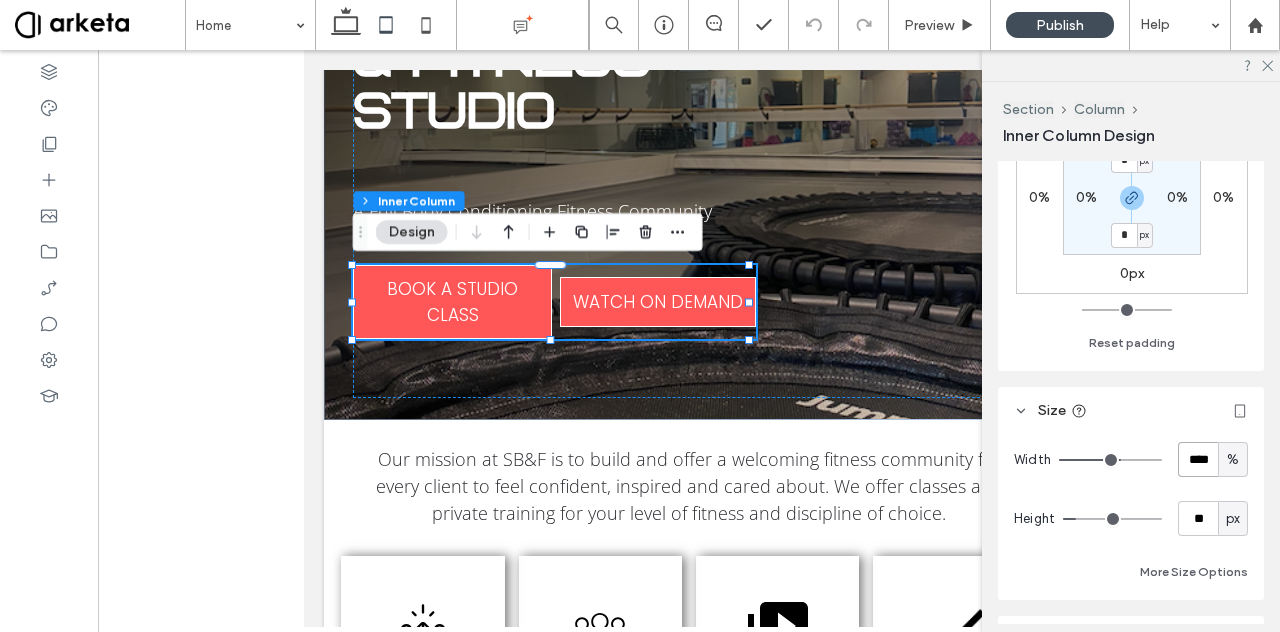type on "****" 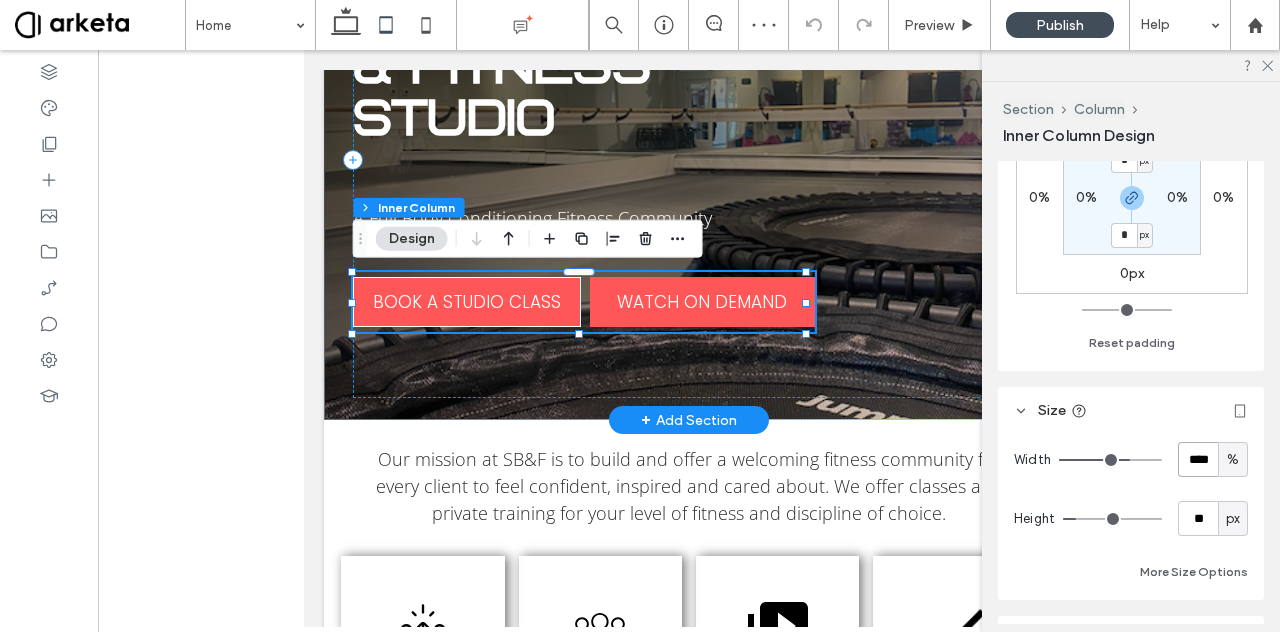 click on "WATCH ON DEMAND" at bounding box center [702, 302] 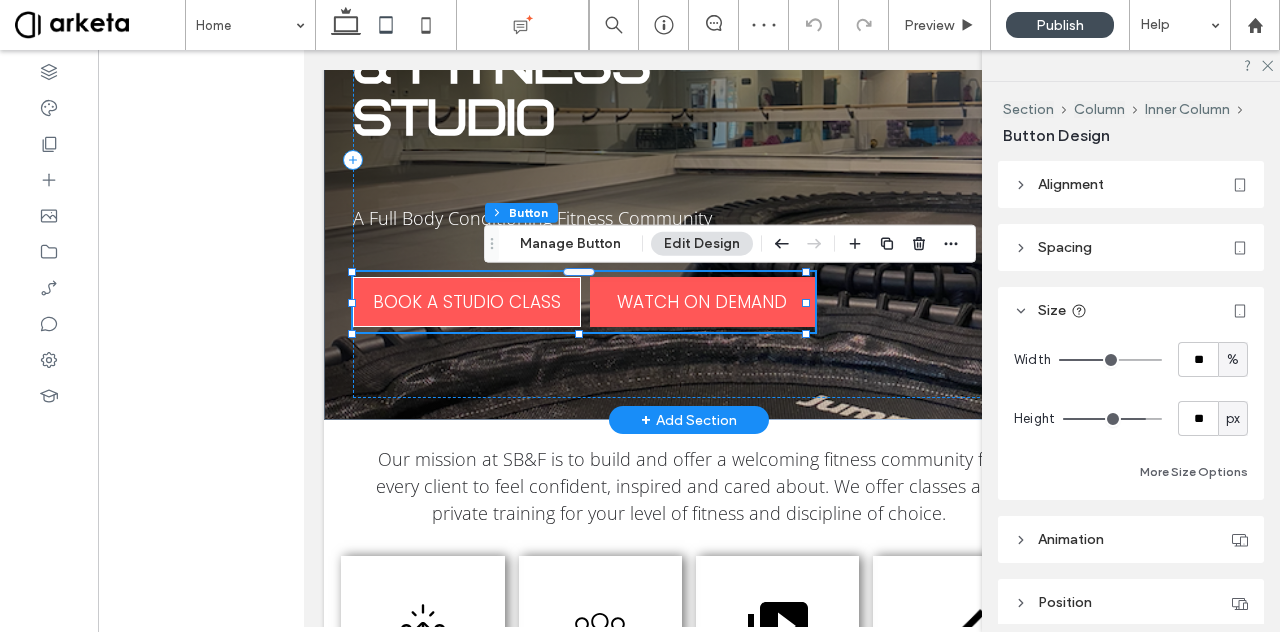 type on "**" 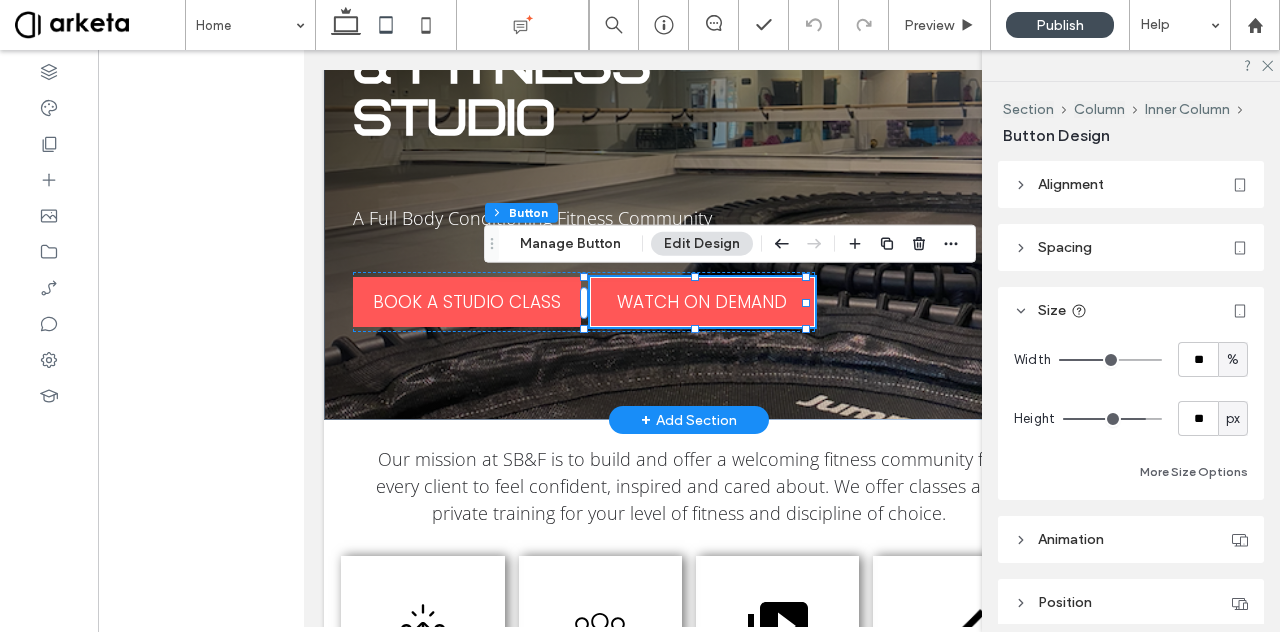 click on "BOOK A STUDIO CLASS" at bounding box center [467, 302] 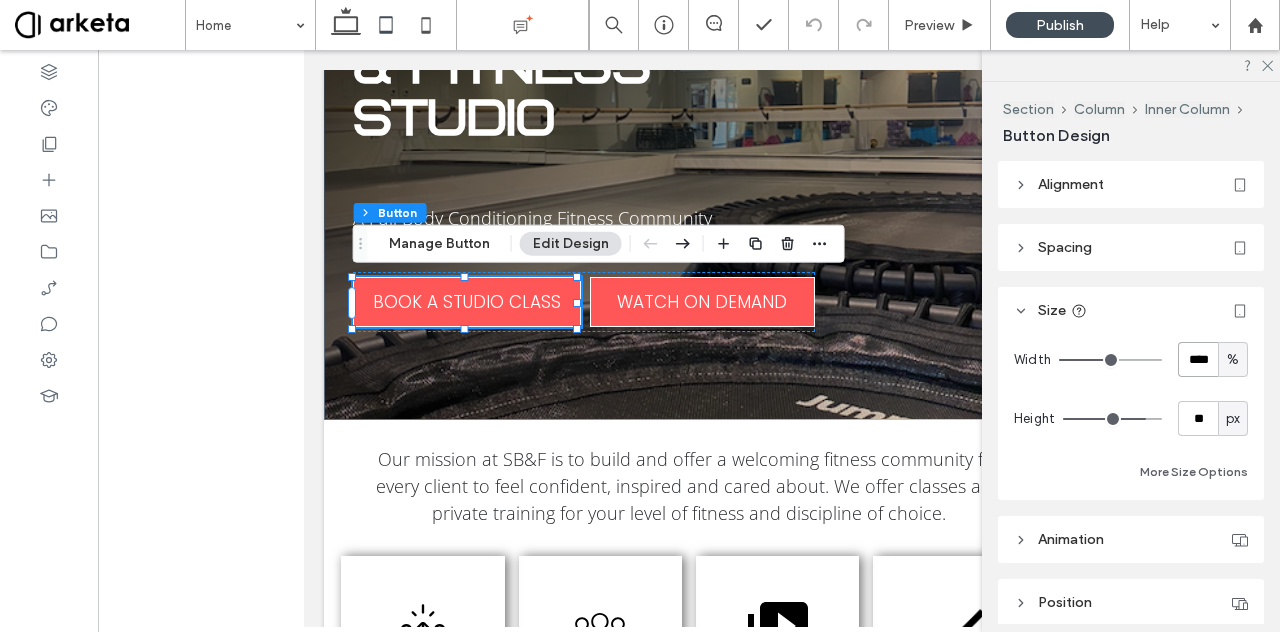 click on "****" at bounding box center (1198, 359) 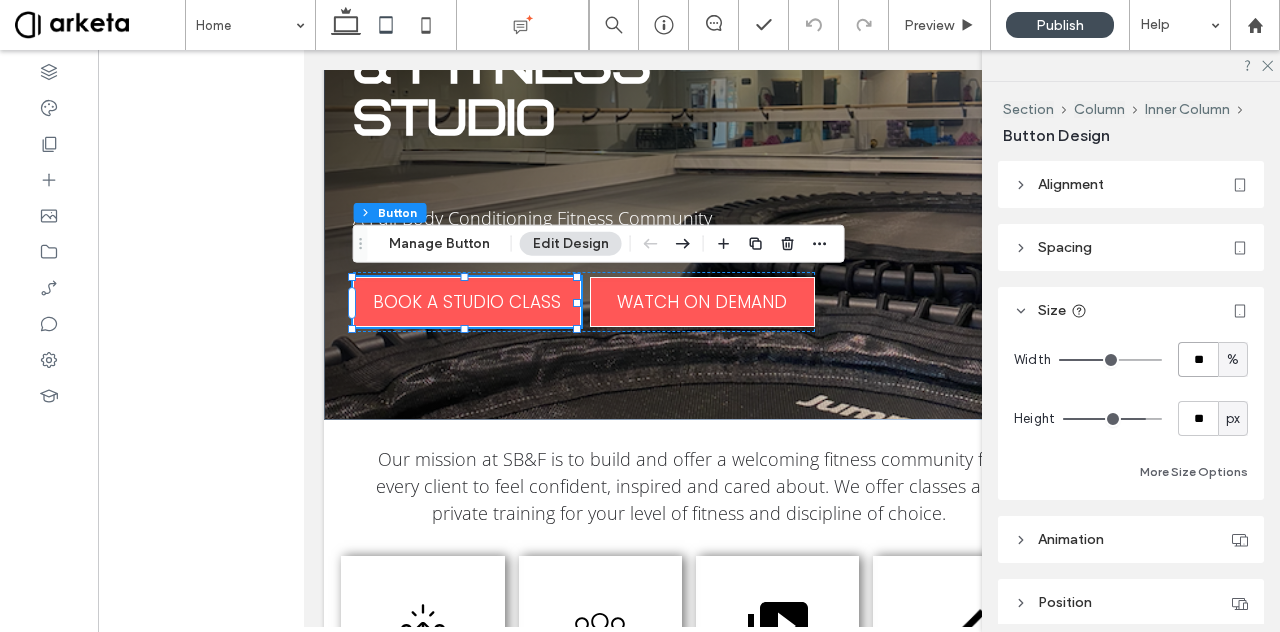 type on "**" 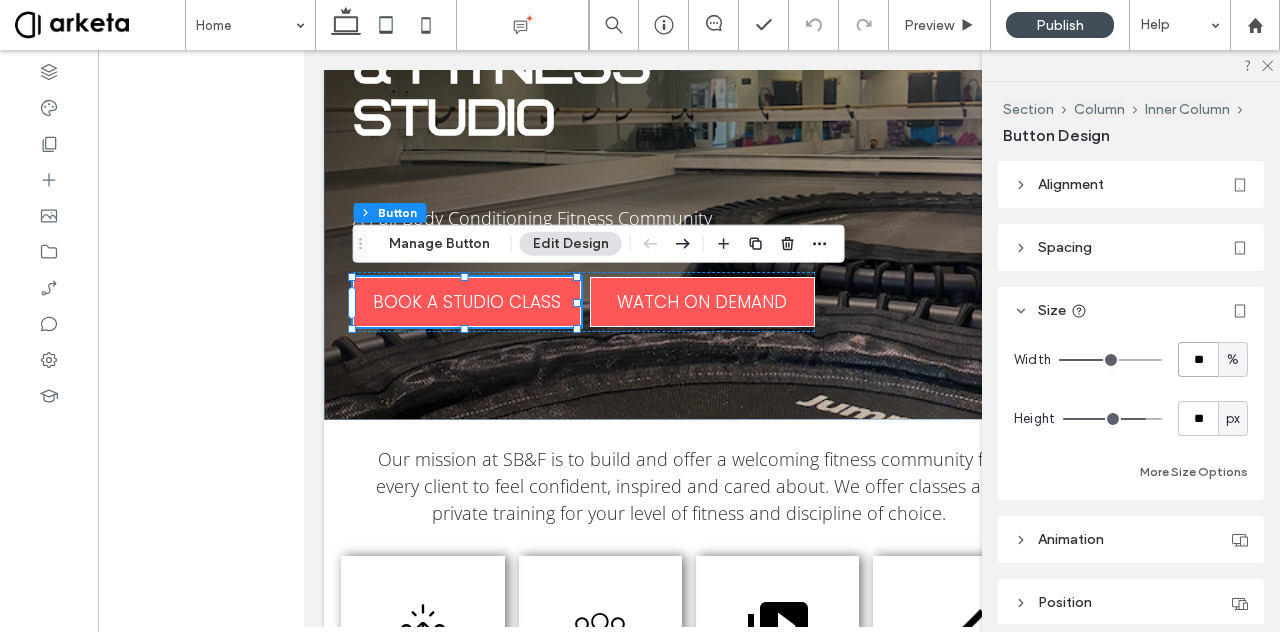 type on "**" 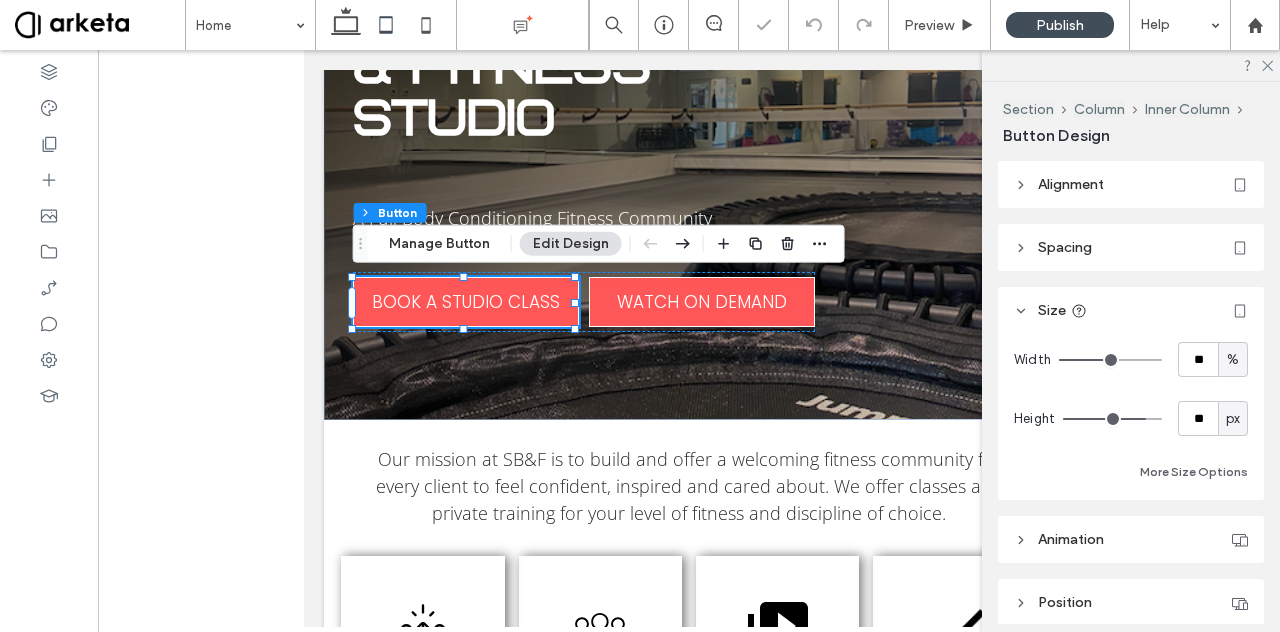 click on "Spacing" at bounding box center [1131, 247] 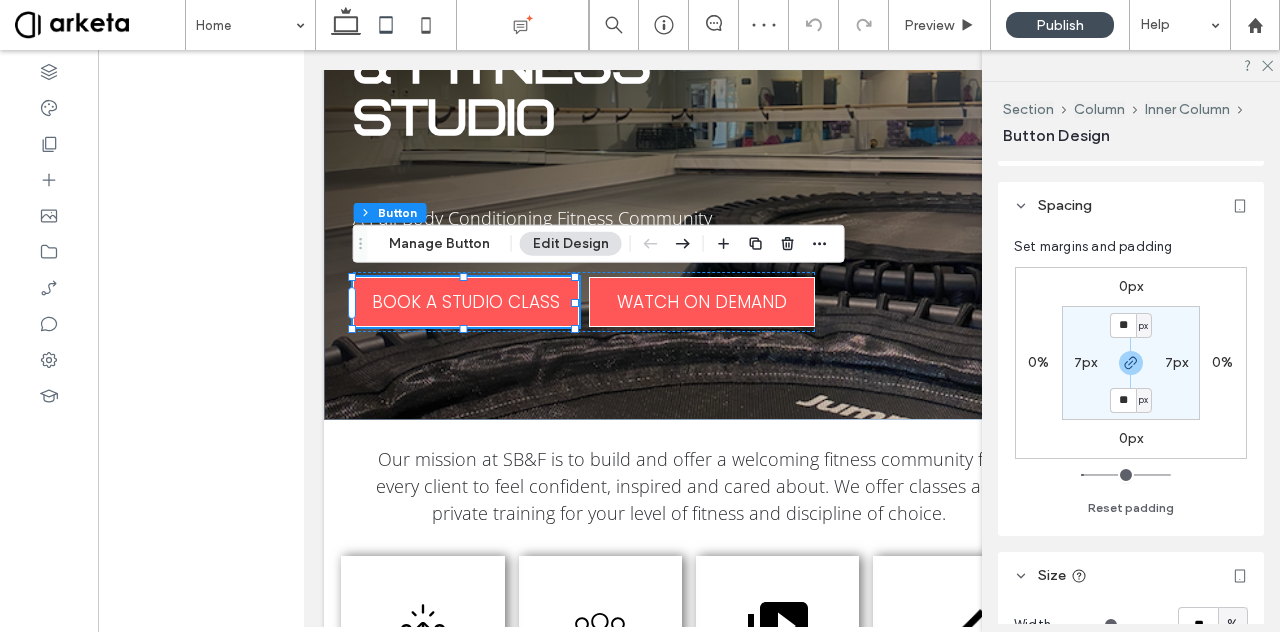 scroll, scrollTop: 44, scrollLeft: 0, axis: vertical 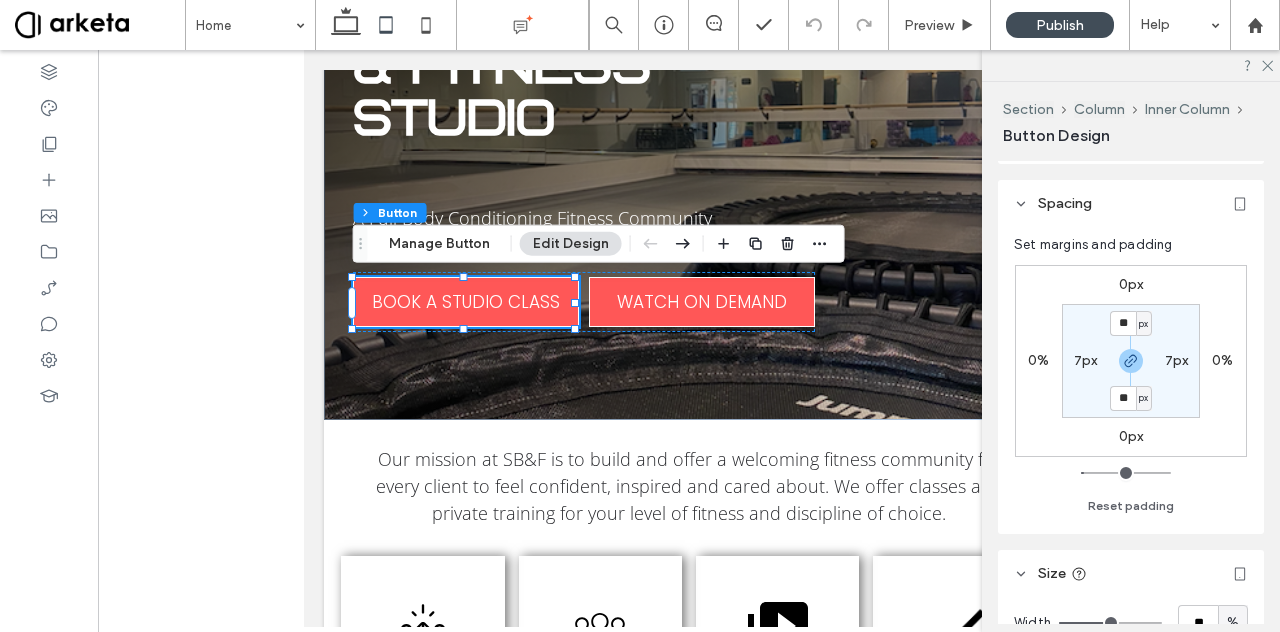 click on "7px" at bounding box center (1086, 360) 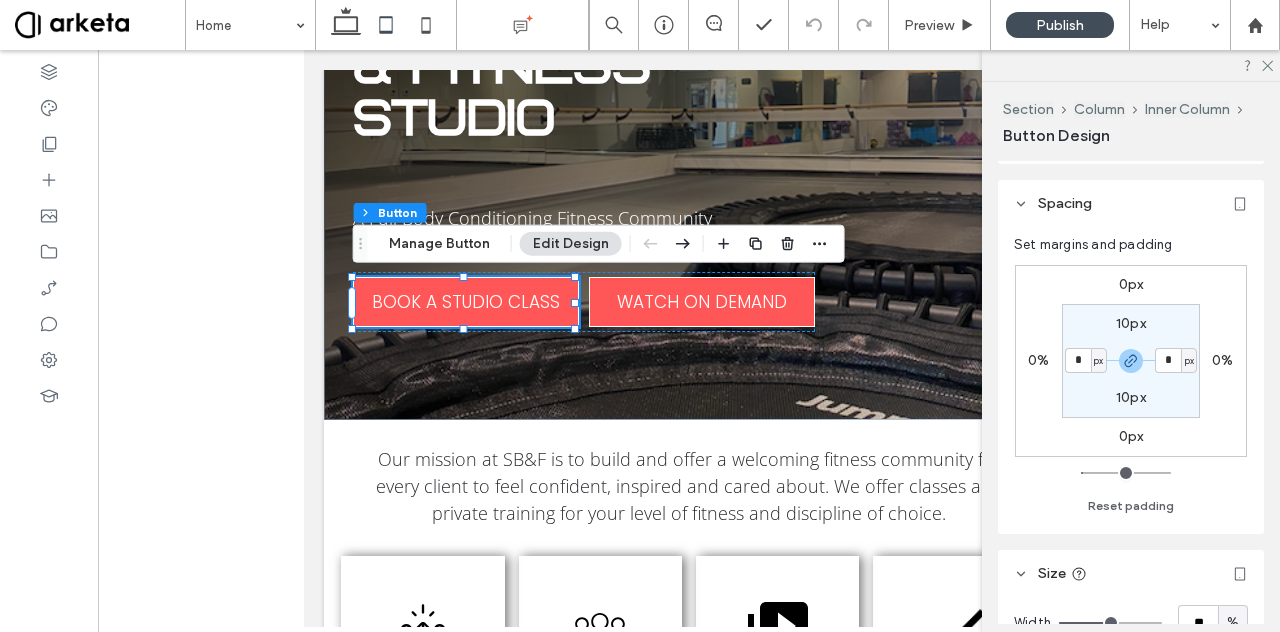 click on "px" at bounding box center [1098, 361] 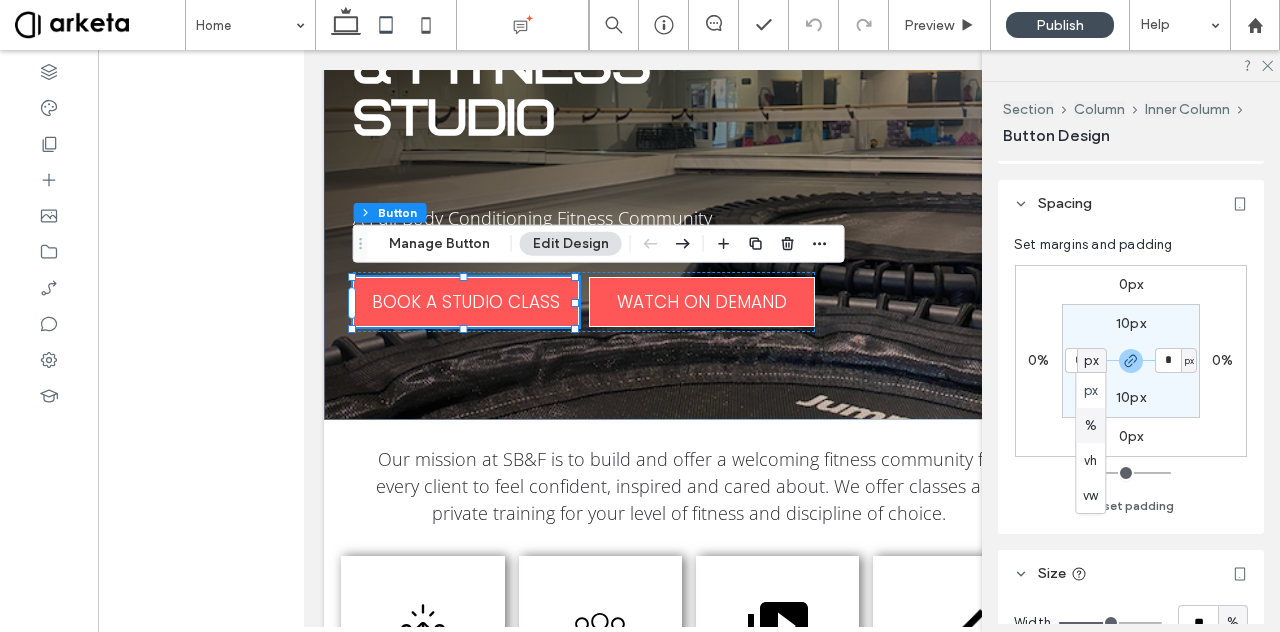 click on "%" at bounding box center (1091, 426) 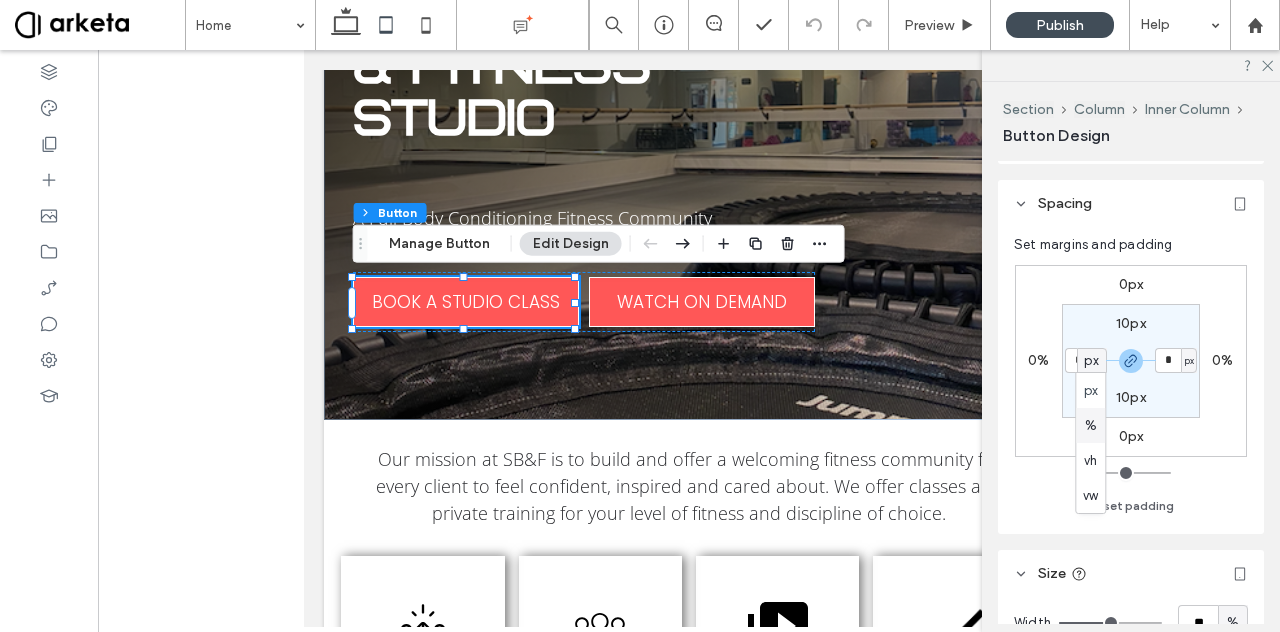 type on "*" 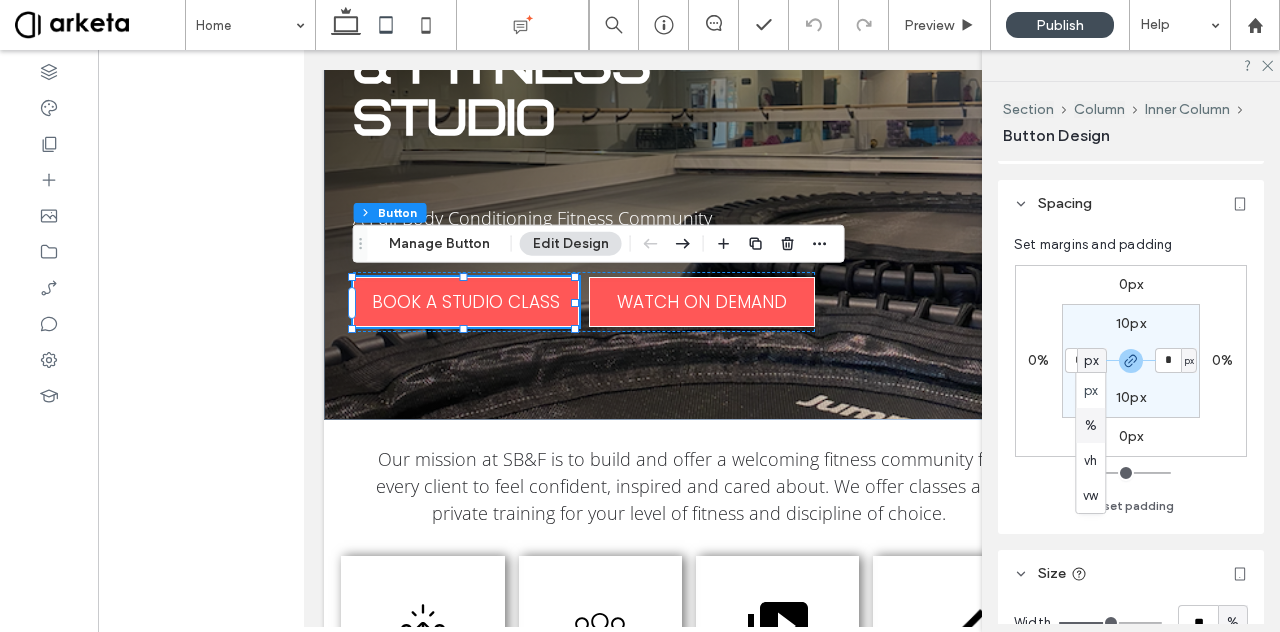 type on "*" 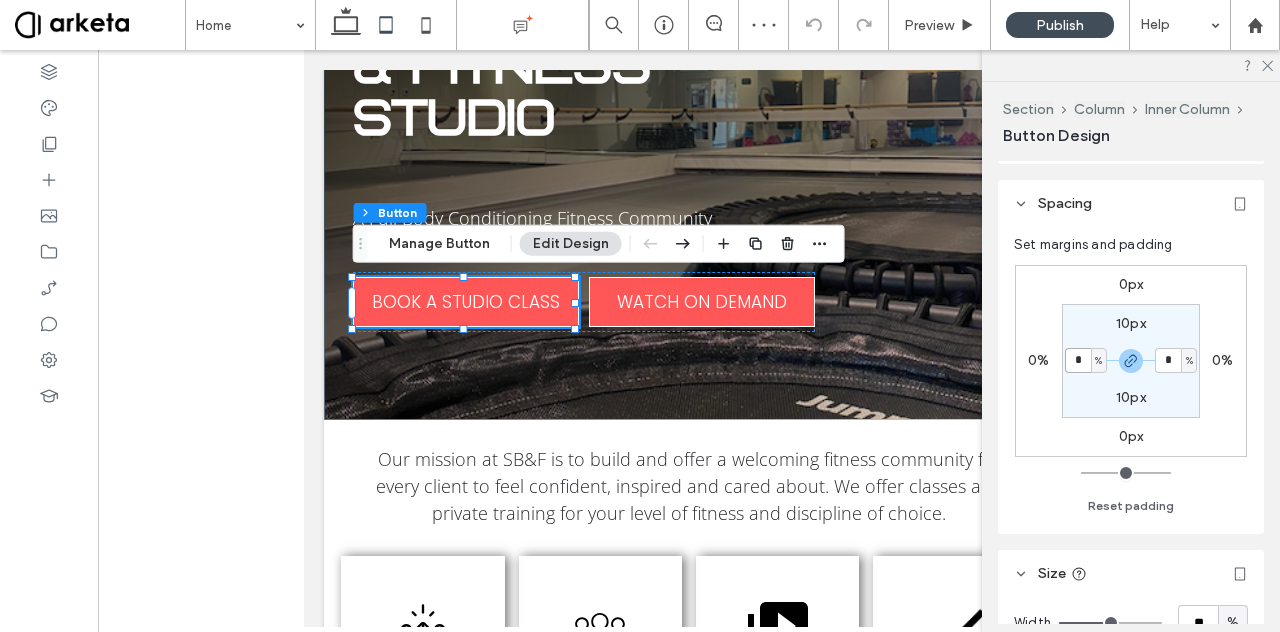 click on "*" at bounding box center (1078, 360) 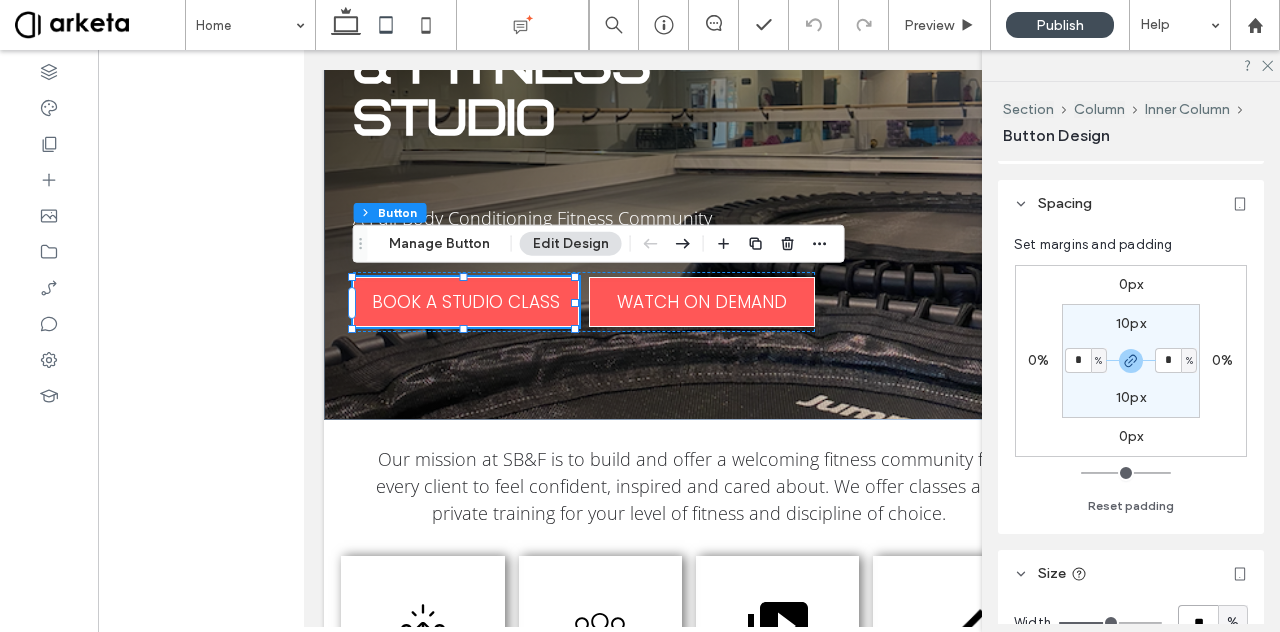 type on "****" 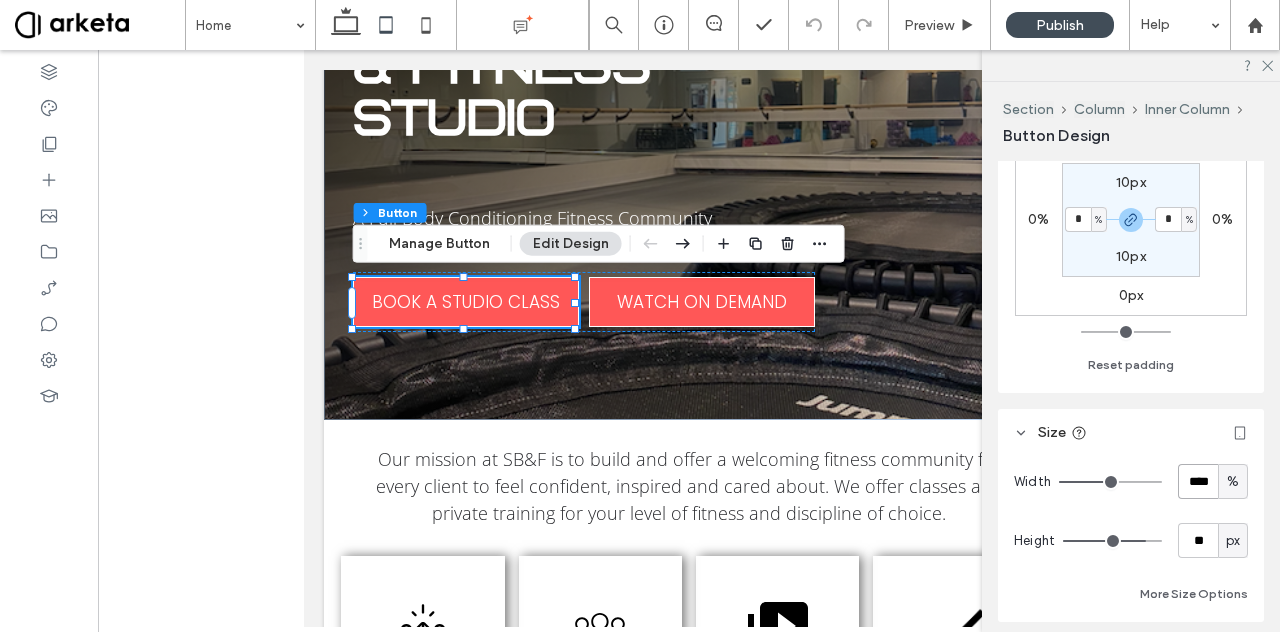 scroll, scrollTop: 187, scrollLeft: 0, axis: vertical 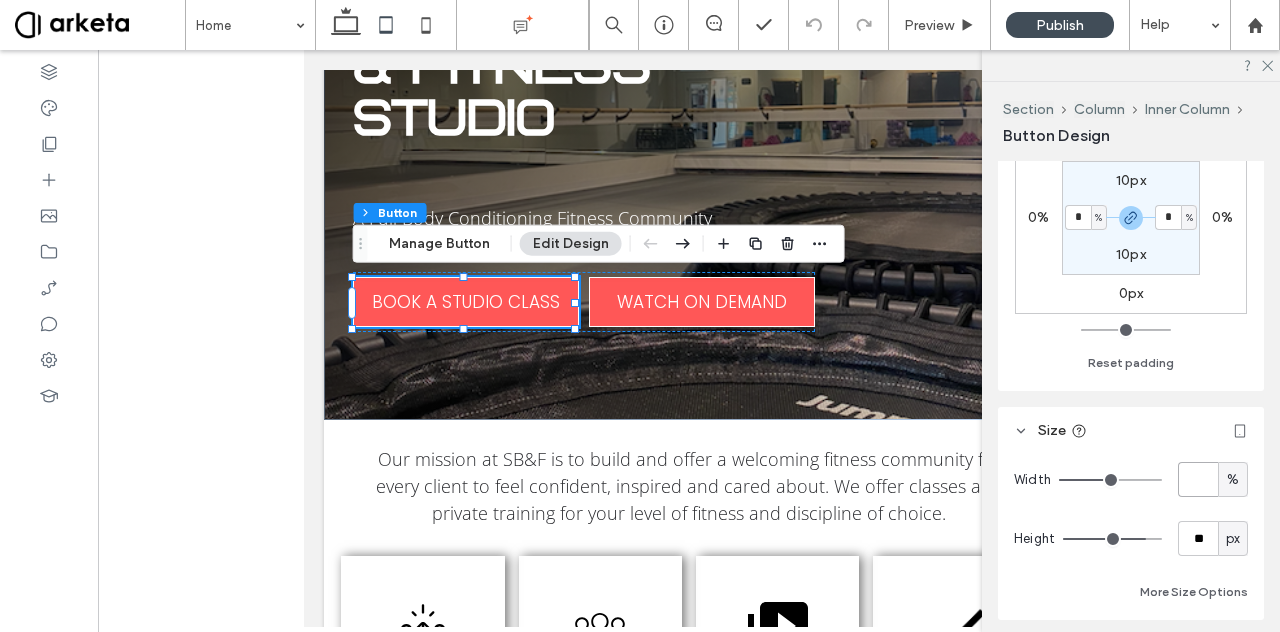 type 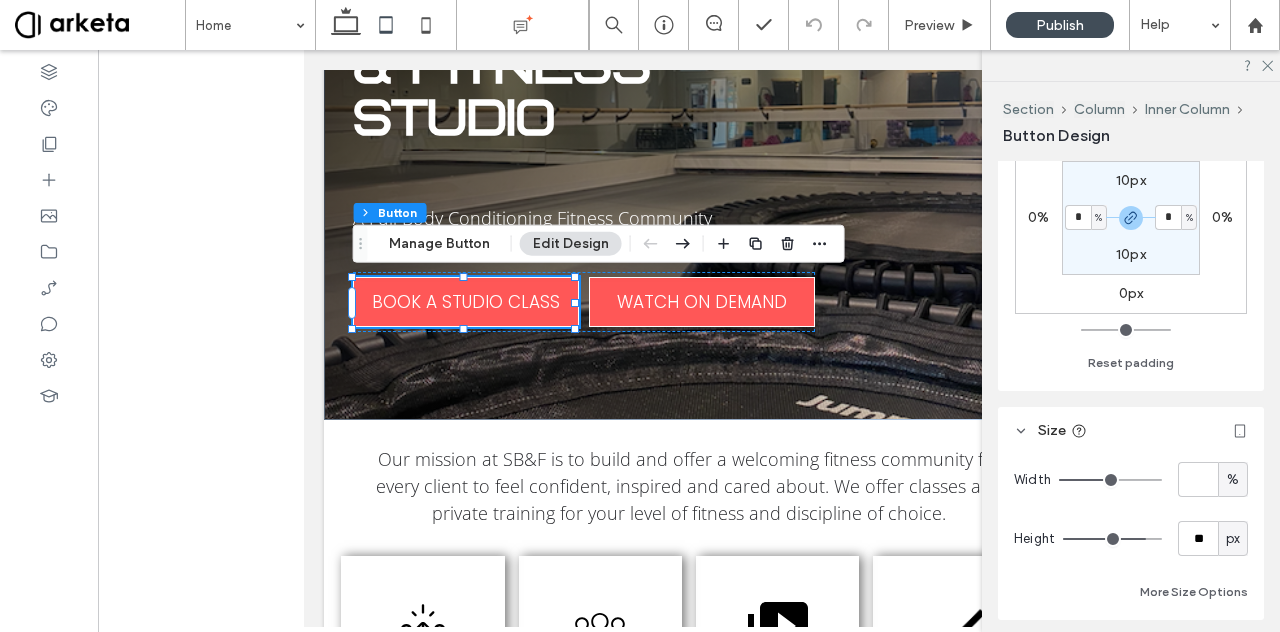 type on "*" 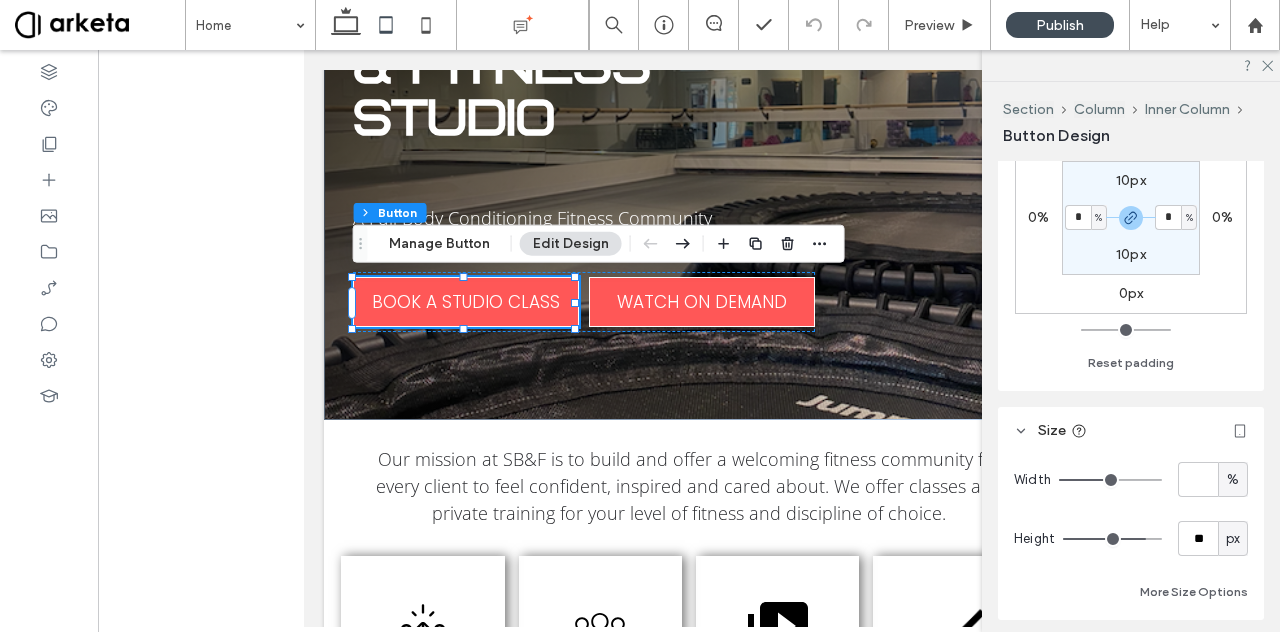type on "*" 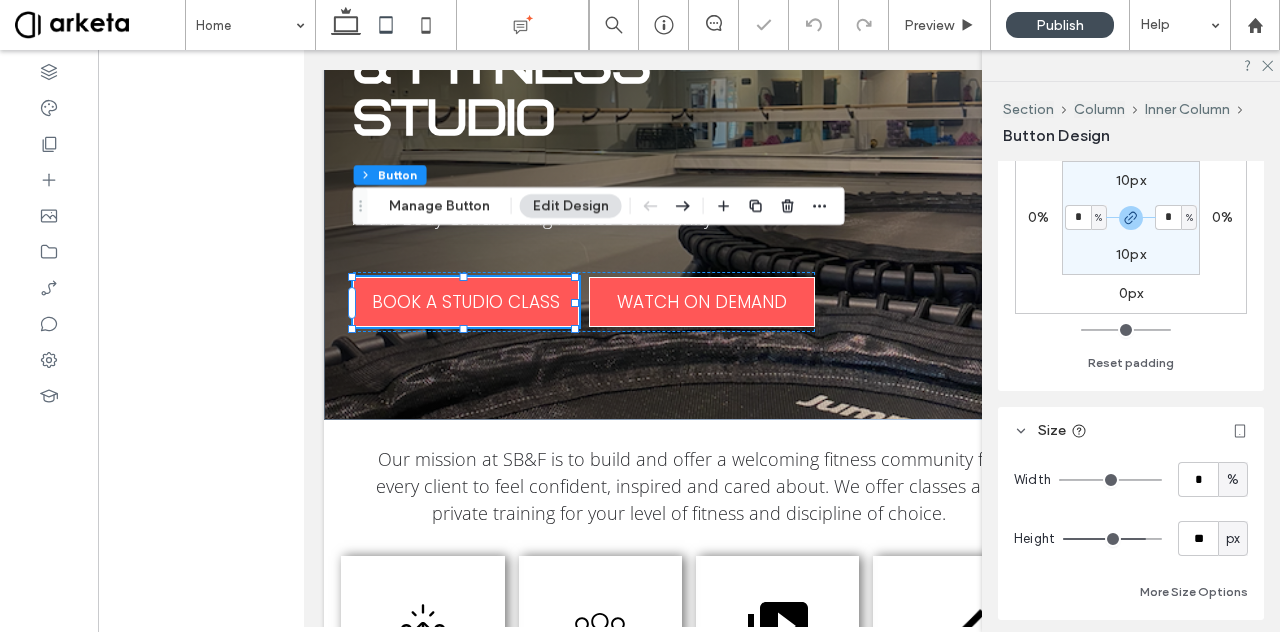 click on "Size" at bounding box center [1131, 430] 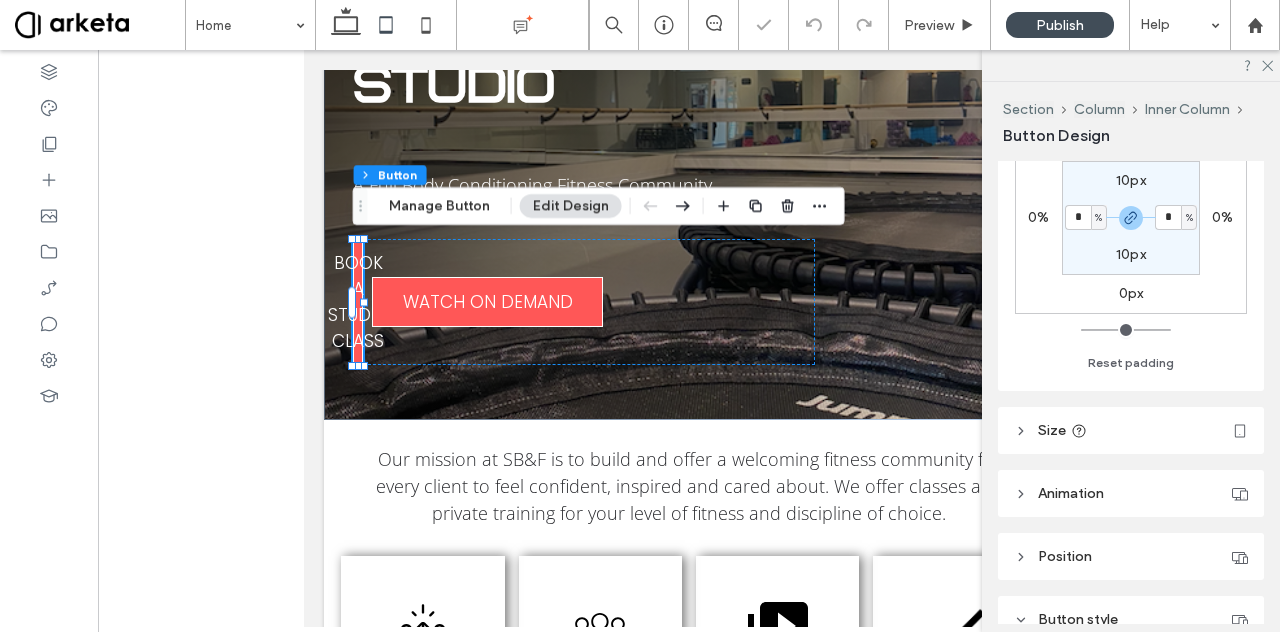 click on "Size" at bounding box center [1131, 430] 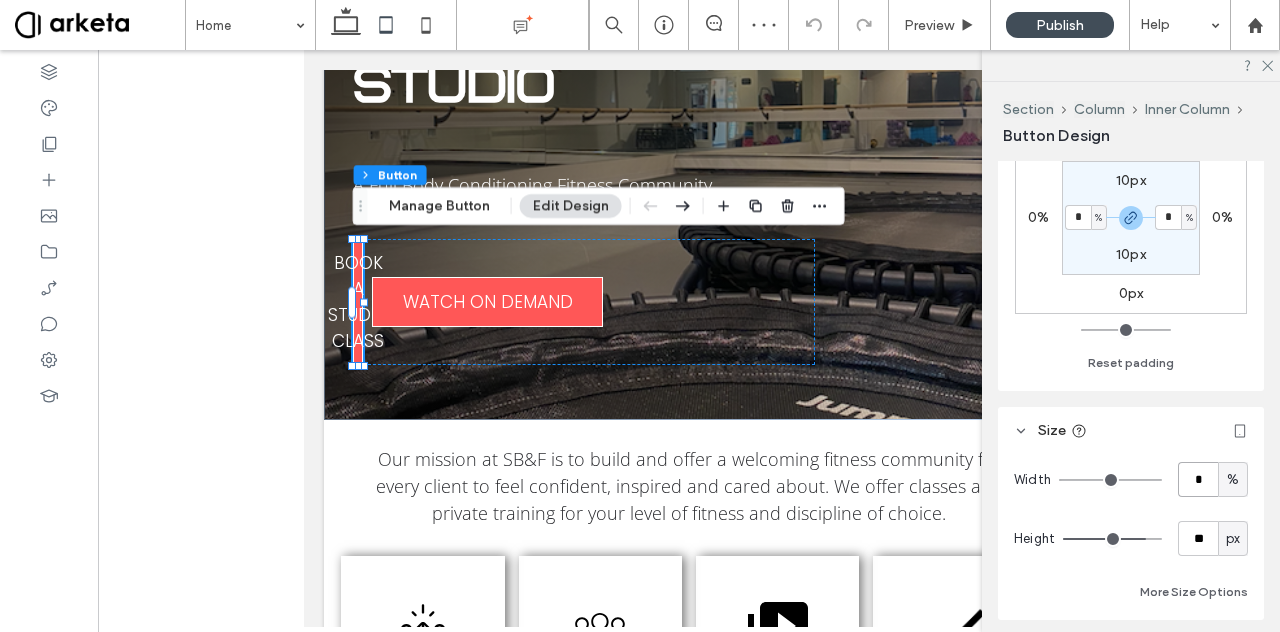click on "*" at bounding box center [1198, 479] 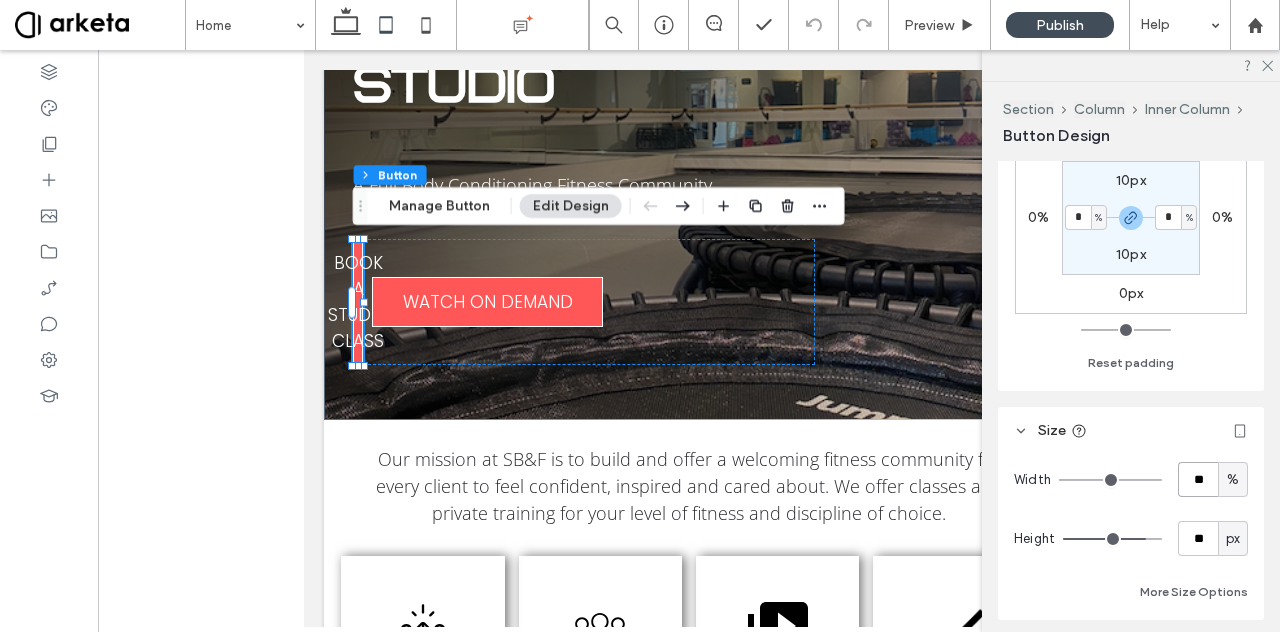 type on "**" 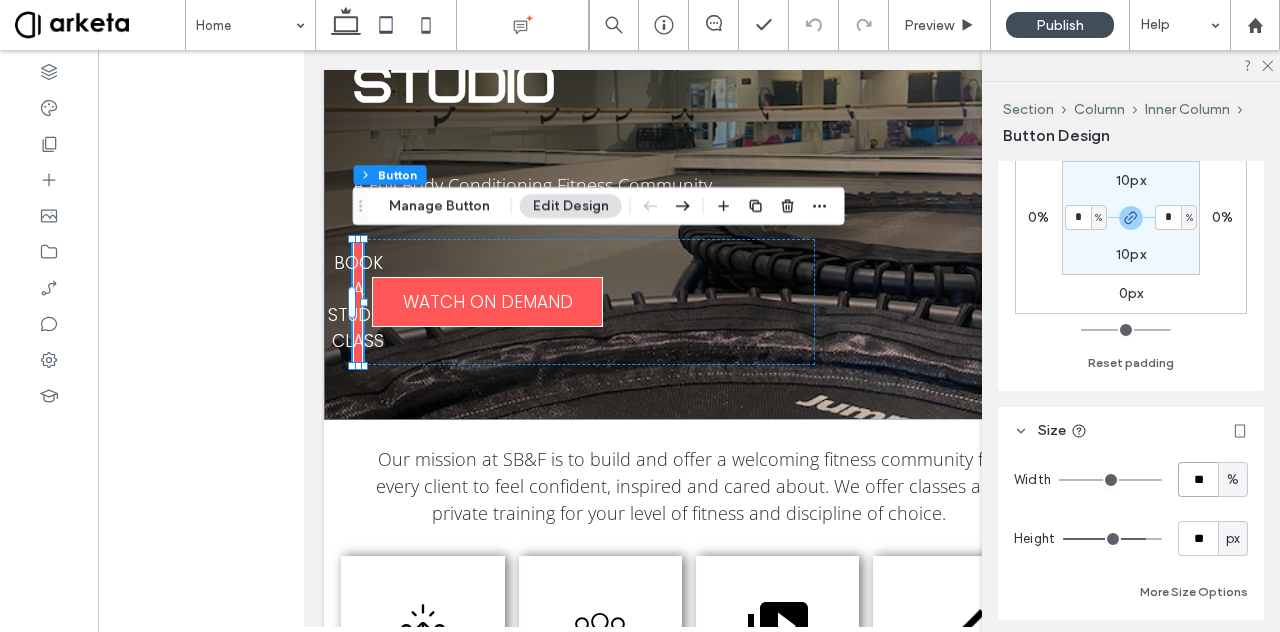 type on "**" 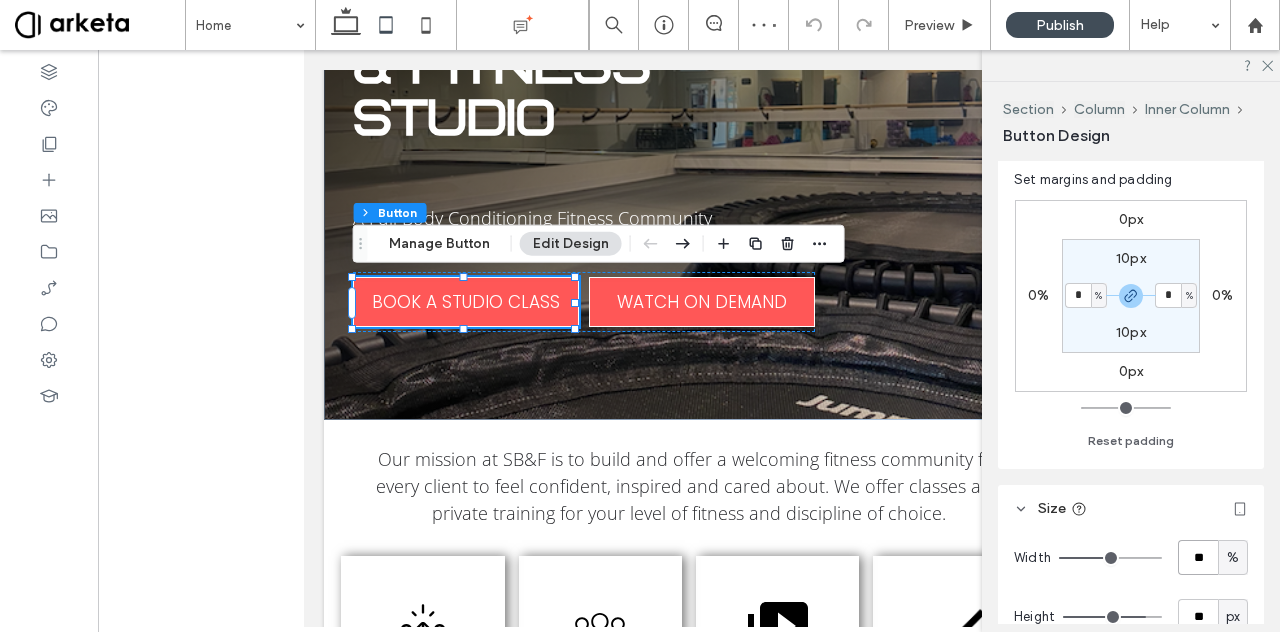 scroll, scrollTop: 105, scrollLeft: 0, axis: vertical 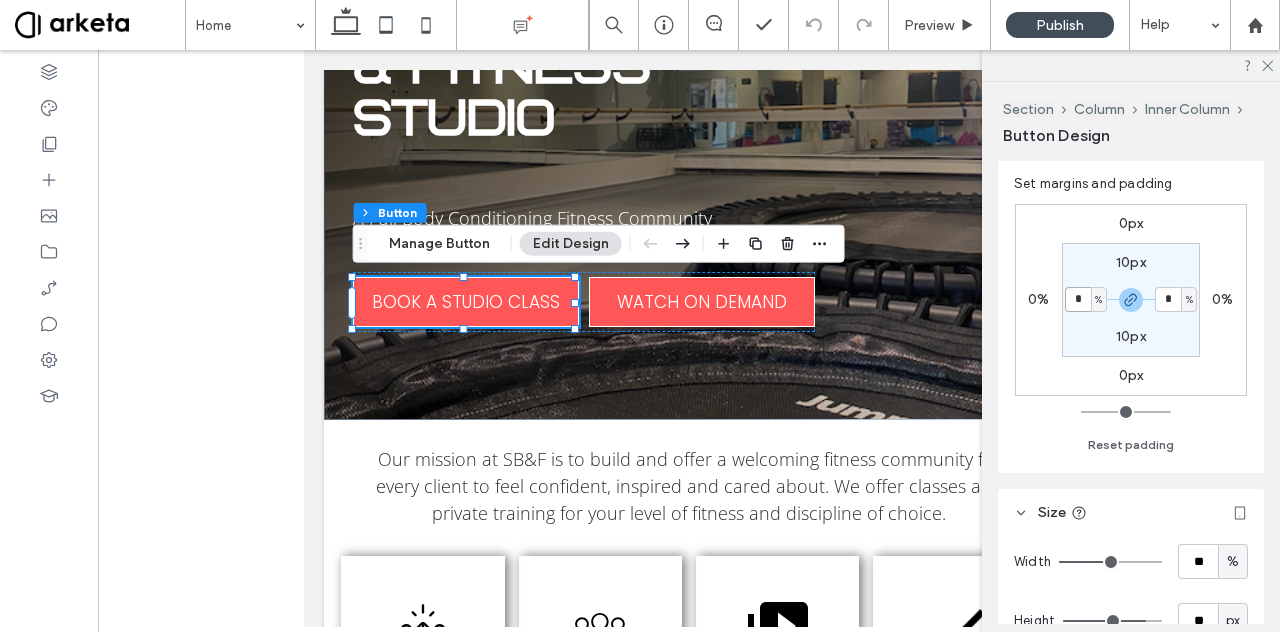 click on "*" at bounding box center (1078, 299) 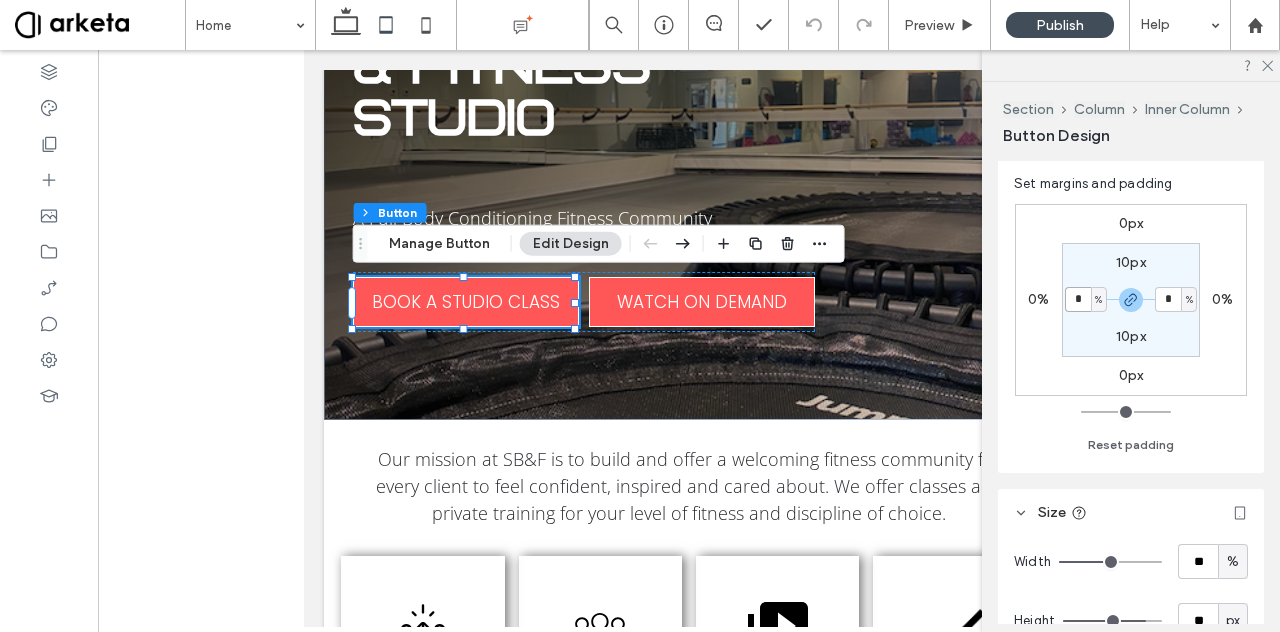type on "*" 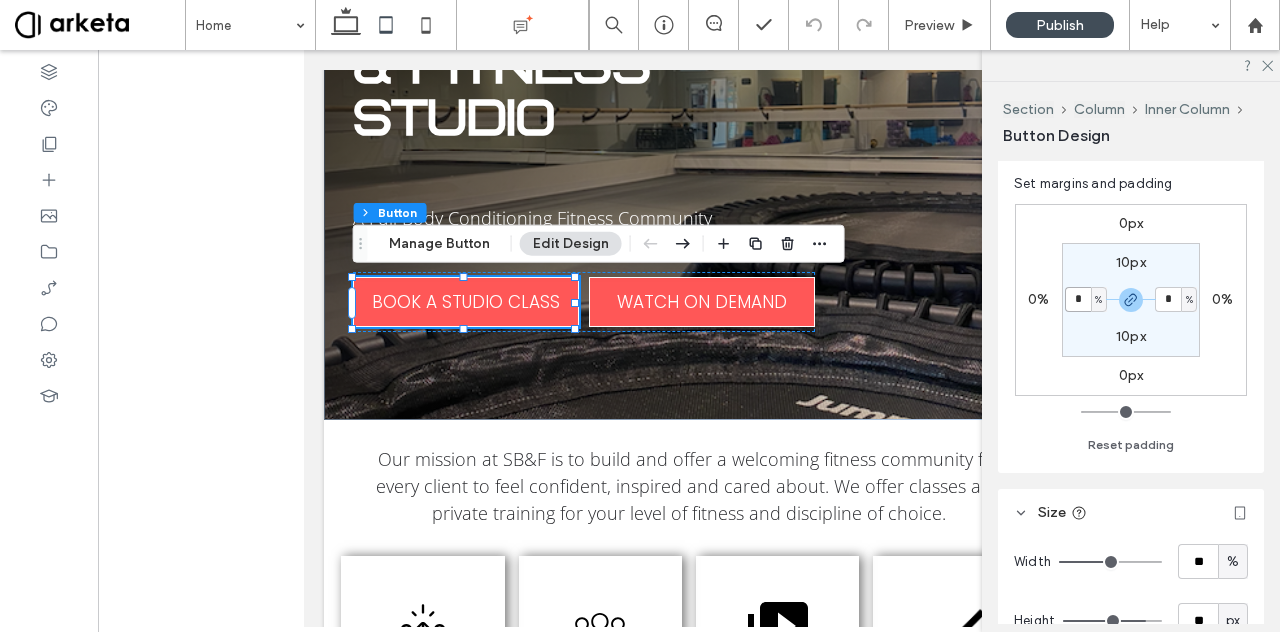 type on "*" 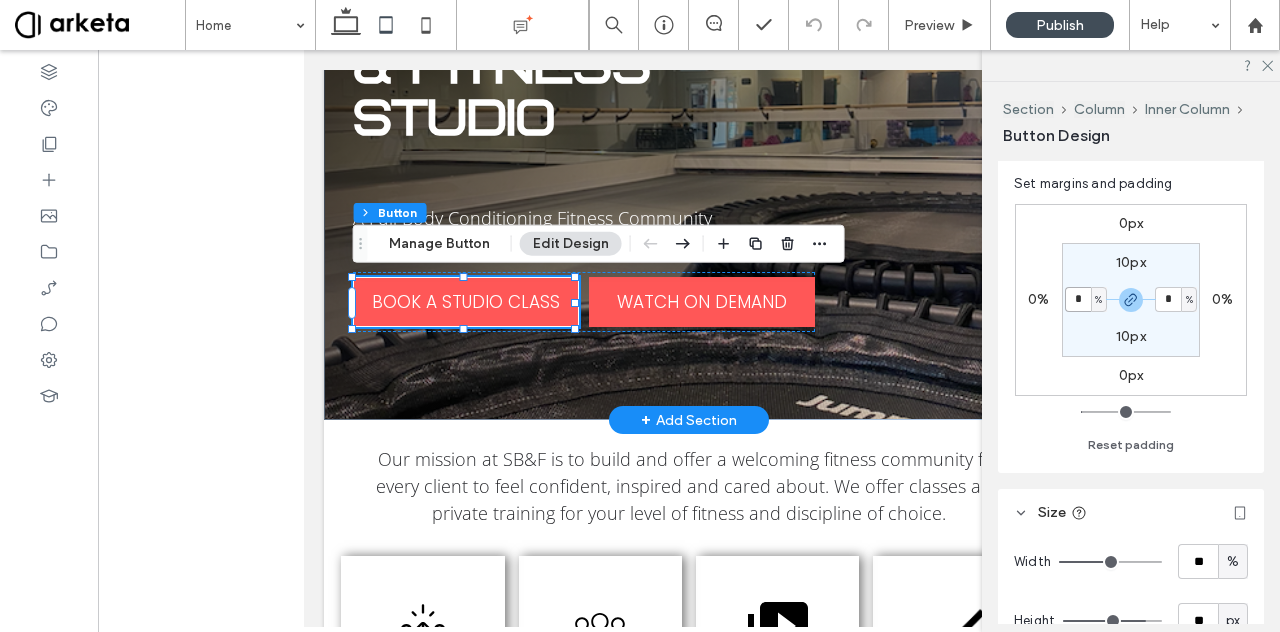 click on "WATCH ON DEMAND" at bounding box center (702, 302) 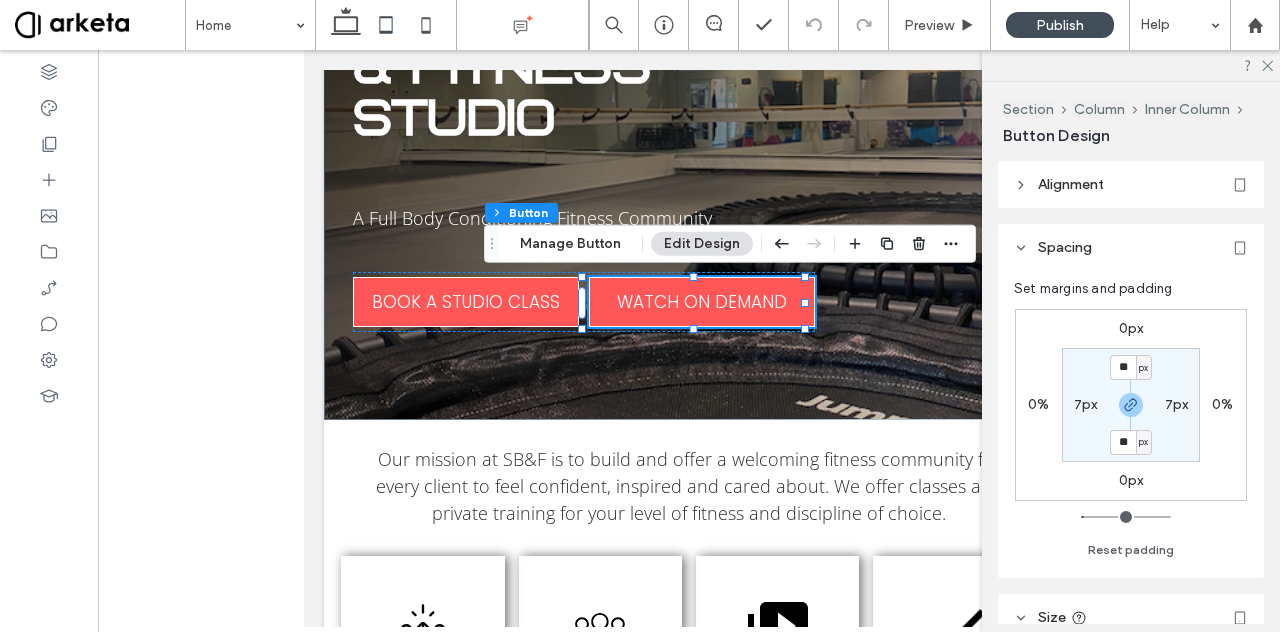 click on "7px" at bounding box center (1086, 404) 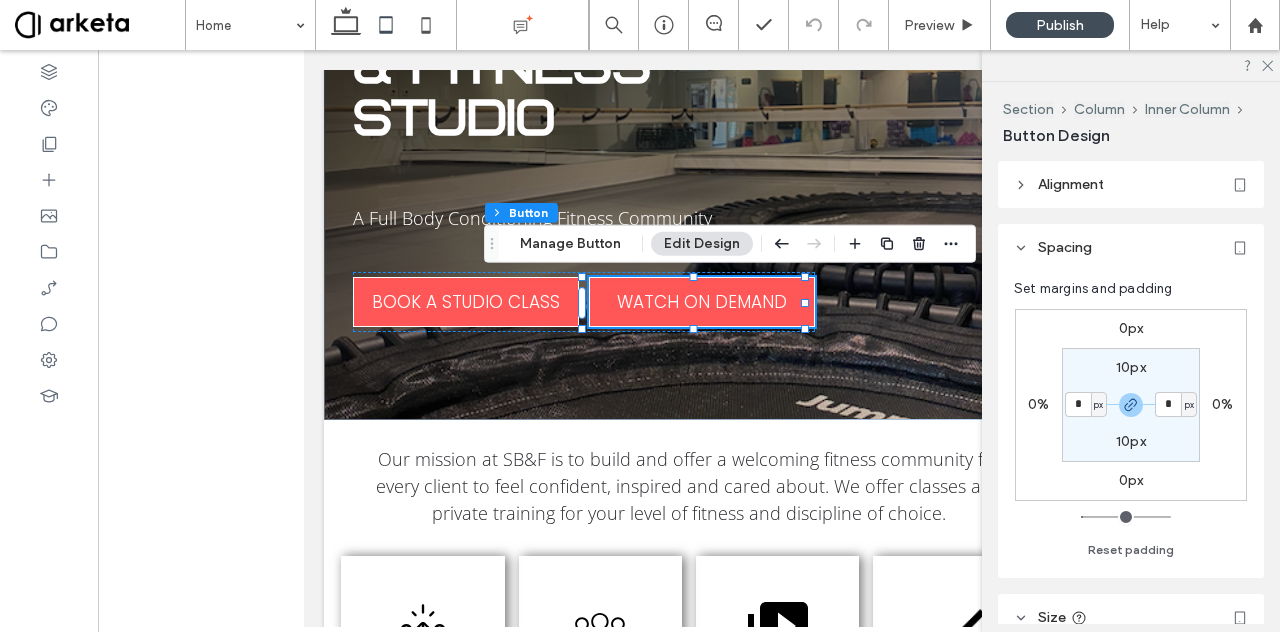 click on "px" at bounding box center [1098, 405] 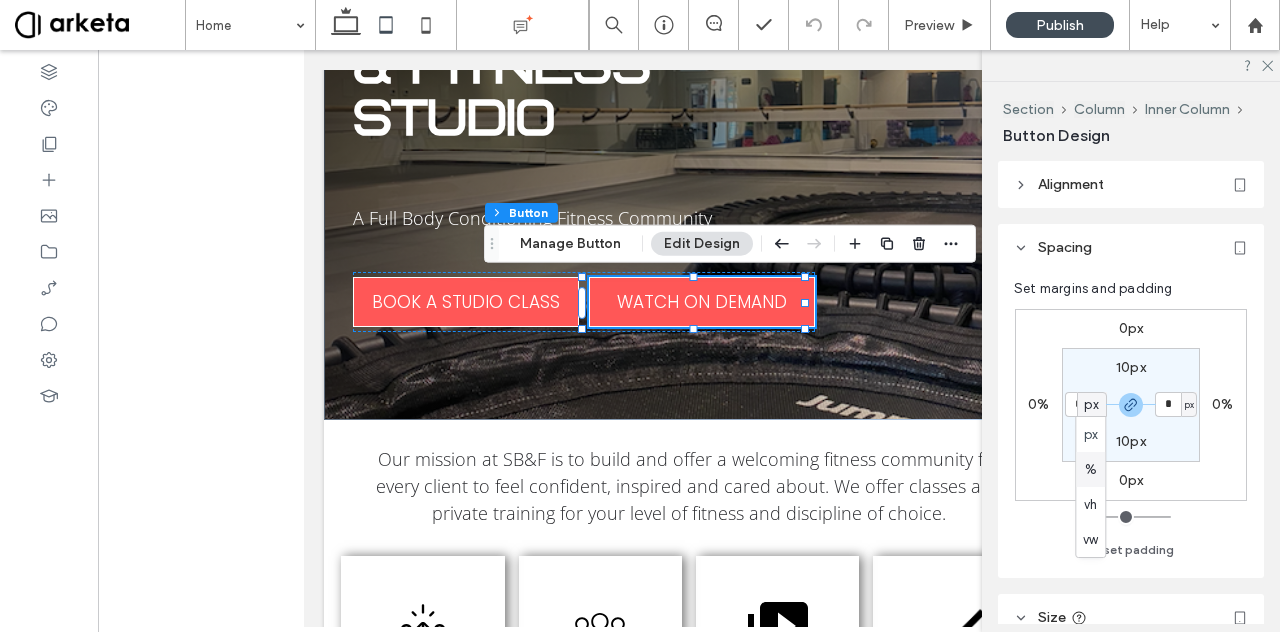 click on "%" at bounding box center (1090, 469) 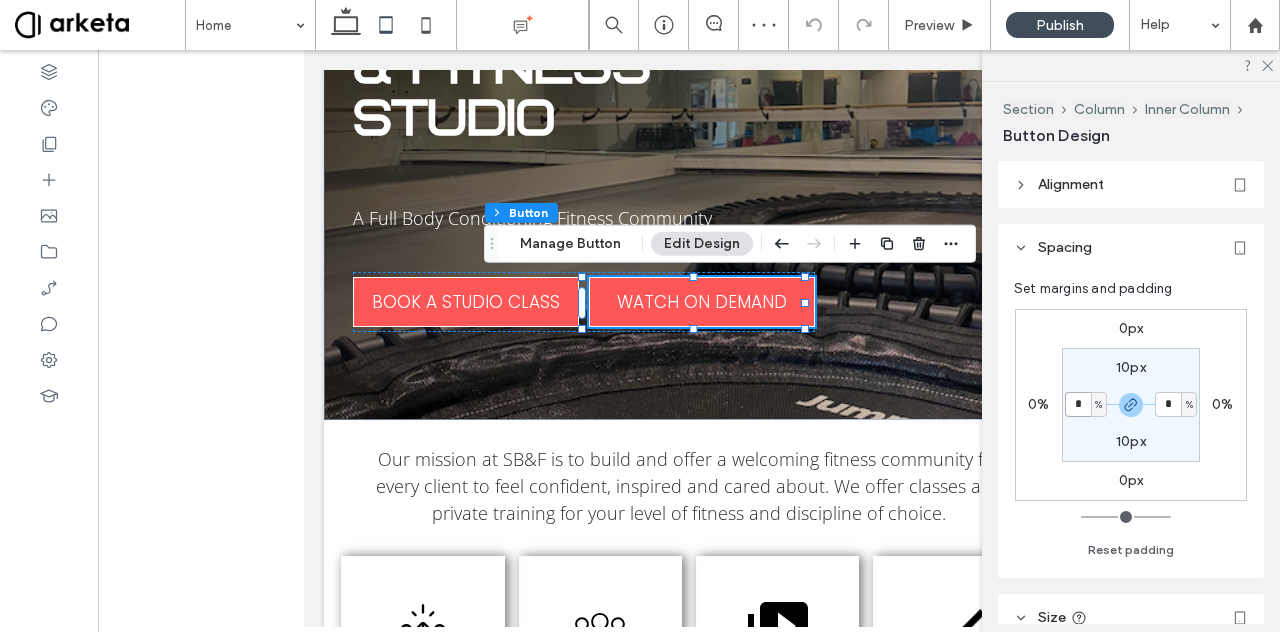 click on "*" at bounding box center [1078, 404] 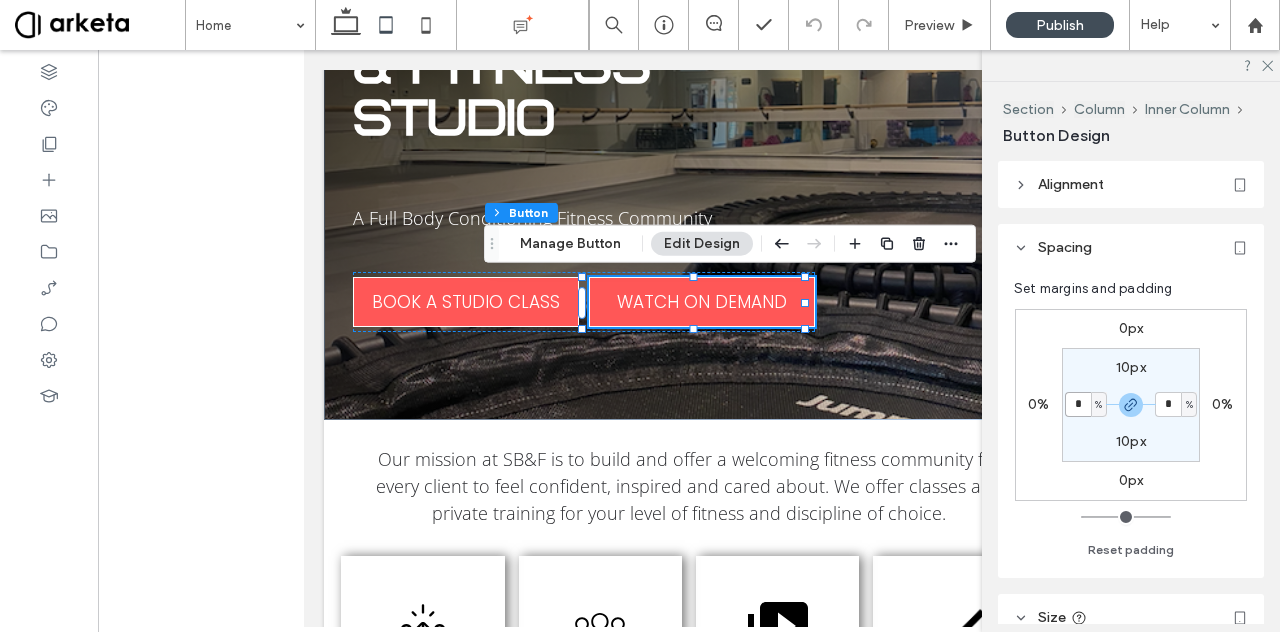 click on "*" at bounding box center (1078, 404) 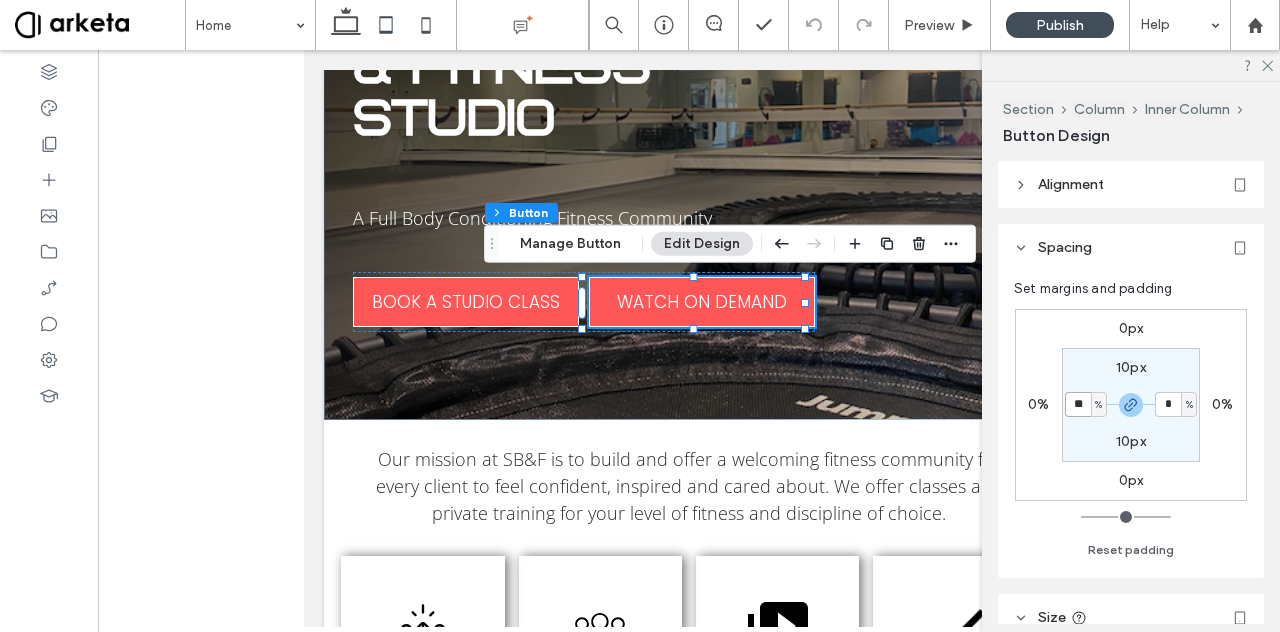 type on "**" 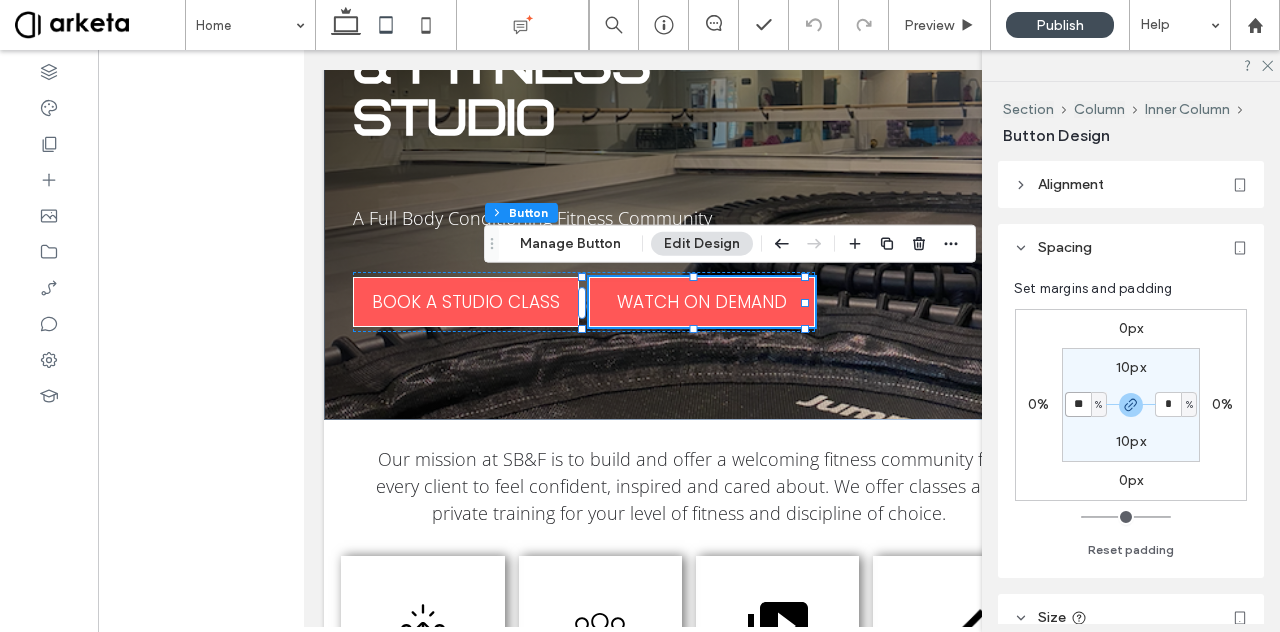 type on "*" 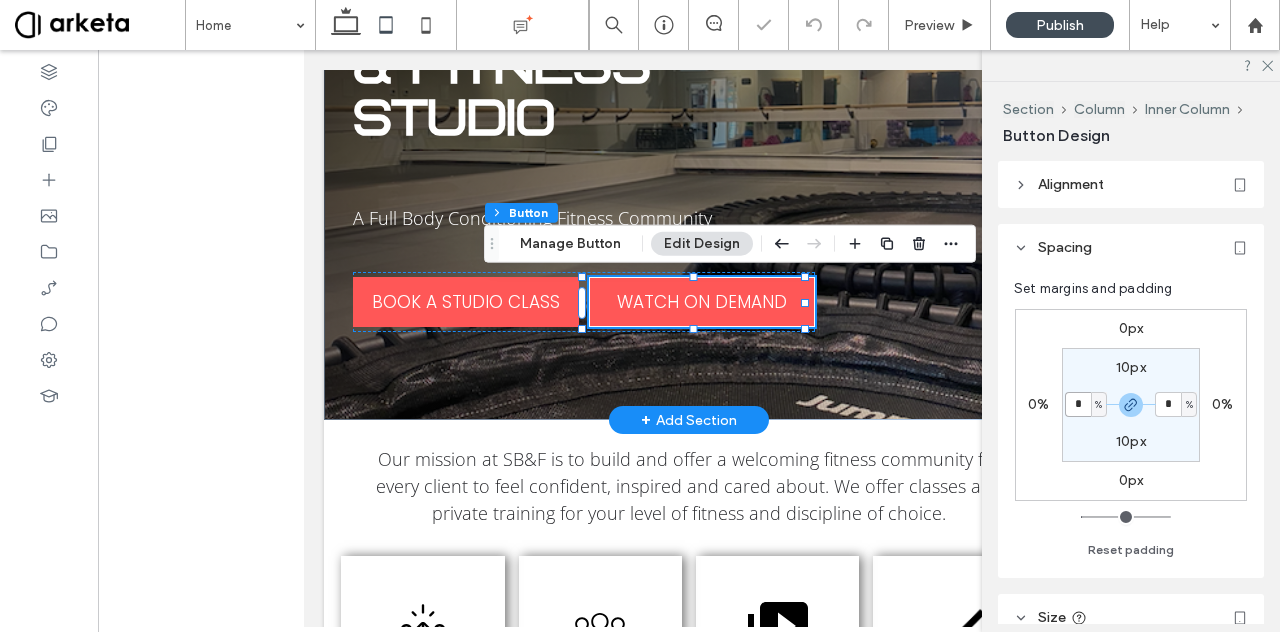 click on "BOOK A STUDIO CLASS" at bounding box center (466, 302) 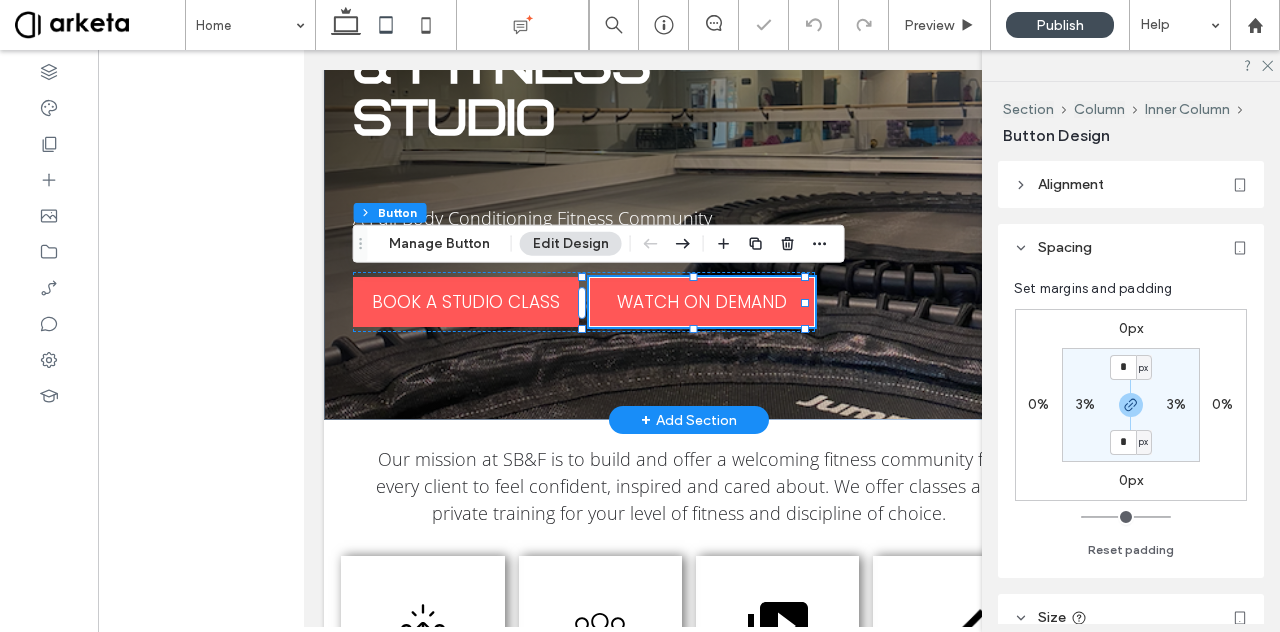 type on "*" 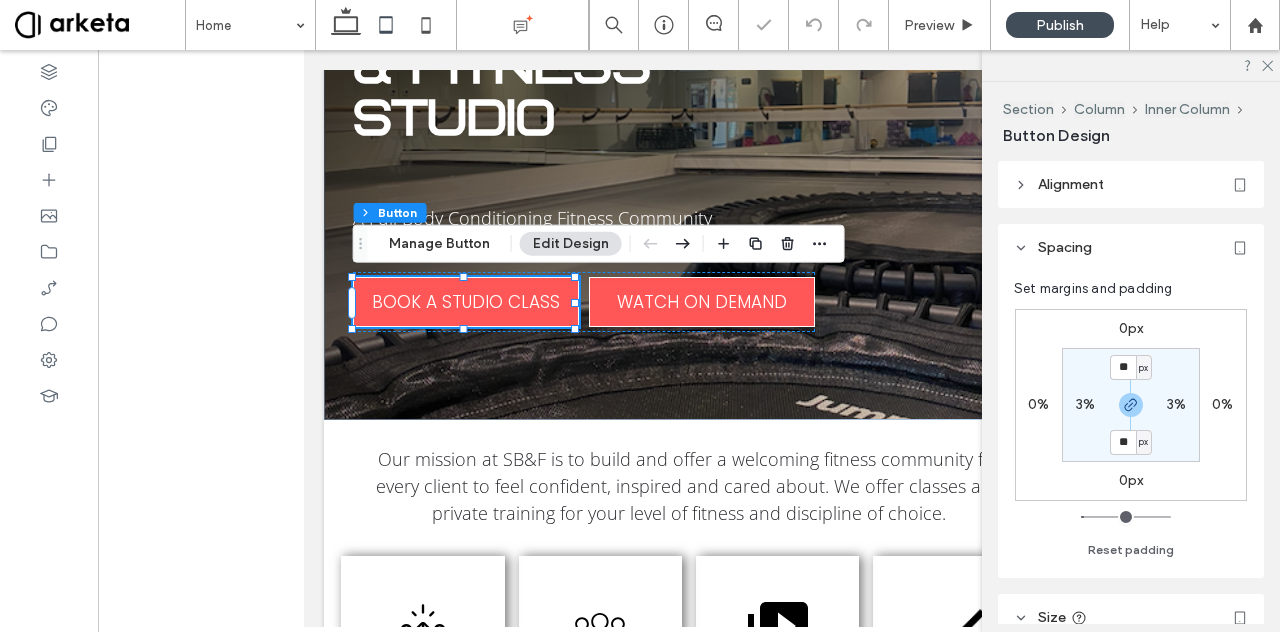 click on "3%" at bounding box center (1085, 404) 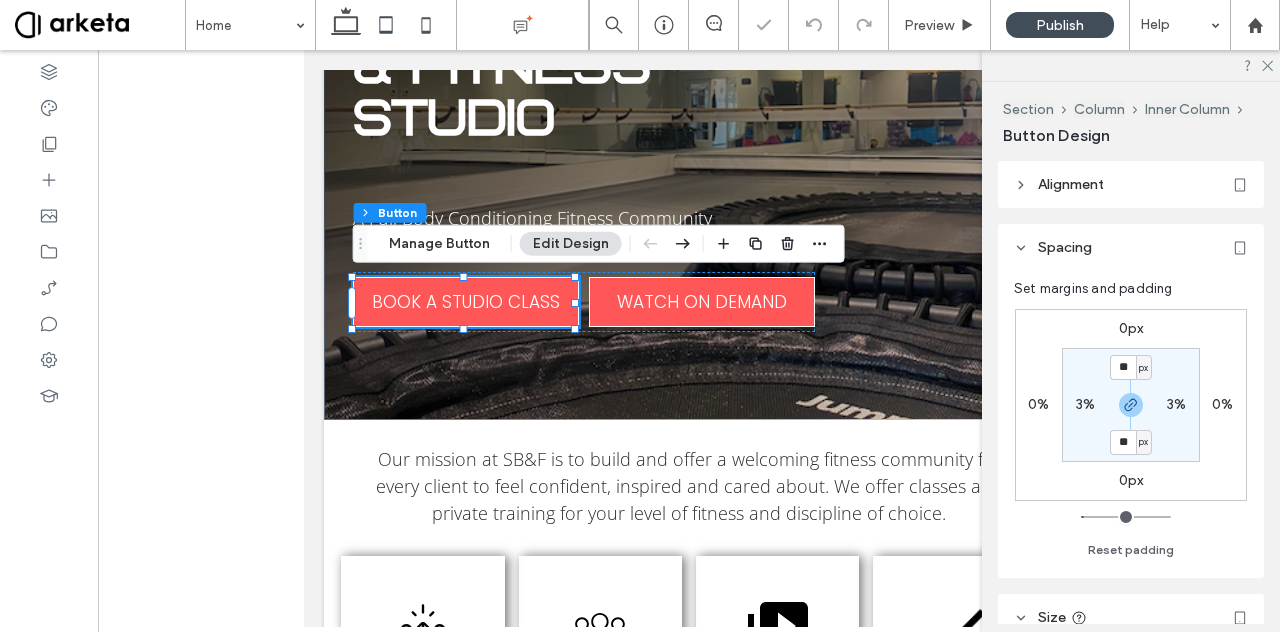 type on "*" 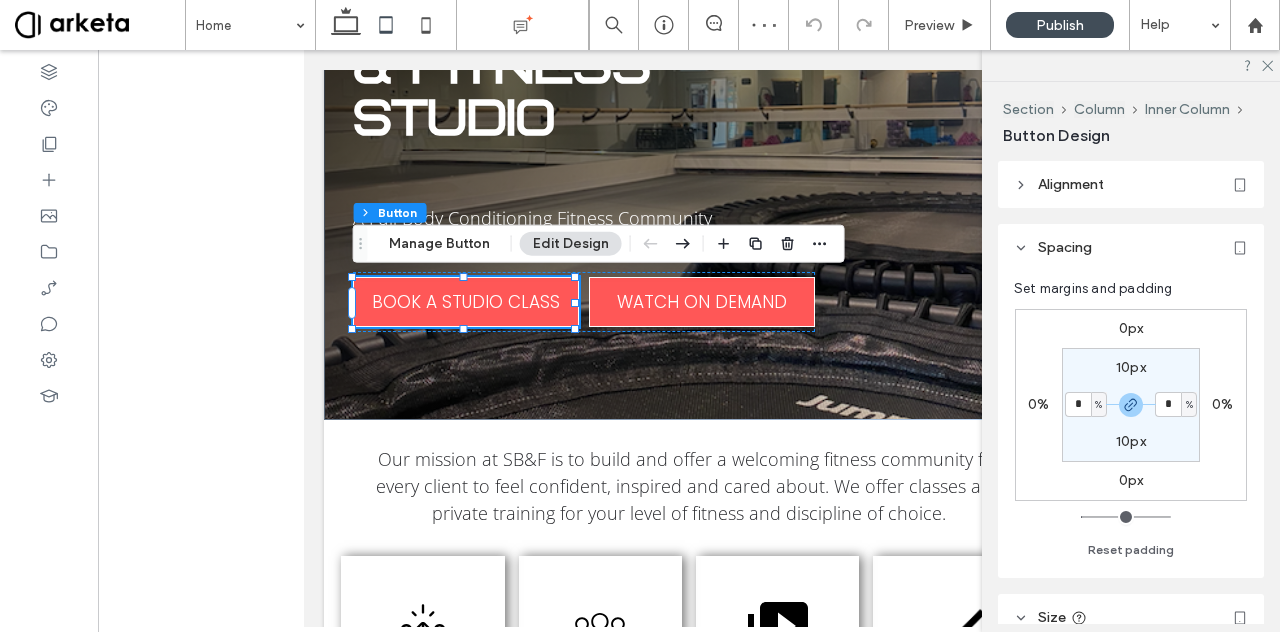 type on "*" 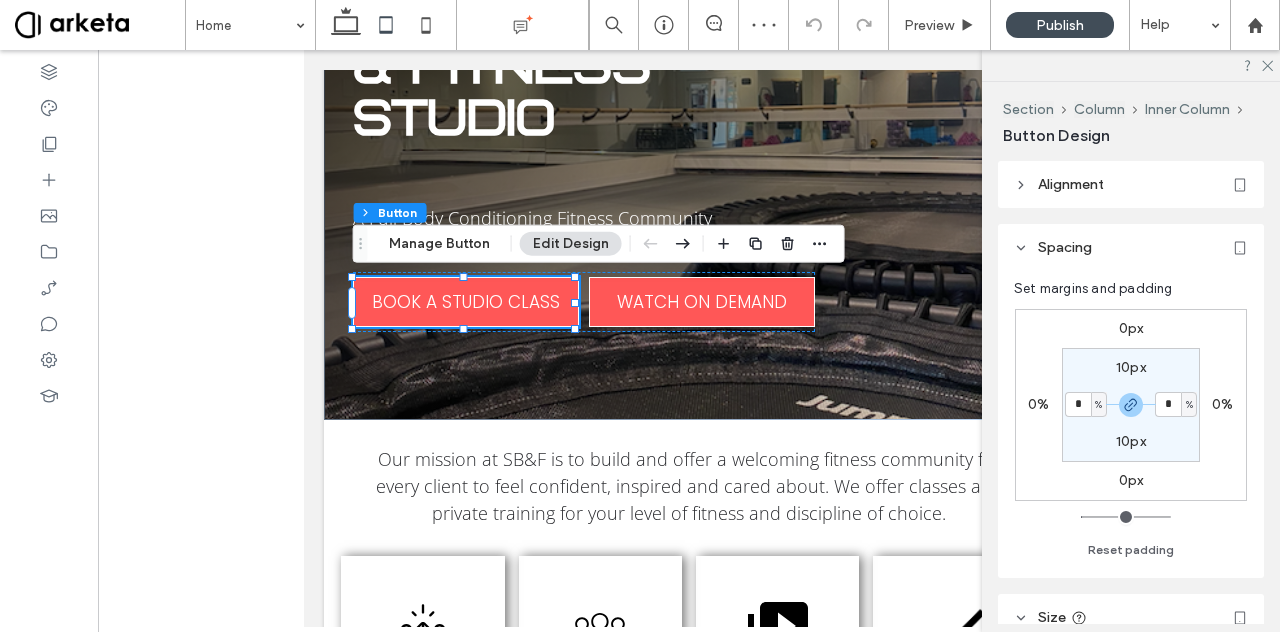 type on "*" 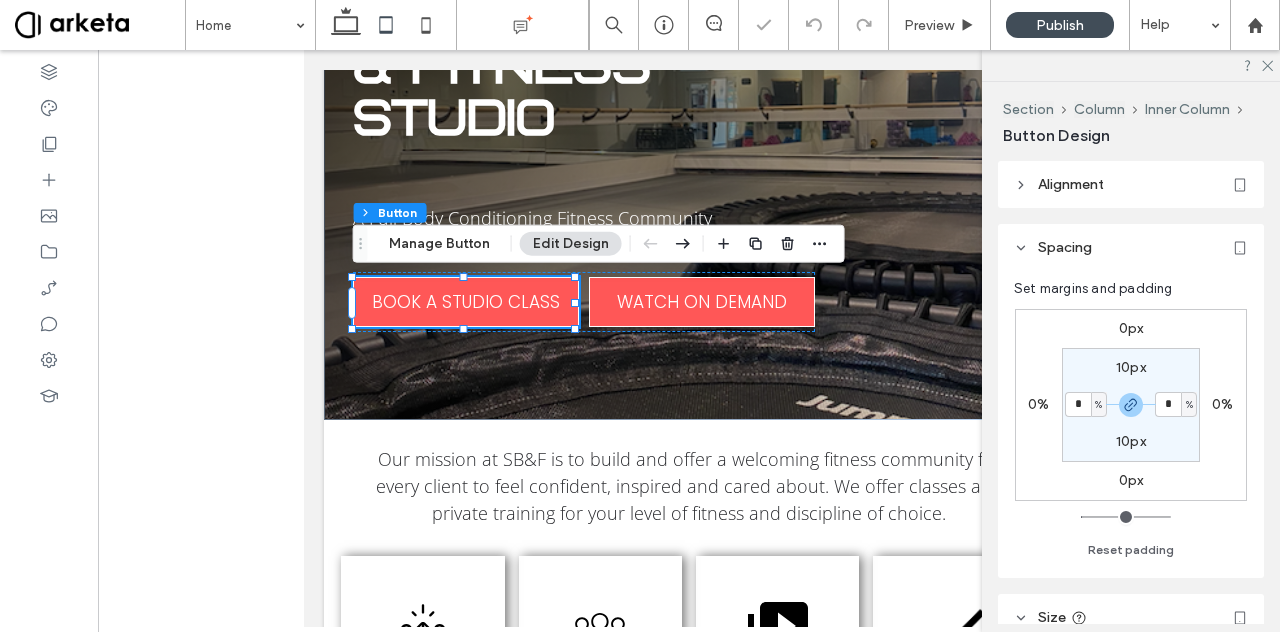 click on "10px" at bounding box center [1130, 368] 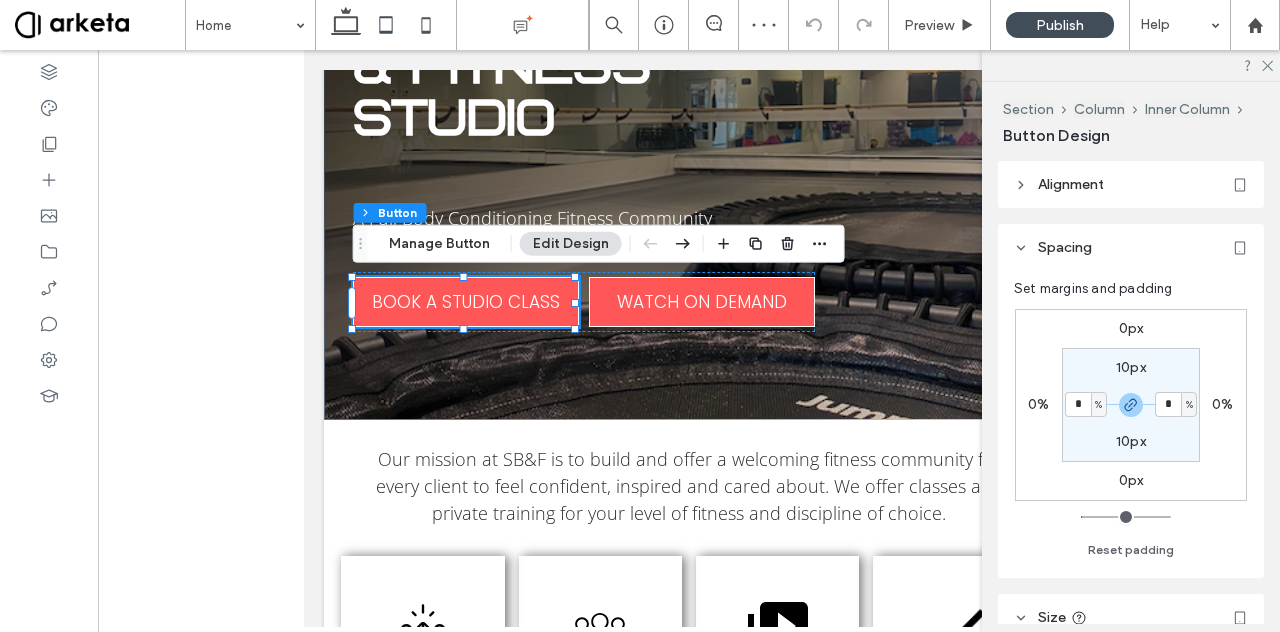 click on "10px" at bounding box center [1131, 367] 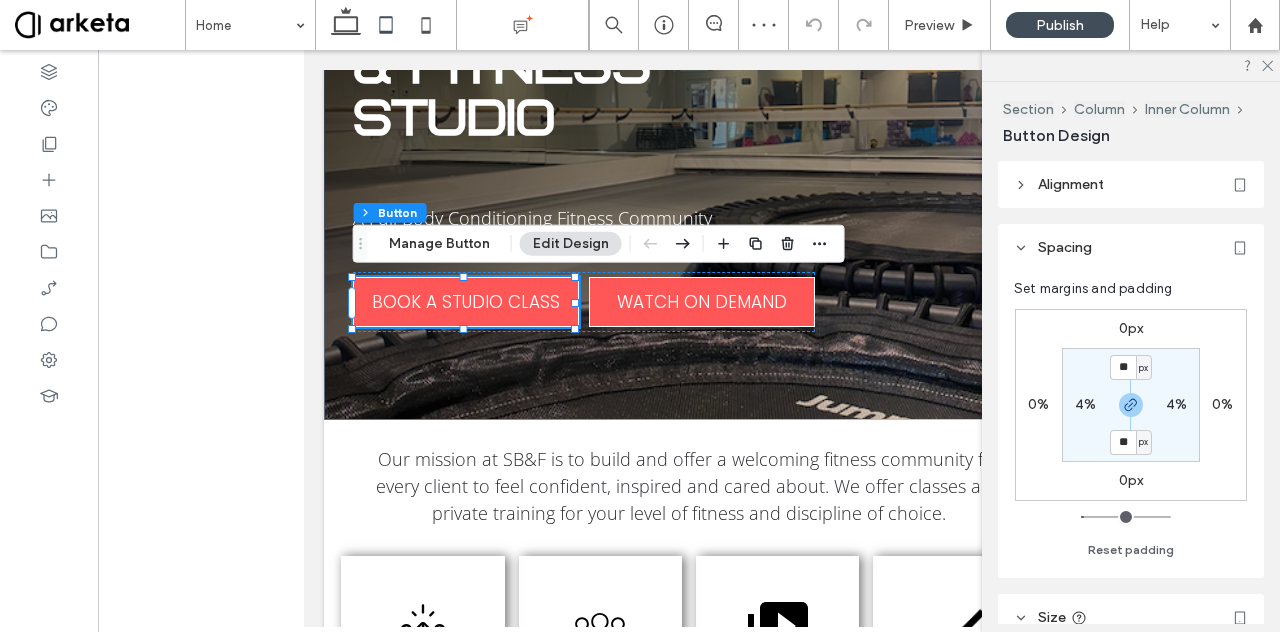 click on "px" at bounding box center (1143, 368) 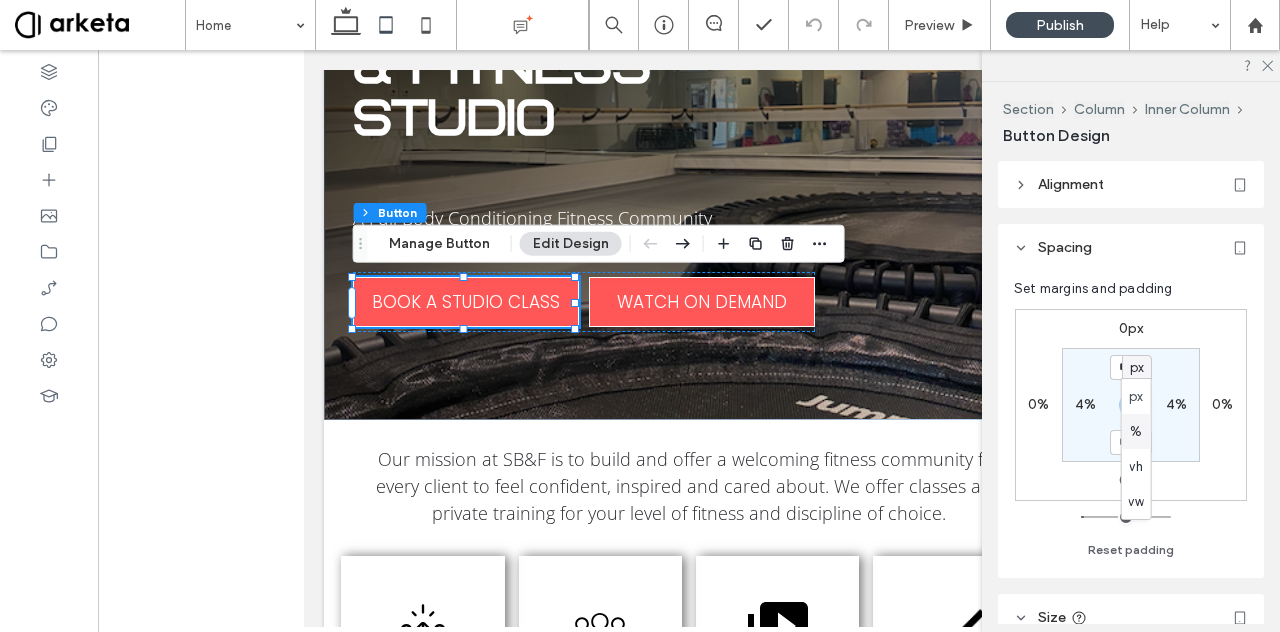 click on "%" at bounding box center [1136, 431] 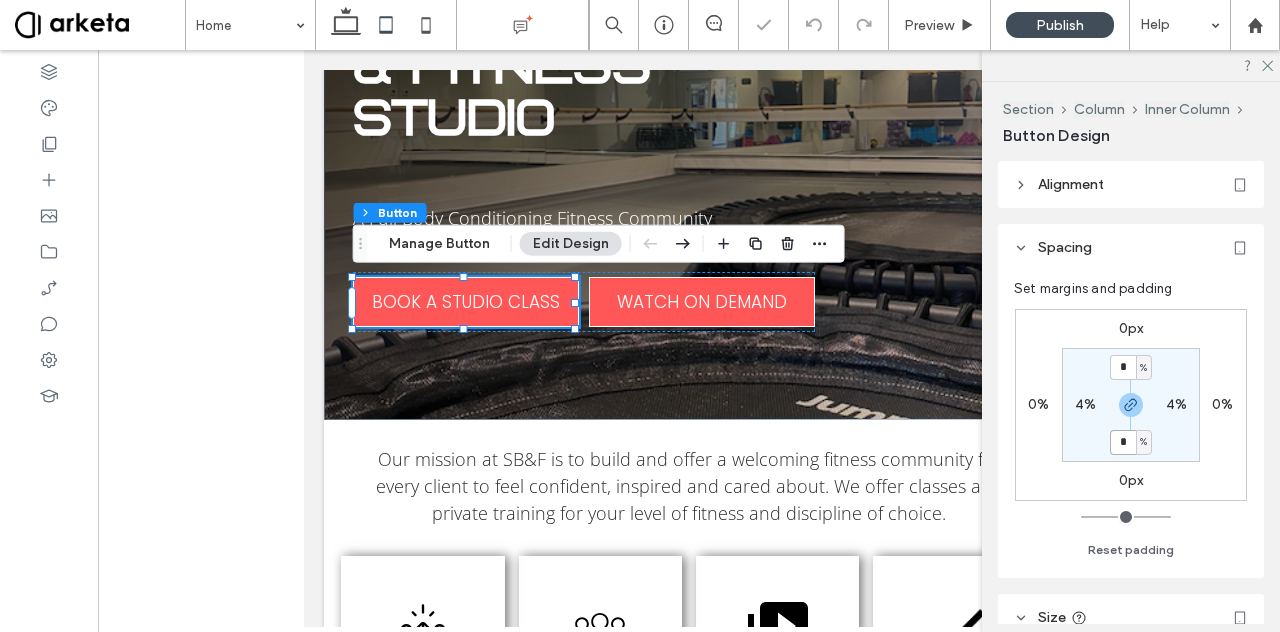click on "*" at bounding box center (1123, 442) 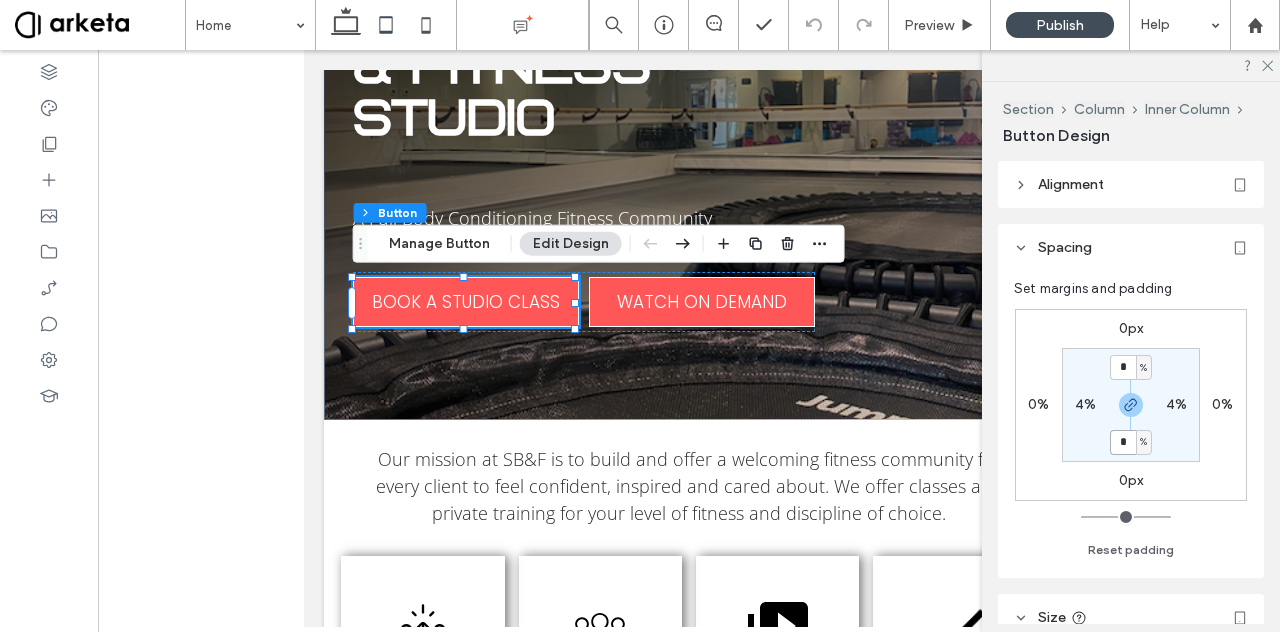type on "*" 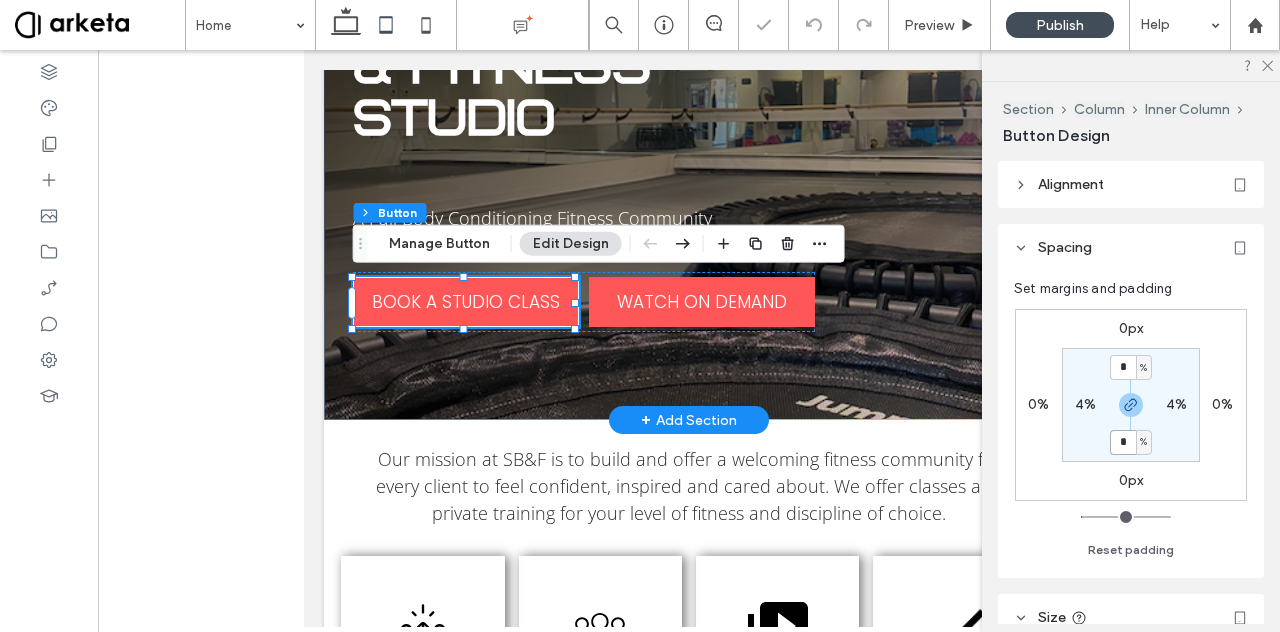 click on "WATCH ON DEMAND" at bounding box center (702, 302) 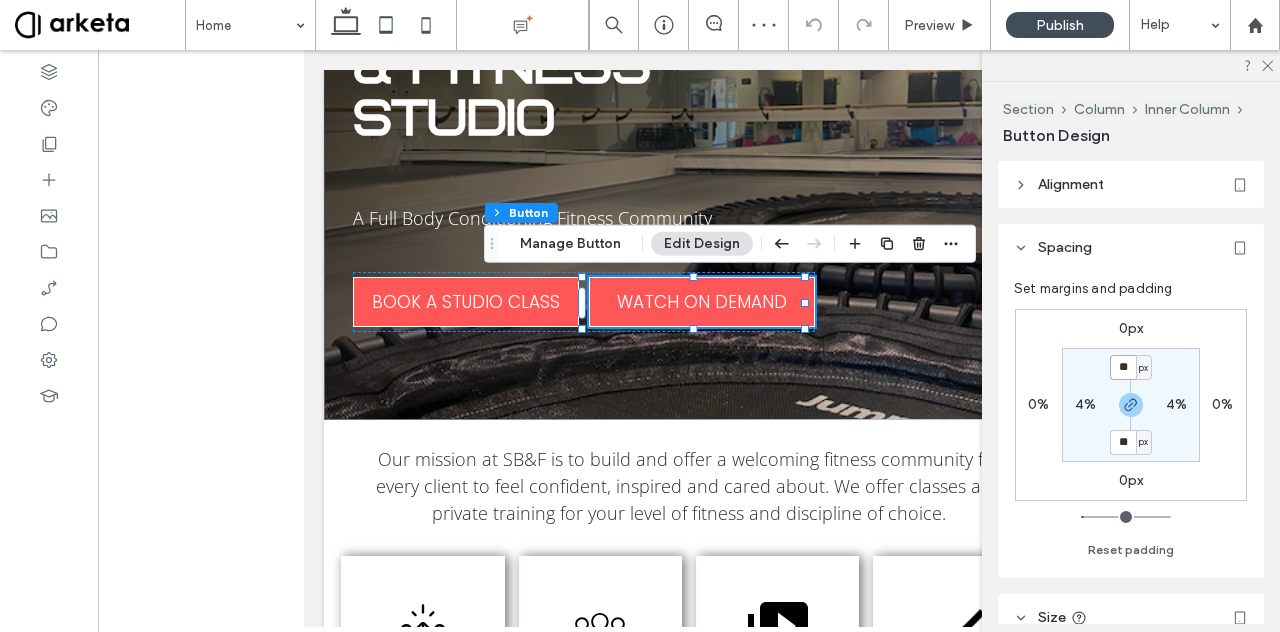 click on "**" at bounding box center (1123, 367) 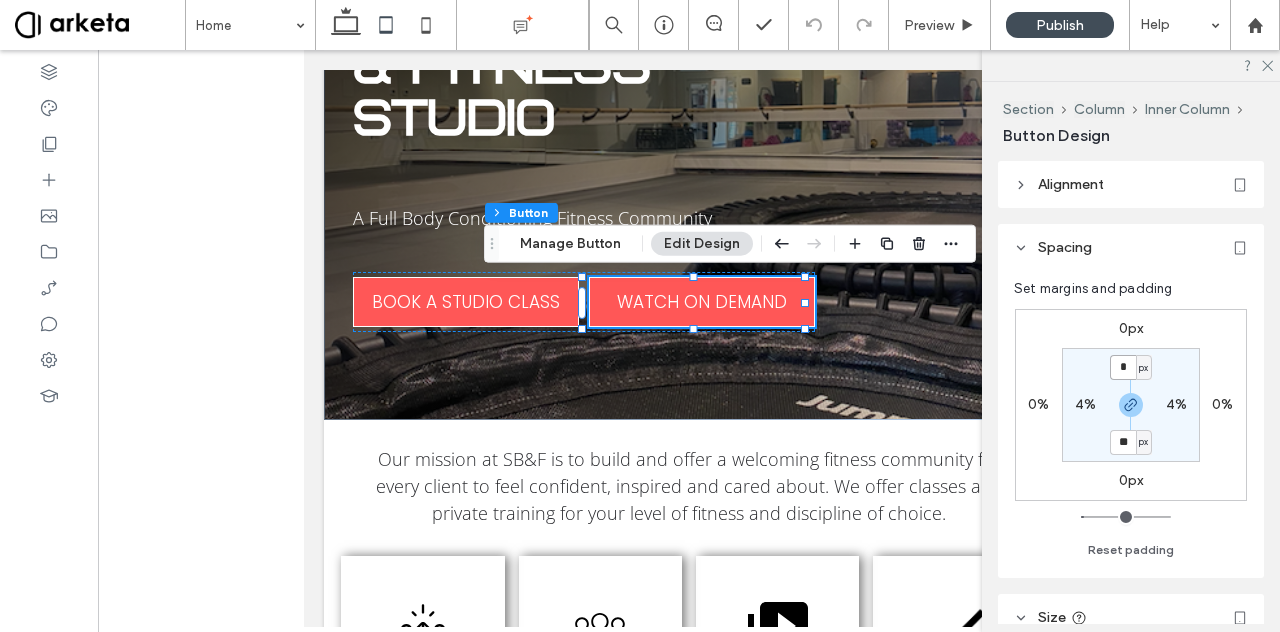 type on "*" 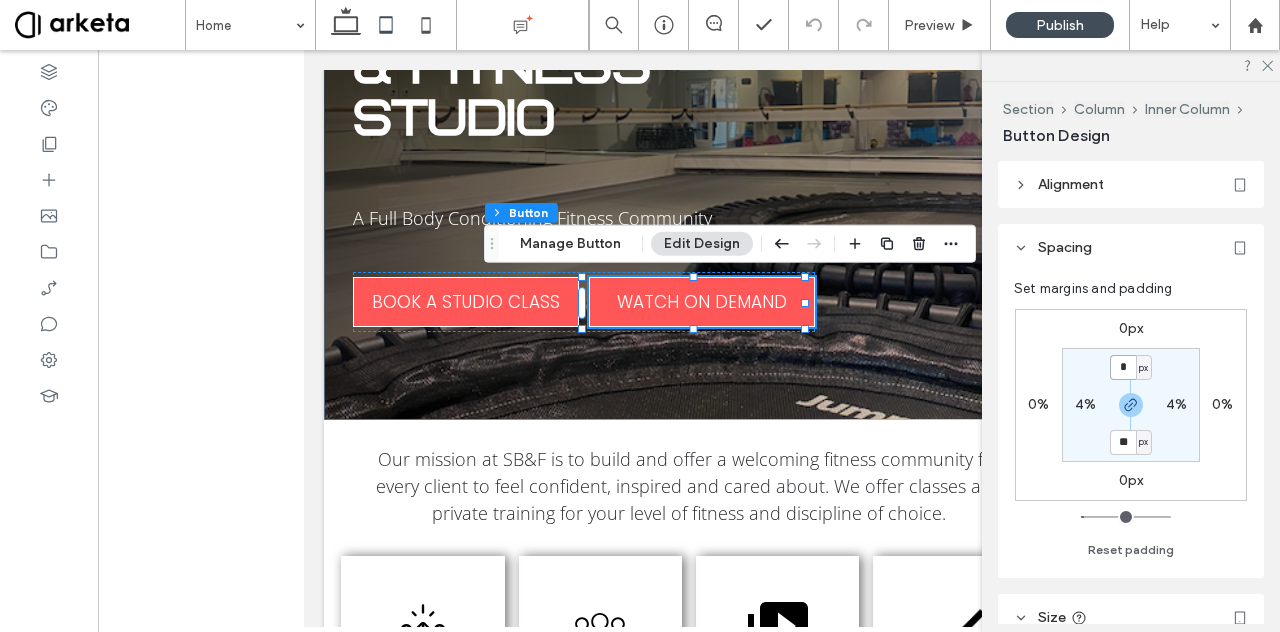 type on "*" 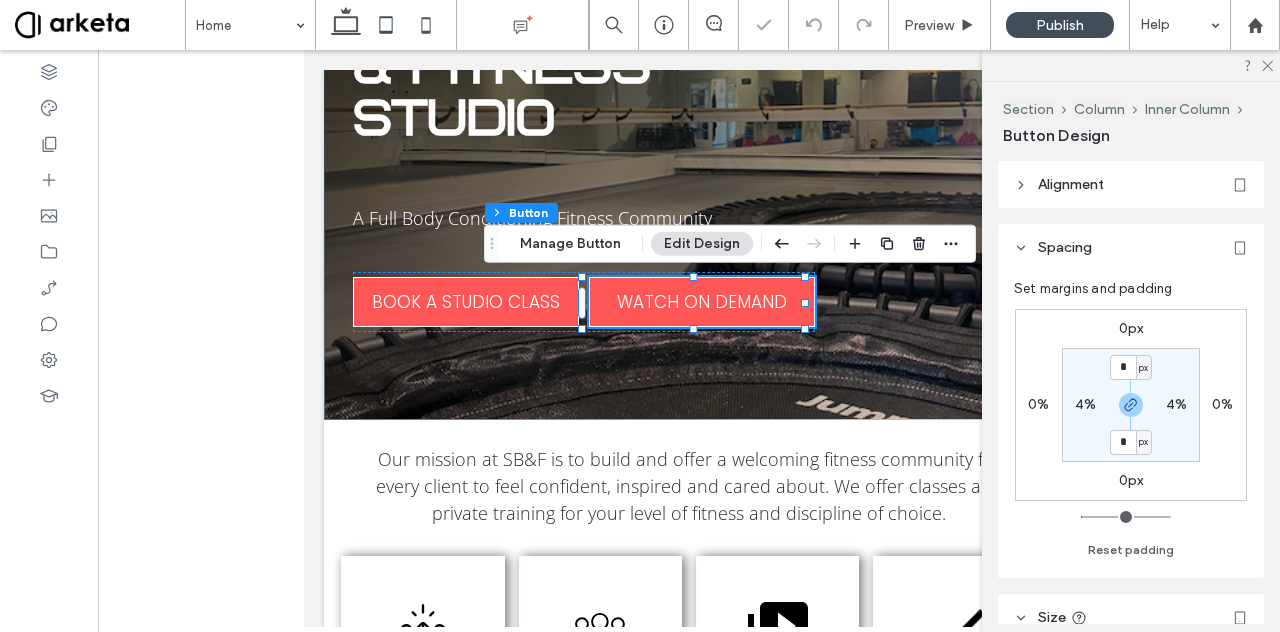 click on "px" at bounding box center [1143, 368] 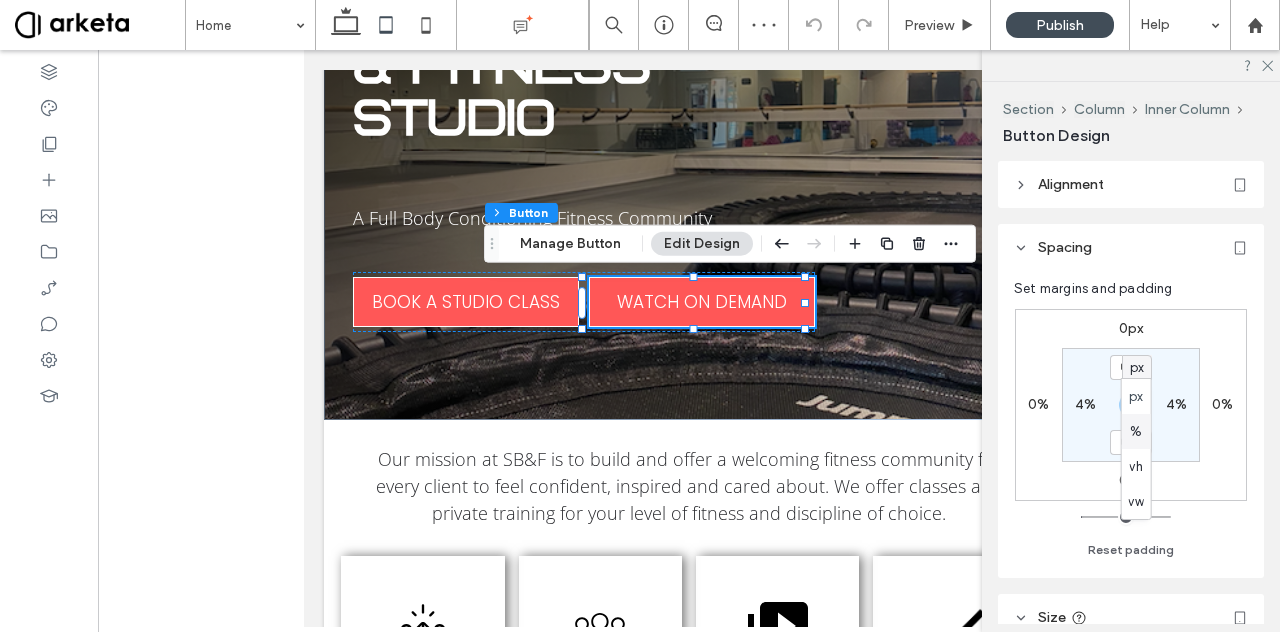 click on "%" at bounding box center [1136, 431] 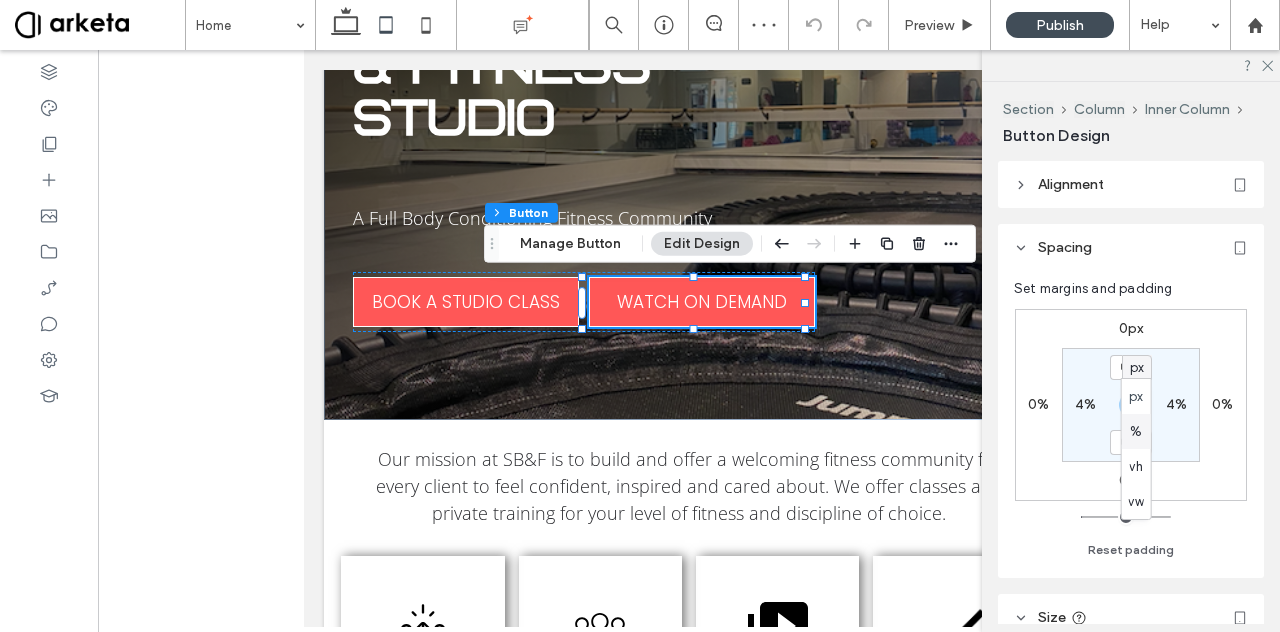 type on "*" 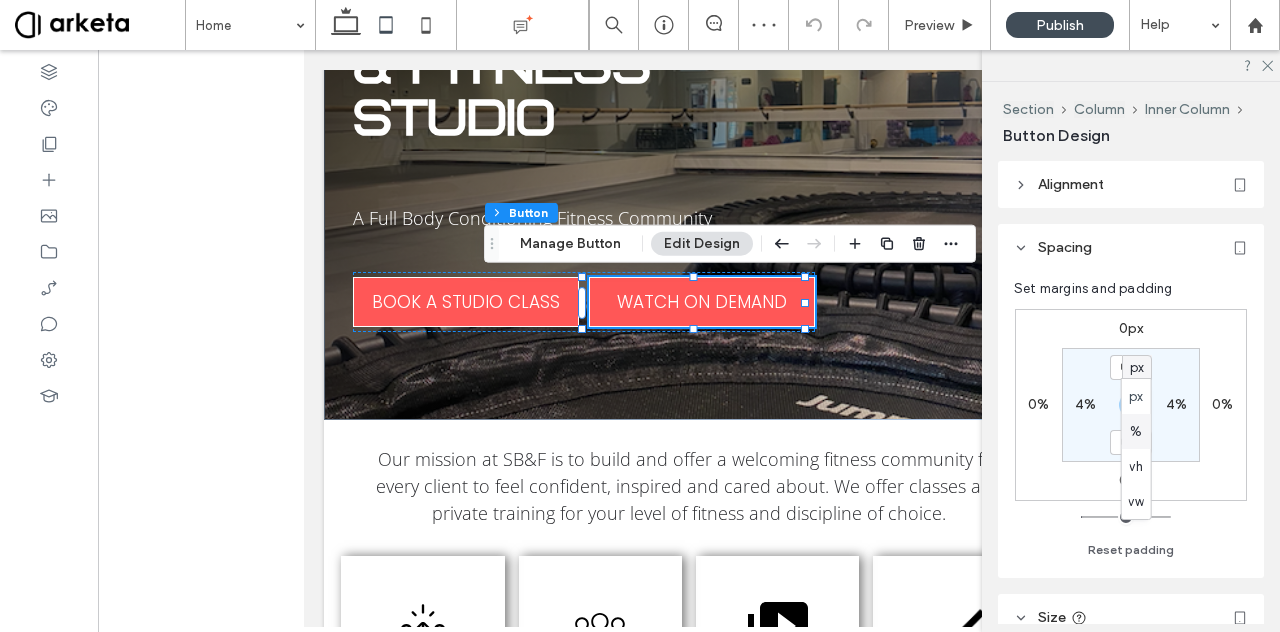 type on "*" 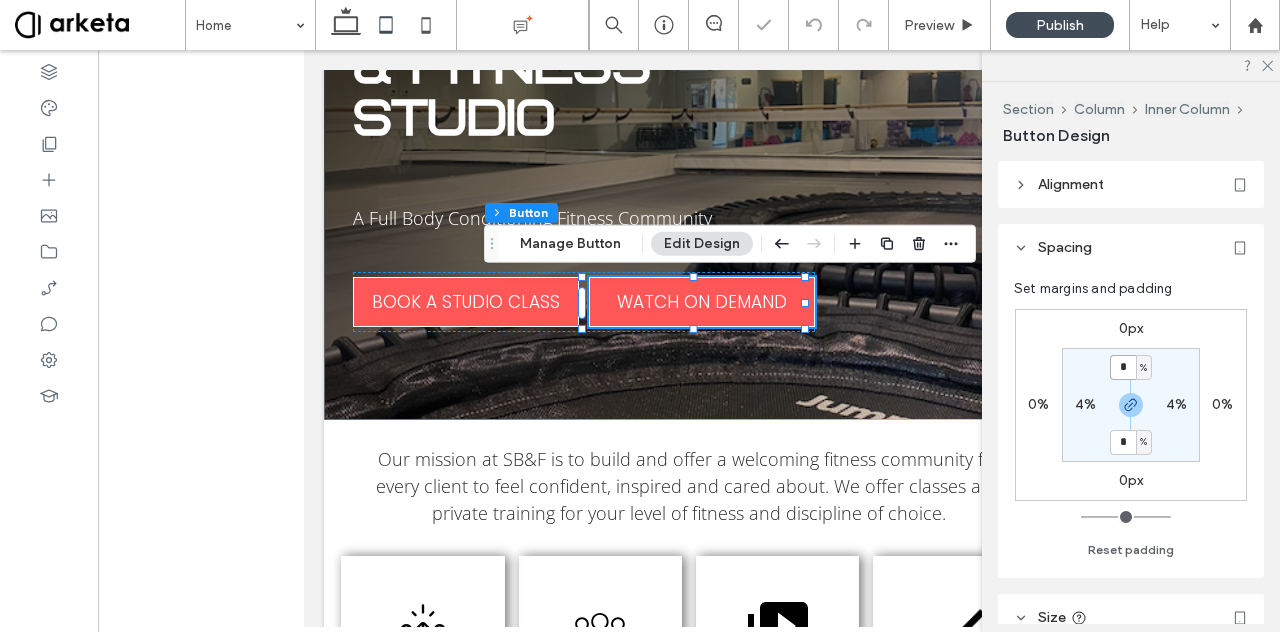 click on "*" at bounding box center (1123, 367) 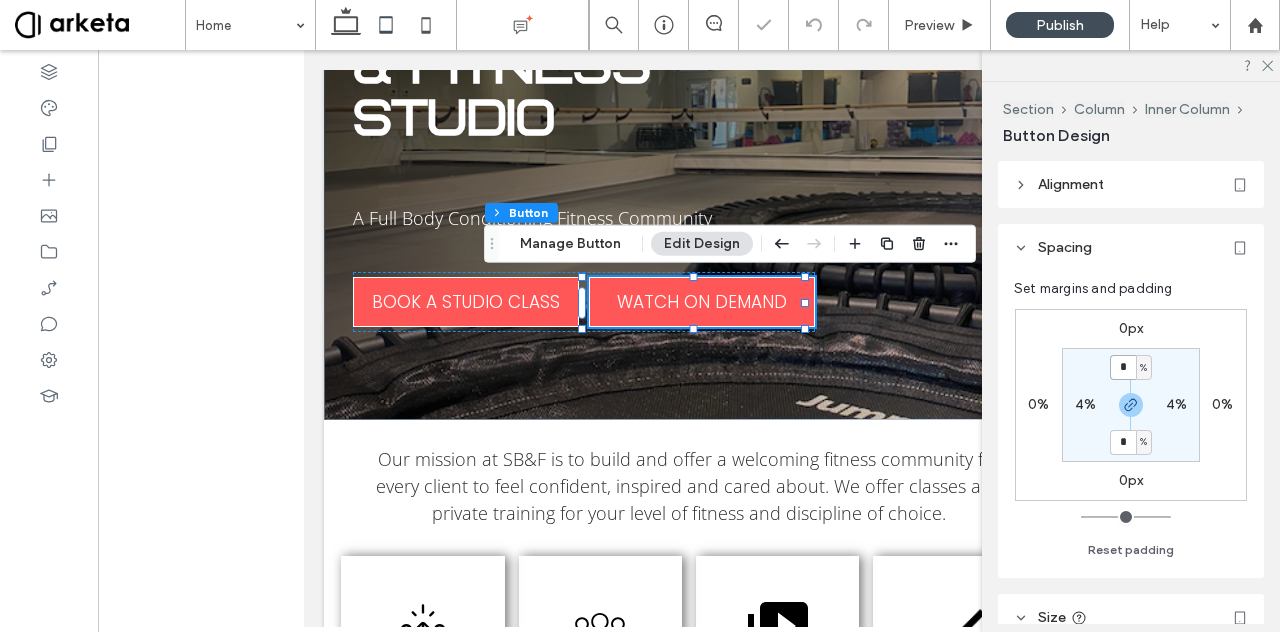 type on "*" 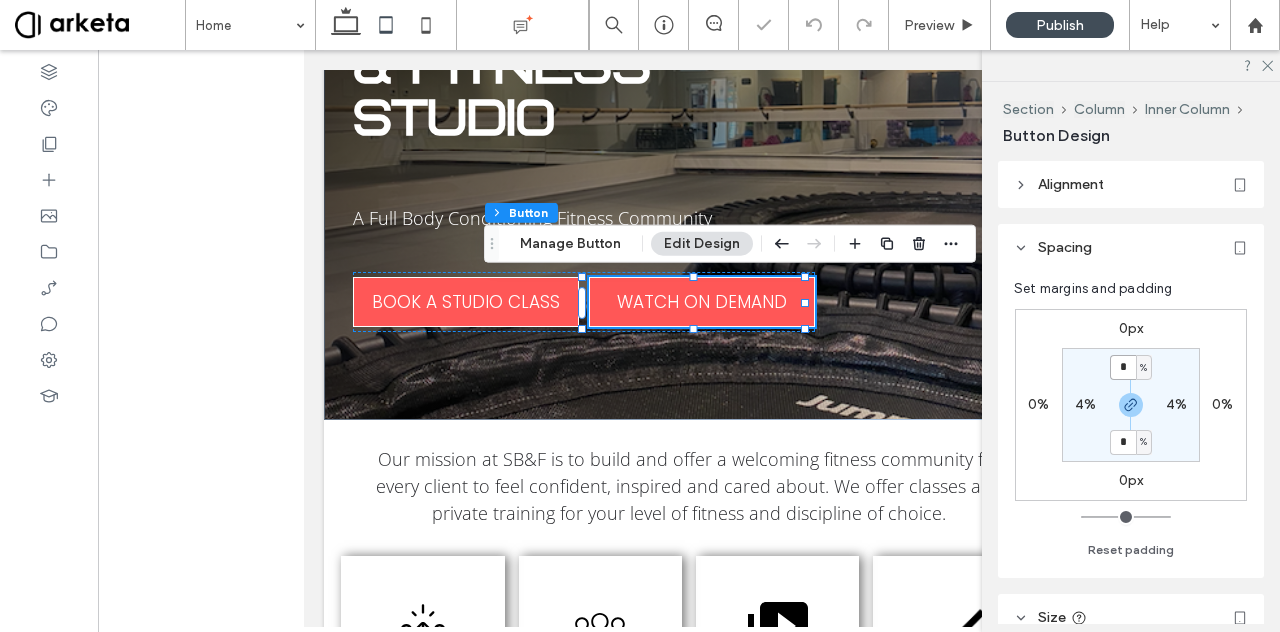 type on "*" 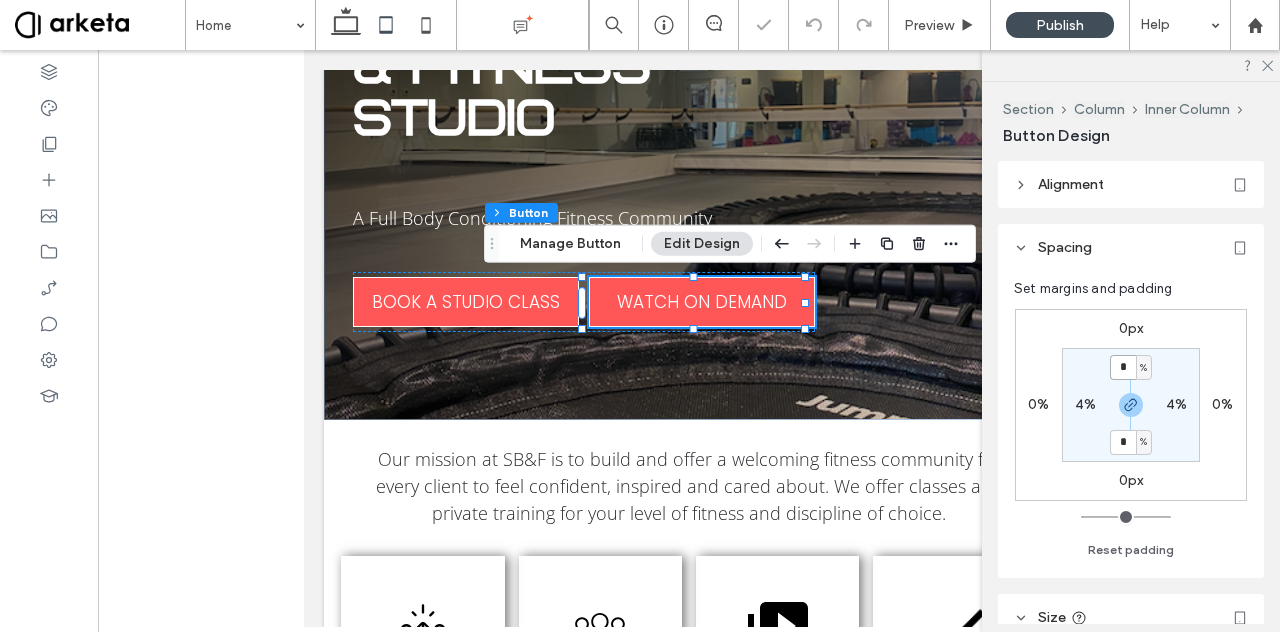 type on "*" 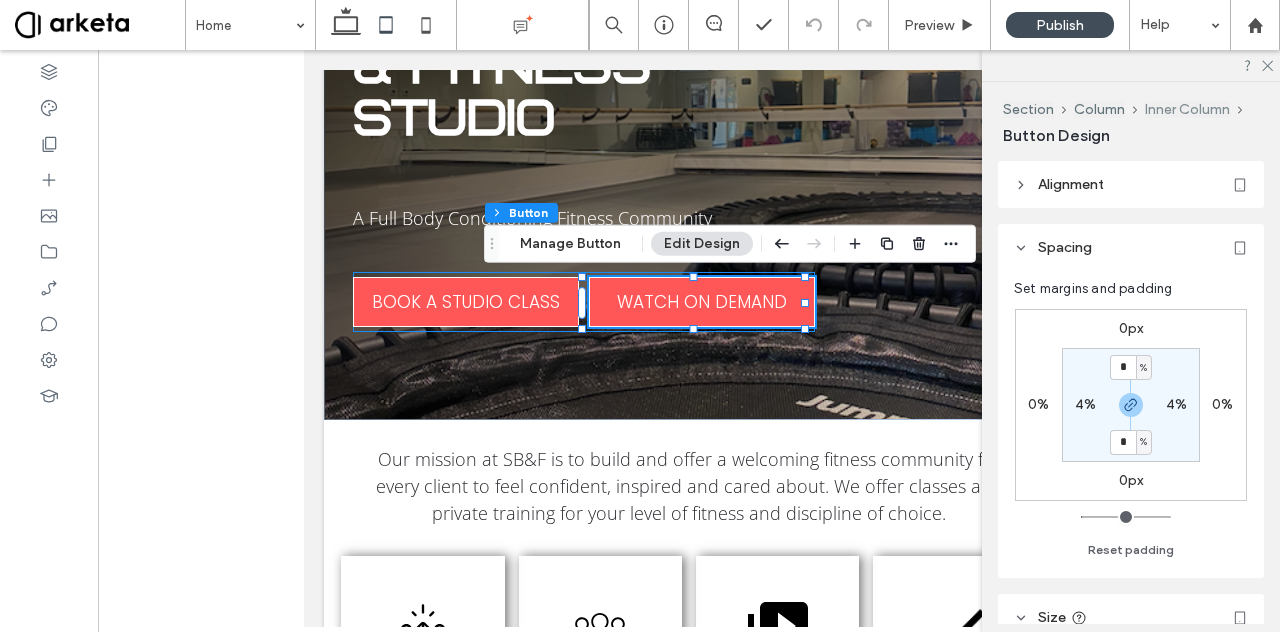 click on "Inner Column" at bounding box center [1187, 109] 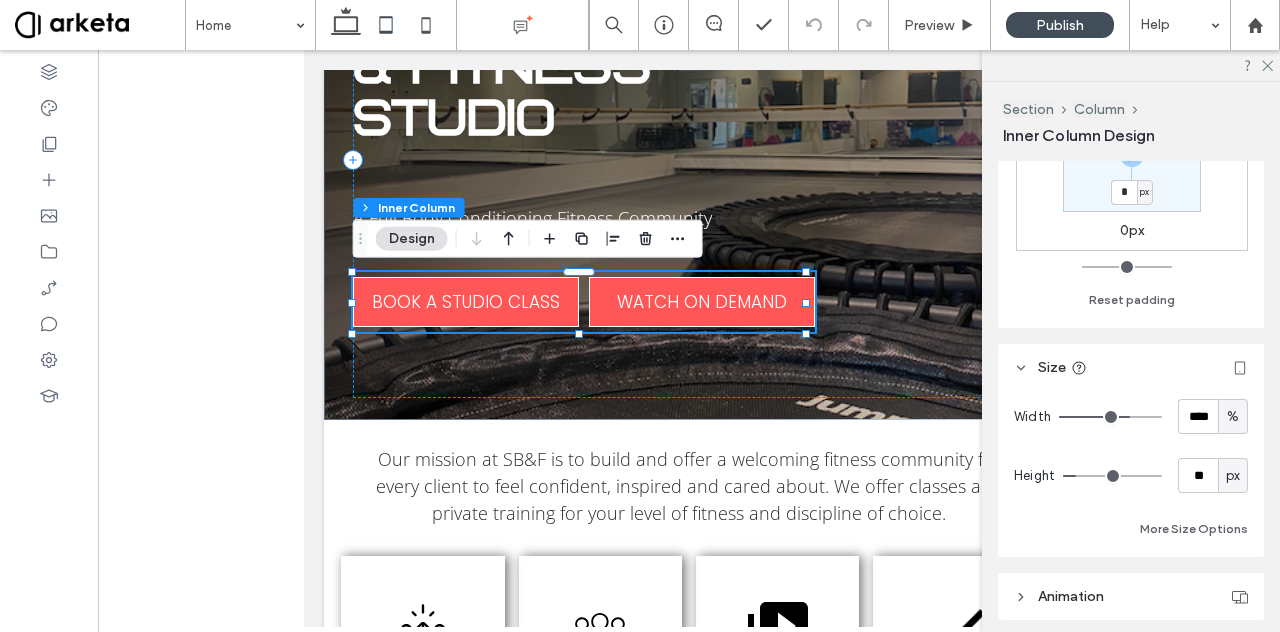 scroll, scrollTop: 750, scrollLeft: 0, axis: vertical 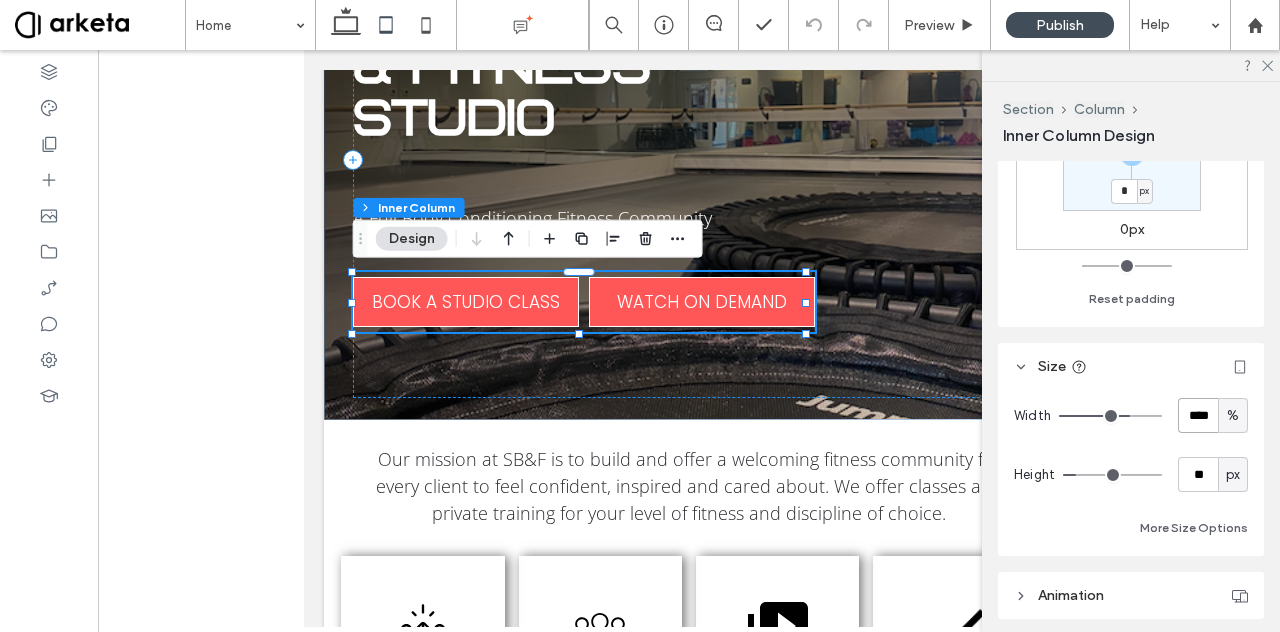 click on "****" at bounding box center (1198, 415) 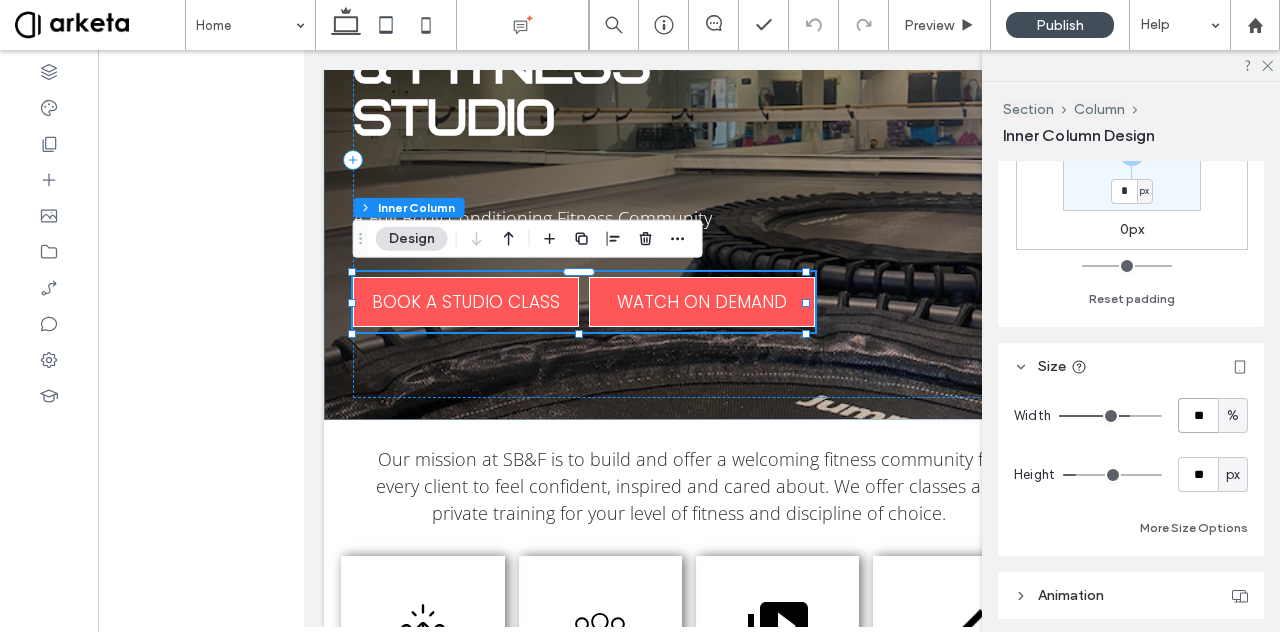 type on "**" 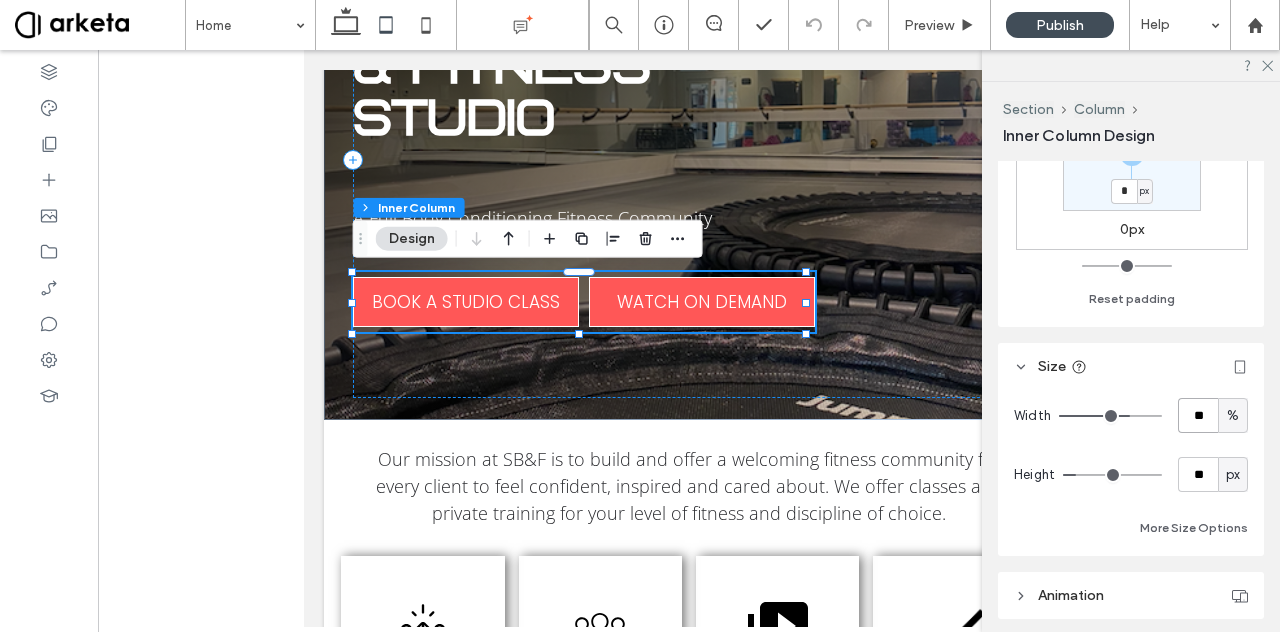type on "**" 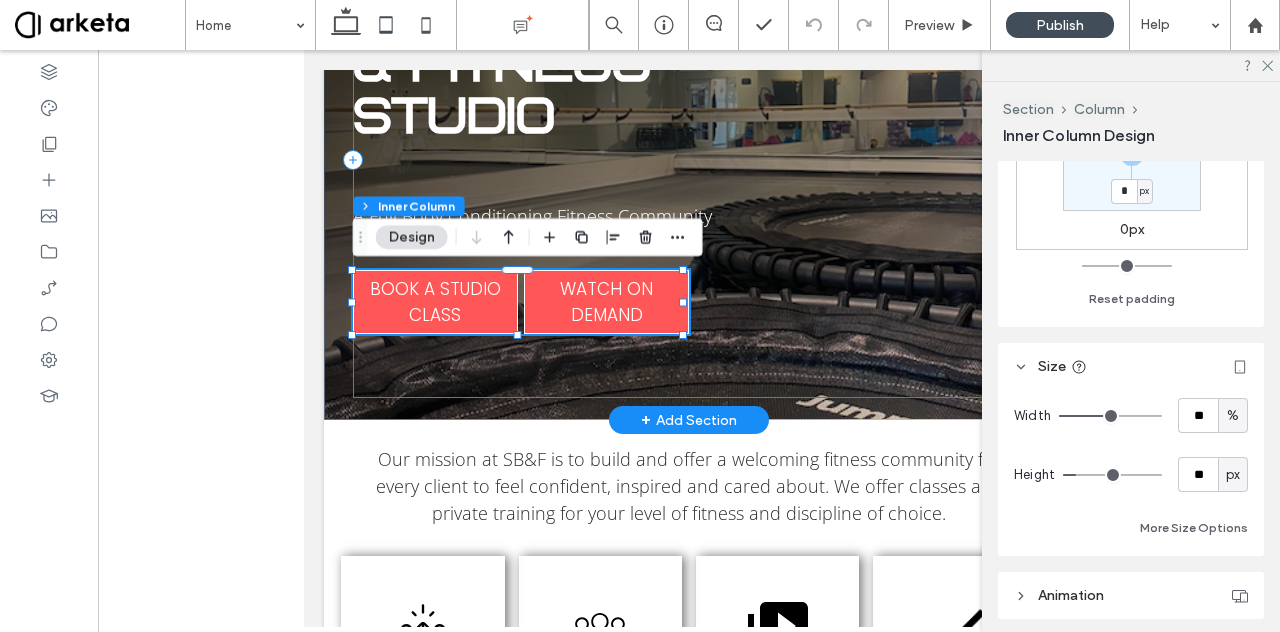 click on "Summit Barre & Fitness Studio
A Full Body Conditioning Fitness Community
BOOK A STUDIO CLASS
WATCH ON DEMAND" at bounding box center [689, 161] 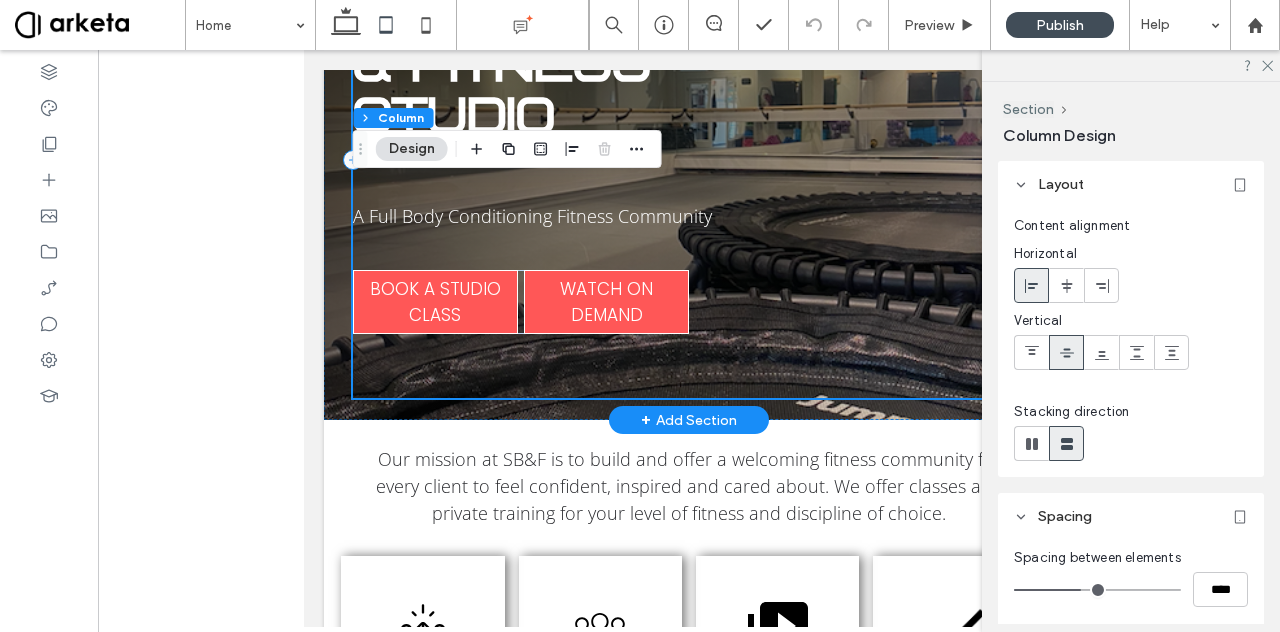 click on "Summit Barre & Fitness Studio
A Full Body Conditioning Fitness Community
BOOK A STUDIO CLASS
WATCH ON DEMAND" at bounding box center [689, 161] 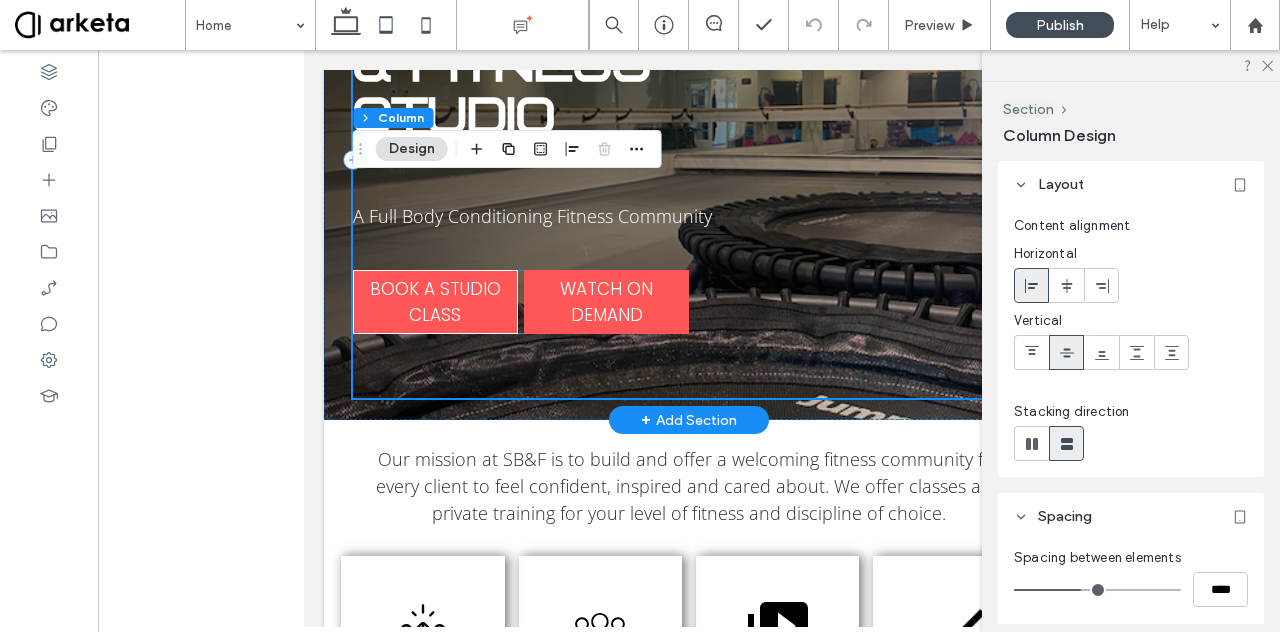 click on "WATCH ON DEMAND" at bounding box center [606, 302] 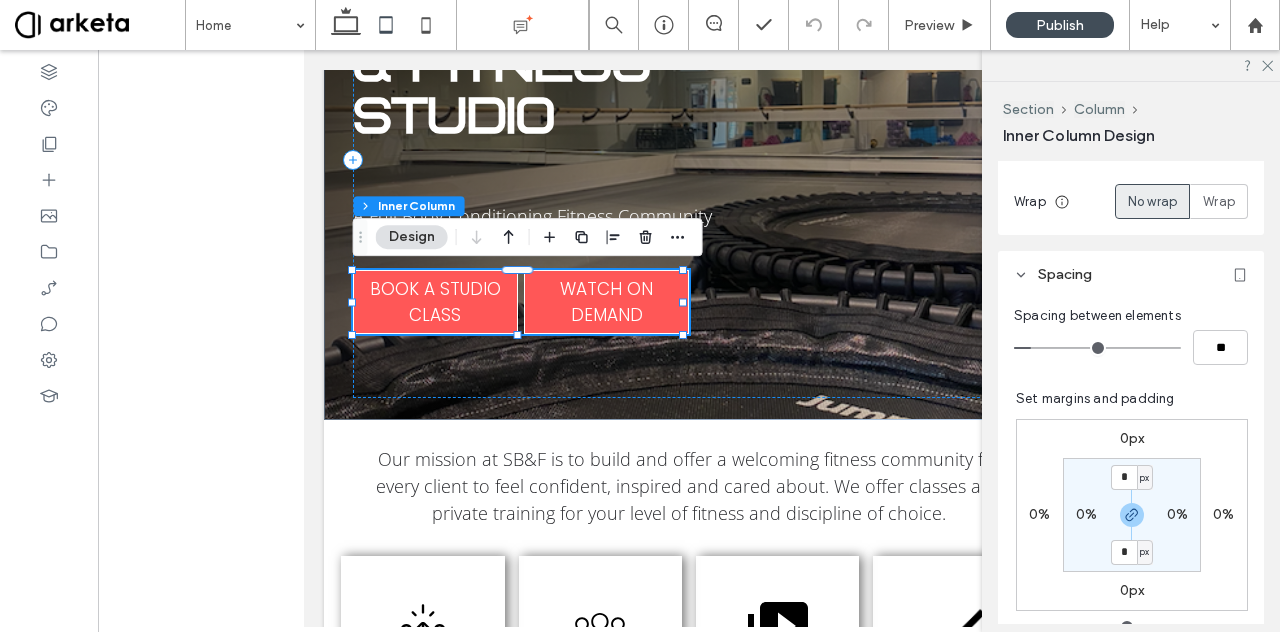 scroll, scrollTop: 390, scrollLeft: 0, axis: vertical 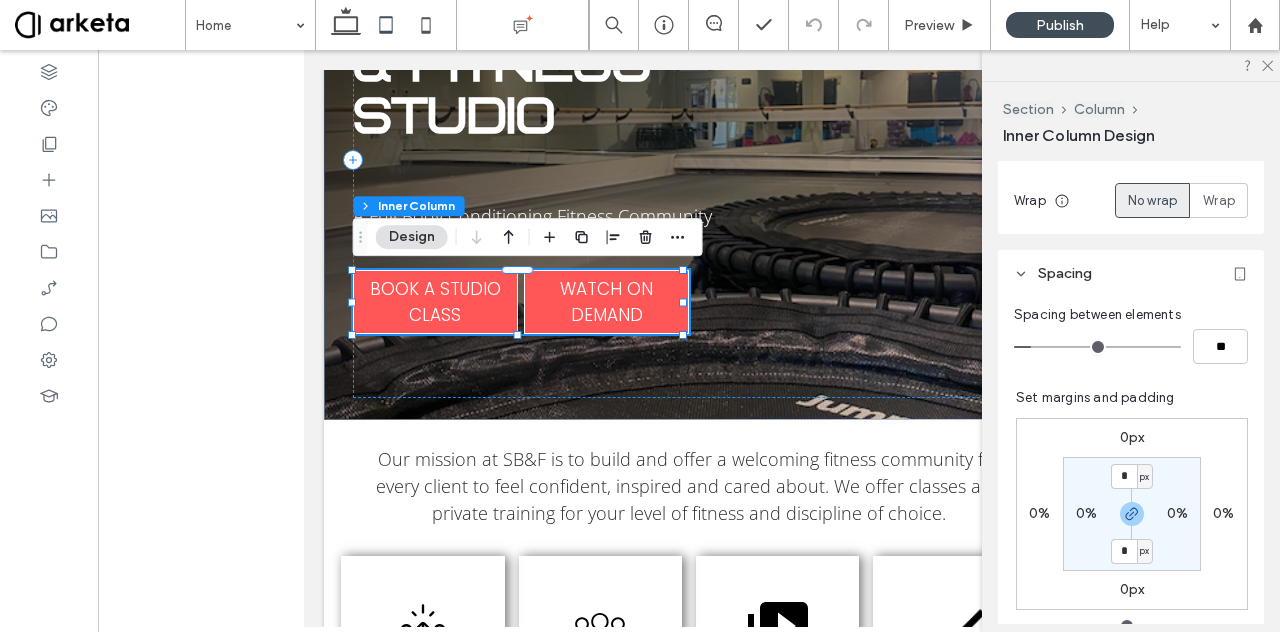 type on "*" 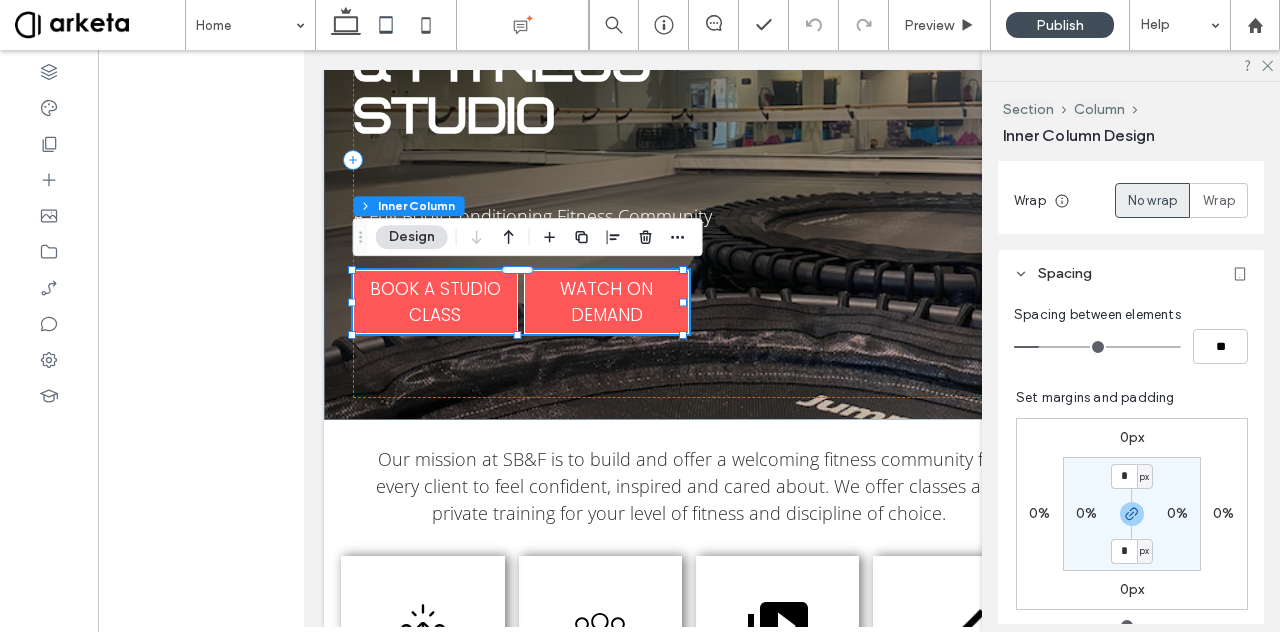 type on "*" 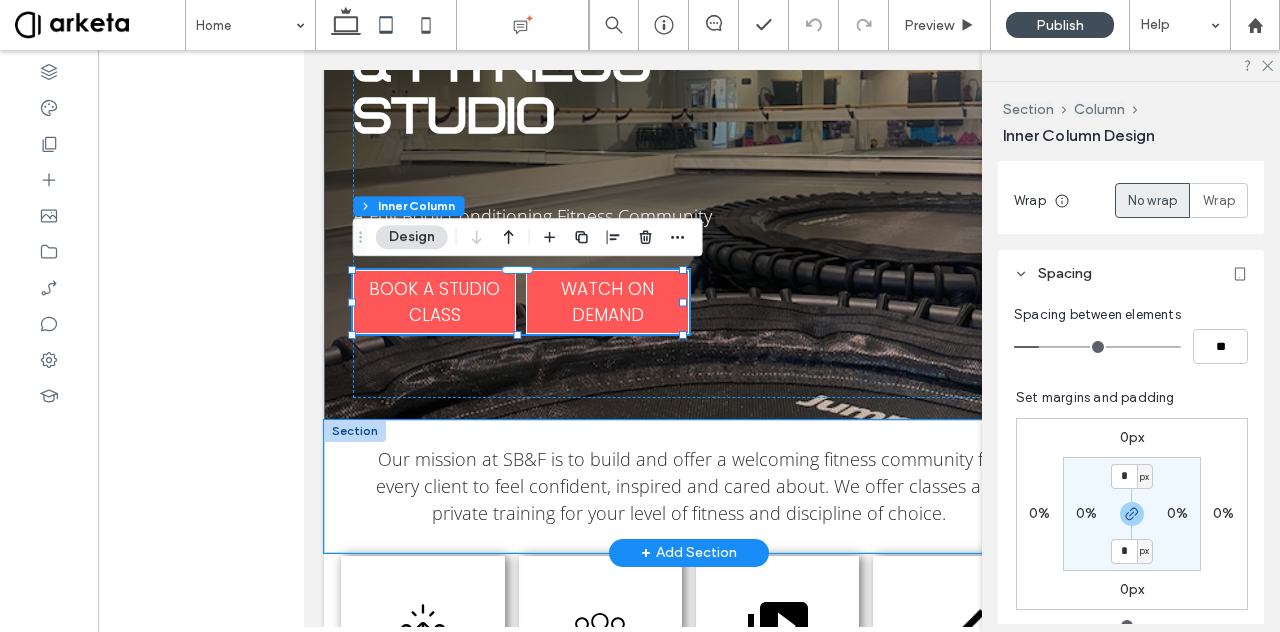 click on "Our mission at SB&F is to build and offer a welcoming fitness community for every client to feel confident, inspired and cared about. We offer classes and private training for your level of fitness and discipline of choice." at bounding box center (689, 486) 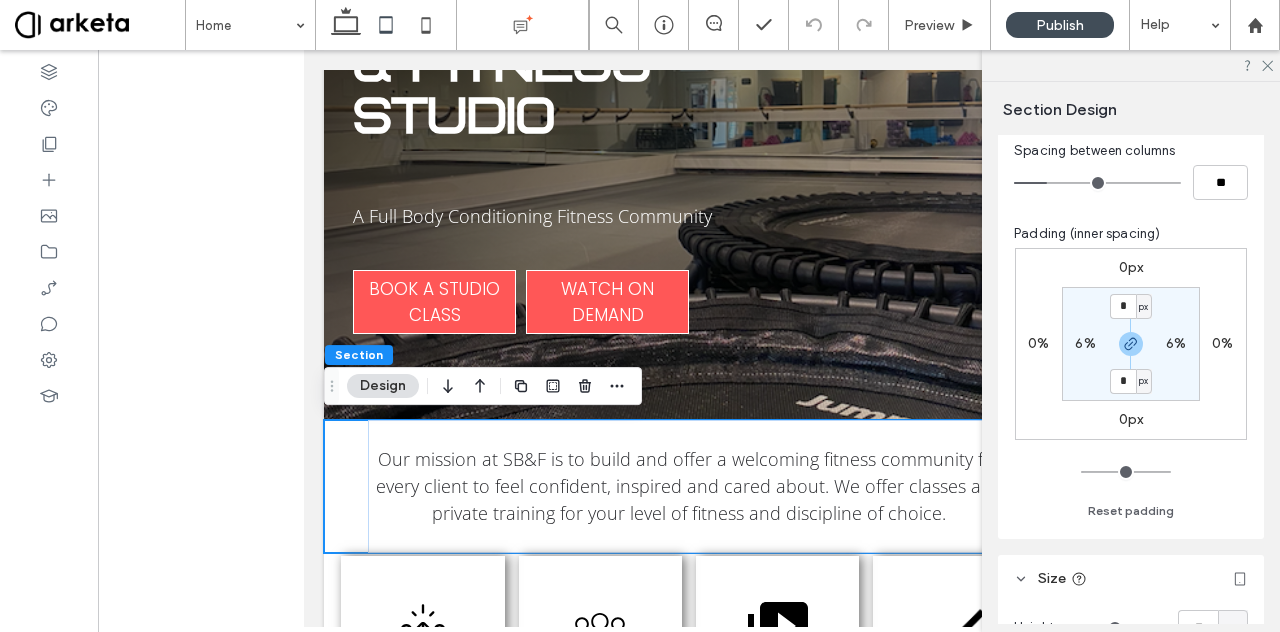 scroll, scrollTop: 176, scrollLeft: 0, axis: vertical 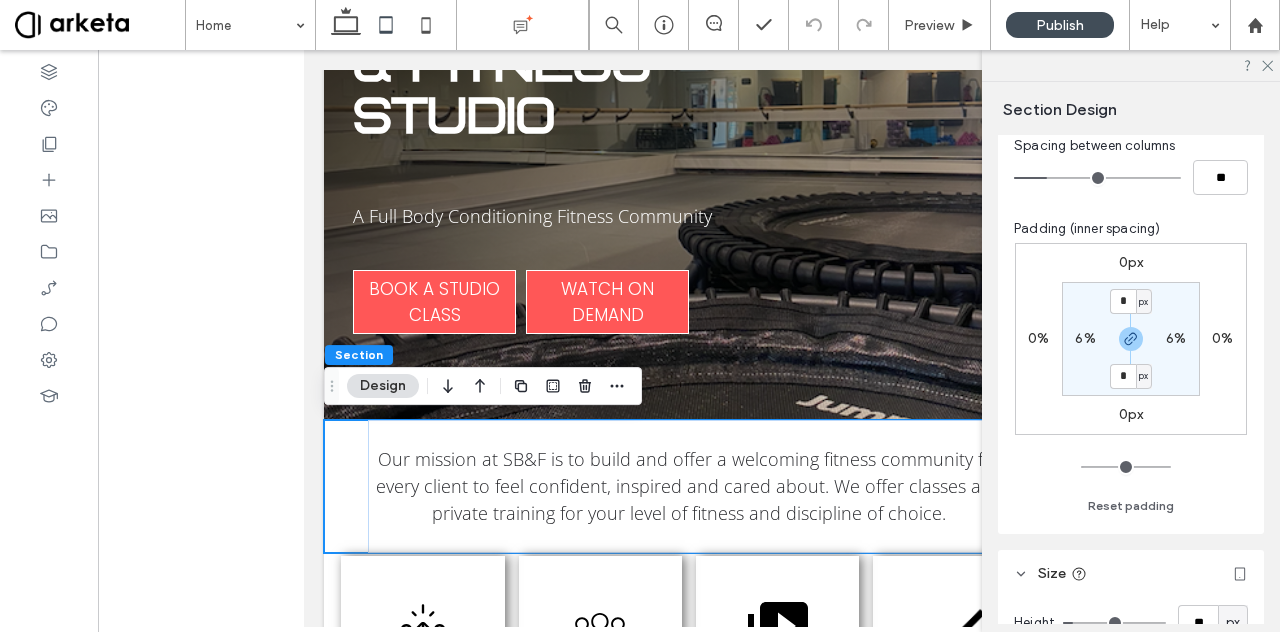 click on "Spacing between columns ** Padding (inner spacing) 0px 0% 0px 0% * px 6% * px 6% Reset padding" at bounding box center (1131, 331) 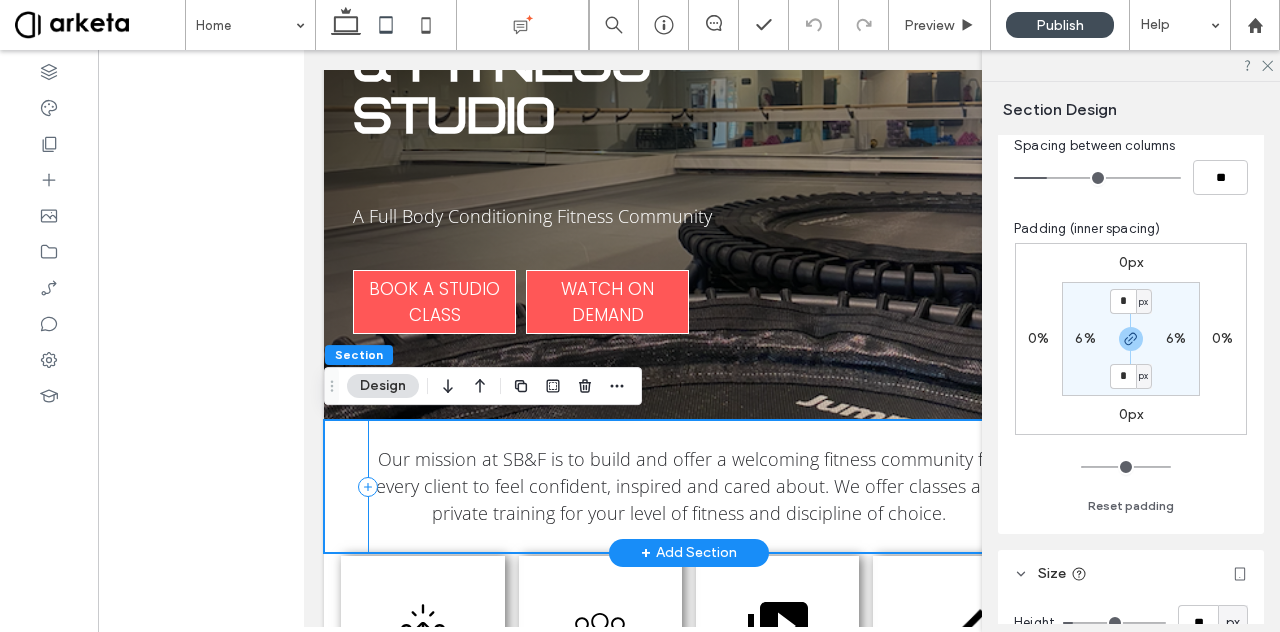 click on "Our mission at SB&F is to build and offer a welcoming fitness community for every client to feel confident, inspired and cared about. We offer classes and private training for your level of fitness and discipline of choice." at bounding box center (689, 486) 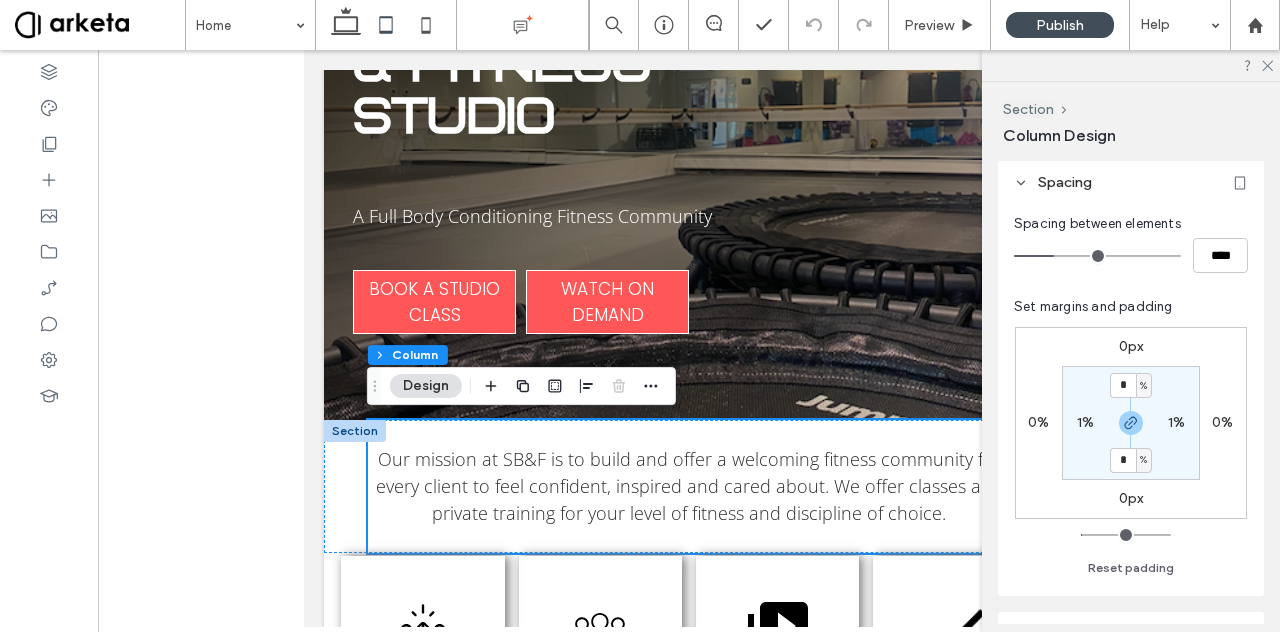 scroll, scrollTop: 338, scrollLeft: 0, axis: vertical 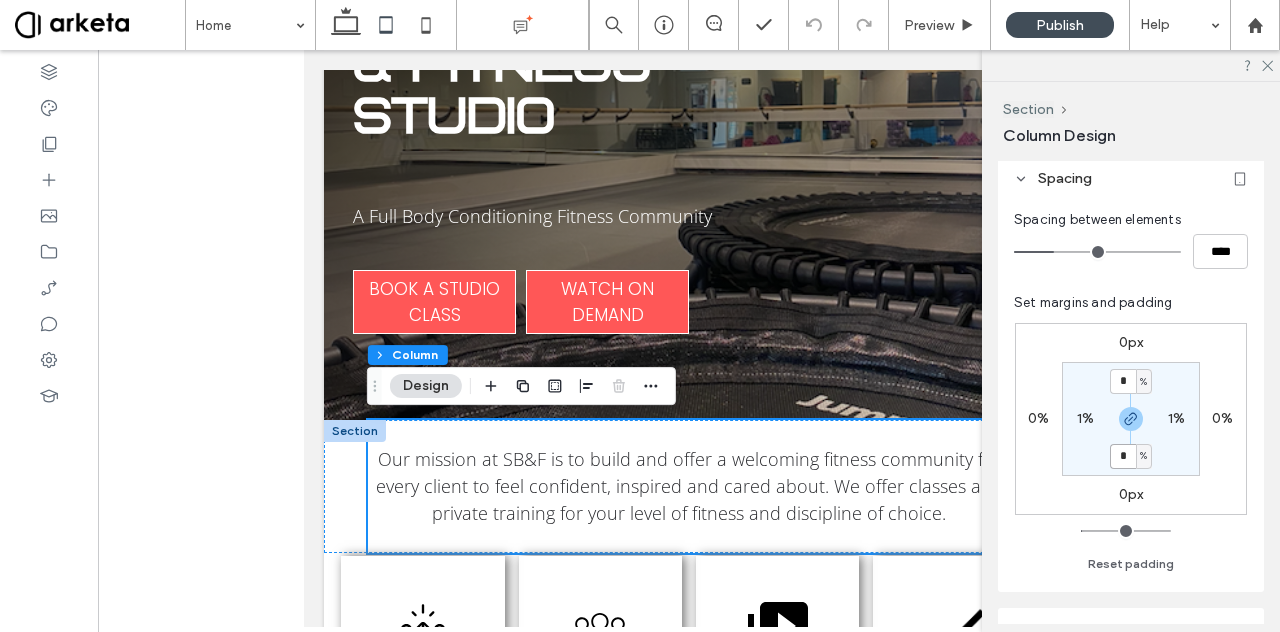 click on "*" at bounding box center (1123, 456) 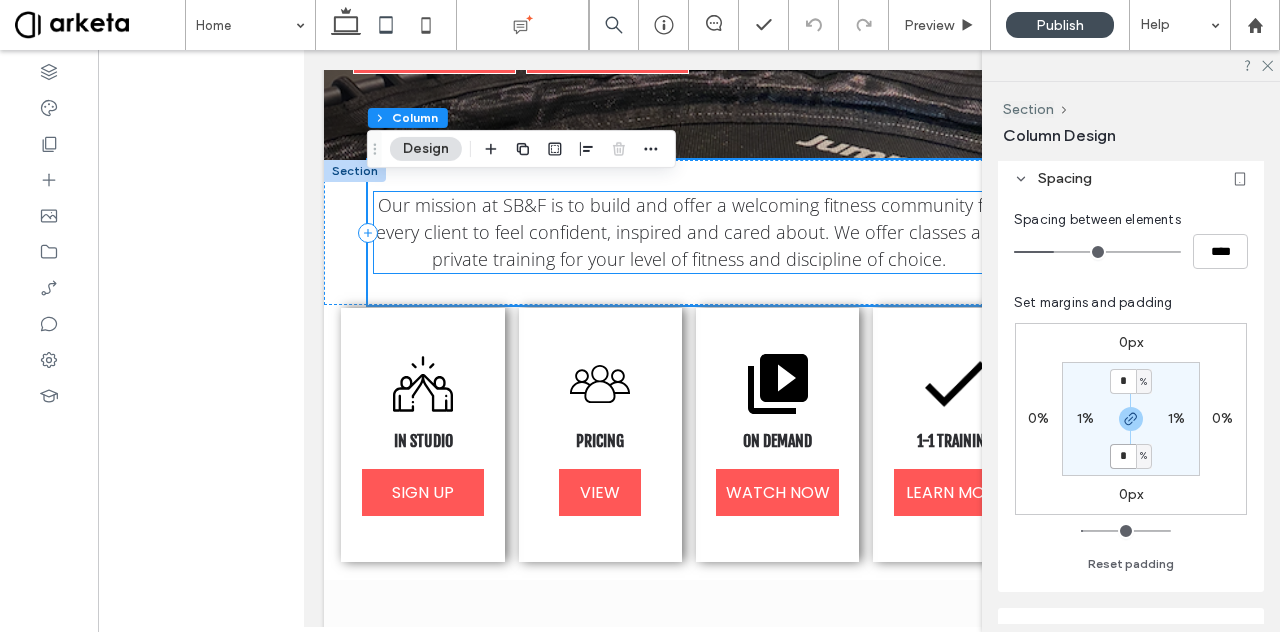 scroll, scrollTop: 584, scrollLeft: 0, axis: vertical 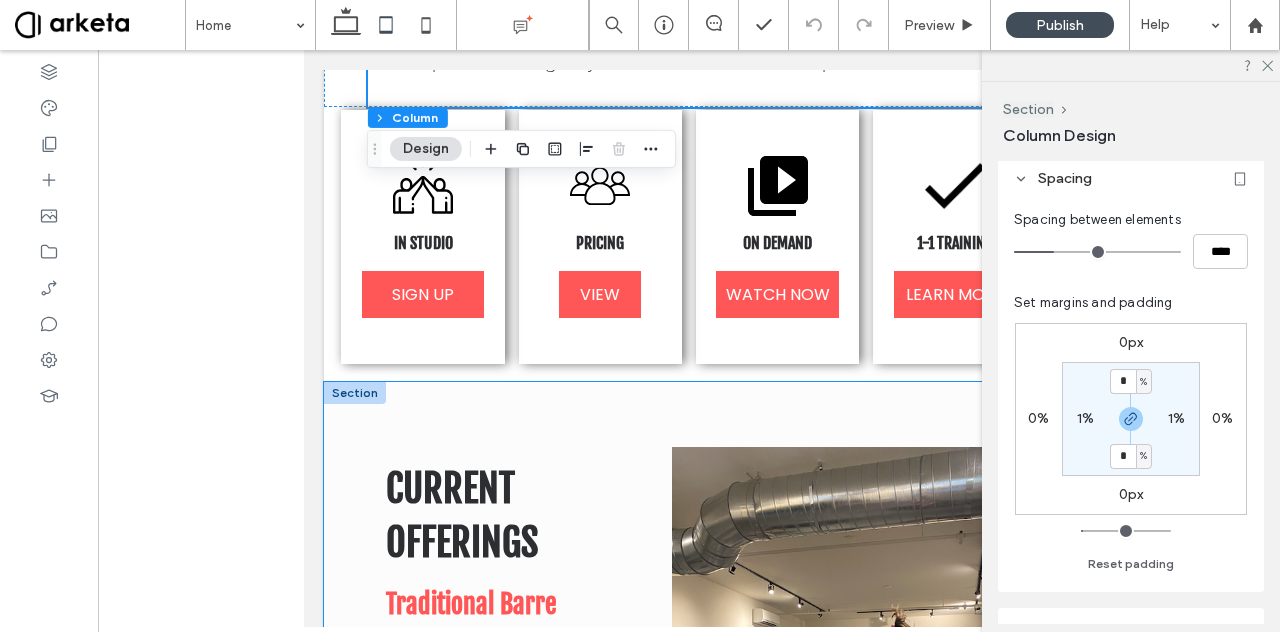 click on "CURRENT OFFERINGS
Traditional Barre
A 60 minute traditional Barre class focusing on each muscle group with small isometric movements using various weights, bands and balls and basic ballet movement.
REFORMER PILATES
Reformer Pilates is a full-body, low-impact workout using a reformer machine. Reformer machines use spring resistance, a sliding carriage, straps, and pulleys to strengthen and lengthen muscles, improve flexibility, and enhance core stability. Reformer Pilates is amazing for its ability to tone, align posture, and support injury recovery—all while being gentle on the joints. It’s suitable for all fitness levels and can be customized to meet individual goals.
Barre Express
A 45 minute class that condenses our traditional Barre Class in to a fast paced workout.
RESISTANCE STRENGTH CONDITIONING
BARRE FUNCTIONAL STRENGTH
Barre Resistance Strength" at bounding box center (689, 1638) 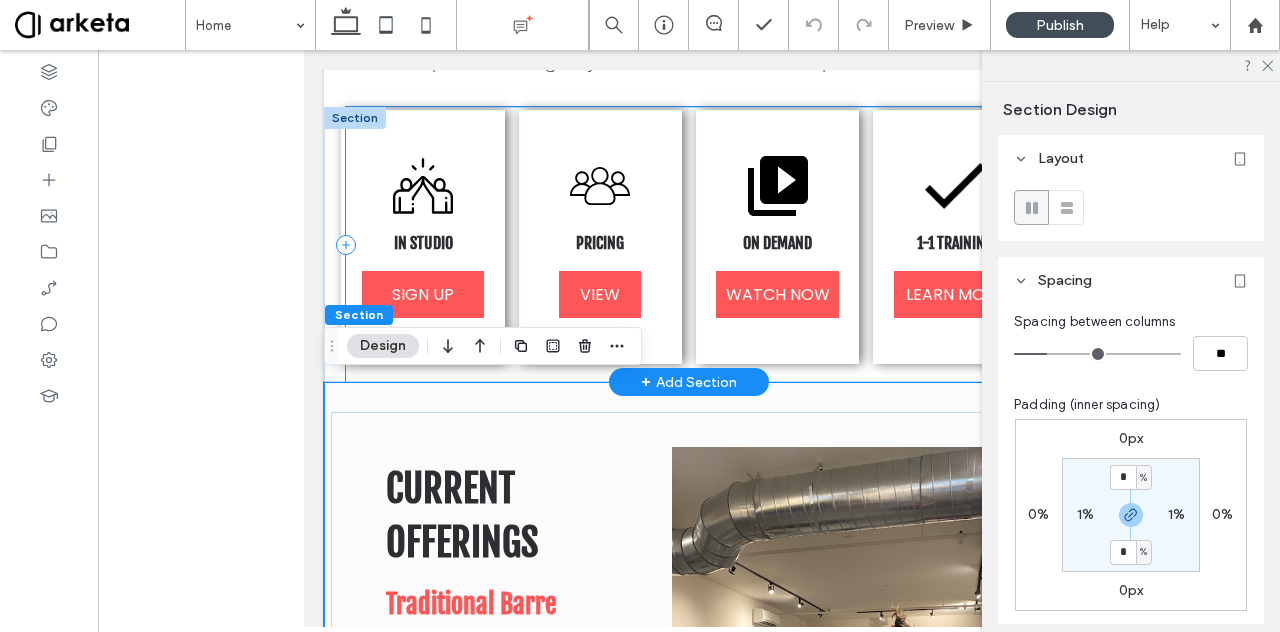 click on "IN STUDIO
SIGN UP
PRICING
VIEW
ON DEMAND
WATCH NOW
1-1 TRAINING
LEARN MORE" at bounding box center (689, 244) 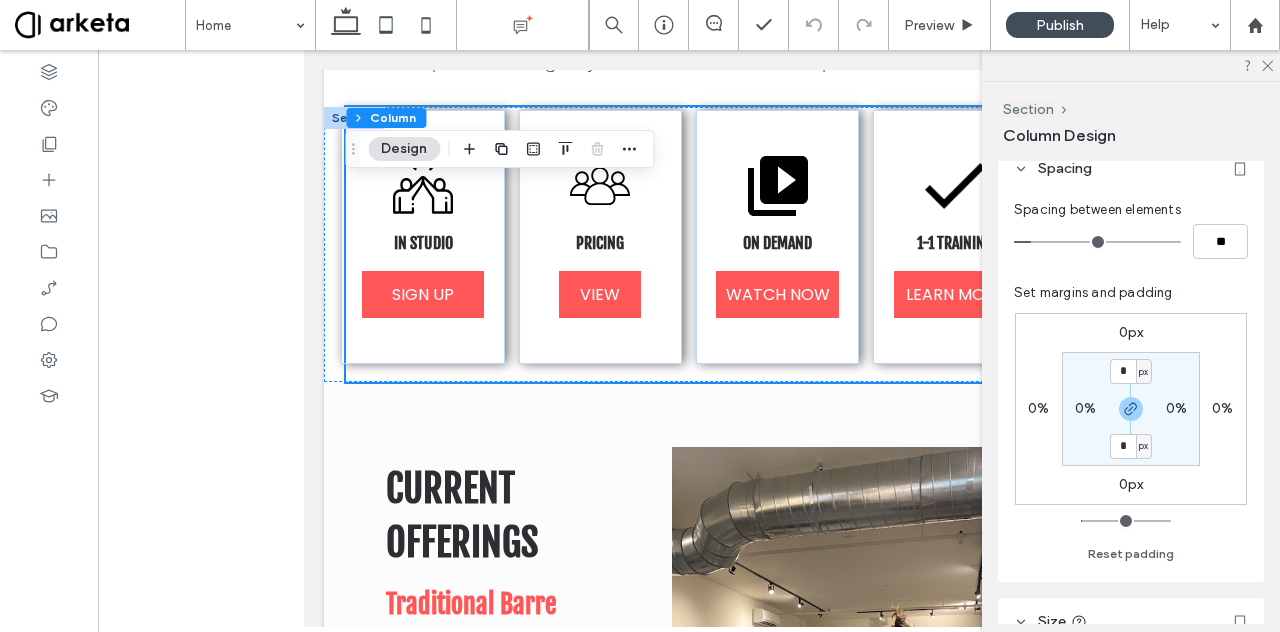 scroll, scrollTop: 438, scrollLeft: 0, axis: vertical 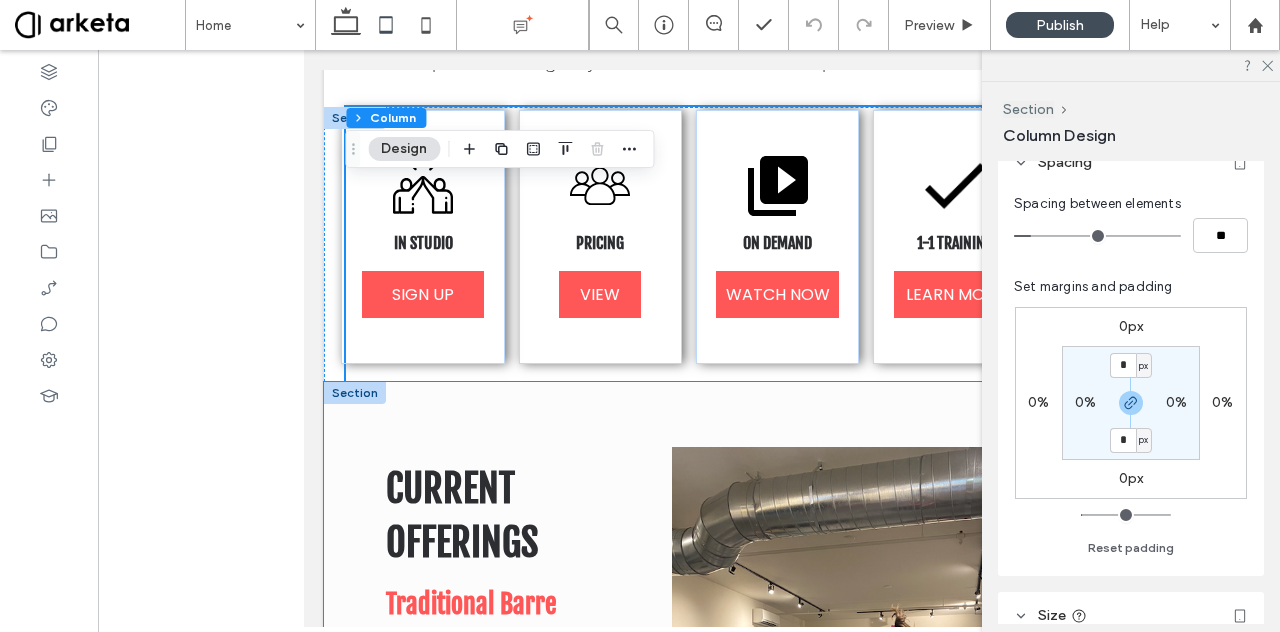 click on "CURRENT OFFERINGS
Traditional Barre
A 60 minute traditional Barre class focusing on each muscle group with small isometric movements using various weights, bands and balls and basic ballet movement.
REFORMER PILATES
Reformer Pilates is a full-body, low-impact workout using a reformer machine. Reformer machines use spring resistance, a sliding carriage, straps, and pulleys to strengthen and lengthen muscles, improve flexibility, and enhance core stability. Reformer Pilates is amazing for its ability to tone, align posture, and support injury recovery—all while being gentle on the joints. It’s suitable for all fitness levels and can be customized to meet individual goals.
Barre Express
A 45 minute class that condenses our traditional Barre Class in to a fast paced workout.
RESISTANCE STRENGTH CONDITIONING
BARRE FUNCTIONAL STRENGTH
Barre Resistance Strength" at bounding box center (689, 1638) 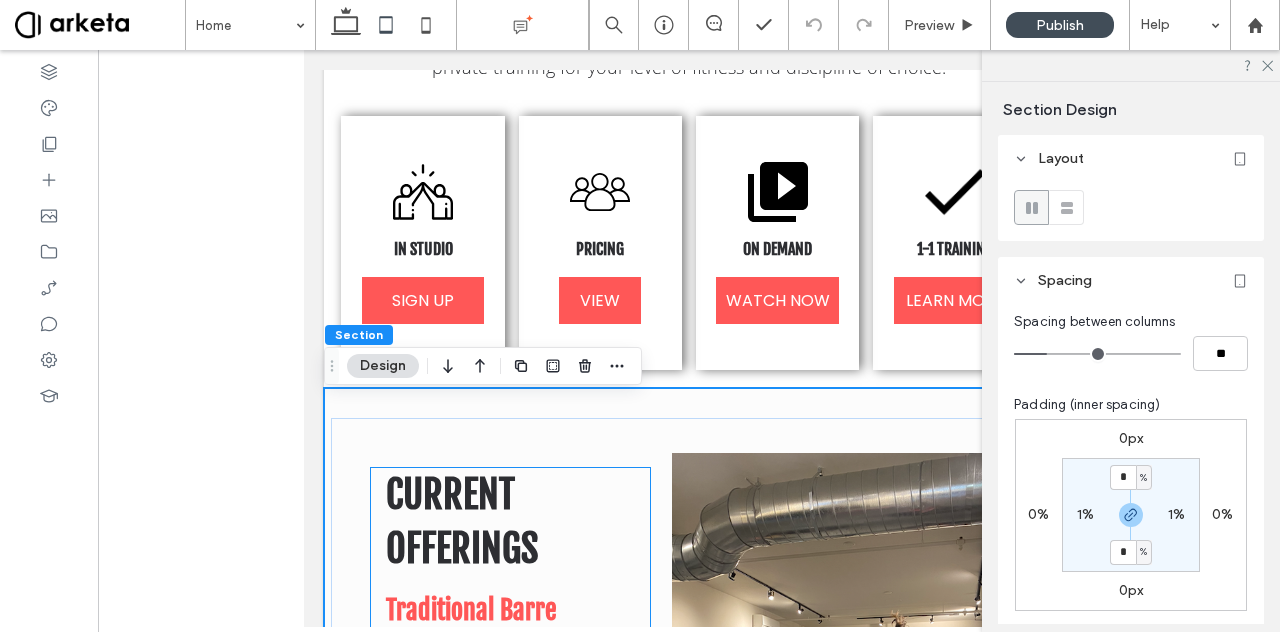 scroll, scrollTop: 748, scrollLeft: 0, axis: vertical 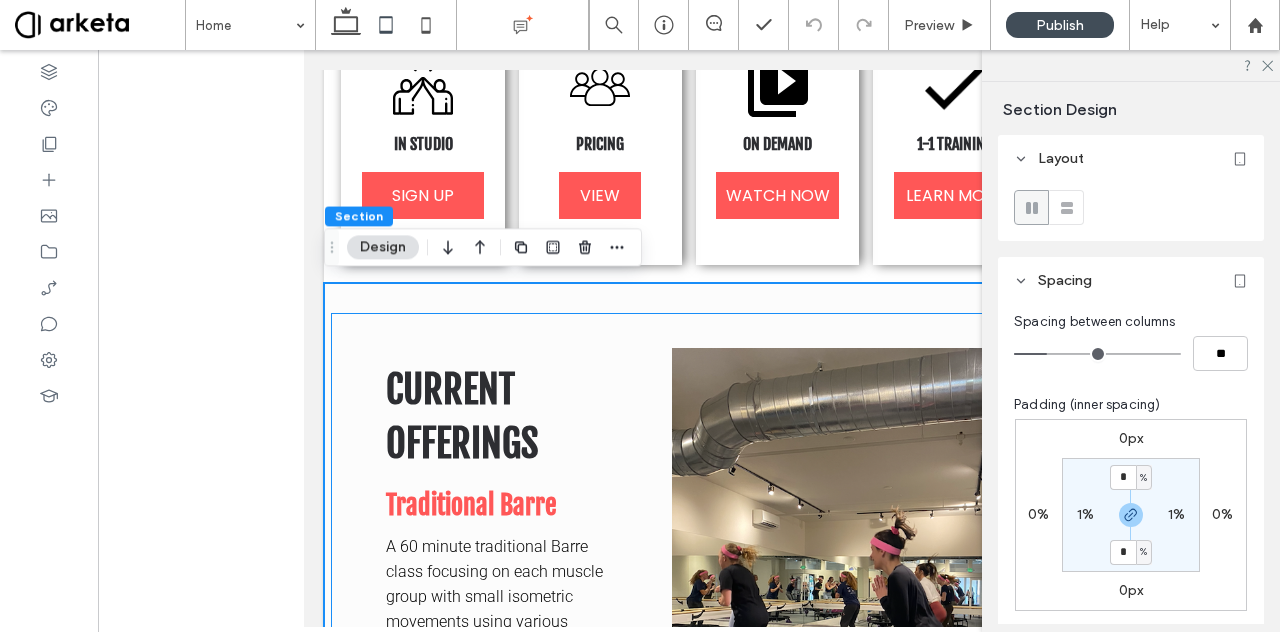 click on "CURRENT OFFERINGS
Traditional Barre
A 60 minute traditional Barre class focusing on each muscle group with small isometric movements using various weights, bands and balls and basic ballet movement.
REFORMER PILATES
Reformer Pilates is a full-body, low-impact workout using a reformer machine. Reformer machines use spring resistance, a sliding carriage, straps, and pulleys to strengthen and lengthen muscles, improve flexibility, and enhance core stability. Reformer Pilates is amazing for its ability to tone, align posture, and support injury recovery—all while being gentle on the joints. It’s suitable for all fitness levels and can be customized to meet individual goals.
Barre Express
A 45 minute class that condenses our traditional Barre Class in to a fast paced workout.
RESISTANCE STRENGTH CONDITIONING
BARRE FUNCTIONAL STRENGTH
Barre Resistance Strength" at bounding box center (688, 1555) 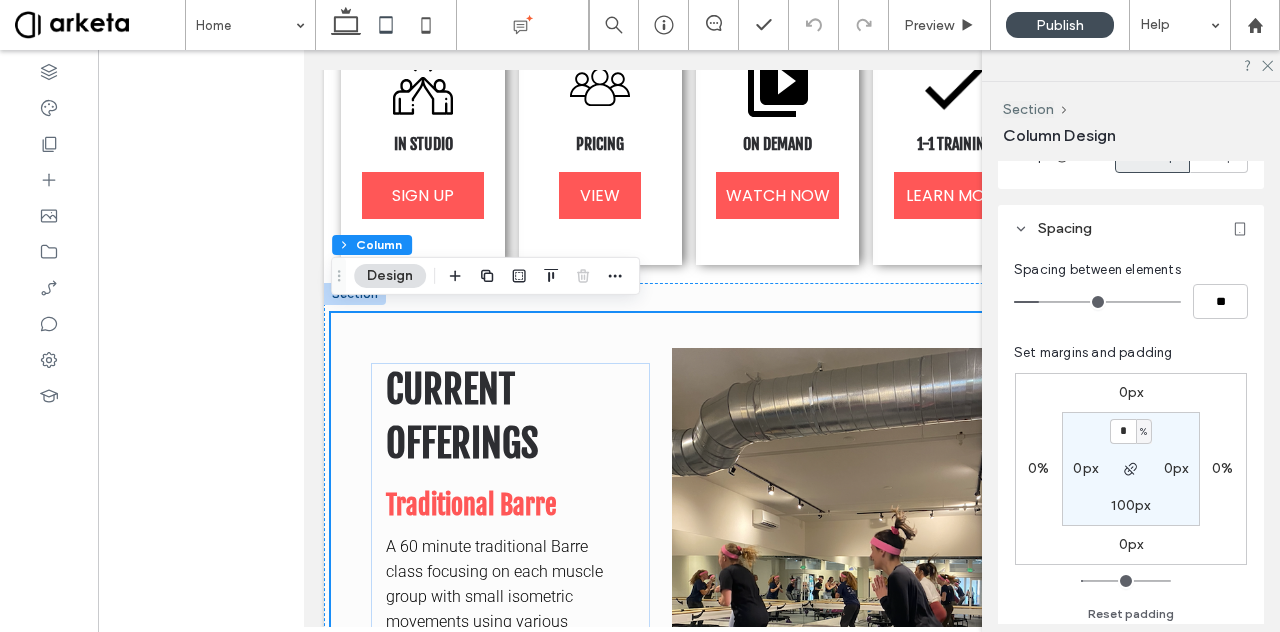 scroll, scrollTop: 375, scrollLeft: 0, axis: vertical 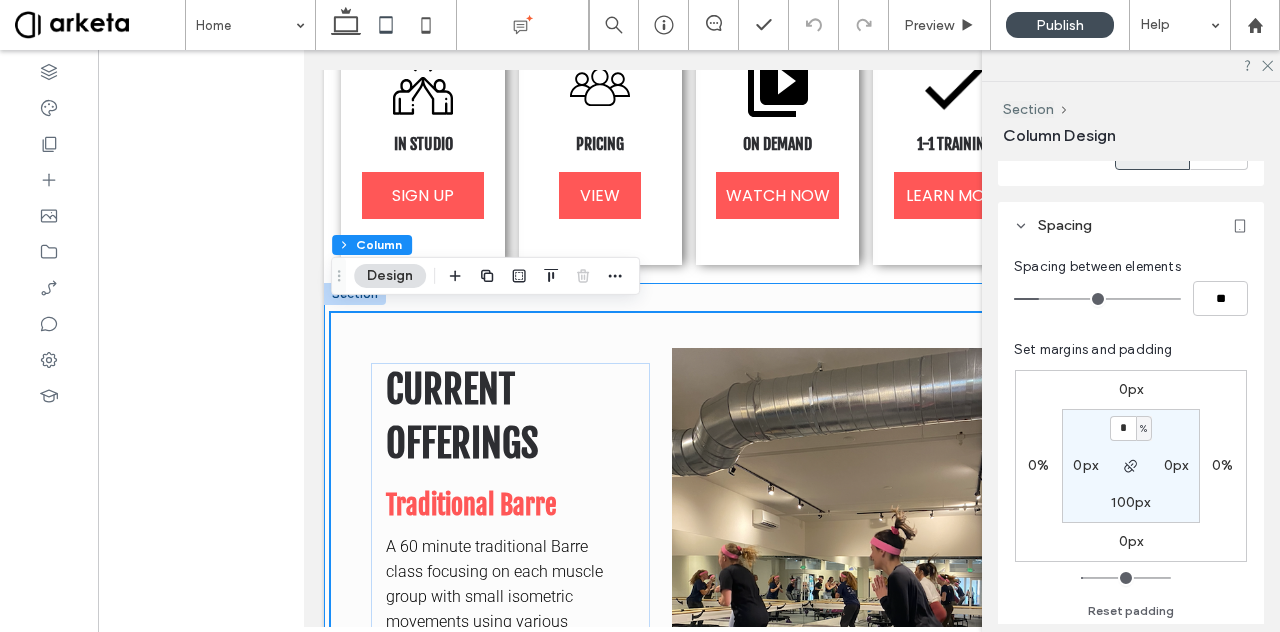 click on "CURRENT OFFERINGS
Traditional Barre
A 60 minute traditional Barre class focusing on each muscle group with small isometric movements using various weights, bands and balls and basic ballet movement.
REFORMER PILATES
Reformer Pilates is a full-body, low-impact workout using a reformer machine. Reformer machines use spring resistance, a sliding carriage, straps, and pulleys to strengthen and lengthen muscles, improve flexibility, and enhance core stability. Reformer Pilates is amazing for its ability to tone, align posture, and support injury recovery—all while being gentle on the joints. It’s suitable for all fitness levels and can be customized to meet individual goals.
Barre Express
A 45 minute class that condenses our traditional Barre Class in to a fast paced workout.
RESISTANCE STRENGTH CONDITIONING
BARRE FUNCTIONAL STRENGTH
Barre Resistance Strength" at bounding box center (689, 1539) 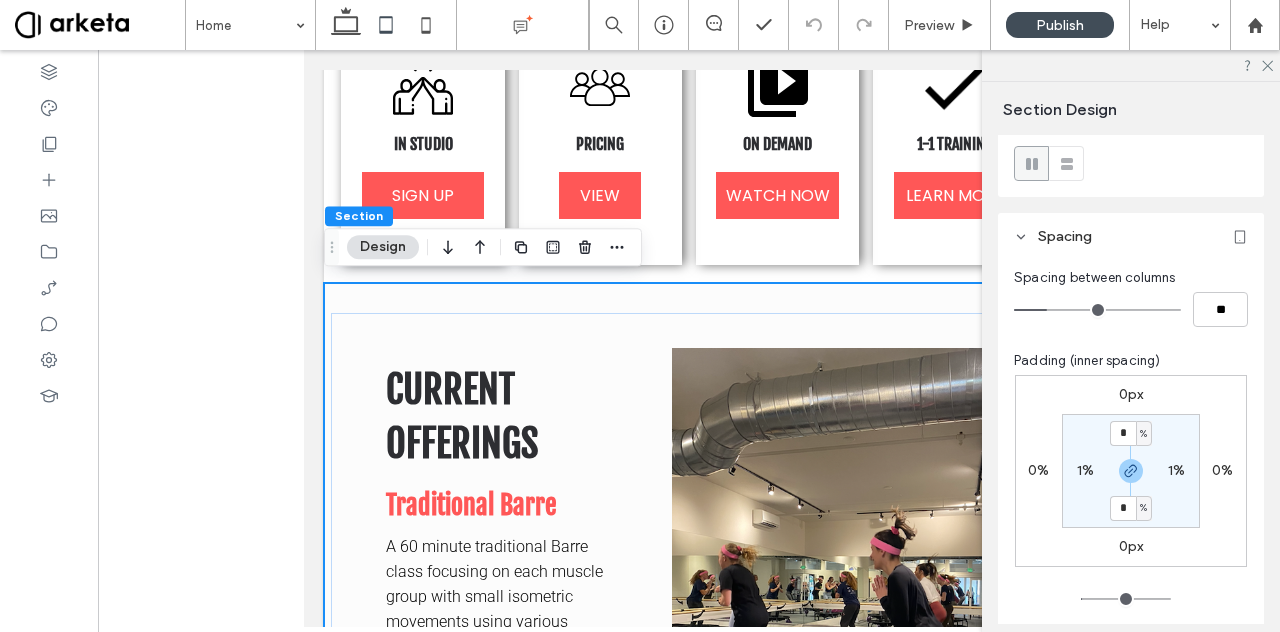 scroll, scrollTop: 45, scrollLeft: 0, axis: vertical 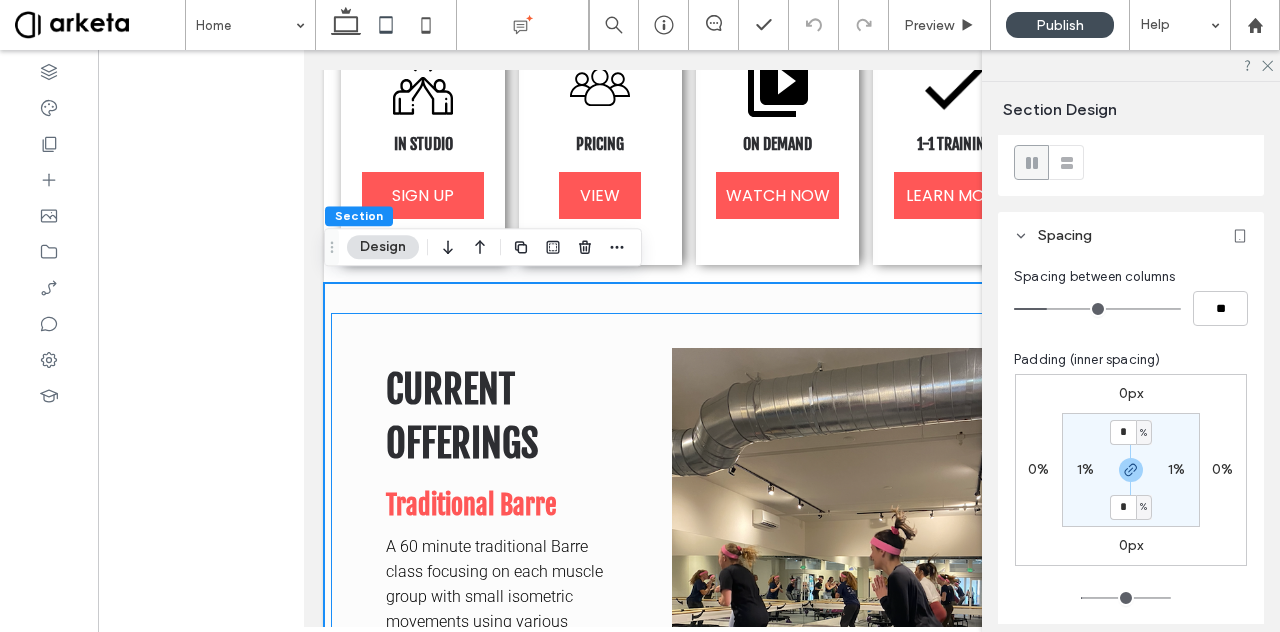 click on "CURRENT OFFERINGS
Traditional Barre
A 60 minute traditional Barre class focusing on each muscle group with small isometric movements using various weights, bands and balls and basic ballet movement.
REFORMER PILATES
Reformer Pilates is a full-body, low-impact workout using a reformer machine. Reformer machines use spring resistance, a sliding carriage, straps, and pulleys to strengthen and lengthen muscles, improve flexibility, and enhance core stability. Reformer Pilates is amazing for its ability to tone, align posture, and support injury recovery—all while being gentle on the joints. It’s suitable for all fitness levels and can be customized to meet individual goals.
Barre Express
A 45 minute class that condenses our traditional Barre Class in to a fast paced workout.
RESISTANCE STRENGTH CONDITIONING
BARRE FUNCTIONAL STRENGTH
Barre Resistance Strength" at bounding box center [688, 1555] 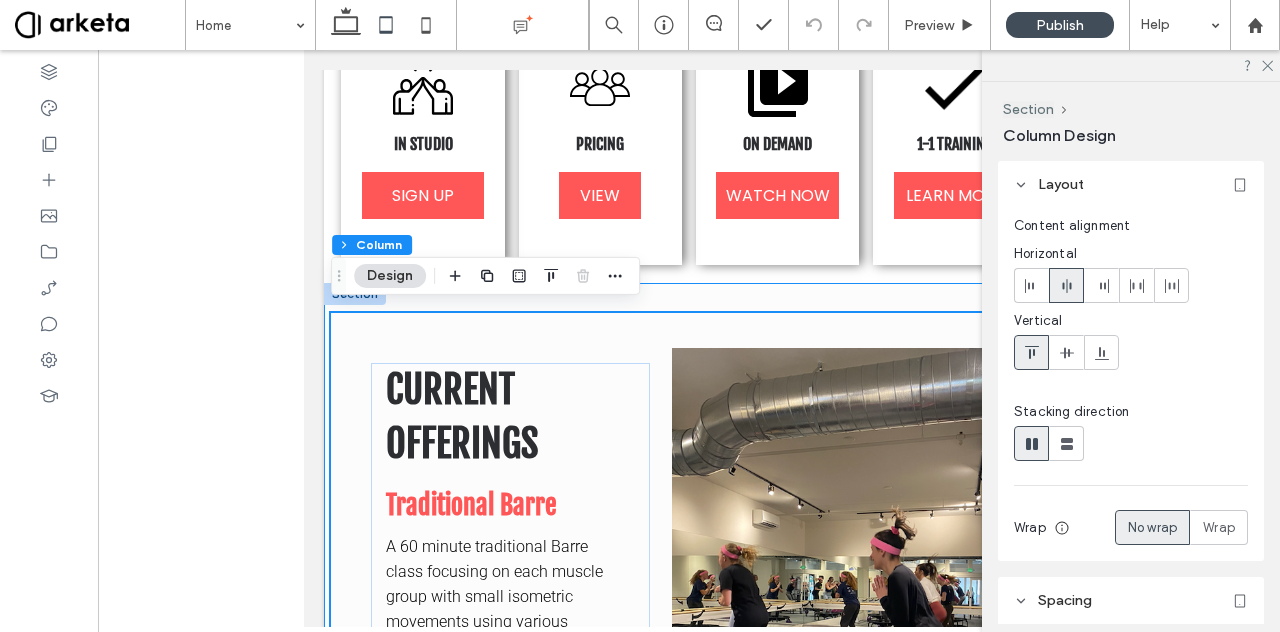 click on "CURRENT OFFERINGS
Traditional Barre
A 60 minute traditional Barre class focusing on each muscle group with small isometric movements using various weights, bands and balls and basic ballet movement.
REFORMER PILATES
Reformer Pilates is a full-body, low-impact workout using a reformer machine. Reformer machines use spring resistance, a sliding carriage, straps, and pulleys to strengthen and lengthen muscles, improve flexibility, and enhance core stability. Reformer Pilates is amazing for its ability to tone, align posture, and support injury recovery—all while being gentle on the joints. It’s suitable for all fitness levels and can be customized to meet individual goals.
Barre Express
A 45 minute class that condenses our traditional Barre Class in to a fast paced workout.
RESISTANCE STRENGTH CONDITIONING
BARRE FUNCTIONAL STRENGTH
Barre Resistance Strength" at bounding box center (689, 1539) 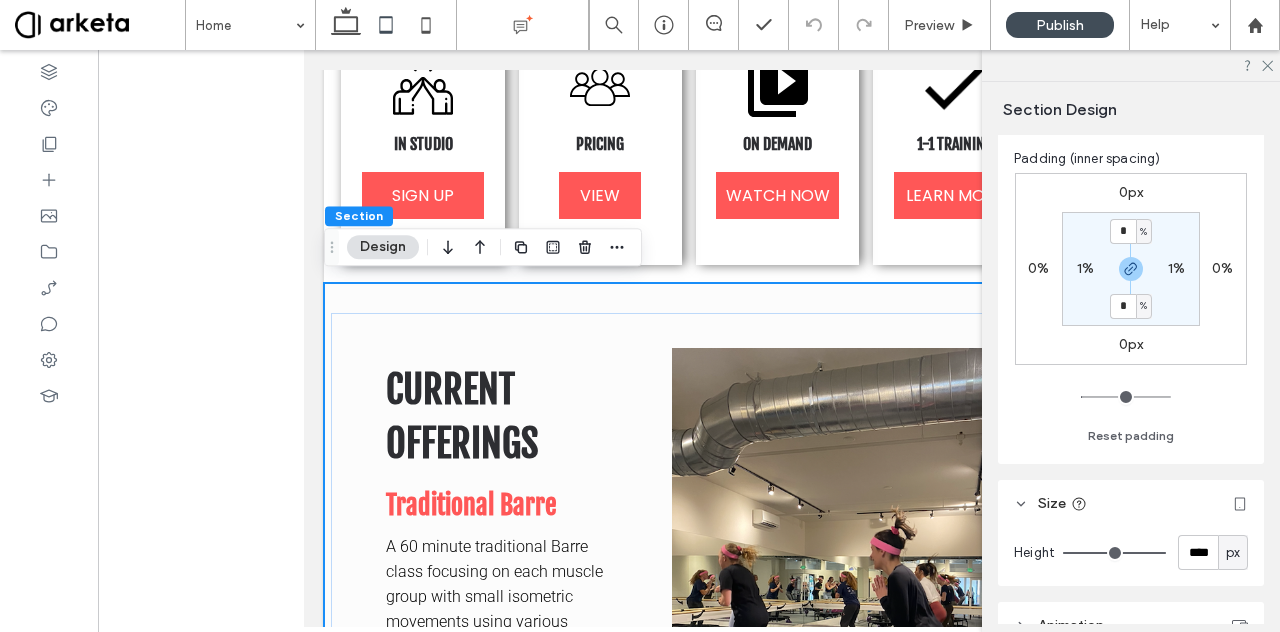 scroll, scrollTop: 248, scrollLeft: 0, axis: vertical 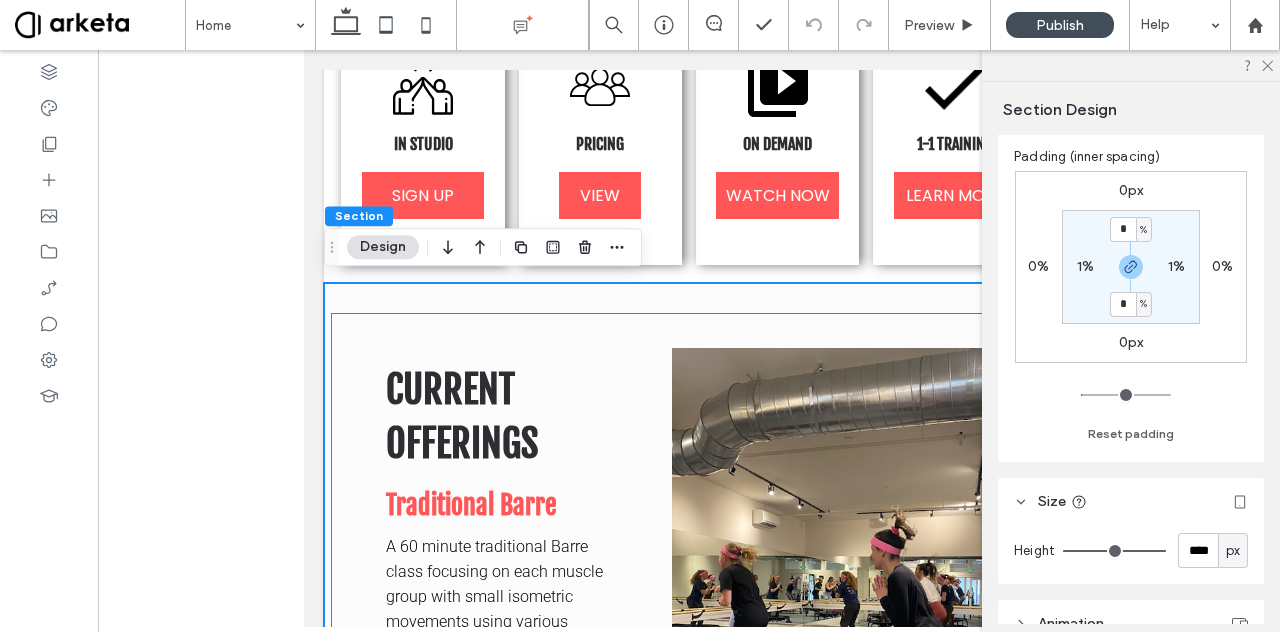 click on "CURRENT OFFERINGS
Traditional Barre
A 60 minute traditional Barre class focusing on each muscle group with small isometric movements using various weights, bands and balls and basic ballet movement.
REFORMER PILATES
Reformer Pilates is a full-body, low-impact workout using a reformer machine. Reformer machines use spring resistance, a sliding carriage, straps, and pulleys to strengthen and lengthen muscles, improve flexibility, and enhance core stability. Reformer Pilates is amazing for its ability to tone, align posture, and support injury recovery—all while being gentle on the joints. It’s suitable for all fitness levels and can be customized to meet individual goals.
Barre Express
A 45 minute class that condenses our traditional Barre Class in to a fast paced workout.
RESISTANCE STRENGTH CONDITIONING
BARRE FUNCTIONAL STRENGTH
Barre Resistance Strength" at bounding box center [688, 1555] 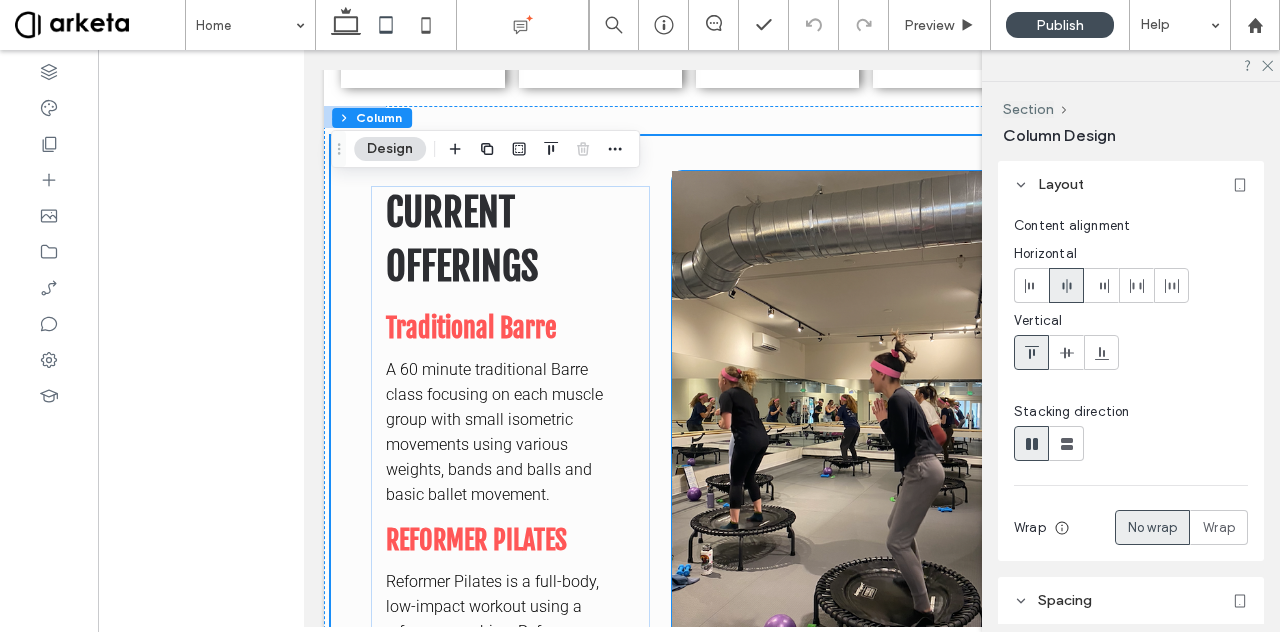 scroll, scrollTop: 1056, scrollLeft: 0, axis: vertical 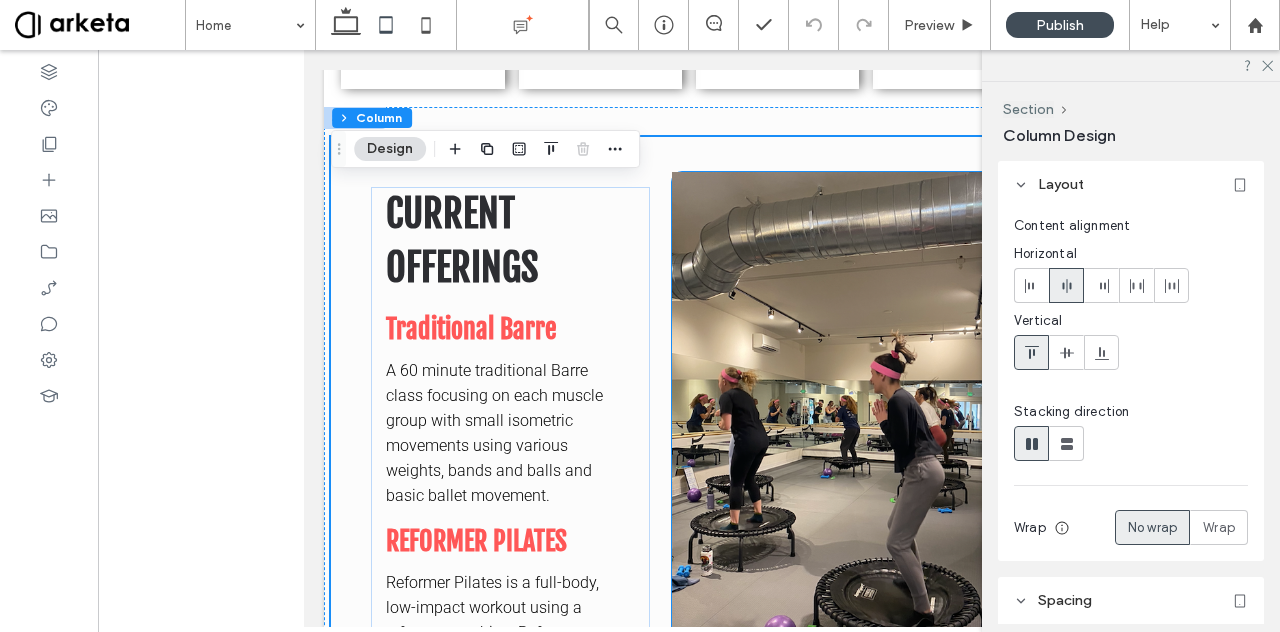 click at bounding box center [839, 428] 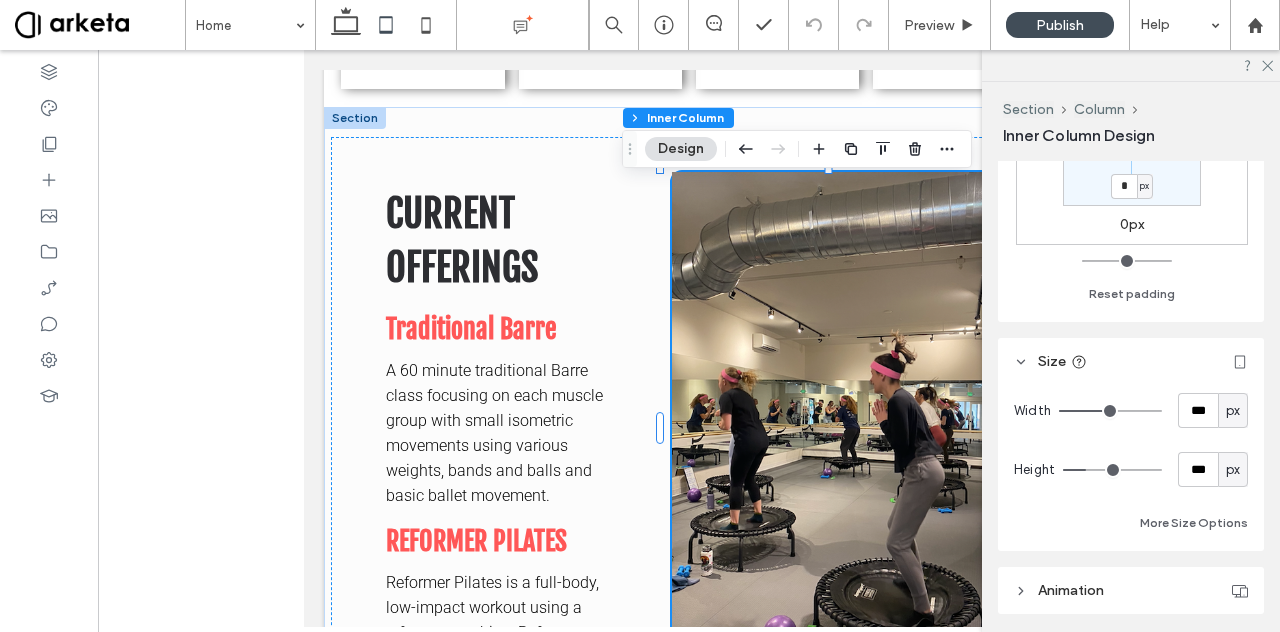 scroll, scrollTop: 672, scrollLeft: 0, axis: vertical 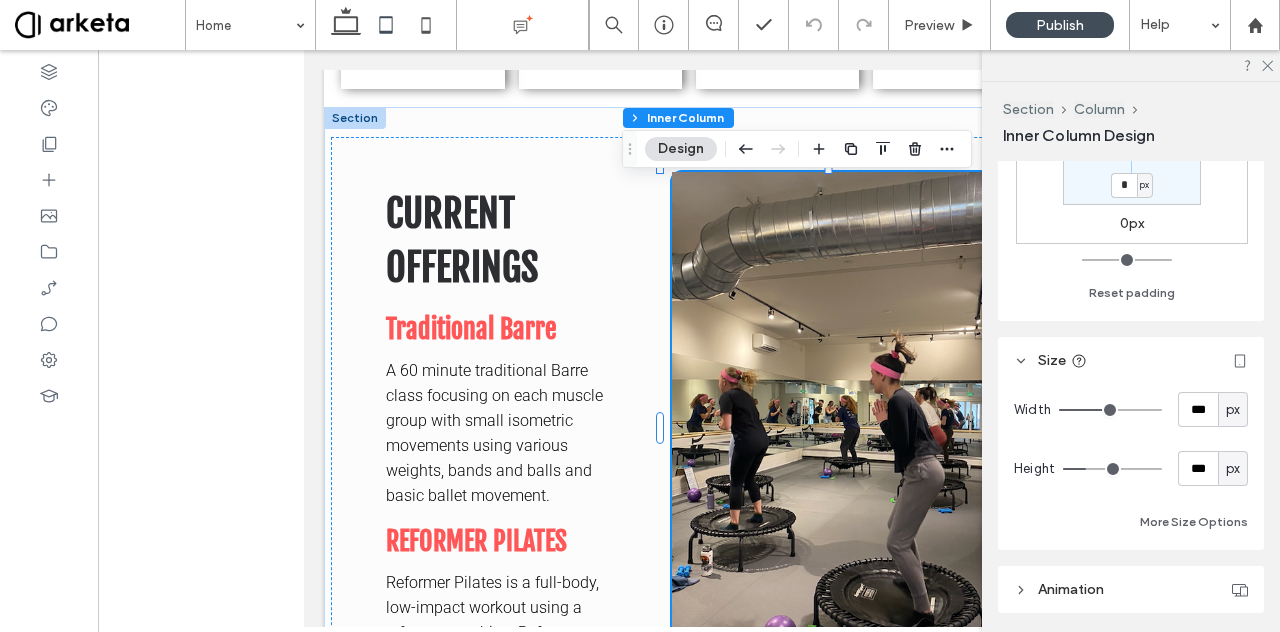 click on "px" at bounding box center (1233, 410) 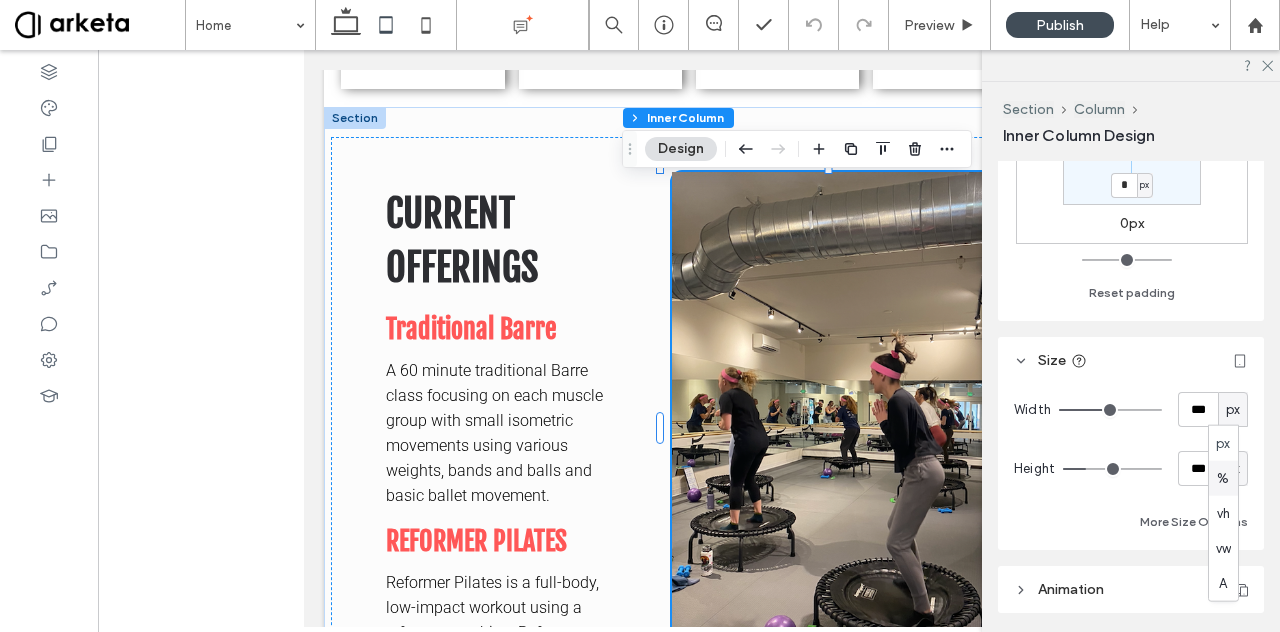 click on "%" at bounding box center (1223, 478) 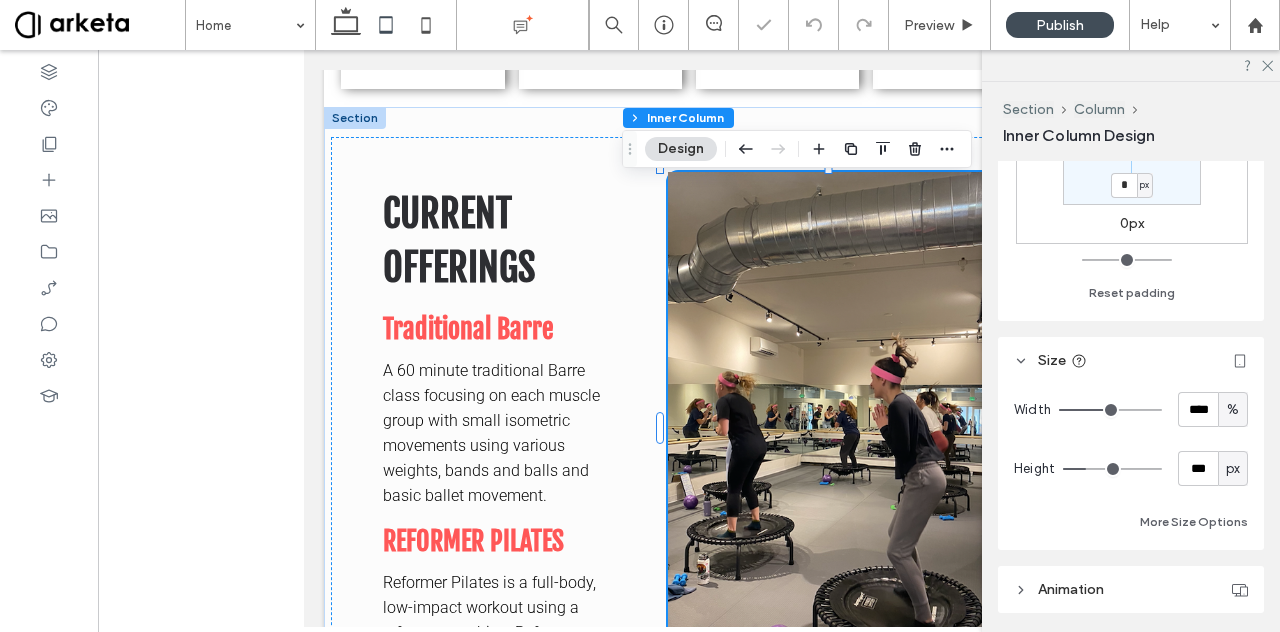 click on "px" at bounding box center (1233, 469) 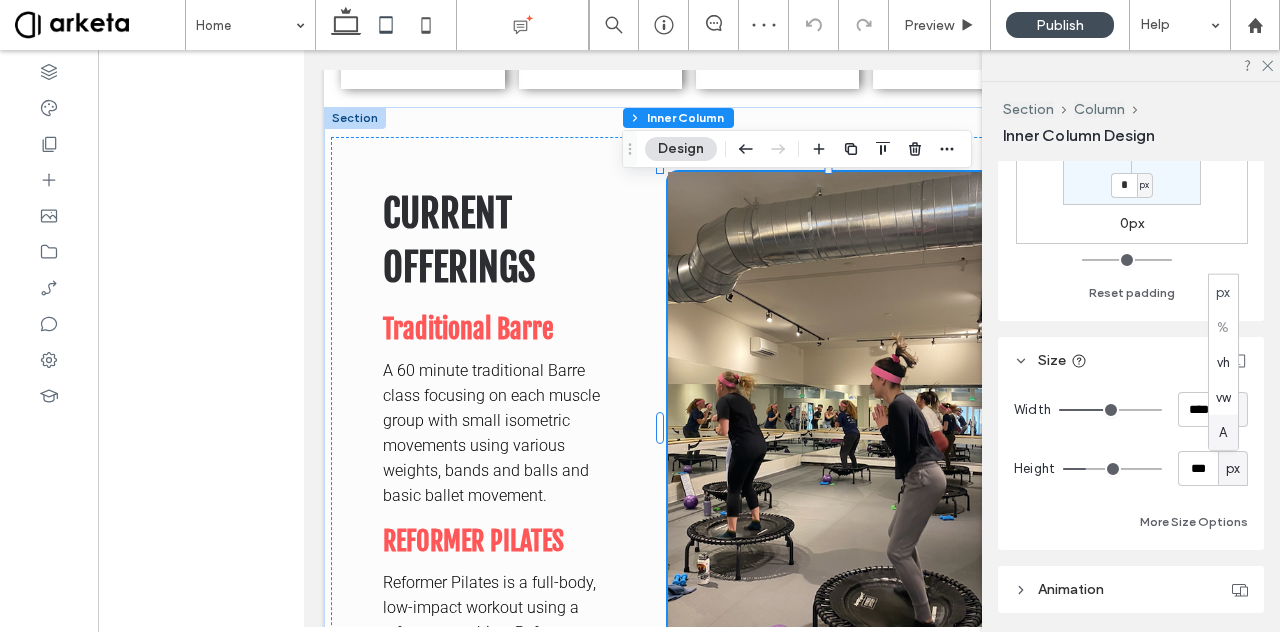 click on "A" at bounding box center [1223, 432] 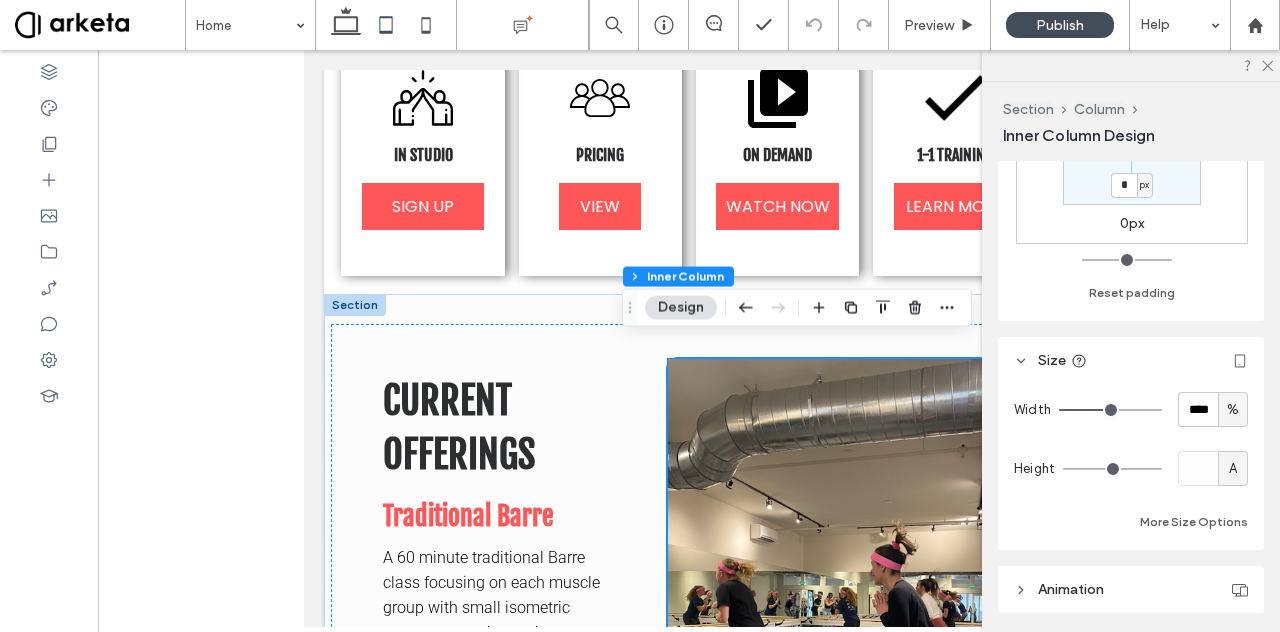 scroll, scrollTop: 840, scrollLeft: 0, axis: vertical 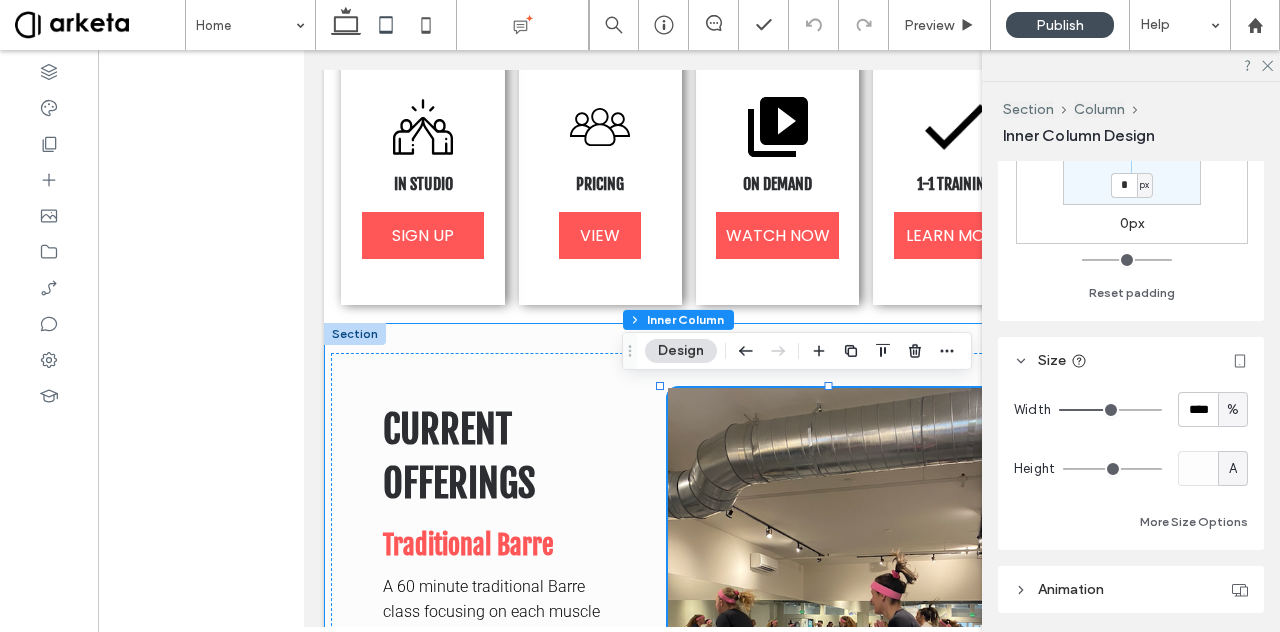 click on "CURRENT OFFERINGS
Traditional Barre
A 60 minute traditional Barre class focusing on each muscle group with small isometric movements using various weights, bands and balls and basic ballet movement.
REFORMER PILATES
Reformer Pilates is a full-body, low-impact workout using a reformer machine. Reformer machines use spring resistance, a sliding carriage, straps, and pulleys to strengthen and lengthen muscles, improve flexibility, and enhance core stability. Reformer Pilates is amazing for its ability to tone, align posture, and support injury recovery—all while being gentle on the joints. It’s suitable for all fitness levels and can be customized to meet individual goals.
Barre Express
A 45 minute class that condenses our traditional Barre Class in to a fast paced workout.
RESISTANCE STRENGTH CONDITIONING
BARRE FUNCTIONAL STRENGTH
Barre Resistance Strength" at bounding box center [689, 1579] 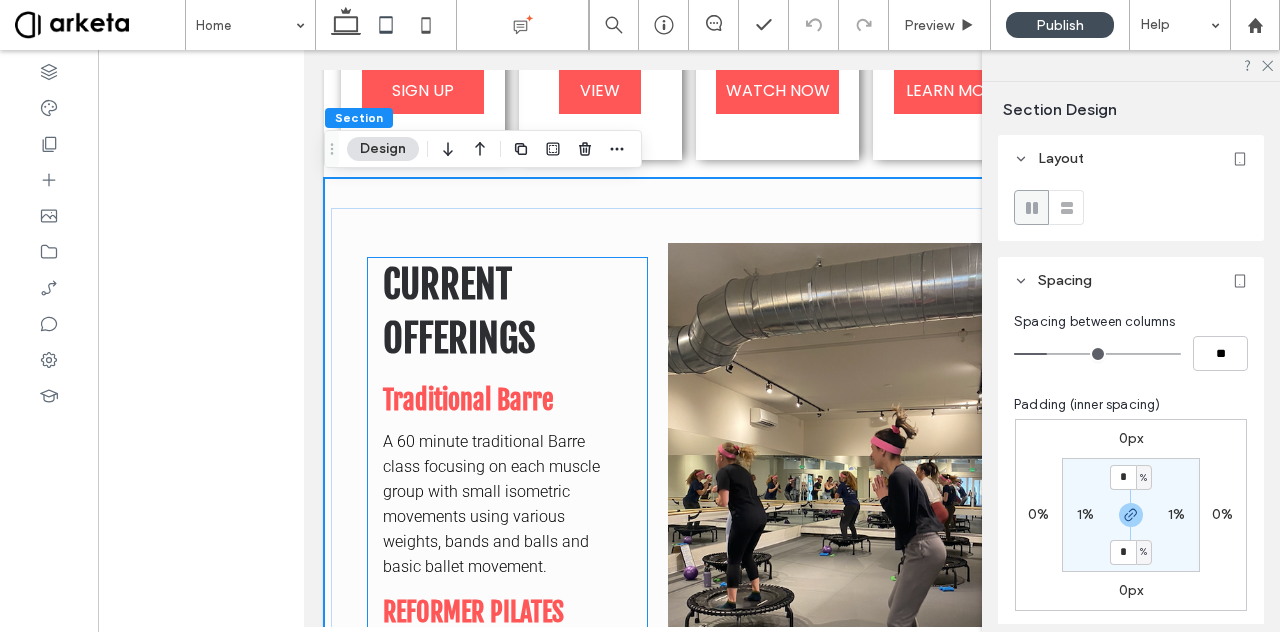 scroll, scrollTop: 972, scrollLeft: 0, axis: vertical 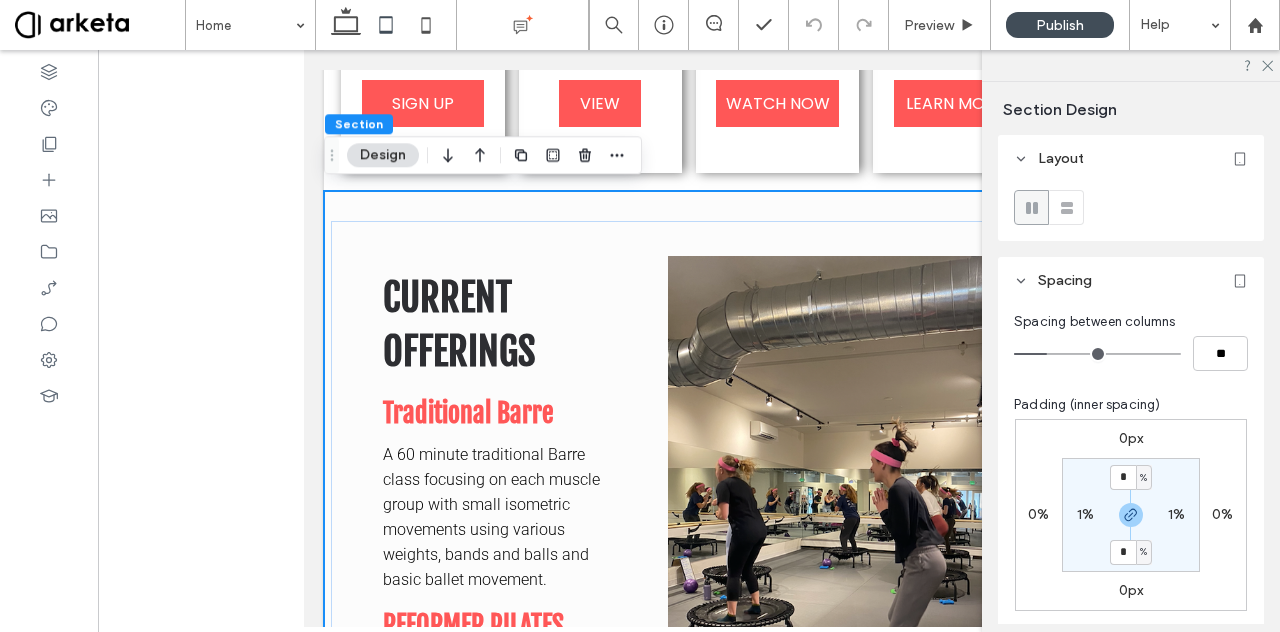 click on "CURRENT OFFERINGS
Traditional Barre
A 60 minute traditional Barre class focusing on each muscle group with small isometric movements using various weights, bands and balls and basic ballet movement.
REFORMER PILATES
Reformer Pilates is a full-body, low-impact workout using a reformer machine. Reformer machines use spring resistance, a sliding carriage, straps, and pulleys to strengthen and lengthen muscles, improve flexibility, and enhance core stability. Reformer Pilates is amazing for its ability to tone, align posture, and support injury recovery—all while being gentle on the joints. It’s suitable for all fitness levels and can be customized to meet individual goals.
Barre Express
A 45 minute class that condenses our traditional Barre Class in to a fast paced workout.
RESISTANCE STRENGTH CONDITIONING
BARRE FUNCTIONAL STRENGTH
Barre Resistance Strength" at bounding box center (689, 1447) 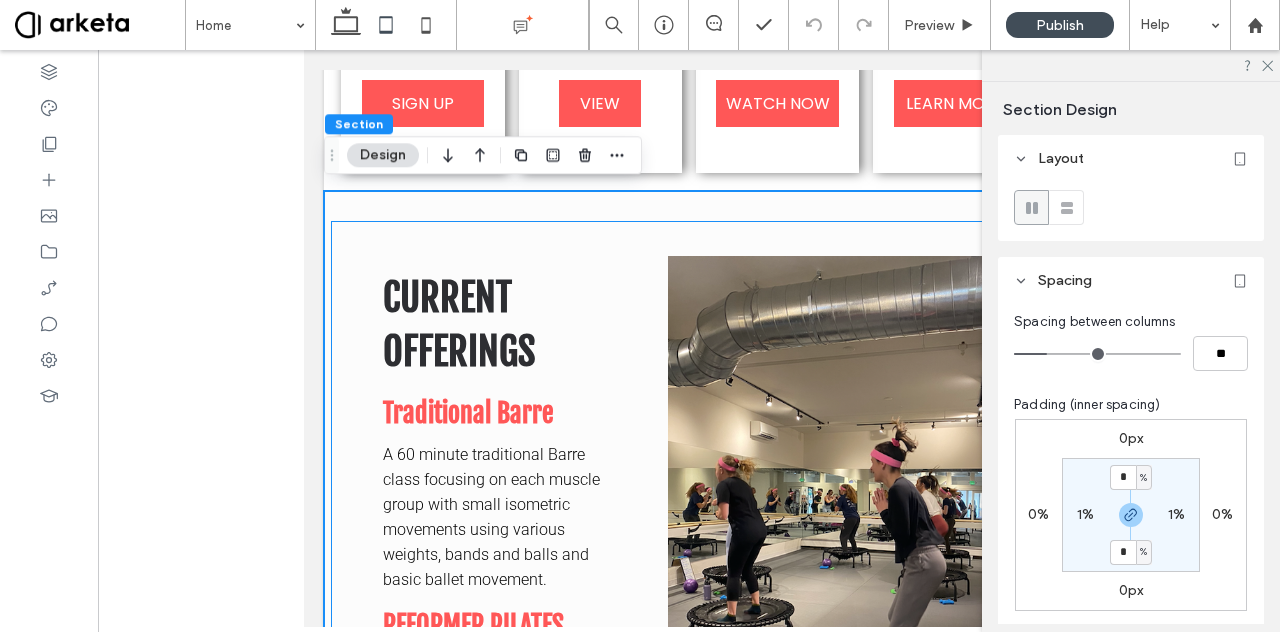 click on "CURRENT OFFERINGS
Traditional Barre
A 60 minute traditional Barre class focusing on each muscle group with small isometric movements using various weights, bands and balls and basic ballet movement.
REFORMER PILATES
Reformer Pilates is a full-body, low-impact workout using a reformer machine. Reformer machines use spring resistance, a sliding carriage, straps, and pulleys to strengthen and lengthen muscles, improve flexibility, and enhance core stability. Reformer Pilates is amazing for its ability to tone, align posture, and support injury recovery—all while being gentle on the joints. It’s suitable for all fitness levels and can be customized to meet individual goals.
Barre Express
A 45 minute class that condenses our traditional Barre Class in to a fast paced workout.
RESISTANCE STRENGTH CONDITIONING
BARRE FUNCTIONAL STRENGTH
Barre Resistance Strength" at bounding box center (688, 1463) 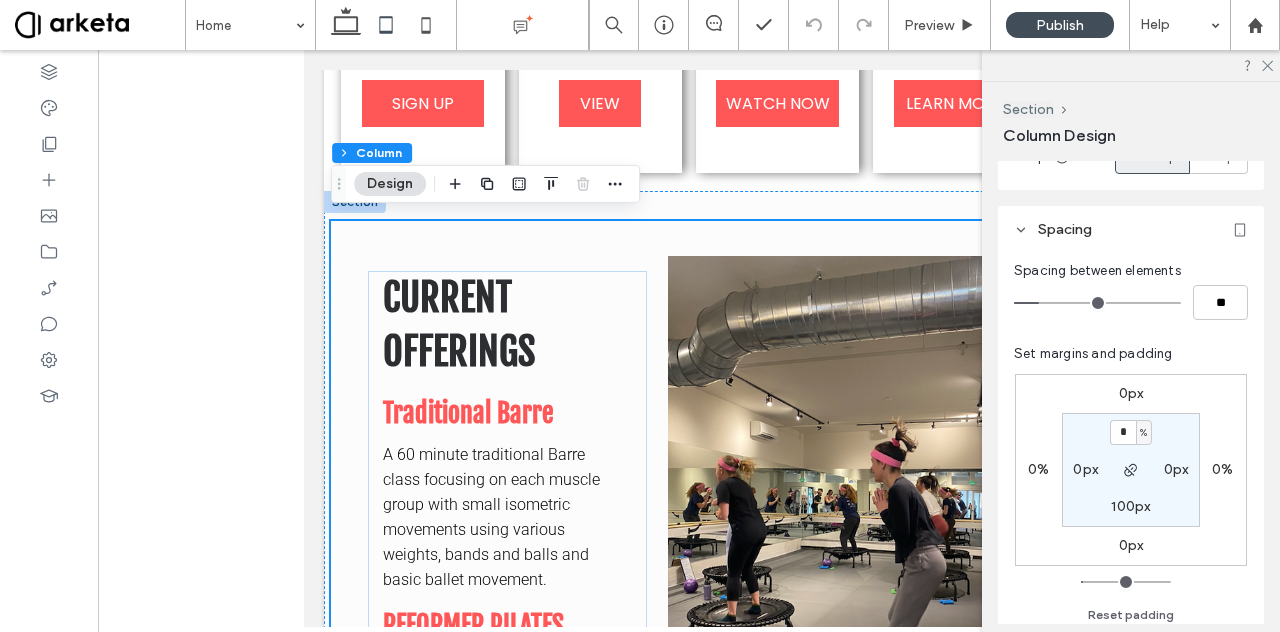 scroll, scrollTop: 421, scrollLeft: 0, axis: vertical 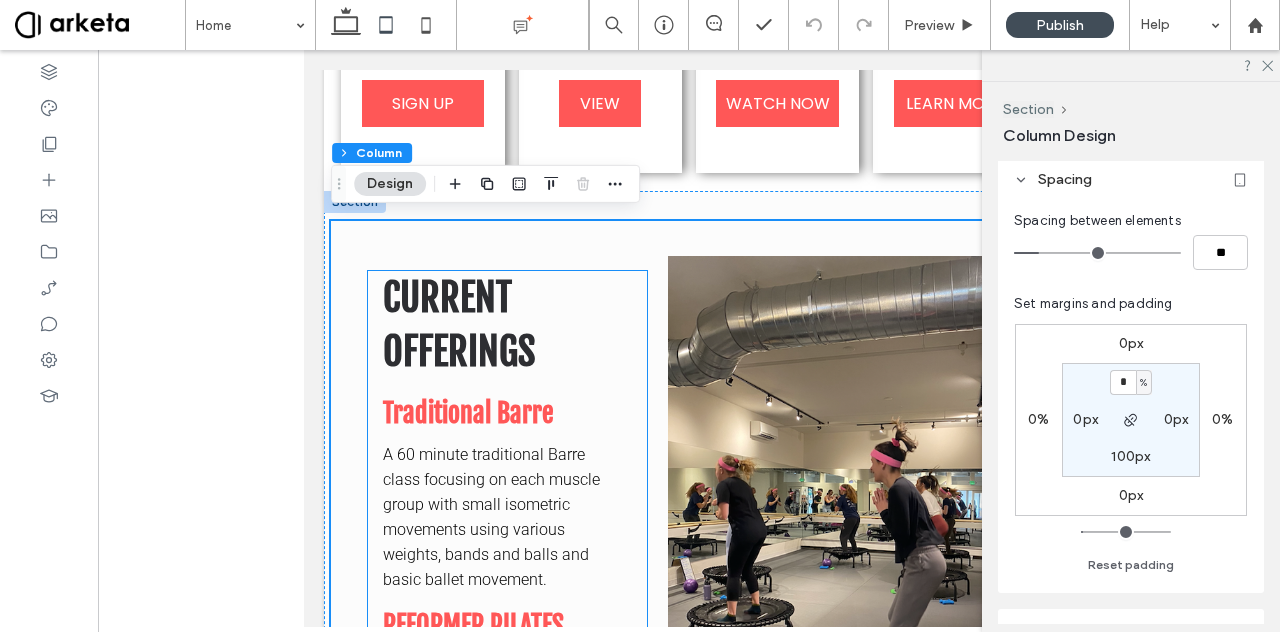 click on "CURRENT OFFERINGS
Traditional Barre
A 60 minute traditional Barre class focusing on each muscle group with small isometric movements using various weights, bands and balls and basic ballet movement.
REFORMER PILATES
Reformer Pilates is a full-body, low-impact workout using a reformer machine. Reformer machines use spring resistance, a sliding carriage, straps, and pulleys to strengthen and lengthen muscles, improve flexibility, and enhance core stability. Reformer Pilates is amazing for its ability to tone, align posture, and support injury recovery—all while being gentle on the joints. It’s suitable for all fitness levels and can be customized to meet individual goals.
Barre Express
A 45 minute class that condenses our traditional Barre Class in to a fast paced workout.
RESISTANCE STRENGTH CONDITIONING
BARRE FUNCTIONAL STRENGTH
Barre Resistance Strength" at bounding box center (507, 1430) 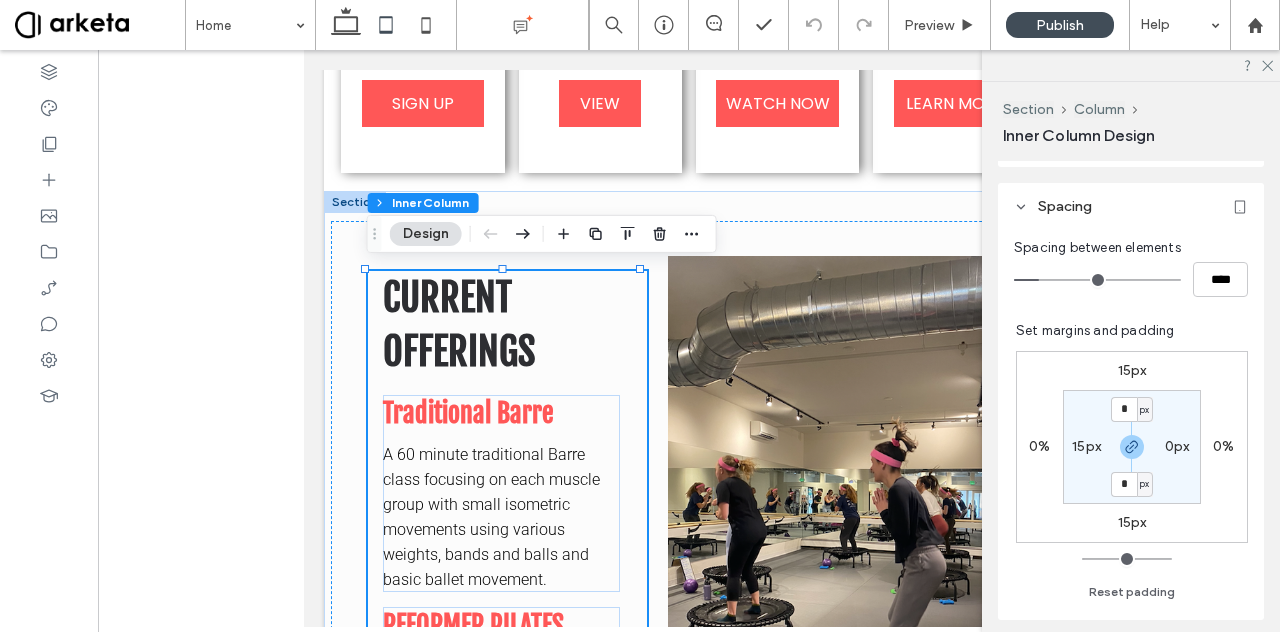 scroll, scrollTop: 374, scrollLeft: 0, axis: vertical 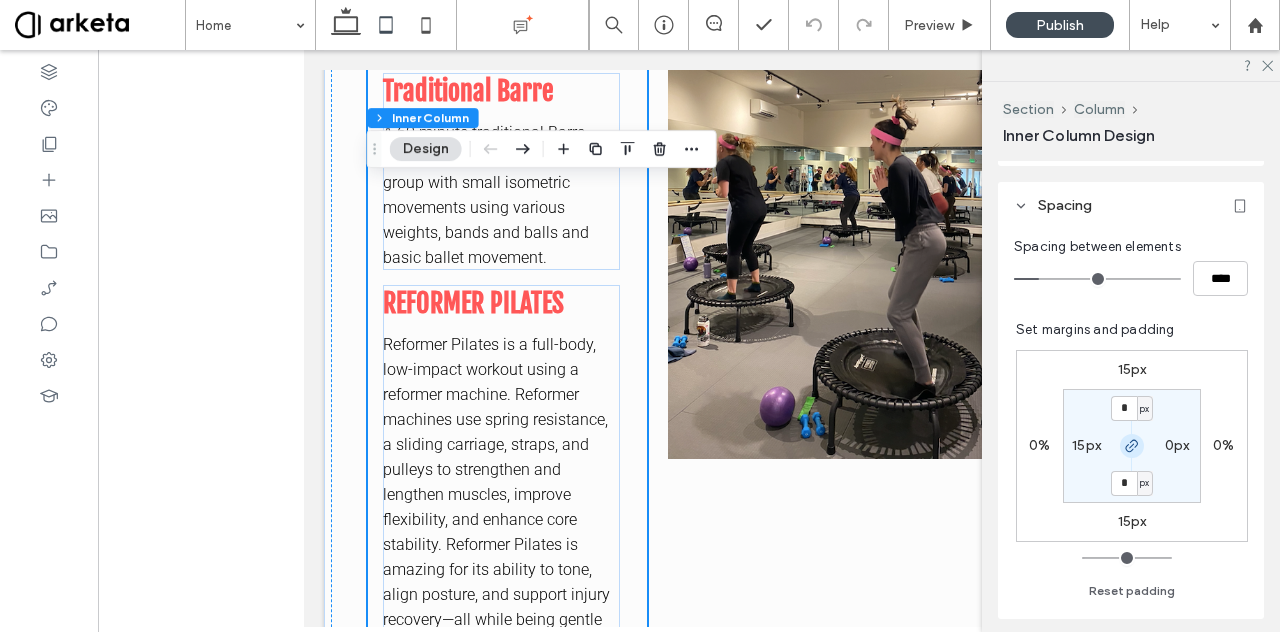 click 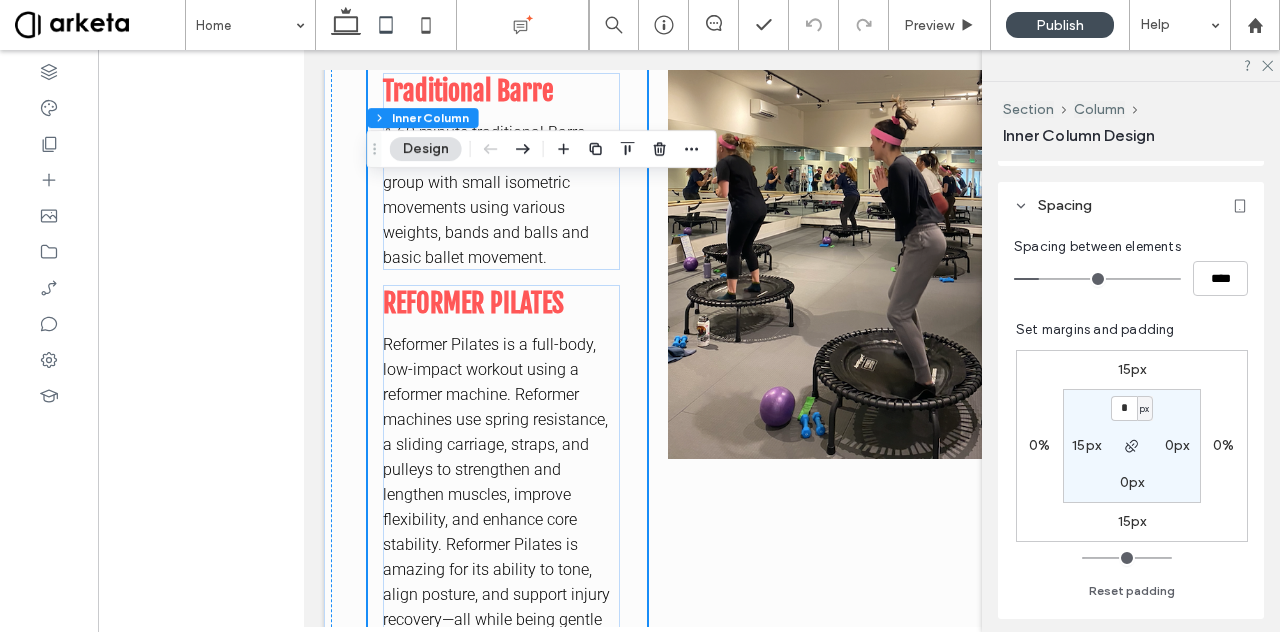 click on "15px" at bounding box center (1086, 445) 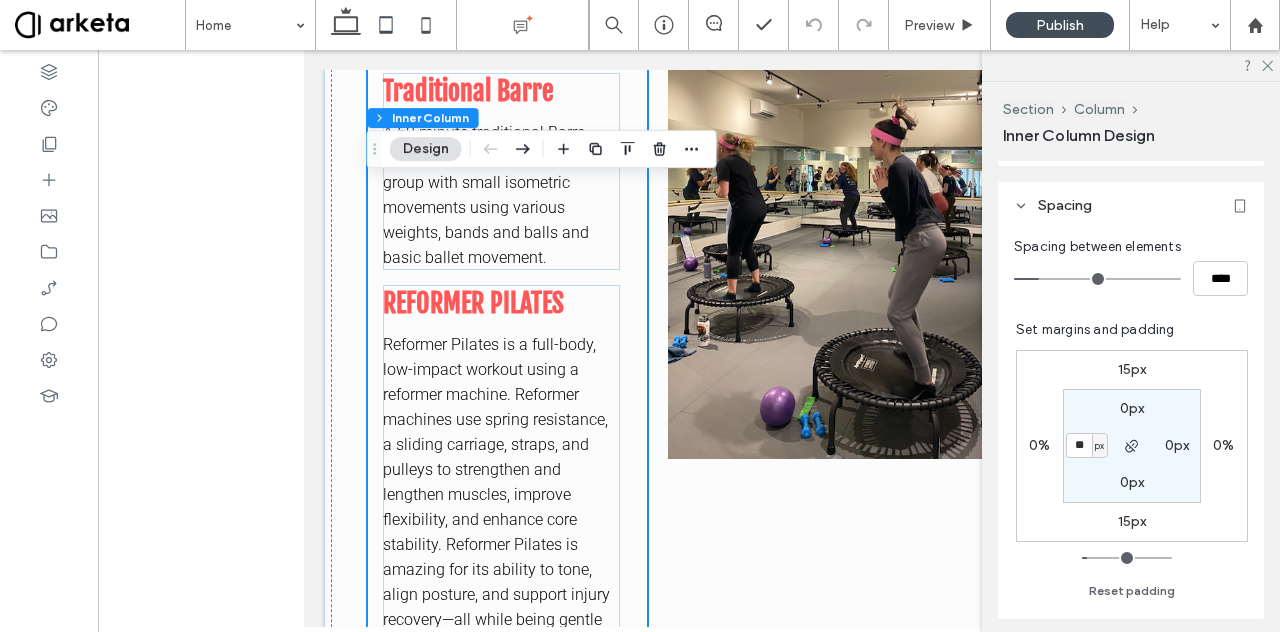 click on "px" at bounding box center (1099, 446) 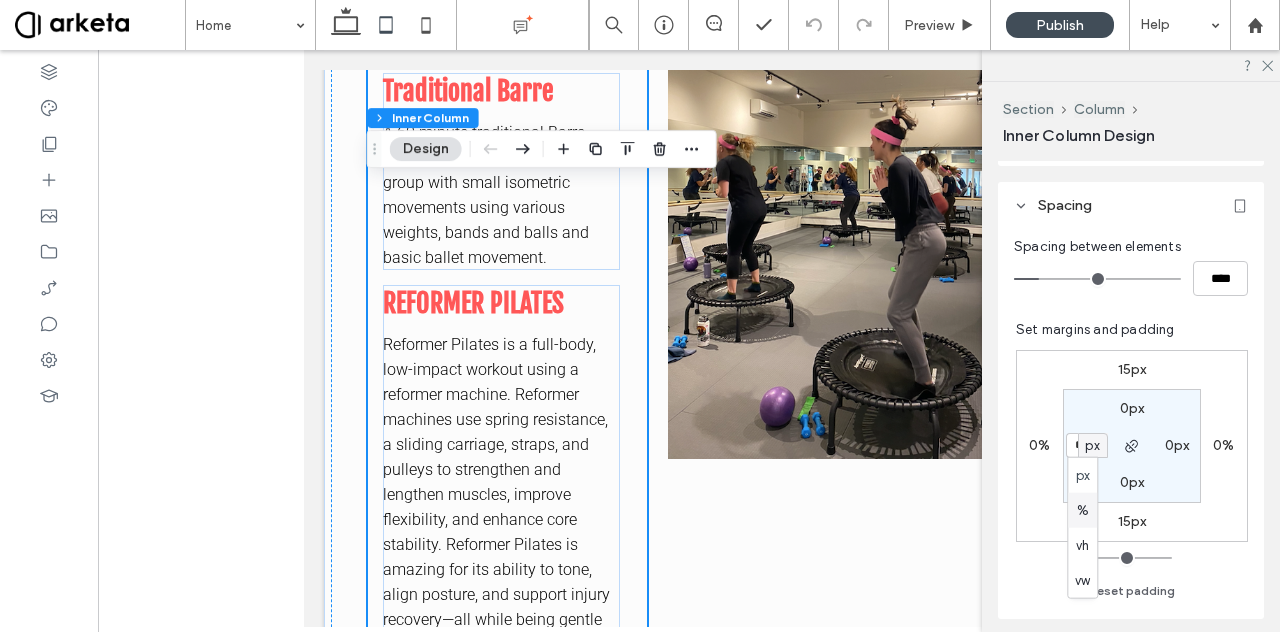 click on "%" at bounding box center (1083, 510) 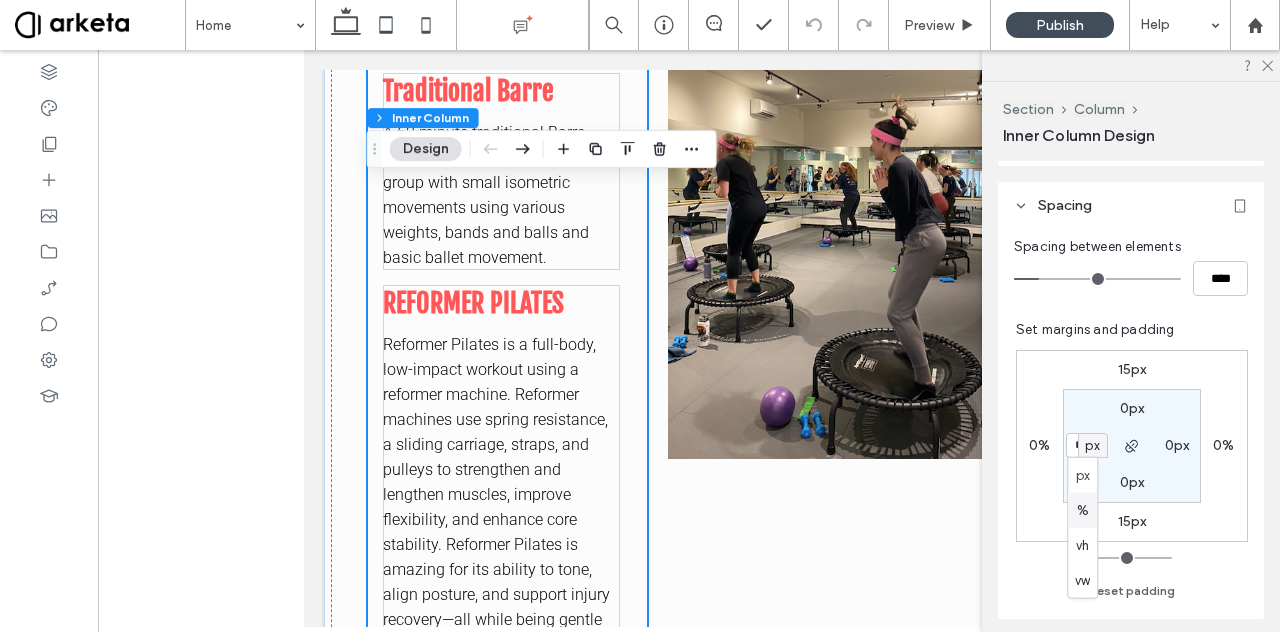 type on "*" 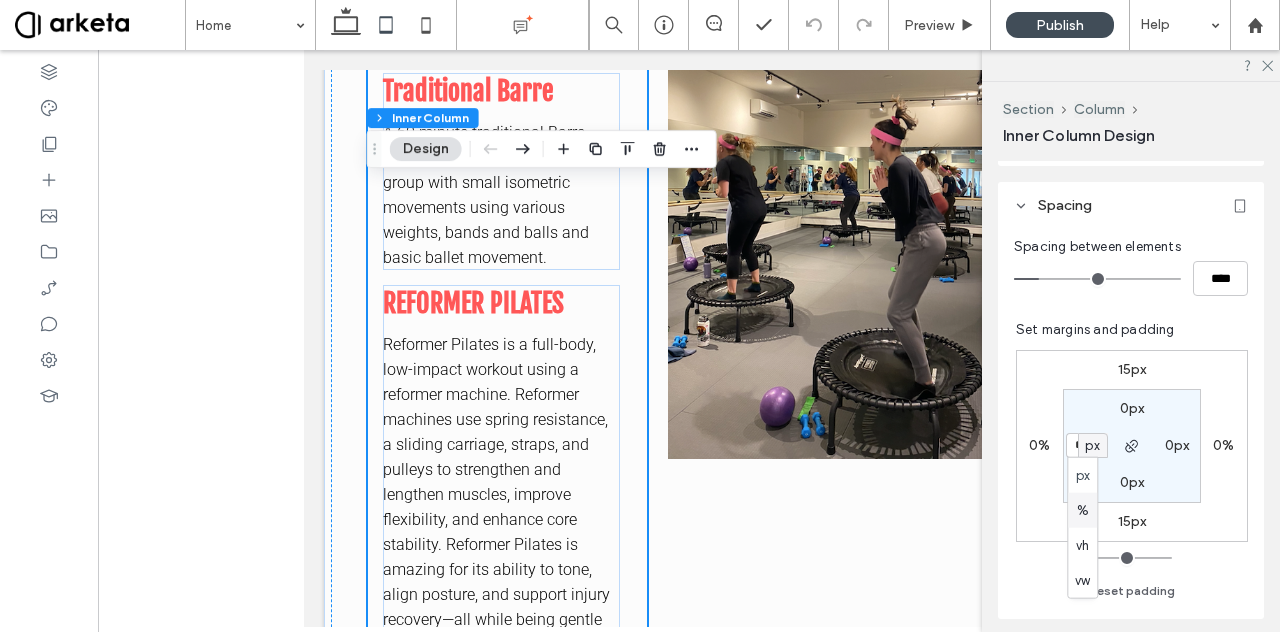 type on "***" 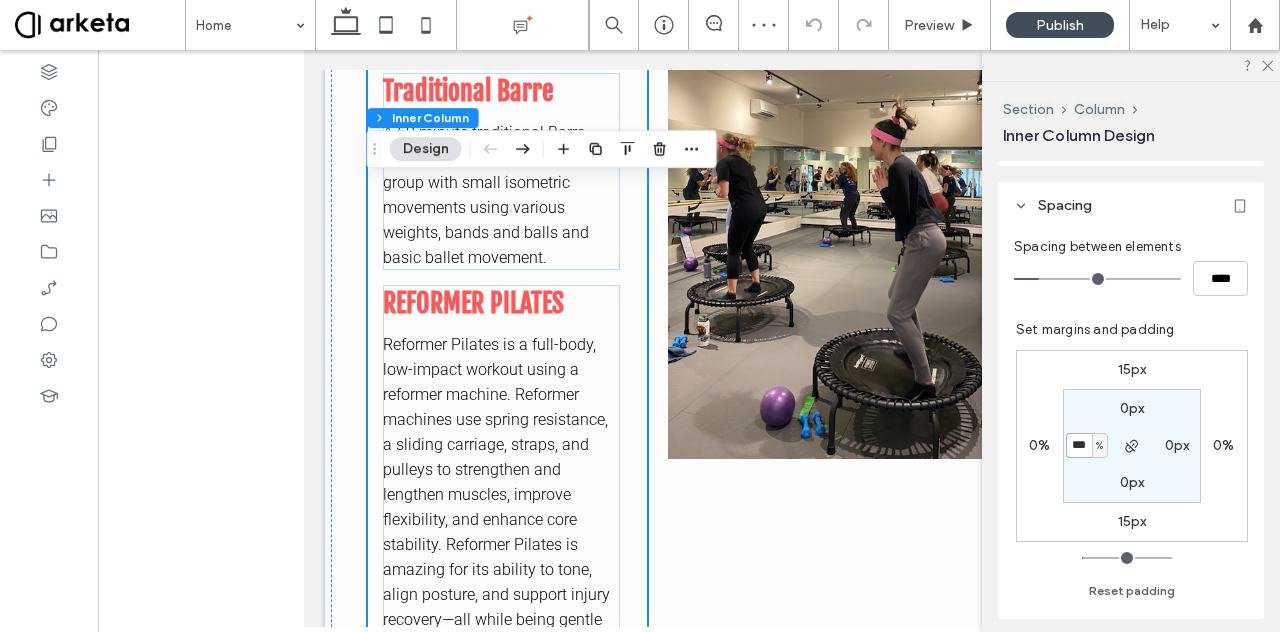 click on "***" at bounding box center (1079, 445) 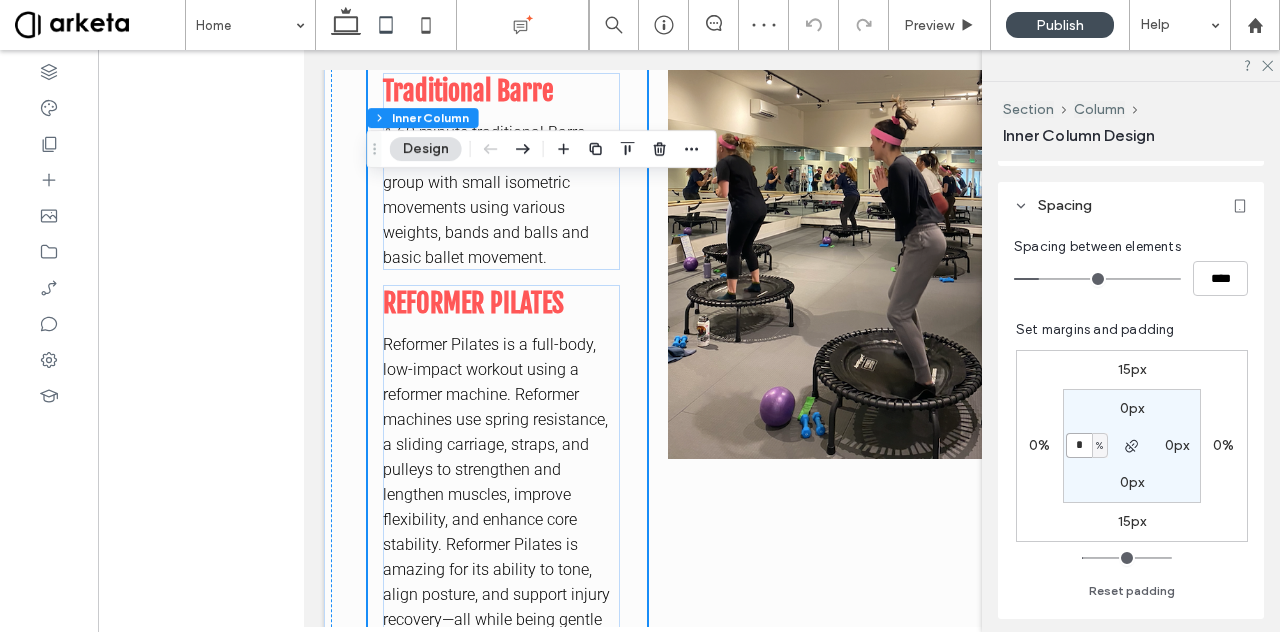 type on "*" 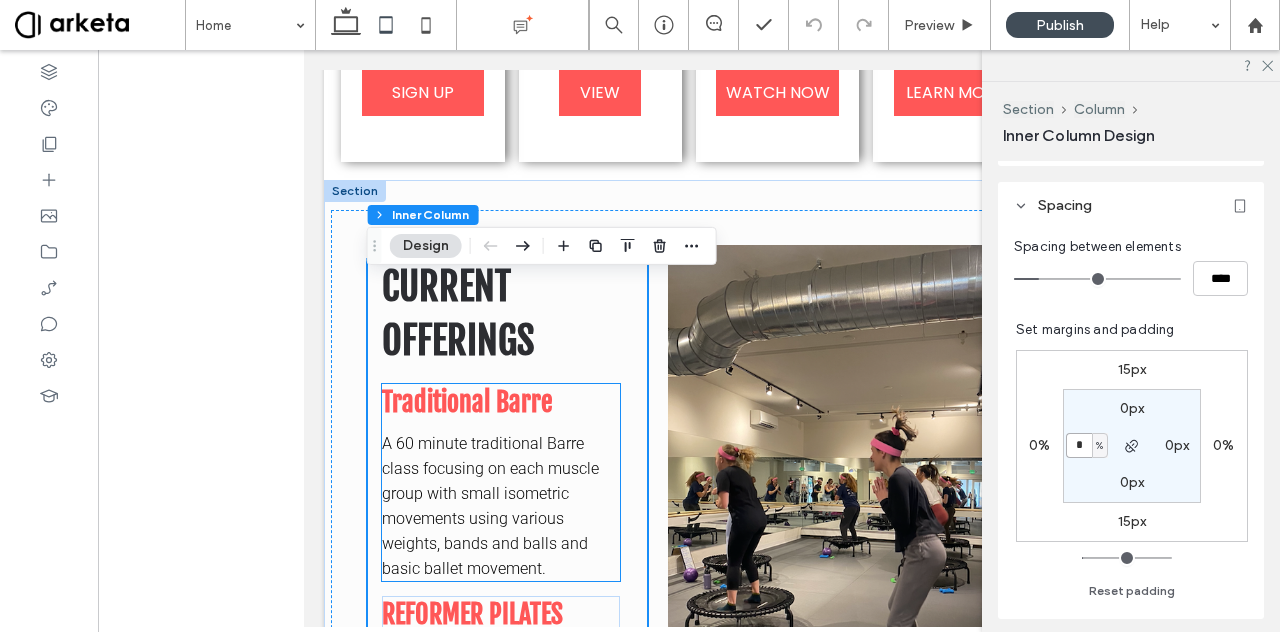 scroll, scrollTop: 944, scrollLeft: 0, axis: vertical 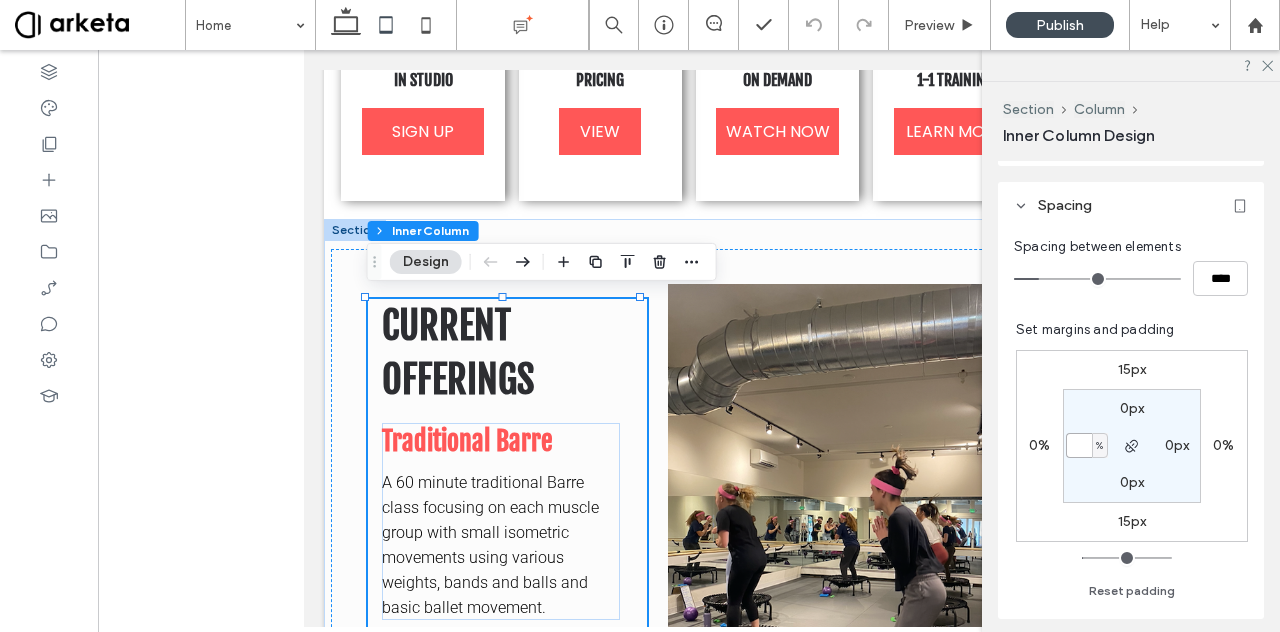 type 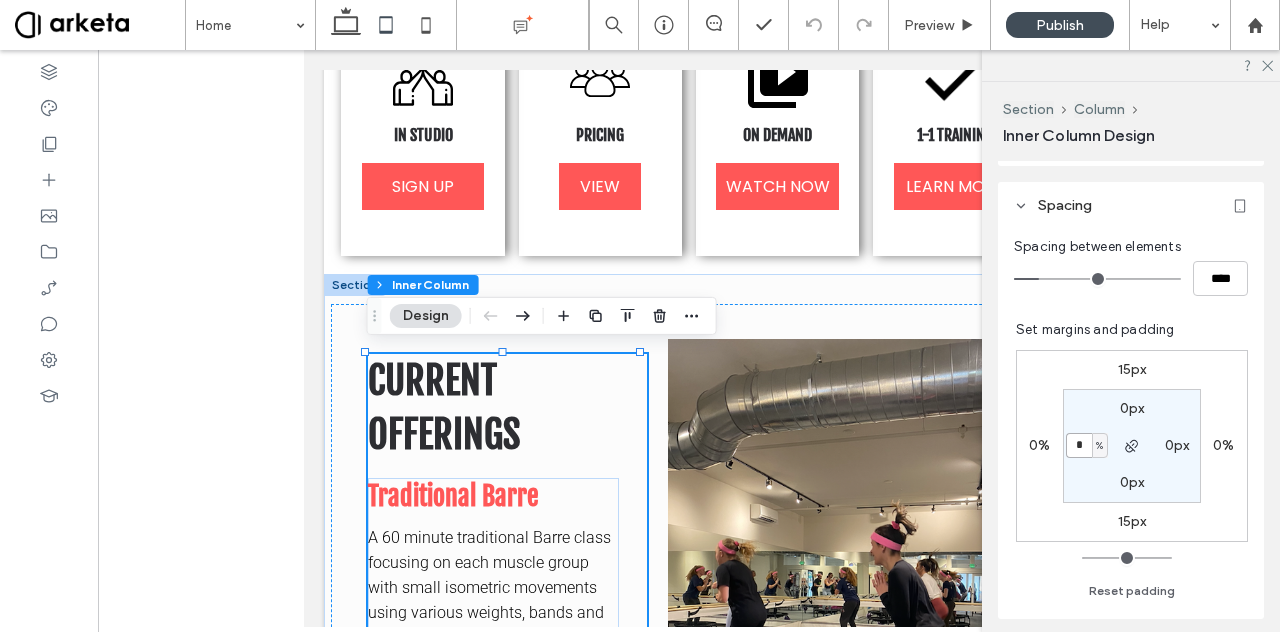 scroll, scrollTop: 886, scrollLeft: 0, axis: vertical 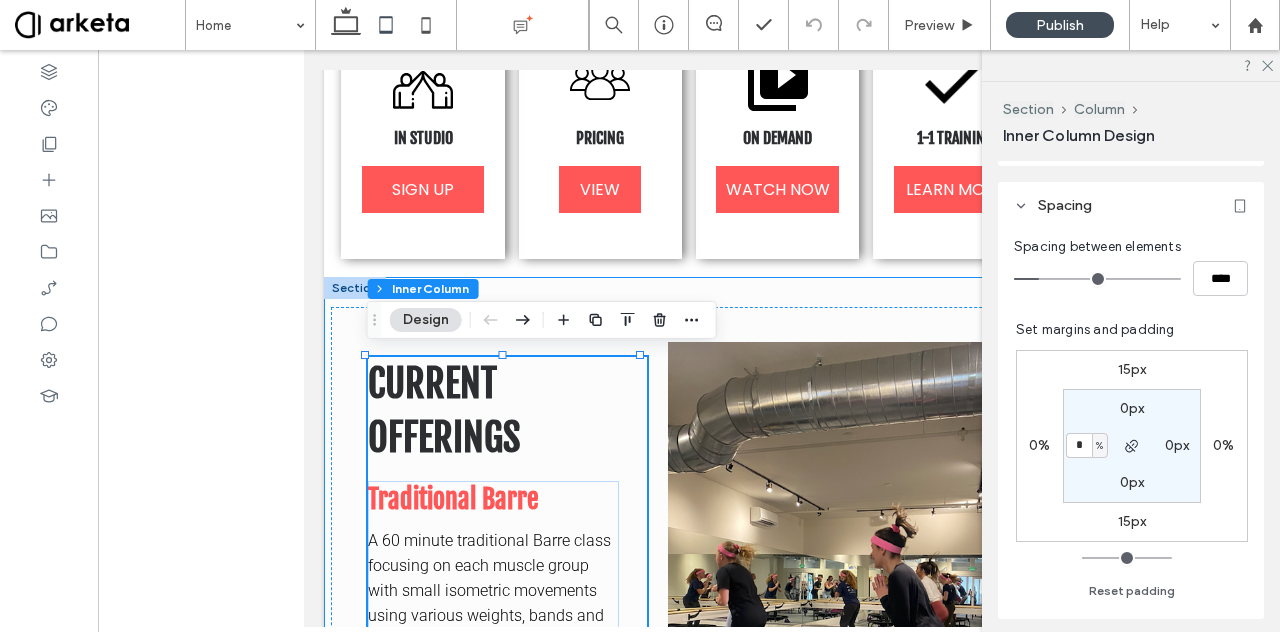 click on "CURRENT OFFERINGS
Traditional Barre
A 60 minute traditional Barre class focusing on each muscle group with small isometric movements using various weights, bands and balls and basic ballet movement.
REFORMER PILATES
Reformer Pilates is a full-body, low-impact workout using a reformer machine. Reformer machines use spring resistance, a sliding carriage, straps, and pulleys to strengthen and lengthen muscles, improve flexibility, and enhance core stability. Reformer Pilates is amazing for its ability to tone, align posture, and support injury recovery—all while being gentle on the joints. It’s suitable for all fitness levels and can be customized to meet individual goals.
Barre Express
A 45 minute class that condenses our traditional Barre Class in to a fast paced workout.
RESISTANCE STRENGTH CONDITIONING
BARRE FUNCTIONAL STRENGTH
Barre Resistance Strength" at bounding box center [689, 1459] 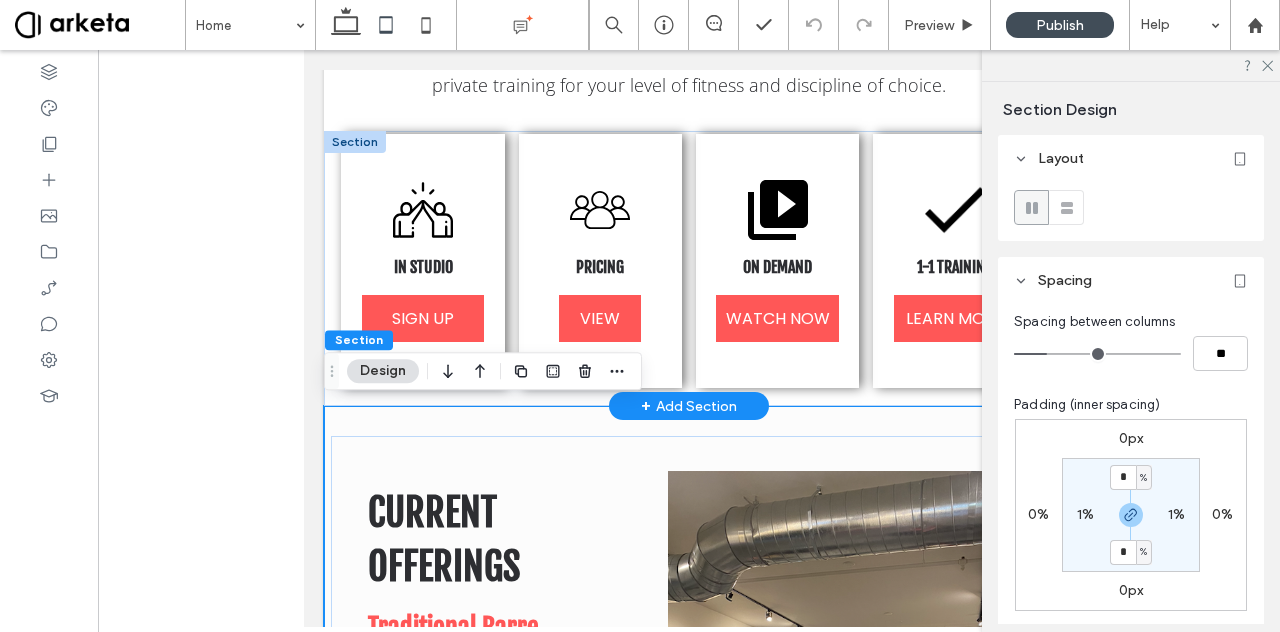 scroll, scrollTop: 756, scrollLeft: 0, axis: vertical 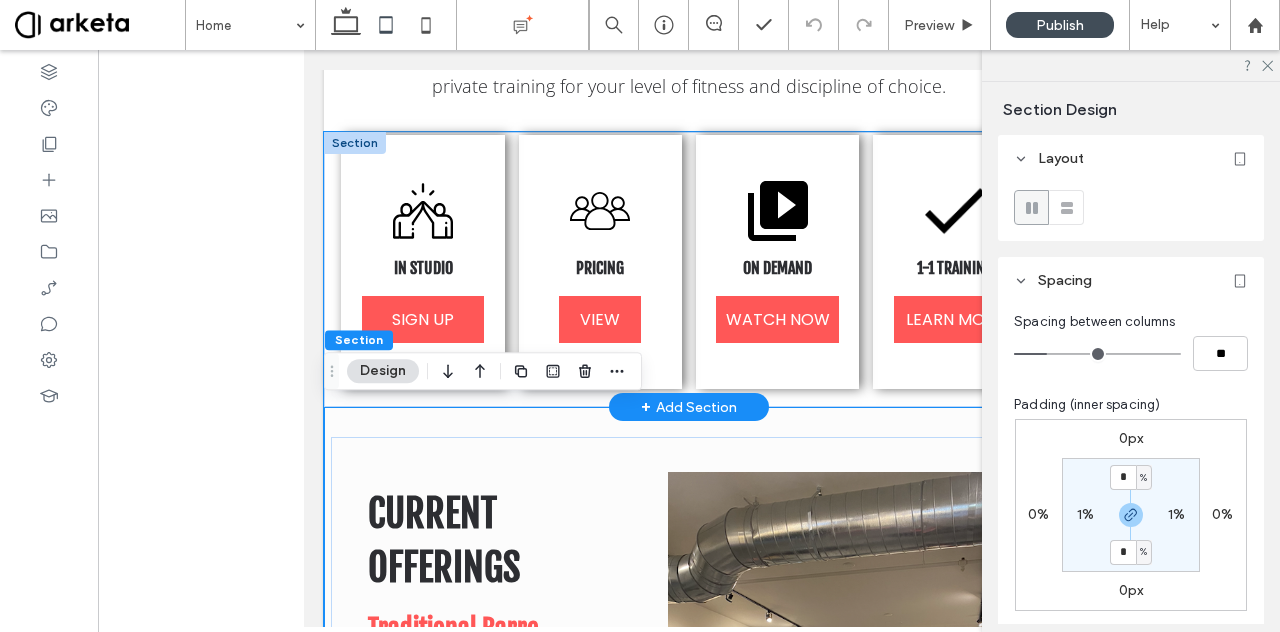 click on "IN STUDIO
SIGN UP
PRICING
VIEW
ON DEMAND
WATCH NOW
1-1 TRAINING
LEARN MORE" at bounding box center (689, 269) 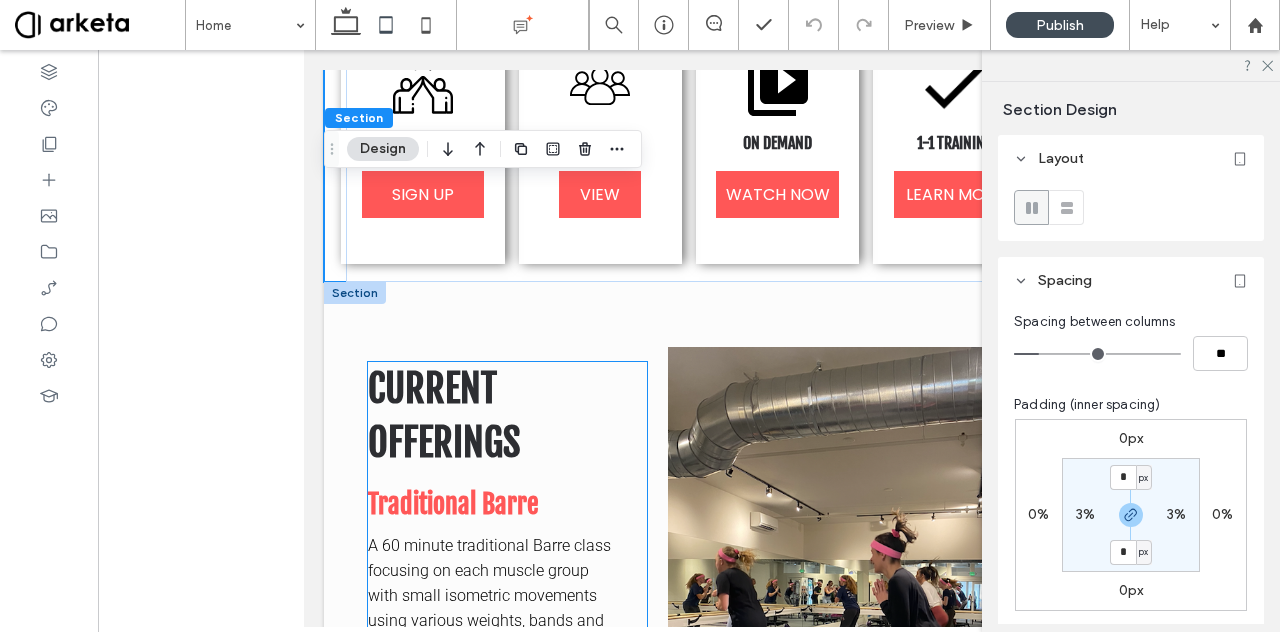 scroll, scrollTop: 882, scrollLeft: 0, axis: vertical 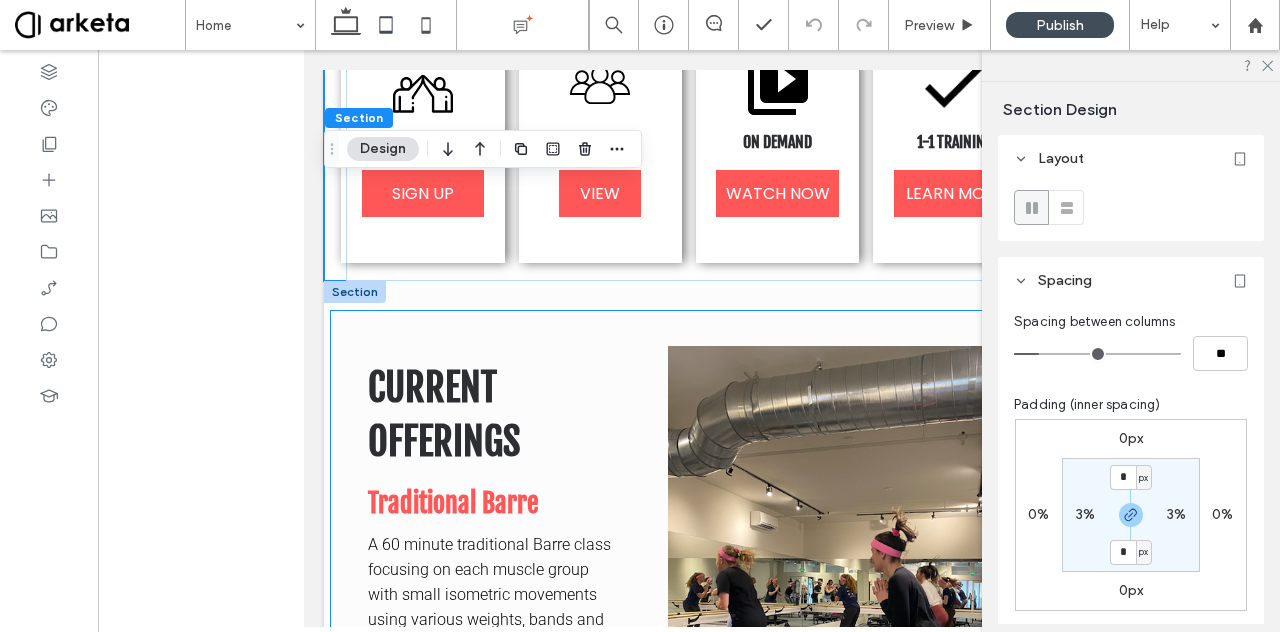 click on "CURRENT OFFERINGS
Traditional Barre
A 60 minute traditional Barre class focusing on each muscle group with small isometric movements using various weights, bands and balls and basic ballet movement.
REFORMER PILATES
Reformer Pilates is a full-body, low-impact workout using a reformer machine. Reformer machines use spring resistance, a sliding carriage, straps, and pulleys to strengthen and lengthen muscles, improve flexibility, and enhance core stability. Reformer Pilates is amazing for its ability to tone, align posture, and support injury recovery—all while being gentle on the joints. It’s suitable for all fitness levels and can be customized to meet individual goals.
Barre Express
A 45 minute class that condenses our traditional Barre Class in to a fast paced workout.
RESISTANCE STRENGTH CONDITIONING
BARRE FUNCTIONAL STRENGTH
Barre Resistance Strength" at bounding box center (688, 1478) 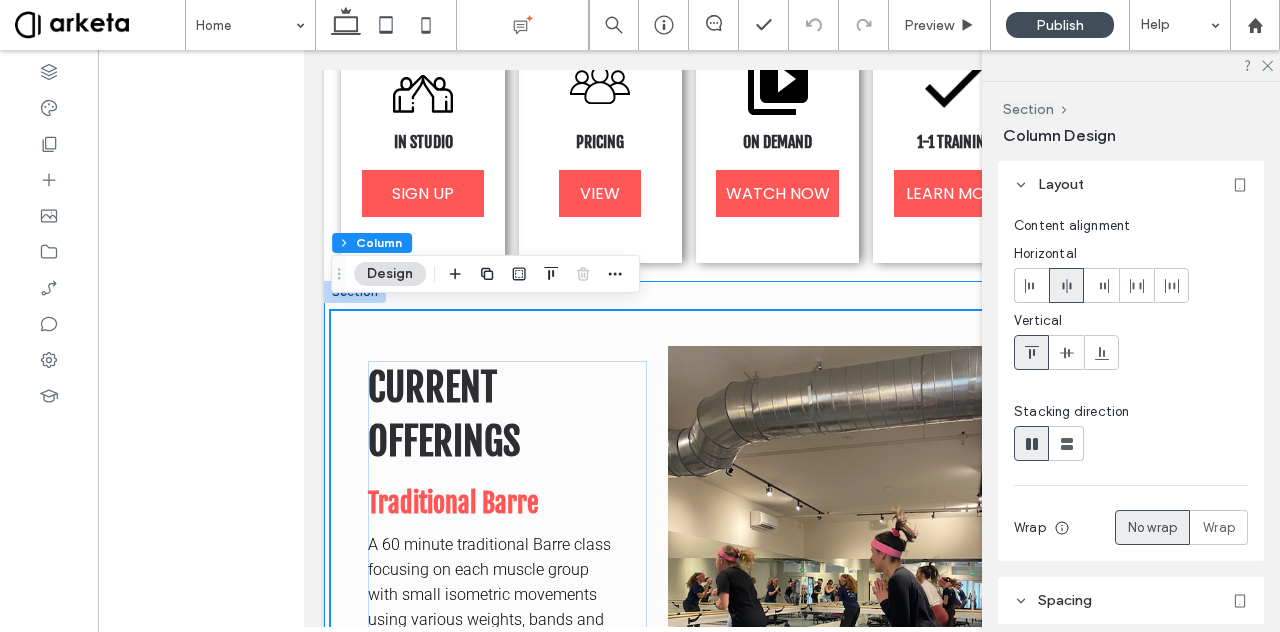 click on "CURRENT OFFERINGS
Traditional Barre
A 60 minute traditional Barre class focusing on each muscle group with small isometric movements using various weights, bands and balls and basic ballet movement.
REFORMER PILATES
Reformer Pilates is a full-body, low-impact workout using a reformer machine. Reformer machines use spring resistance, a sliding carriage, straps, and pulleys to strengthen and lengthen muscles, improve flexibility, and enhance core stability. Reformer Pilates is amazing for its ability to tone, align posture, and support injury recovery—all while being gentle on the joints. It’s suitable for all fitness levels and can be customized to meet individual goals.
Barre Express
A 45 minute class that condenses our traditional Barre Class in to a fast paced workout.
RESISTANCE STRENGTH CONDITIONING
BARRE FUNCTIONAL STRENGTH
Barre Resistance Strength" at bounding box center [689, 1463] 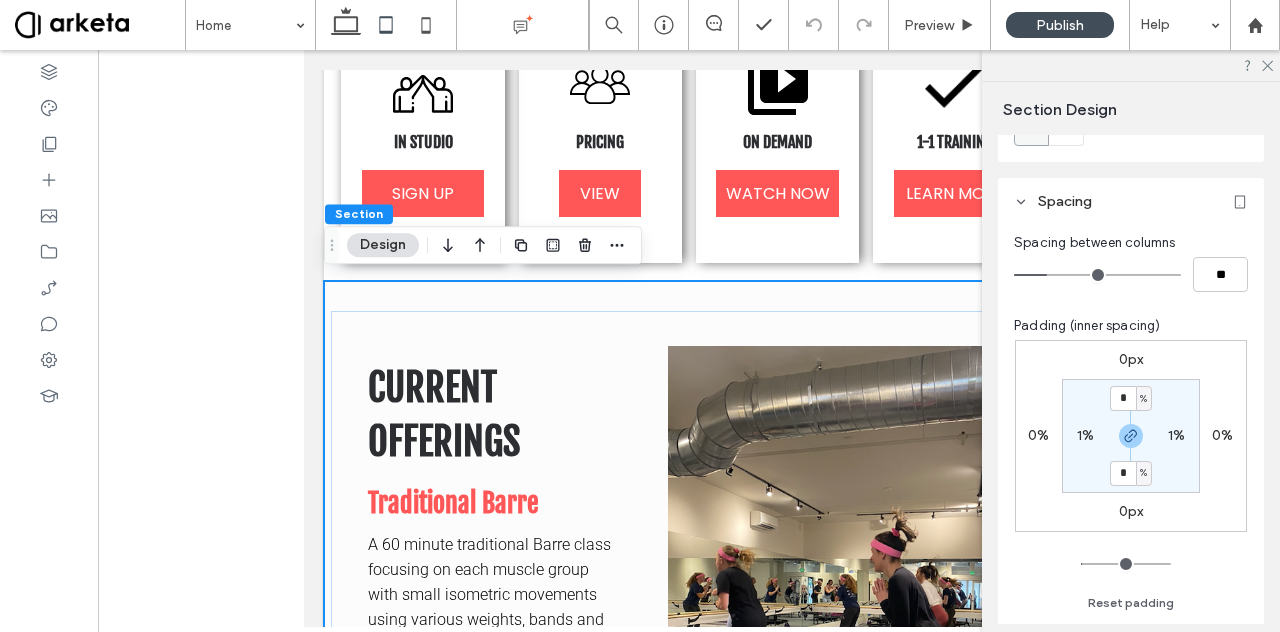 scroll, scrollTop: 80, scrollLeft: 0, axis: vertical 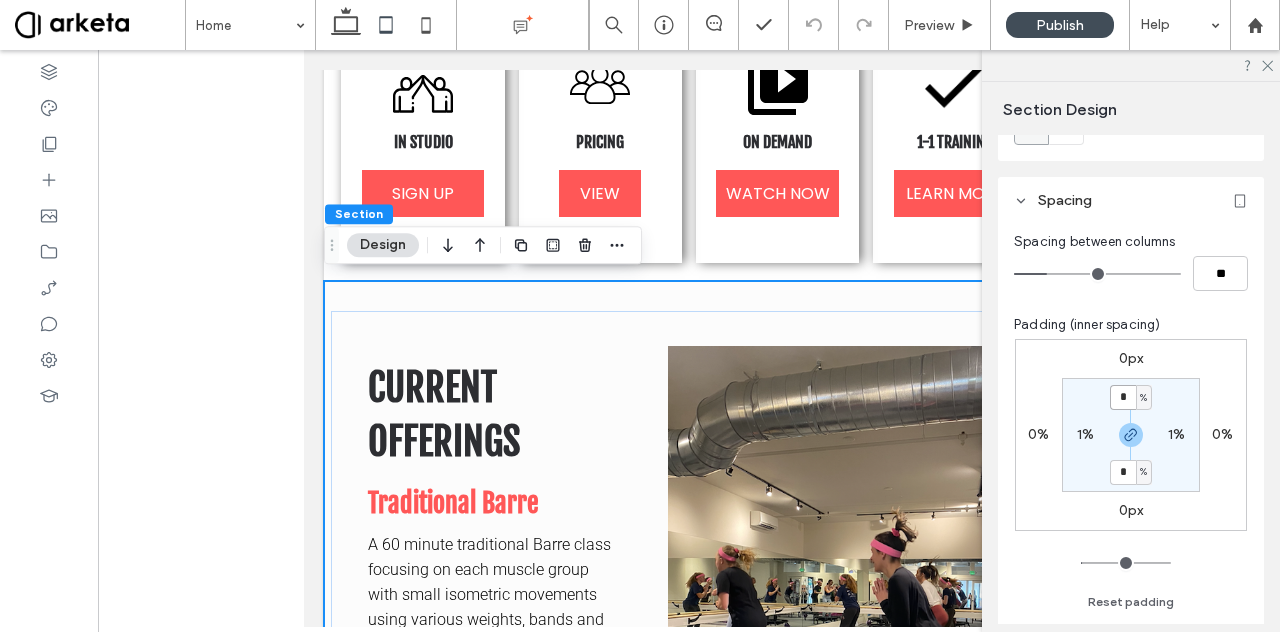 click on "*" at bounding box center [1123, 397] 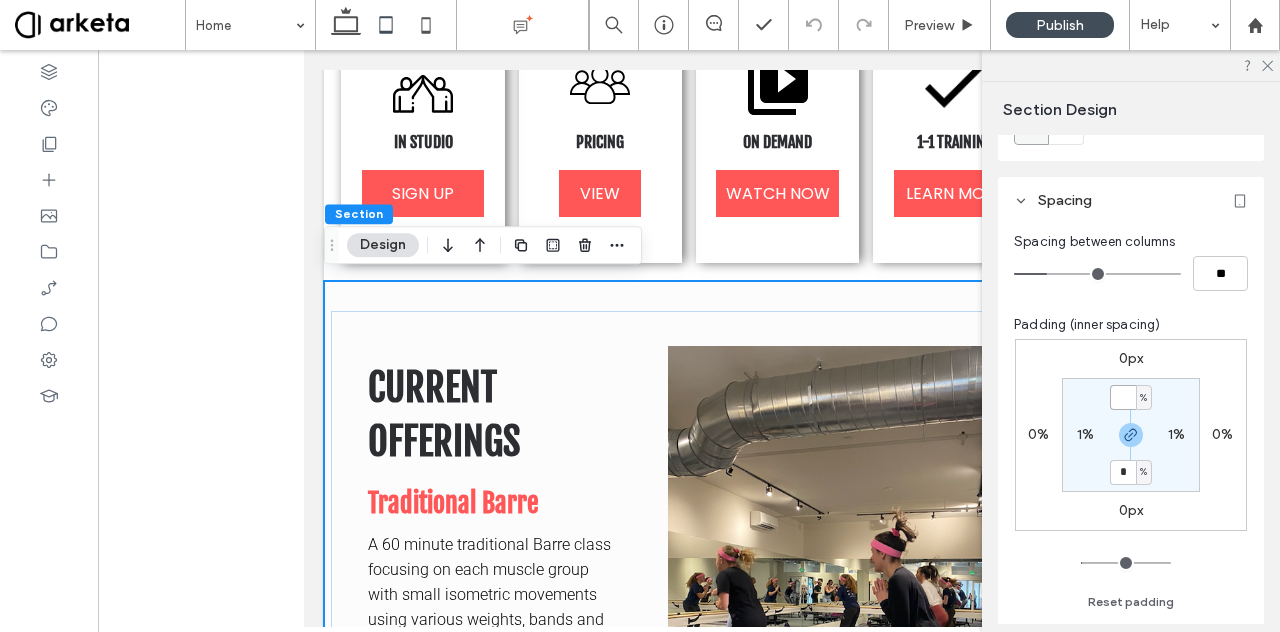 type on "*" 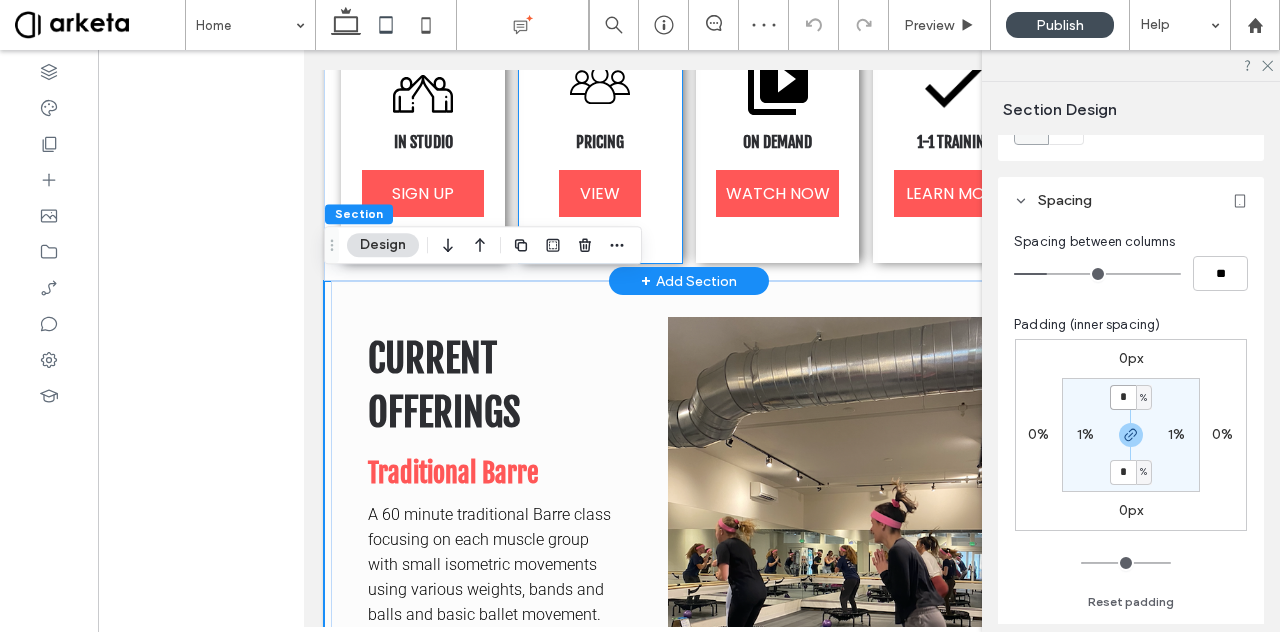 click on "PRICING
VIEW" at bounding box center (601, 136) 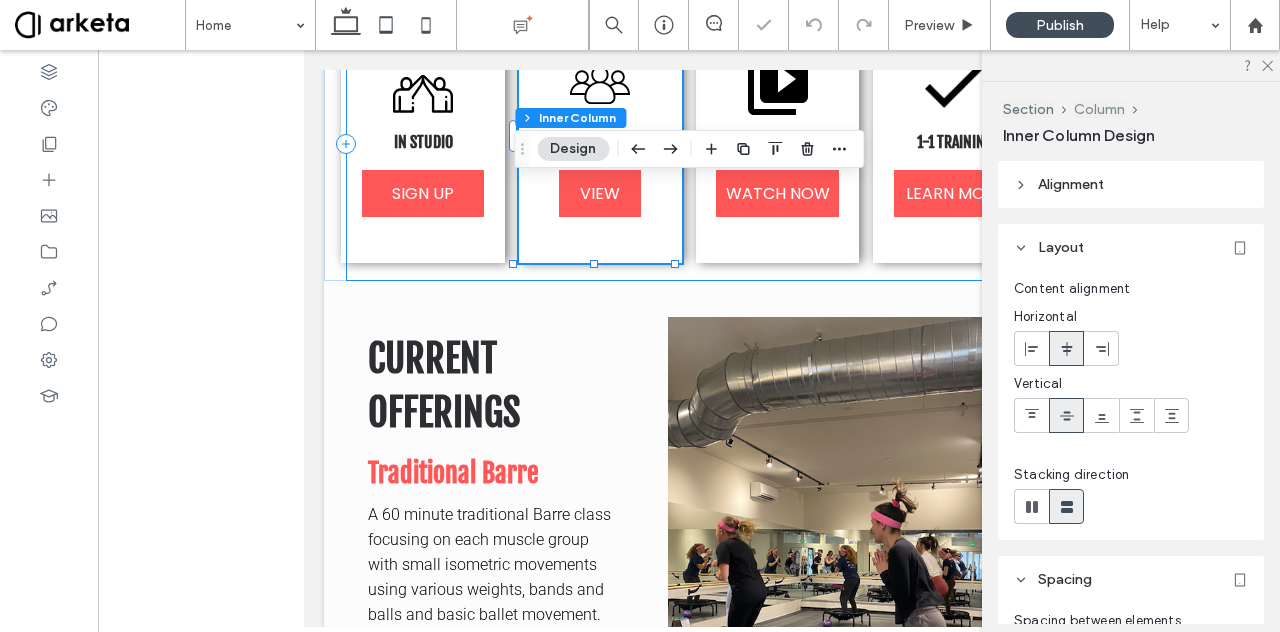 click on "Column" at bounding box center (1099, 109) 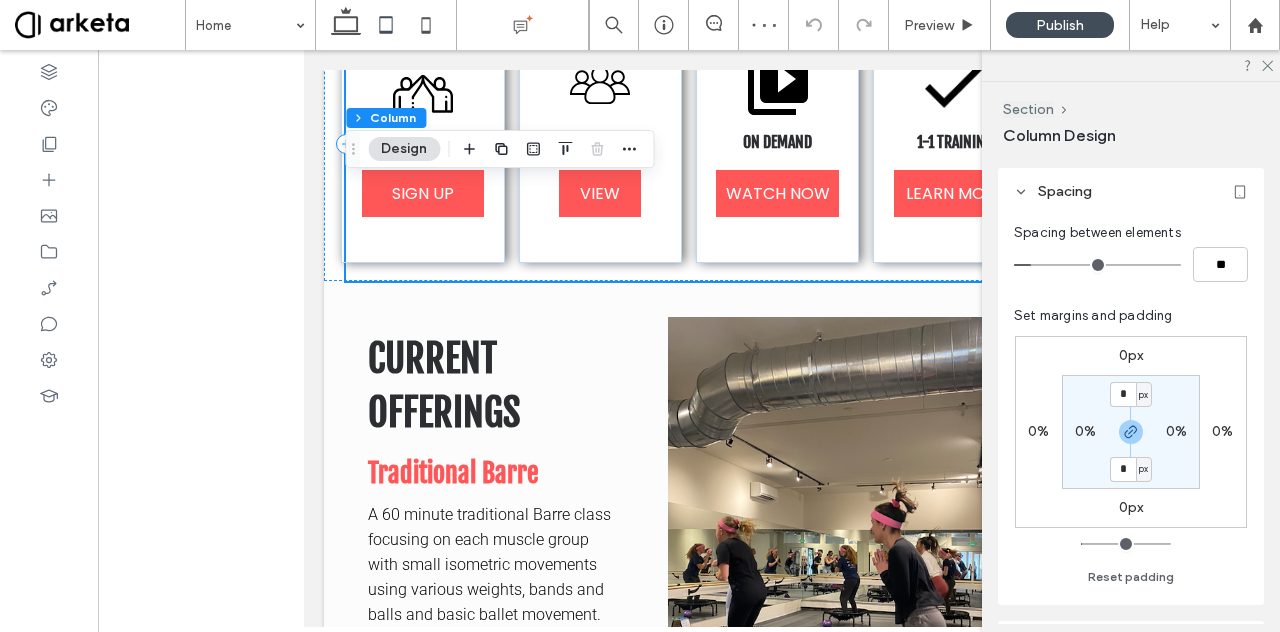 scroll, scrollTop: 410, scrollLeft: 0, axis: vertical 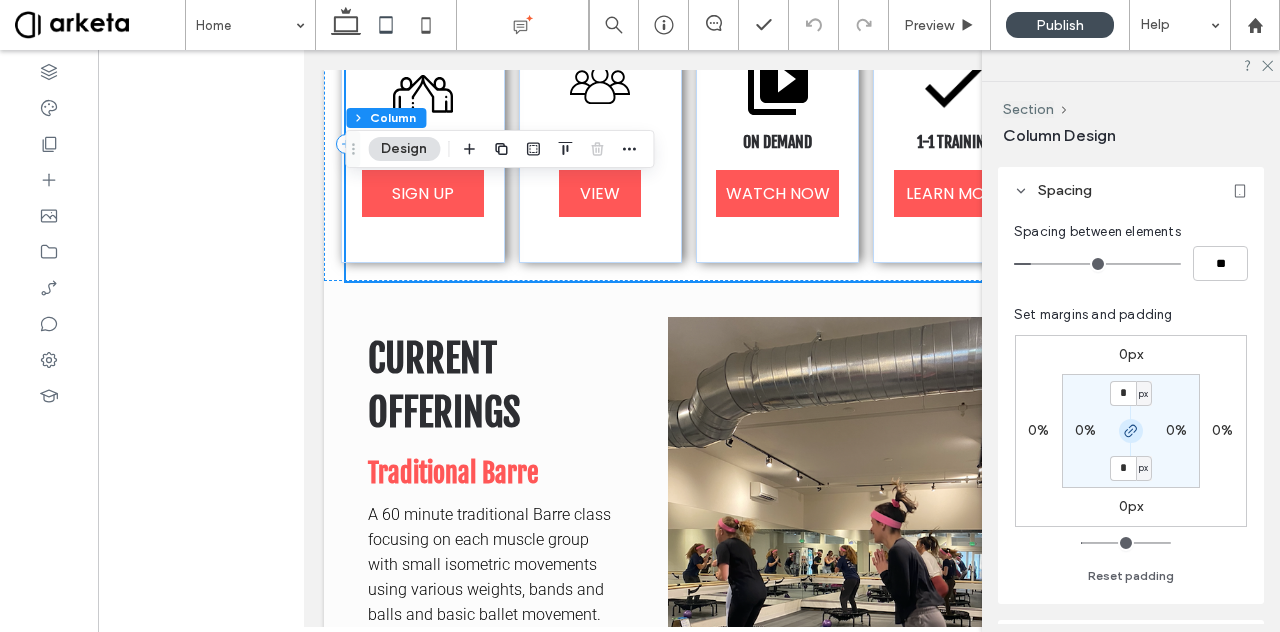 click at bounding box center [1131, 431] 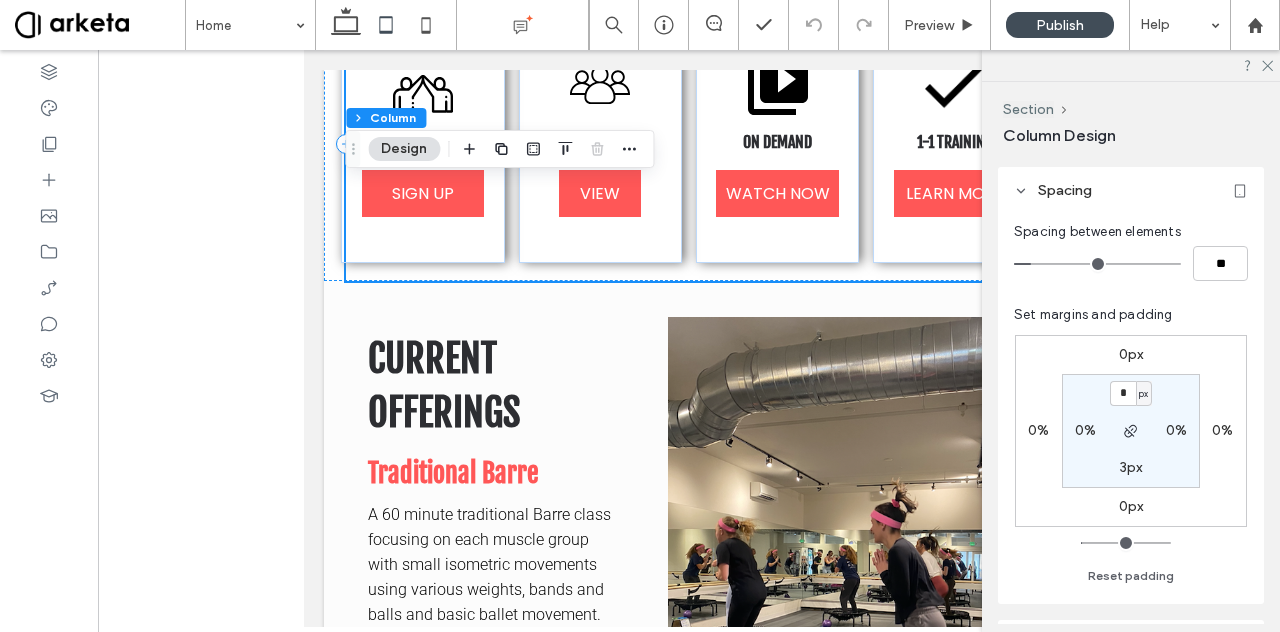 click on "3px" at bounding box center [1131, 467] 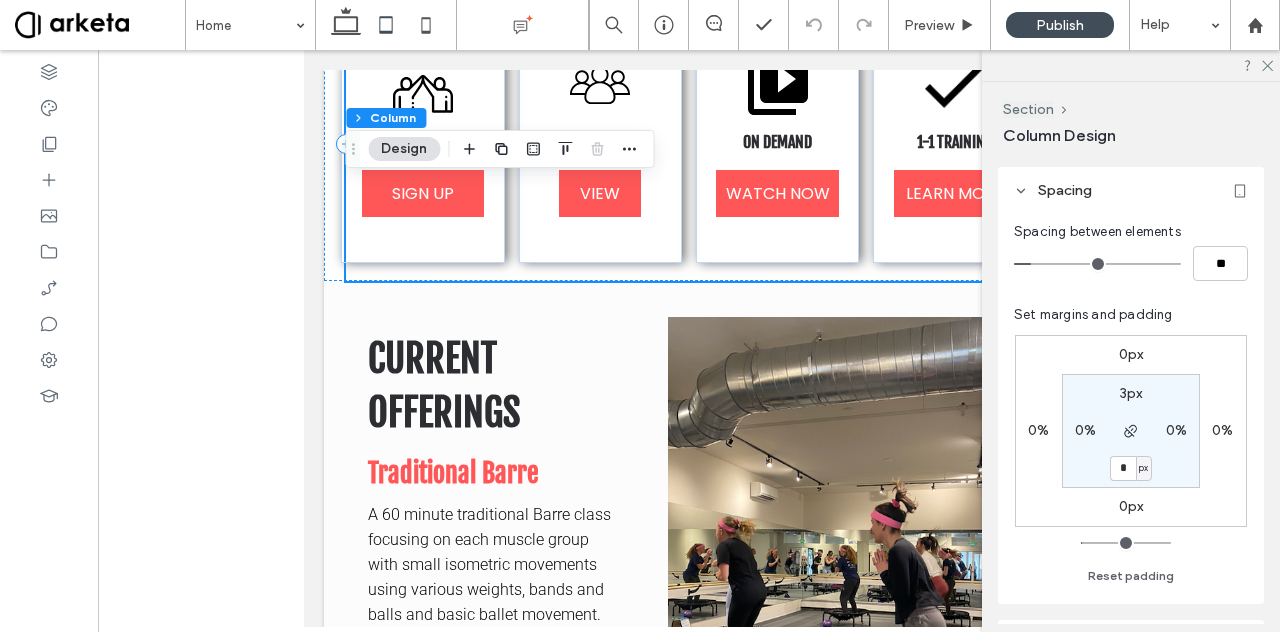 click on "px" at bounding box center (1143, 468) 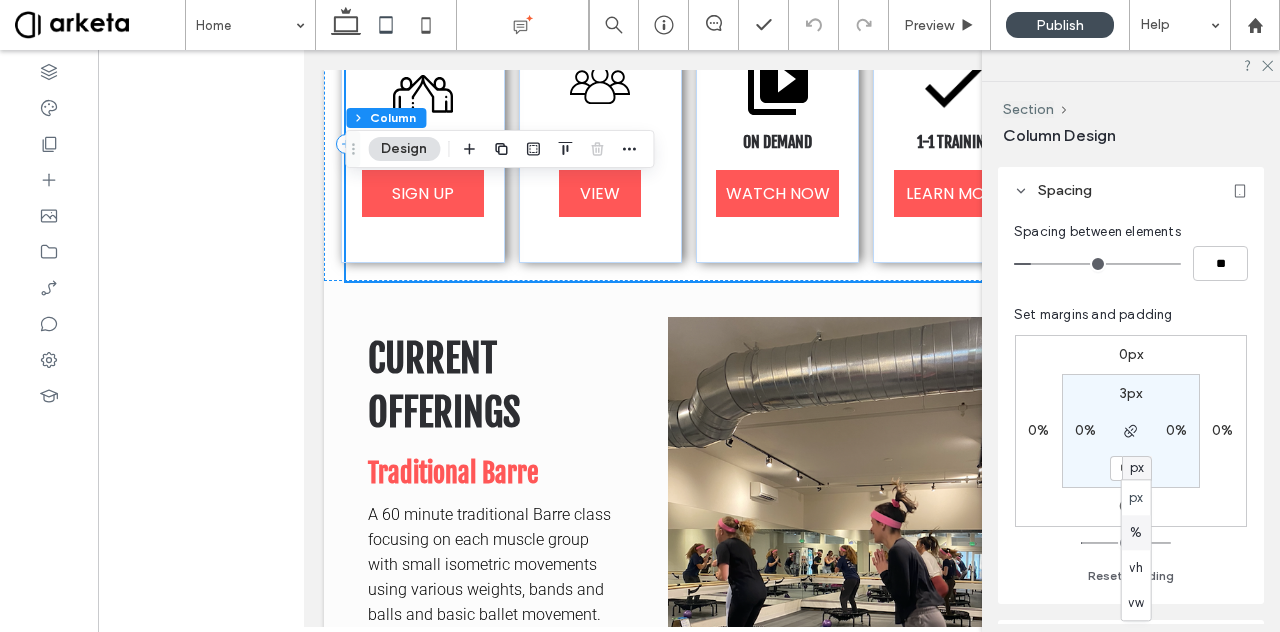 click on "%" at bounding box center [1136, 533] 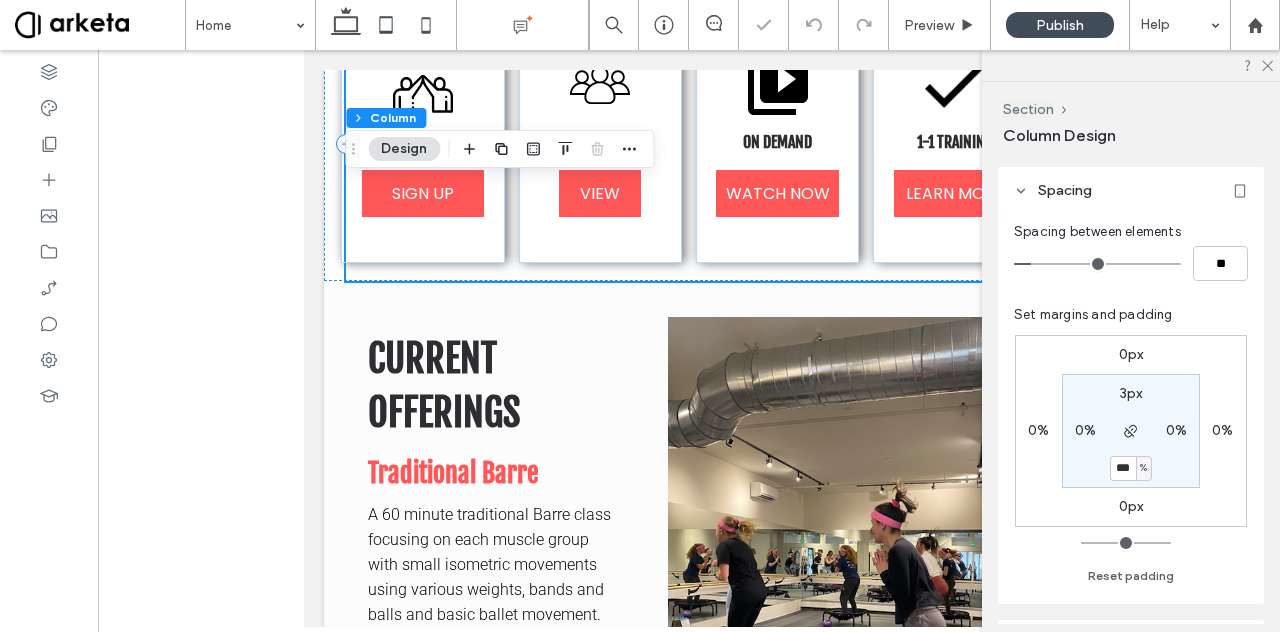 type on "*" 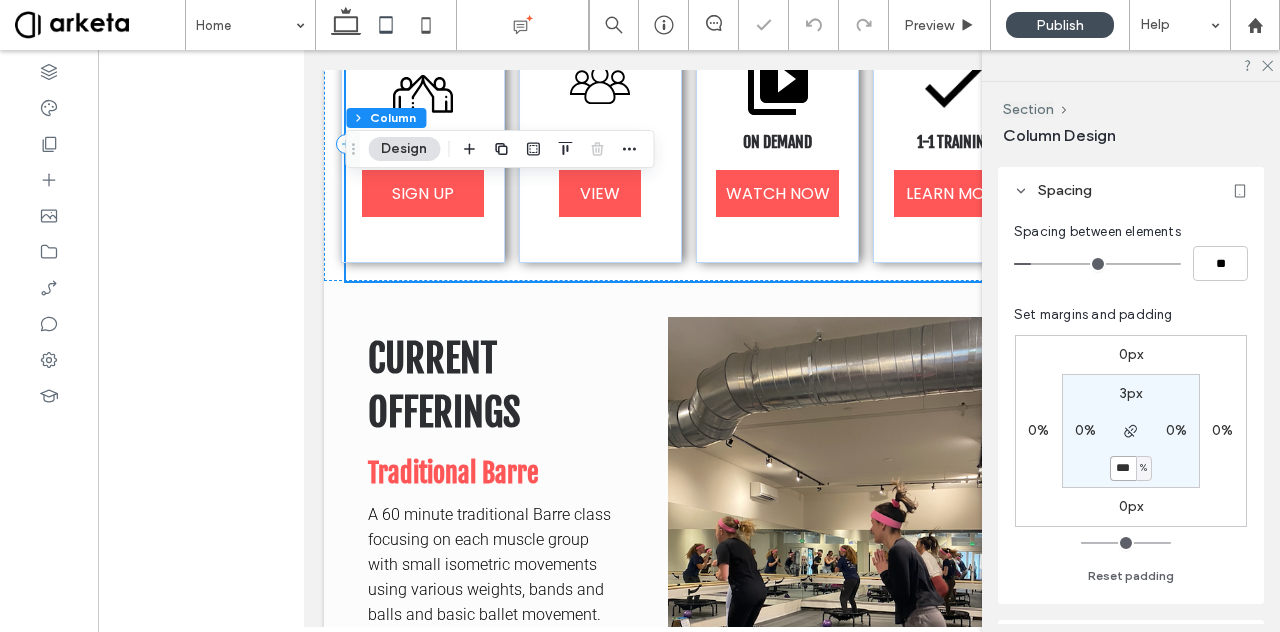 click on "***" at bounding box center (1123, 468) 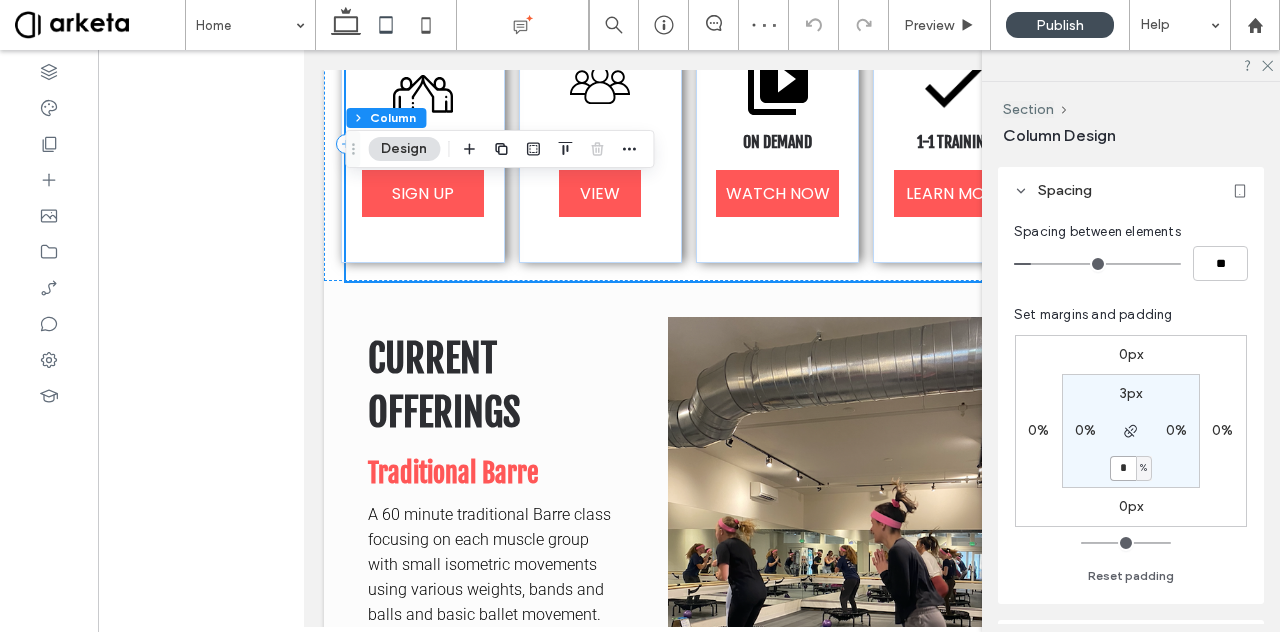 type on "*" 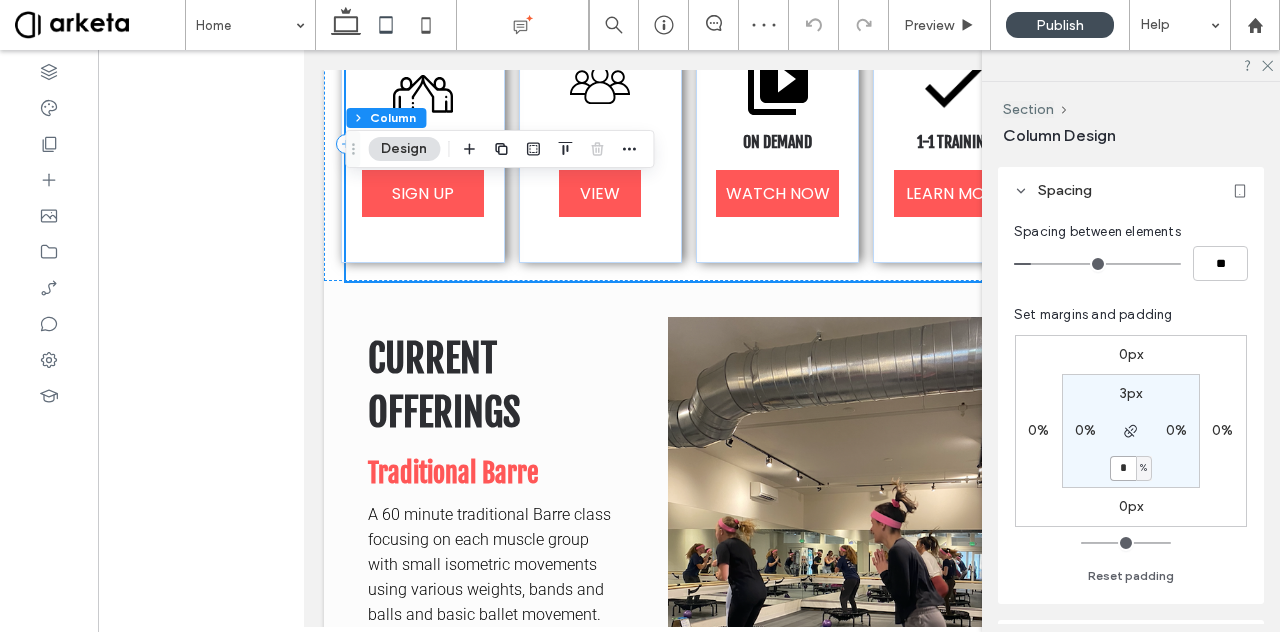 type on "*" 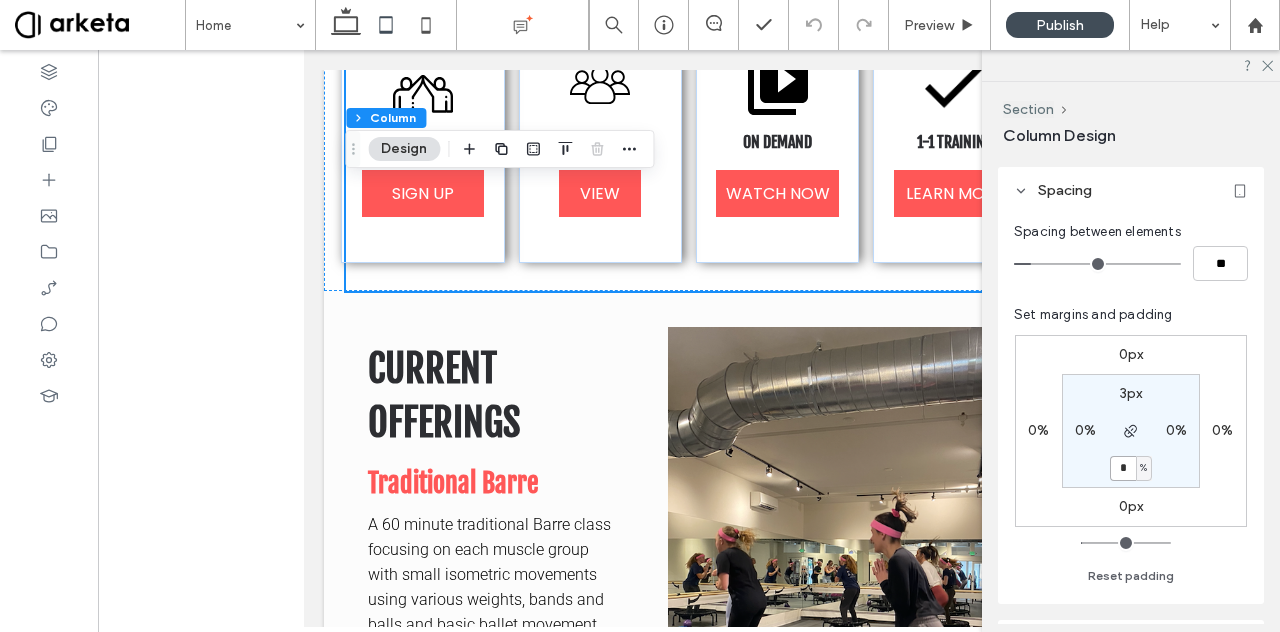 type on "*" 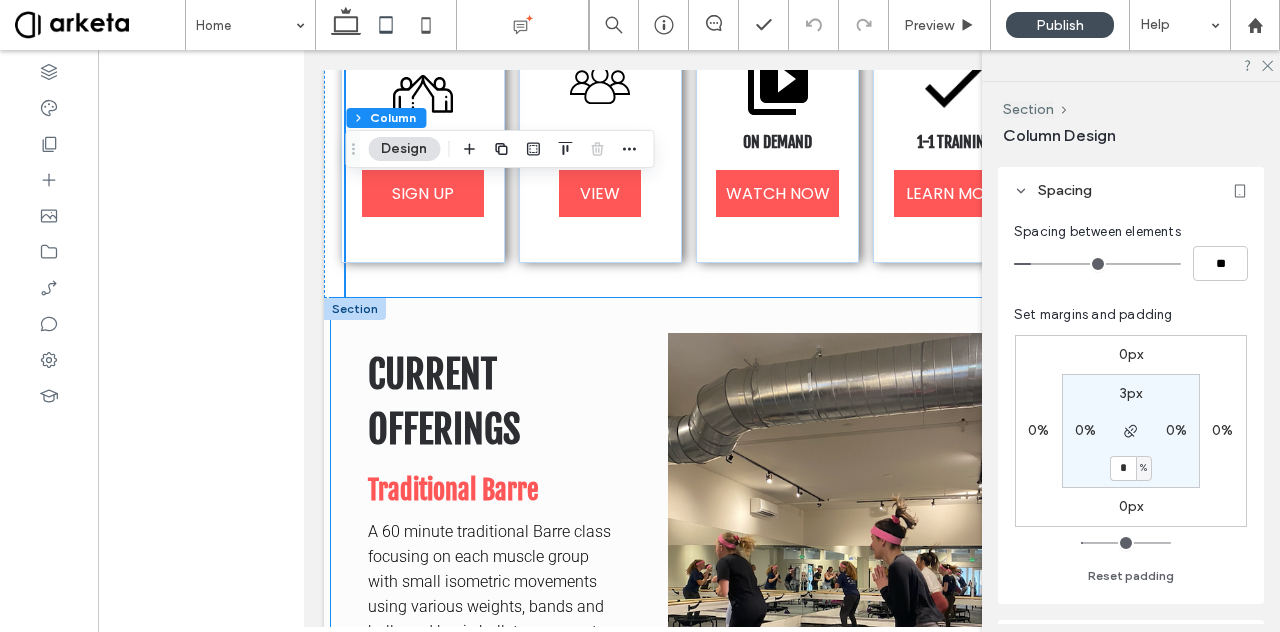 click on "CURRENT OFFERINGS
Traditional Barre
A 60 minute traditional Barre class focusing on each muscle group with small isometric movements using various weights, bands and balls and basic ballet movement.
REFORMER PILATES
Reformer Pilates is a full-body, low-impact workout using a reformer machine. Reformer machines use spring resistance, a sliding carriage, straps, and pulleys to strengthen and lengthen muscles, improve flexibility, and enhance core stability. Reformer Pilates is amazing for its ability to tone, align posture, and support injury recovery—all while being gentle on the joints. It’s suitable for all fitness levels and can be customized to meet individual goals.
Barre Express
A 45 minute class that condenses our traditional Barre Class in to a fast paced workout.
RESISTANCE STRENGTH CONDITIONING
BARRE FUNCTIONAL STRENGTH
Barre Resistance Strength" at bounding box center [688, 1465] 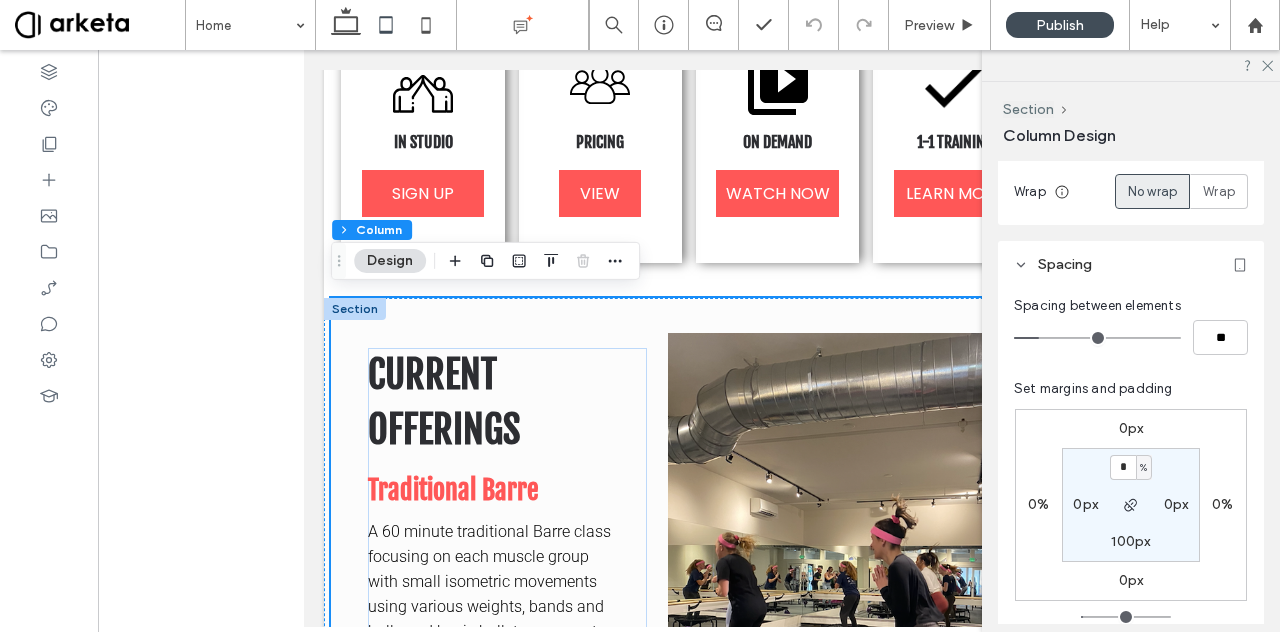 scroll, scrollTop: 383, scrollLeft: 0, axis: vertical 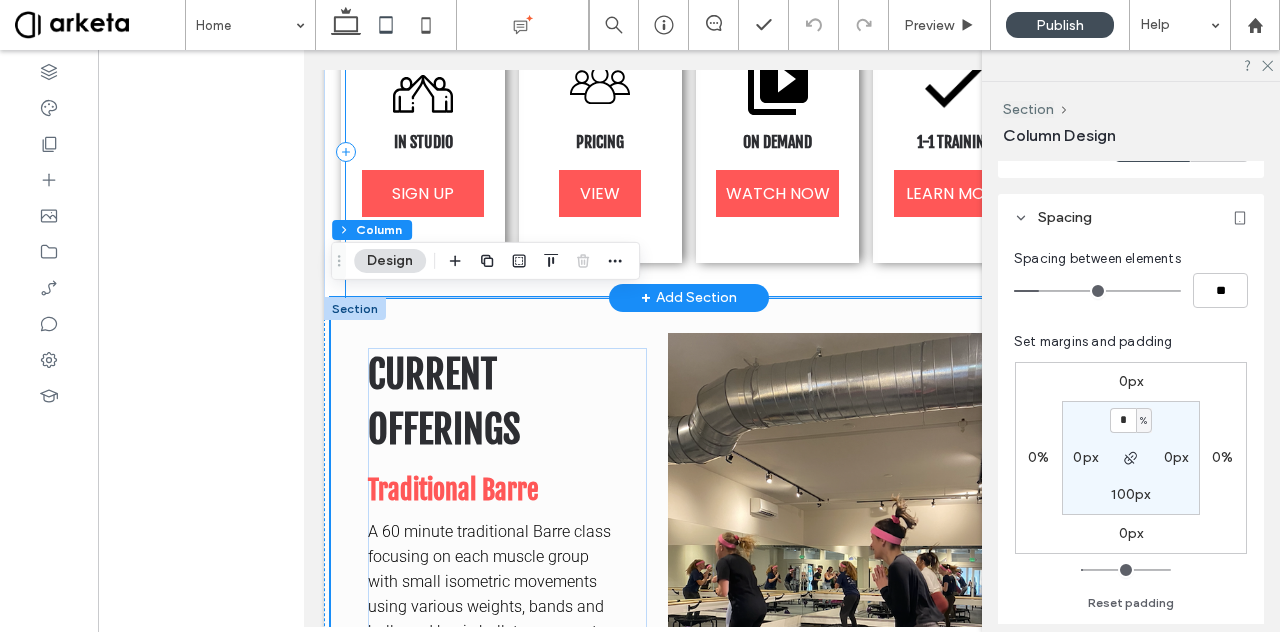 click on "IN STUDIO
SIGN UP
PRICING
VIEW
ON DEMAND
WATCH NOW
1-1 TRAINING
LEARN MORE" at bounding box center (689, 151) 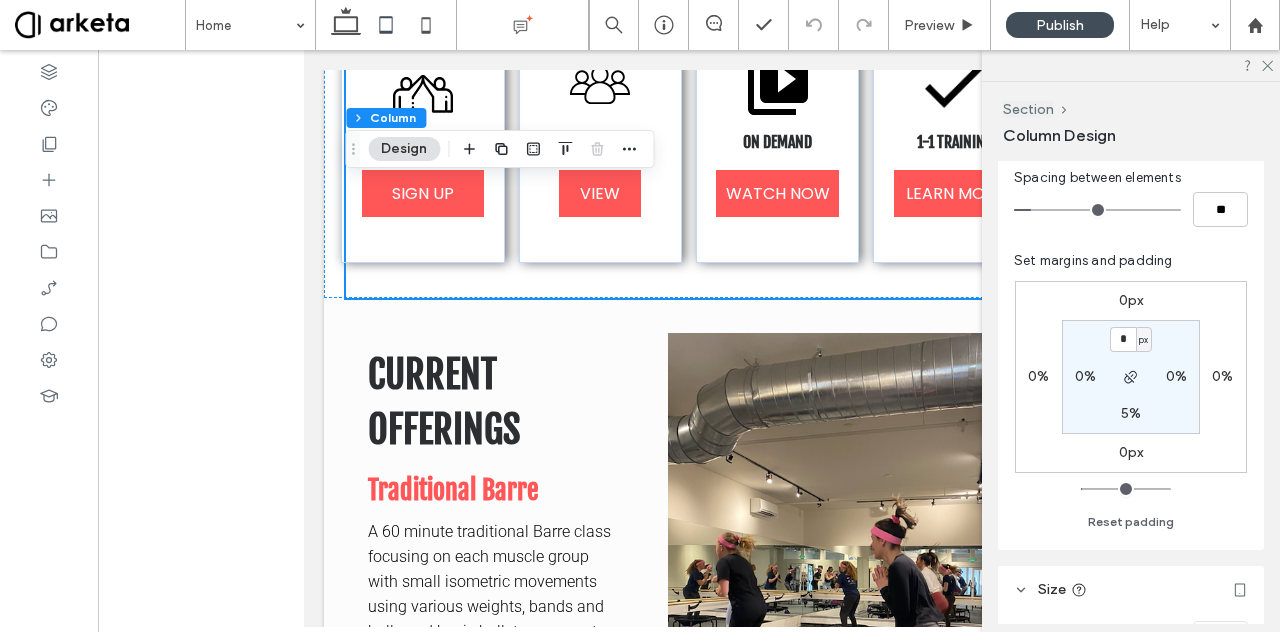 scroll, scrollTop: 466, scrollLeft: 0, axis: vertical 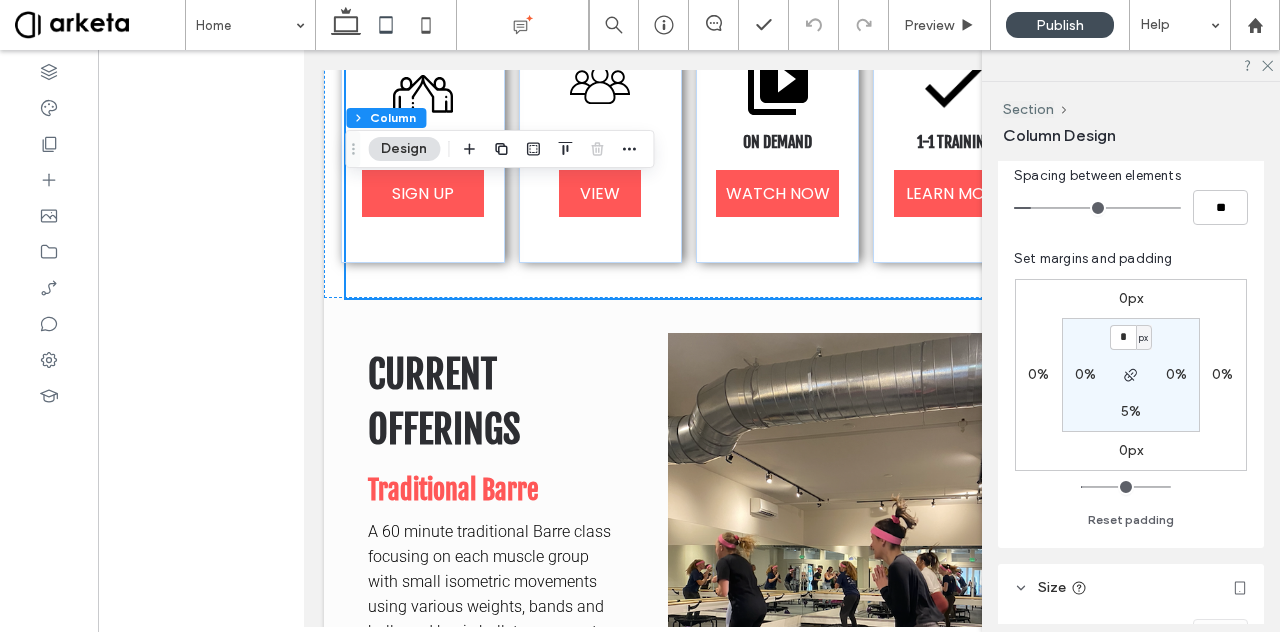 click on "5%" at bounding box center [1131, 411] 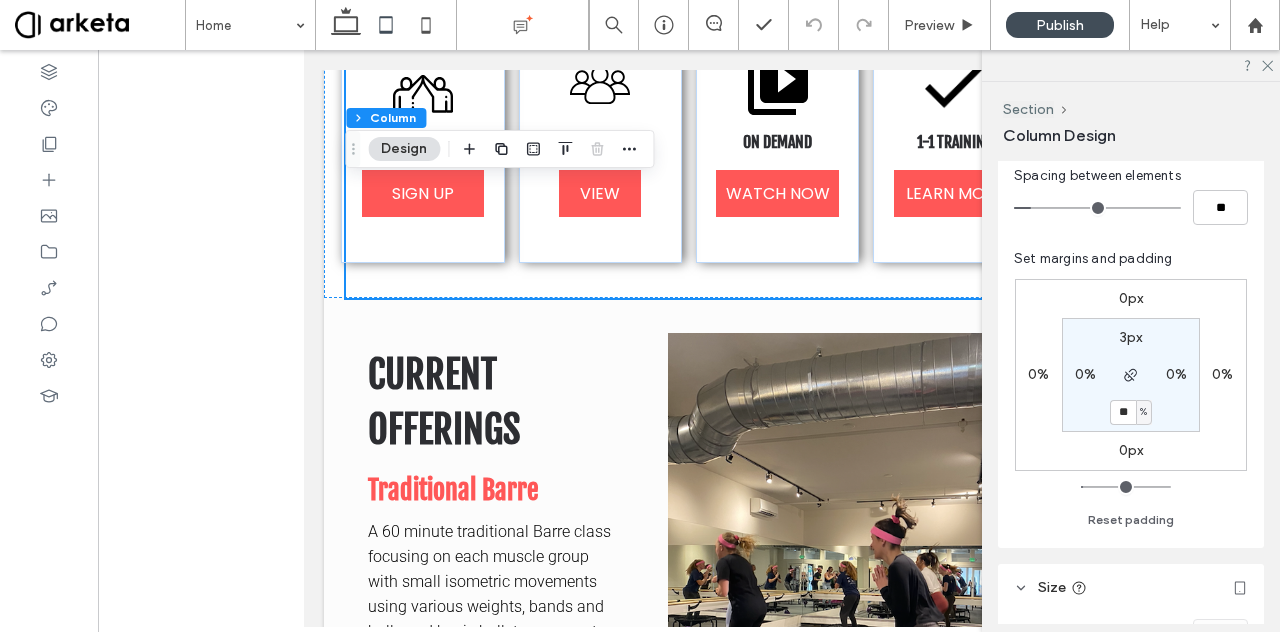 type on "**" 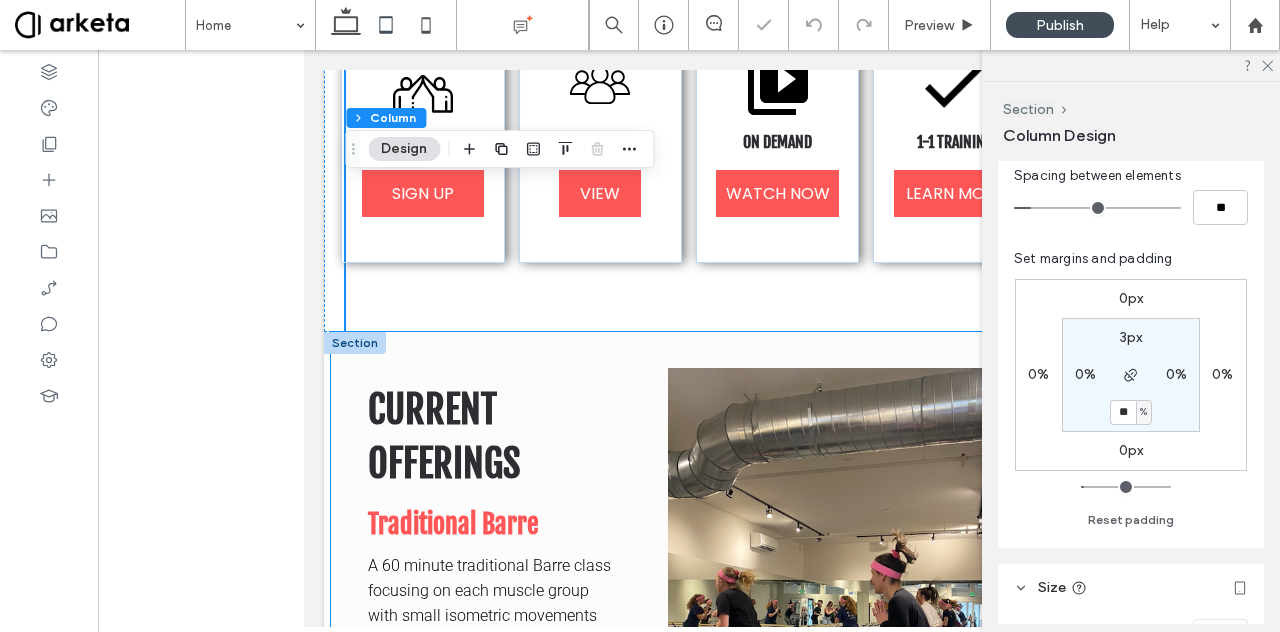 click on "CURRENT OFFERINGS
Traditional Barre
A 60 minute traditional Barre class focusing on each muscle group with small isometric movements using various weights, bands and balls and basic ballet movement.
REFORMER PILATES
Reformer Pilates is a full-body, low-impact workout using a reformer machine. Reformer machines use spring resistance, a sliding carriage, straps, and pulleys to strengthen and lengthen muscles, improve flexibility, and enhance core stability. Reformer Pilates is amazing for its ability to tone, align posture, and support injury recovery—all while being gentle on the joints. It’s suitable for all fitness levels and can be customized to meet individual goals.
Barre Express
A 45 minute class that condenses our traditional Barre Class in to a fast paced workout.
RESISTANCE STRENGTH CONDITIONING
BARRE FUNCTIONAL STRENGTH
Barre Resistance Strength" at bounding box center [688, 1499] 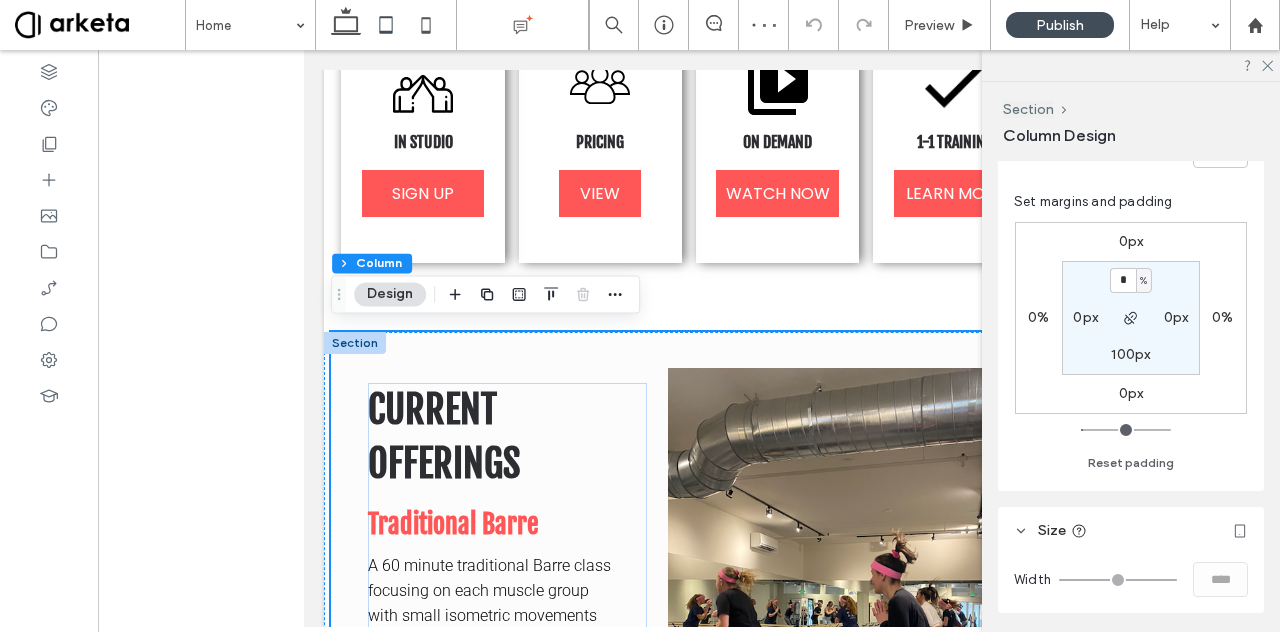 scroll, scrollTop: 524, scrollLeft: 0, axis: vertical 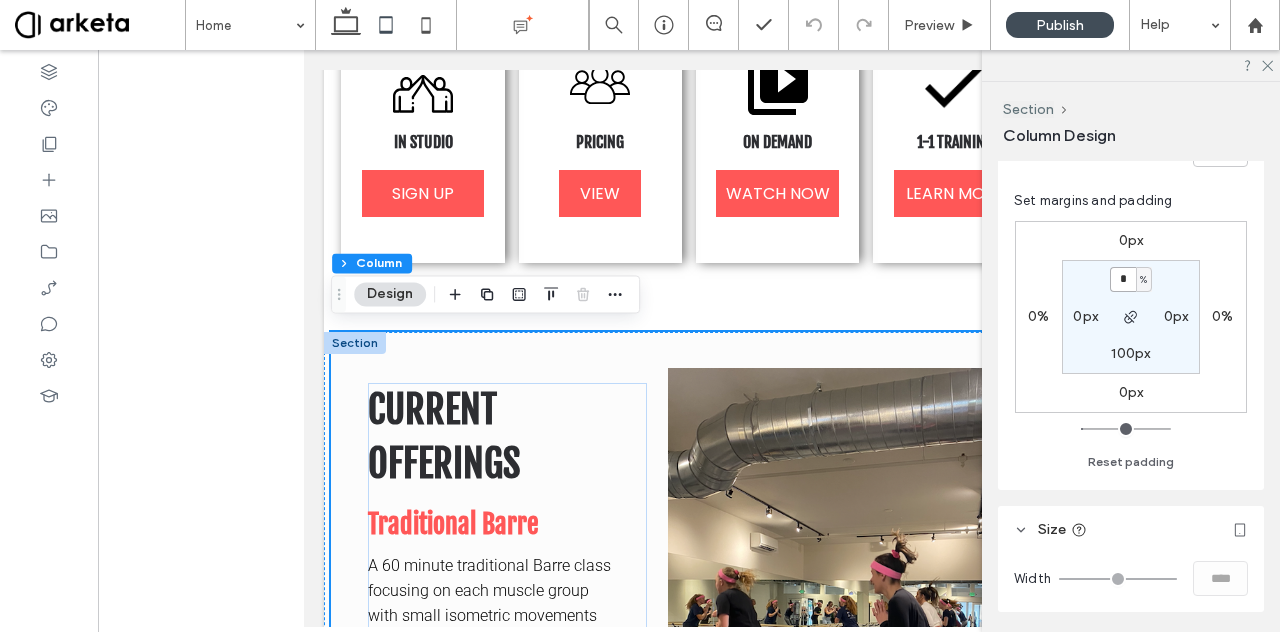 click on "*" at bounding box center (1123, 279) 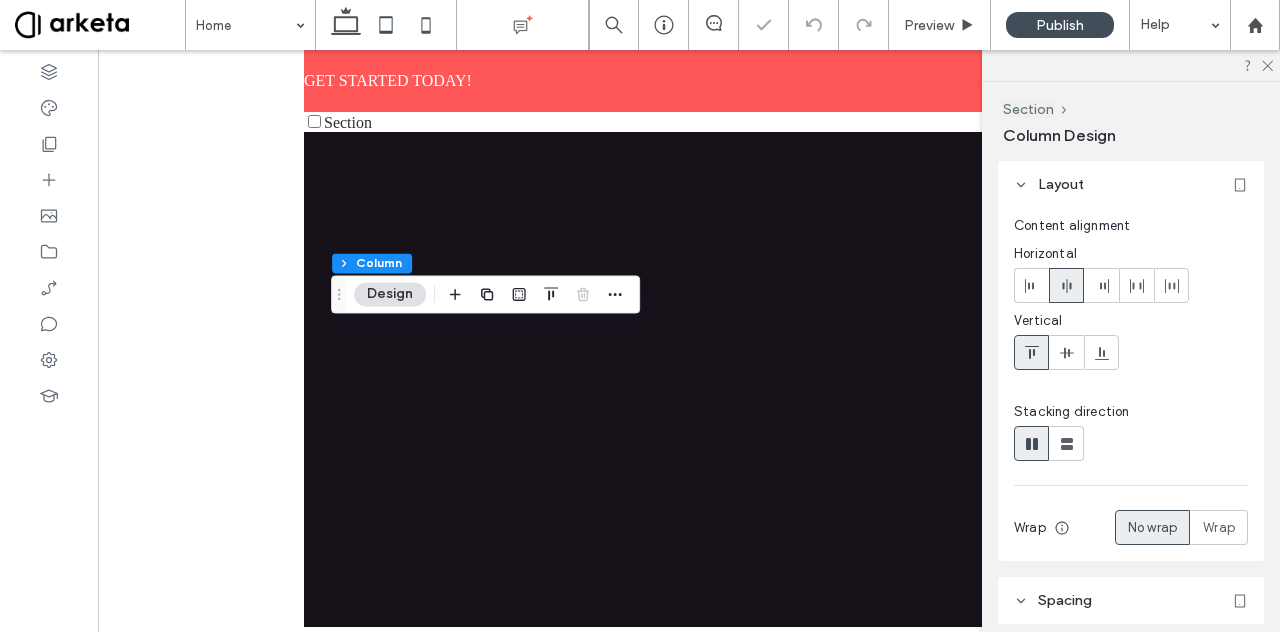 scroll, scrollTop: 882, scrollLeft: 0, axis: vertical 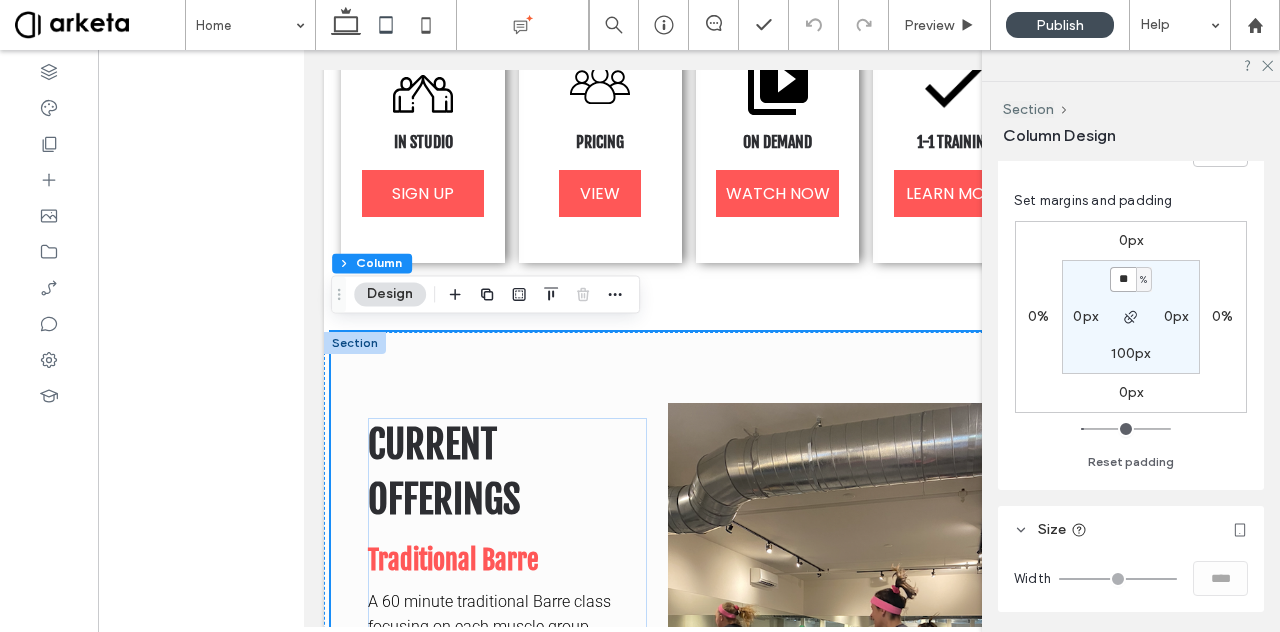 type on "*" 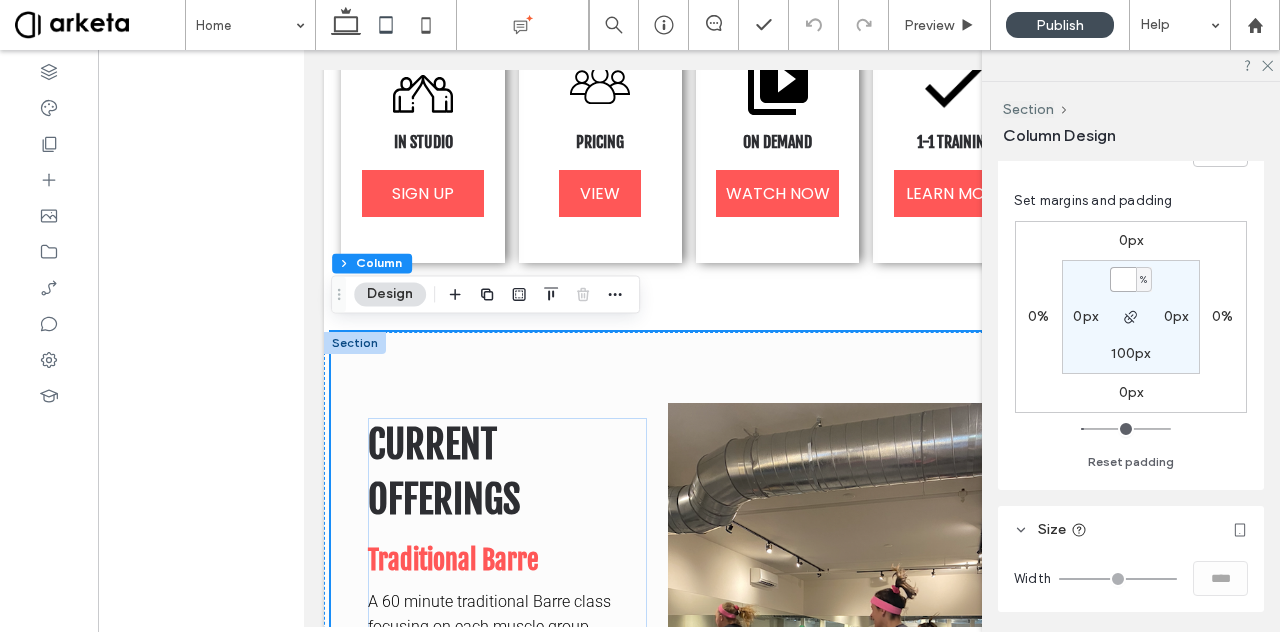 type on "*" 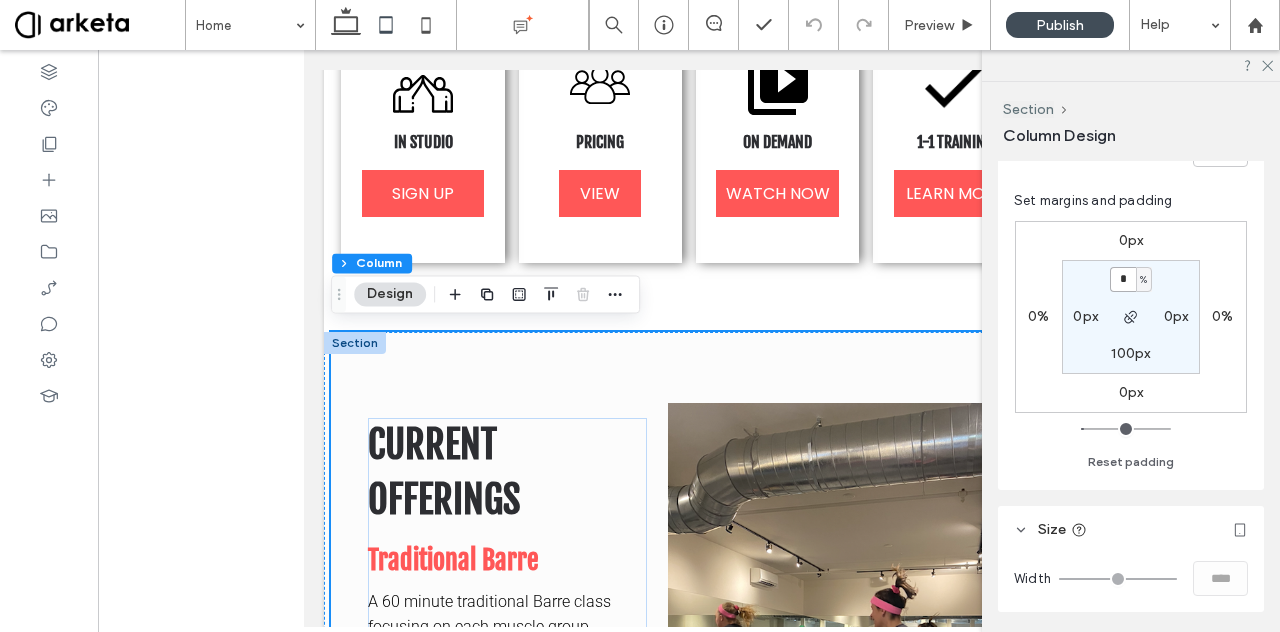 type on "*" 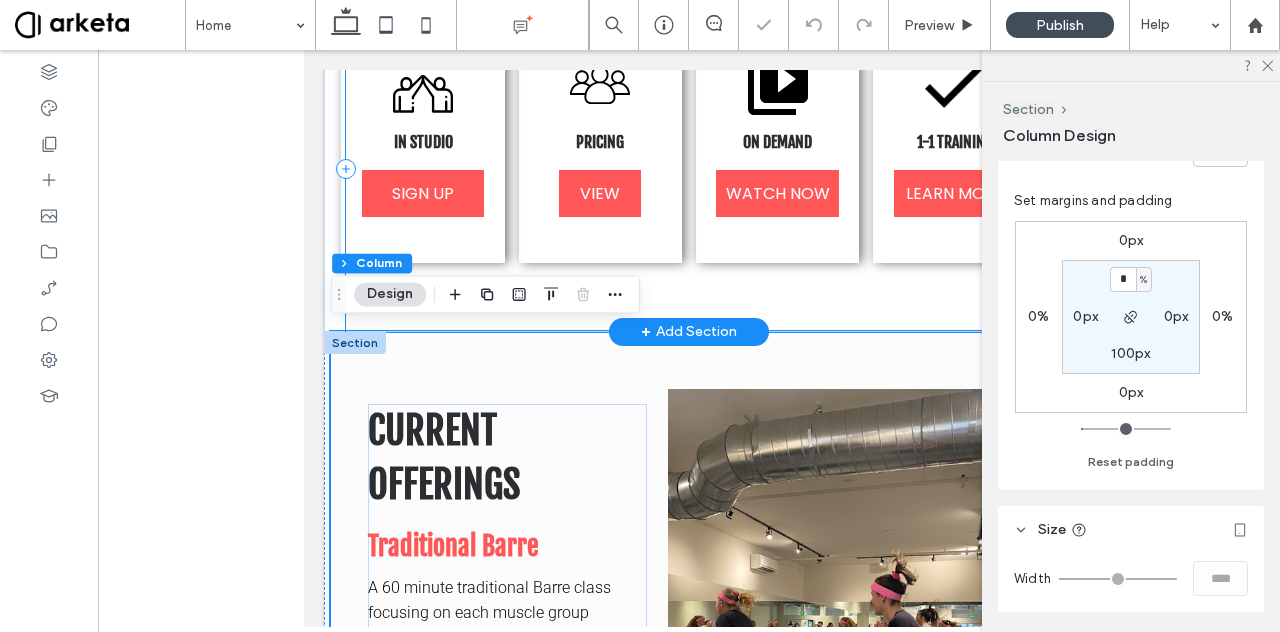 click on "IN STUDIO
SIGN UP
PRICING
VIEW
ON DEMAND
WATCH NOW
1-1 TRAINING
LEARN MORE" at bounding box center [689, 169] 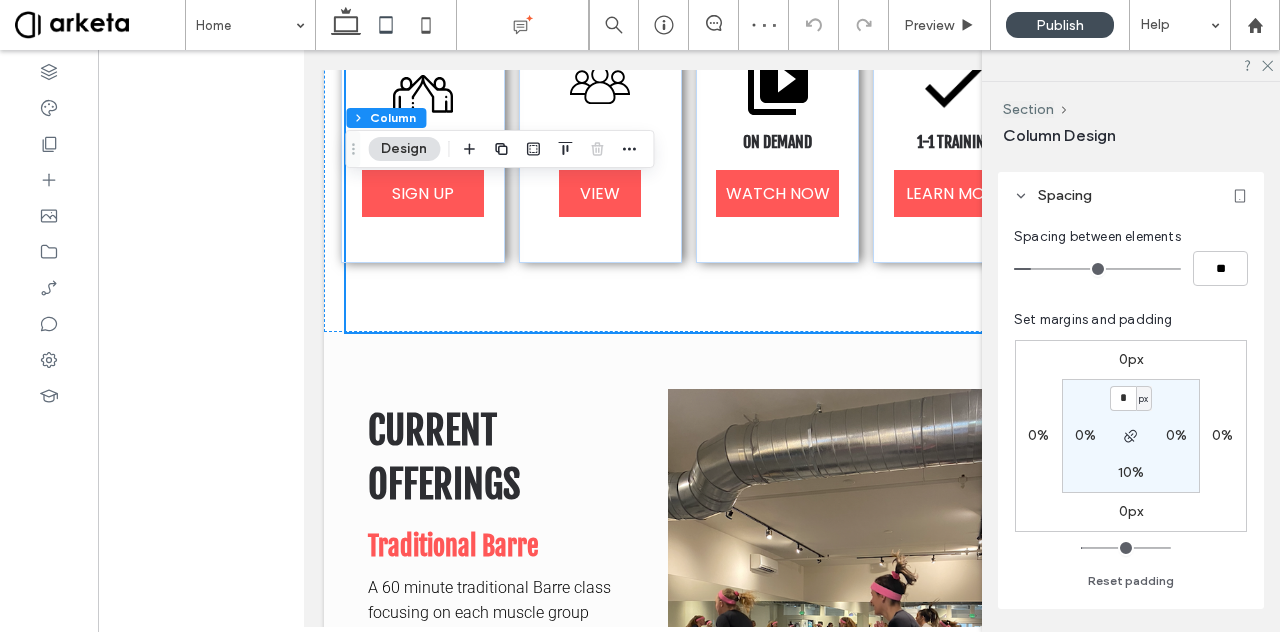 scroll, scrollTop: 408, scrollLeft: 0, axis: vertical 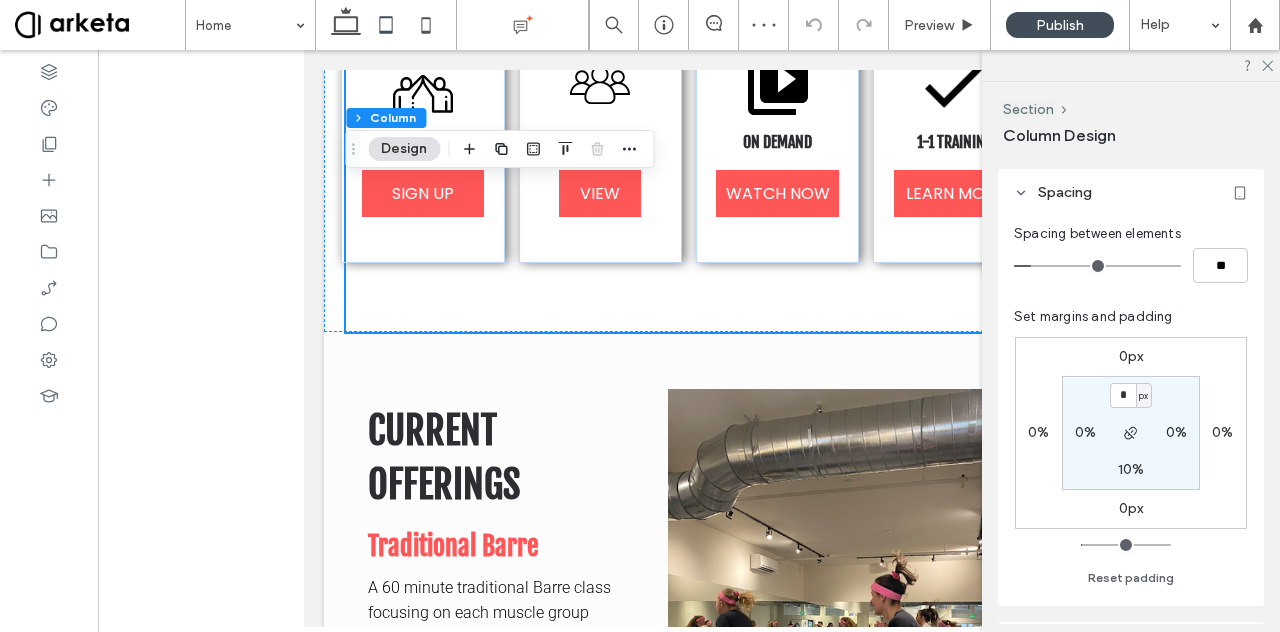 click on "10%" at bounding box center (1131, 470) 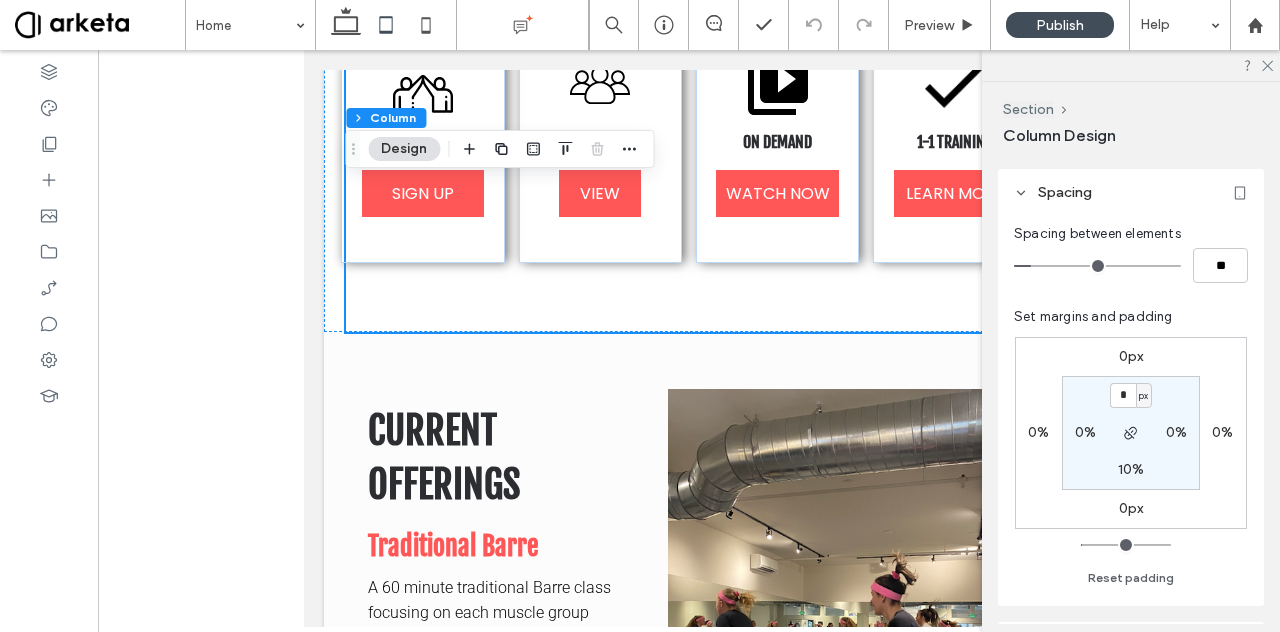 click on "10%" at bounding box center (1131, 469) 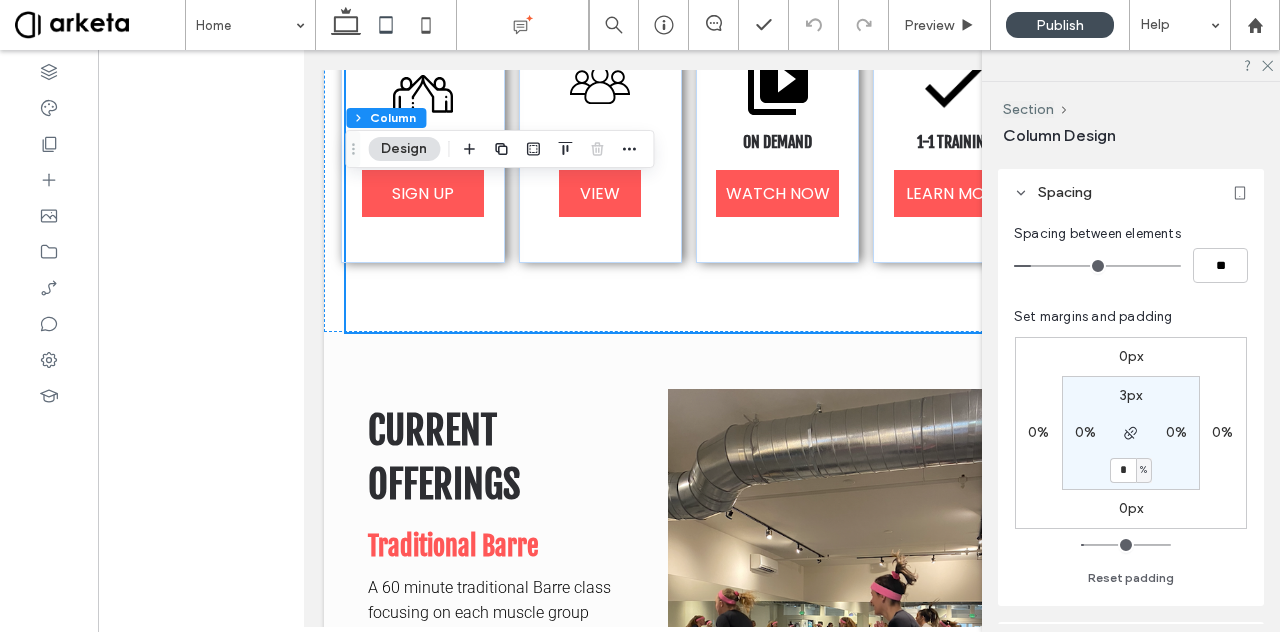 type on "*" 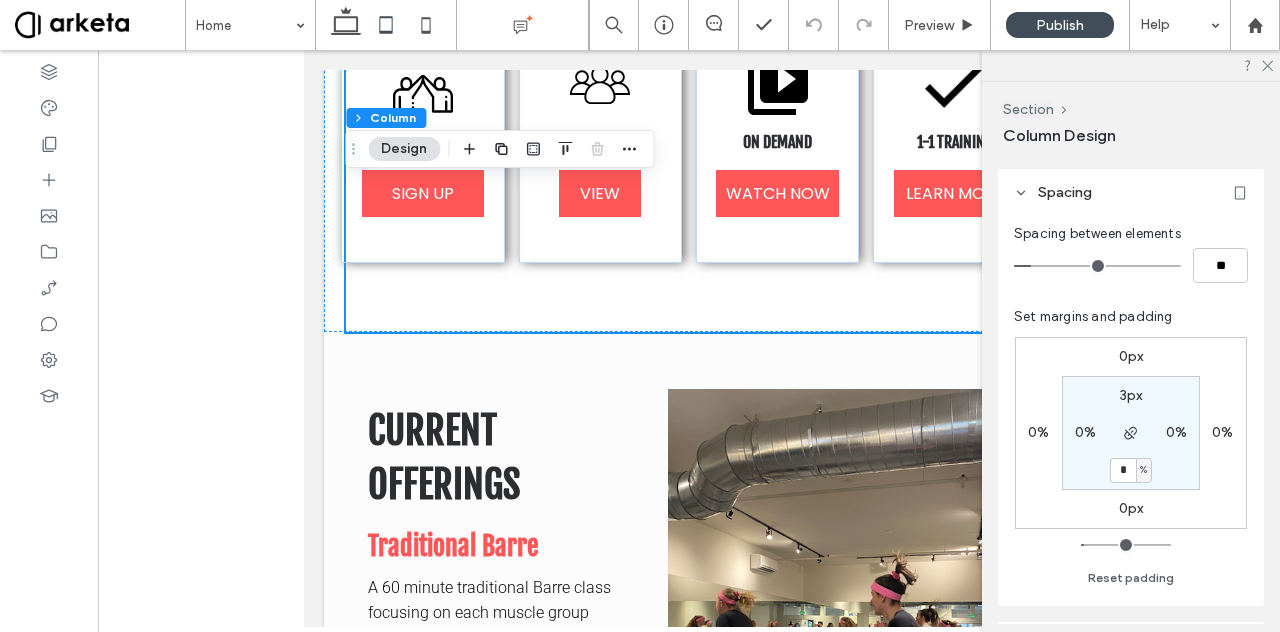 type on "*" 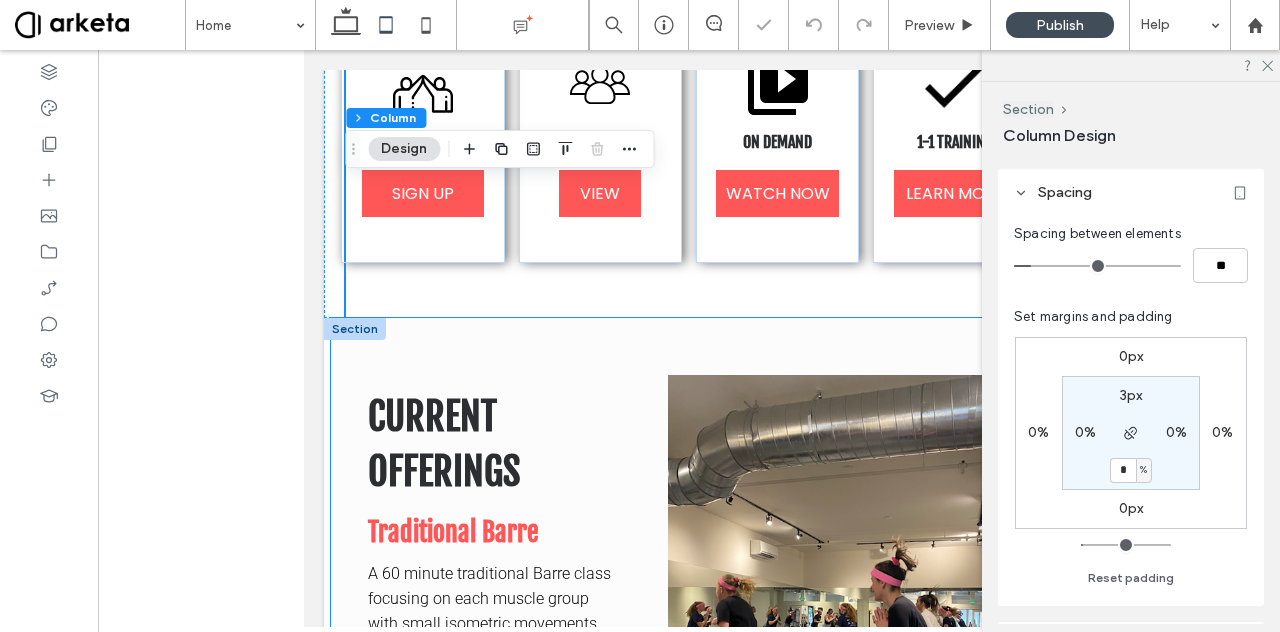 click on "CURRENT OFFERINGS
Traditional Barre
A 60 minute traditional Barre class focusing on each muscle group with small isometric movements using various weights, bands and balls and basic ballet movement.
REFORMER PILATES
Reformer Pilates is a full-body, low-impact workout using a reformer machine. Reformer machines use spring resistance, a sliding carriage, straps, and pulleys to strengthen and lengthen muscles, improve flexibility, and enhance core stability. Reformer Pilates is amazing for its ability to tone, align posture, and support injury recovery—all while being gentle on the joints. It’s suitable for all fitness levels and can be customized to meet individual goals.
Barre Express
A 45 minute class that condenses our traditional Barre Class in to a fast paced workout.
RESISTANCE STRENGTH CONDITIONING
BARRE FUNCTIONAL STRENGTH
Barre Resistance Strength" at bounding box center (688, 1496) 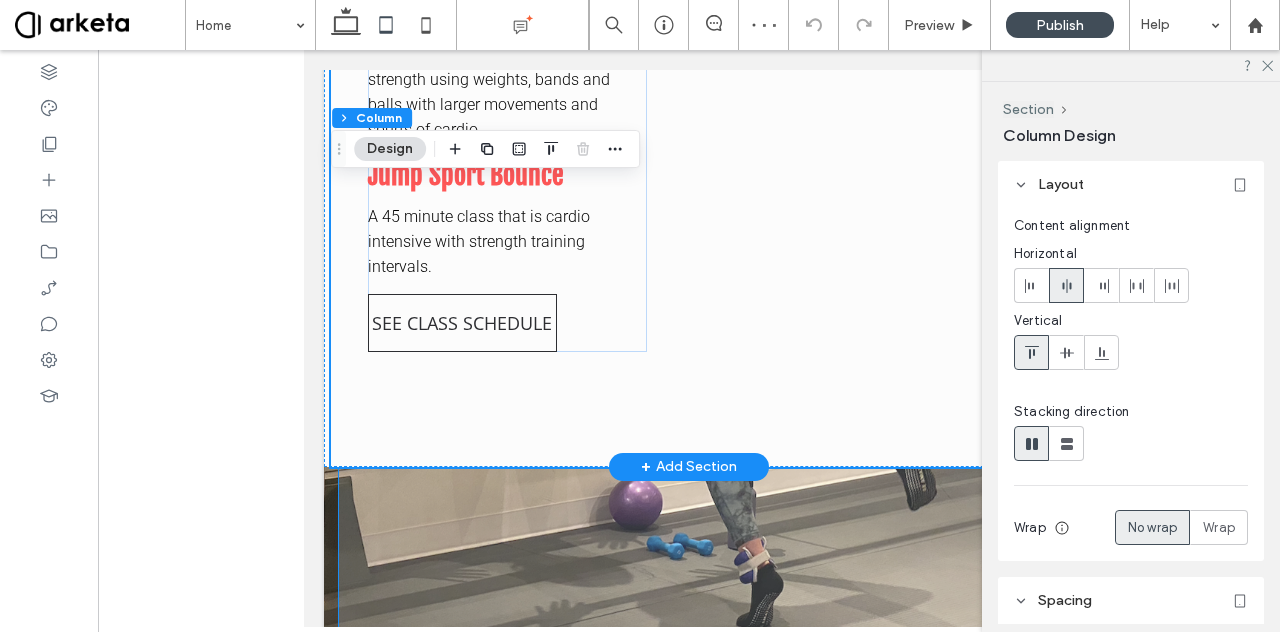 scroll, scrollTop: 3088, scrollLeft: 0, axis: vertical 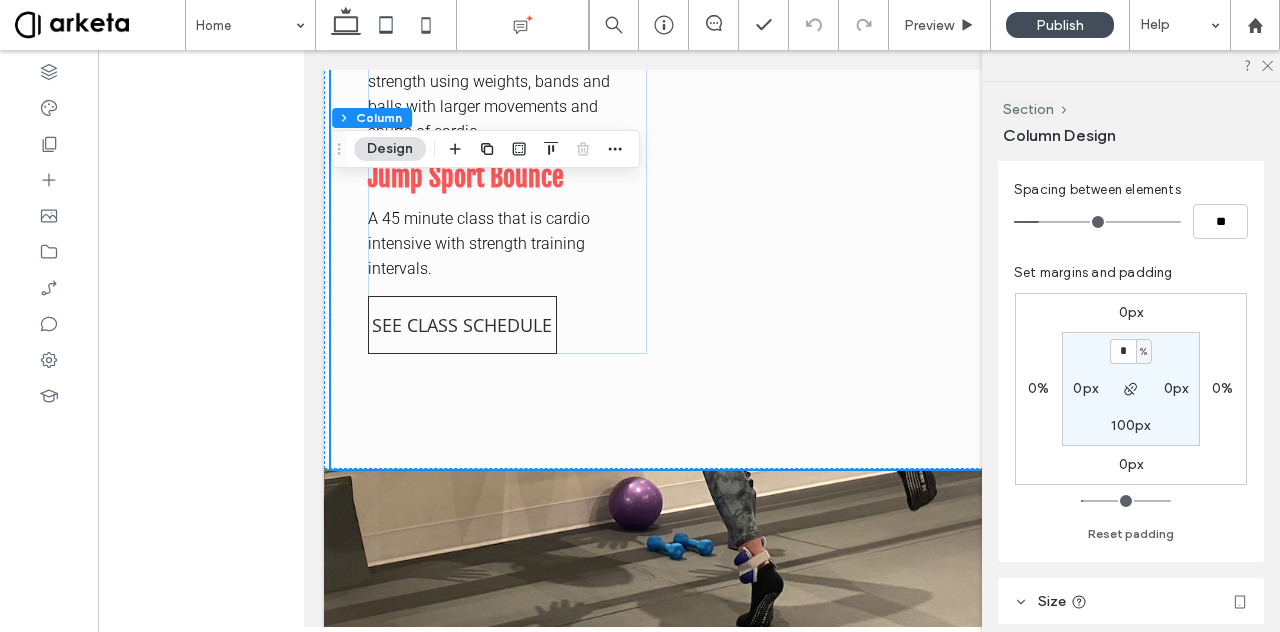 click on "100px" at bounding box center [1130, 425] 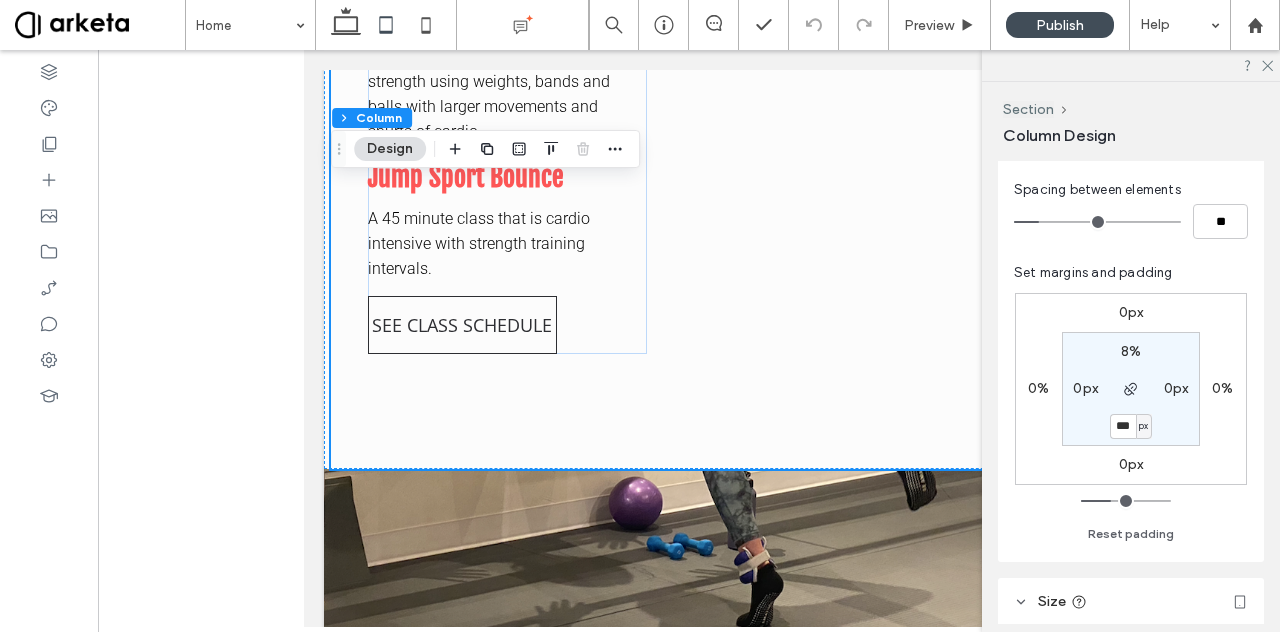 click on "px" at bounding box center [1143, 426] 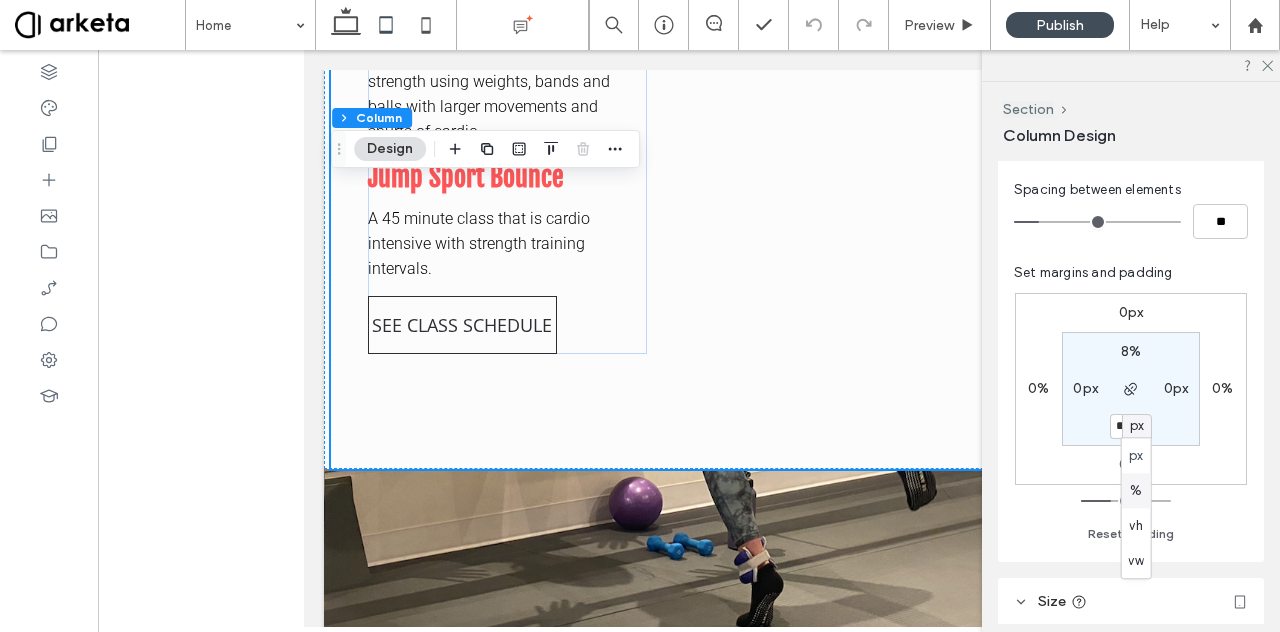 click on "%" at bounding box center [1136, 491] 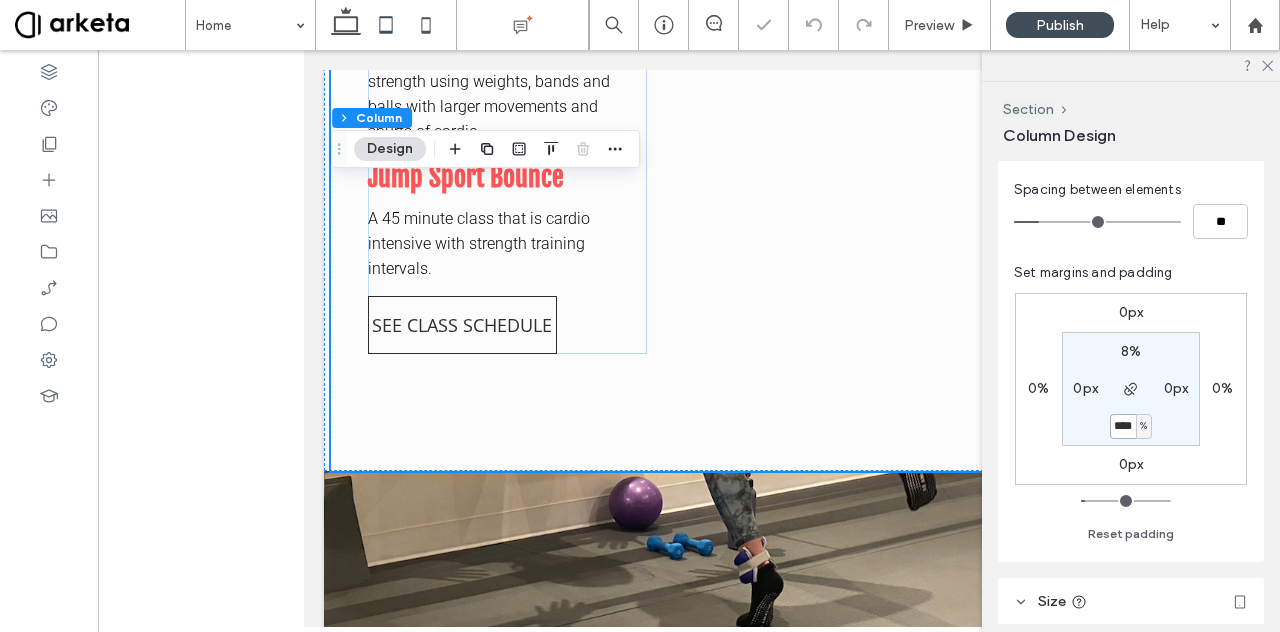 click on "****" at bounding box center [1123, 426] 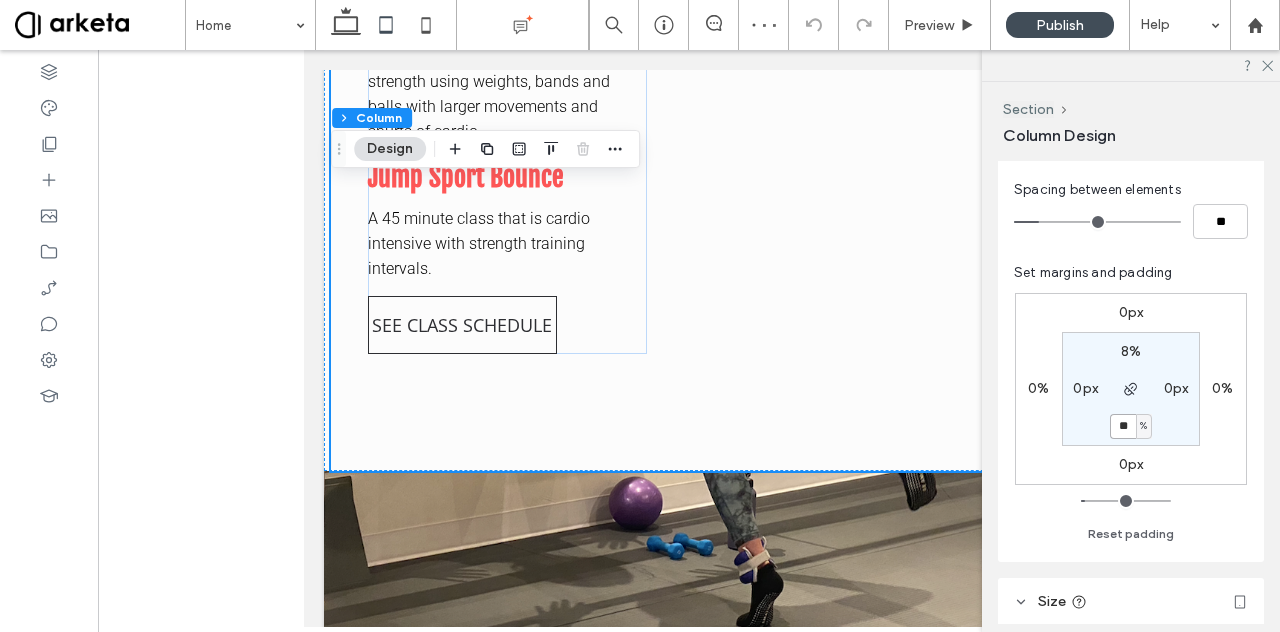 type on "**" 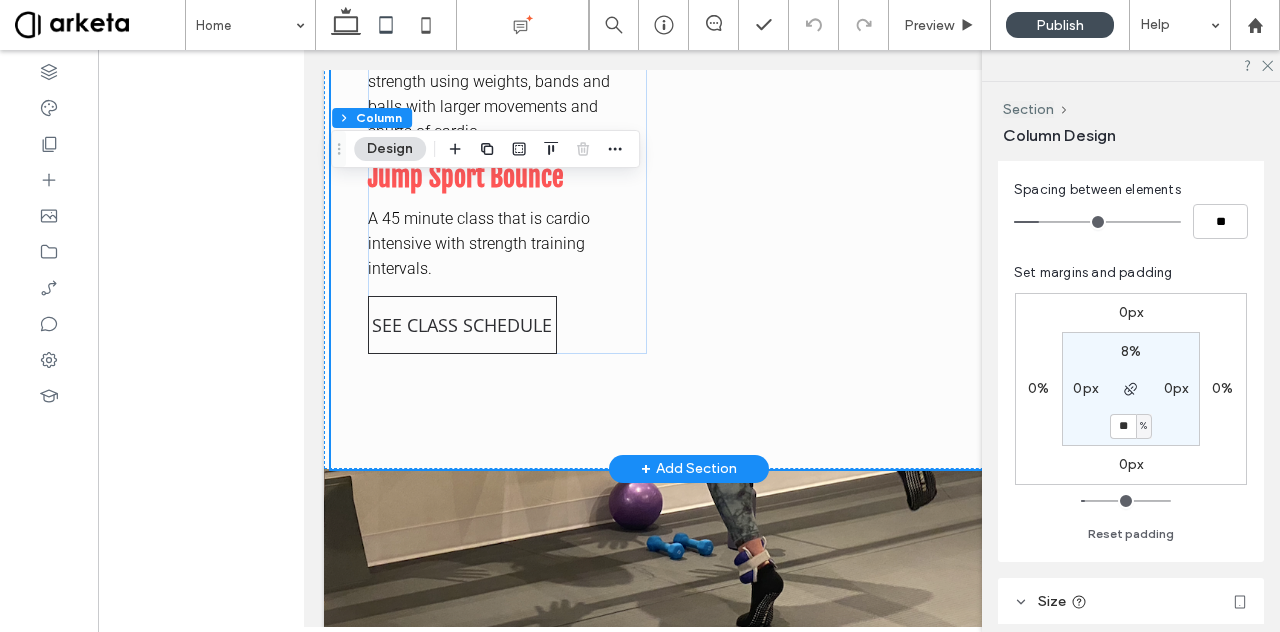 click on "CURRENT OFFERINGS
Traditional Barre
A 60 minute traditional Barre class focusing on each muscle group with small isometric movements using various weights, bands and balls and basic ballet movement.
REFORMER PILATES
Reformer Pilates is a full-body, low-impact workout using a reformer machine. Reformer machines use spring resistance, a sliding carriage, straps, and pulleys to strengthen and lengthen muscles, improve flexibility, and enhance core stability. Reformer Pilates is amazing for its ability to tone, align posture, and support injury recovery—all while being gentle on the joints. It’s suitable for all fitness levels and can be customized to meet individual goals.
Barre Express
A 45 minute class that condenses our traditional Barre Class in to a fast paced workout.
RESISTANCE STRENGTH CONDITIONING
BARRE FUNCTIONAL STRENGTH
Barre Resistance Strength" at bounding box center (688, -710) 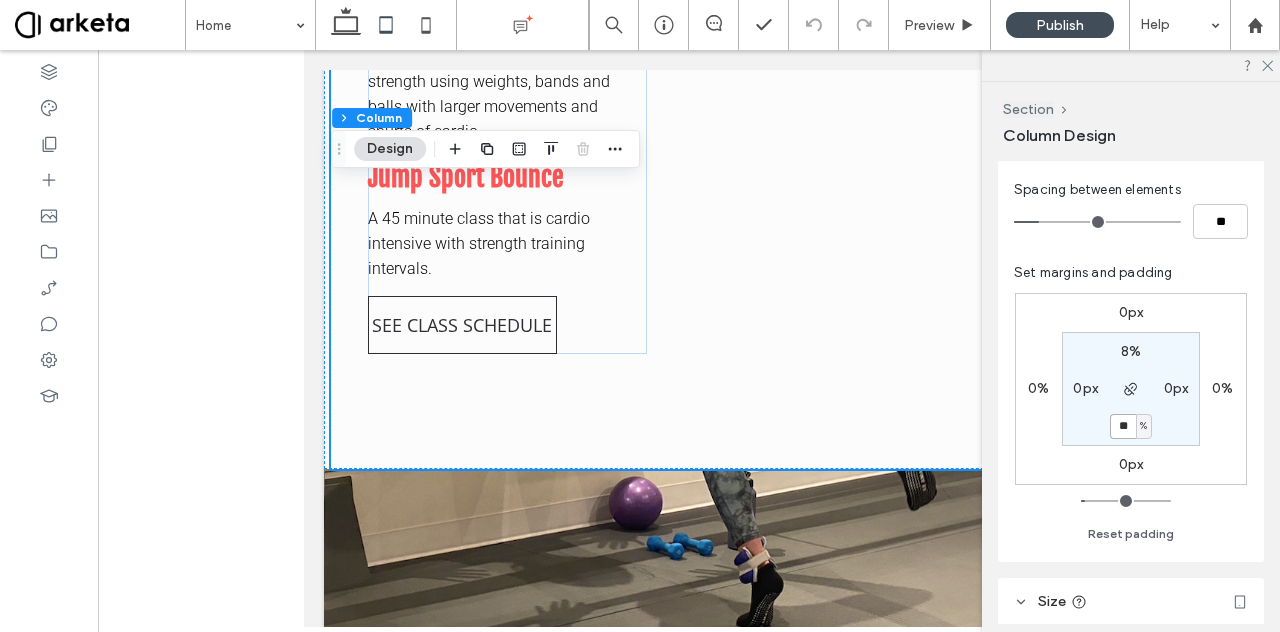 click on "**" at bounding box center [1123, 426] 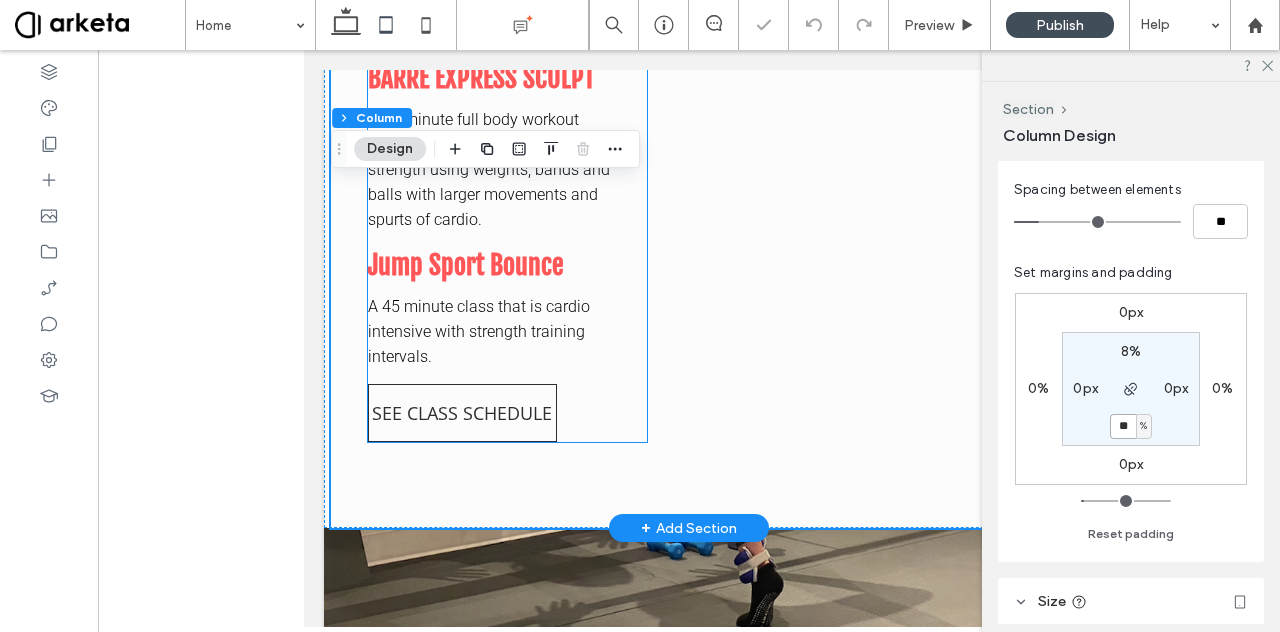 scroll, scrollTop: 2999, scrollLeft: 0, axis: vertical 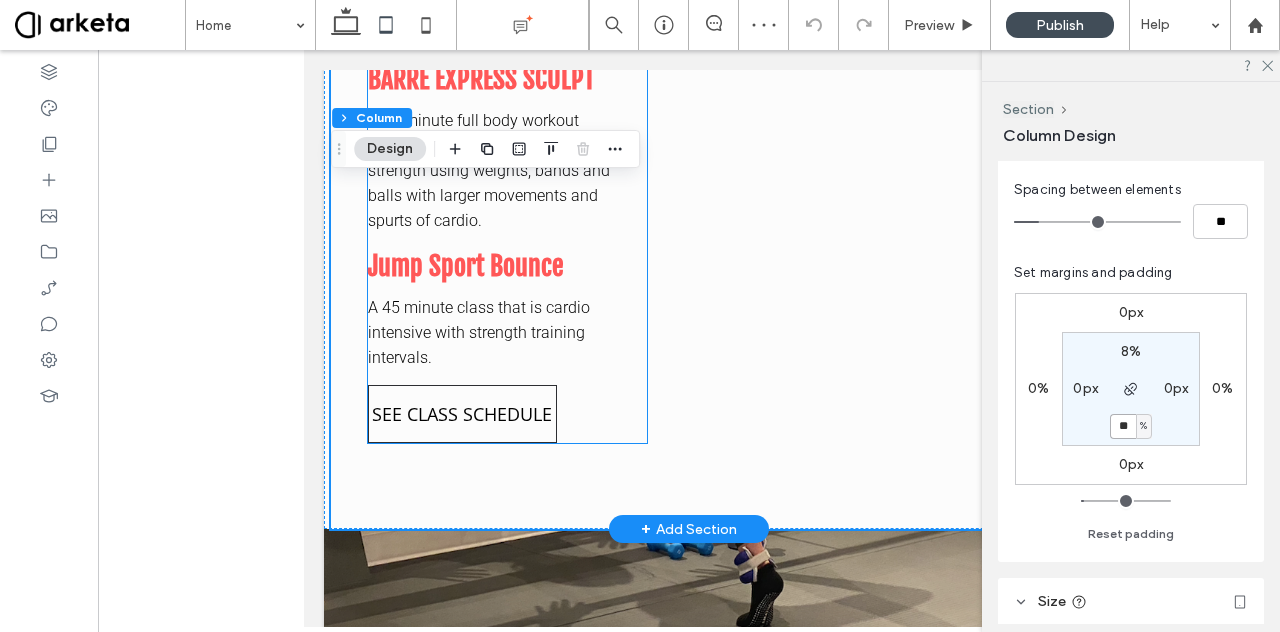 click on "SEE CLASS SCHEDULE" at bounding box center [462, 414] 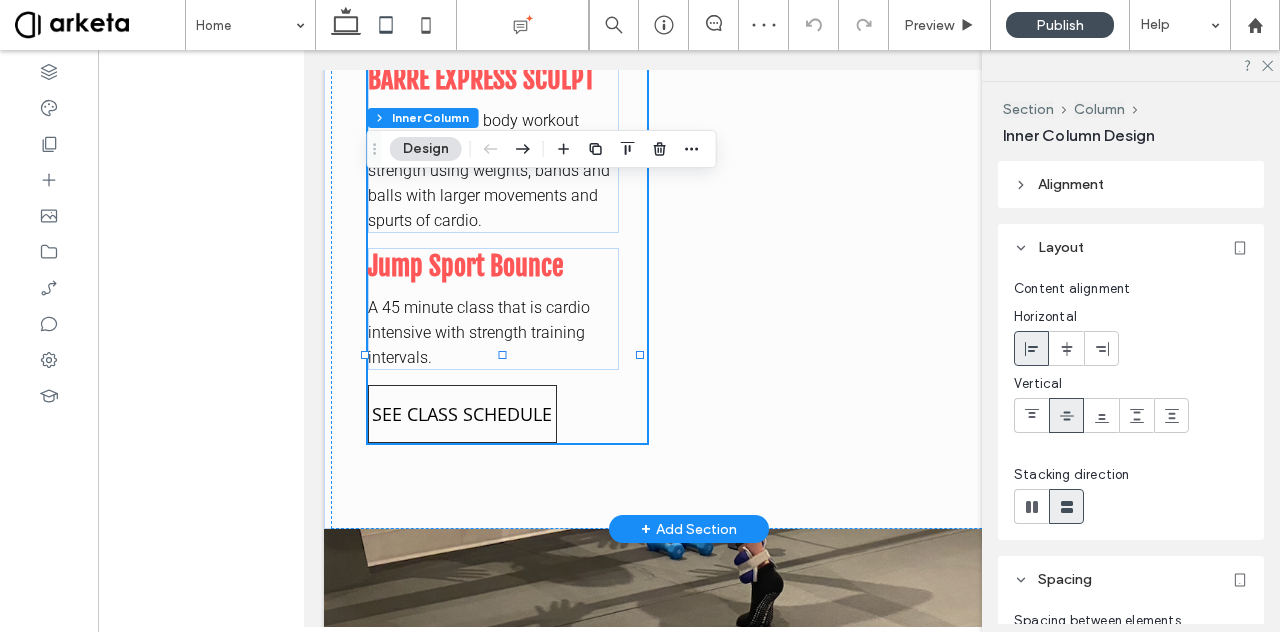 click on "SEE CLASS SCHEDULE" at bounding box center (462, 414) 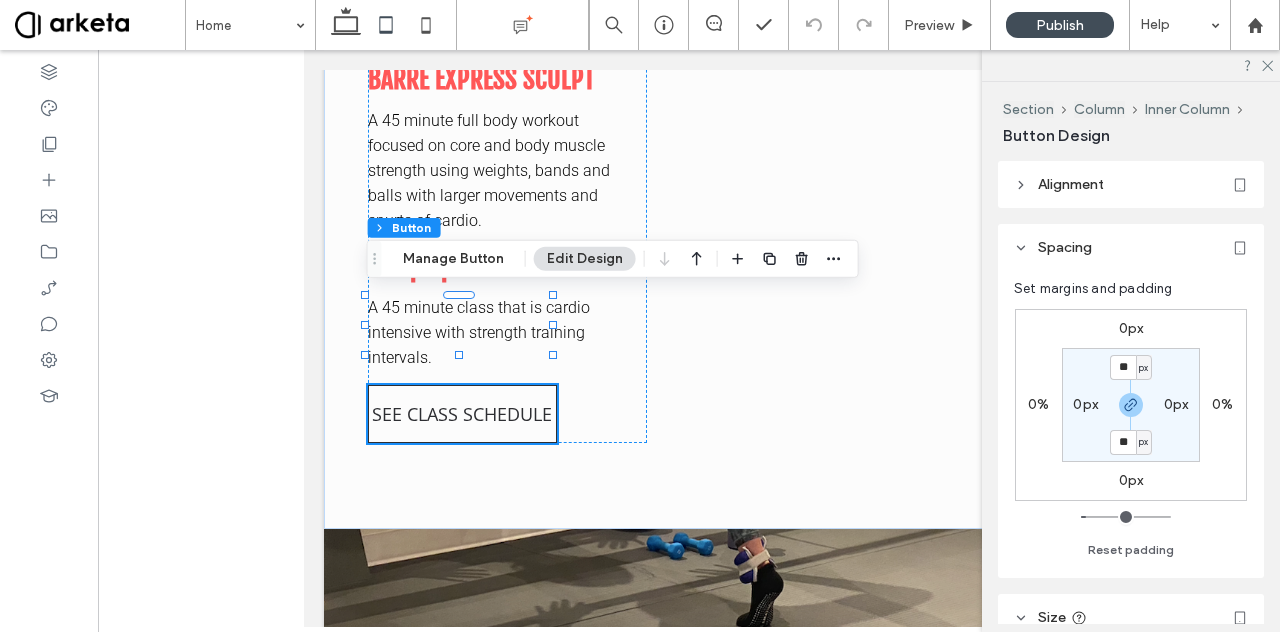 scroll, scrollTop: 44, scrollLeft: 0, axis: vertical 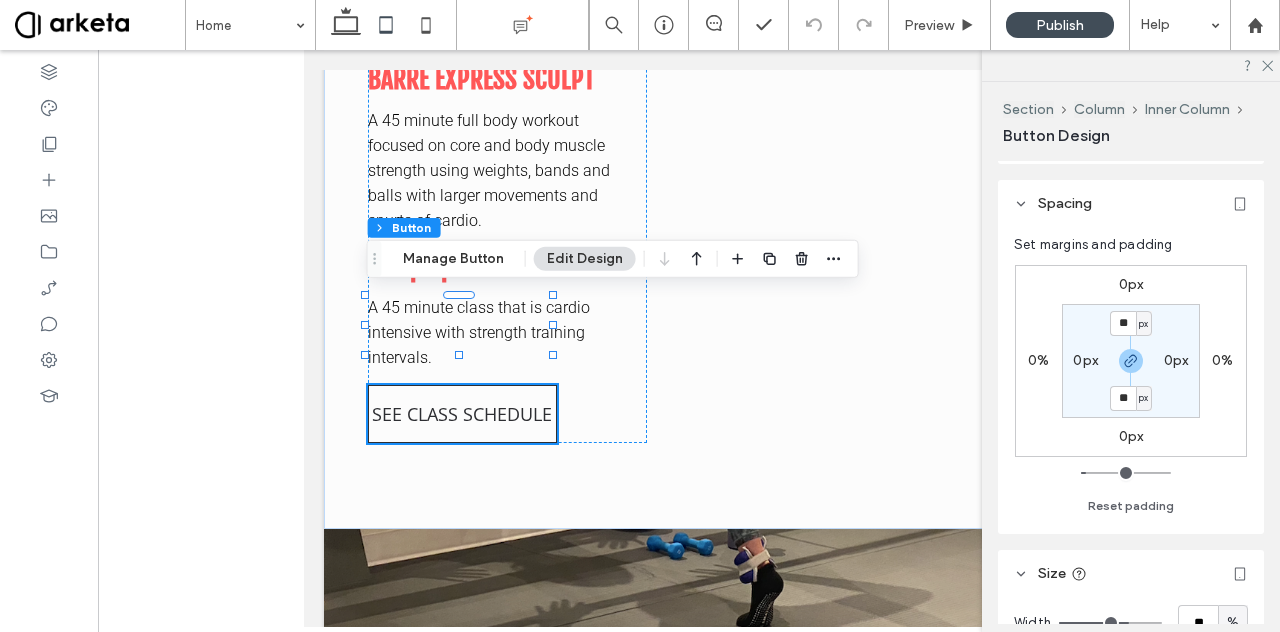 click on "px" at bounding box center [1143, 398] 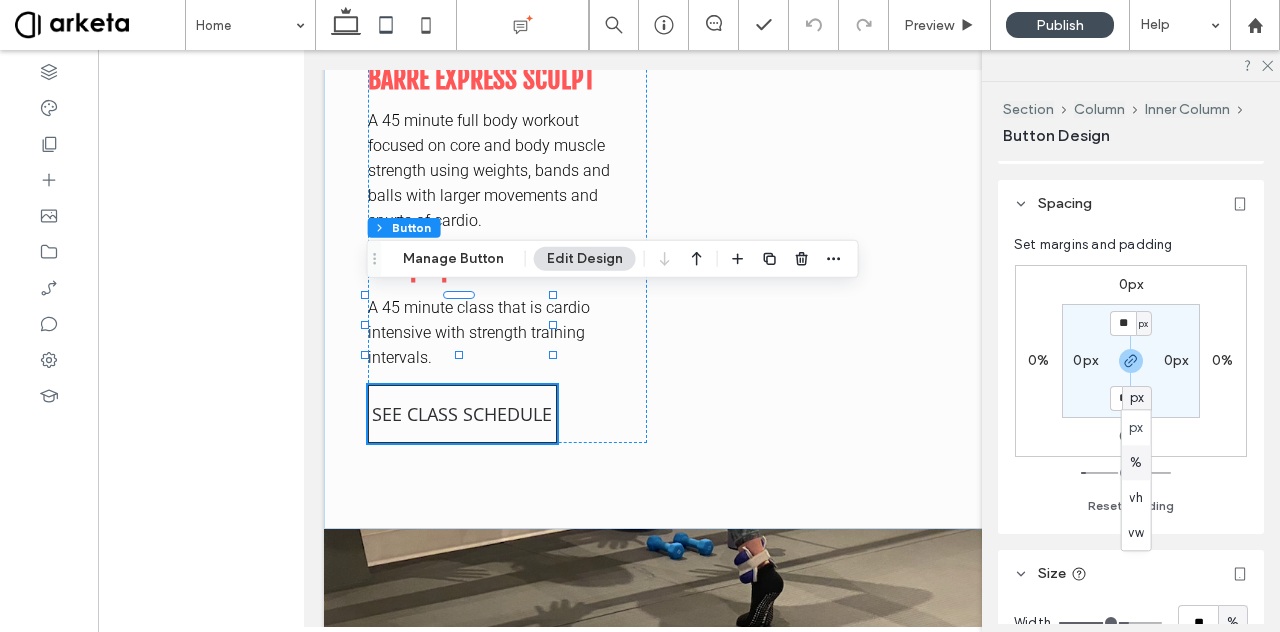 click on "%" at bounding box center [1136, 463] 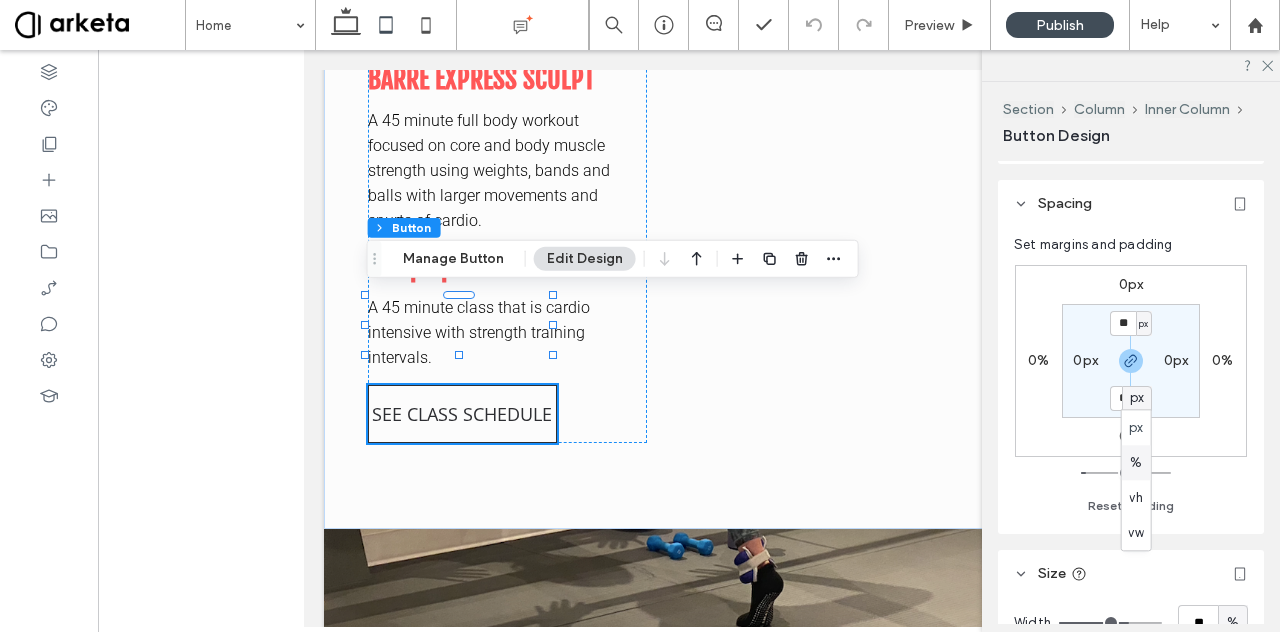 type on "*" 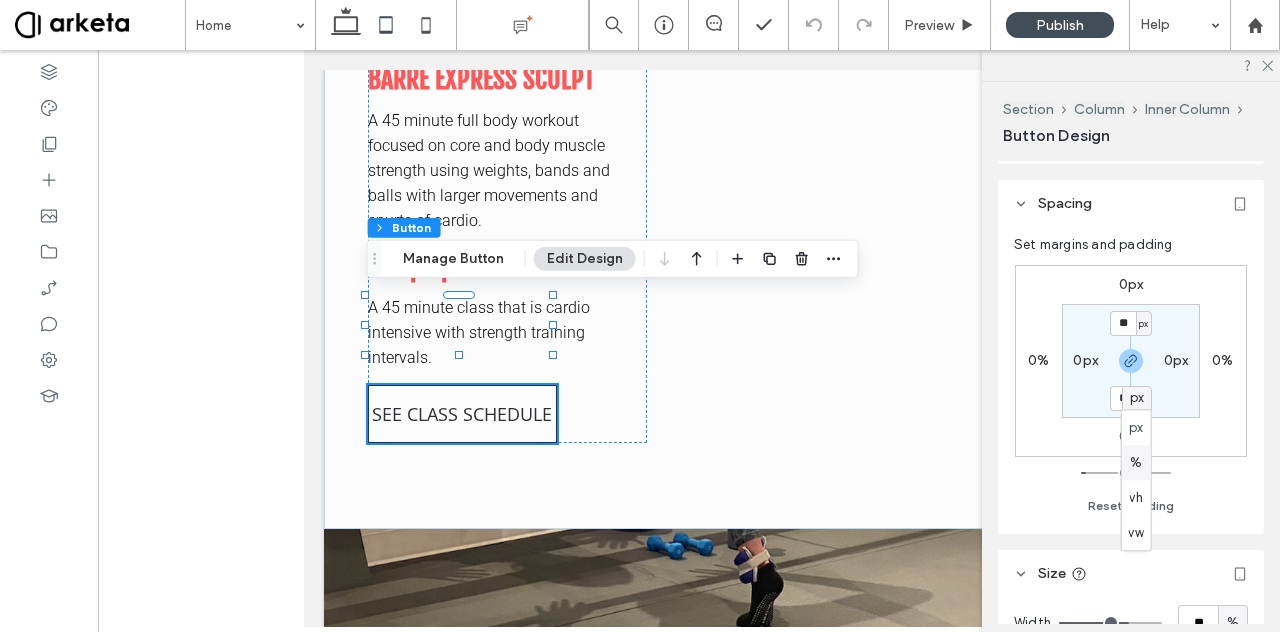type on "*" 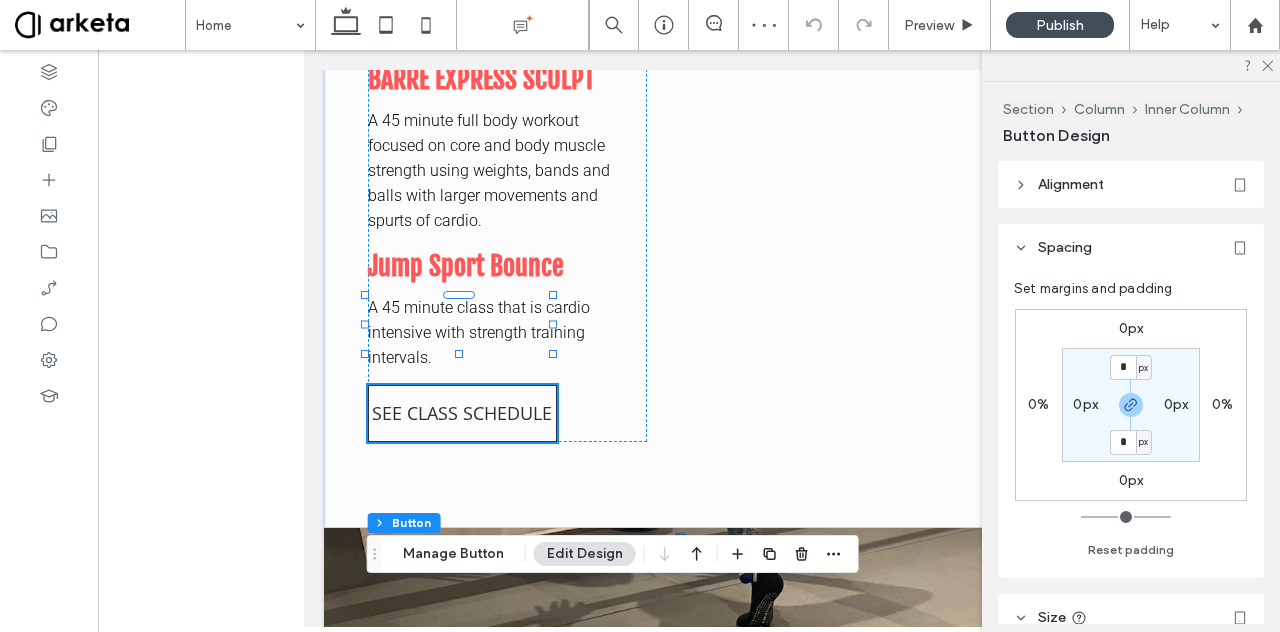 type on "*" 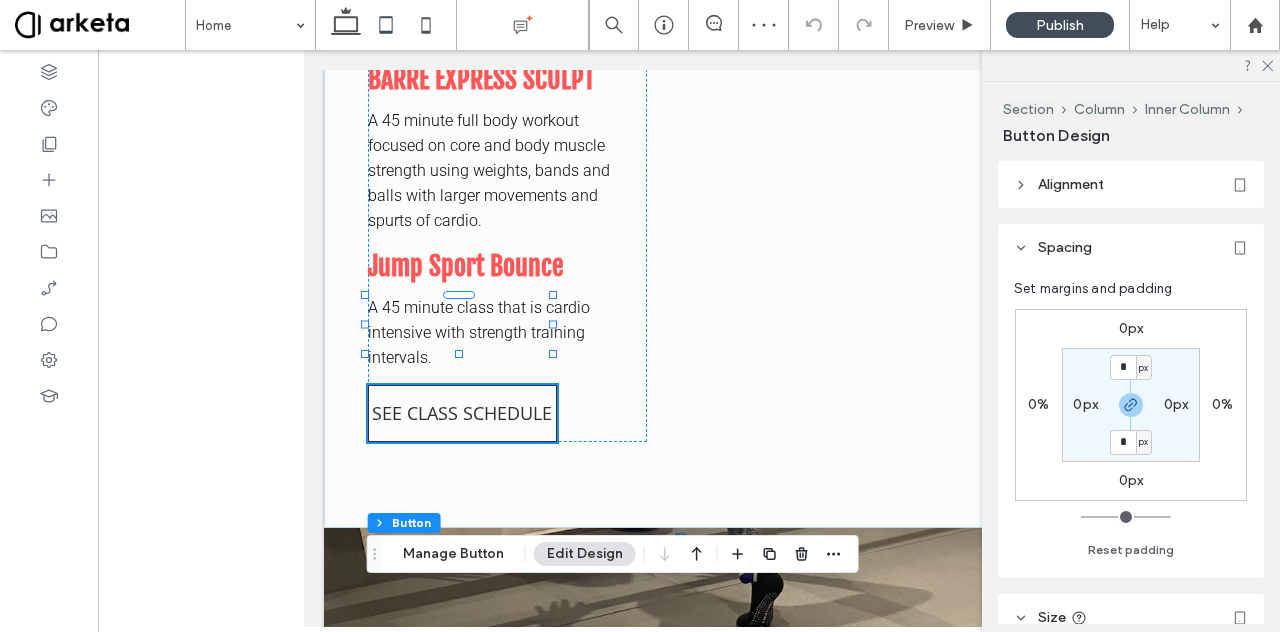 type on "**" 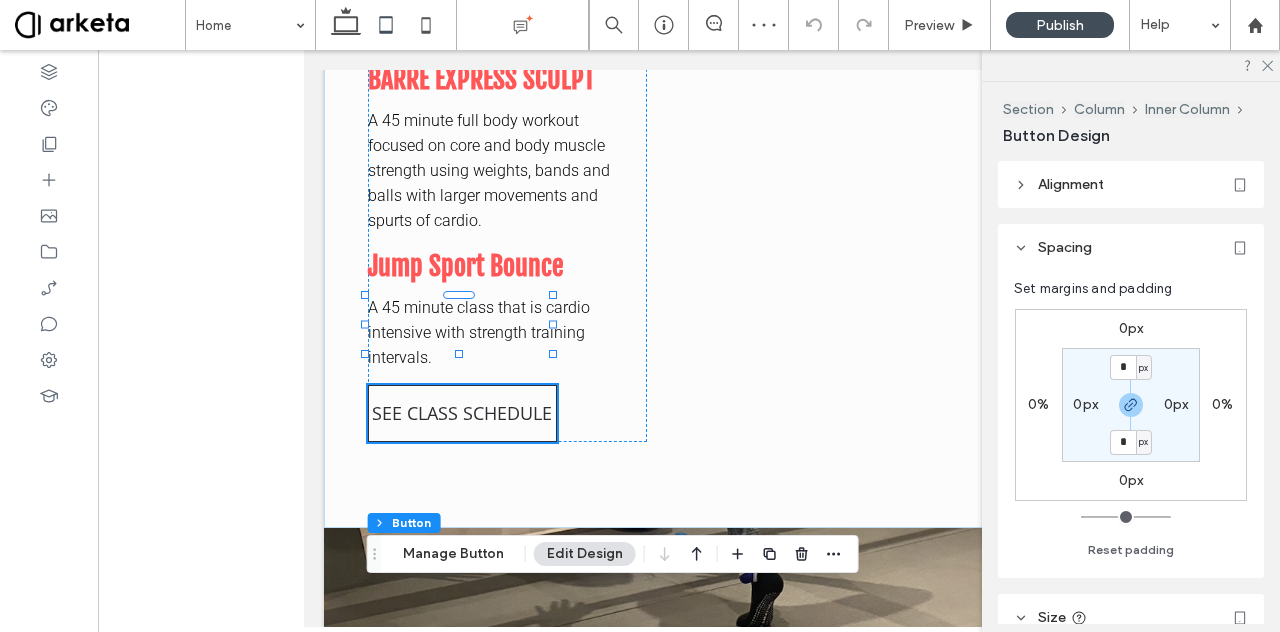 type on "**" 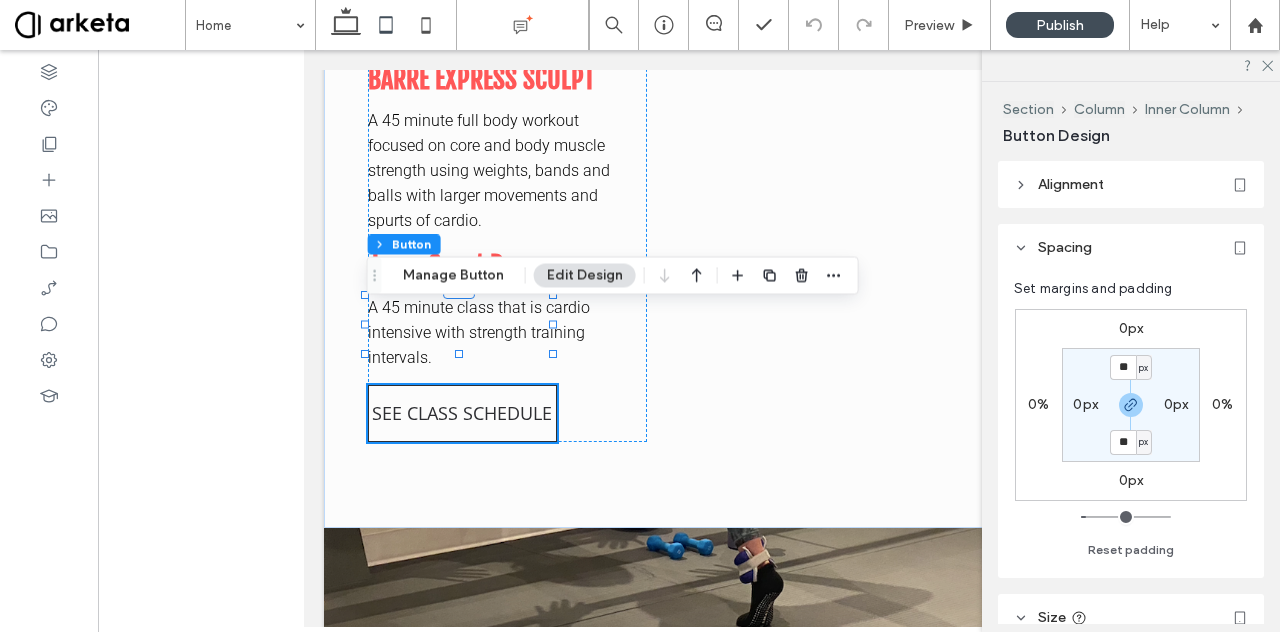 click on "px" at bounding box center [1143, 442] 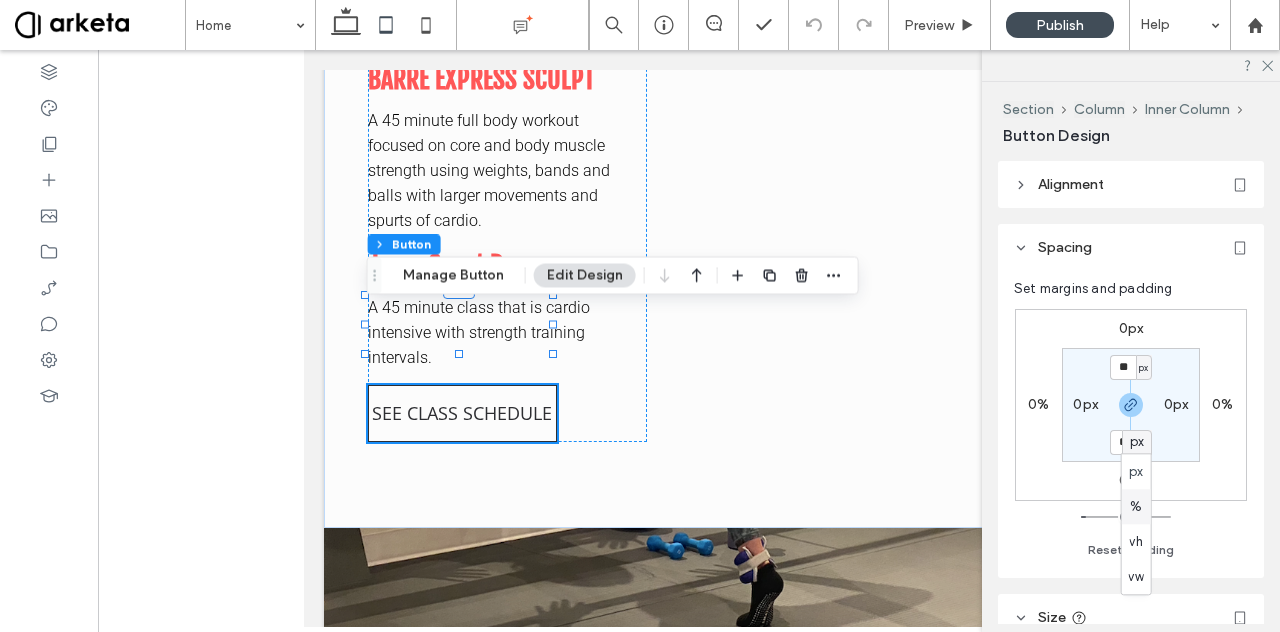 click on "%" at bounding box center [1136, 506] 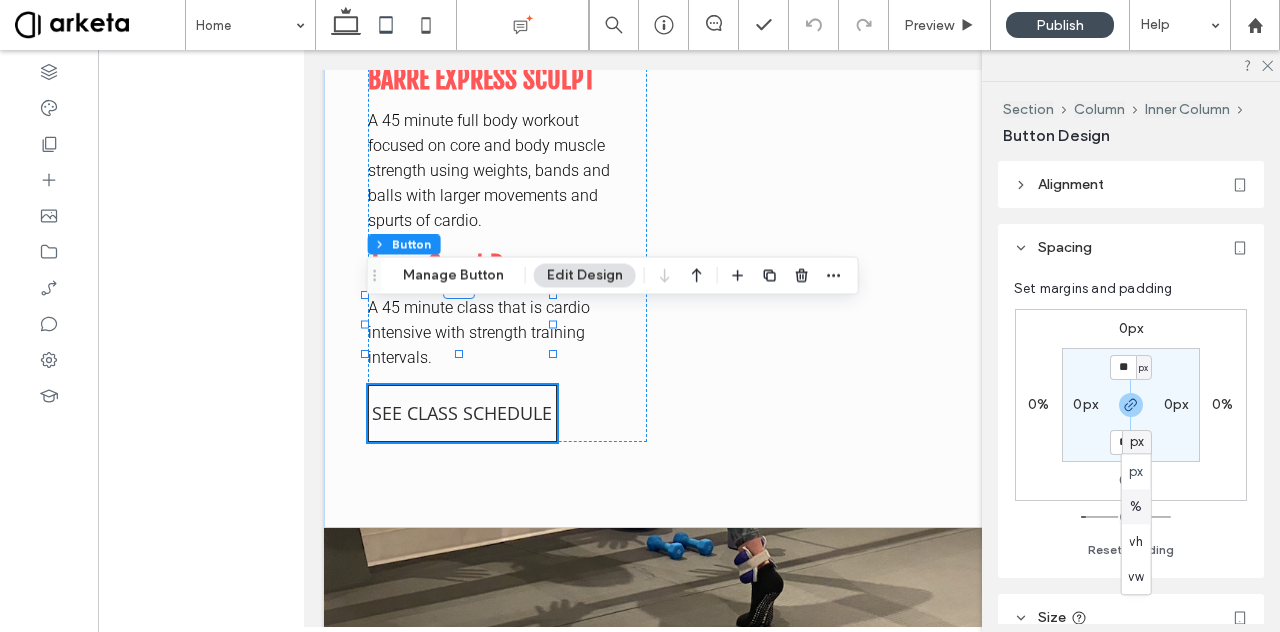 type on "*" 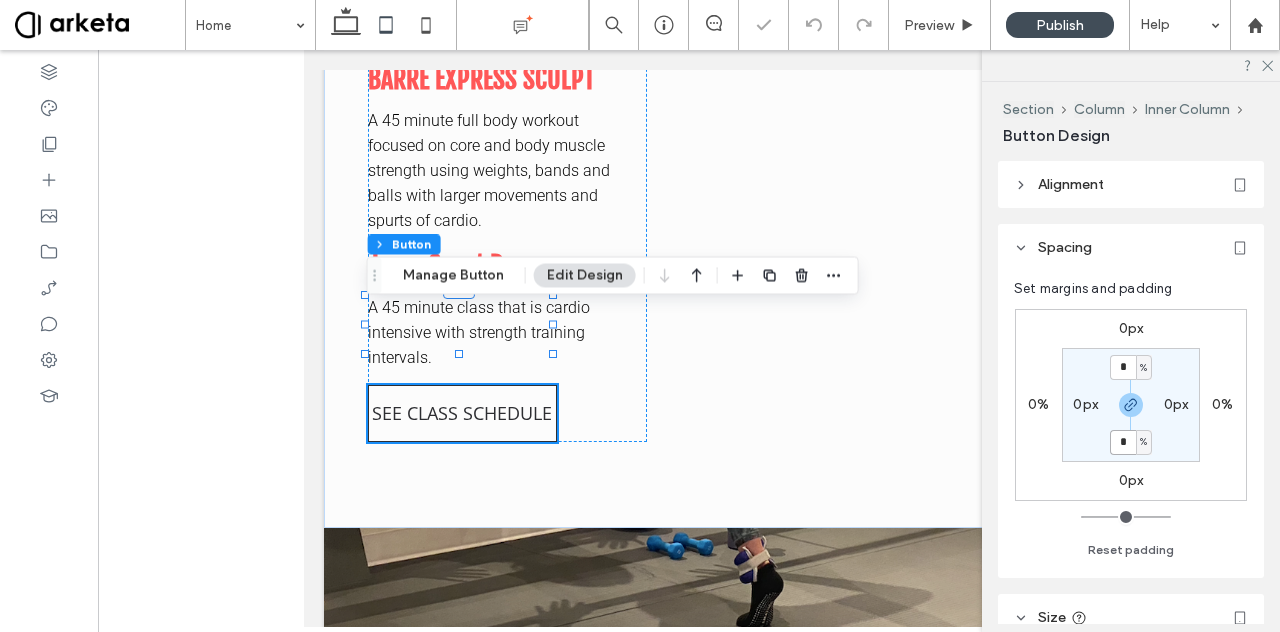 click on "*" at bounding box center [1123, 442] 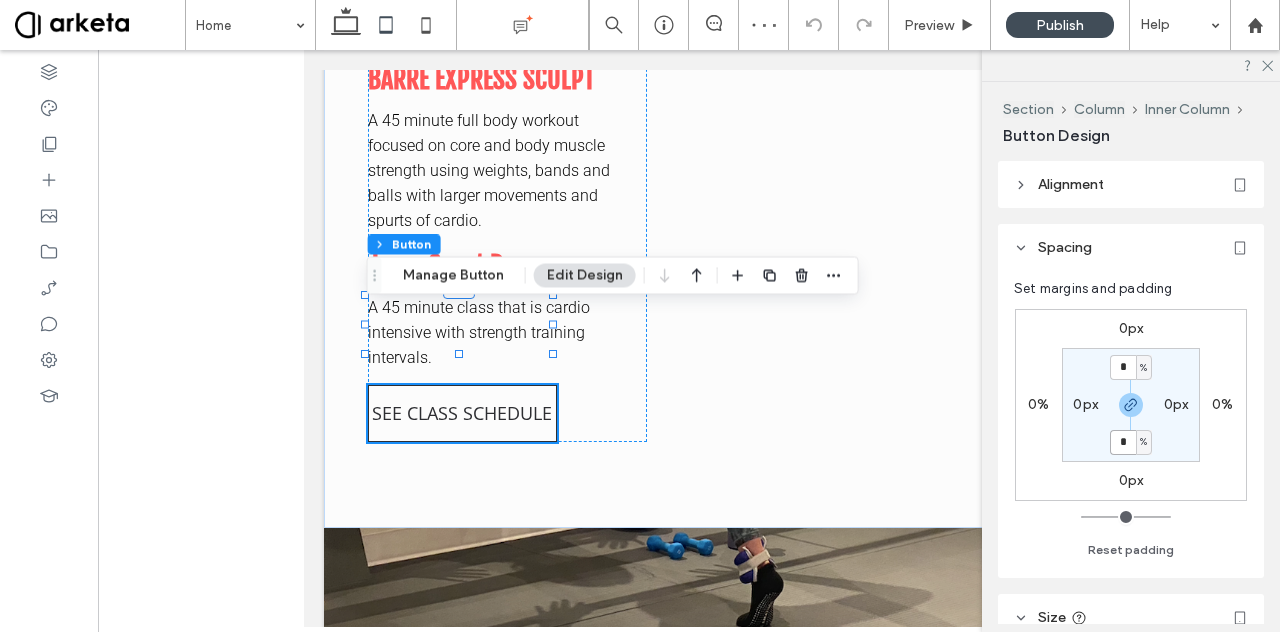 type on "*" 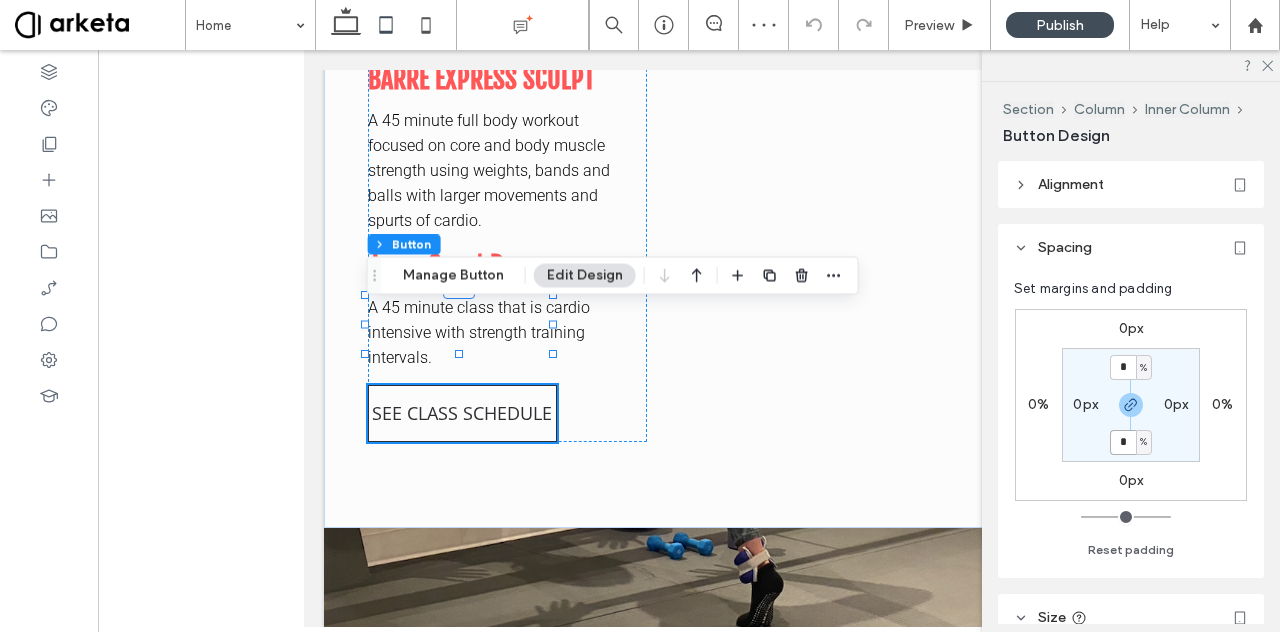 type on "*" 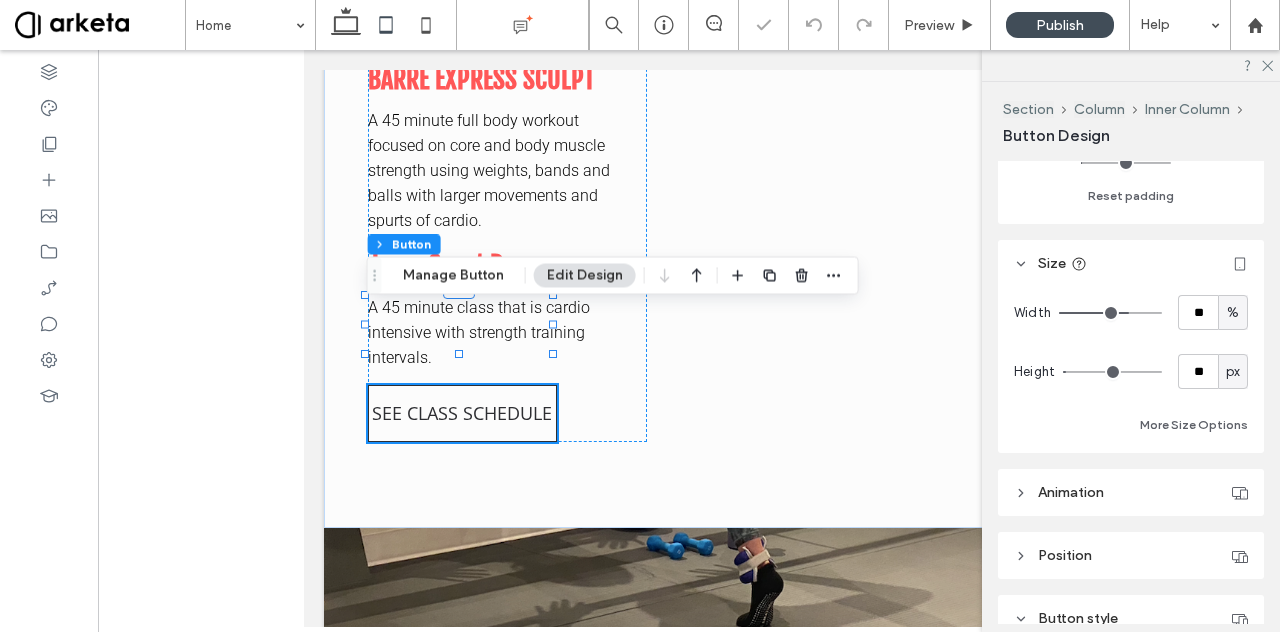 scroll, scrollTop: 355, scrollLeft: 0, axis: vertical 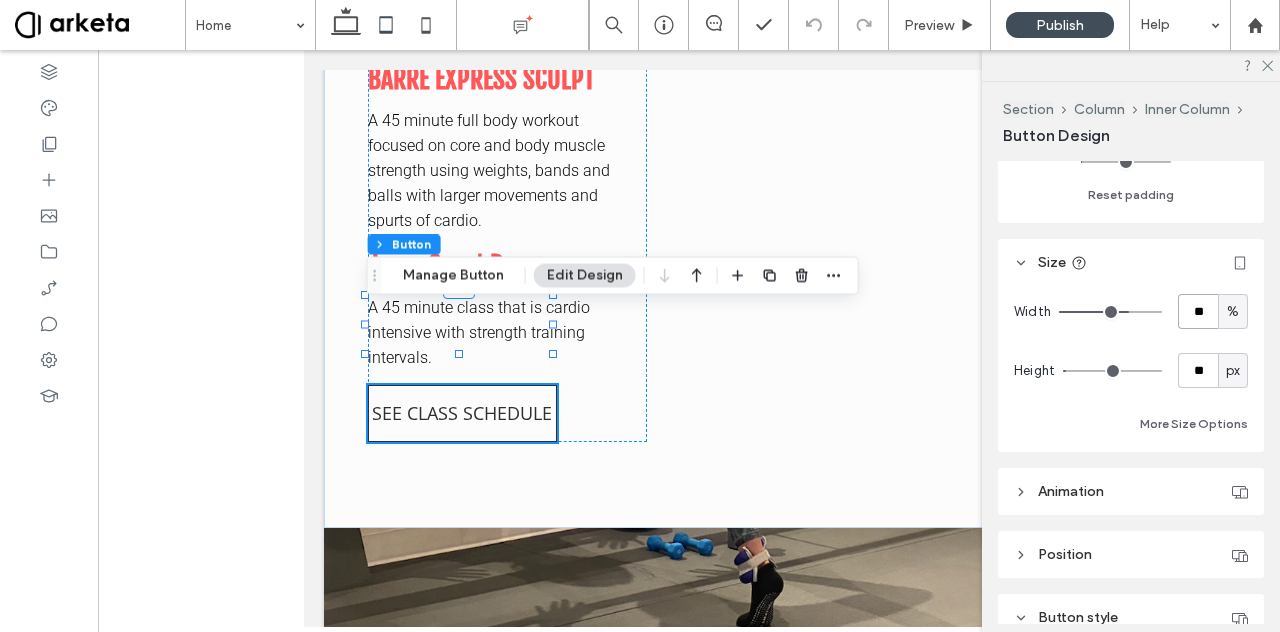 click on "**" at bounding box center (1198, 311) 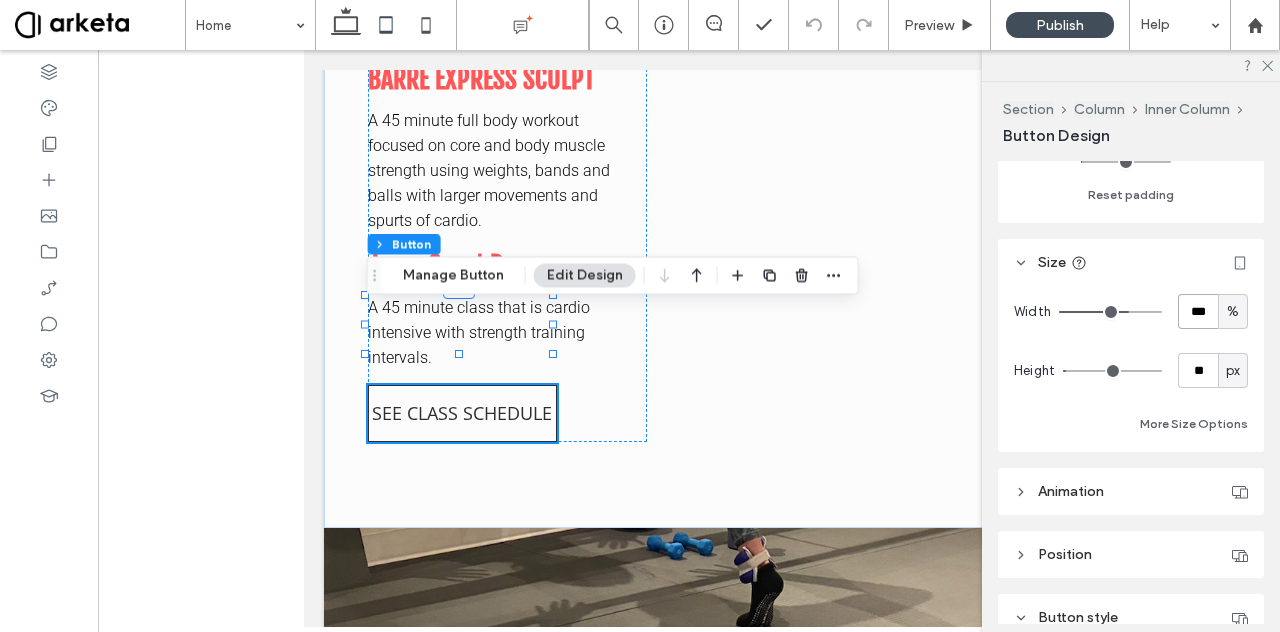 type on "***" 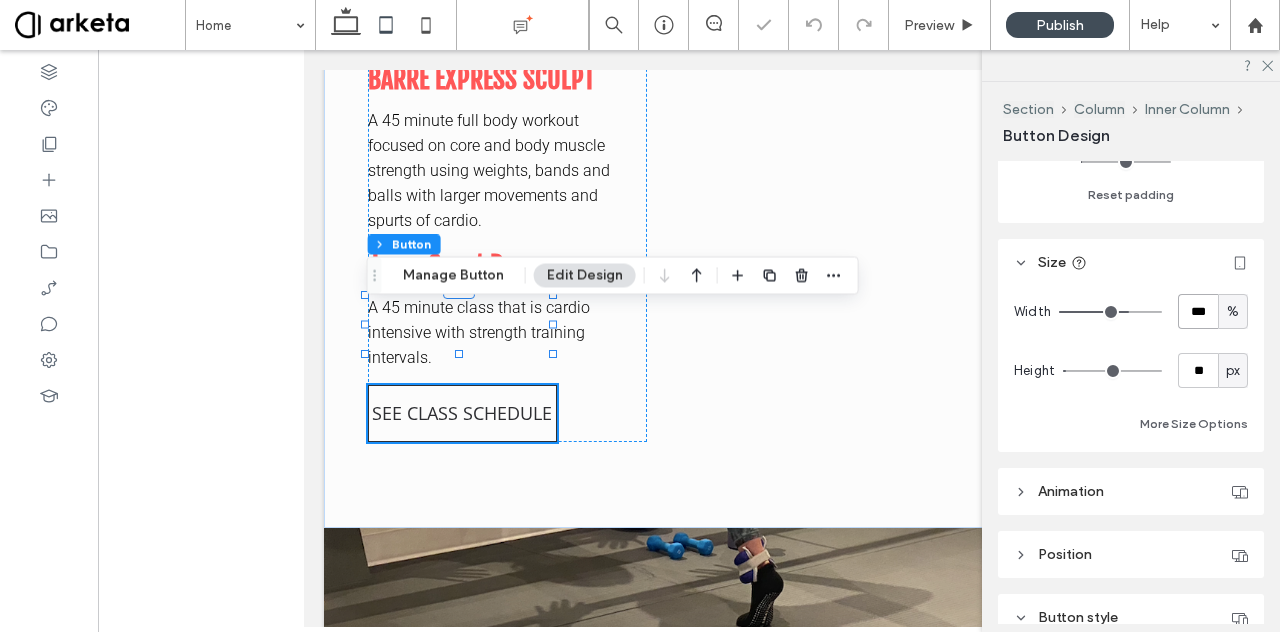 type on "***" 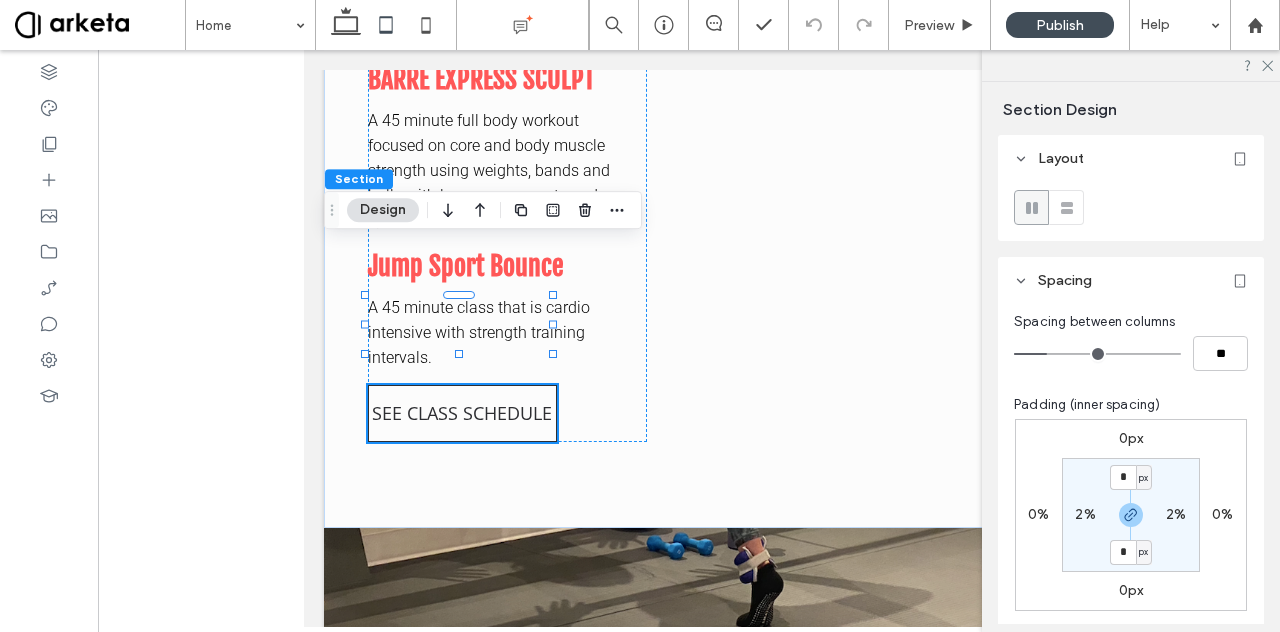 click on "0px 0% 0px 0% * px 2% * px 2%" at bounding box center [1131, 515] 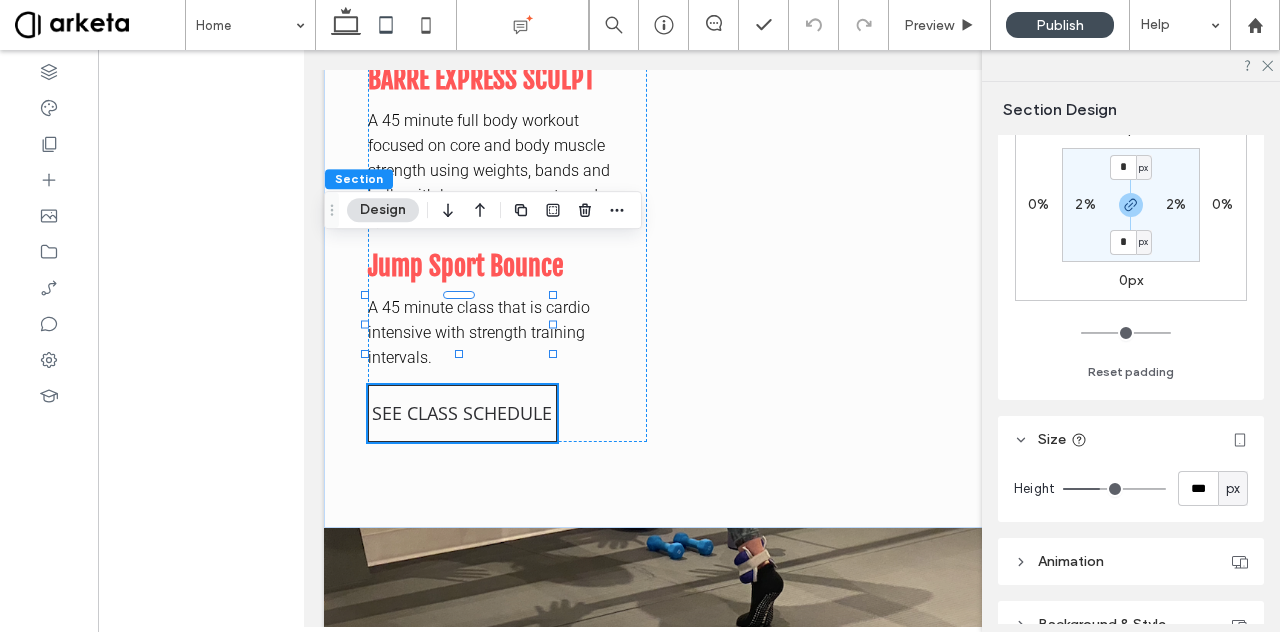 scroll, scrollTop: 412, scrollLeft: 0, axis: vertical 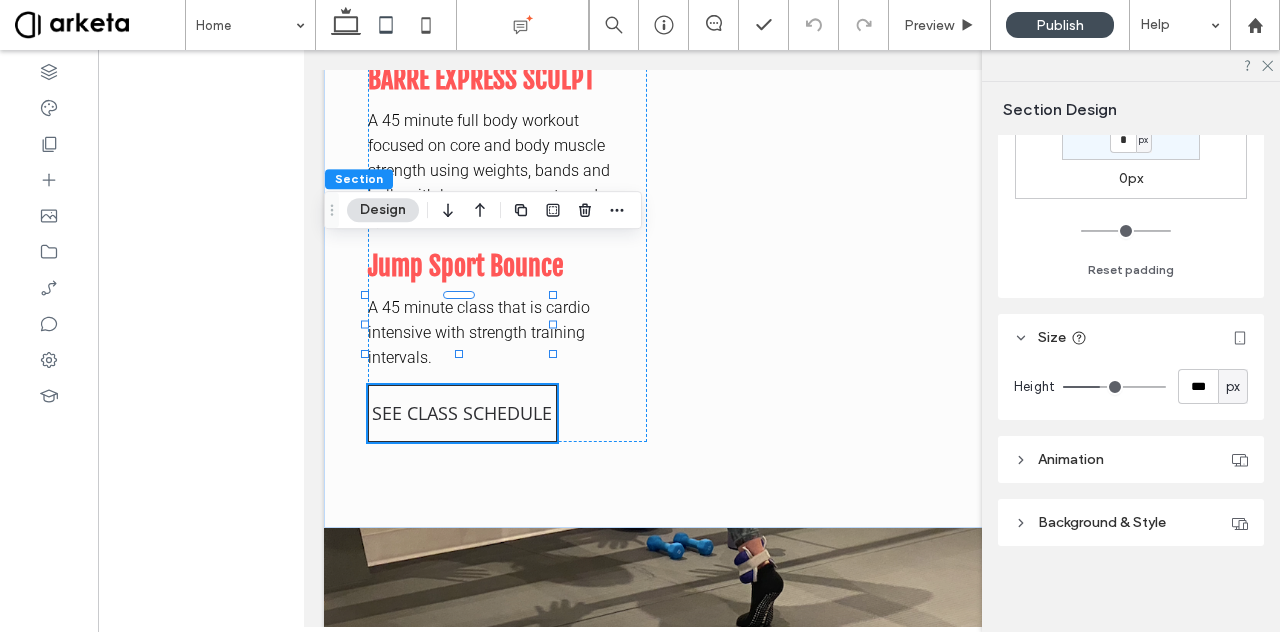 click on "px" at bounding box center [1233, 387] 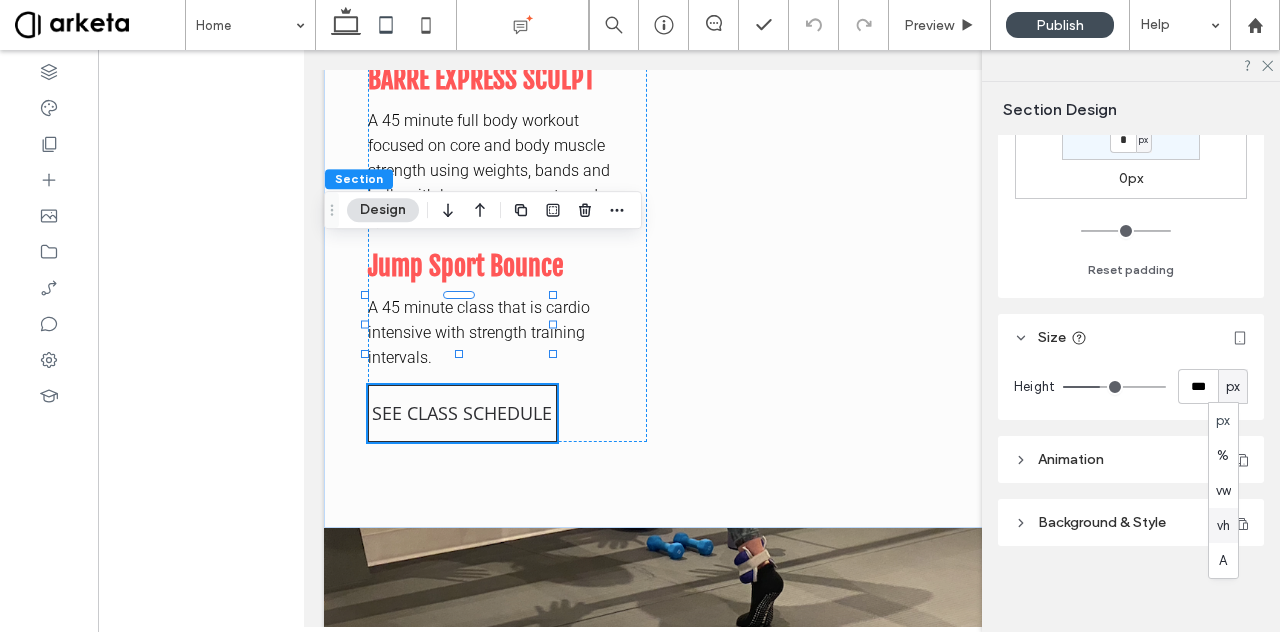 click on "vh" at bounding box center [1223, 526] 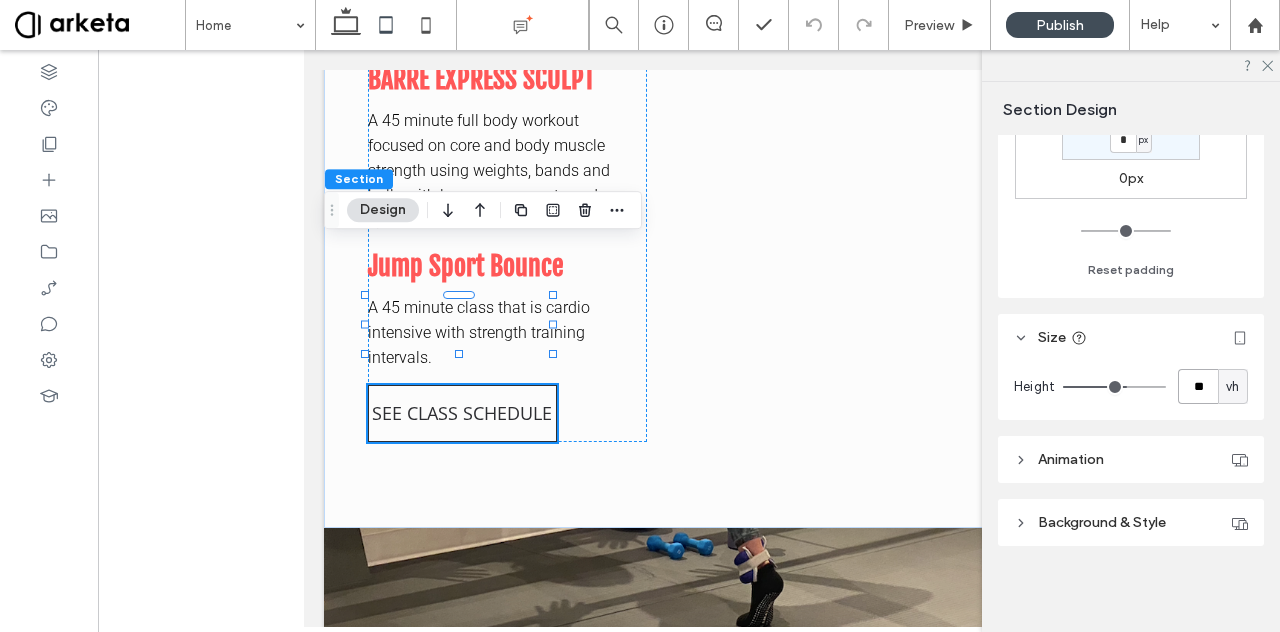 click on "**" at bounding box center [1198, 386] 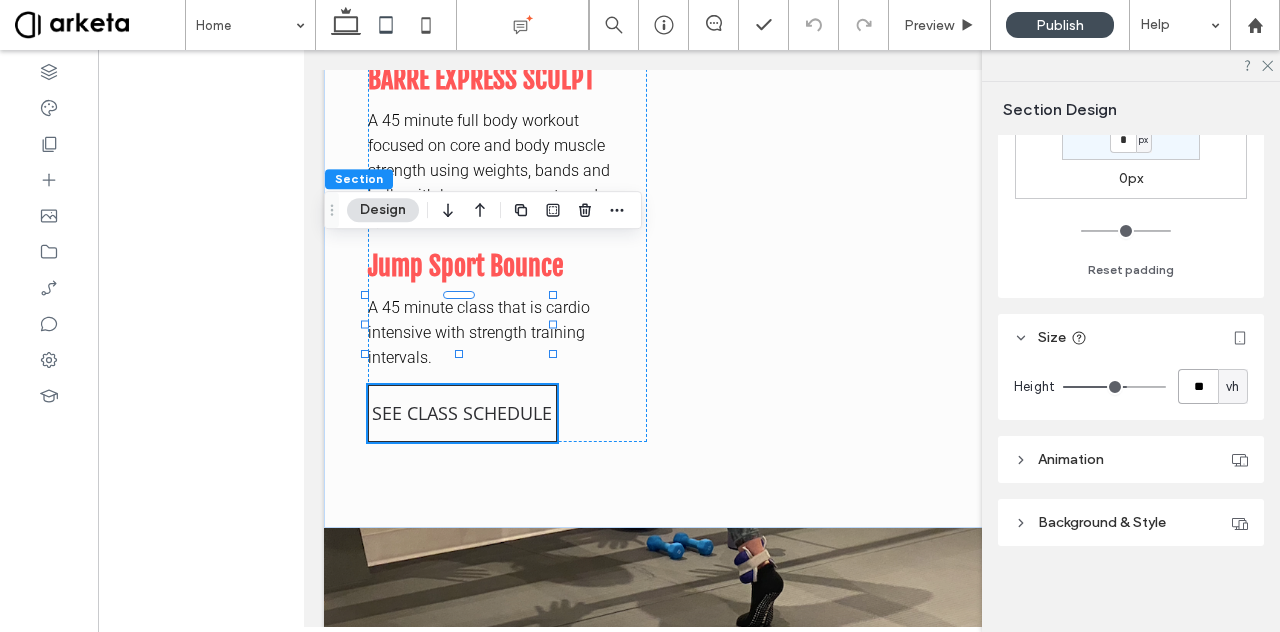 type on "**" 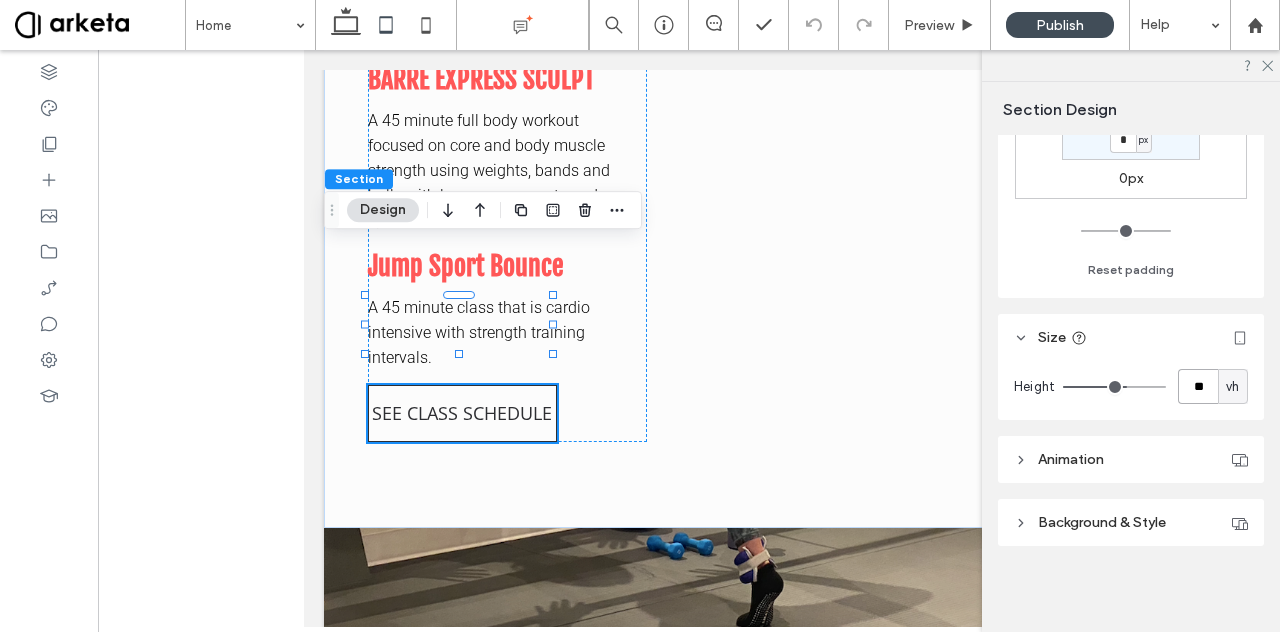 type on "**" 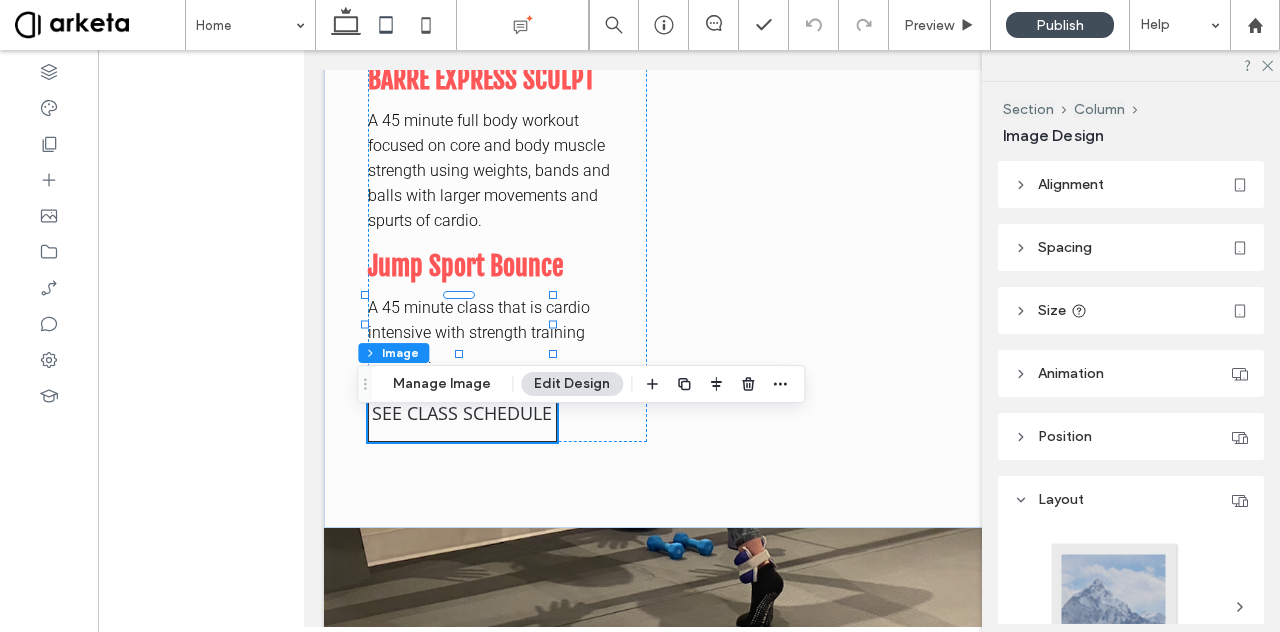 click on "Alignment" at bounding box center (1071, 184) 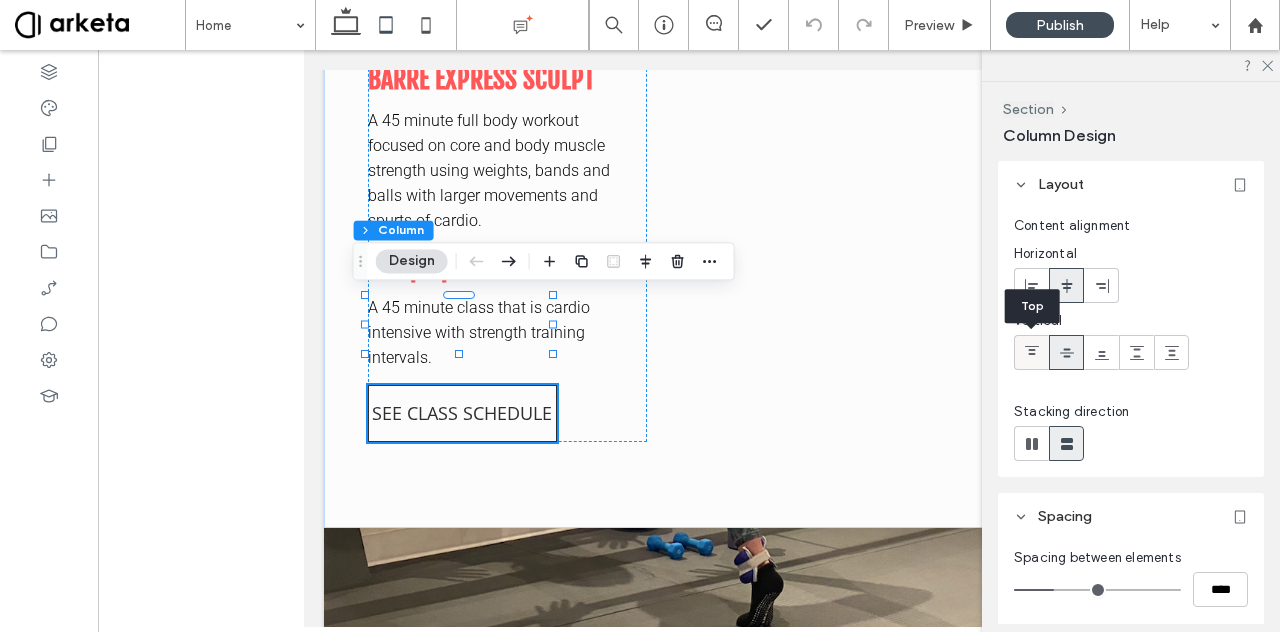 click at bounding box center (1032, 352) 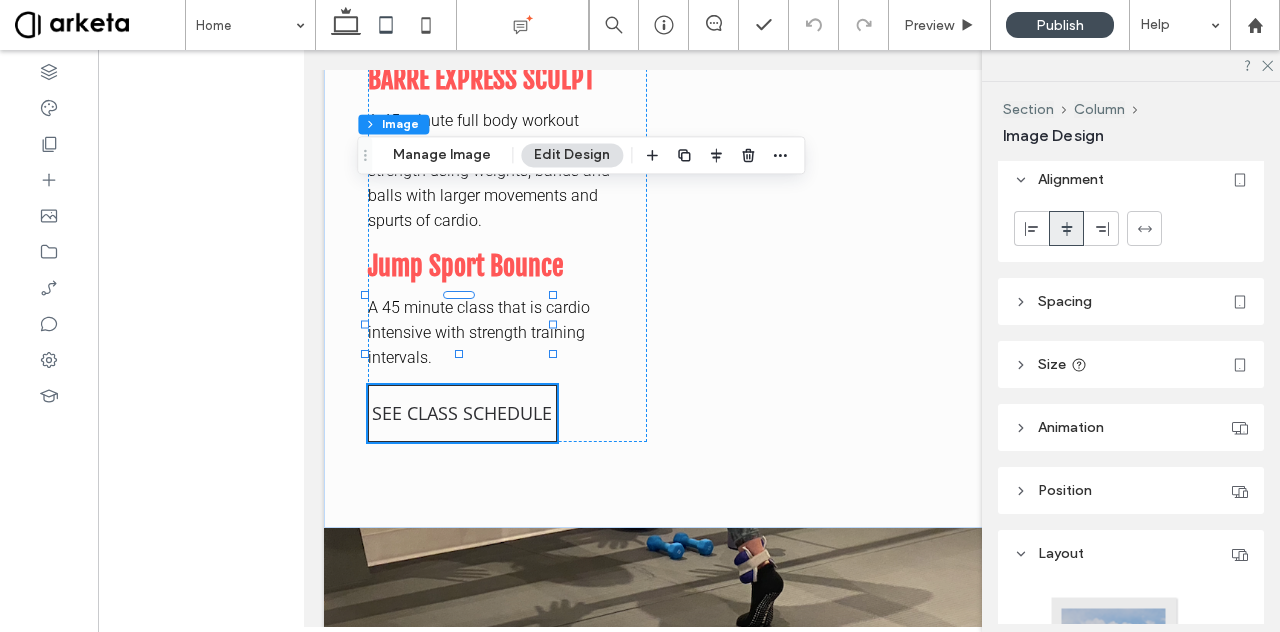 scroll, scrollTop: 4, scrollLeft: 0, axis: vertical 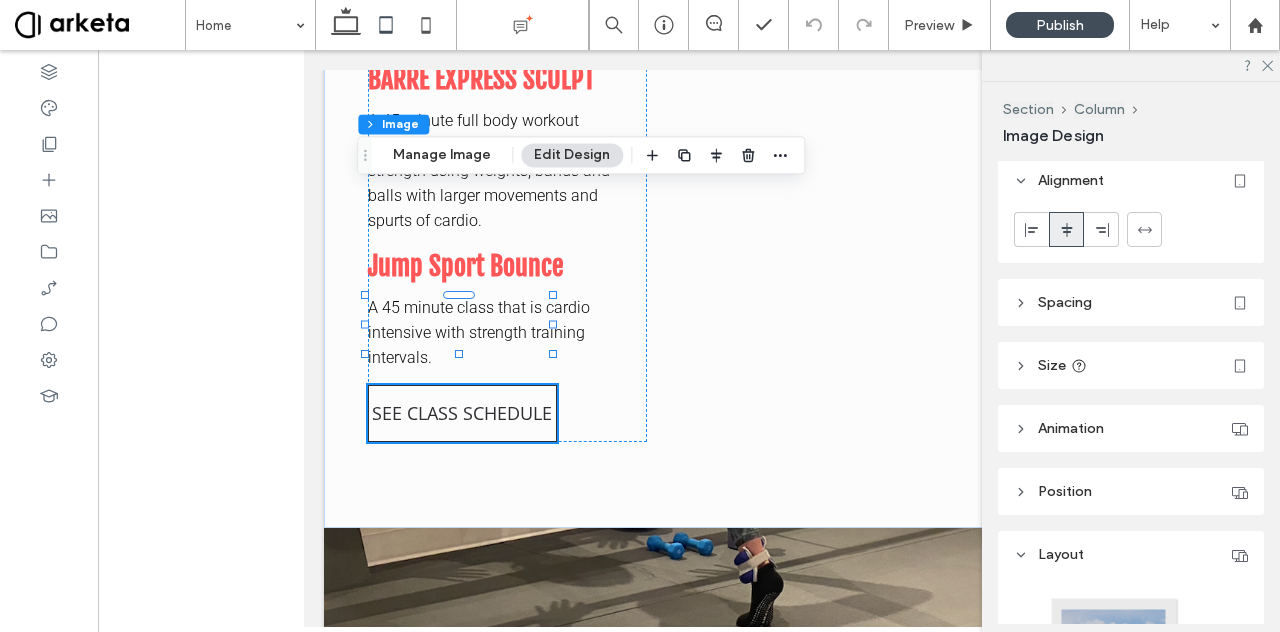 click 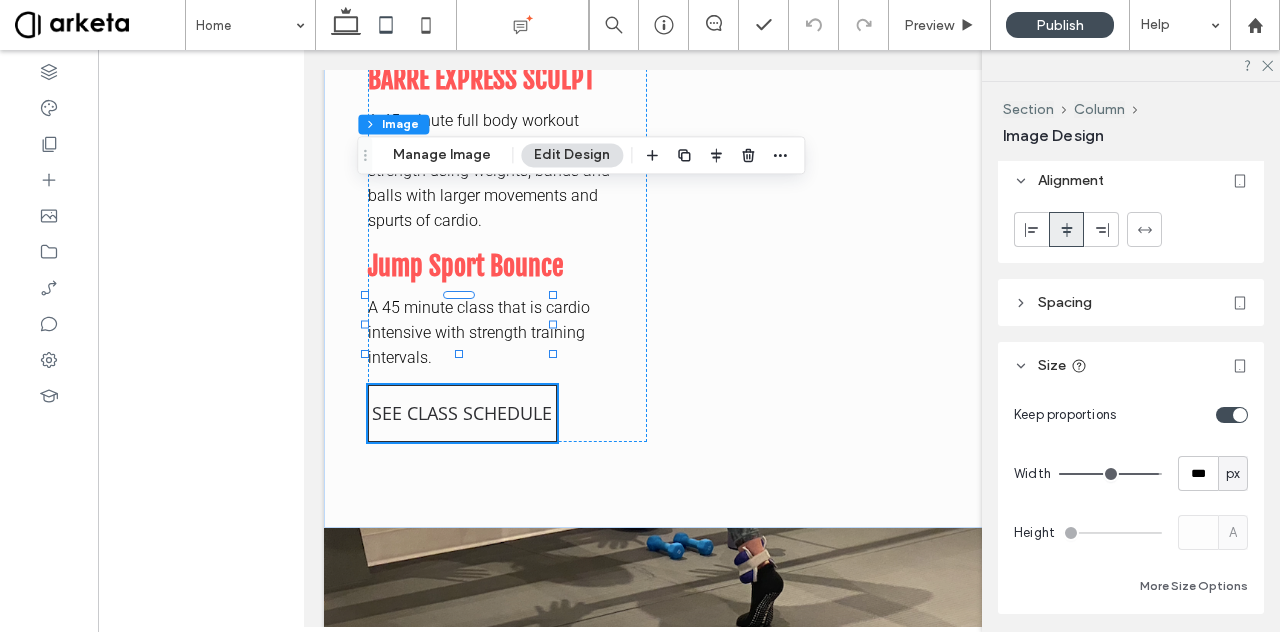 click on "px" at bounding box center (1233, 474) 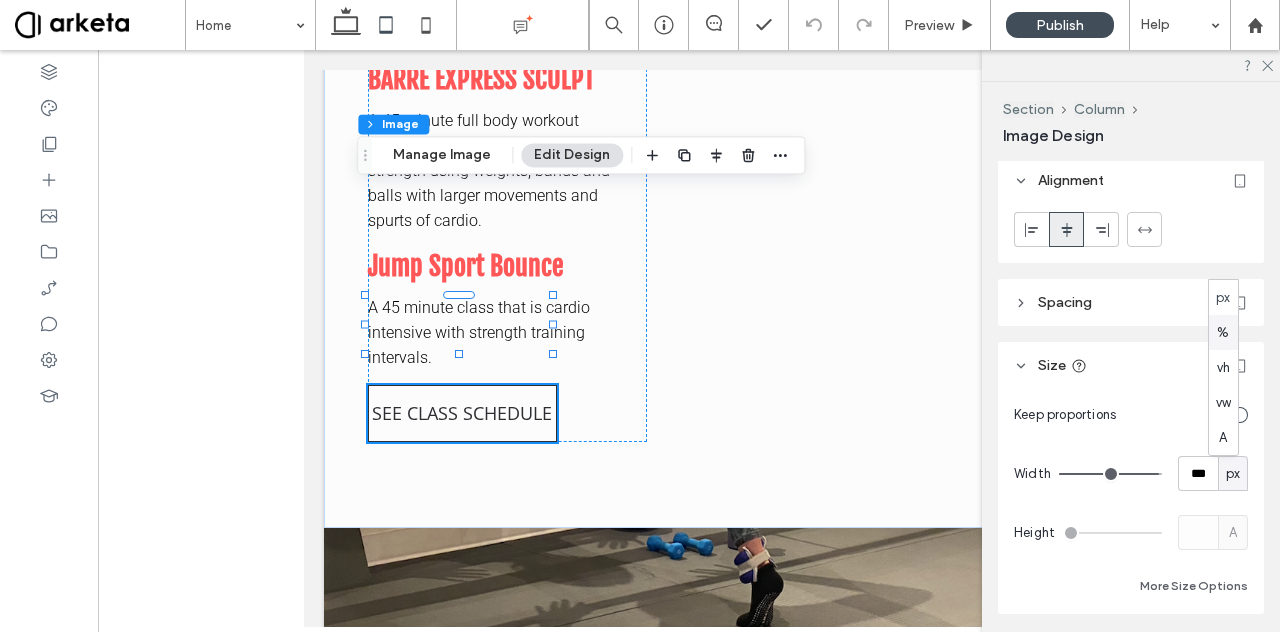 click on "%" at bounding box center (1223, 333) 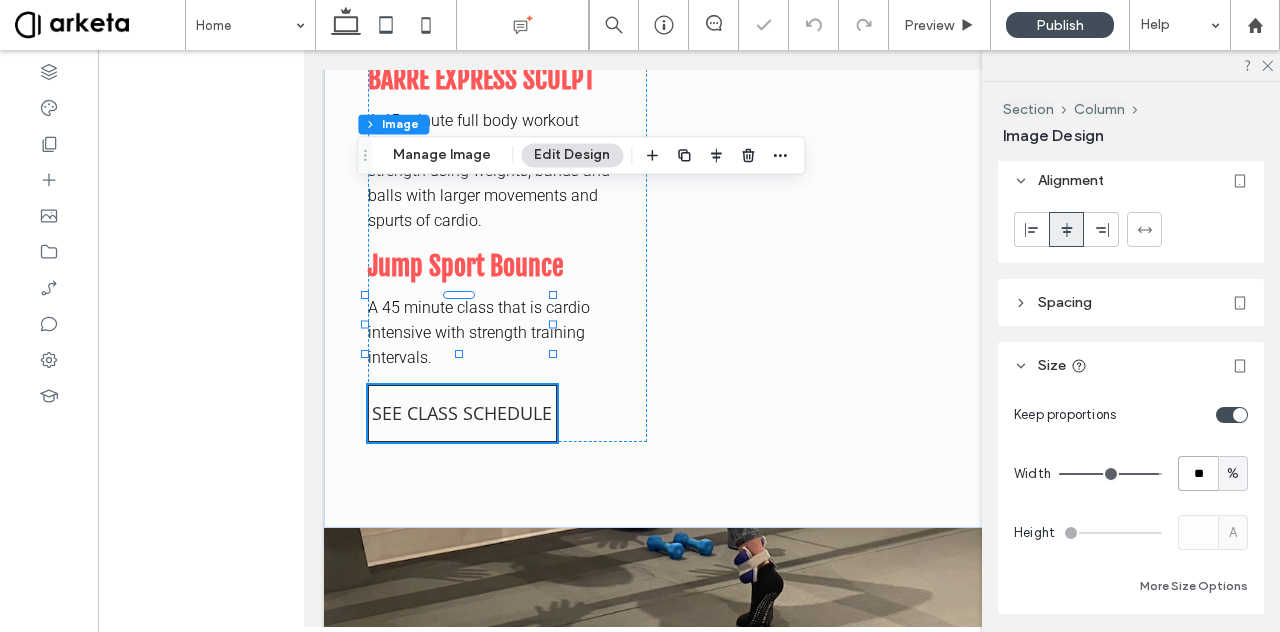click on "**" at bounding box center (1198, 473) 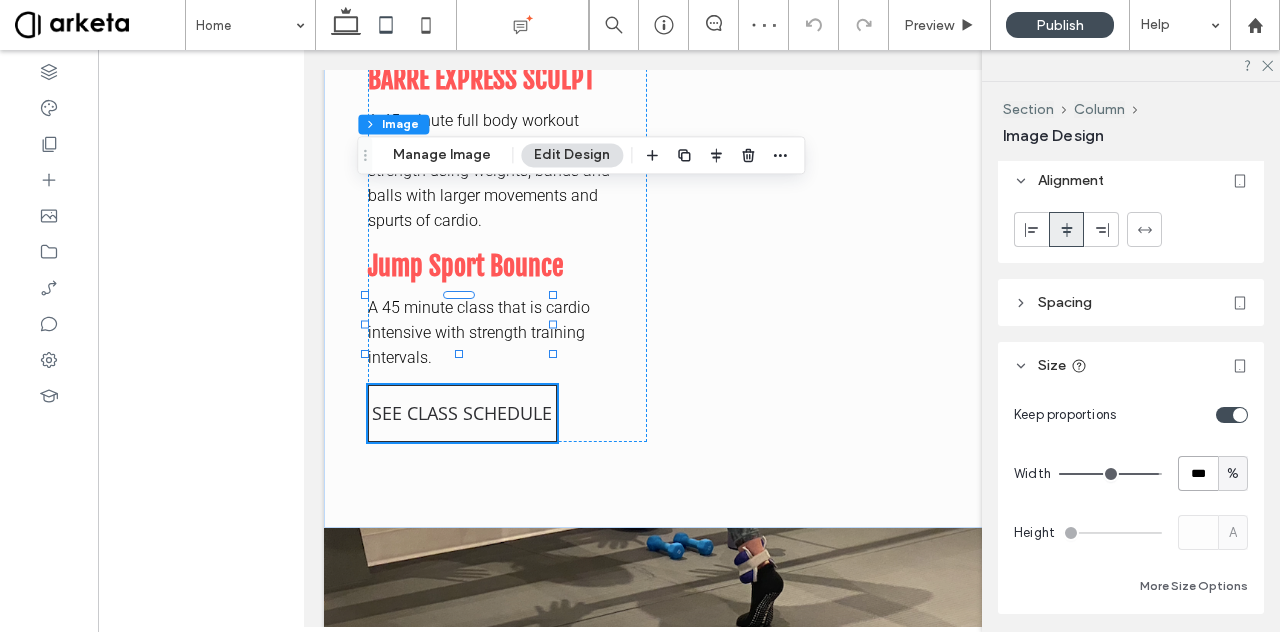 type on "***" 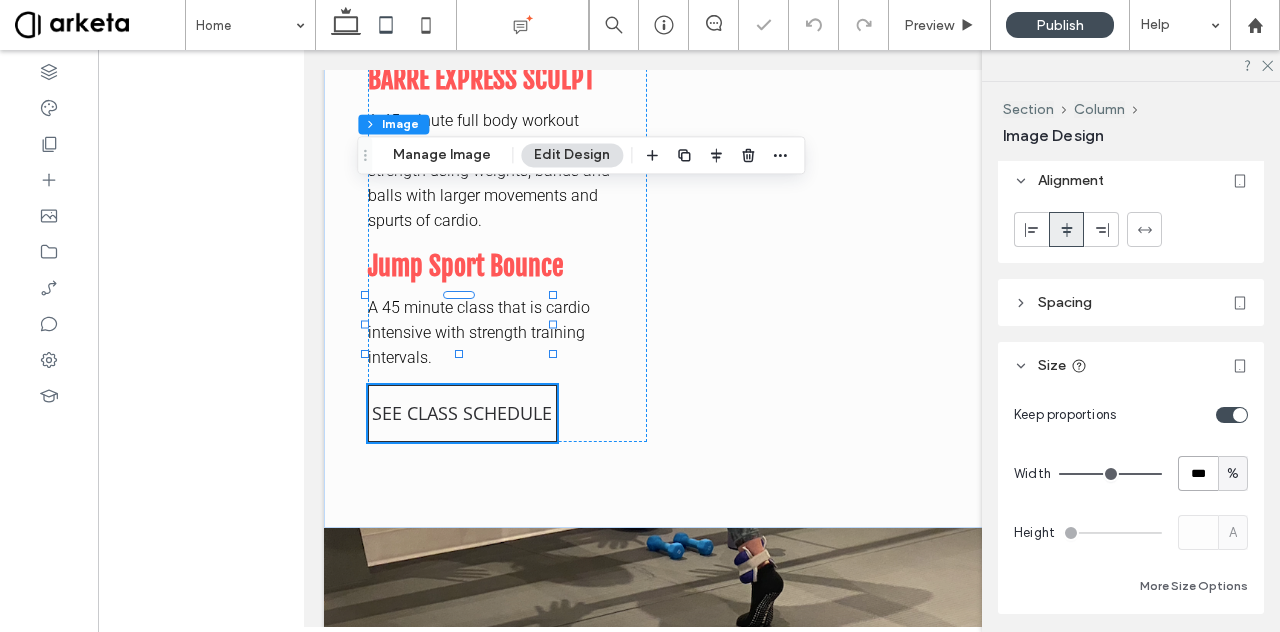 type on "***" 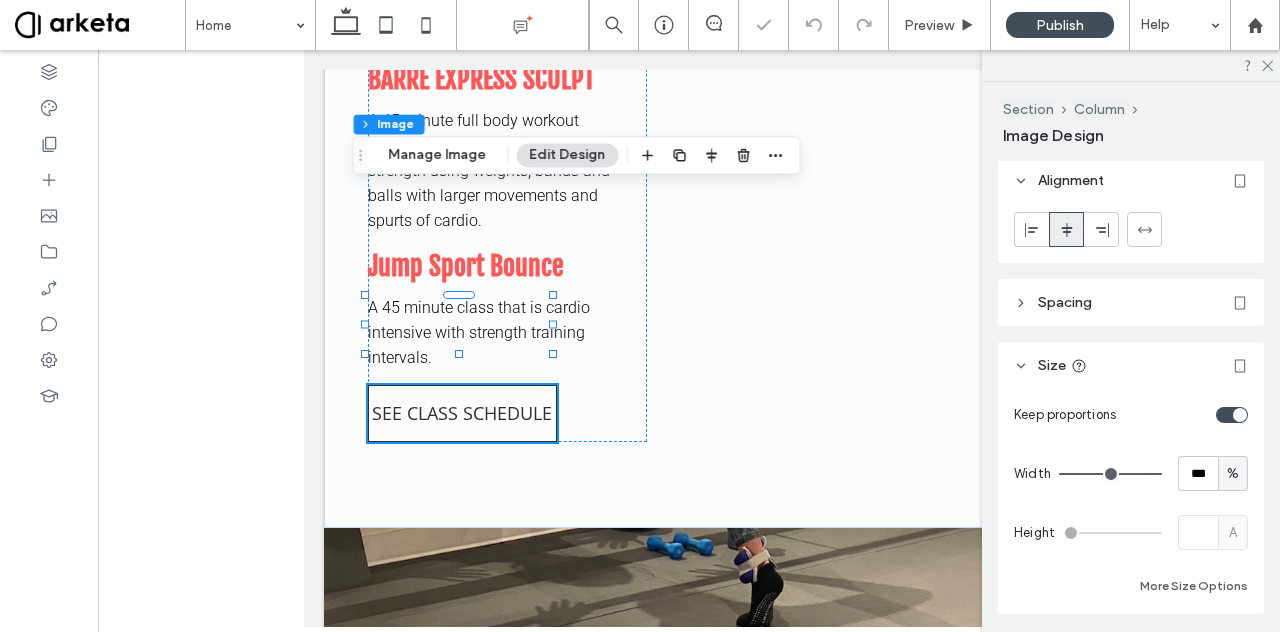click on "Spacing" at bounding box center (1131, 302) 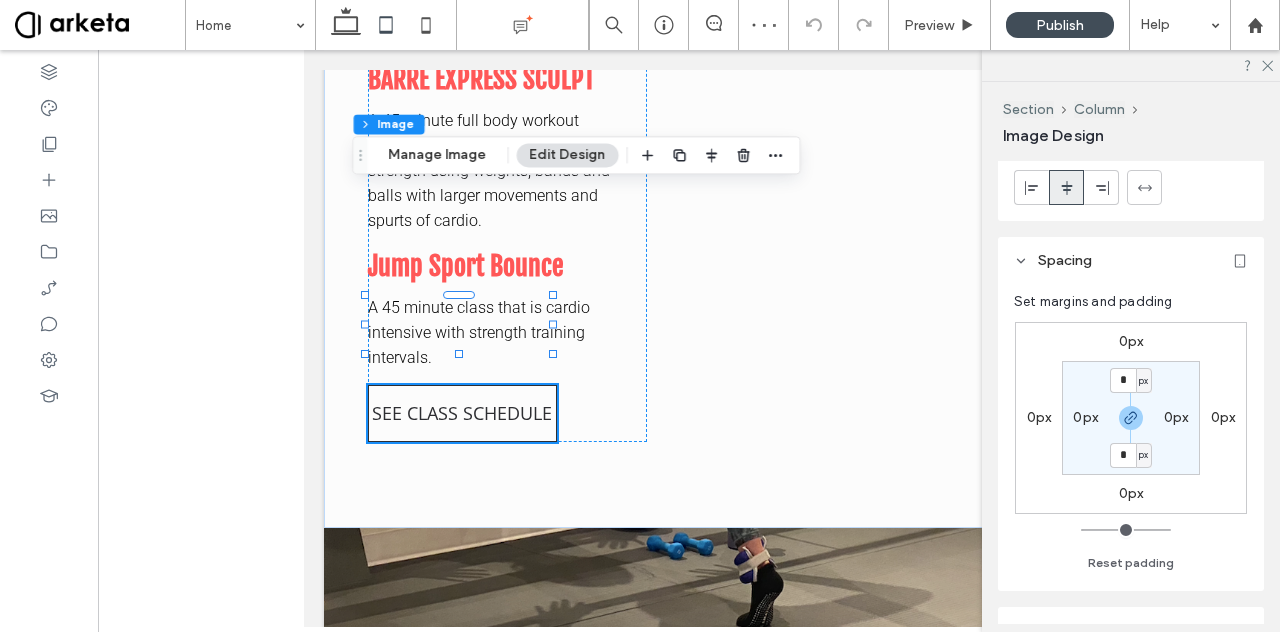 scroll, scrollTop: 45, scrollLeft: 0, axis: vertical 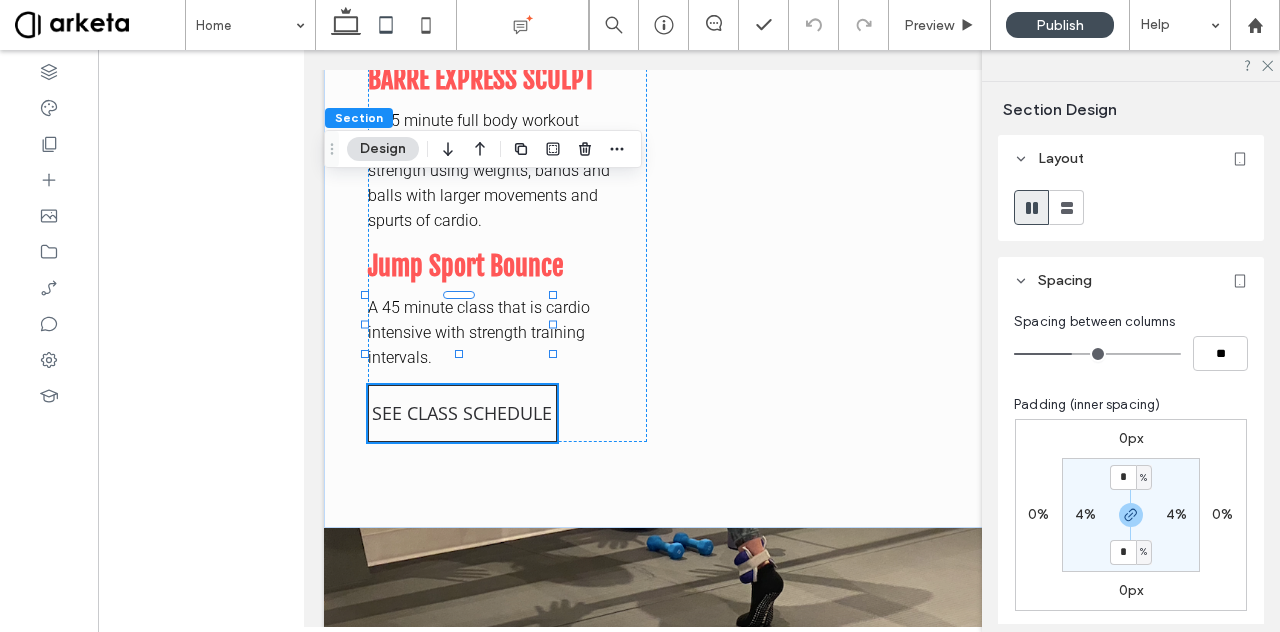 click on "4%" at bounding box center (1085, 514) 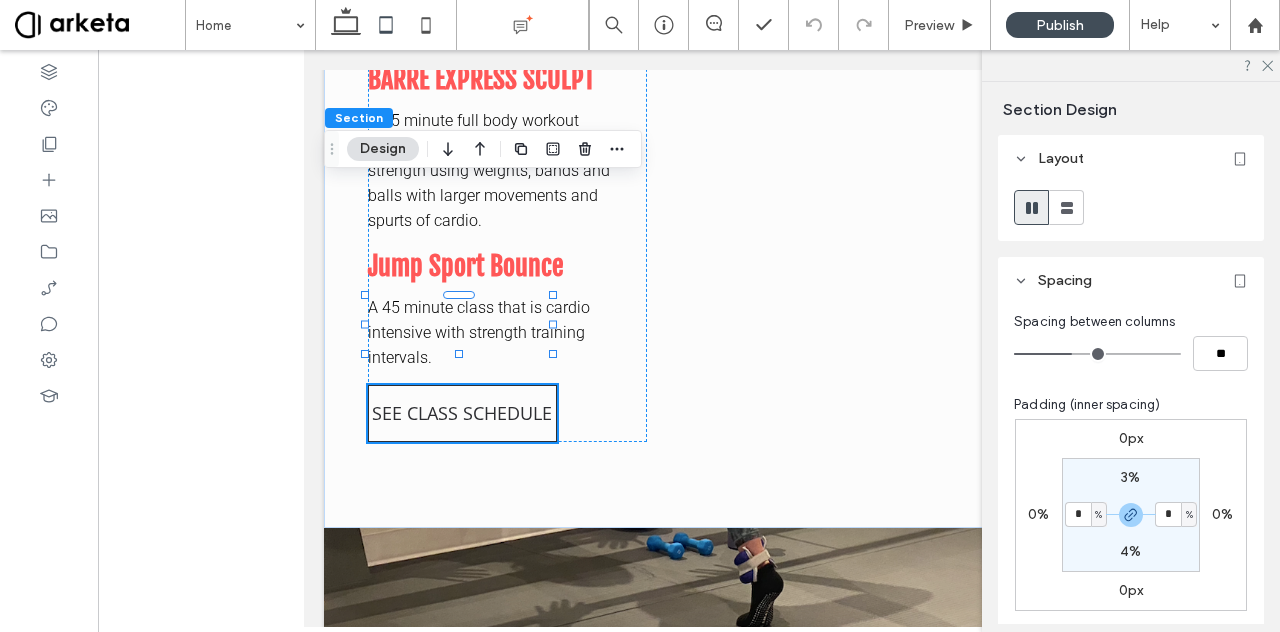 type on "*" 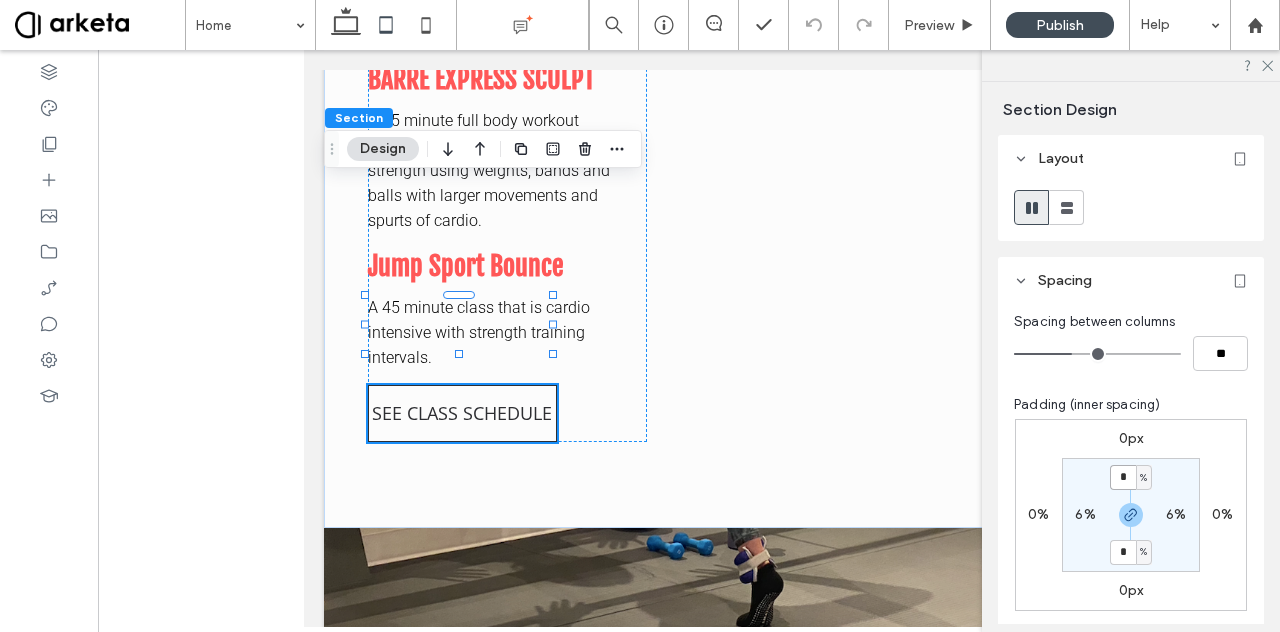 click on "*" at bounding box center [1123, 477] 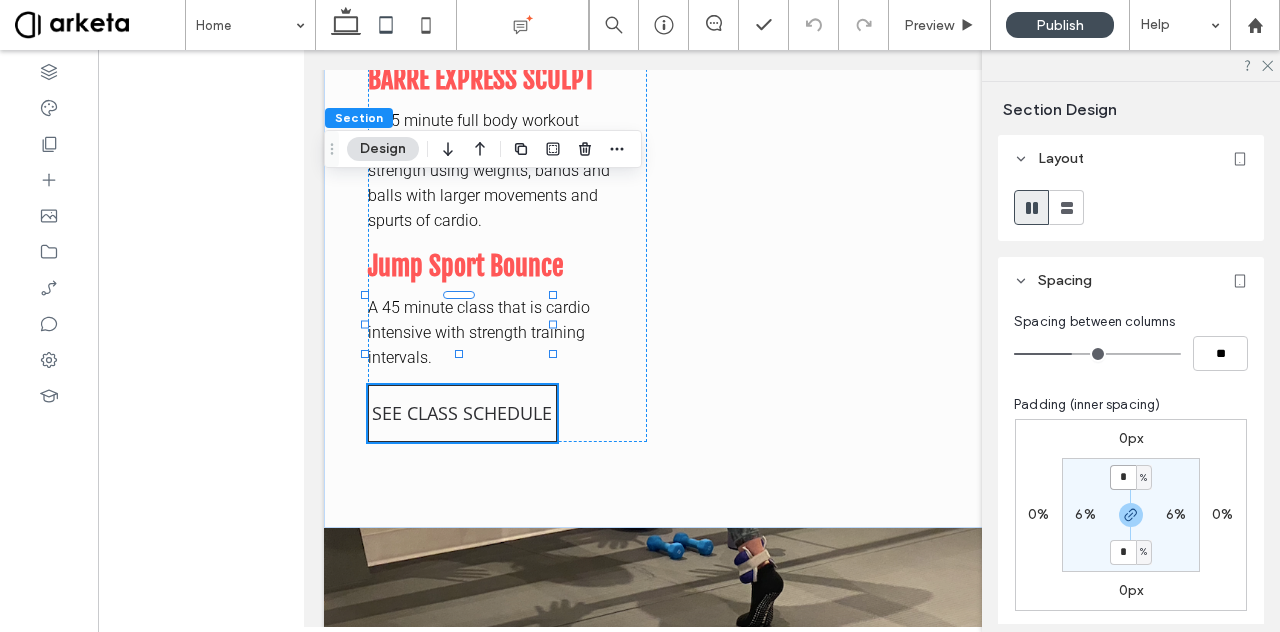 type on "*" 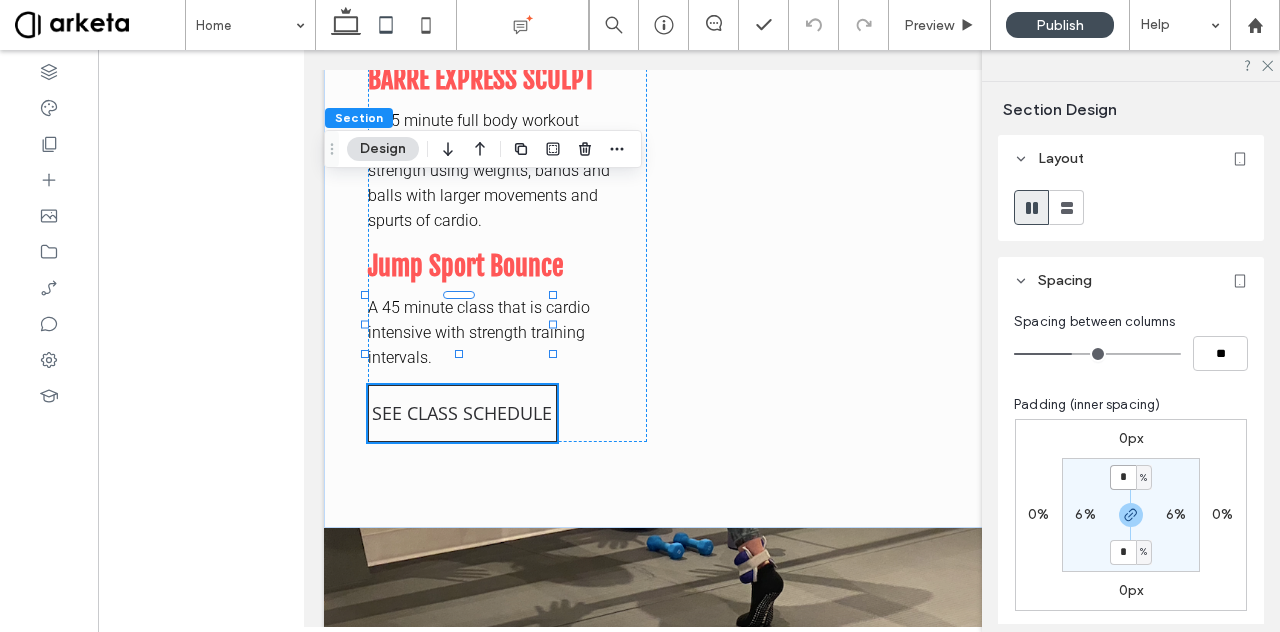 type on "*" 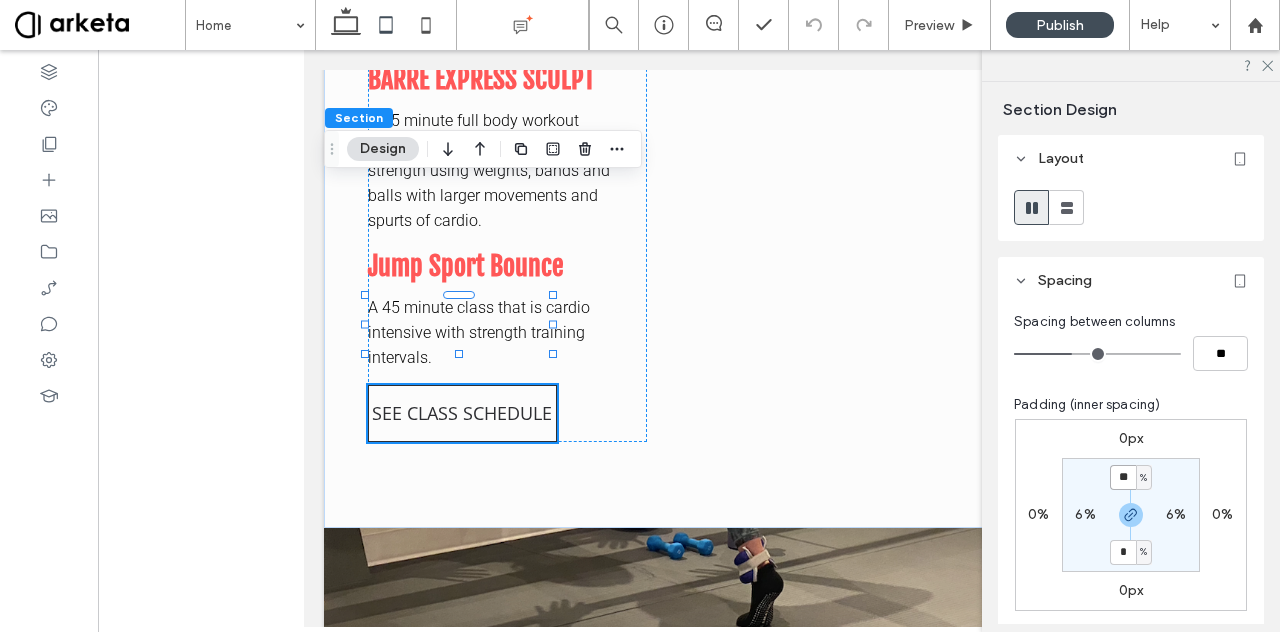type on "**" 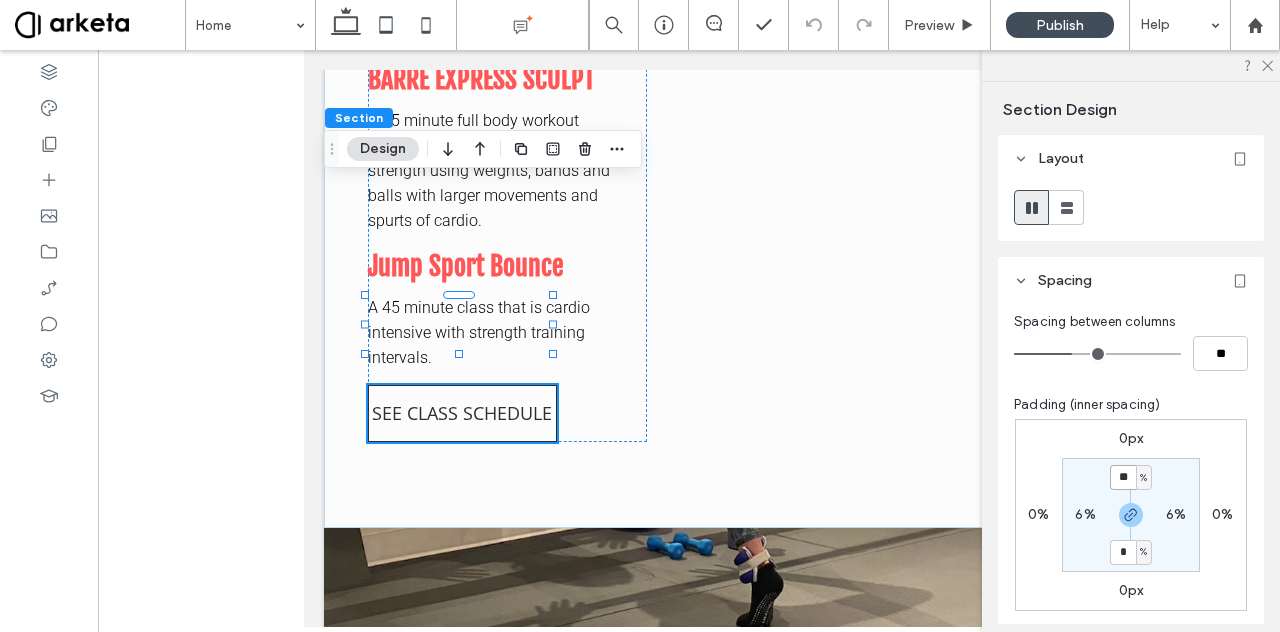 type on "**" 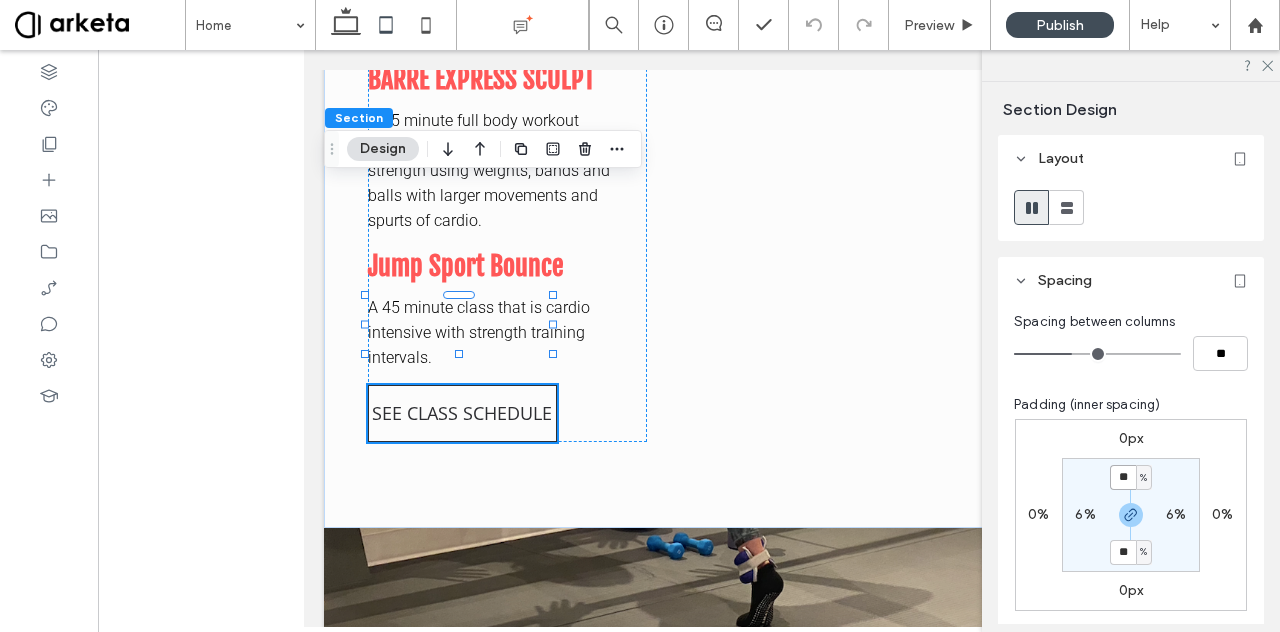 click on "**" at bounding box center (1123, 477) 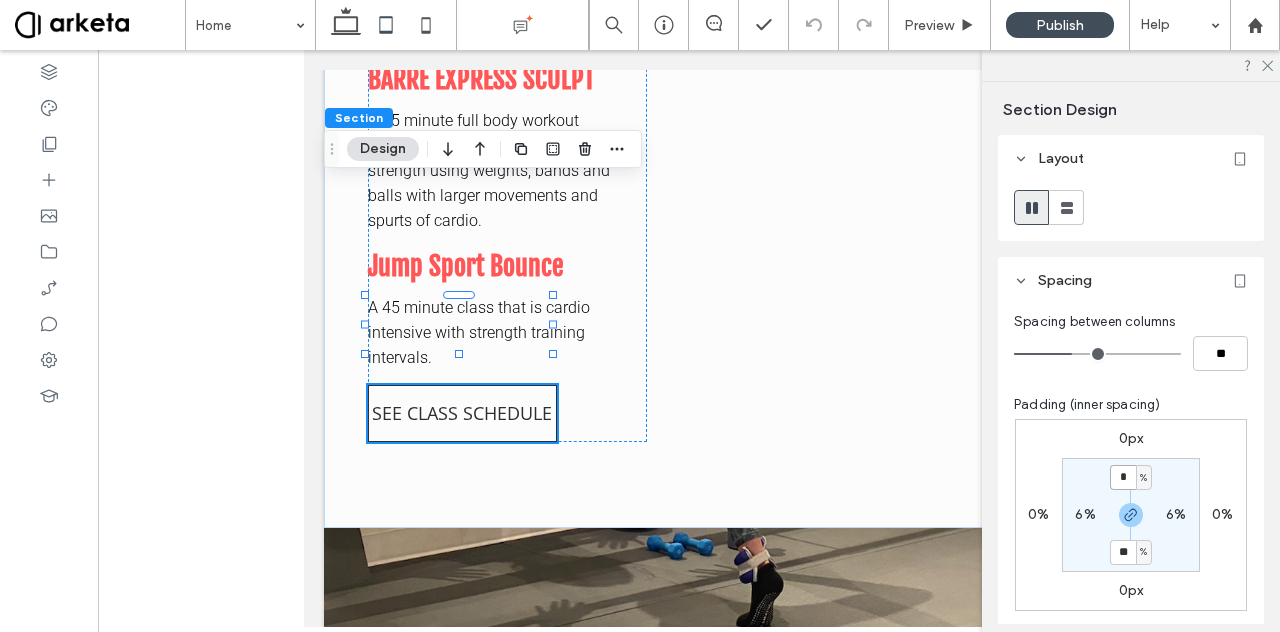 type on "*" 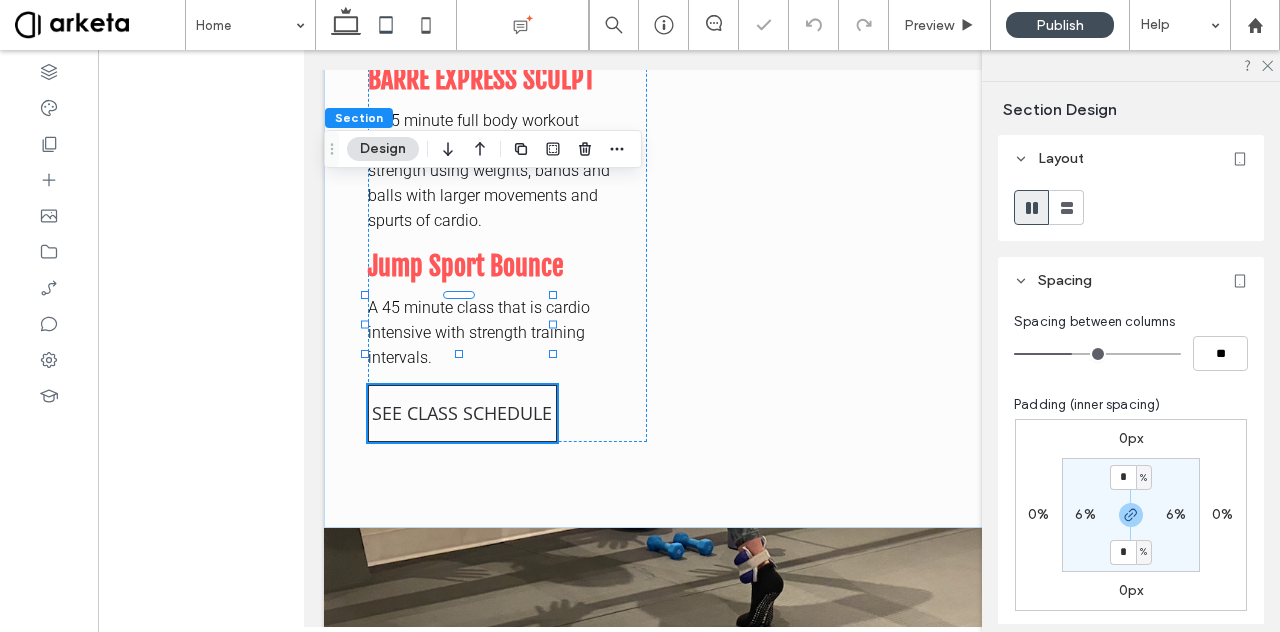 click on "6%" at bounding box center [1085, 514] 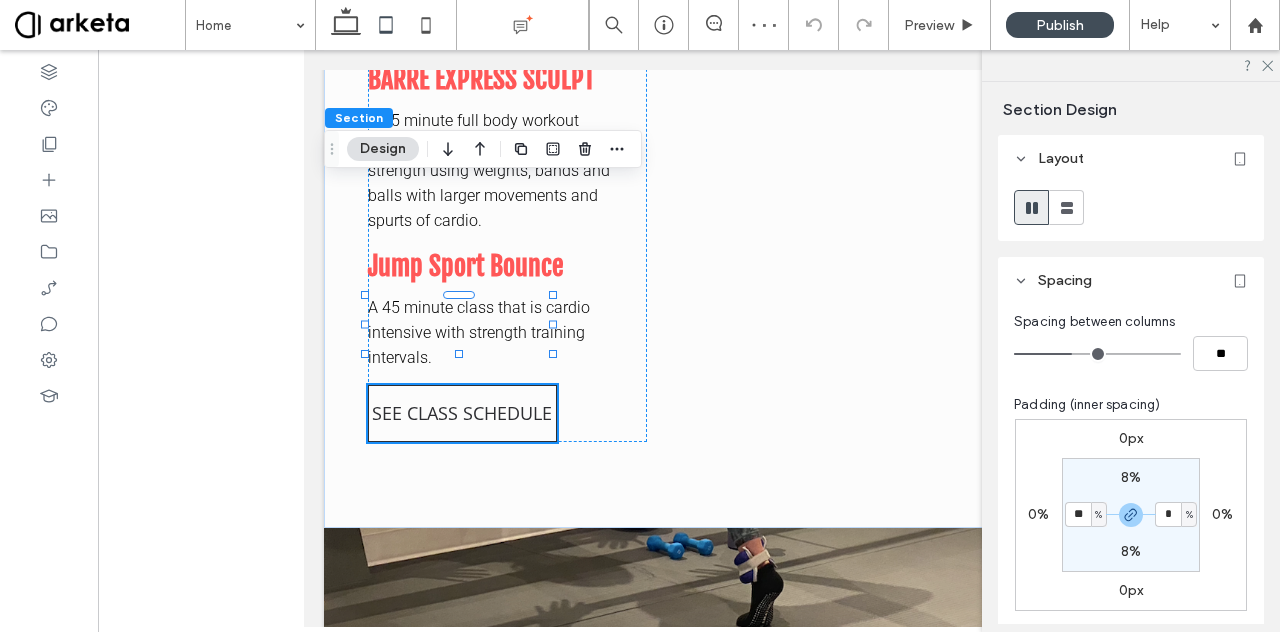 type on "**" 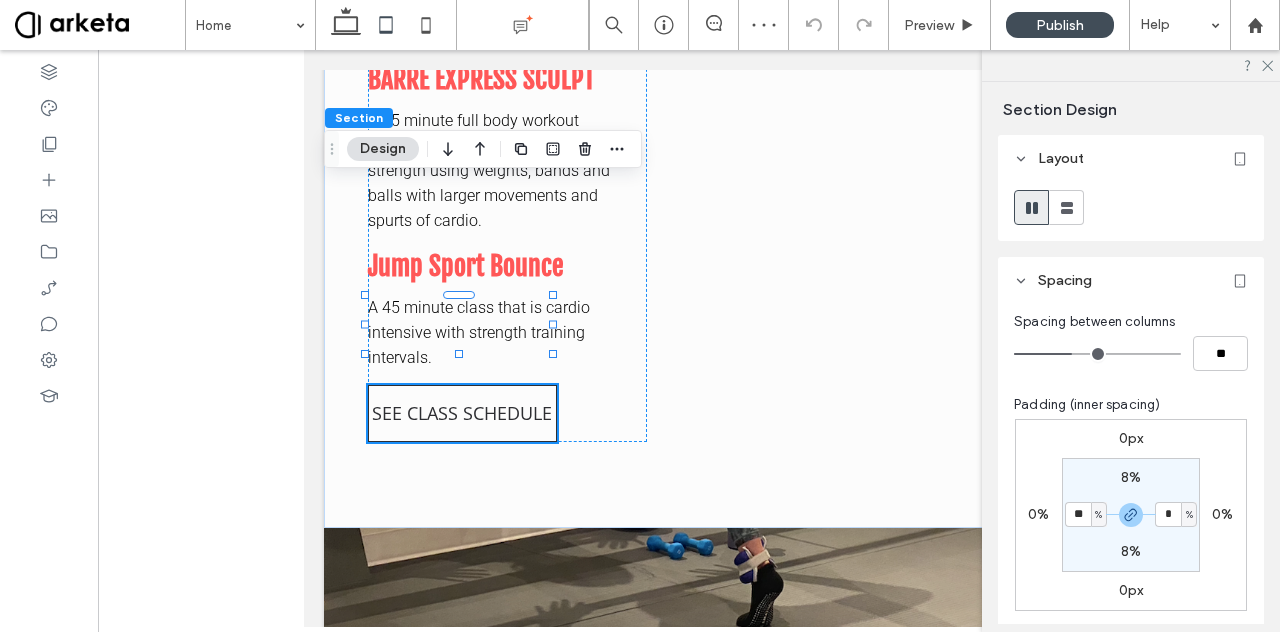 type on "**" 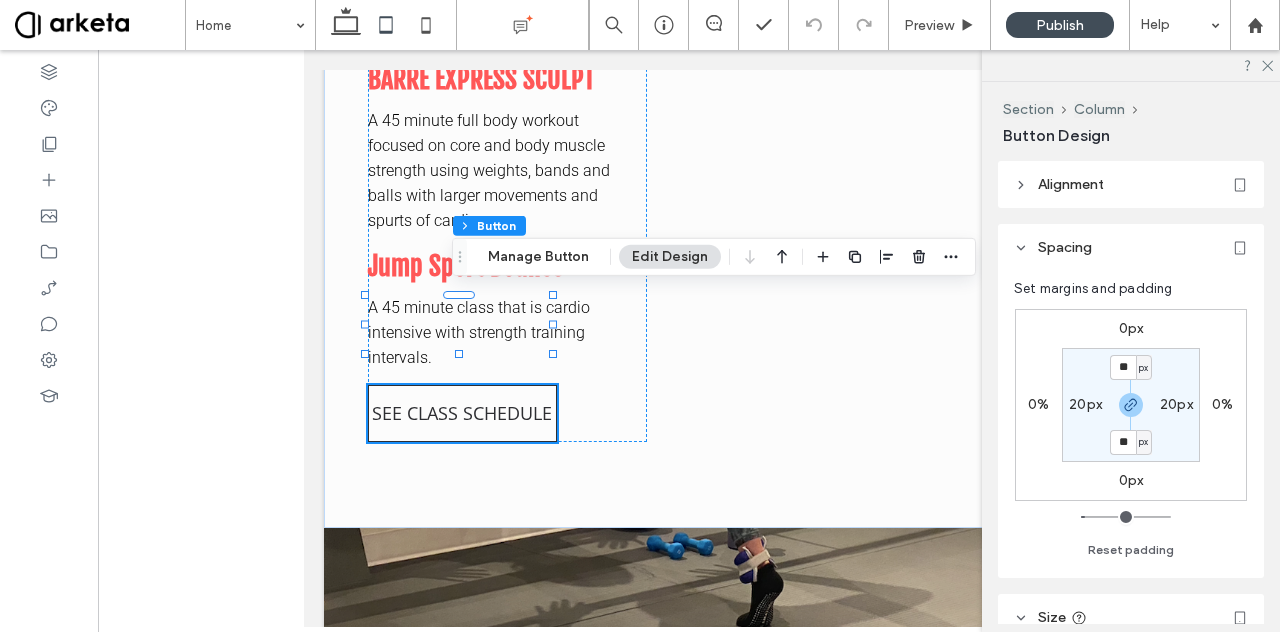 scroll, scrollTop: 97, scrollLeft: 0, axis: vertical 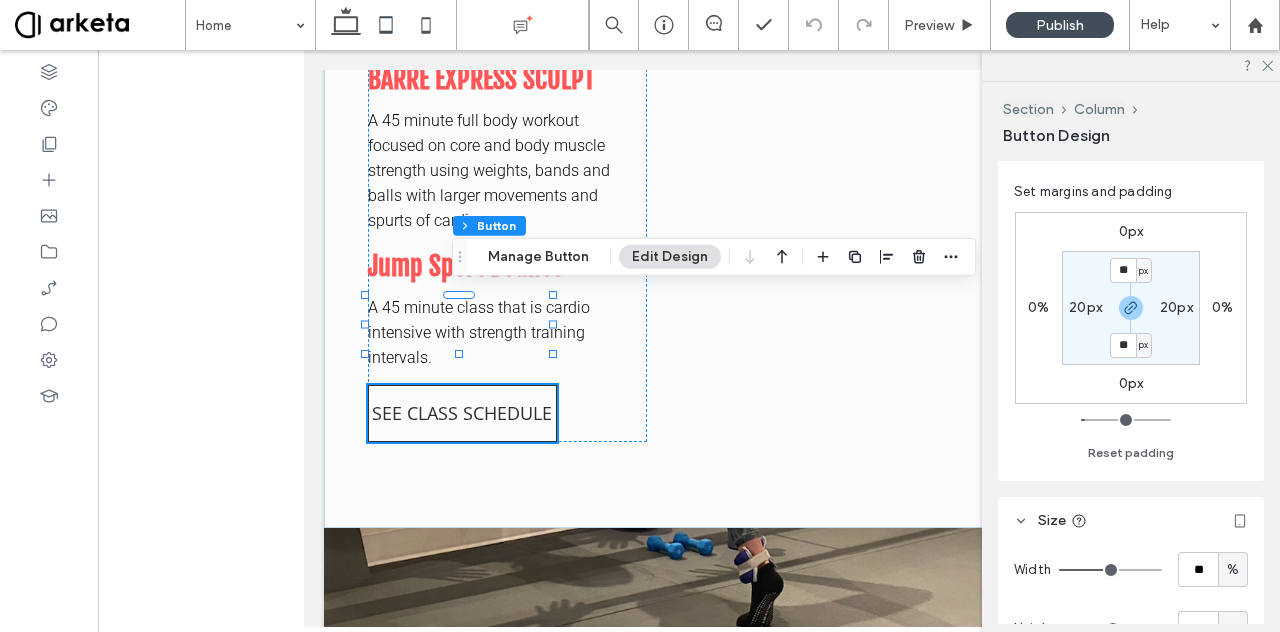 click on "20px" at bounding box center [1085, 307] 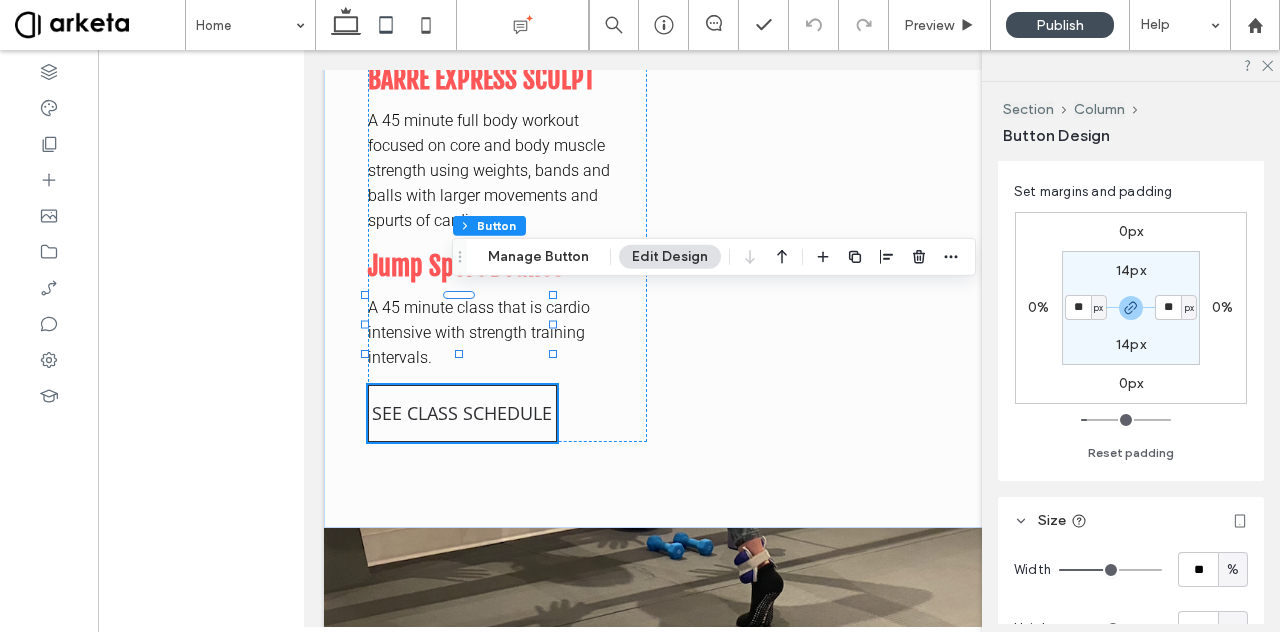 click on "px" at bounding box center [1098, 308] 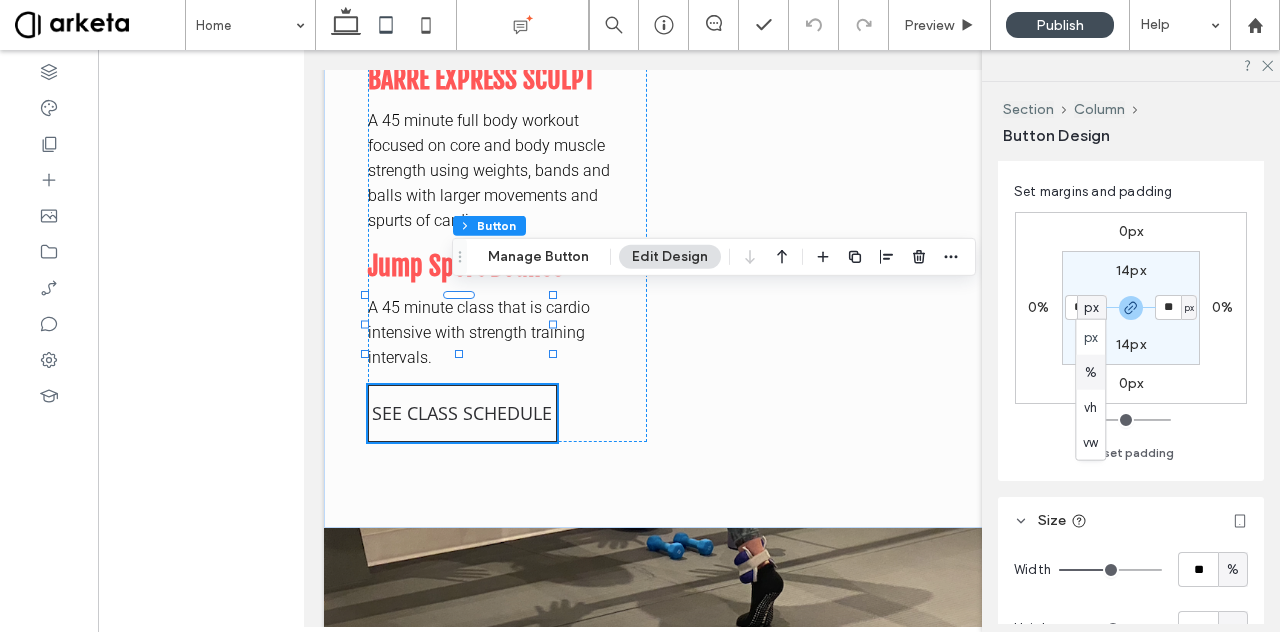 click on "%" at bounding box center [1090, 372] 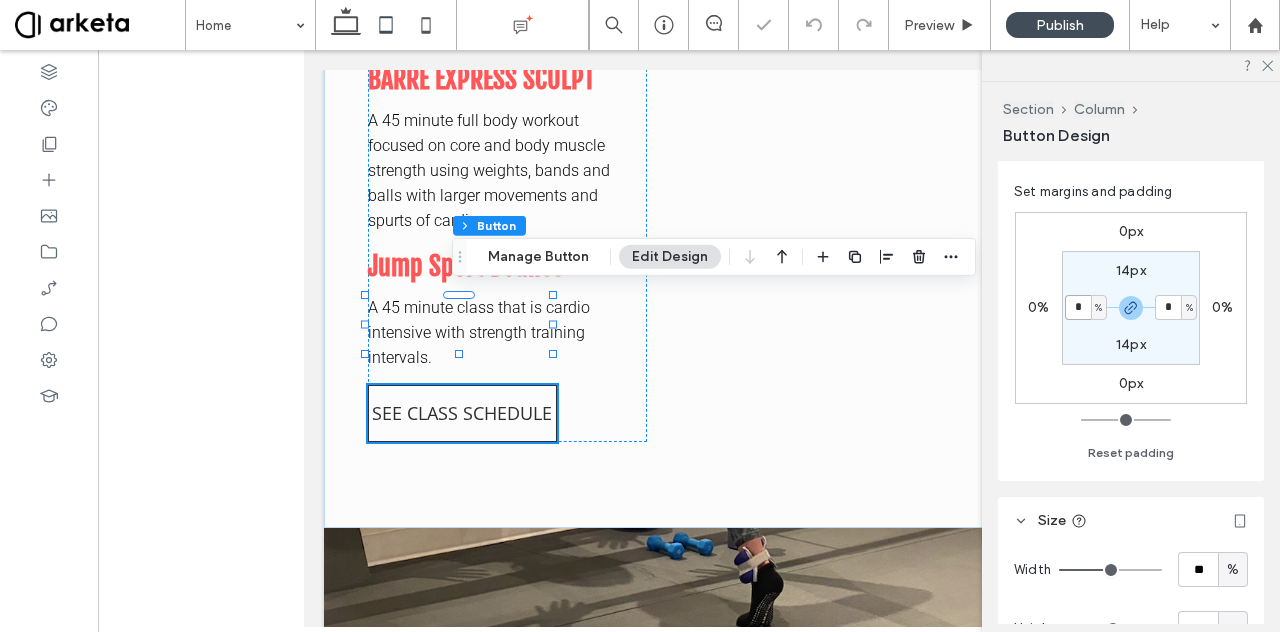 click on "*" at bounding box center [1078, 307] 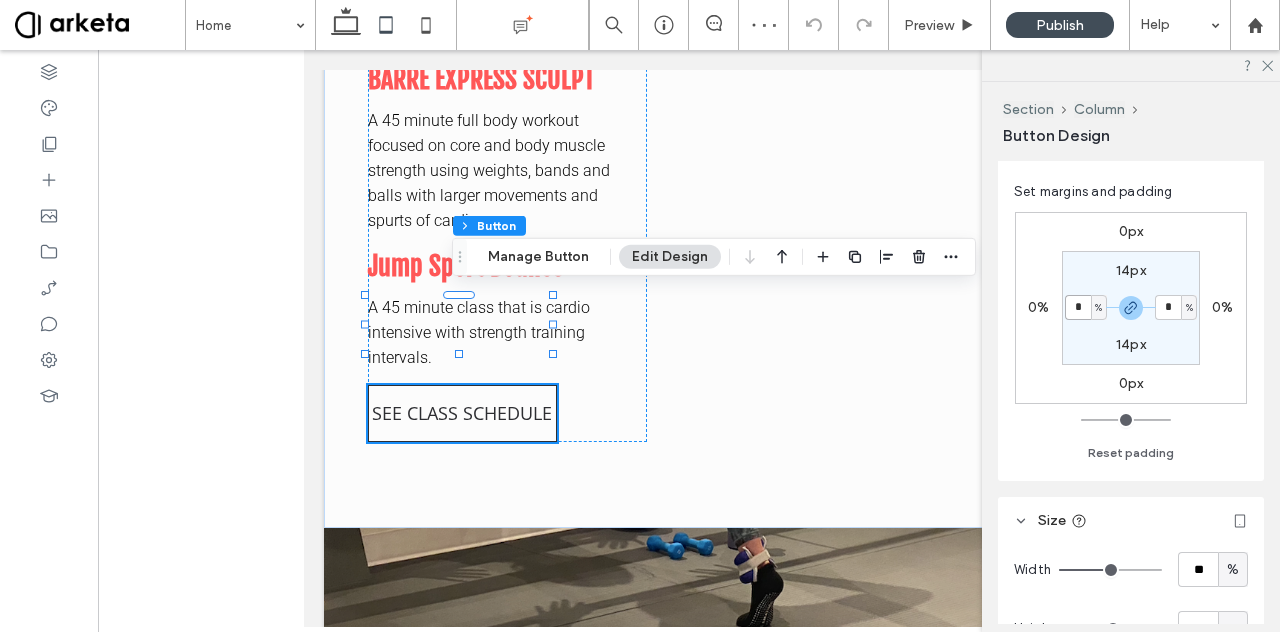 type on "*" 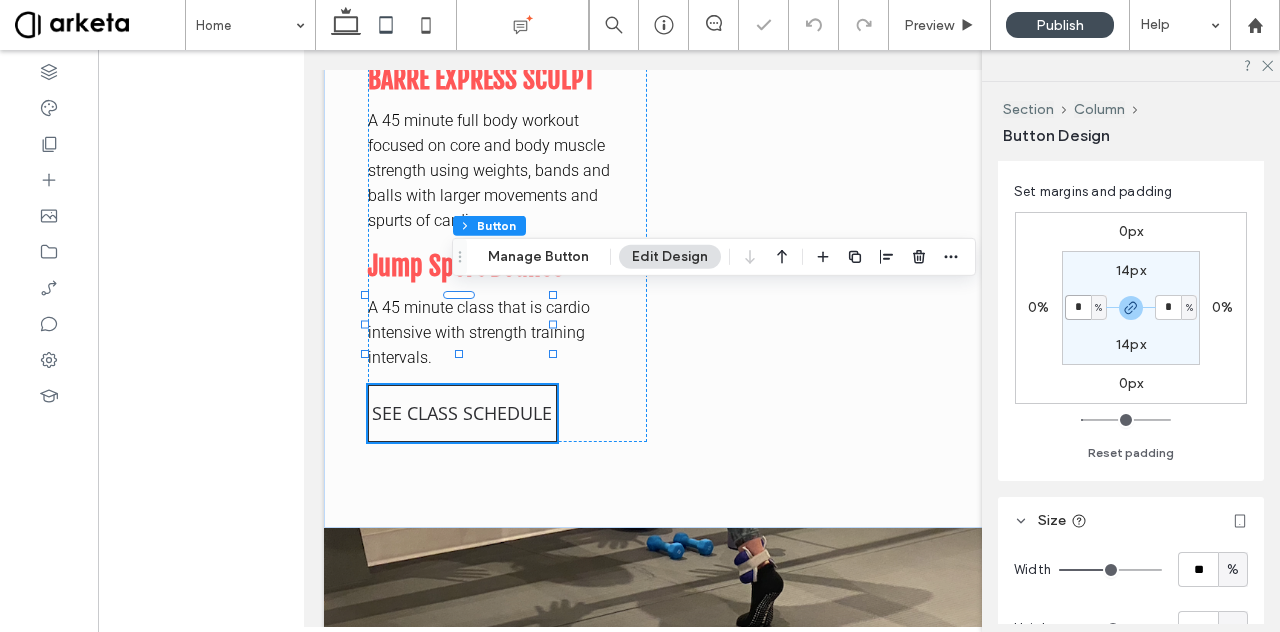 type on "*" 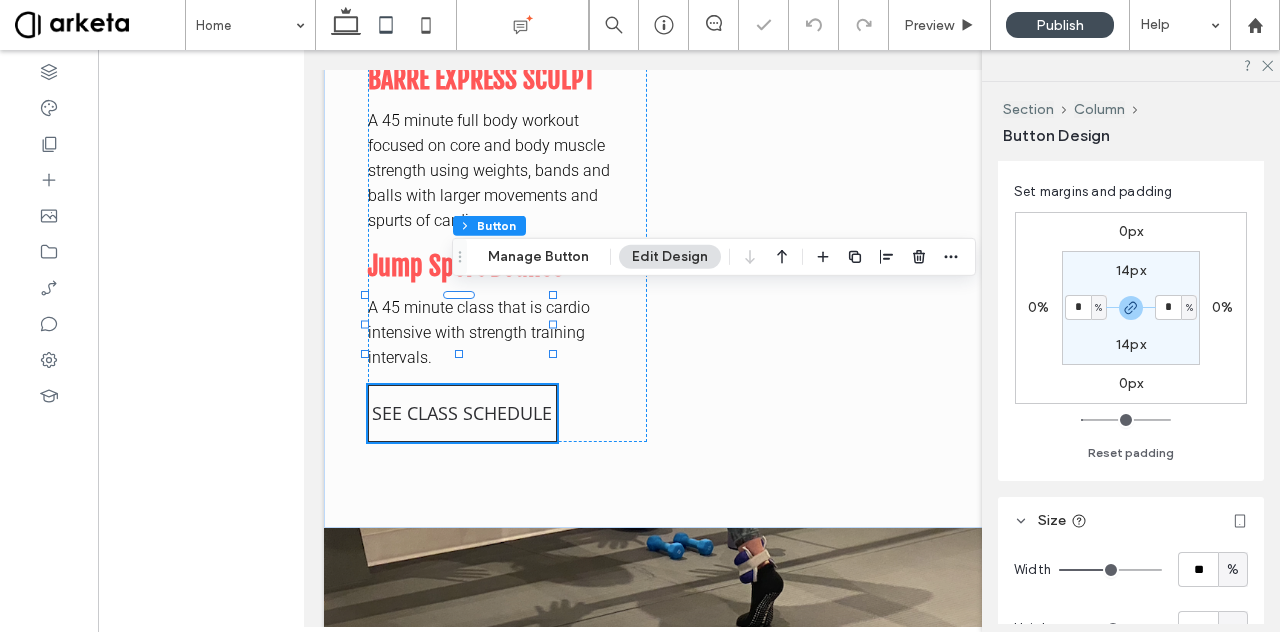 click on "14px" at bounding box center [1131, 344] 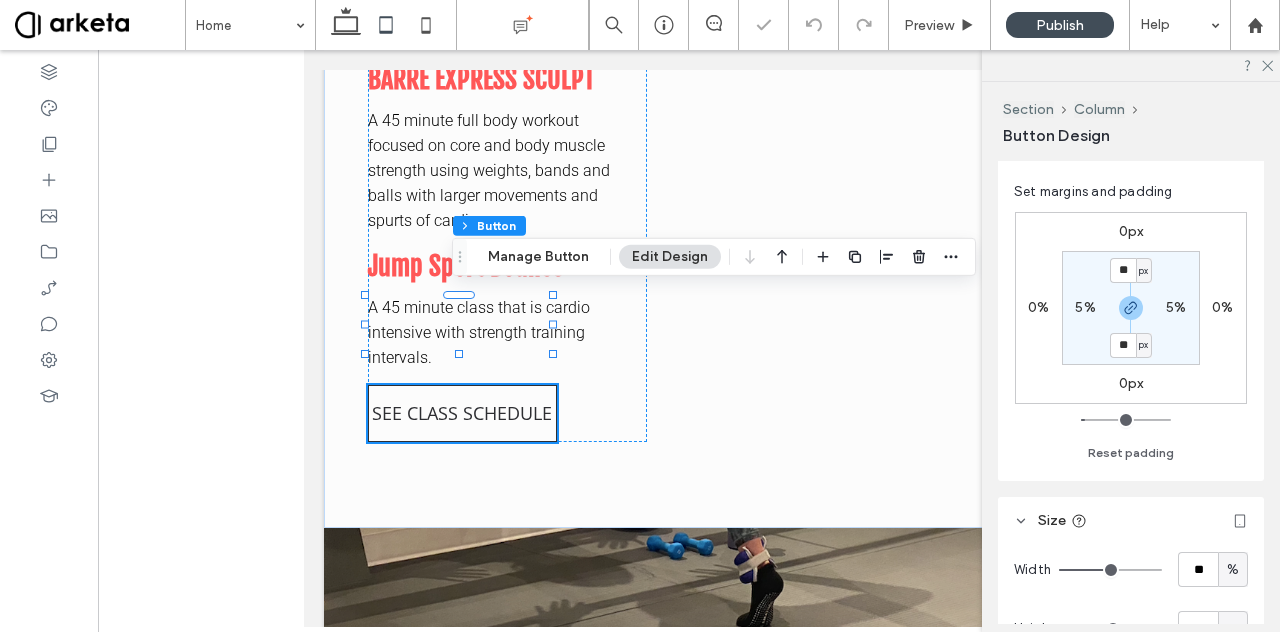 type on "**" 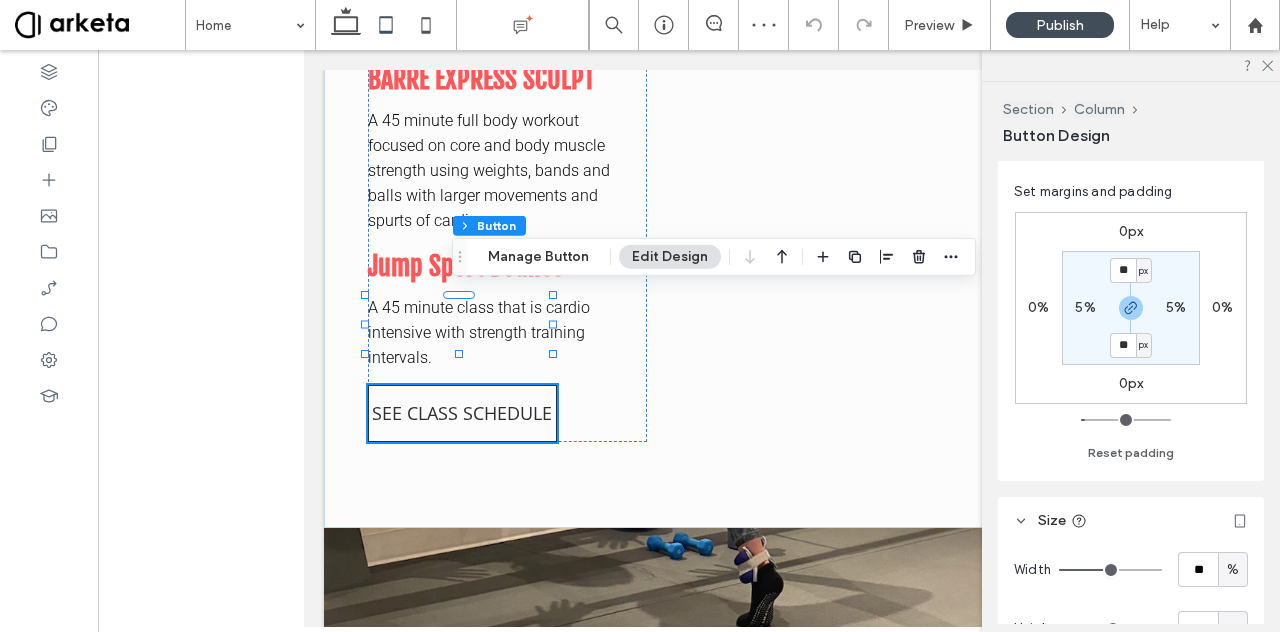 click on "**" at bounding box center (1123, 345) 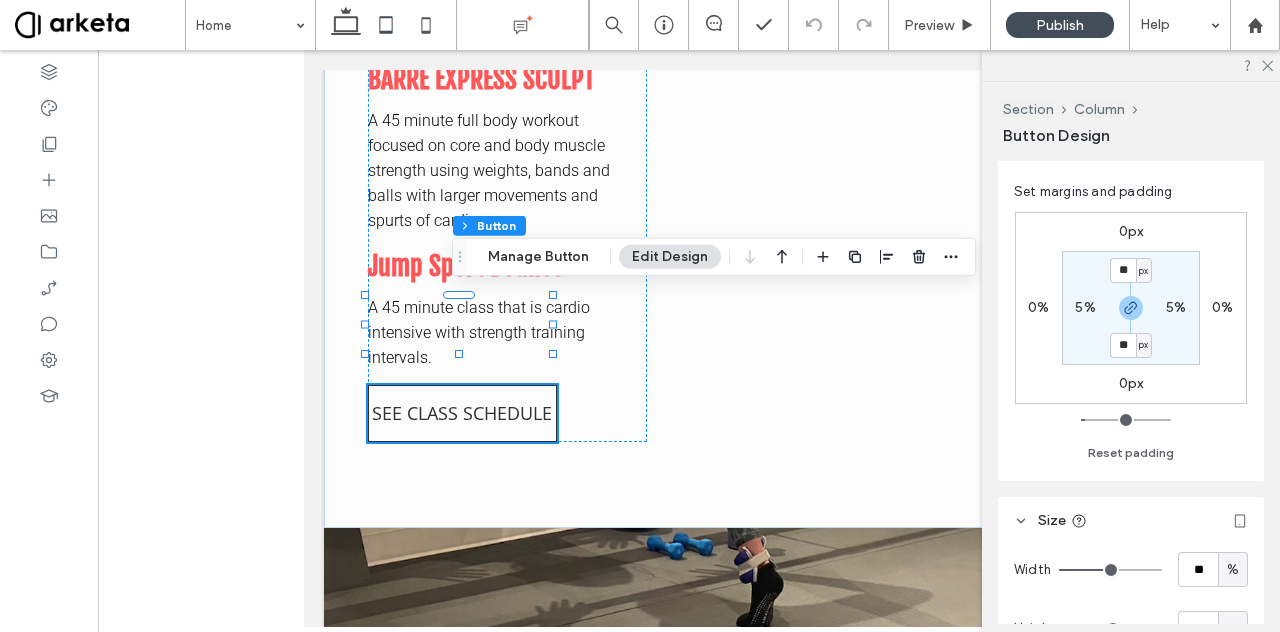 type on "*" 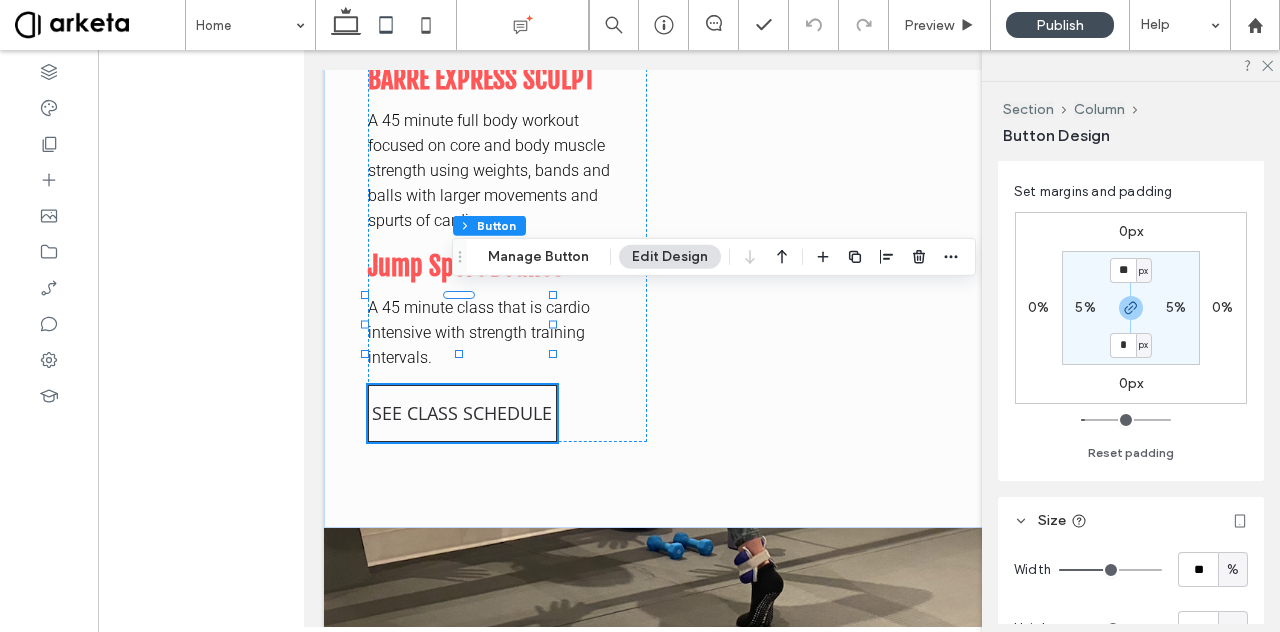 type on "*" 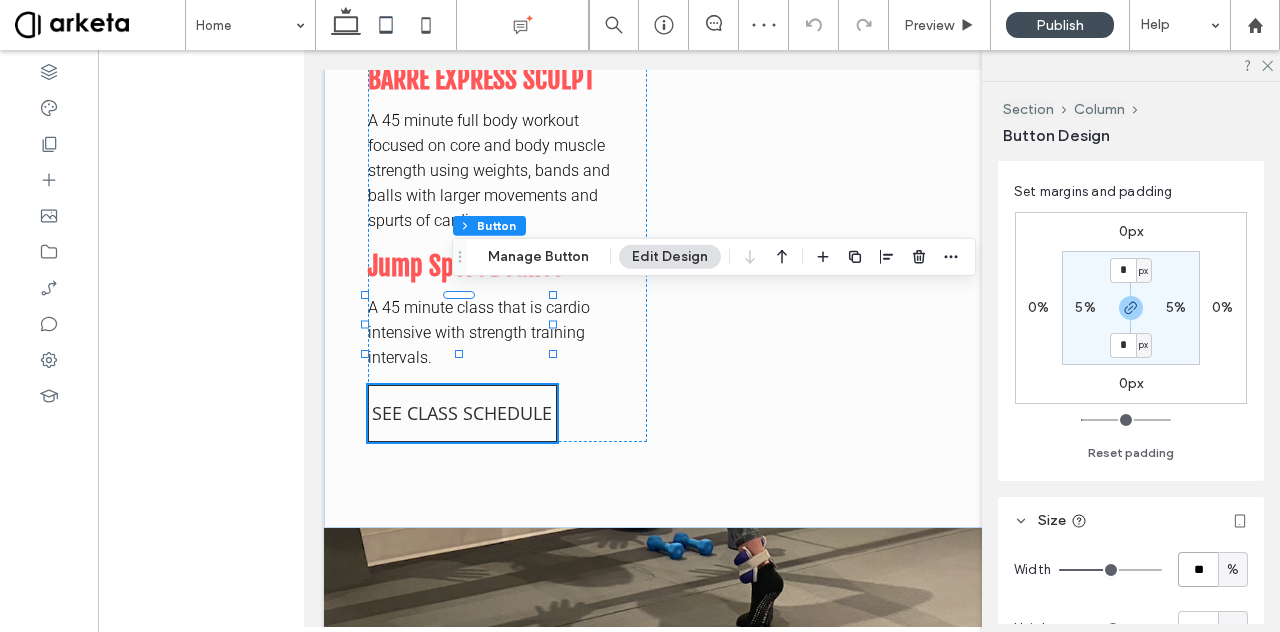 click on "**" at bounding box center [1198, 569] 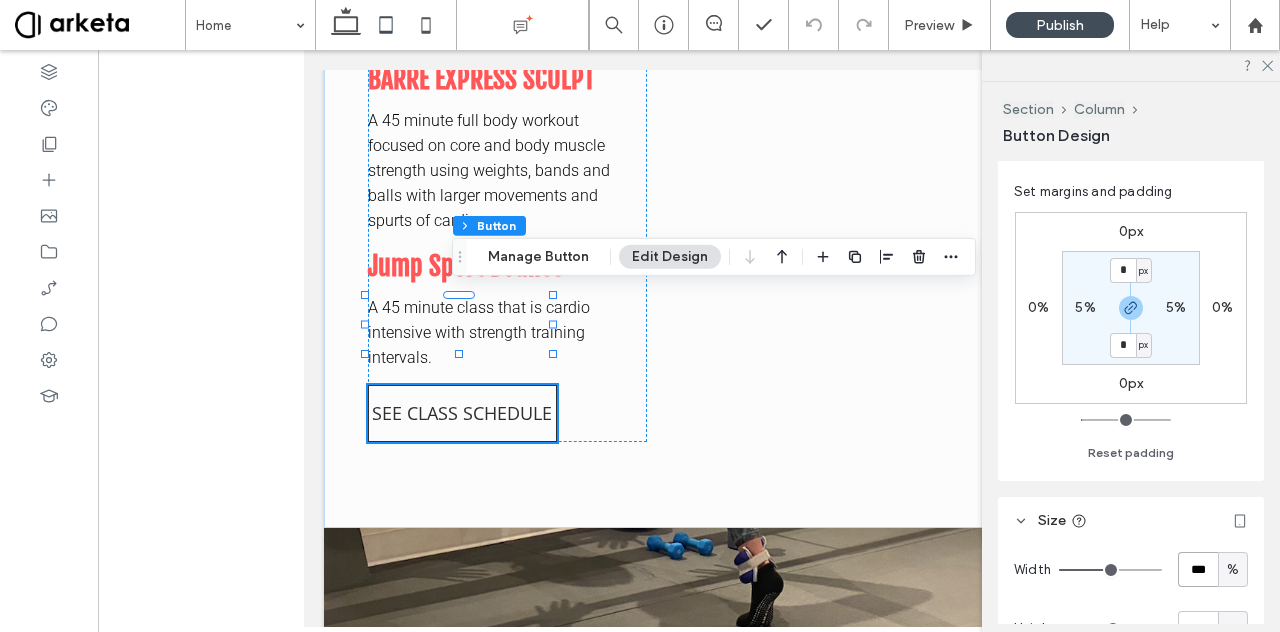type on "***" 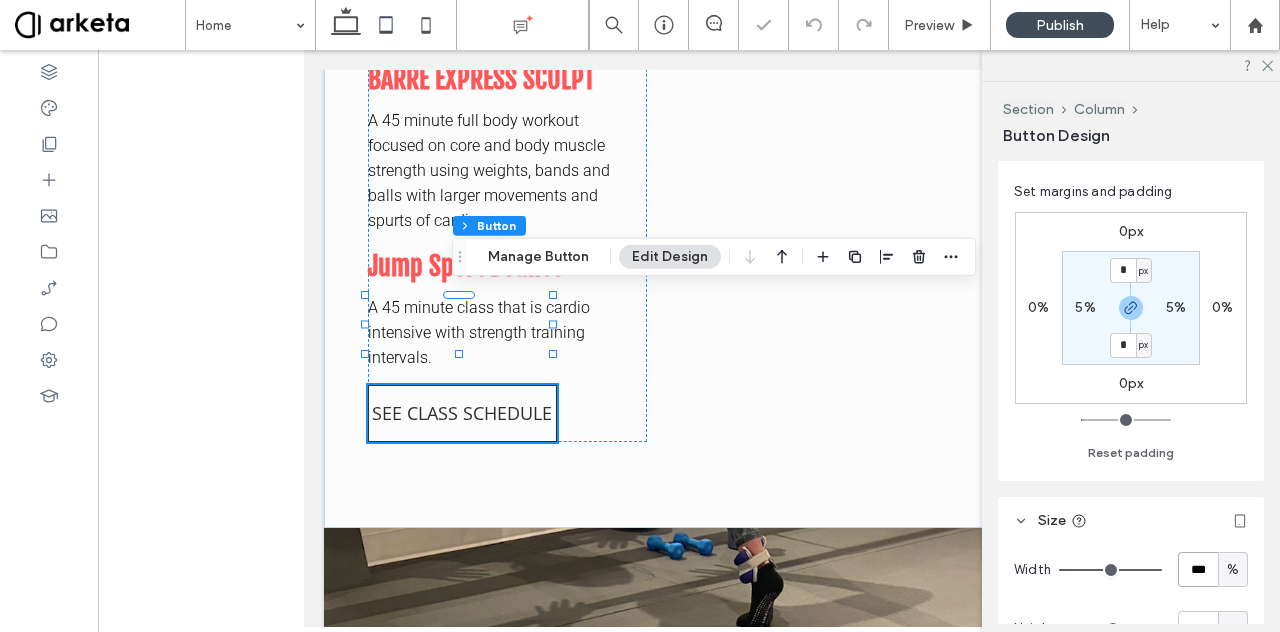 type on "***" 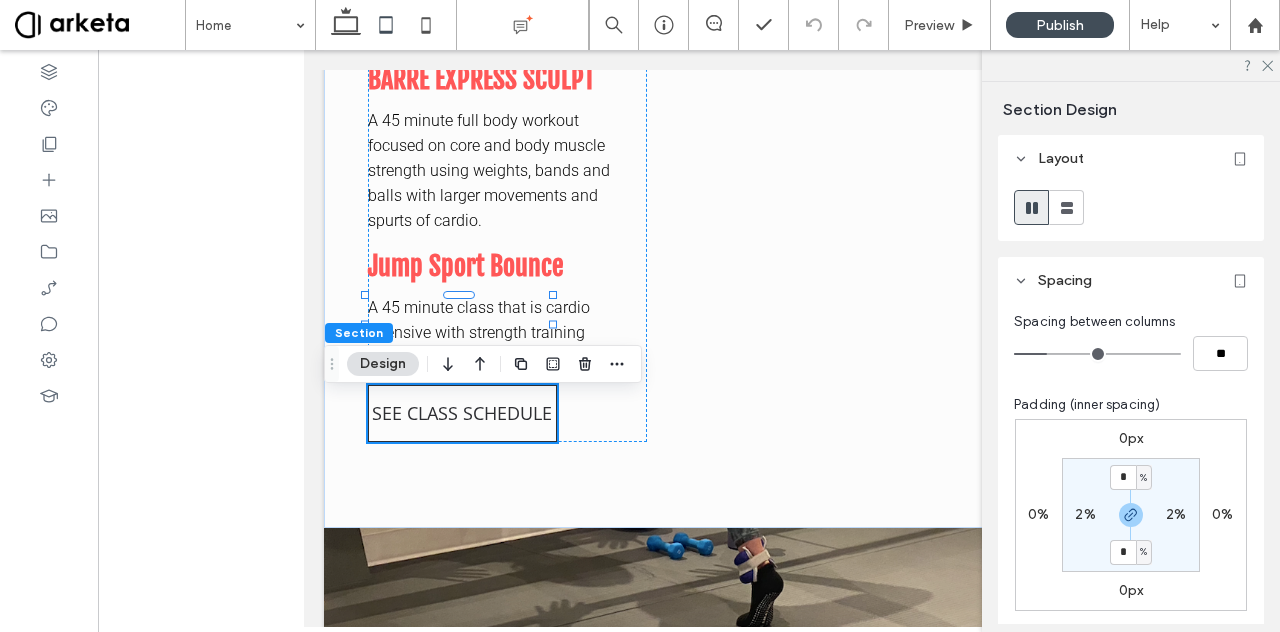 click on "2%" at bounding box center [1085, 514] 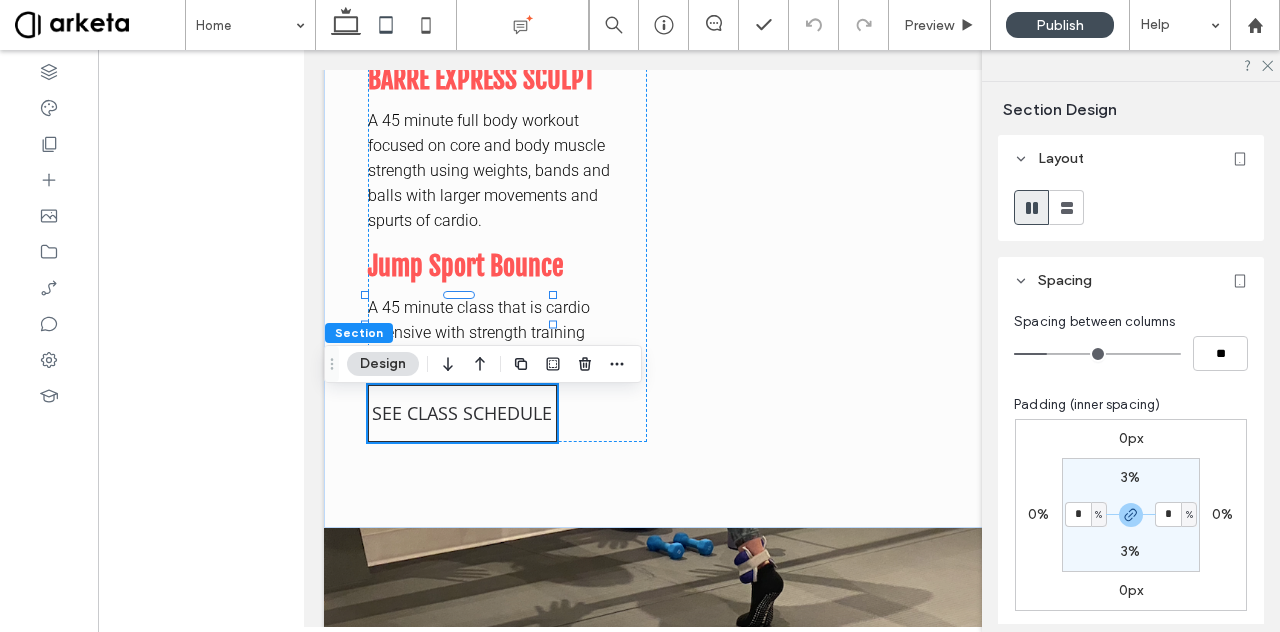 click on "%" at bounding box center (1099, 514) 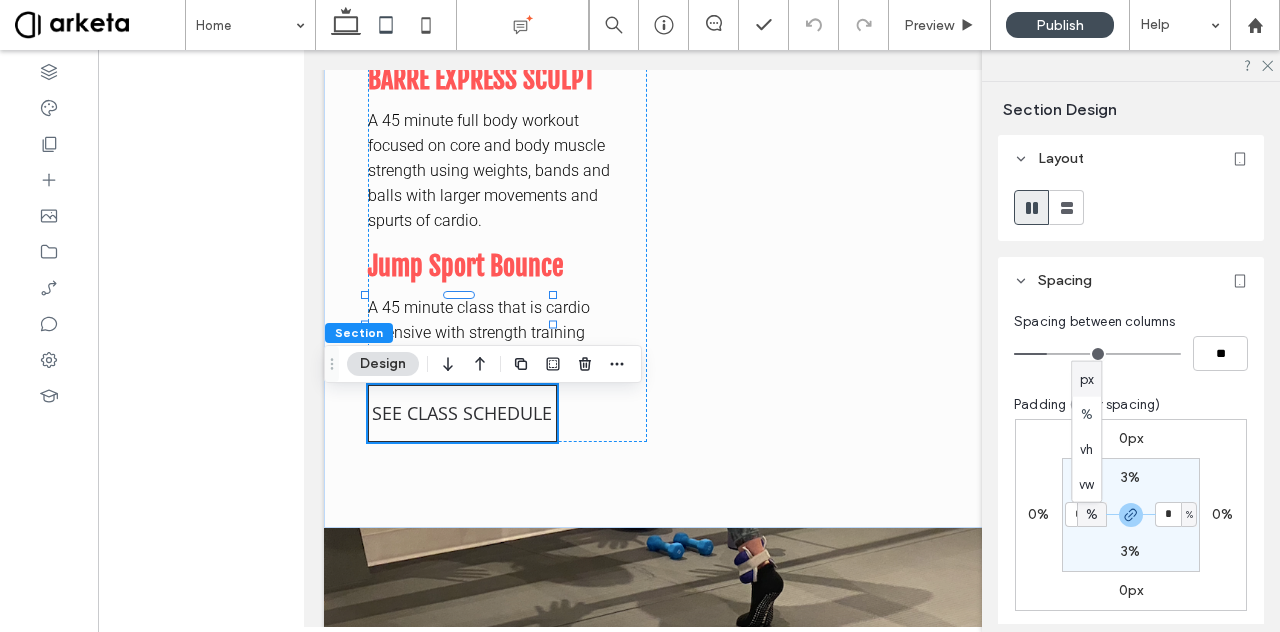 click on "%" at bounding box center [1189, 515] 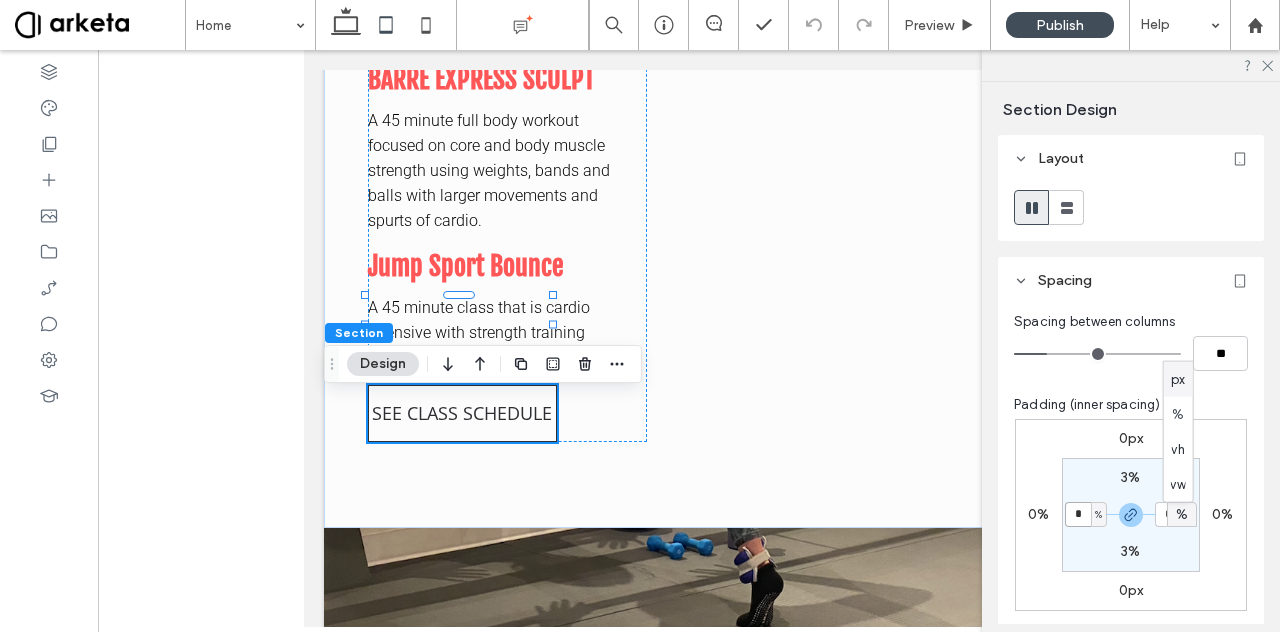 click on "*" at bounding box center [1078, 514] 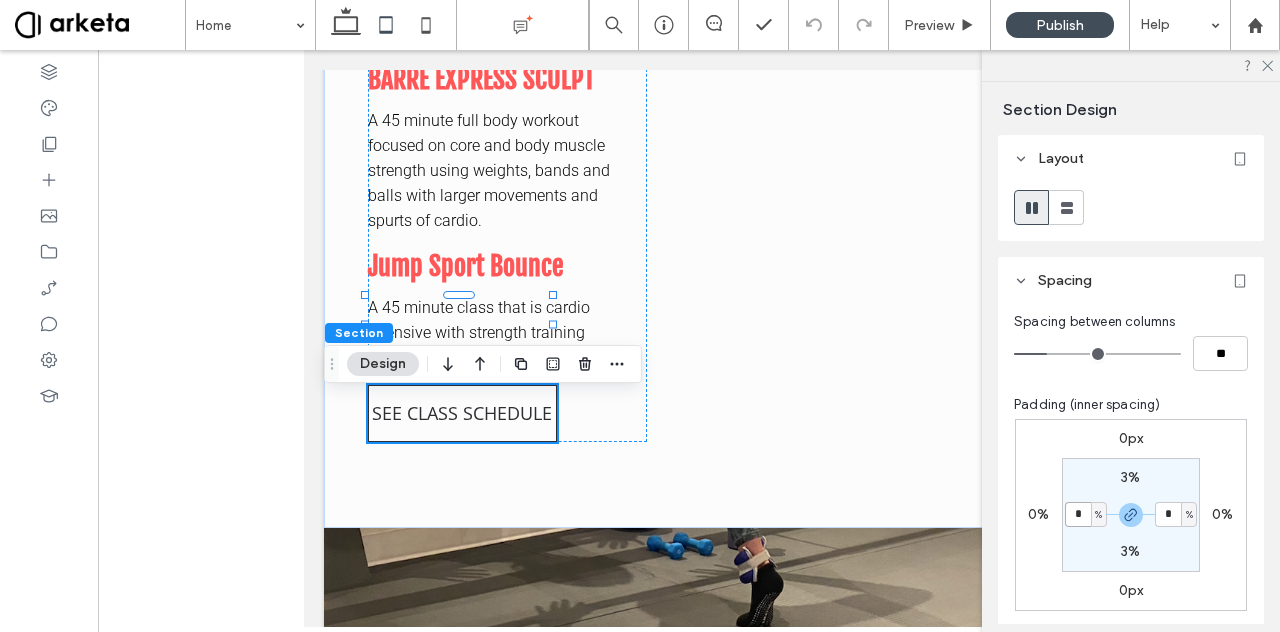 type on "*" 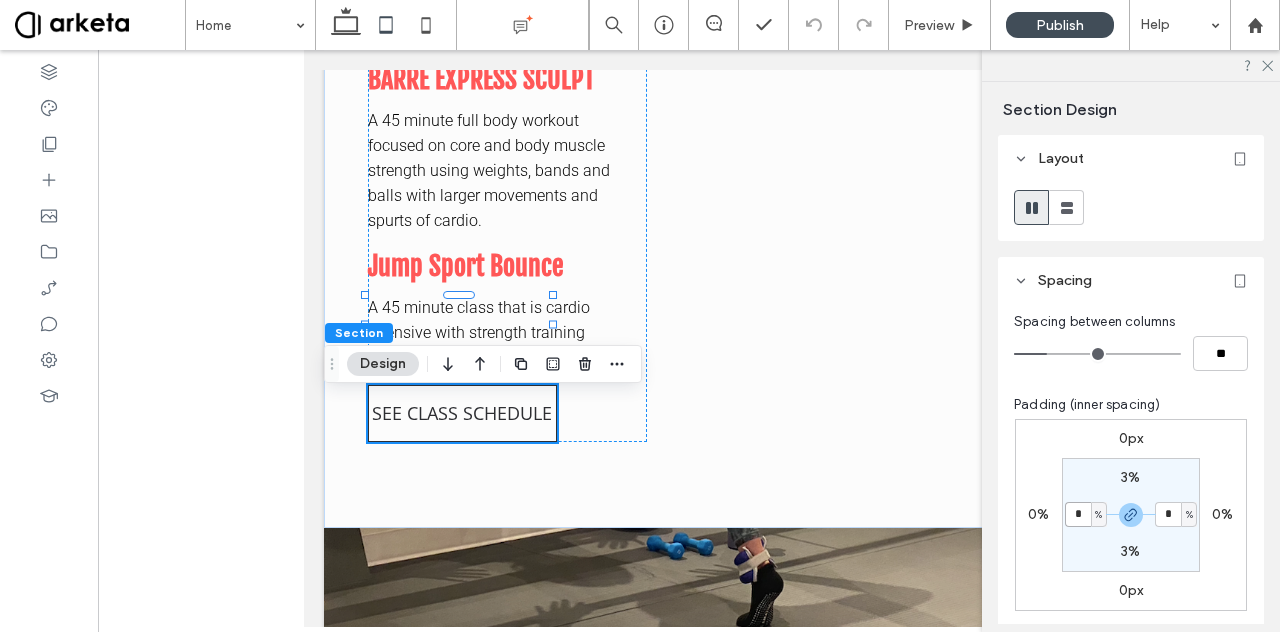 type on "*" 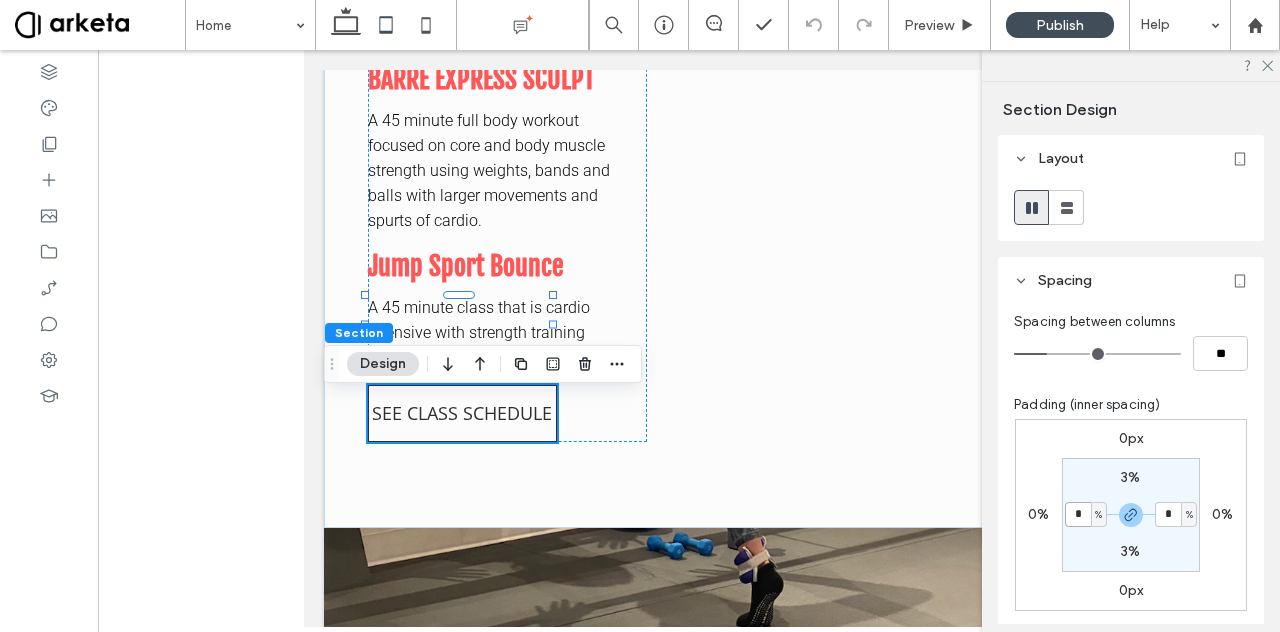type on "*" 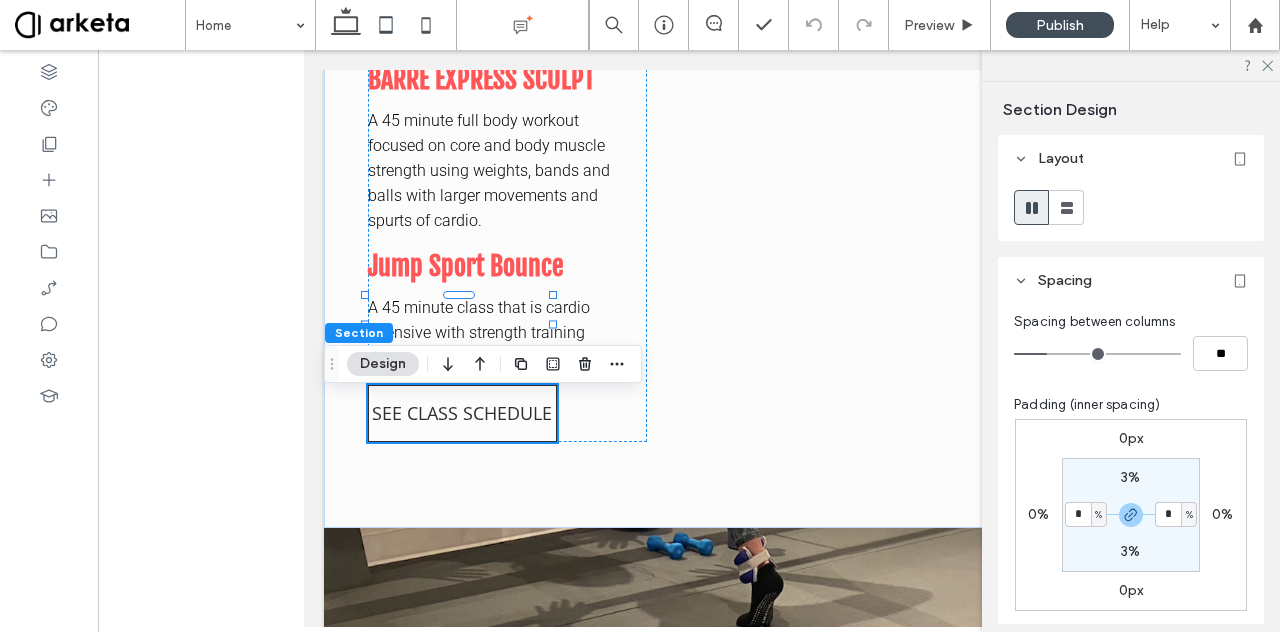 click on "3%" at bounding box center [1130, 477] 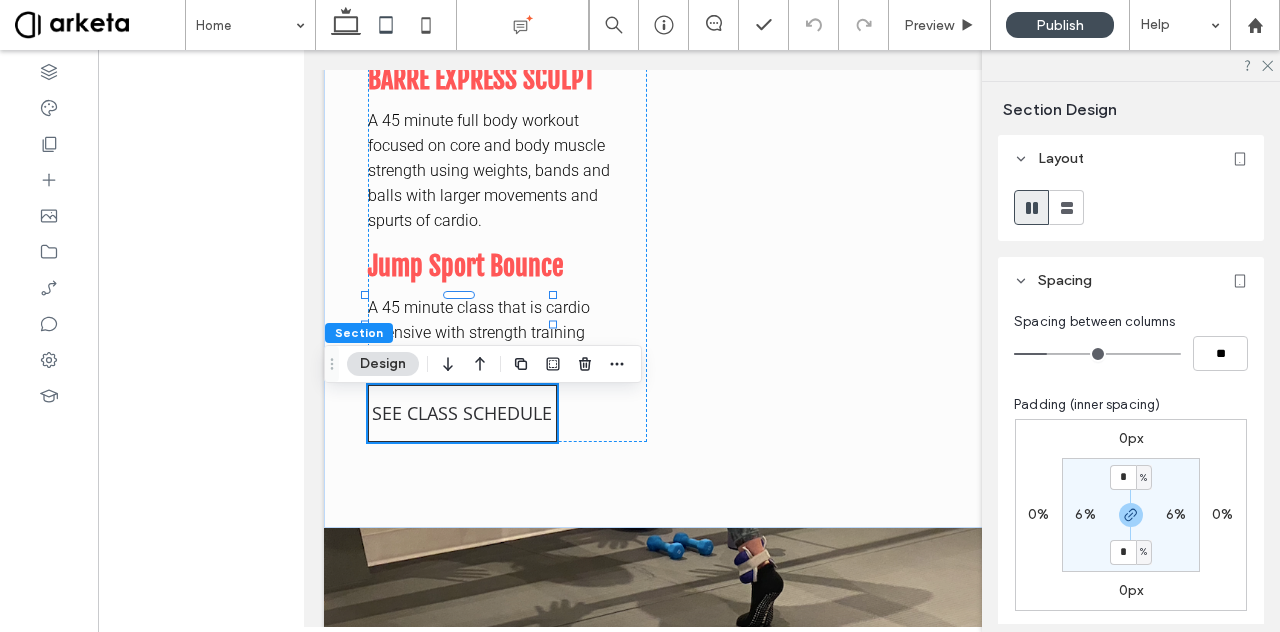 type on "*" 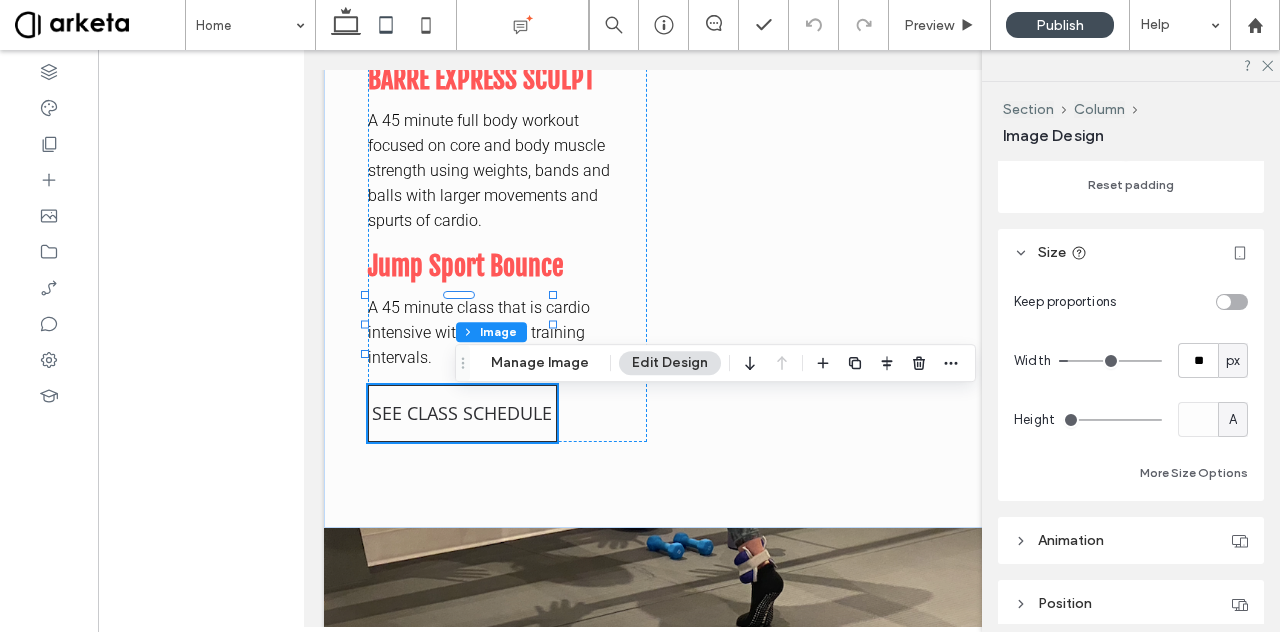 scroll, scrollTop: 489, scrollLeft: 0, axis: vertical 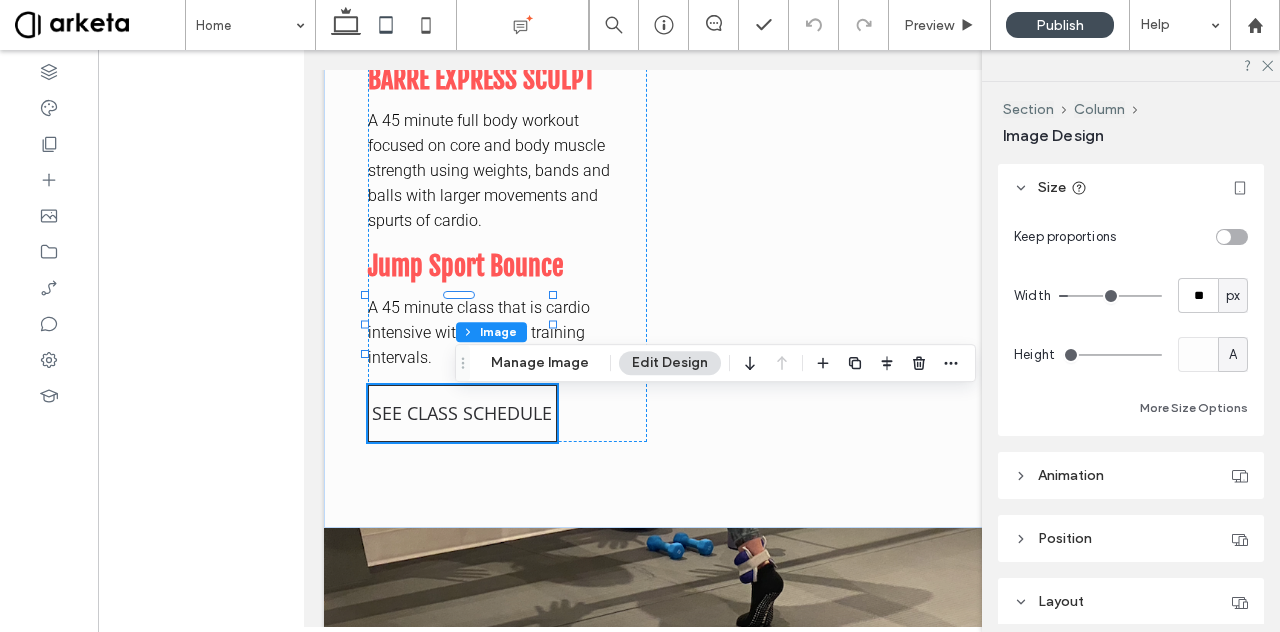 click at bounding box center (1232, 237) 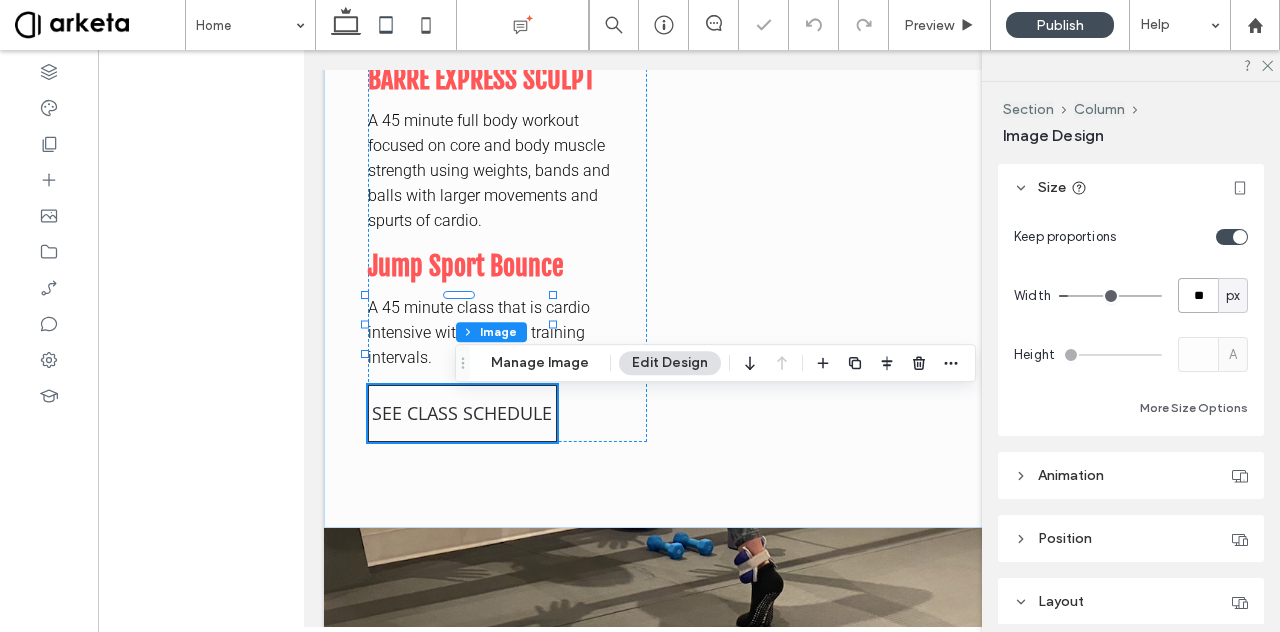click on "**" at bounding box center [1198, 295] 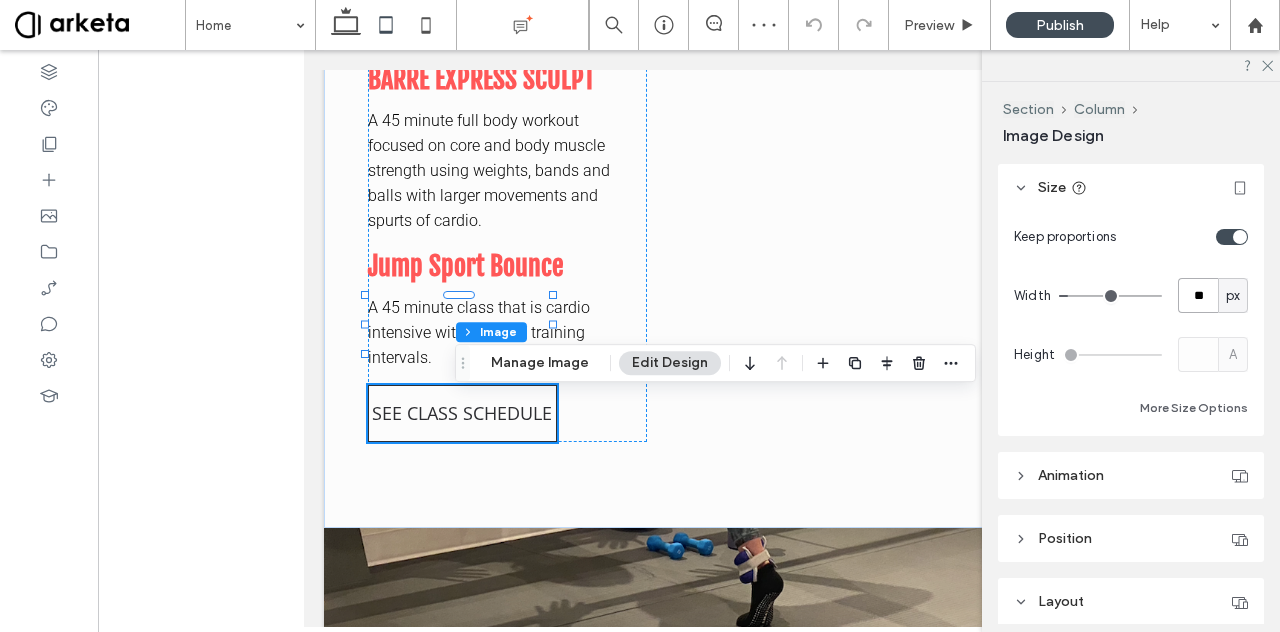 type on "**" 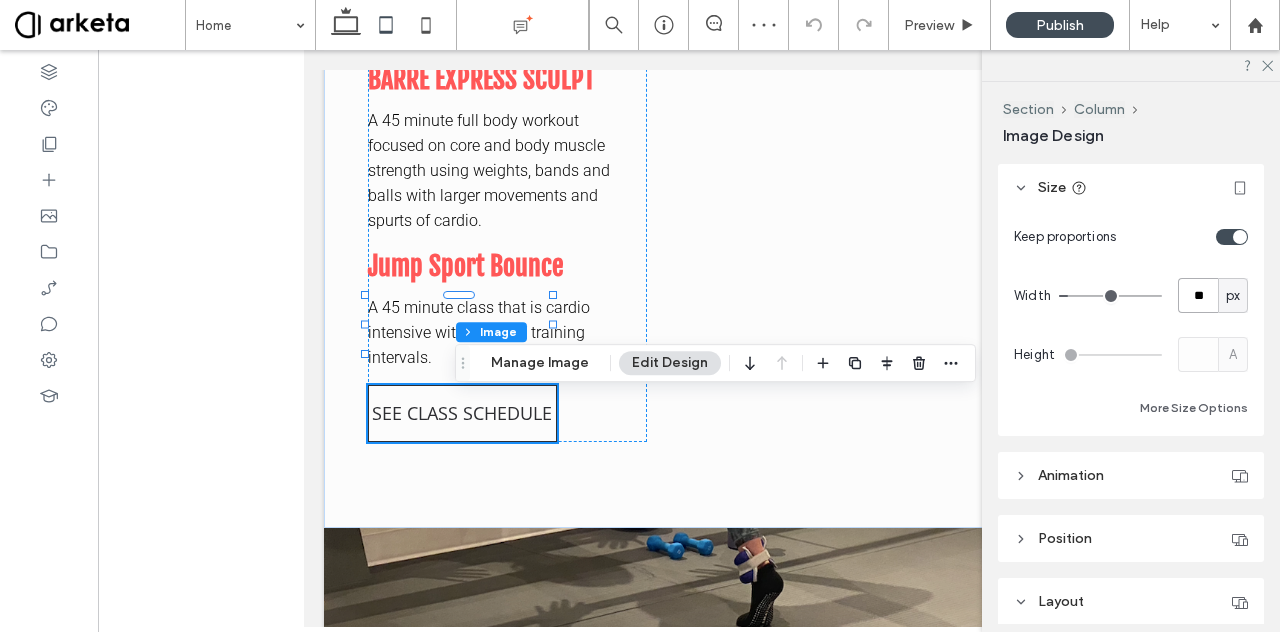 type on "**" 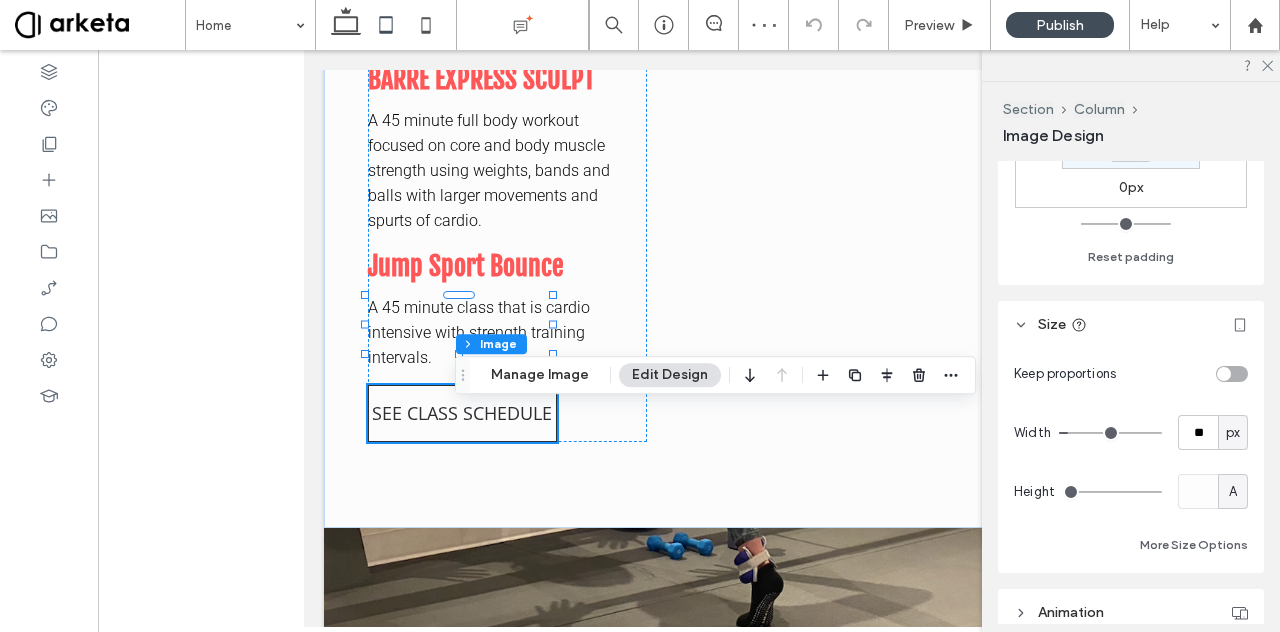 scroll, scrollTop: 368, scrollLeft: 0, axis: vertical 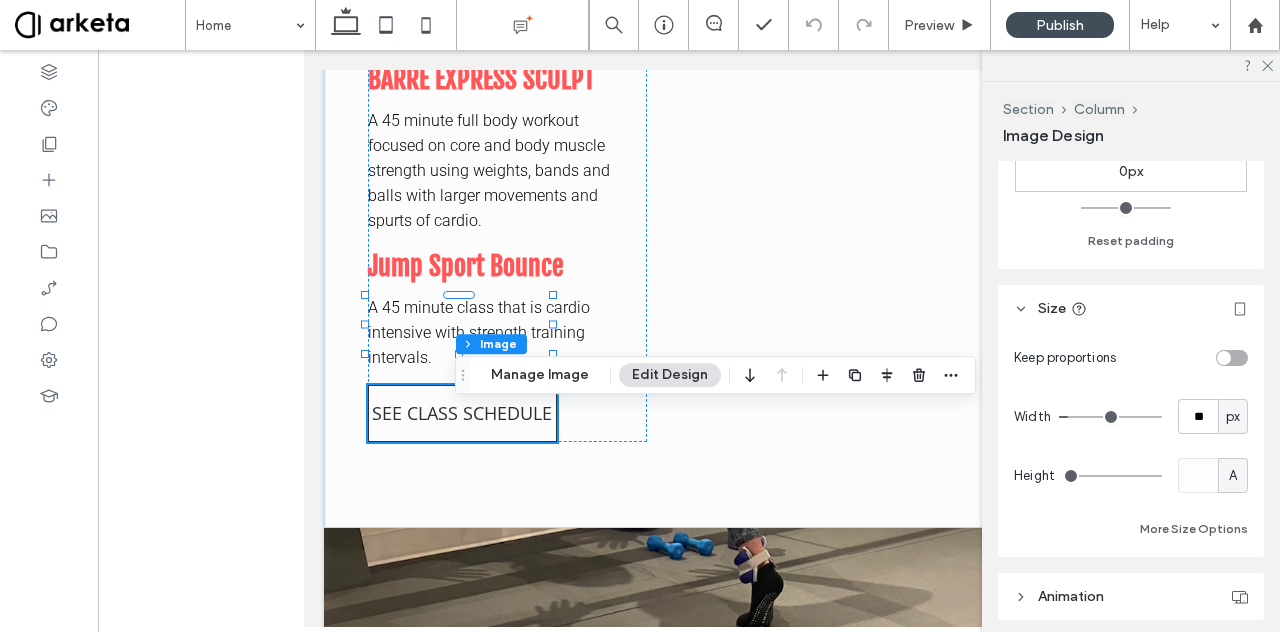 click at bounding box center [1224, 358] 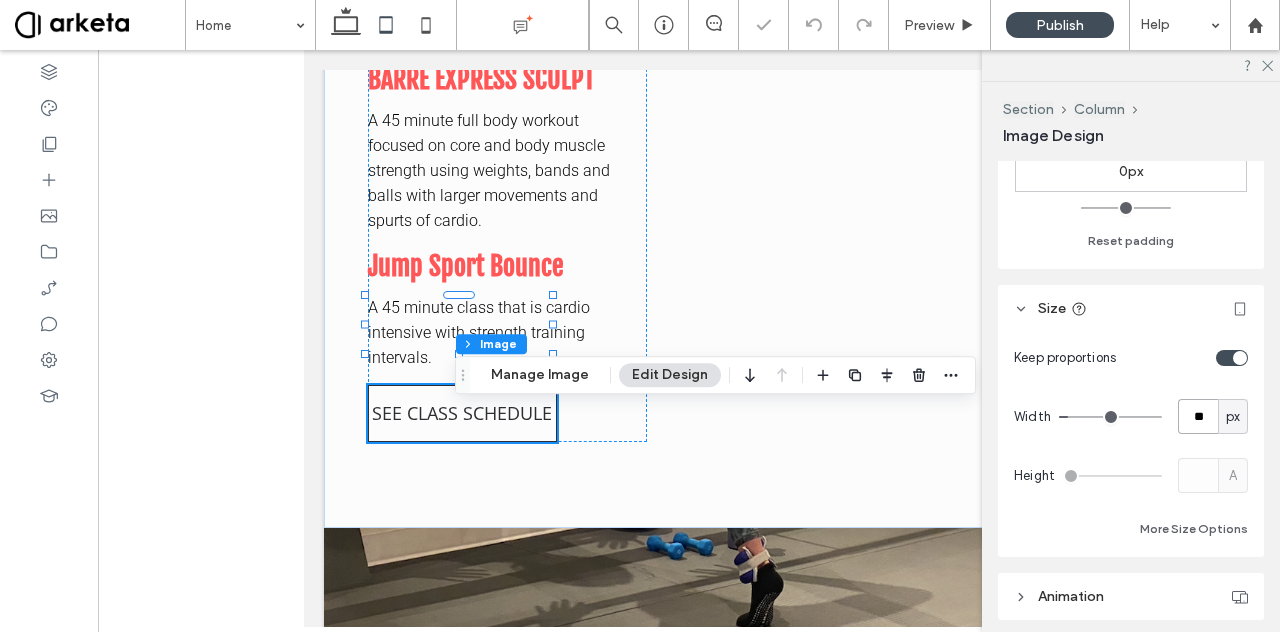 click on "**" at bounding box center [1198, 416] 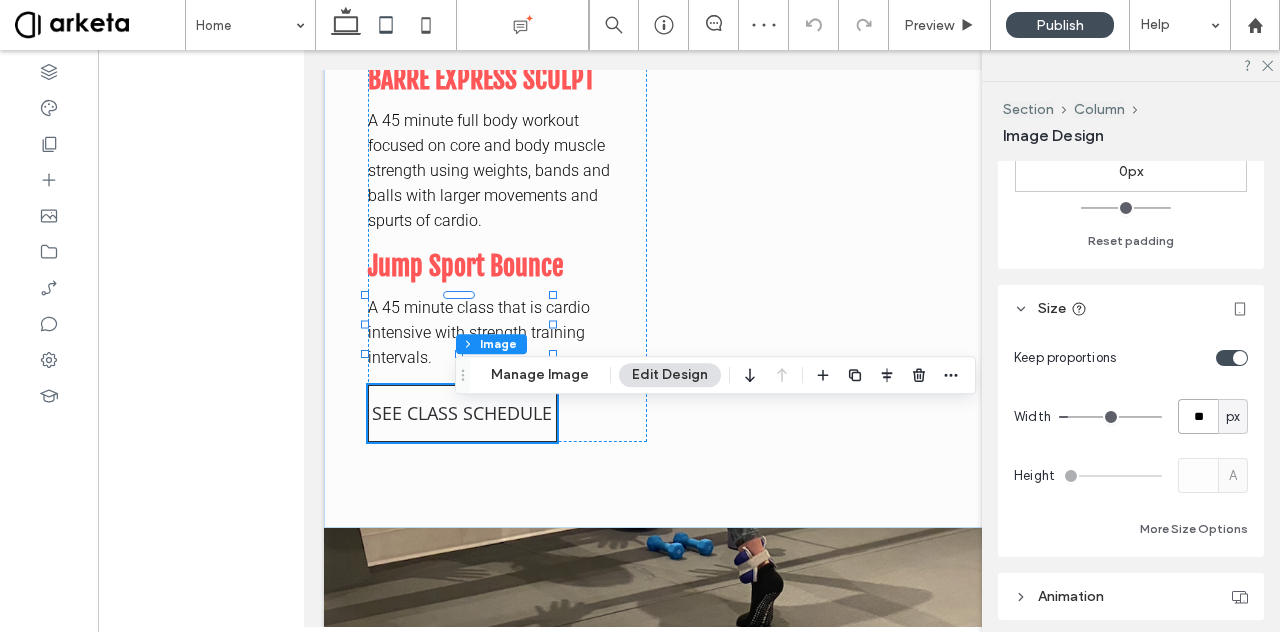 type on "**" 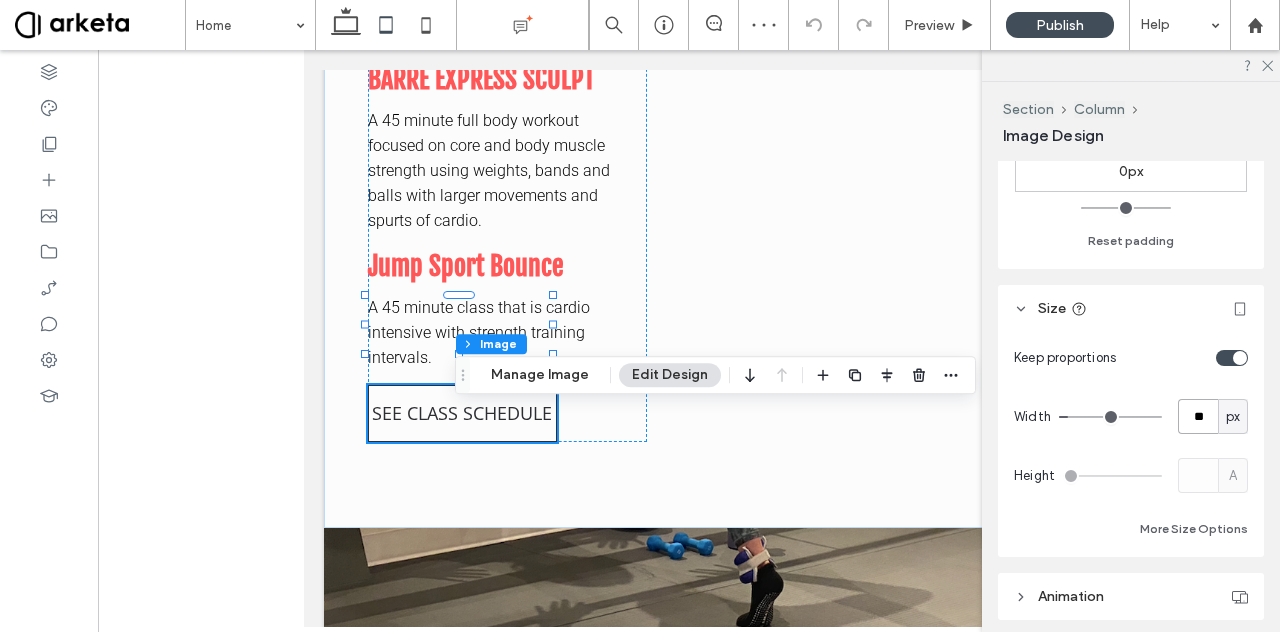 type on "**" 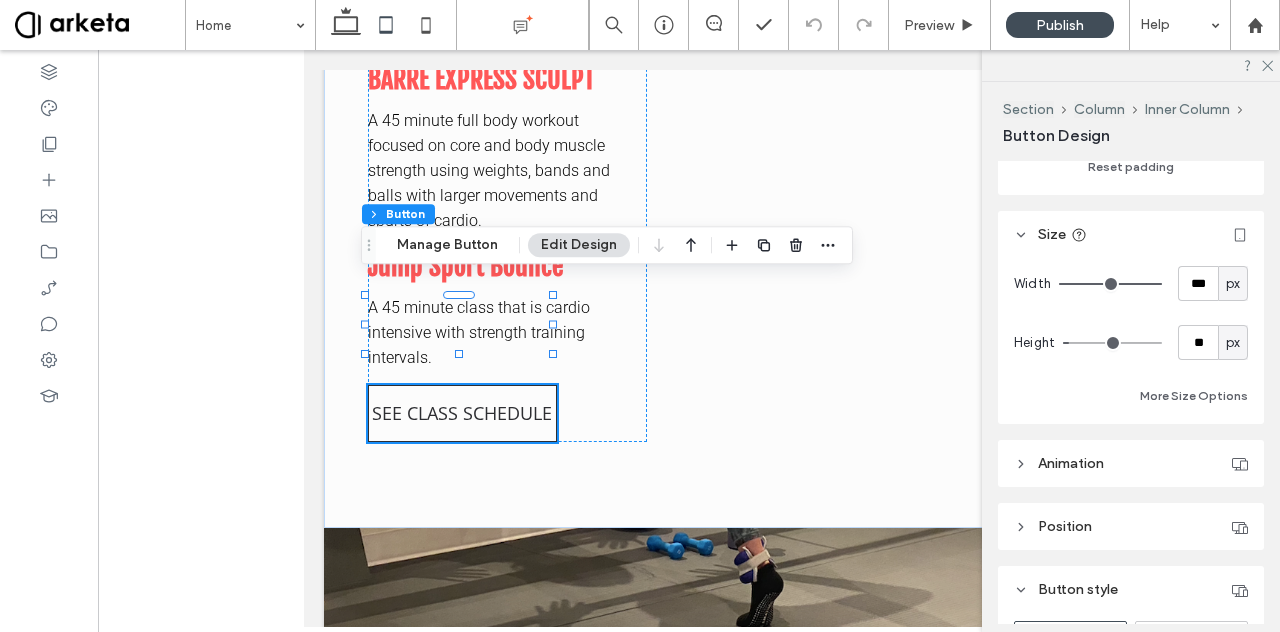scroll, scrollTop: 364, scrollLeft: 0, axis: vertical 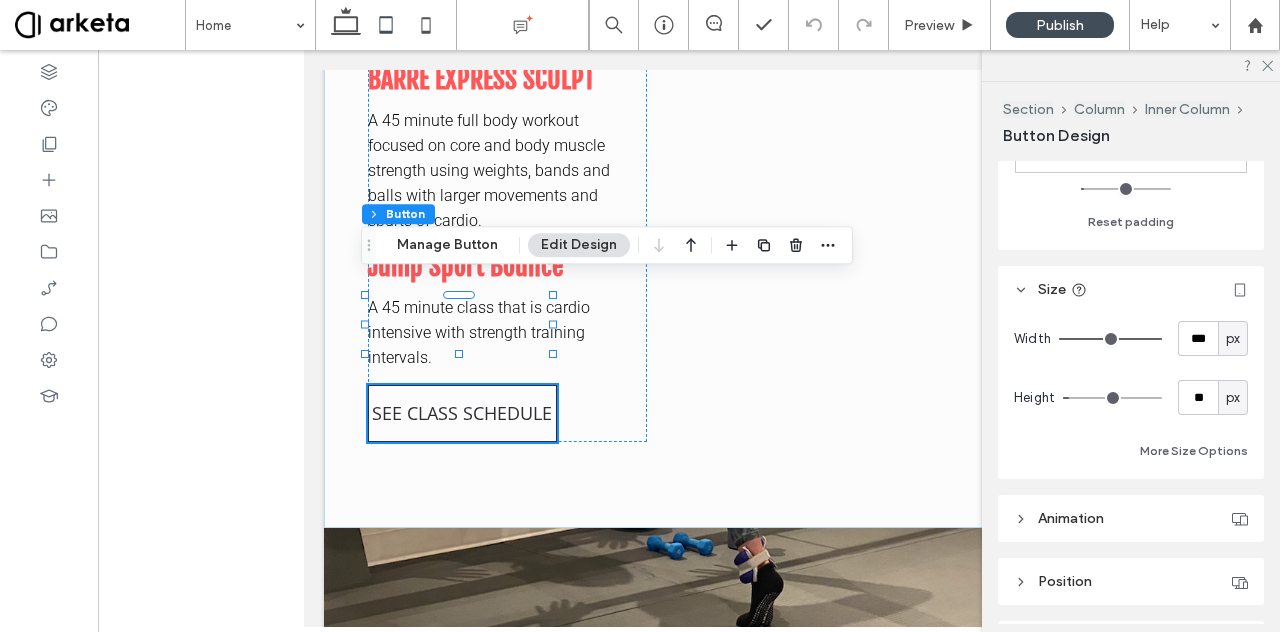 click on "px" at bounding box center [1233, 339] 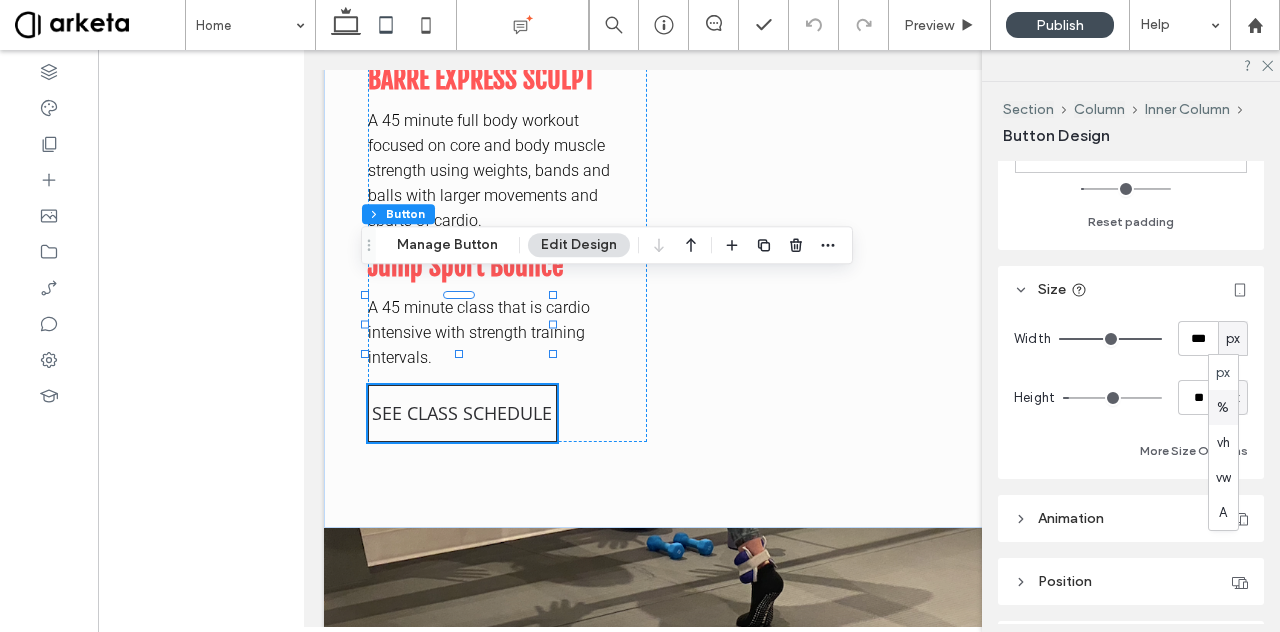 click on "%" at bounding box center [1223, 408] 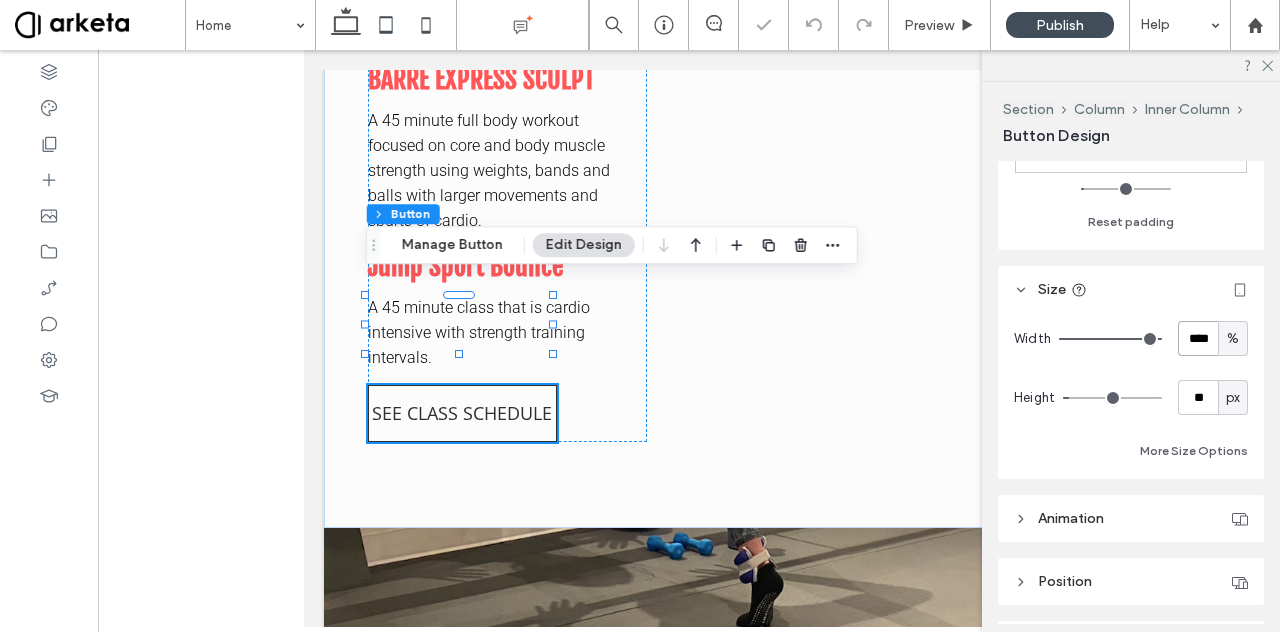 click on "****" at bounding box center (1198, 338) 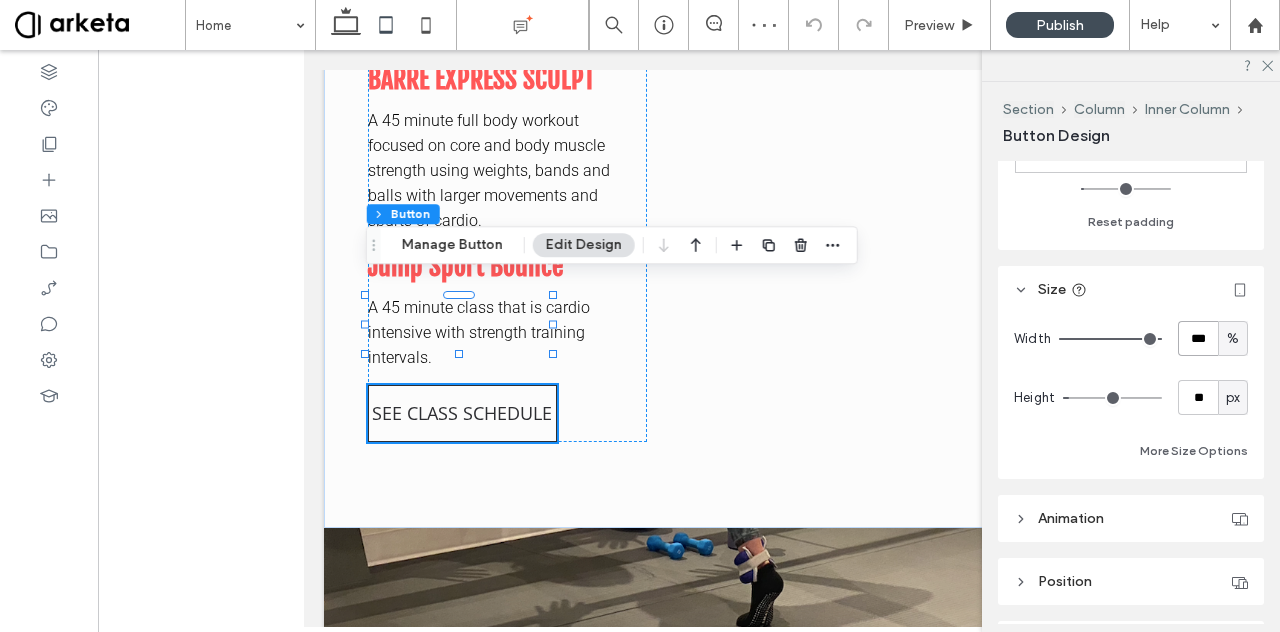 type on "***" 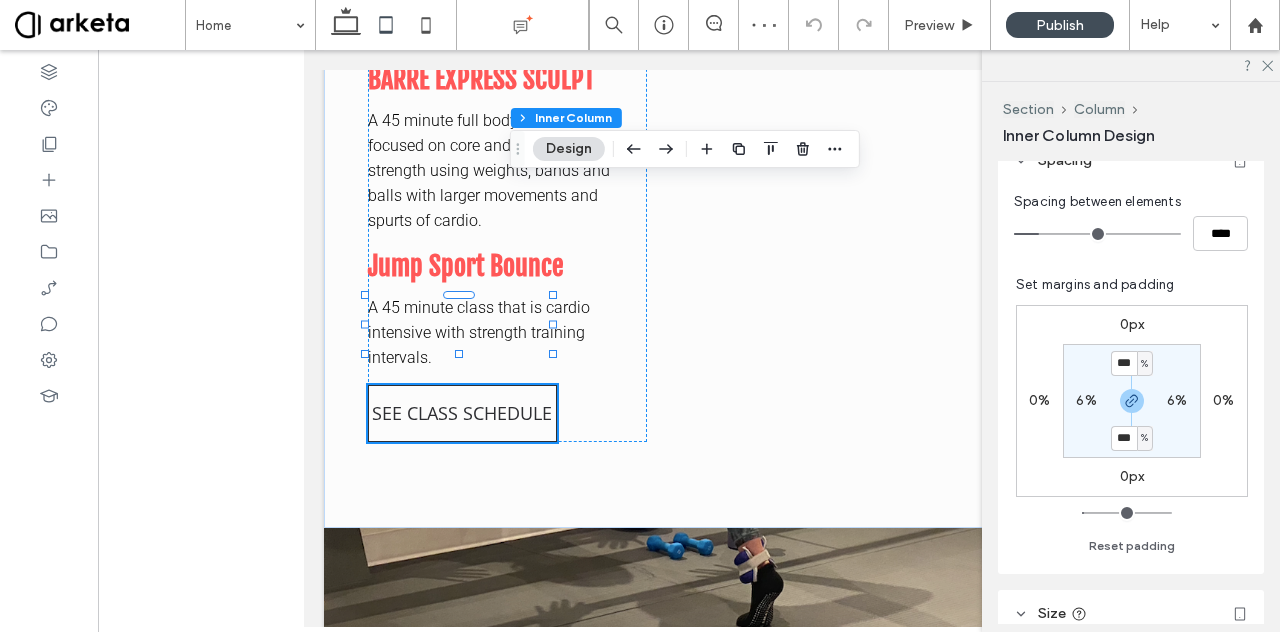scroll, scrollTop: 420, scrollLeft: 0, axis: vertical 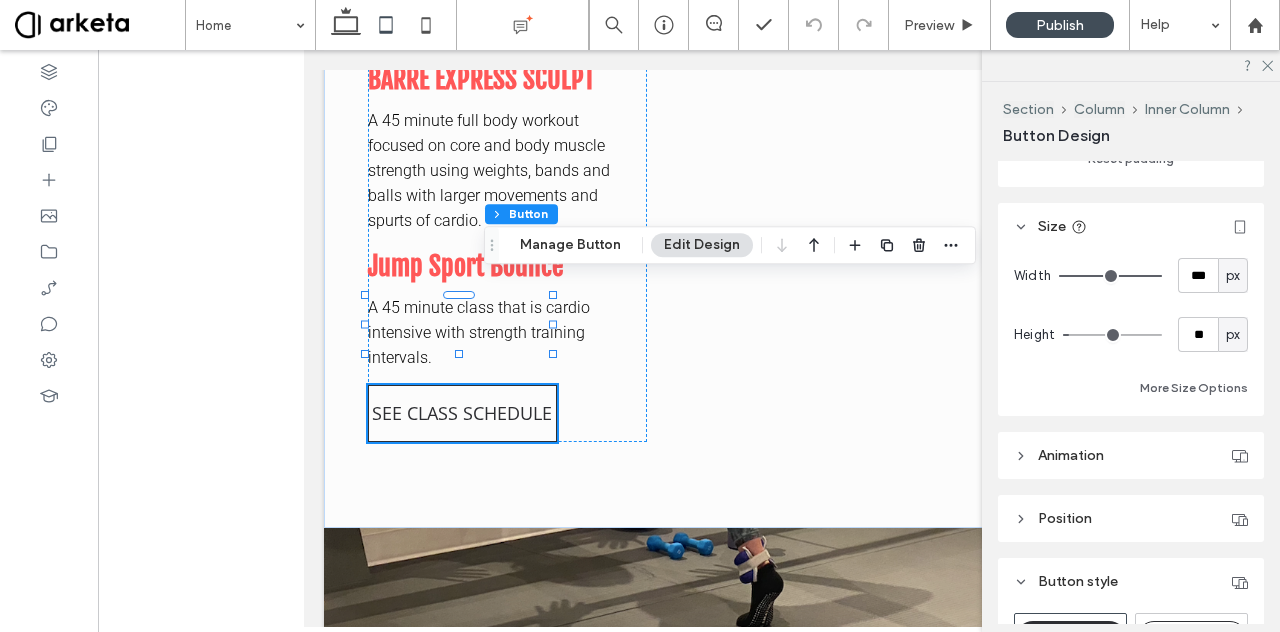 click on "px" at bounding box center [1233, 276] 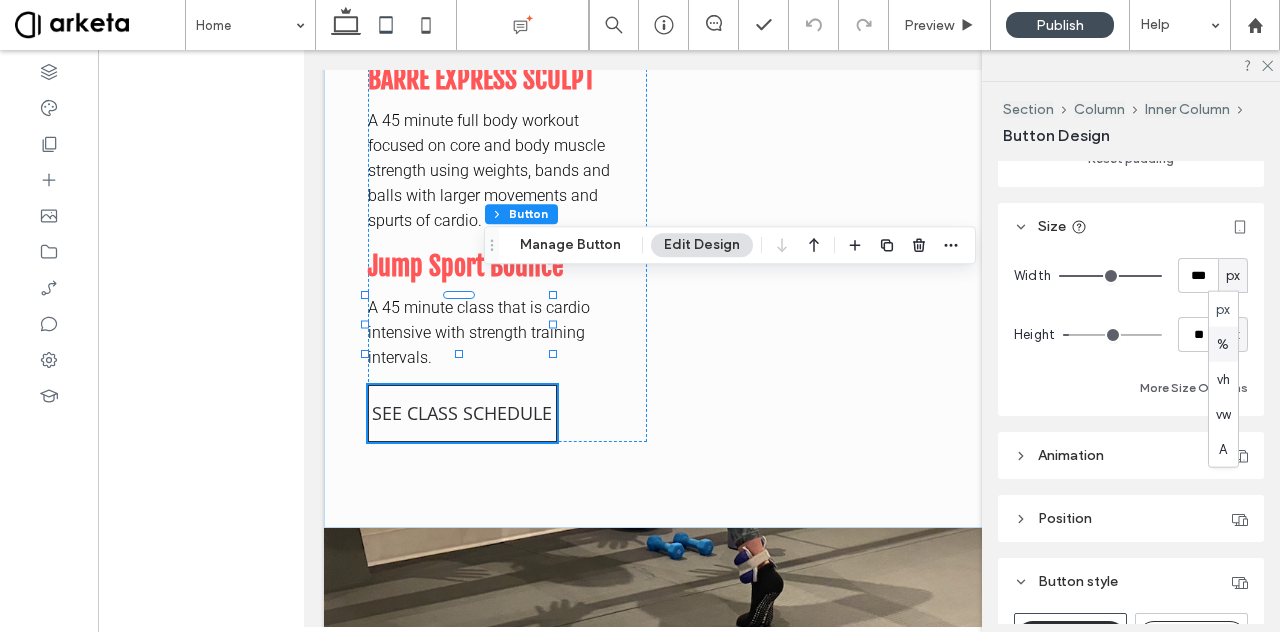 click on "%" at bounding box center [1223, 344] 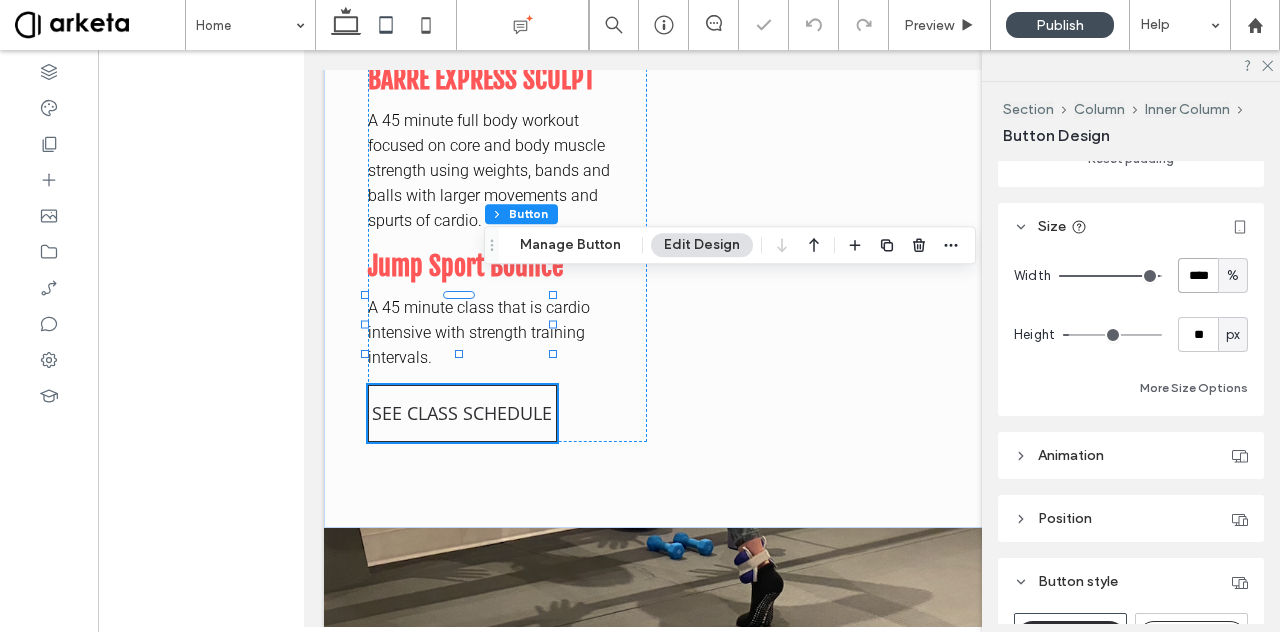 click on "****" at bounding box center (1198, 275) 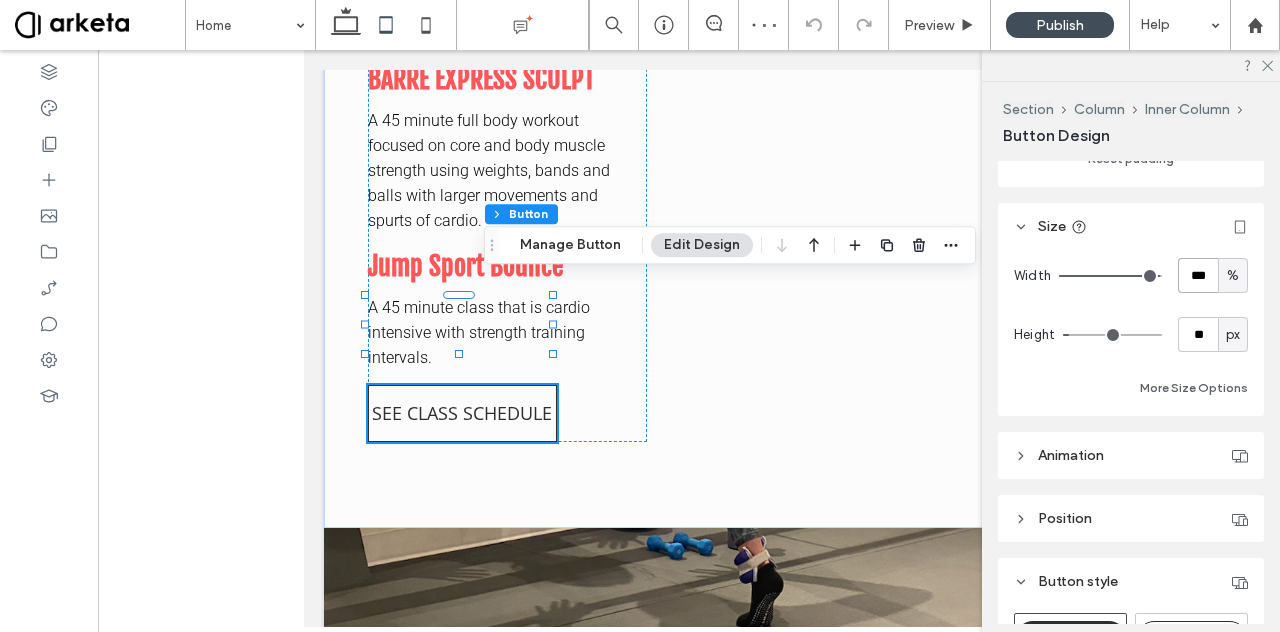 type on "***" 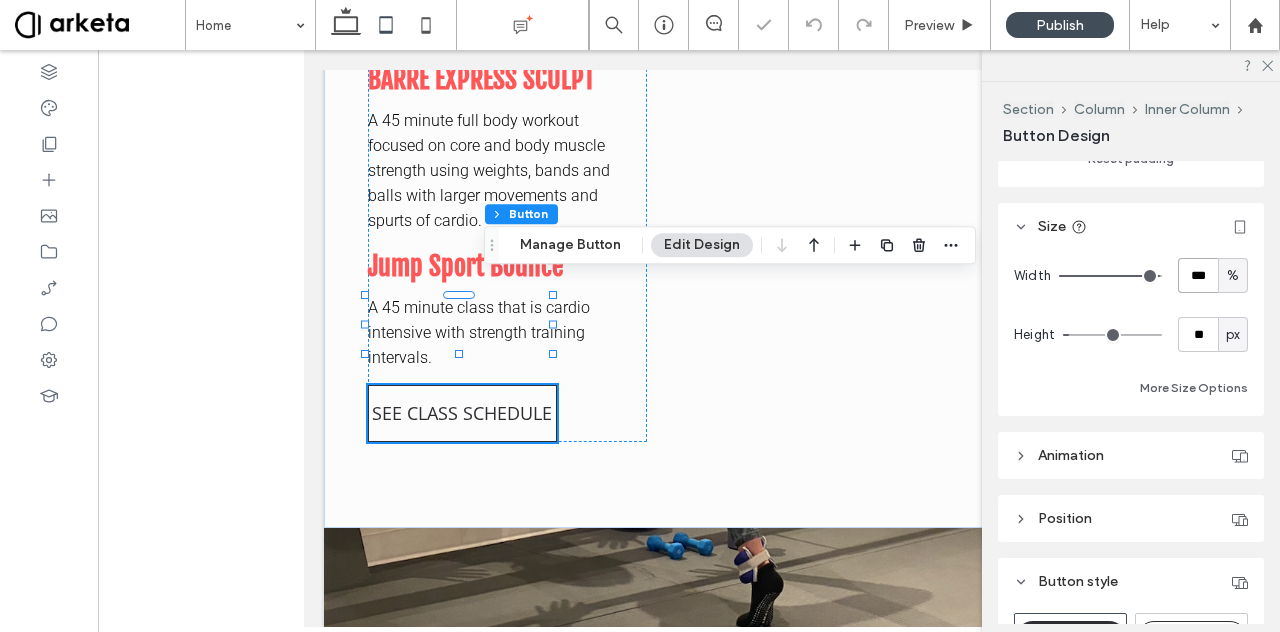type on "***" 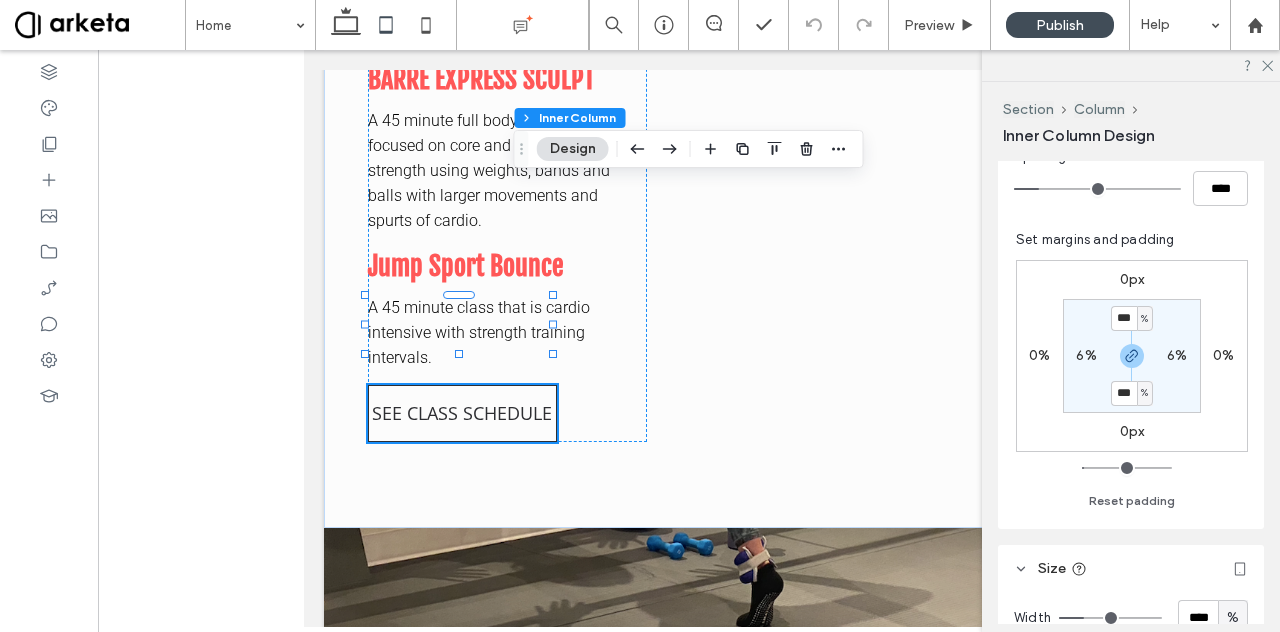 scroll, scrollTop: 466, scrollLeft: 0, axis: vertical 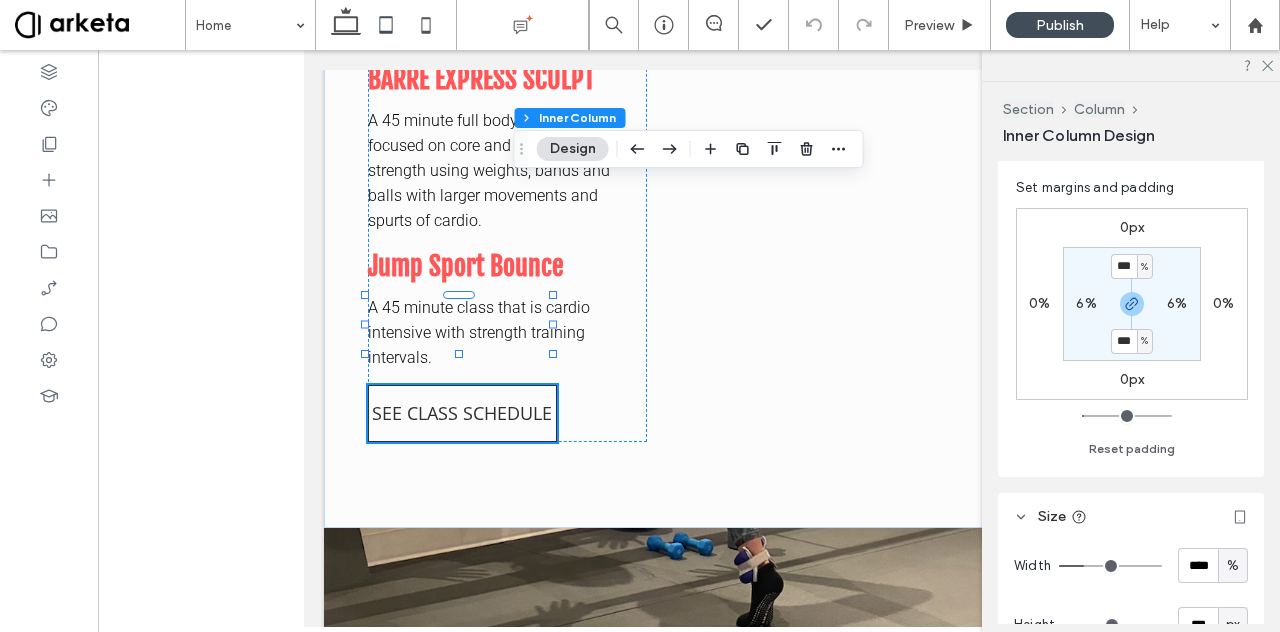 click on "6%" at bounding box center (1086, 303) 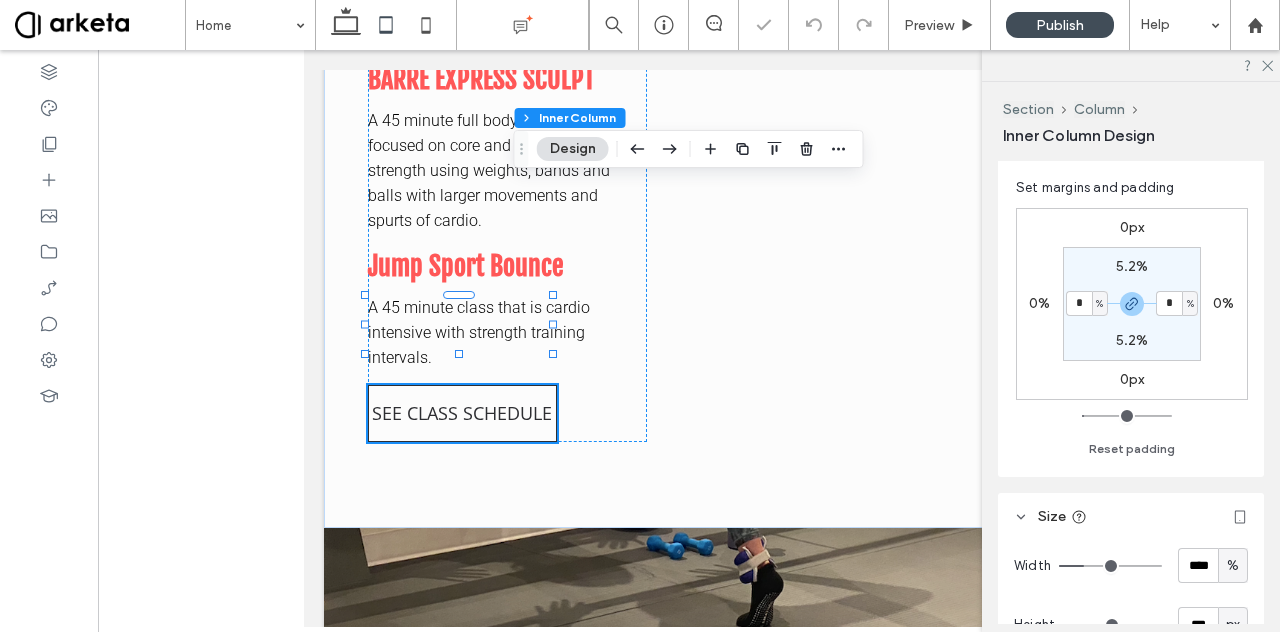 type on "*" 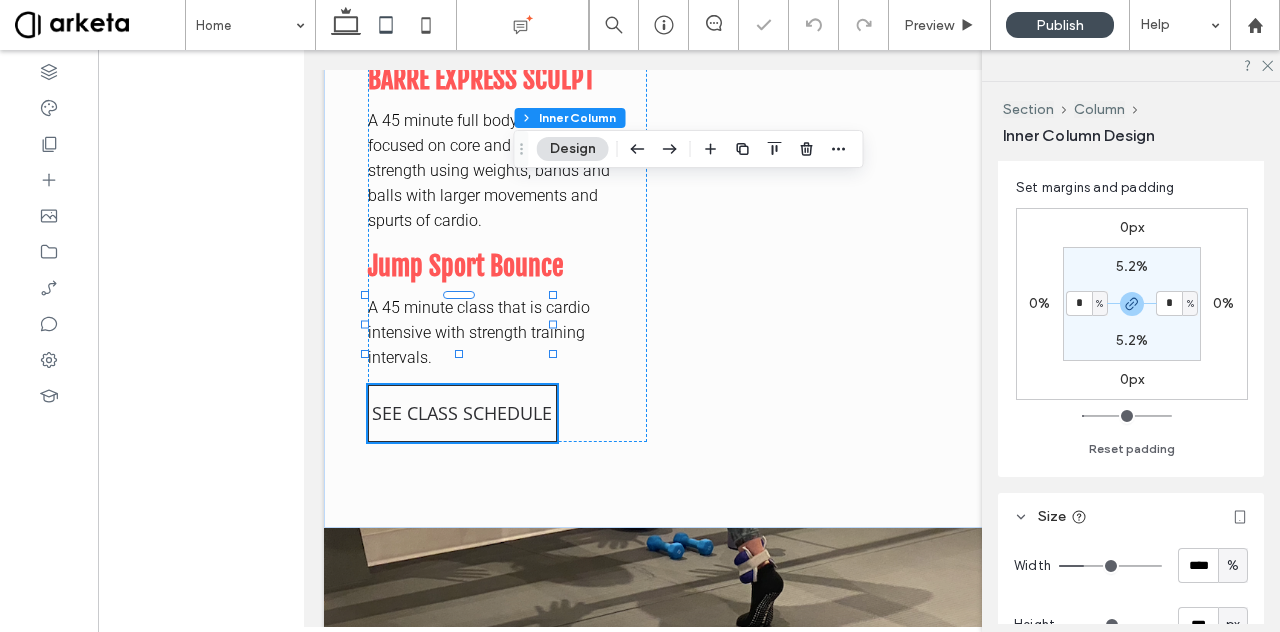 type on "*" 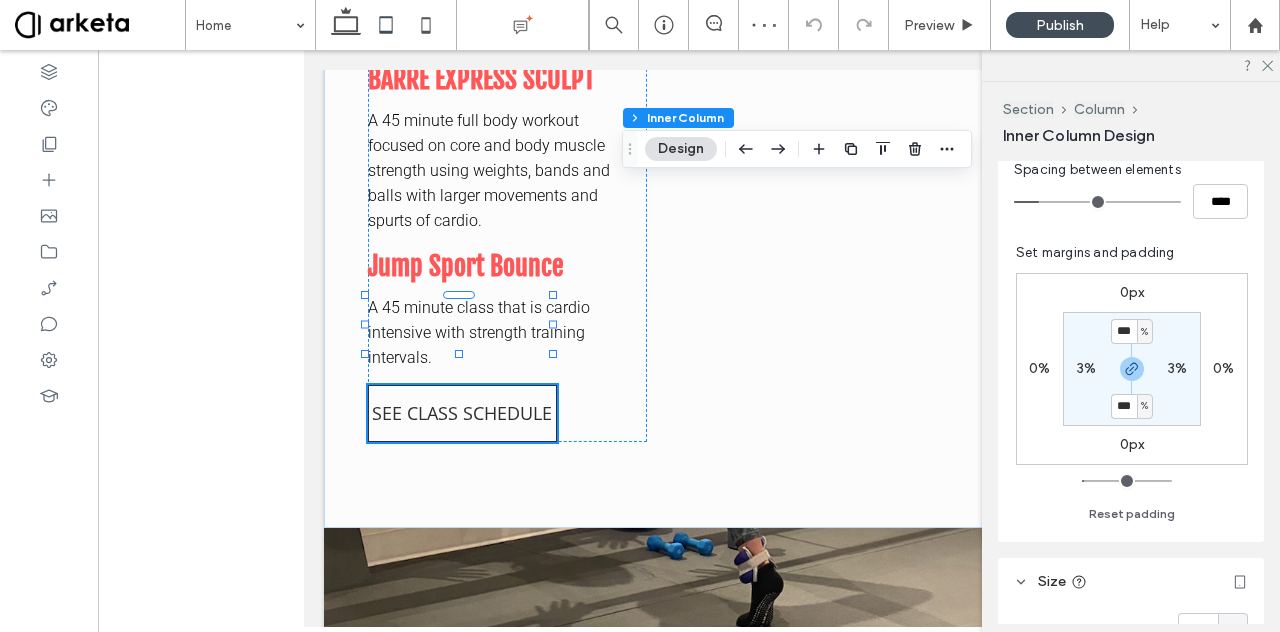 scroll, scrollTop: 454, scrollLeft: 0, axis: vertical 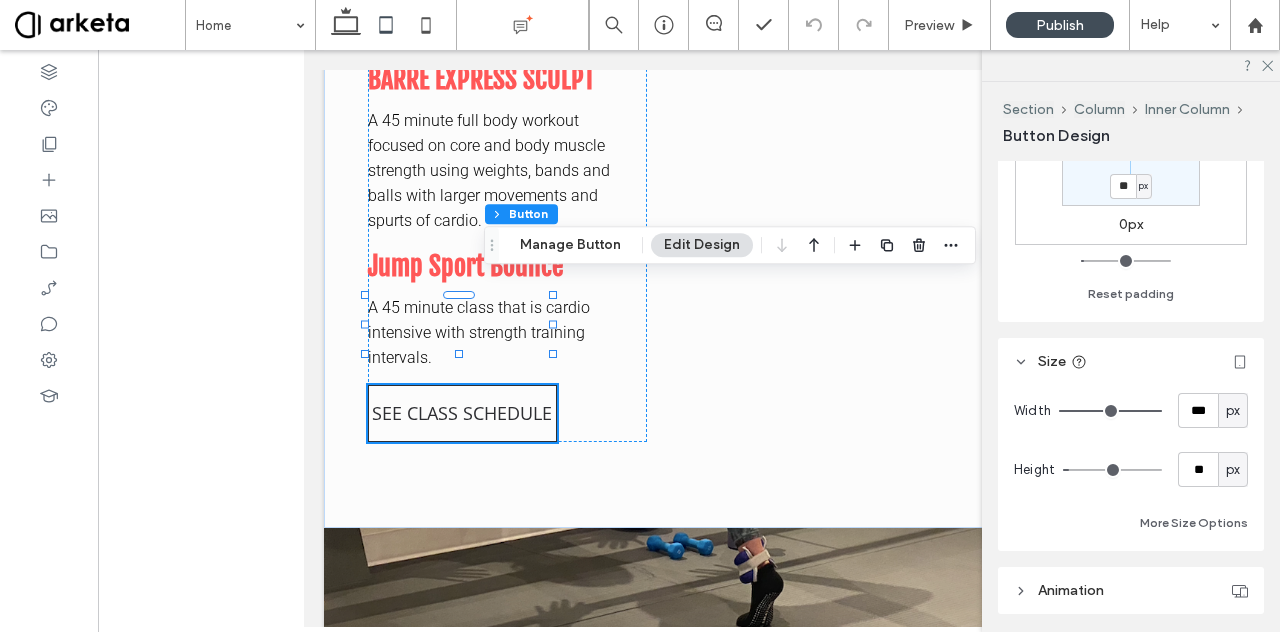 click on "px" at bounding box center (1233, 411) 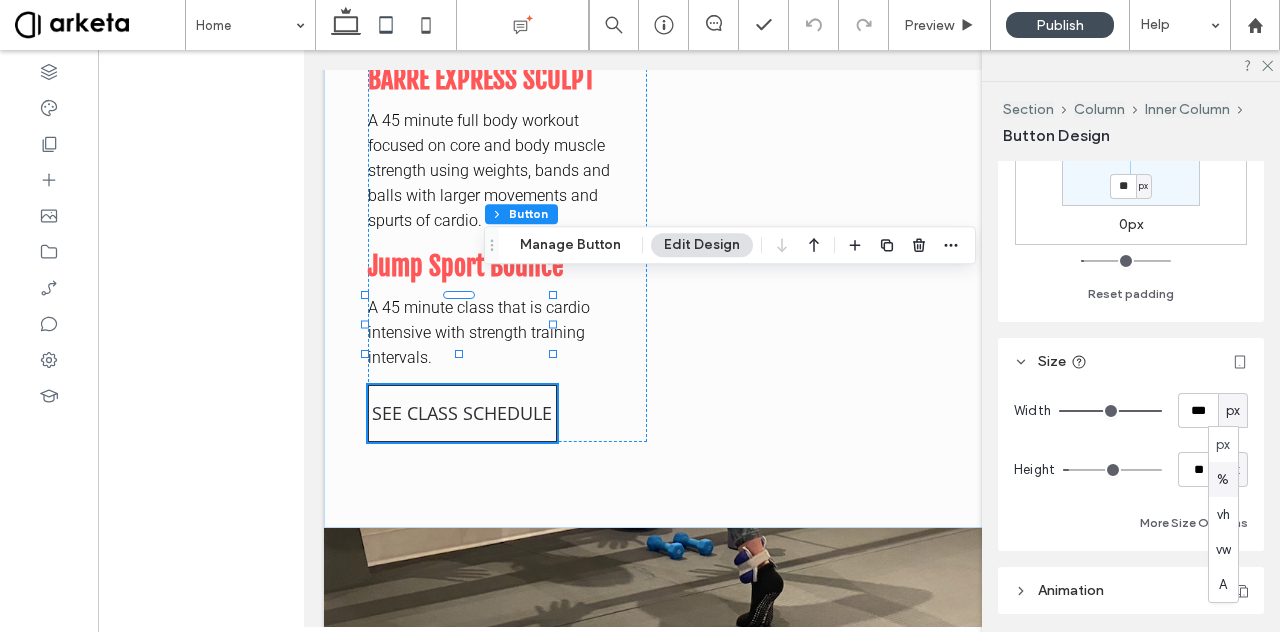 click on "%" at bounding box center [1223, 480] 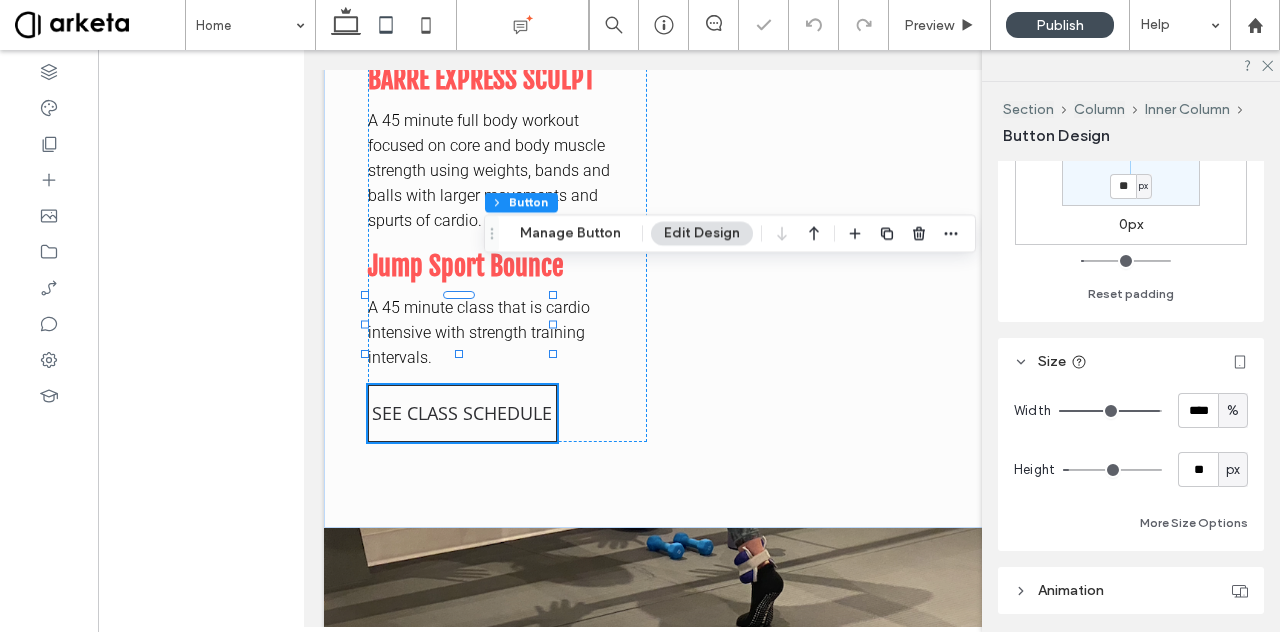 drag, startPoint x: 1194, startPoint y: 407, endPoint x: 1202, endPoint y: 371, distance: 36.878178 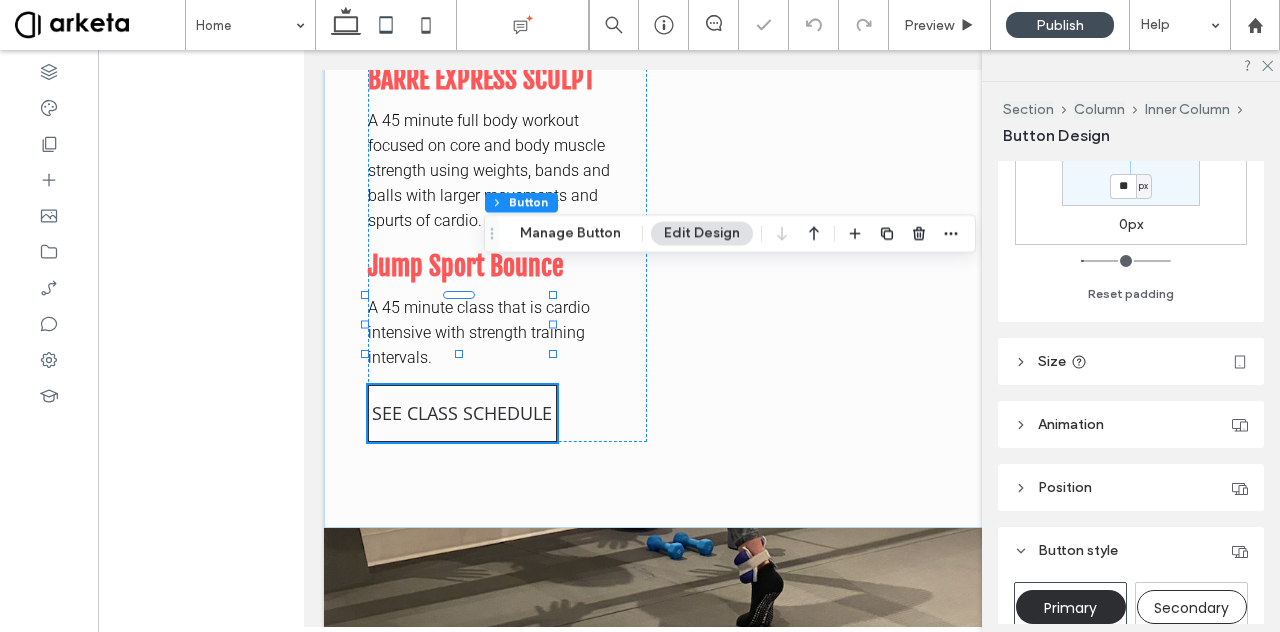 click on "Size" at bounding box center [1131, 361] 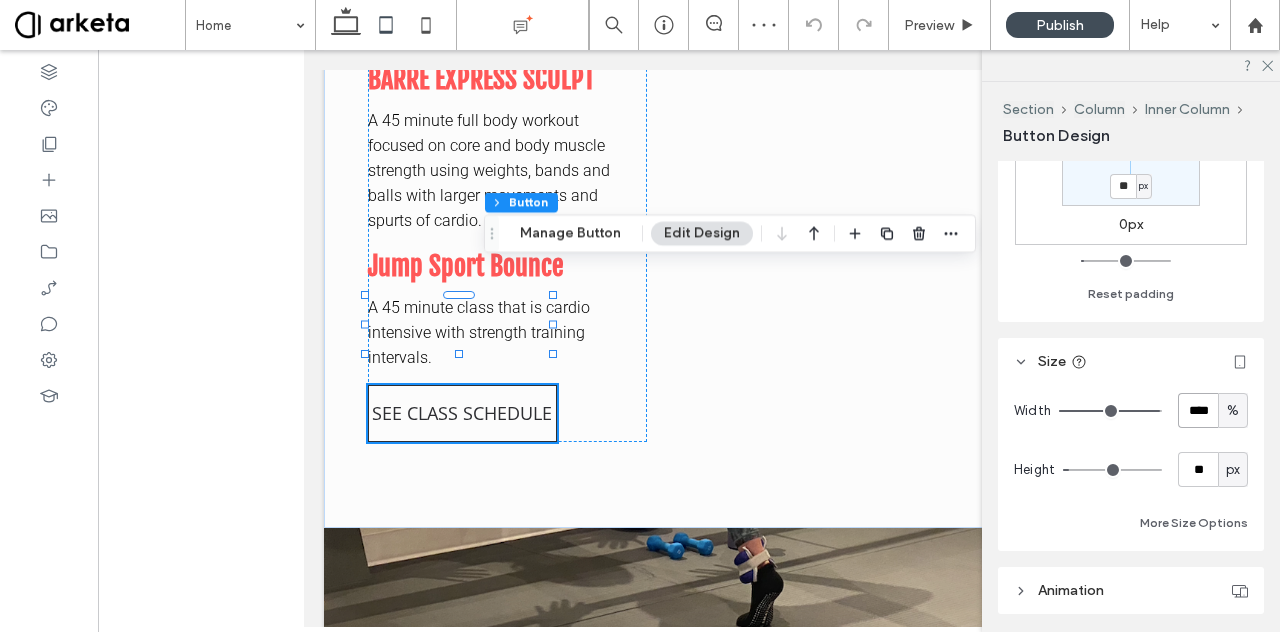 click on "****" at bounding box center (1198, 410) 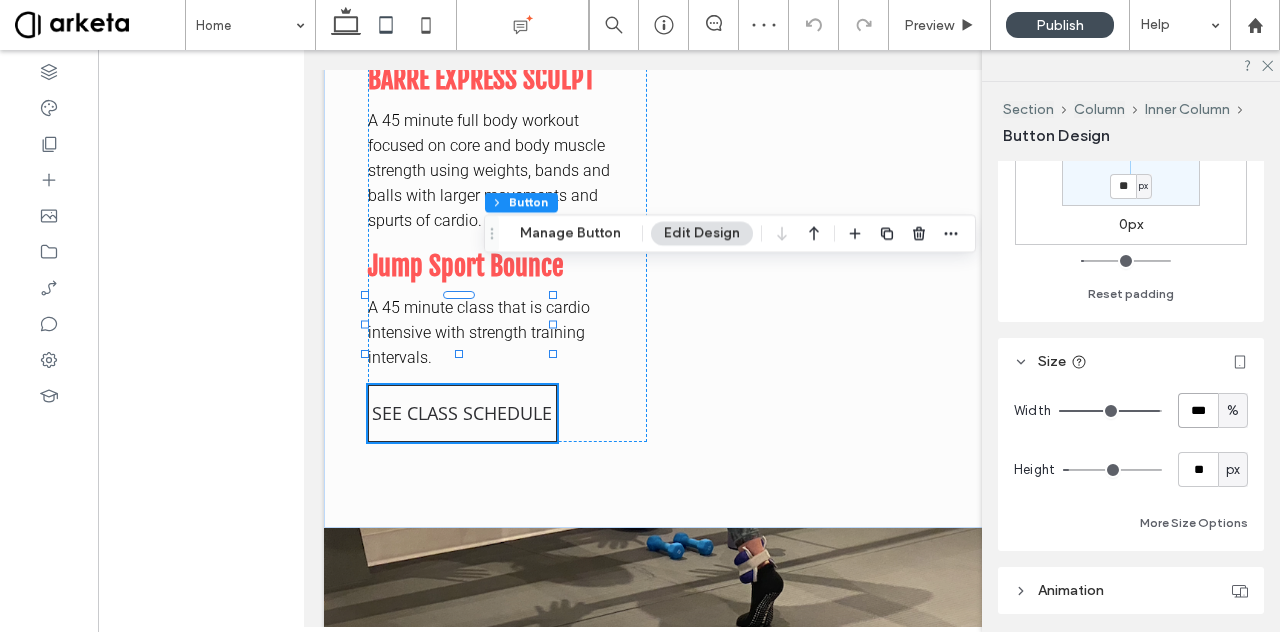 type on "***" 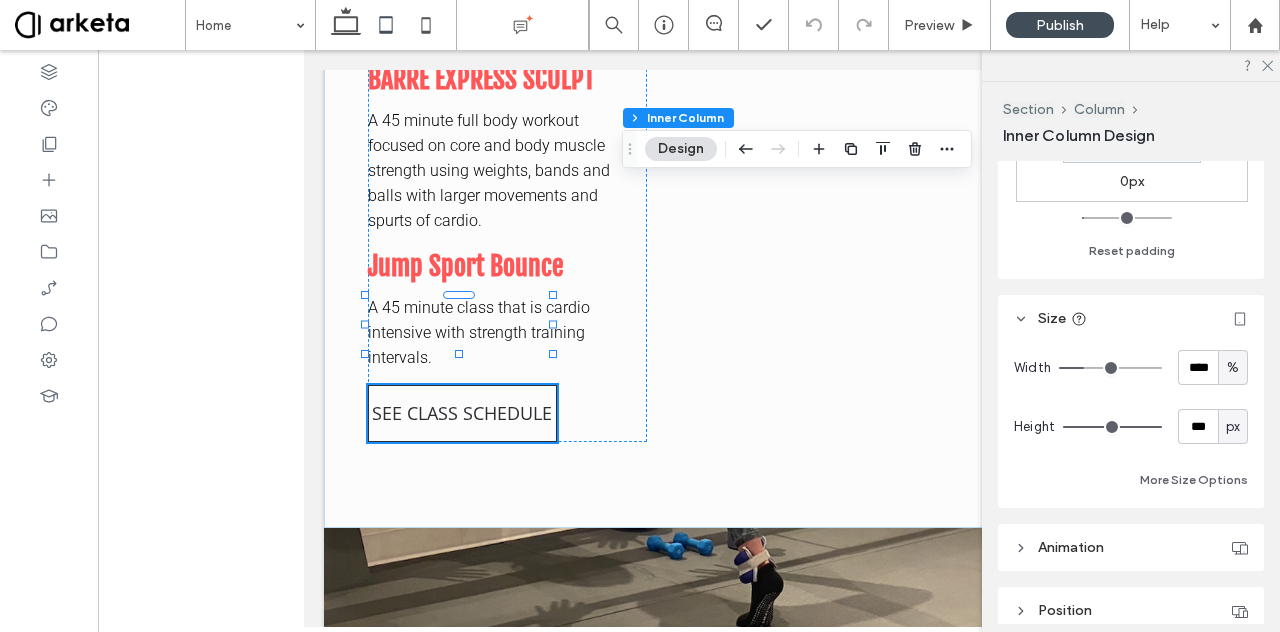 scroll, scrollTop: 715, scrollLeft: 0, axis: vertical 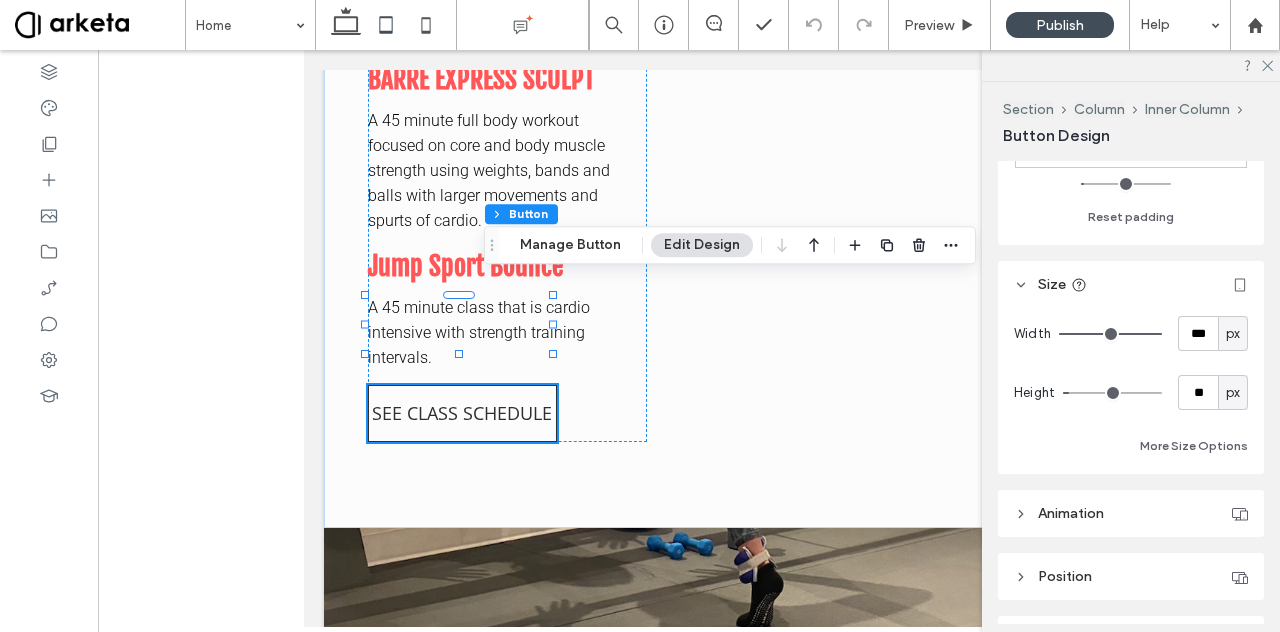 click on "px" at bounding box center [1233, 334] 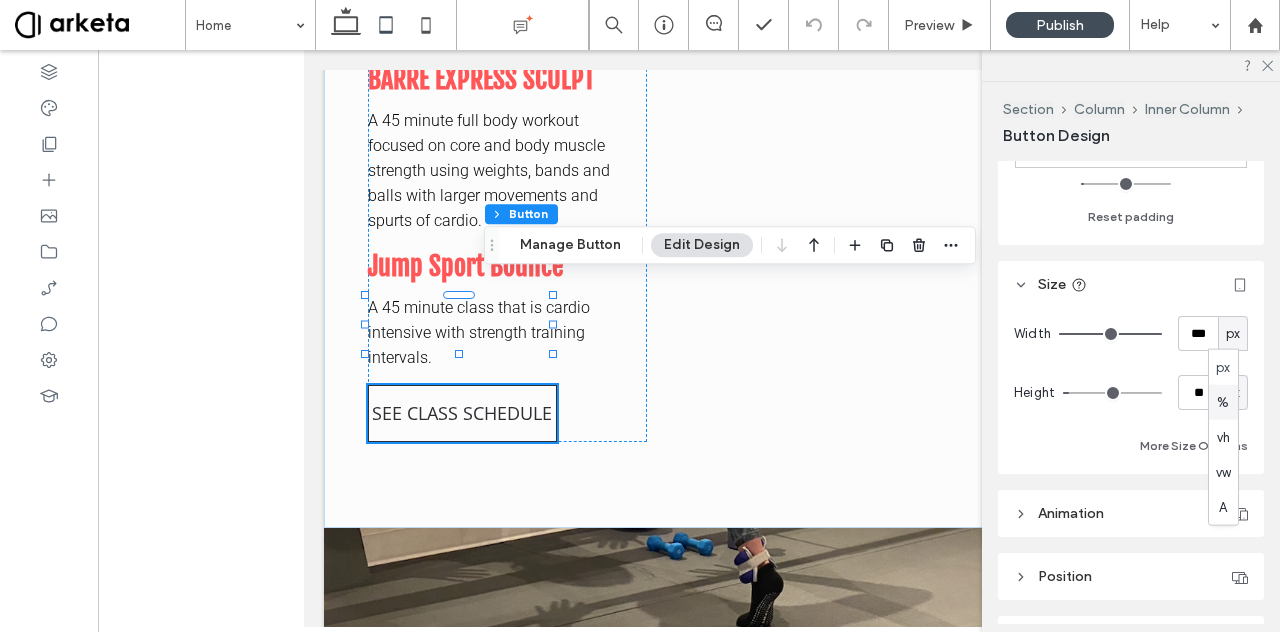 click on "%" at bounding box center (1223, 402) 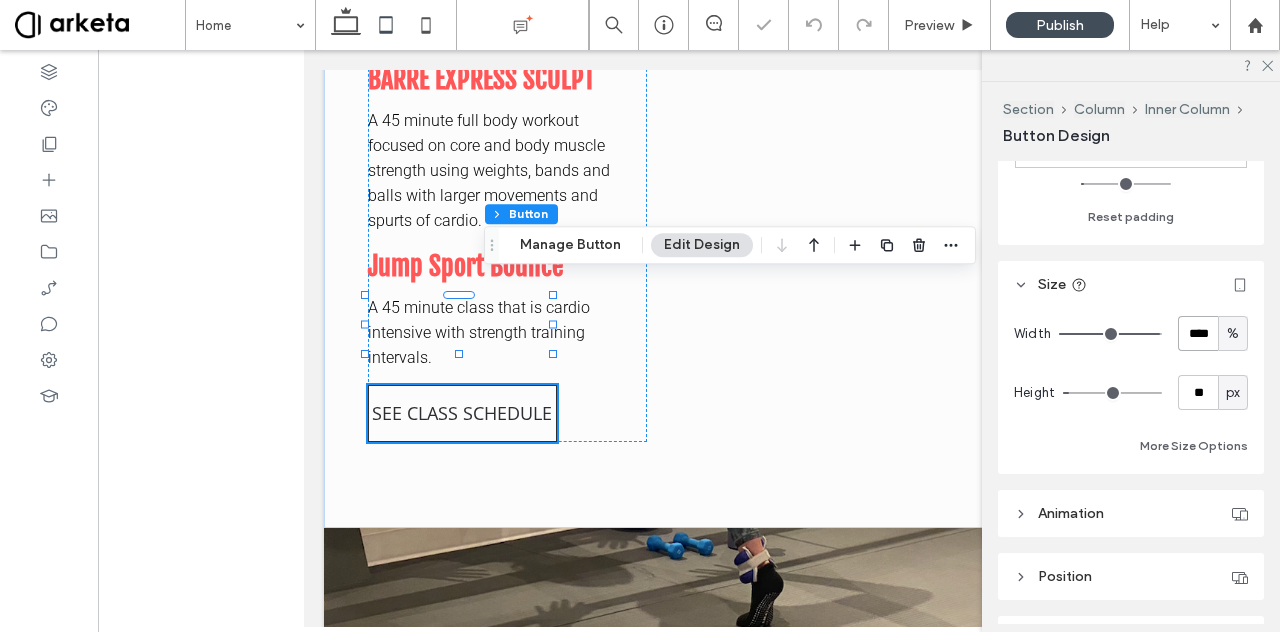 click on "****" at bounding box center [1198, 333] 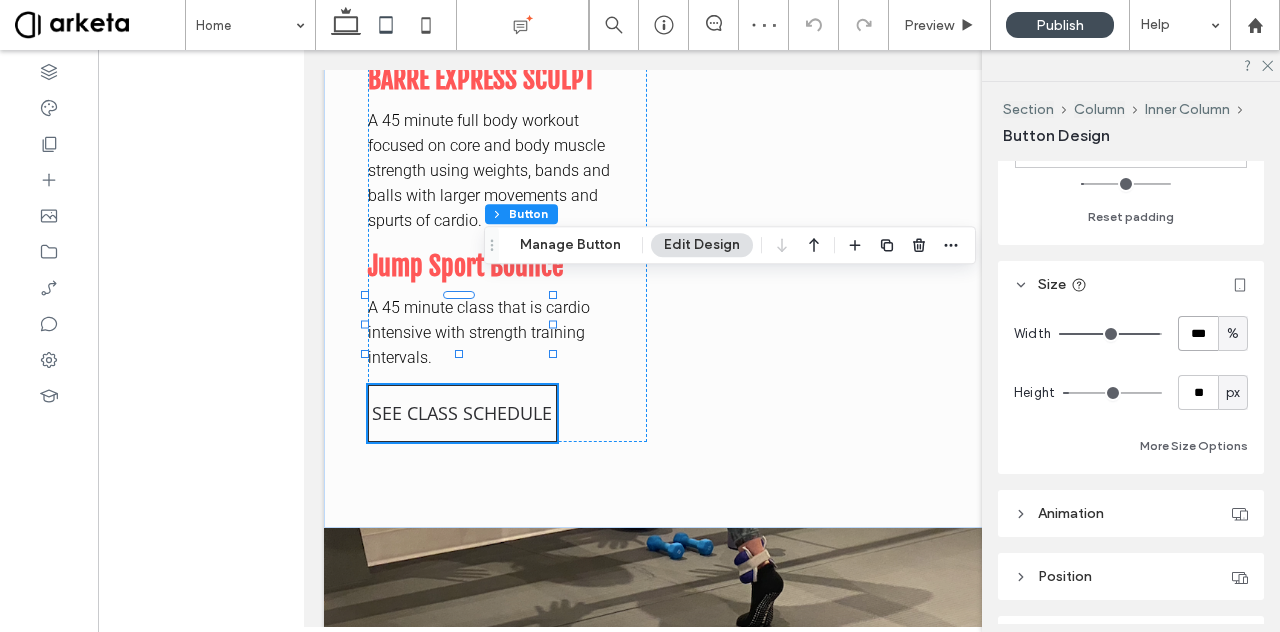 type on "***" 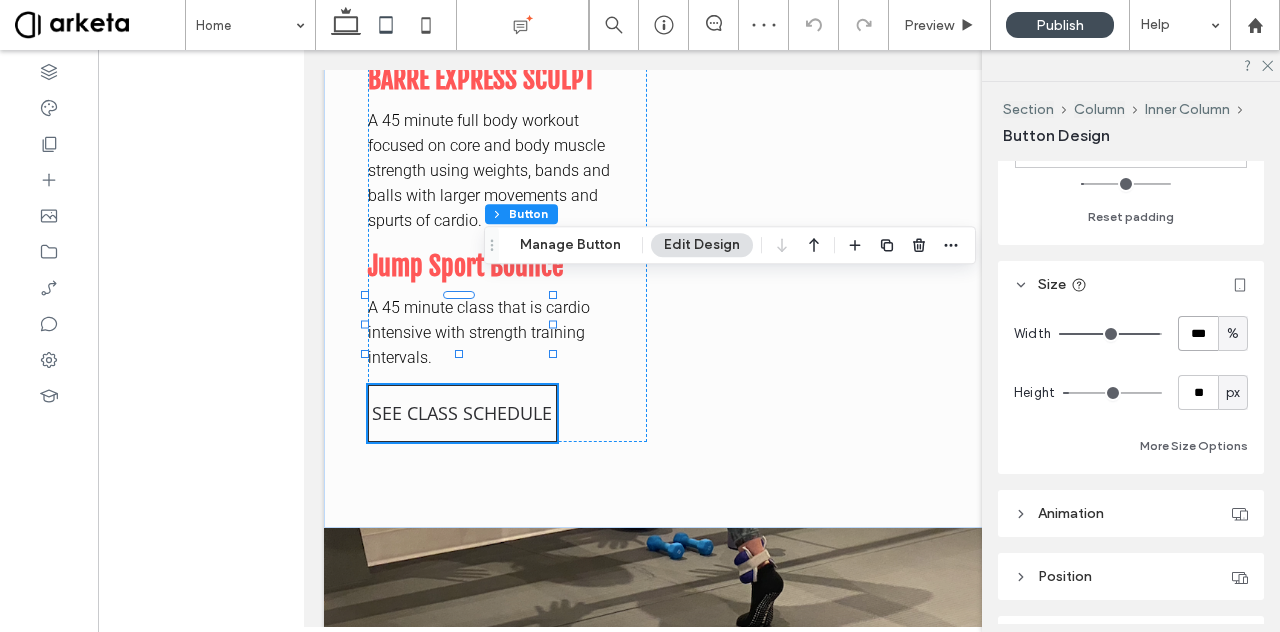 type on "***" 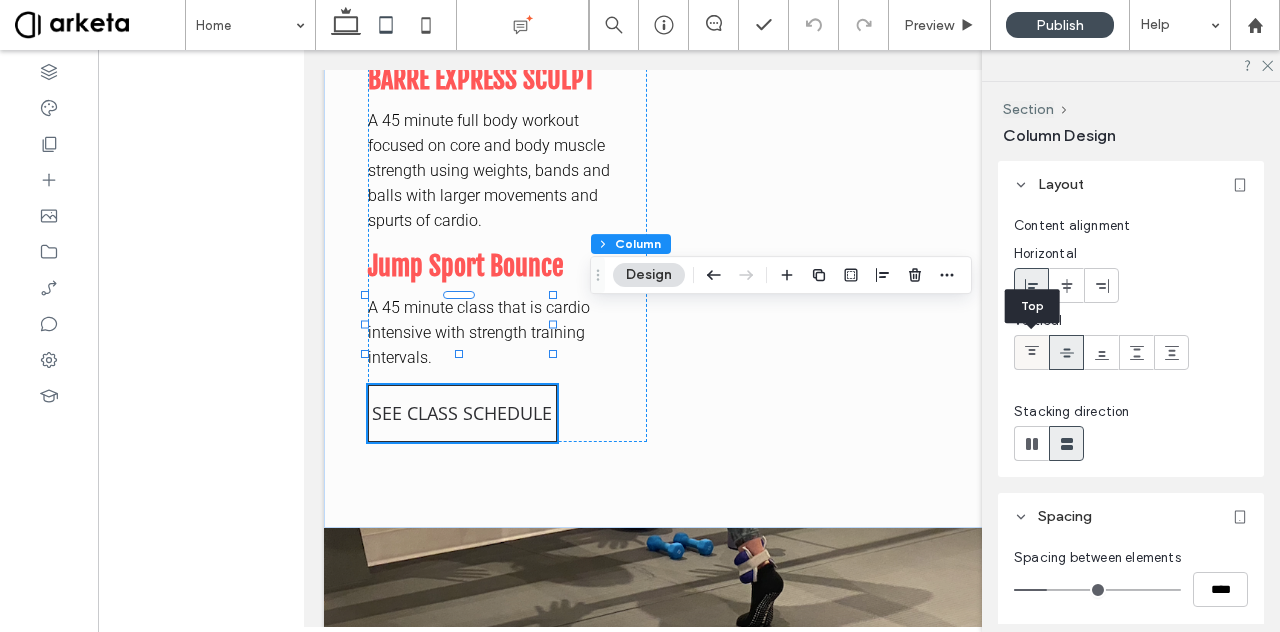 click 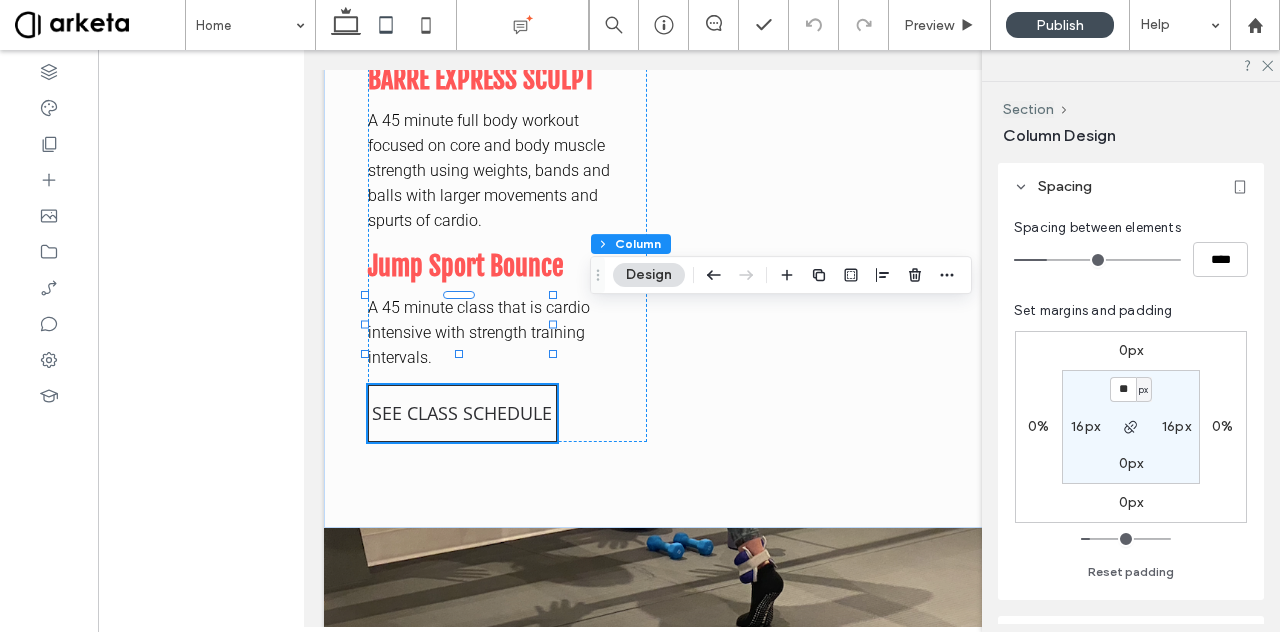 scroll, scrollTop: 331, scrollLeft: 0, axis: vertical 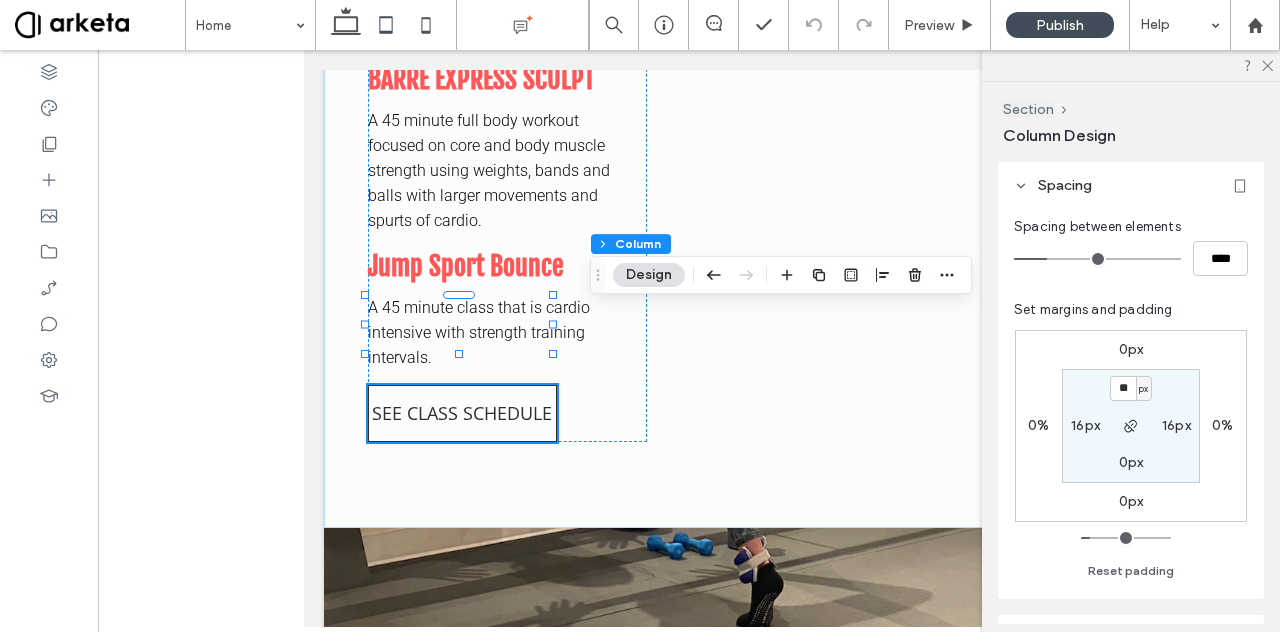 click on "px" at bounding box center [1143, 389] 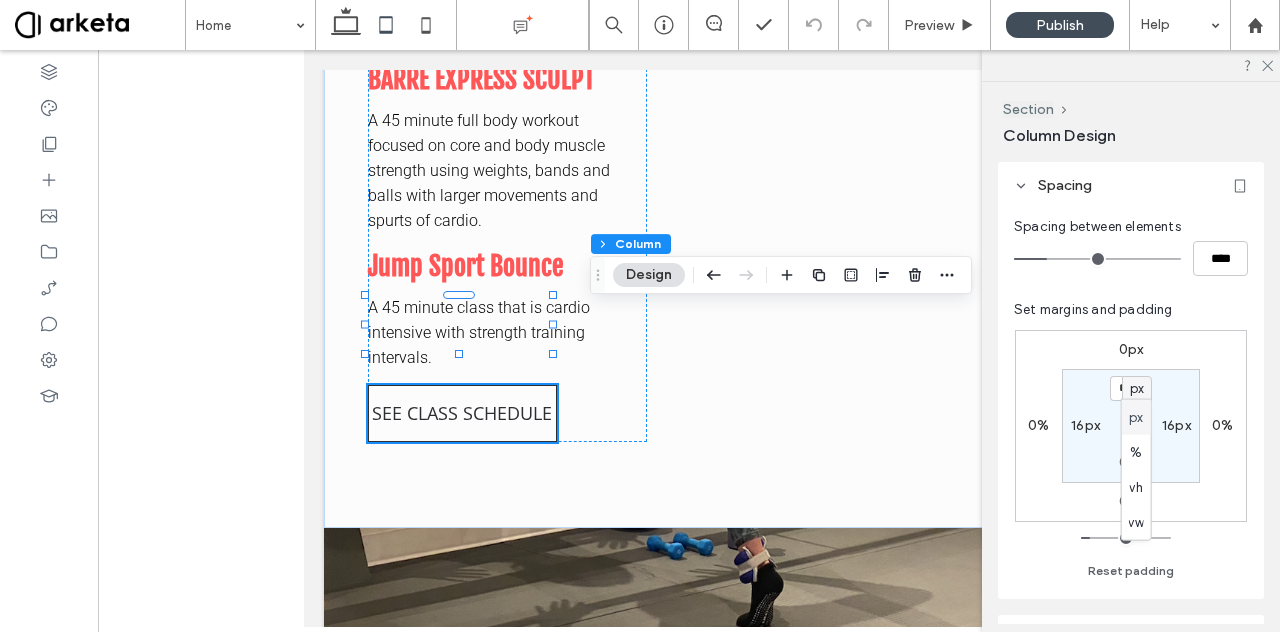 click on "** px 16px 0px 16px" at bounding box center [1131, 426] 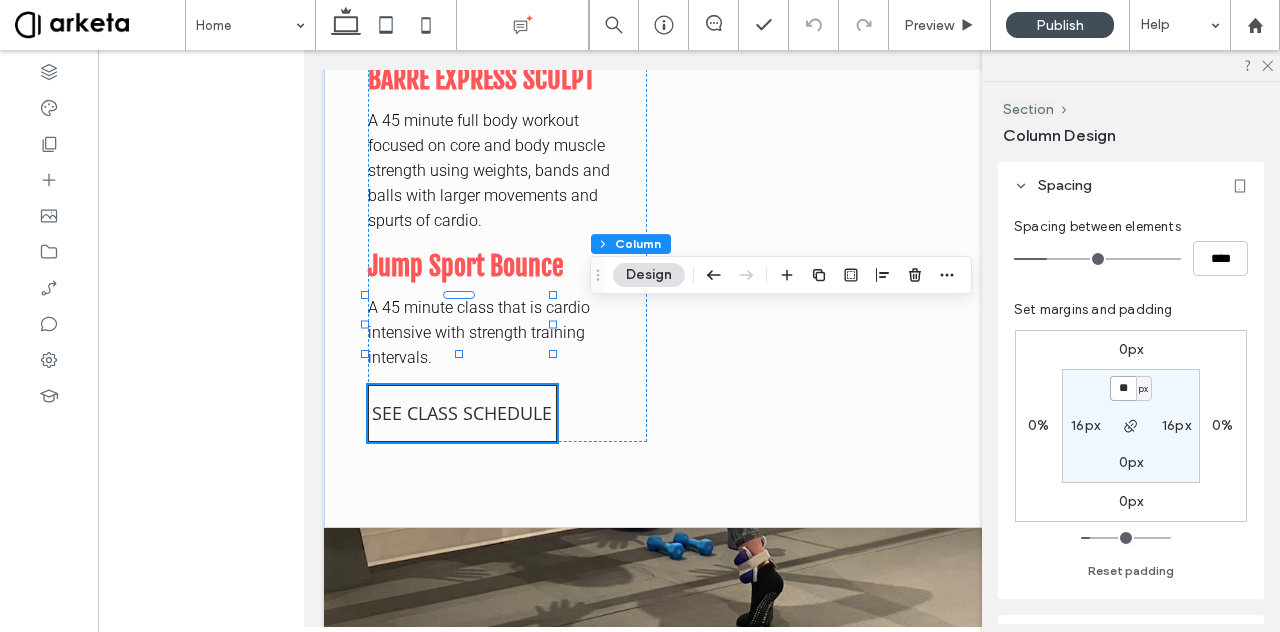 click on "**" at bounding box center [1123, 388] 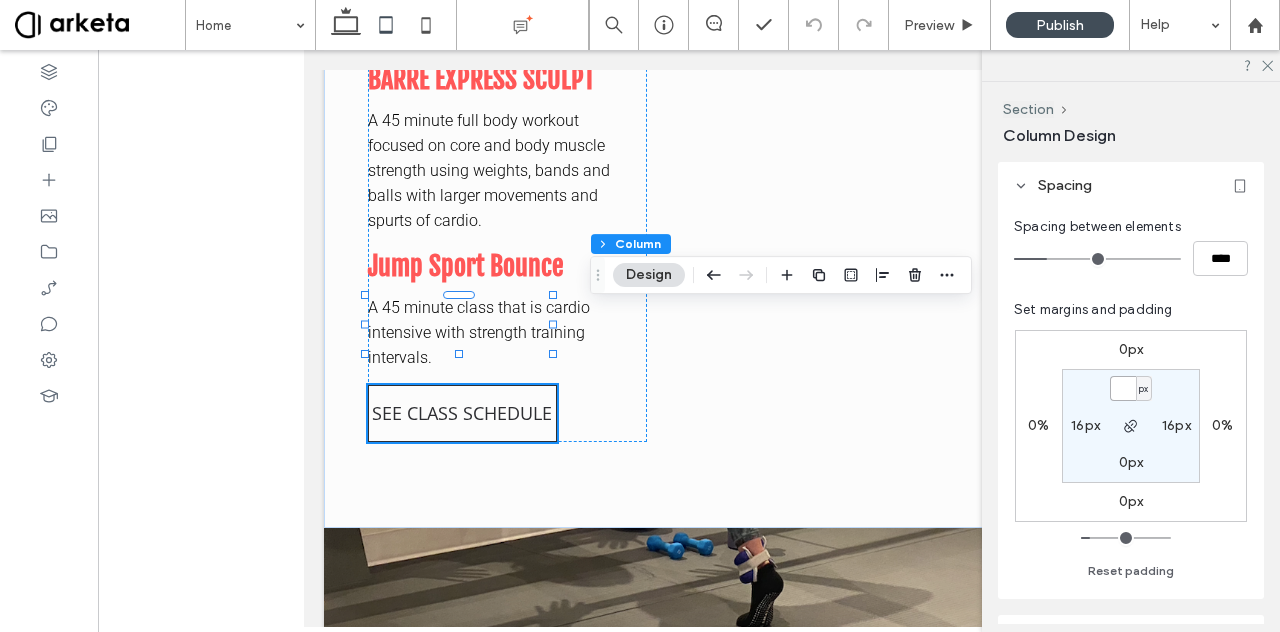 type on "*" 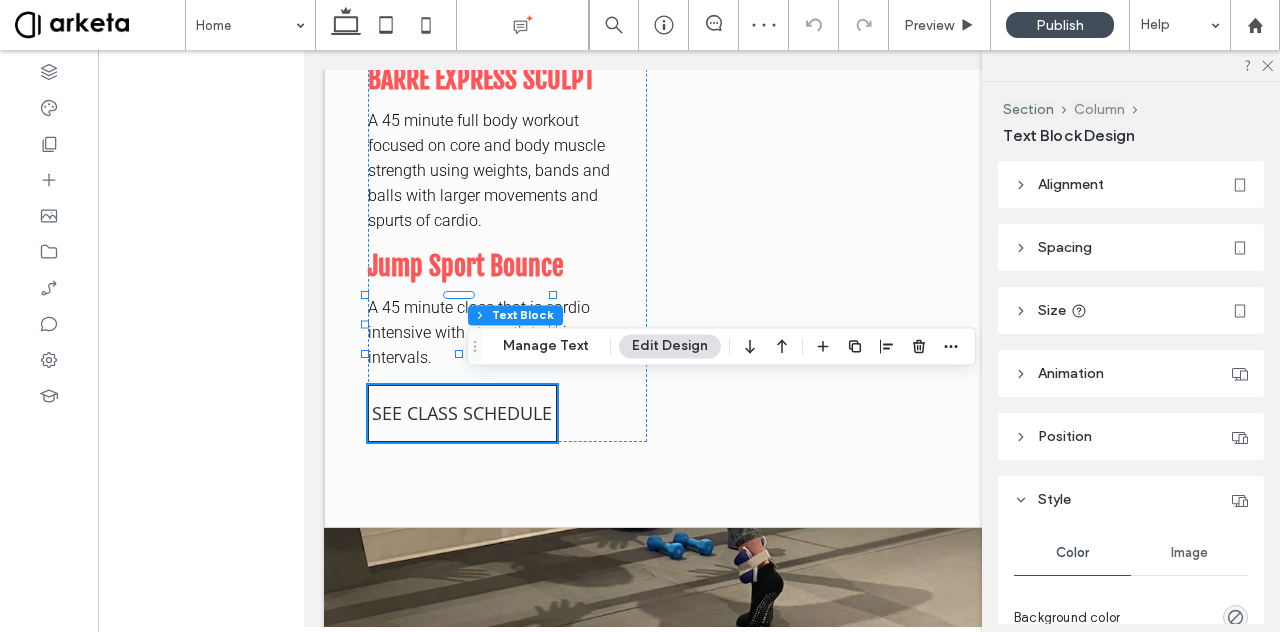 click on "Column" at bounding box center (1099, 109) 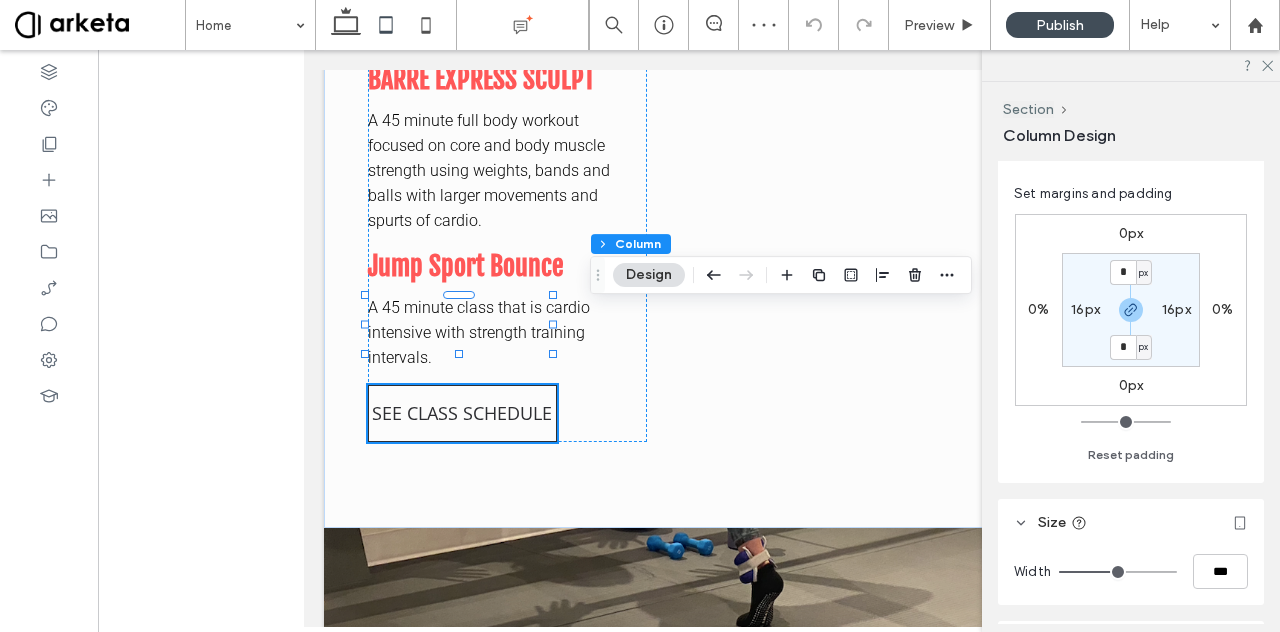 scroll, scrollTop: 452, scrollLeft: 0, axis: vertical 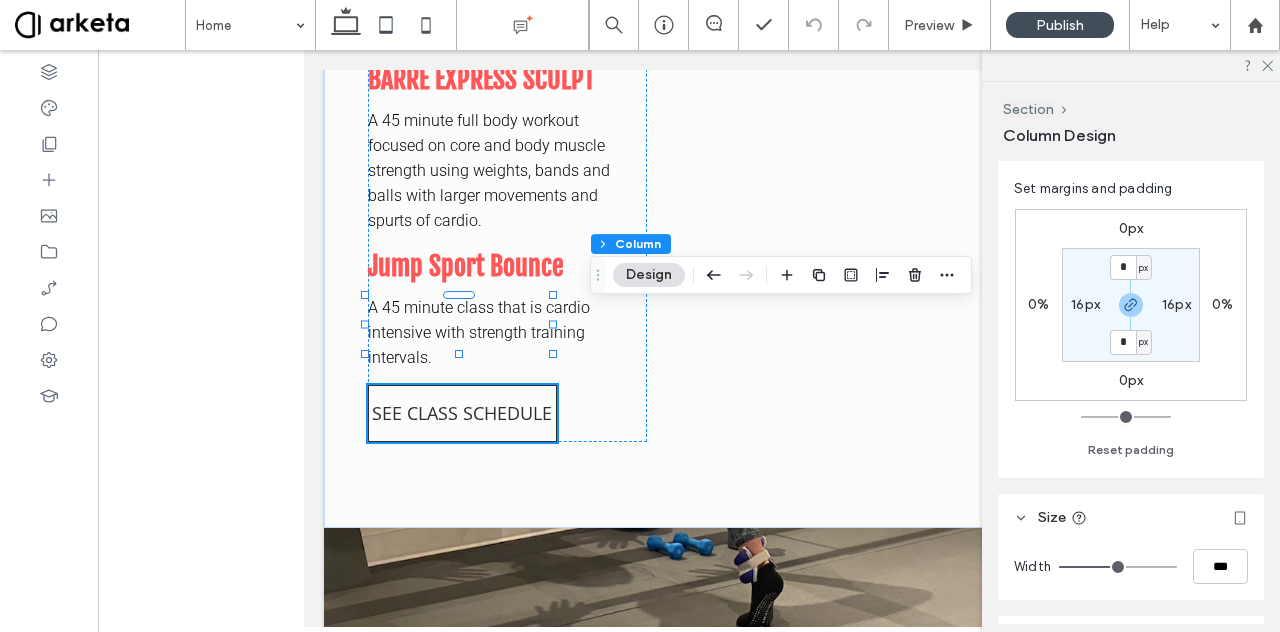 click on "16px" at bounding box center (1085, 304) 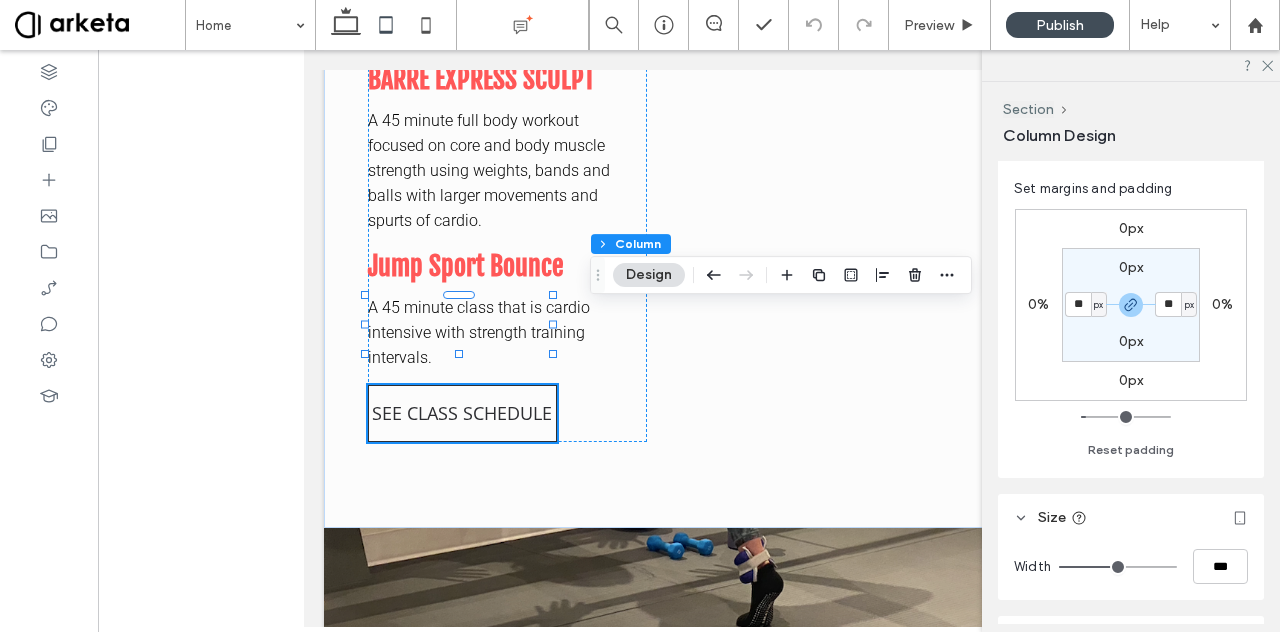click on "px" at bounding box center (1098, 305) 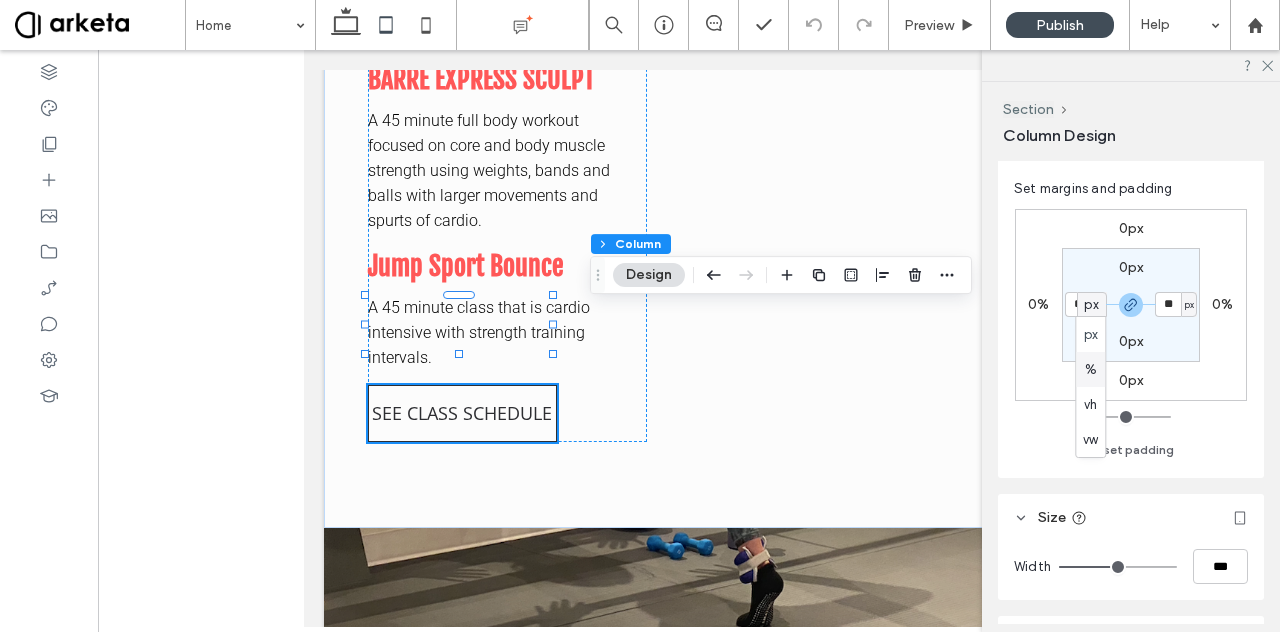 click on "%" at bounding box center (1090, 369) 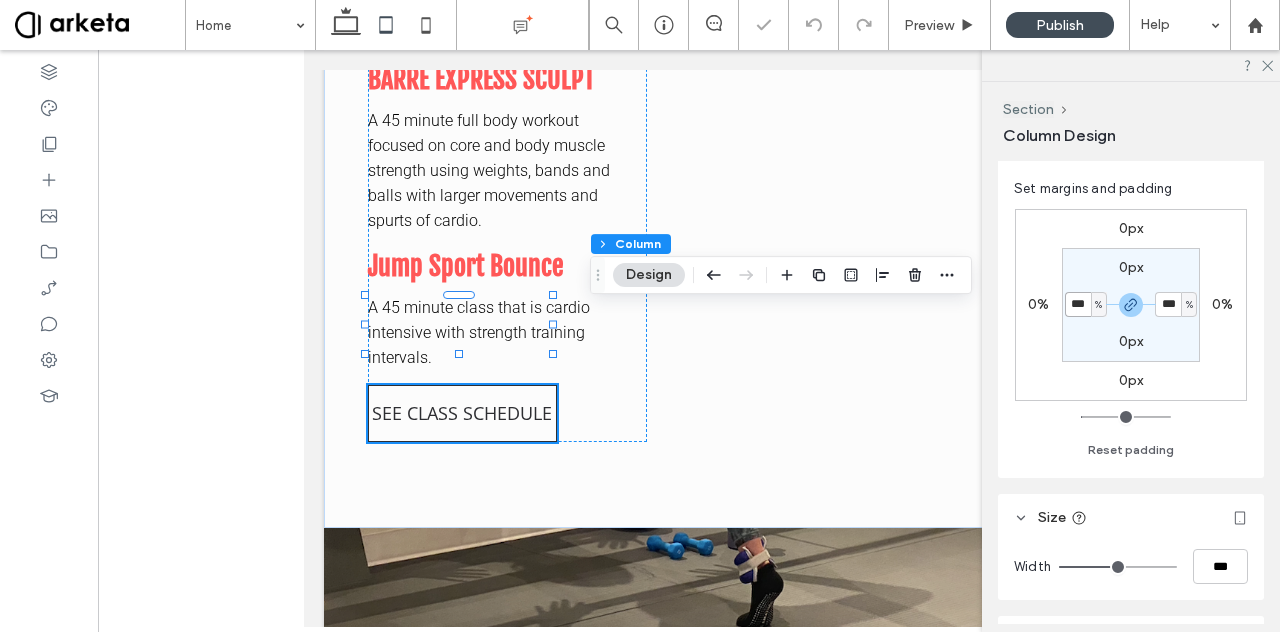 click on "***" at bounding box center (1078, 304) 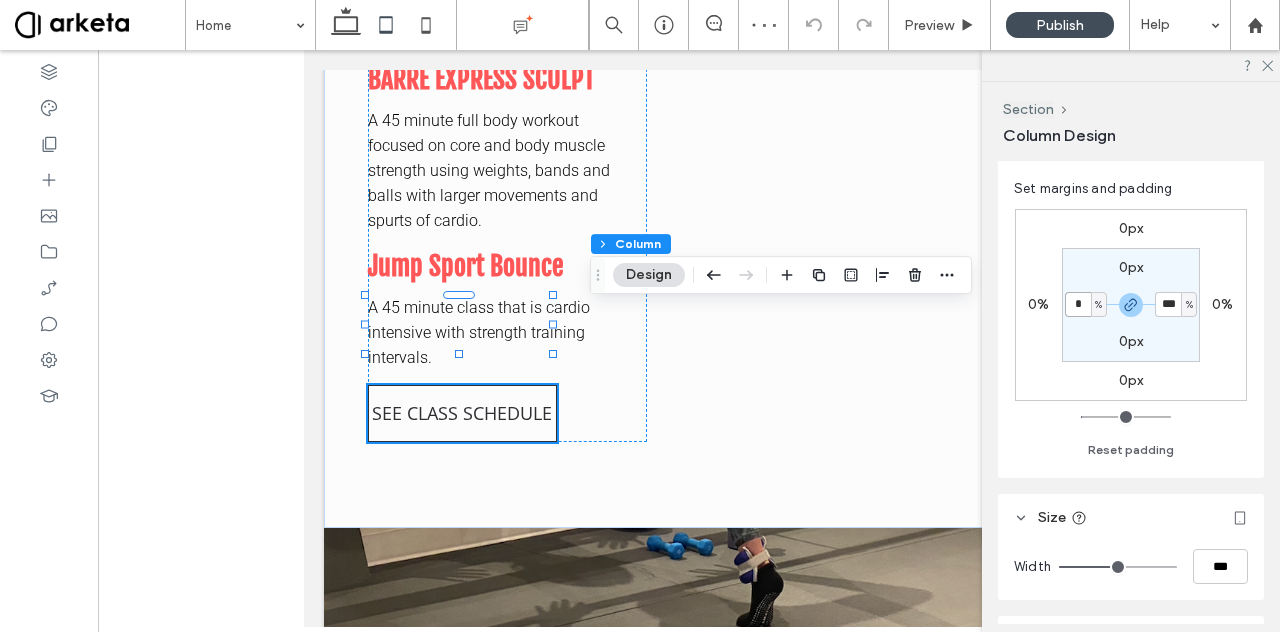 type on "*" 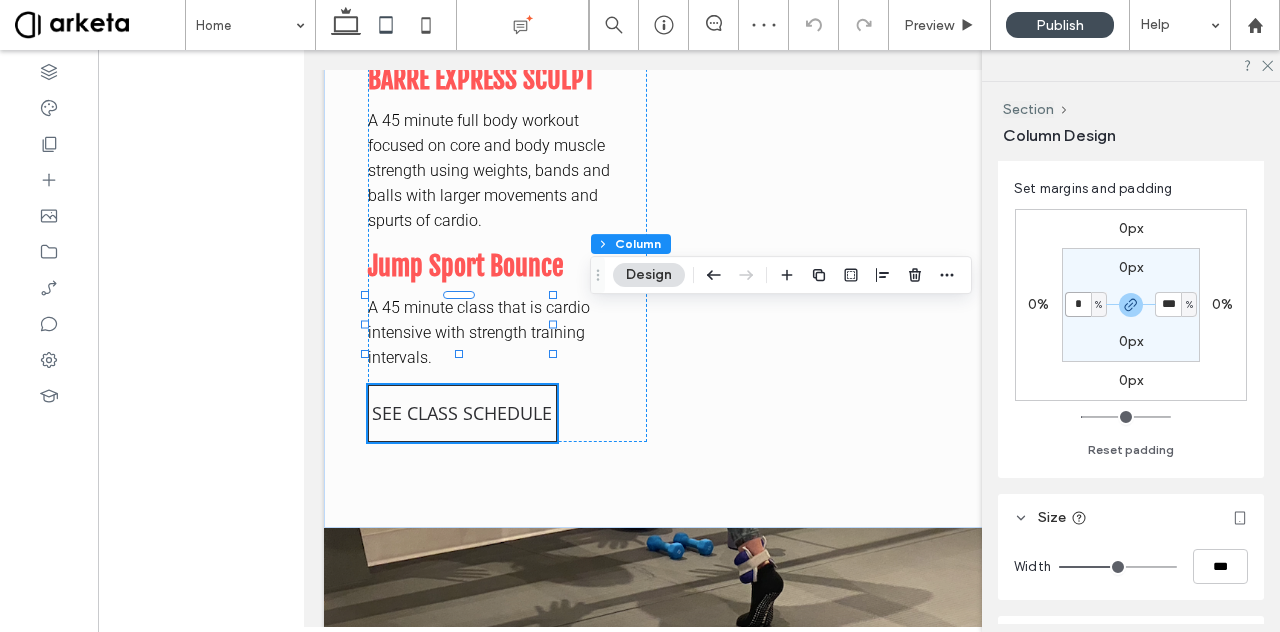 type on "*" 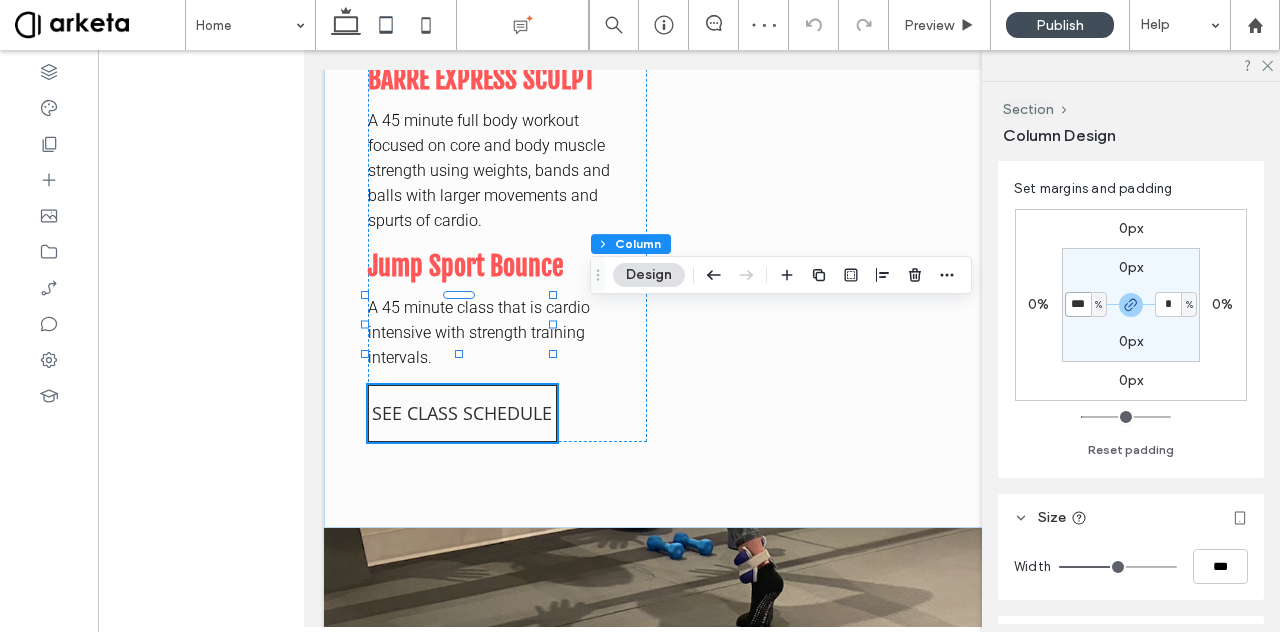 type on "***" 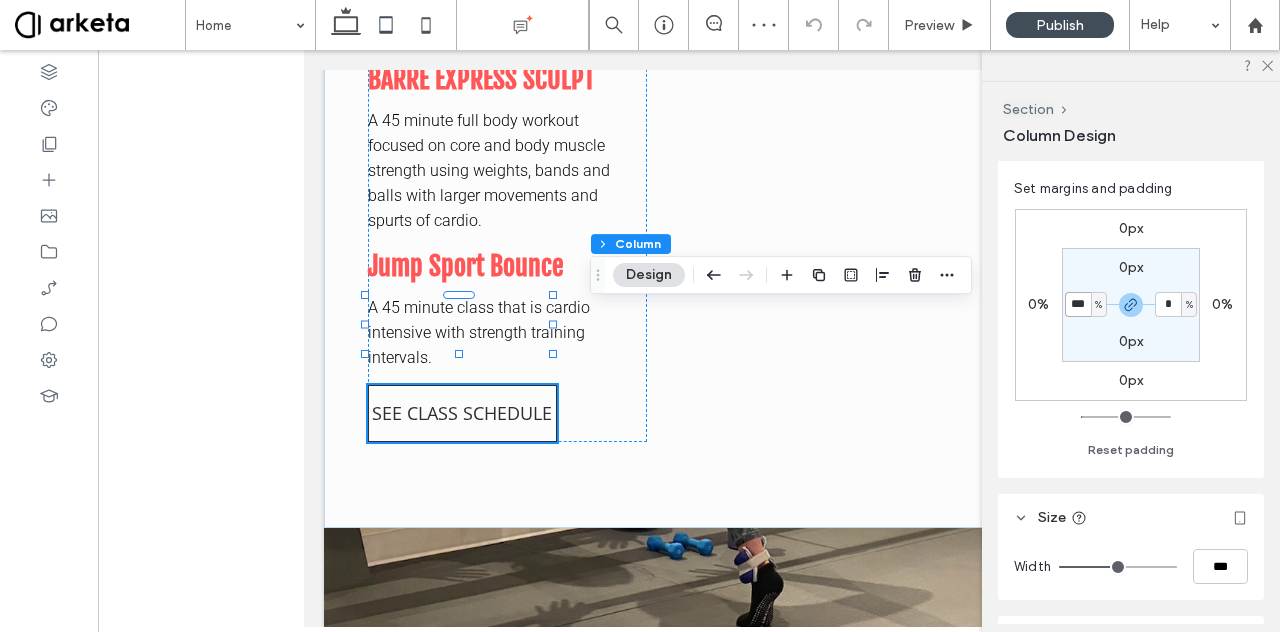 type on "*" 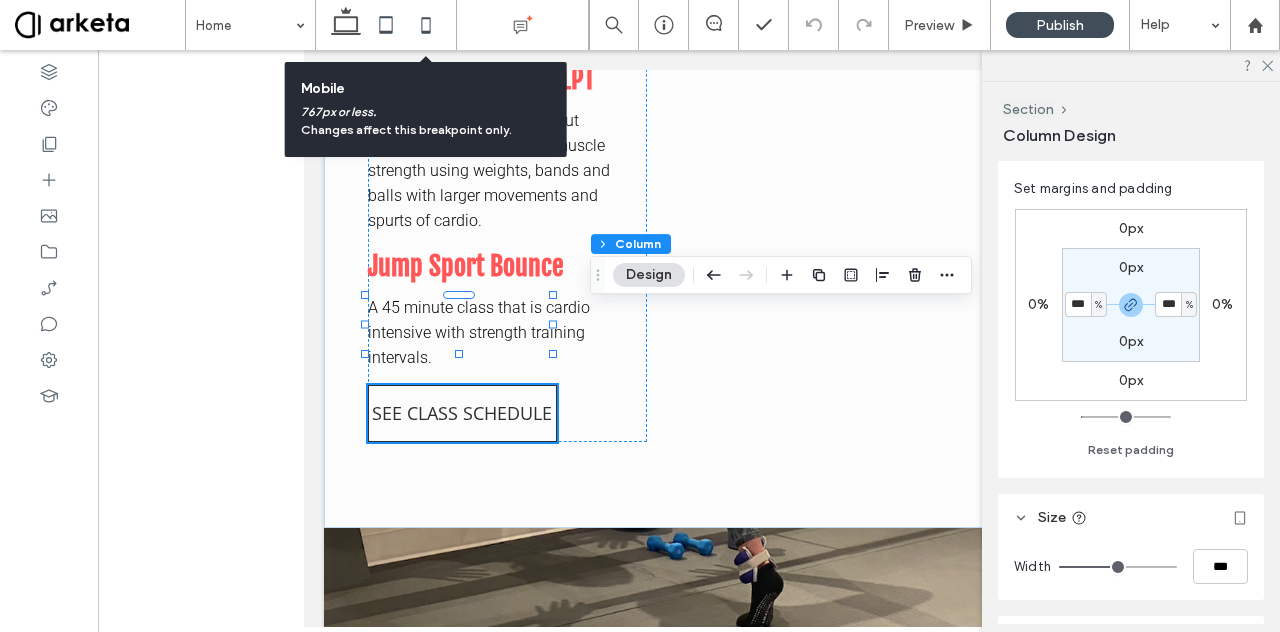 click 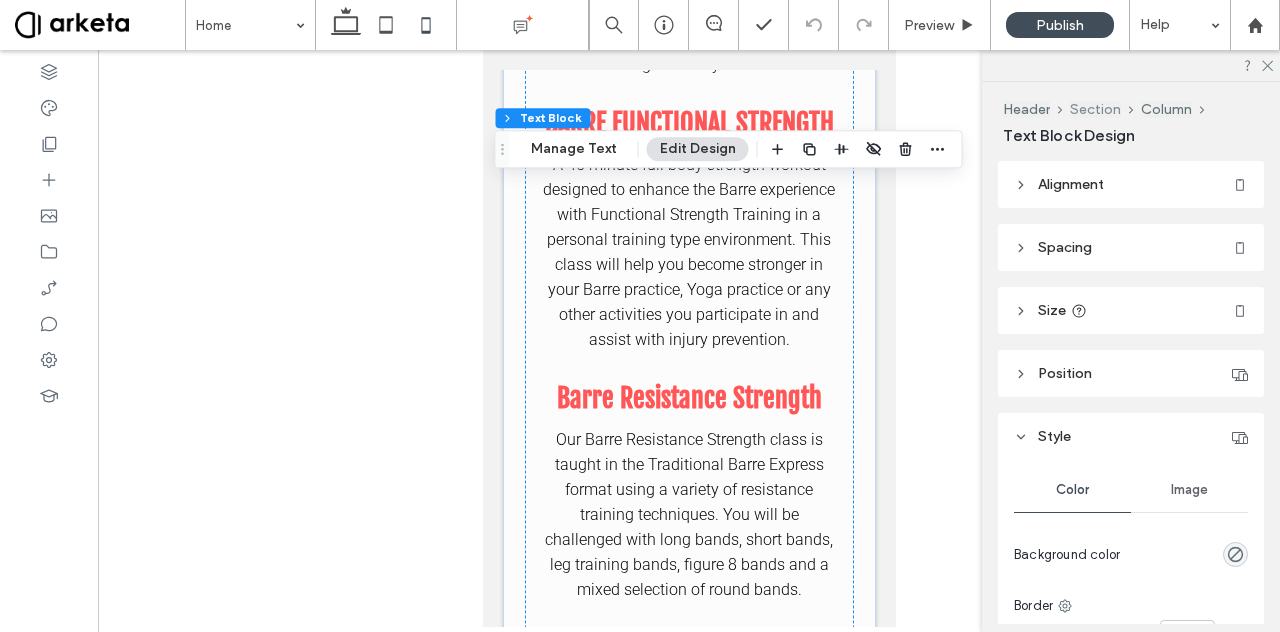 click on "Section" at bounding box center [1095, 109] 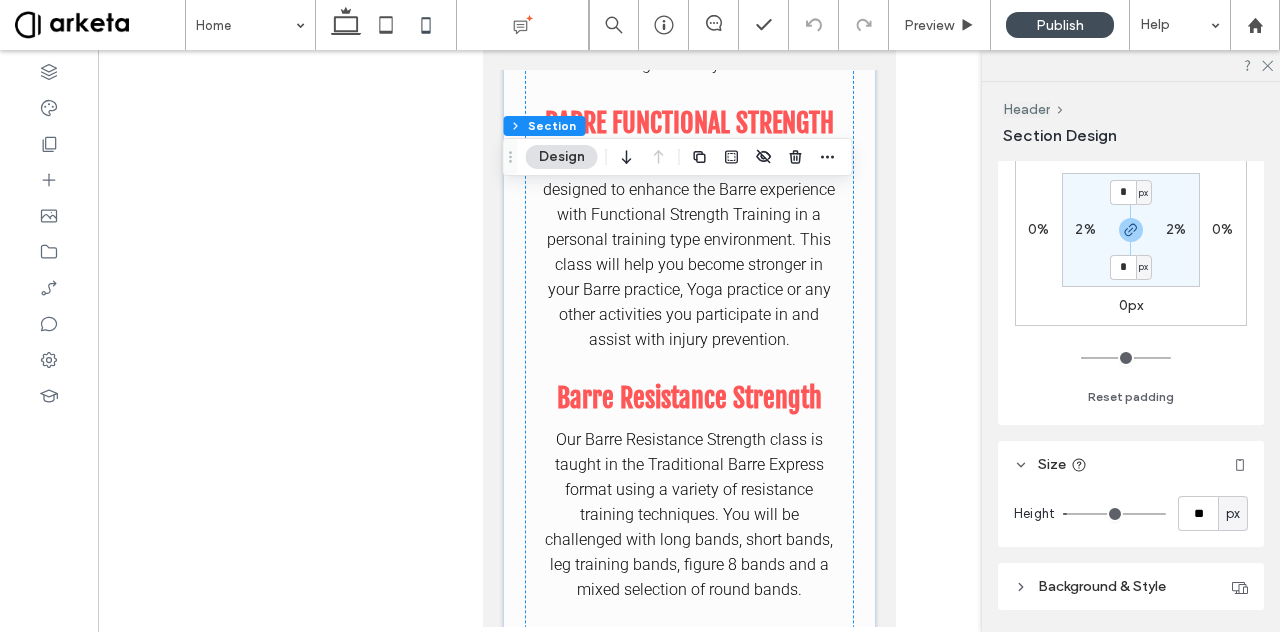 scroll, scrollTop: 254, scrollLeft: 0, axis: vertical 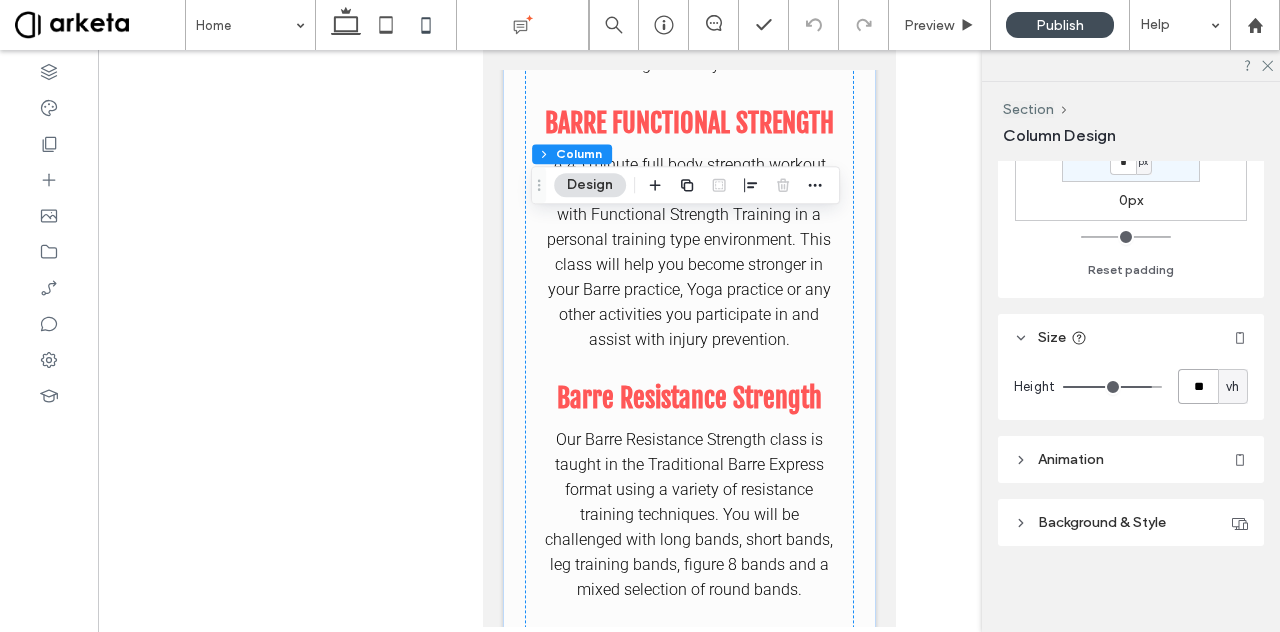 click on "**" at bounding box center (1198, 386) 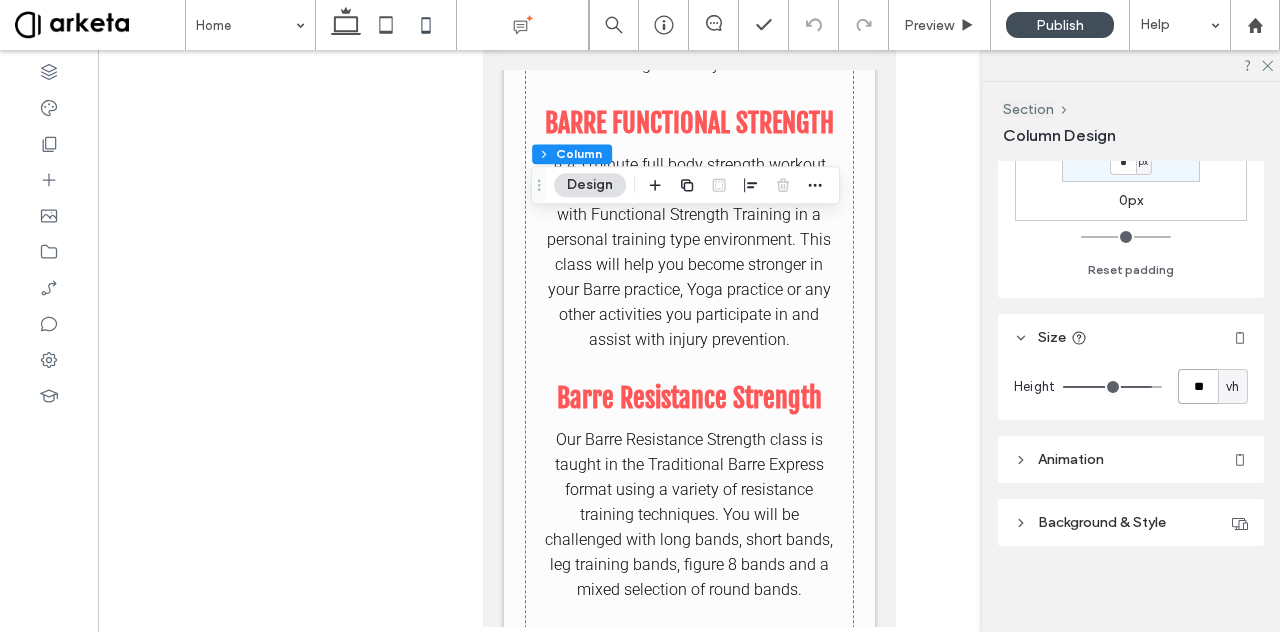 type on "**" 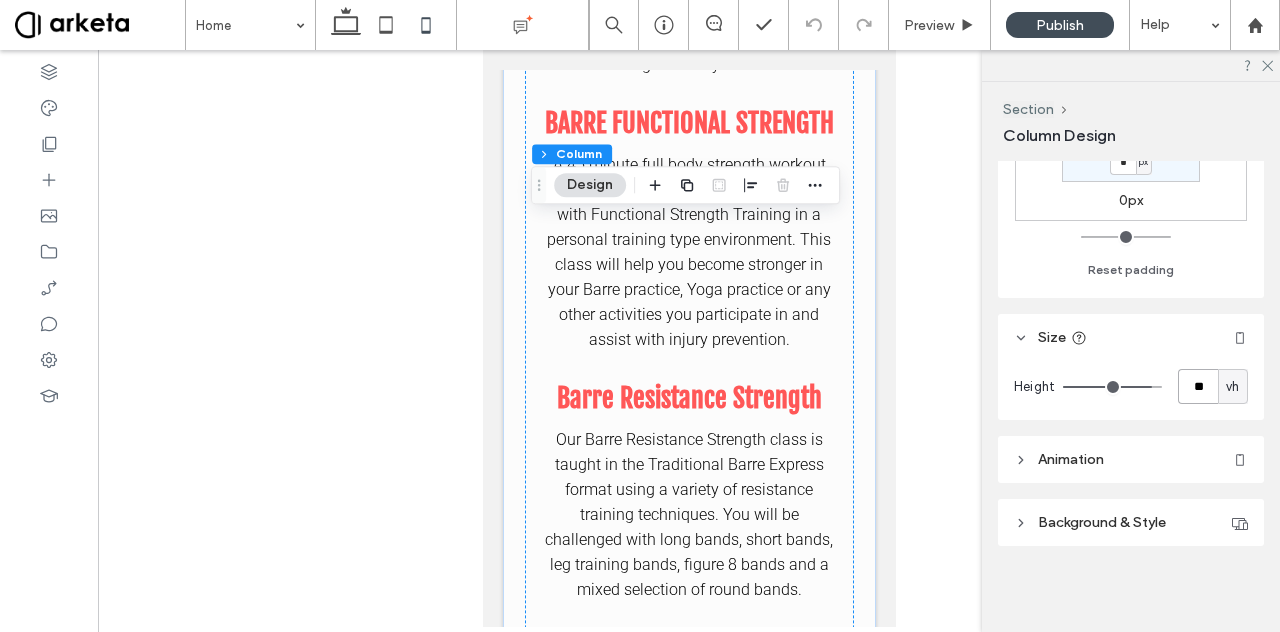 type on "**" 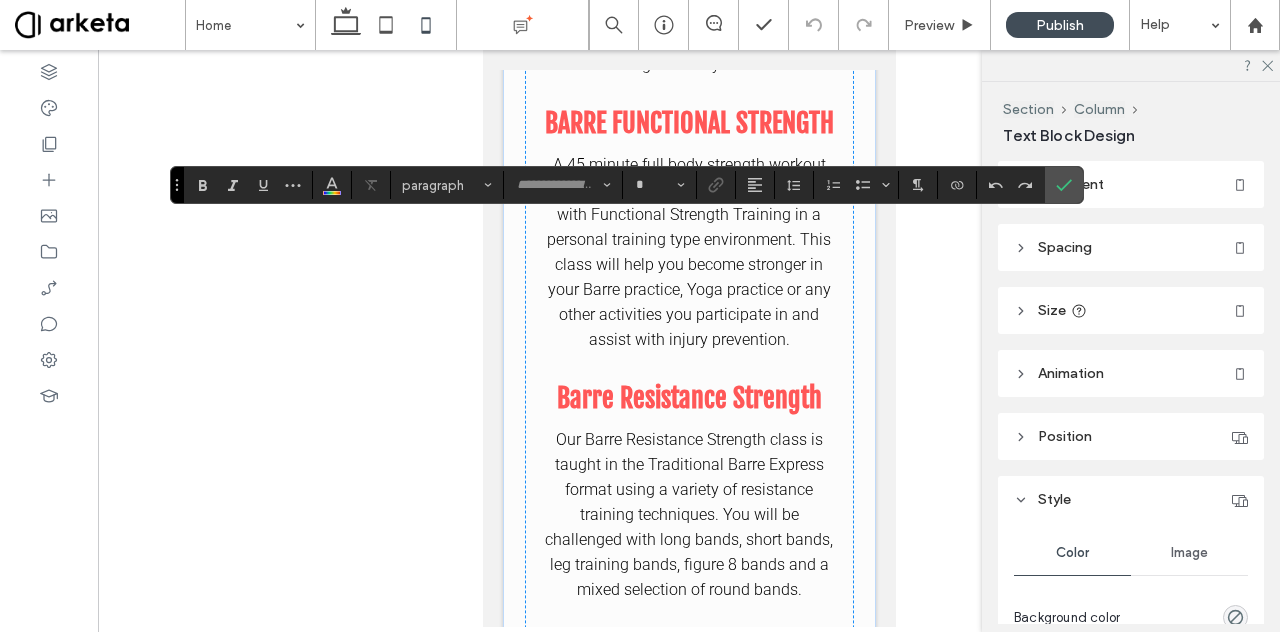 type on "**********" 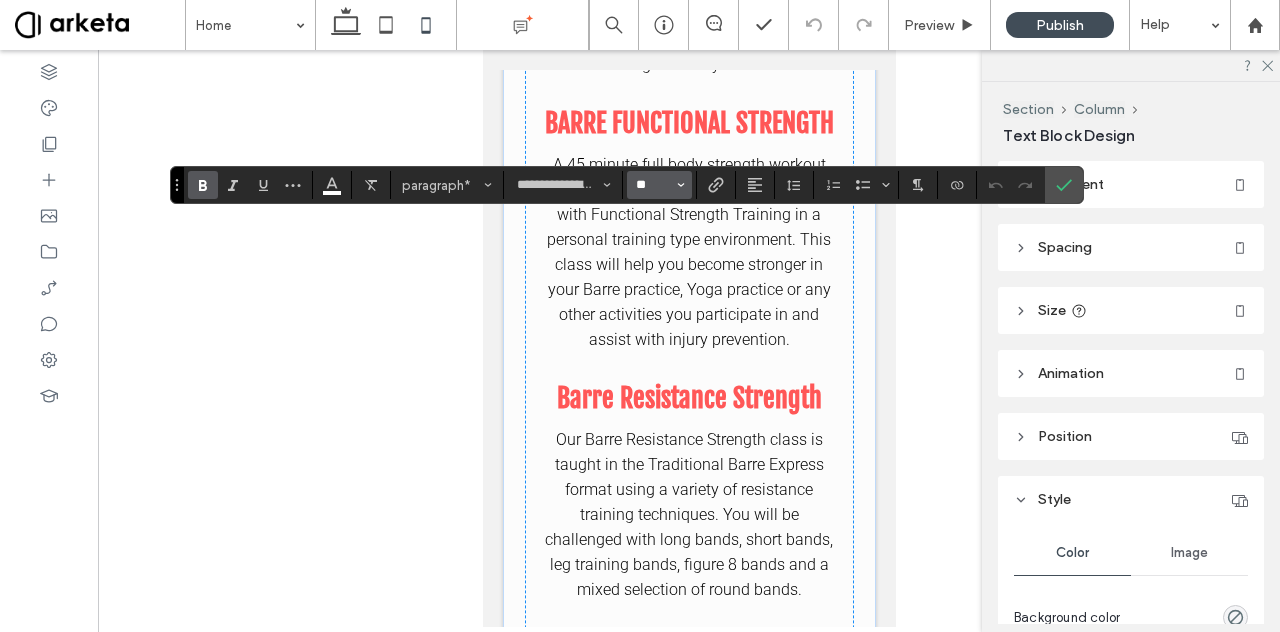 click on "**" at bounding box center (653, 185) 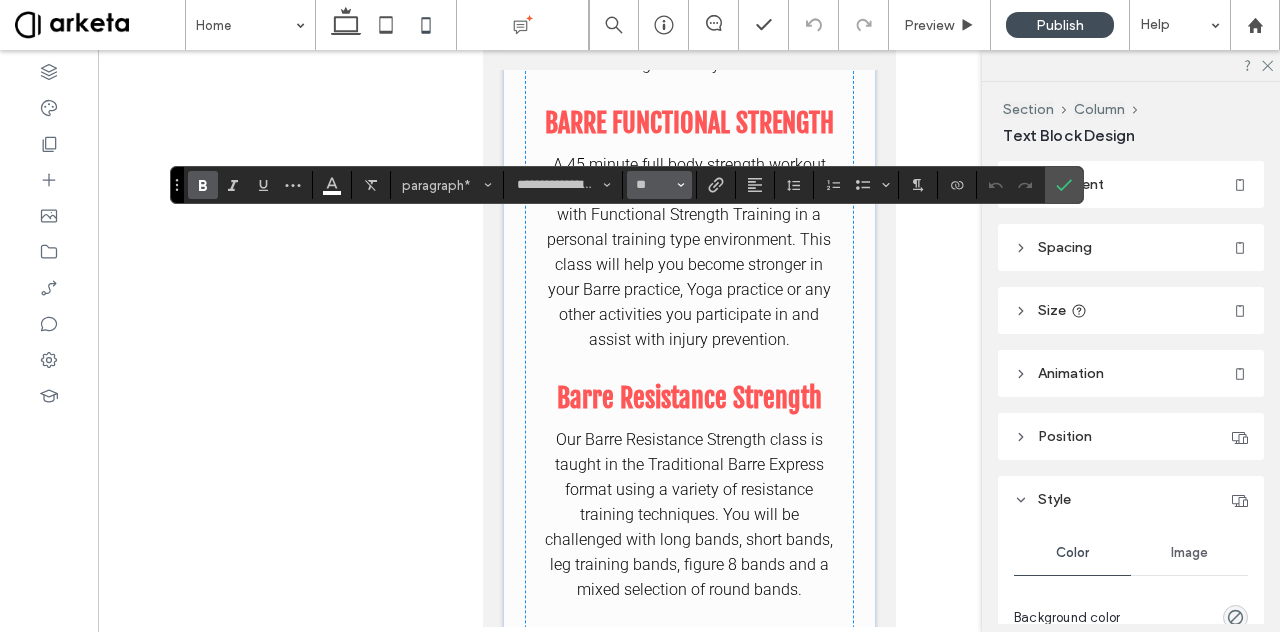 type on "**" 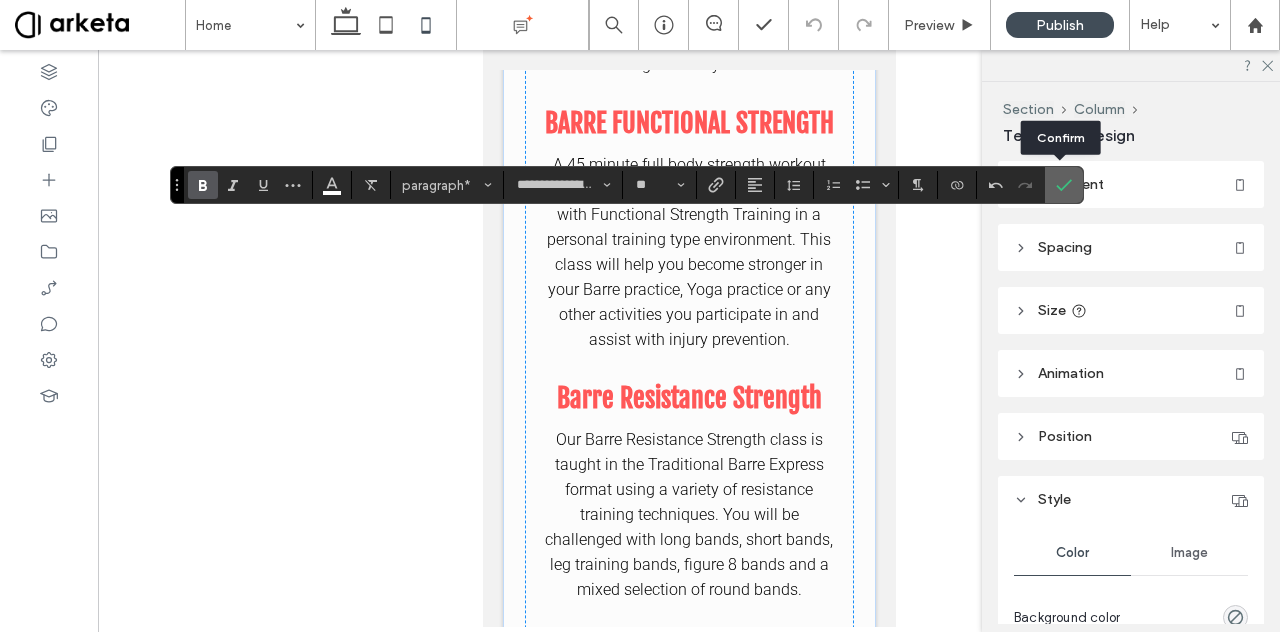 click at bounding box center (1060, 185) 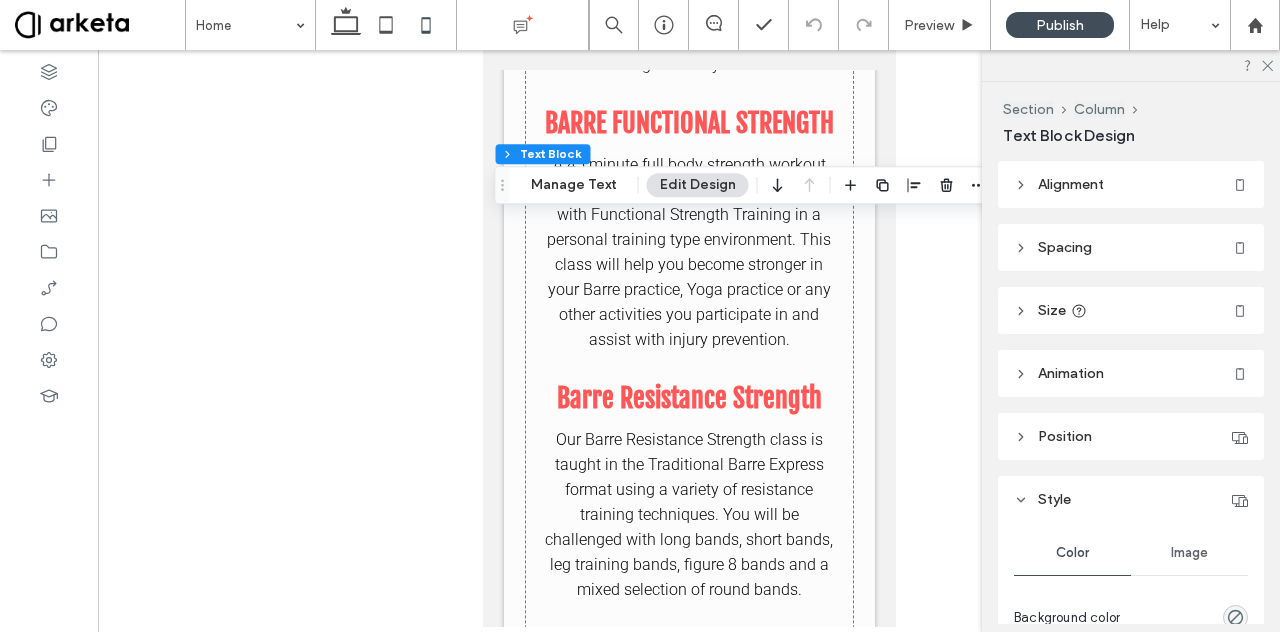 scroll, scrollTop: 0, scrollLeft: 0, axis: both 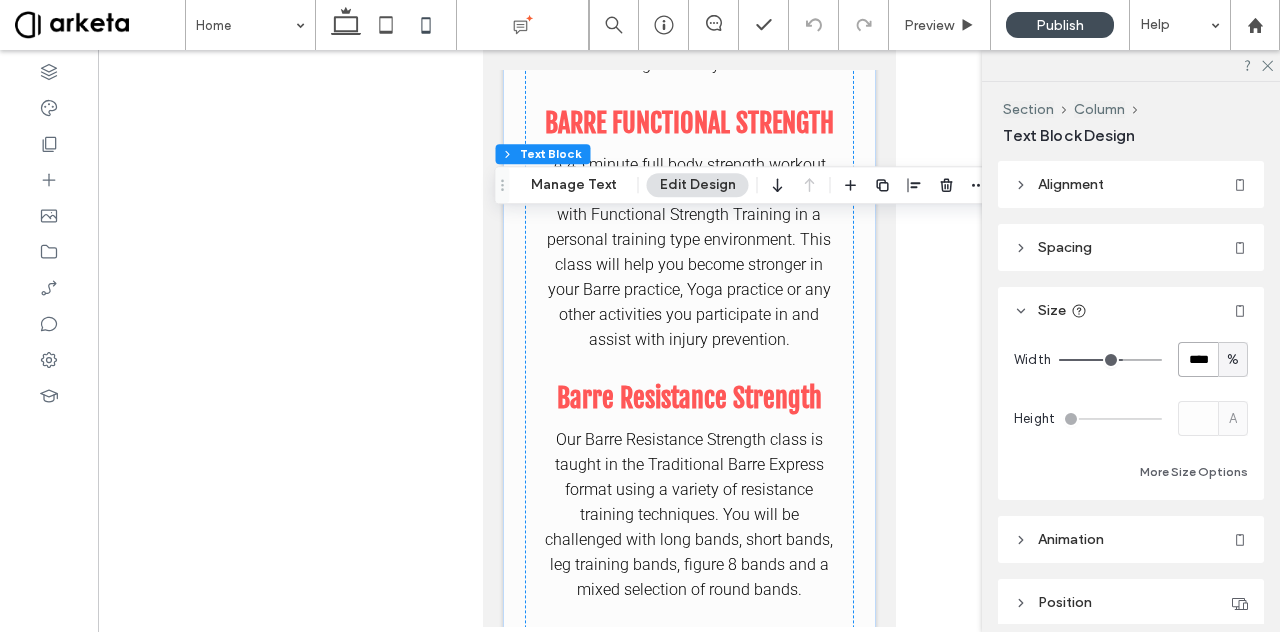 click on "****" at bounding box center [1198, 359] 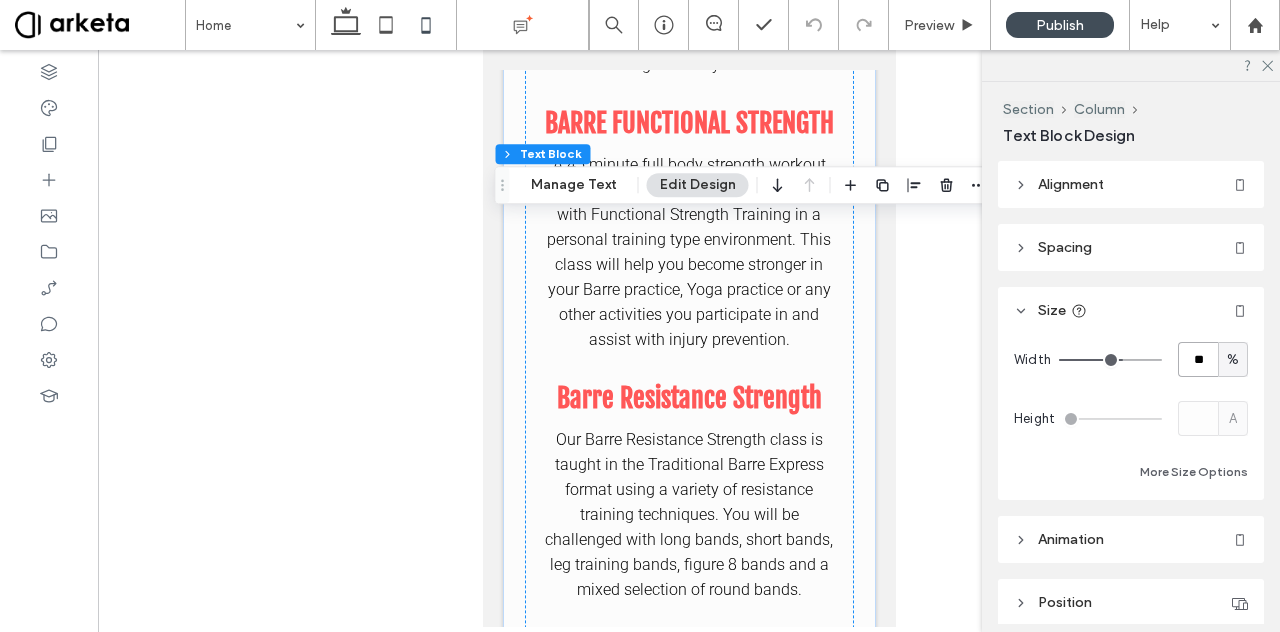 type on "**" 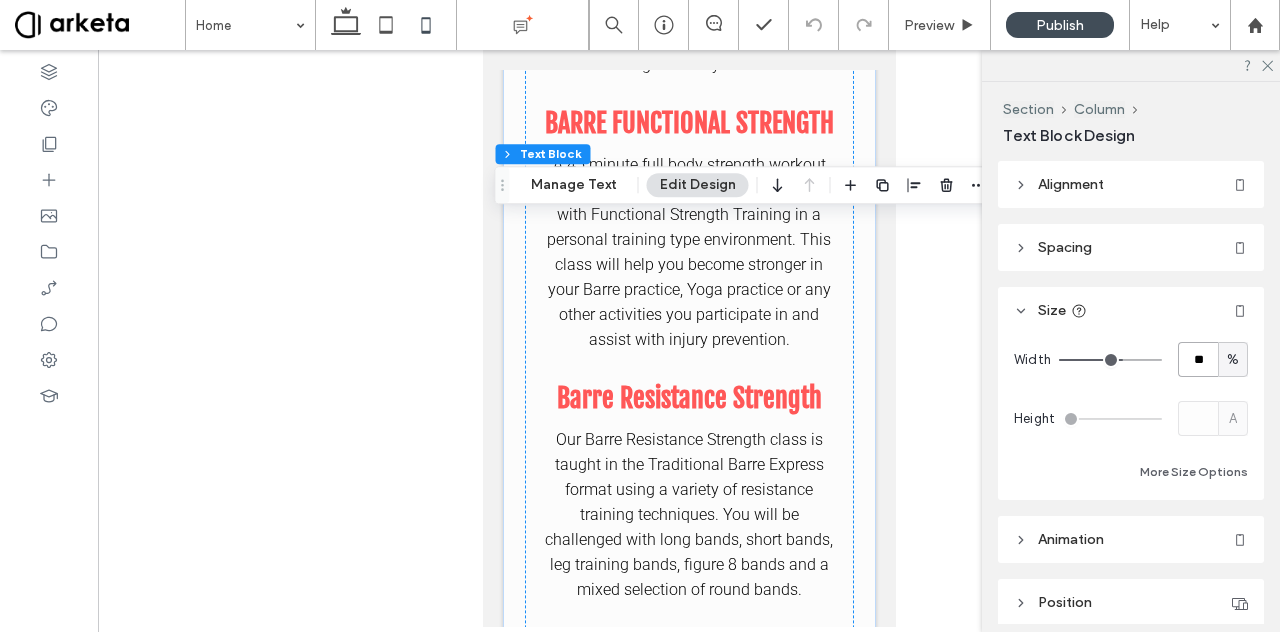 type on "**" 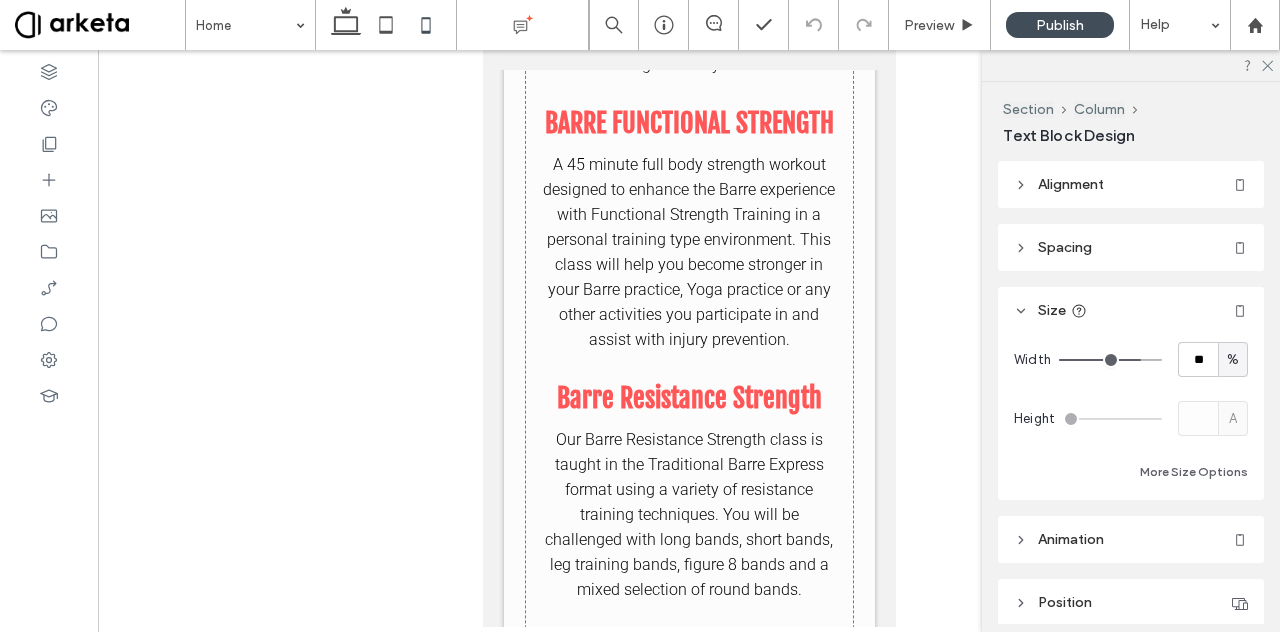 type on "**********" 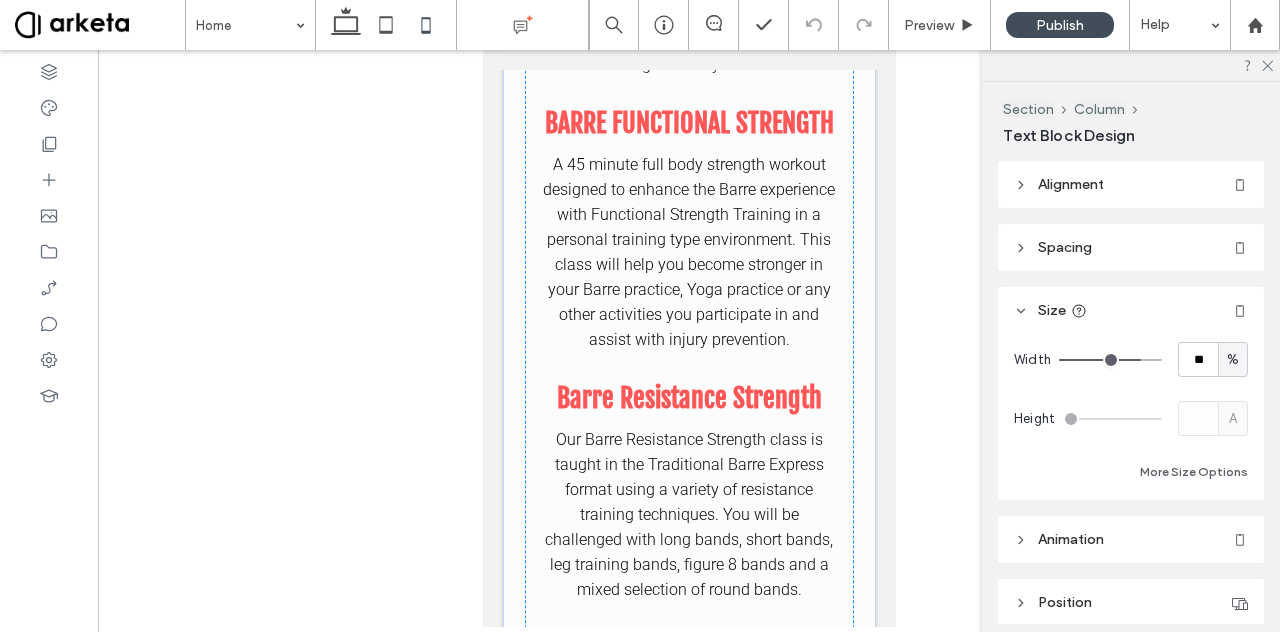 type on "**" 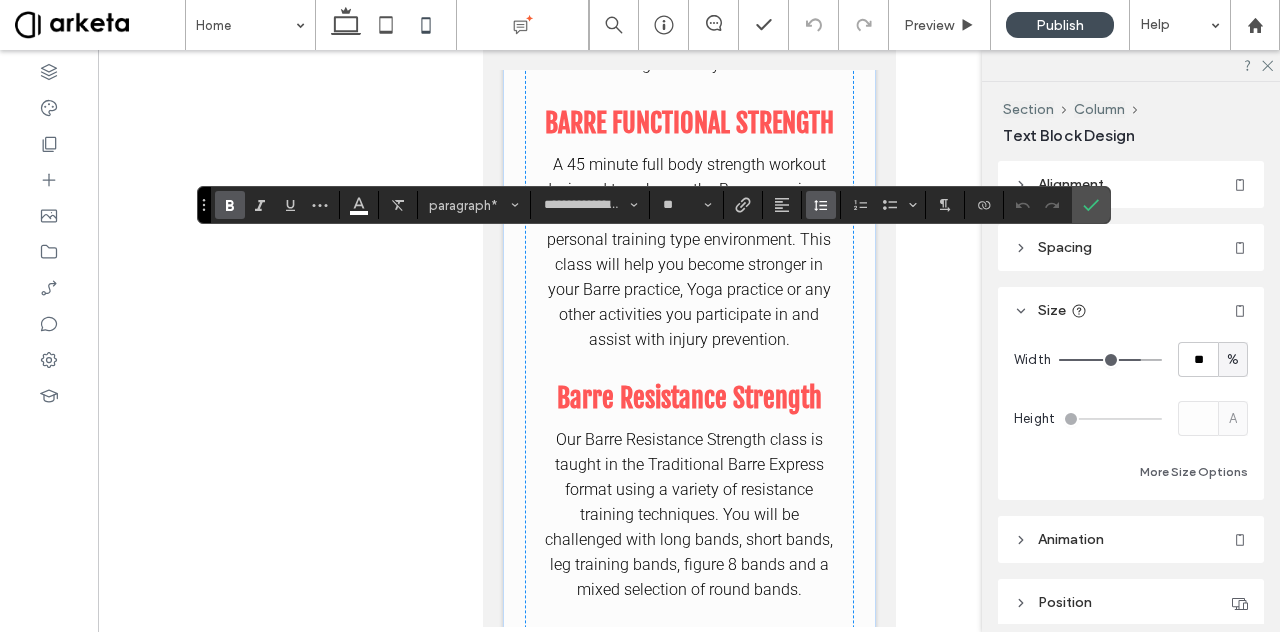 click at bounding box center [821, 205] 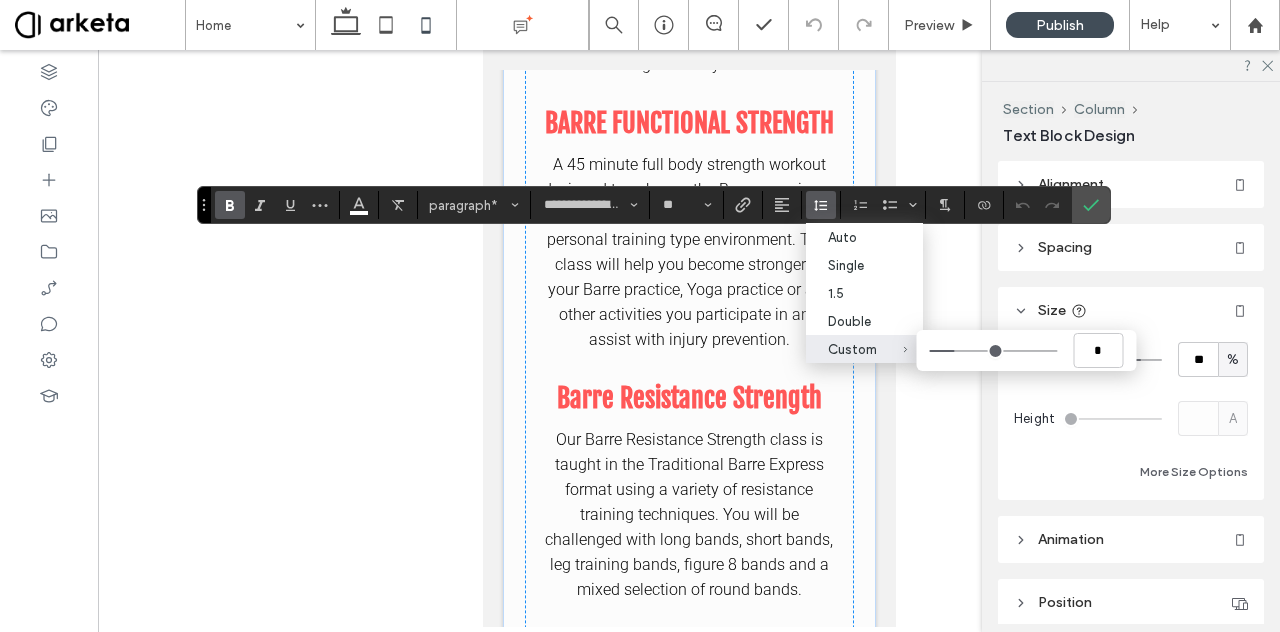 type on "***" 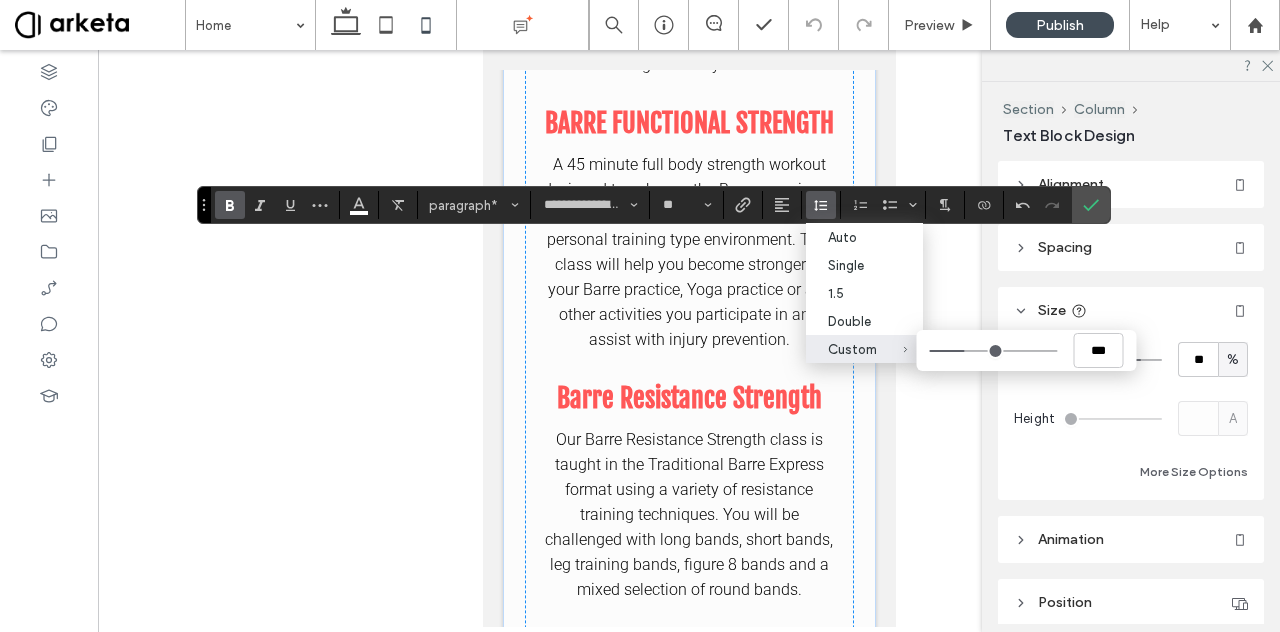type on "***" 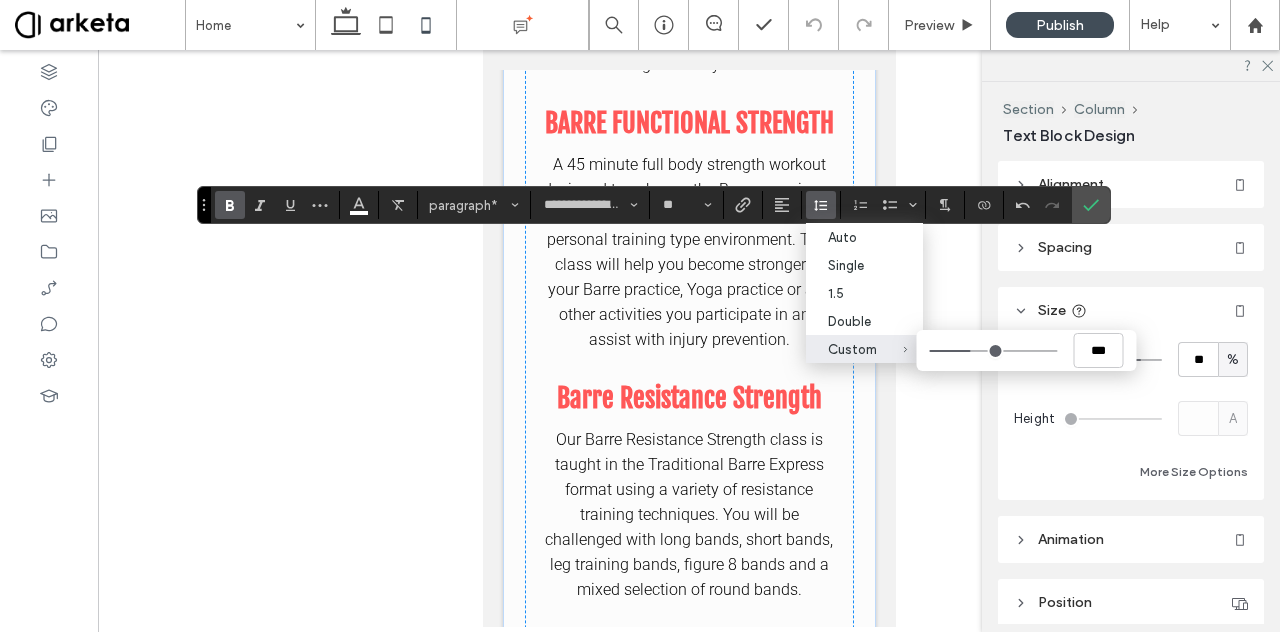type on "***" 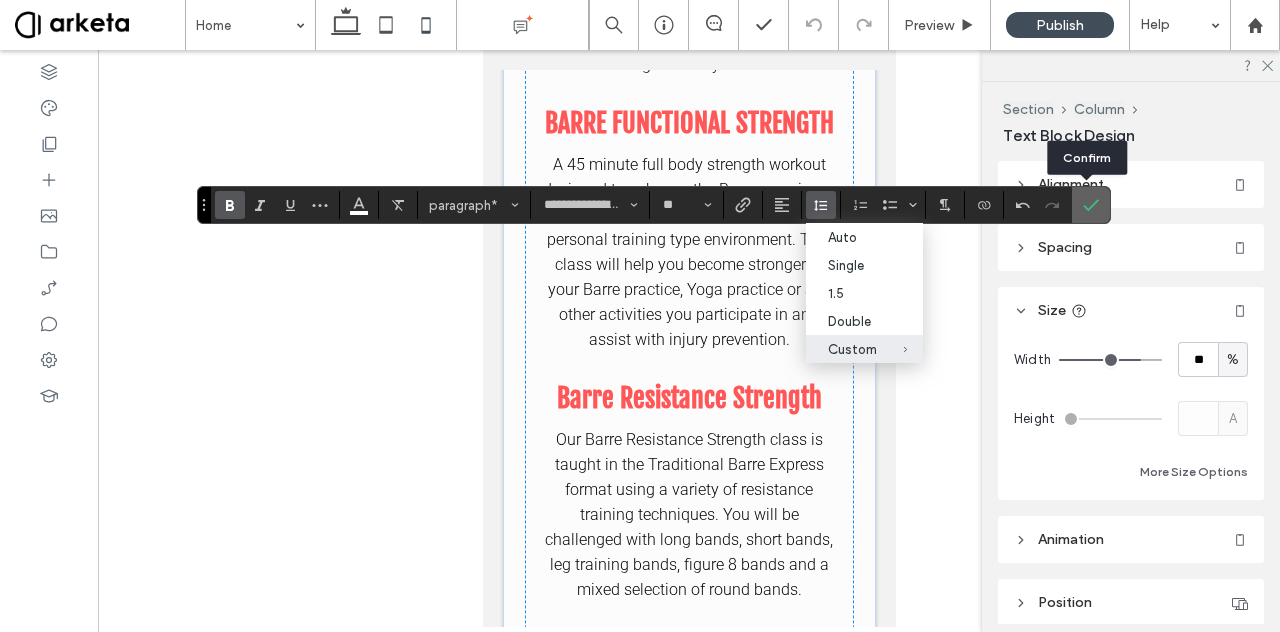 click 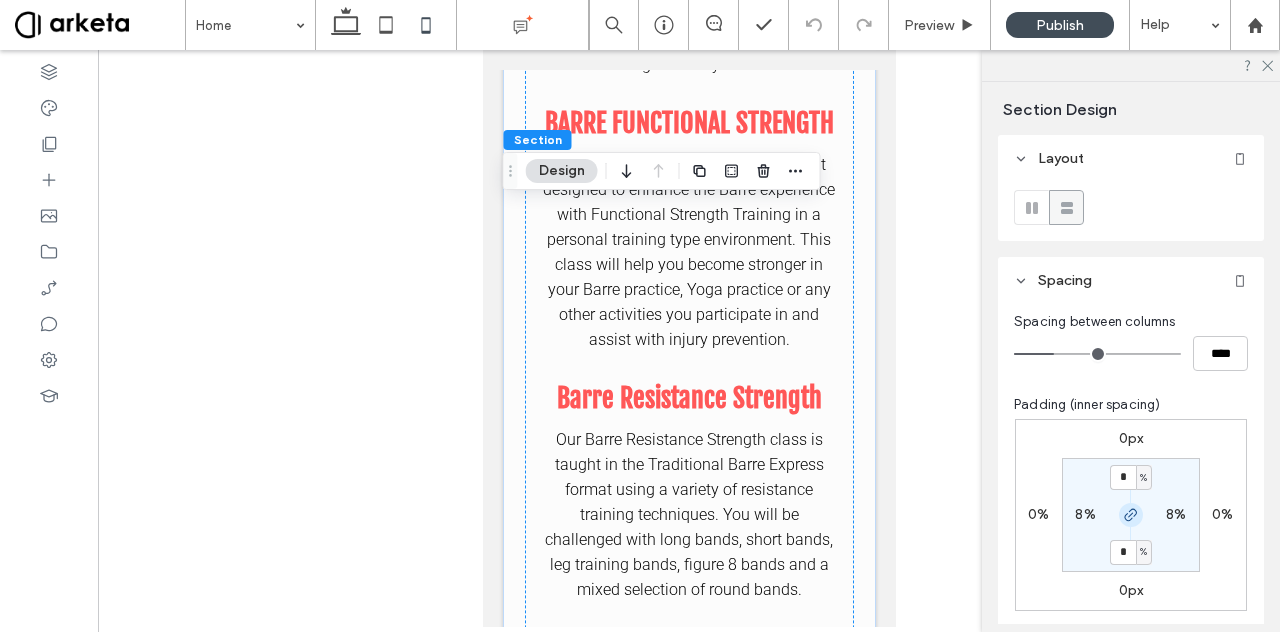 click 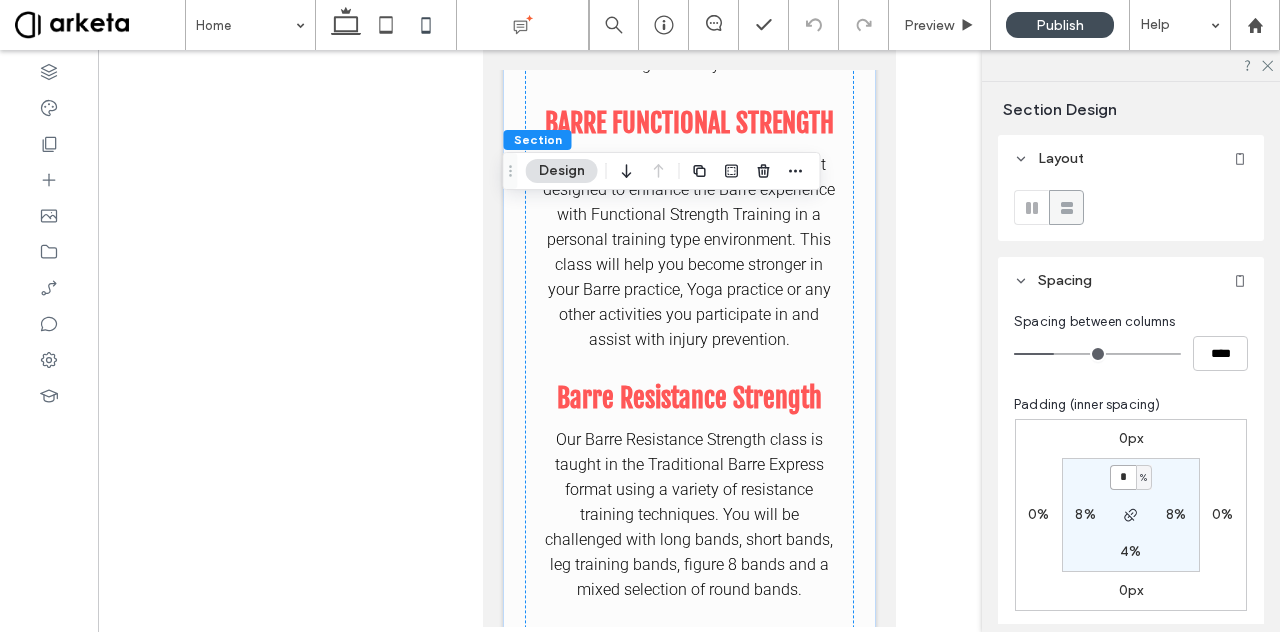 click on "*" at bounding box center [1123, 477] 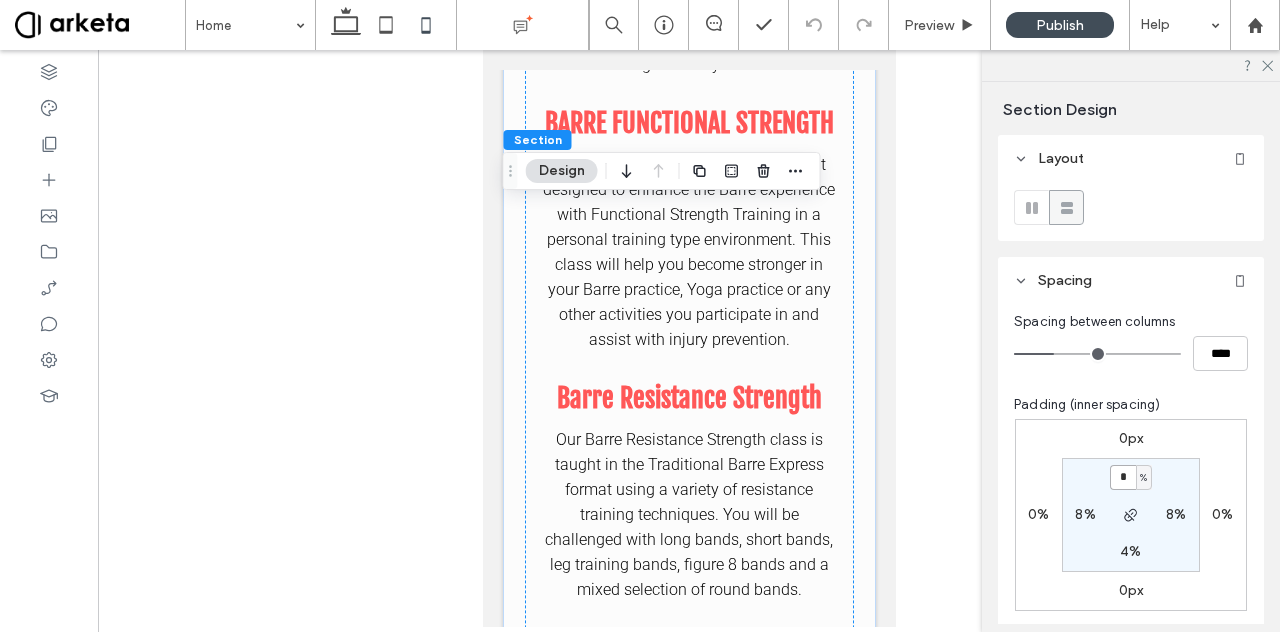 type on "*" 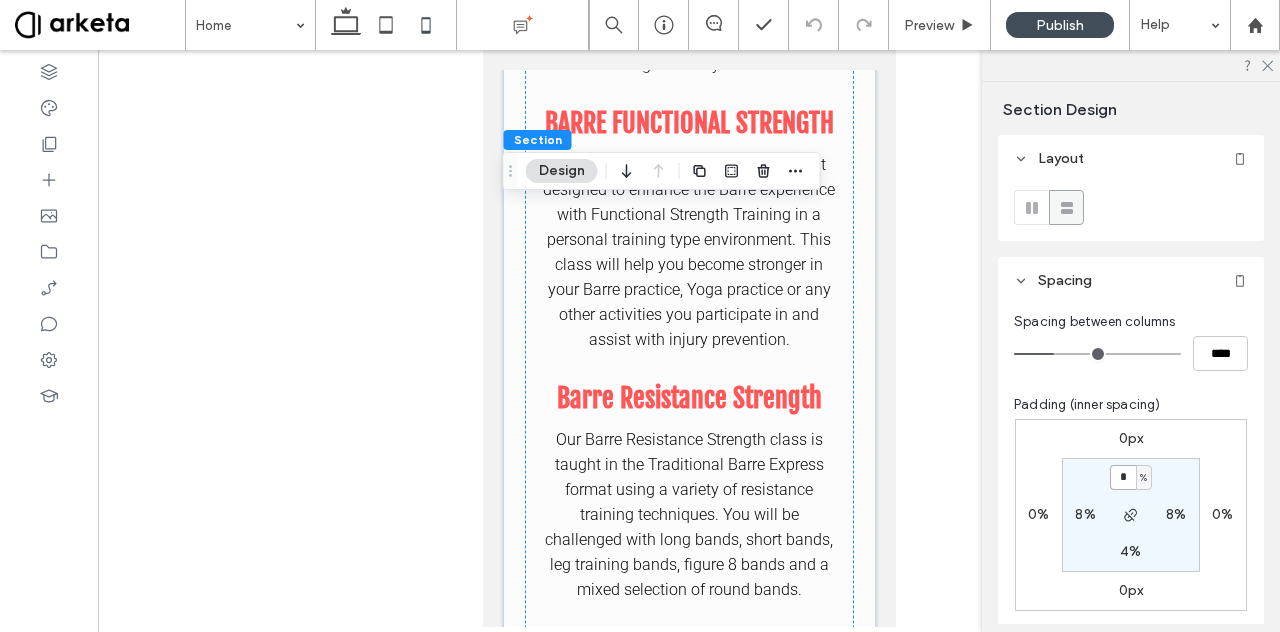 type on "*" 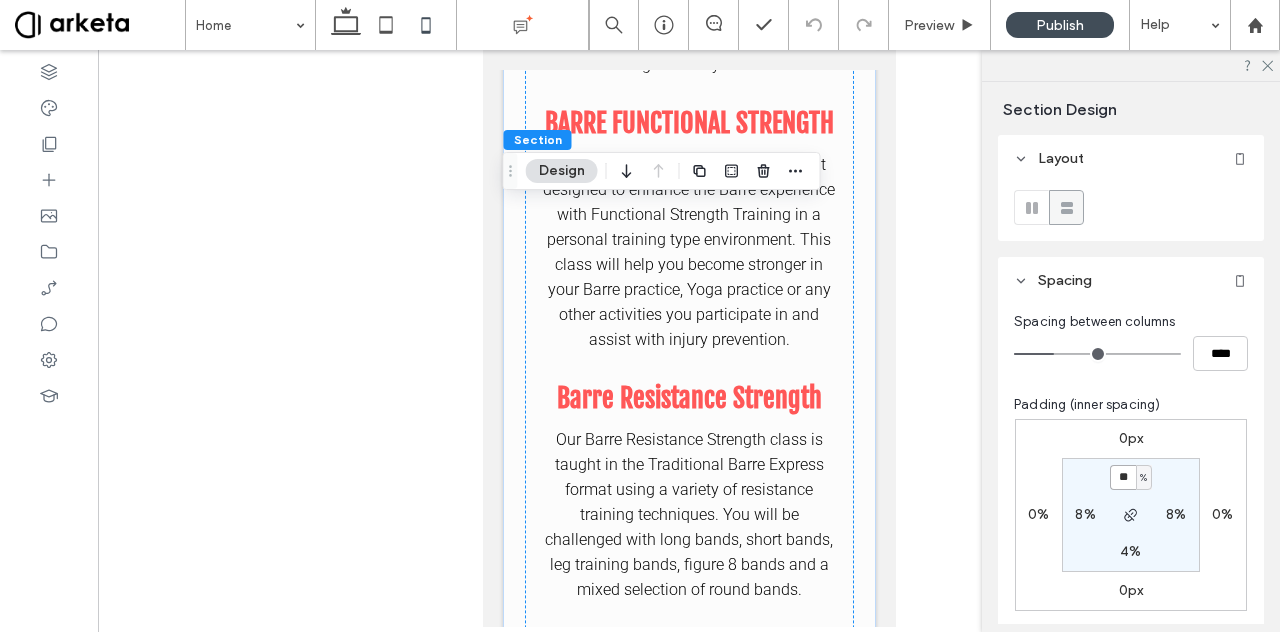 type on "**" 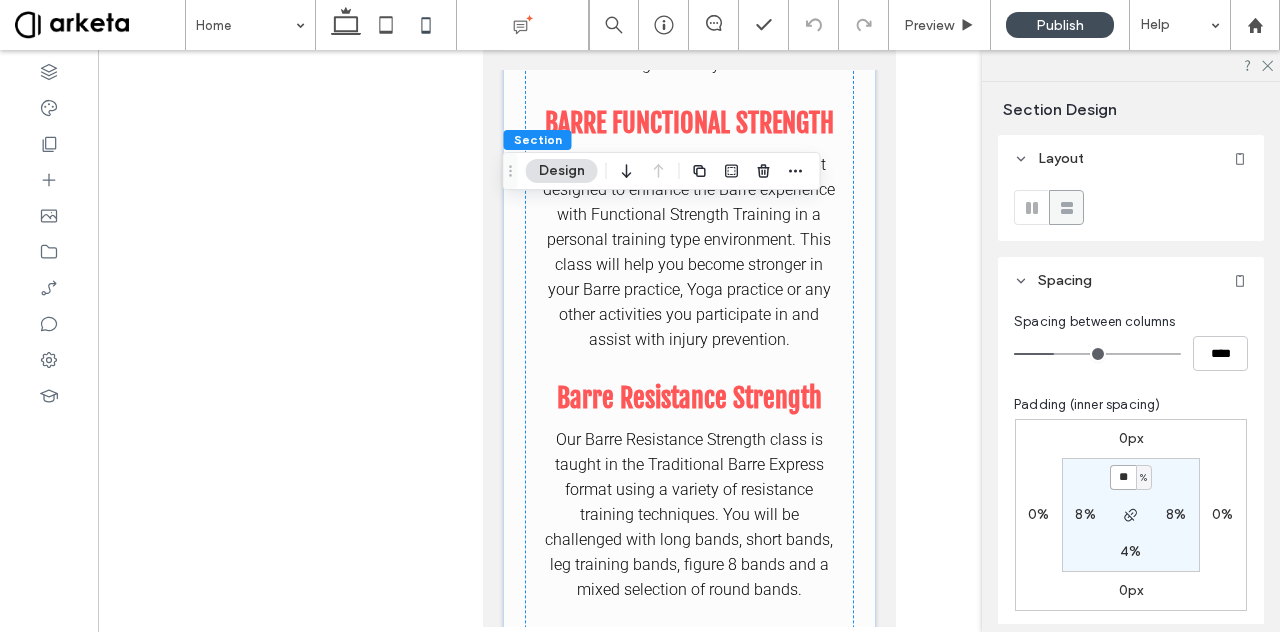 type on "**" 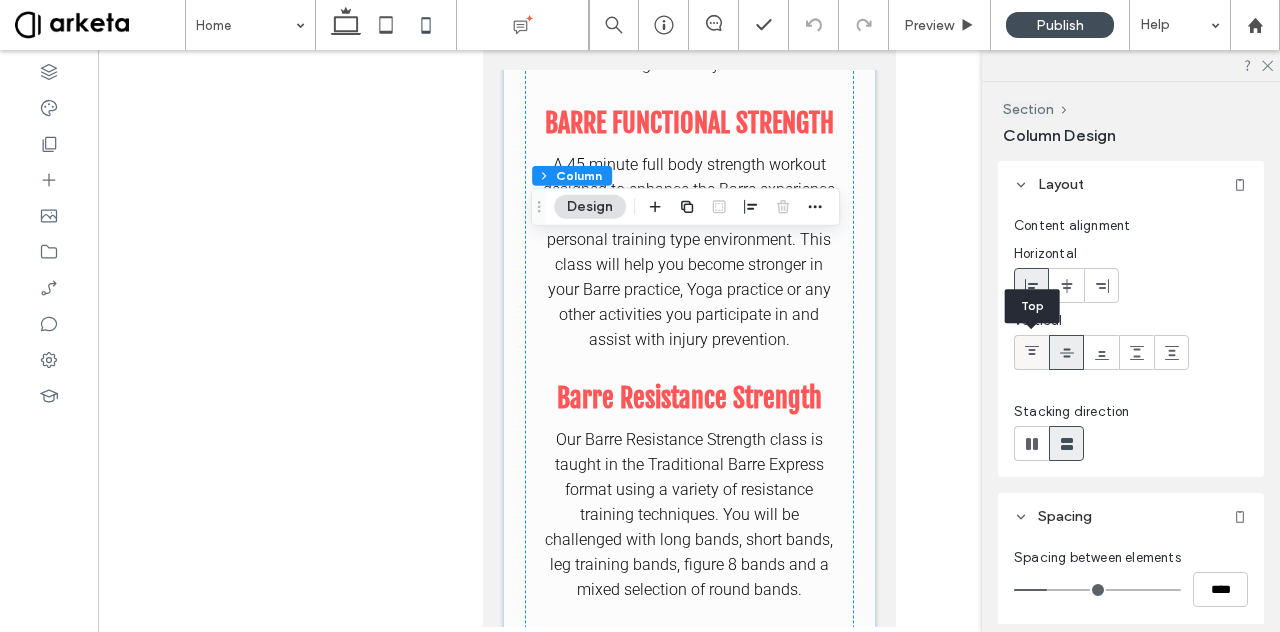 click 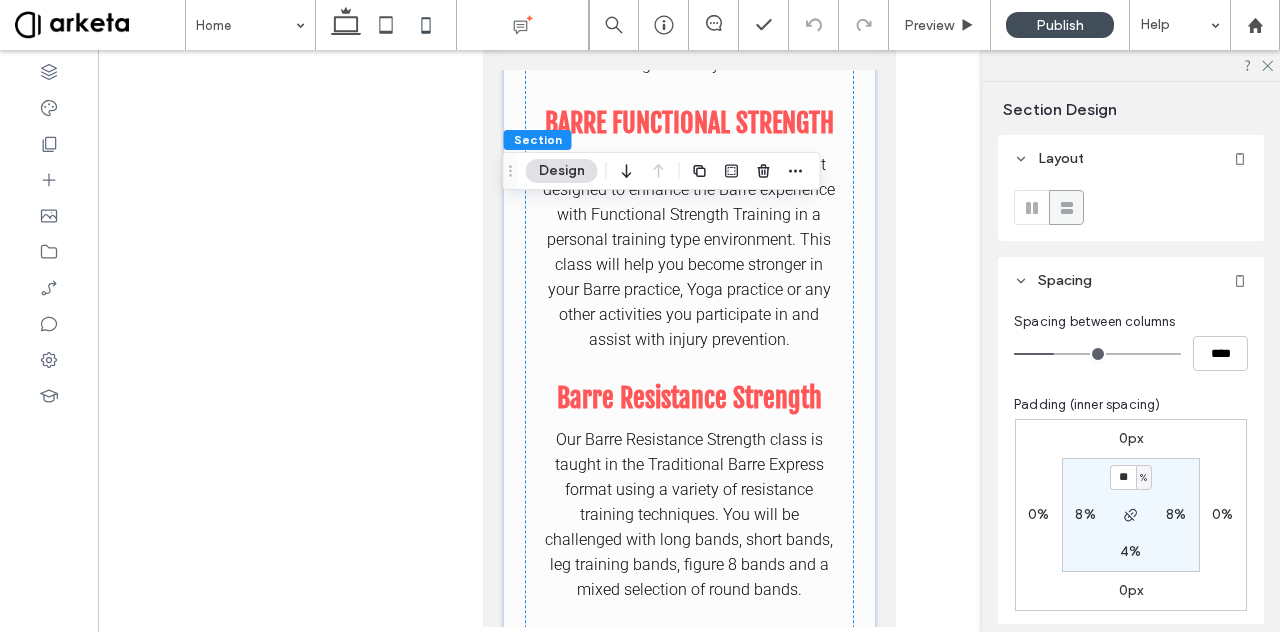 scroll, scrollTop: 95, scrollLeft: 0, axis: vertical 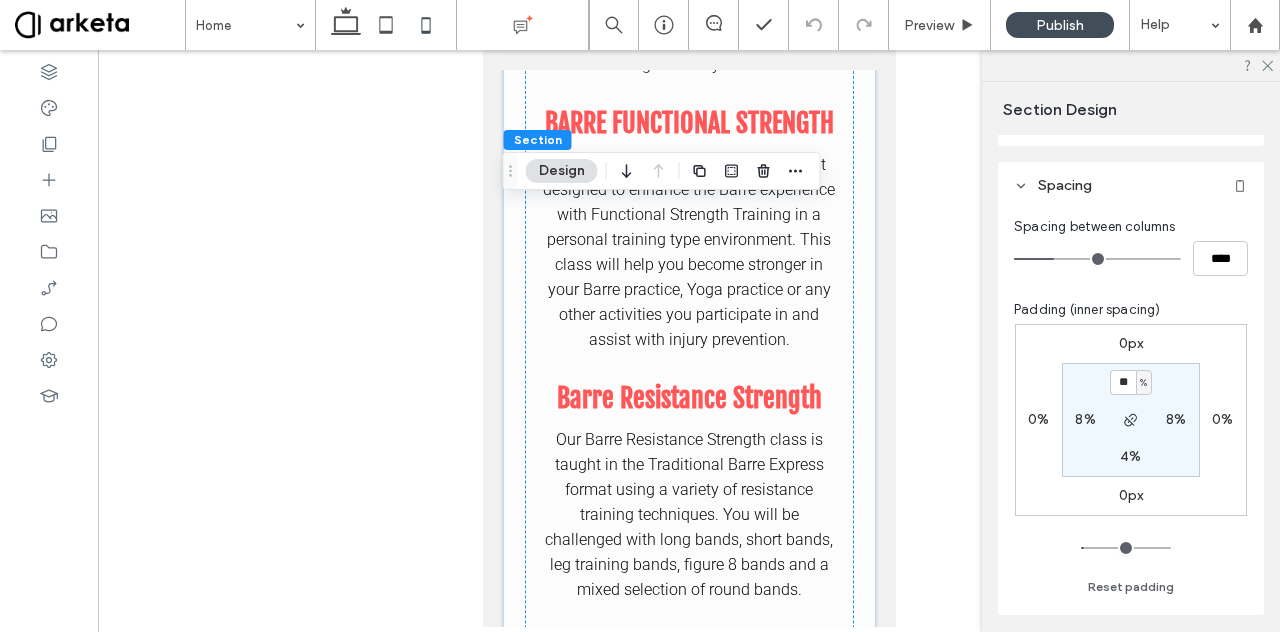 type on "**" 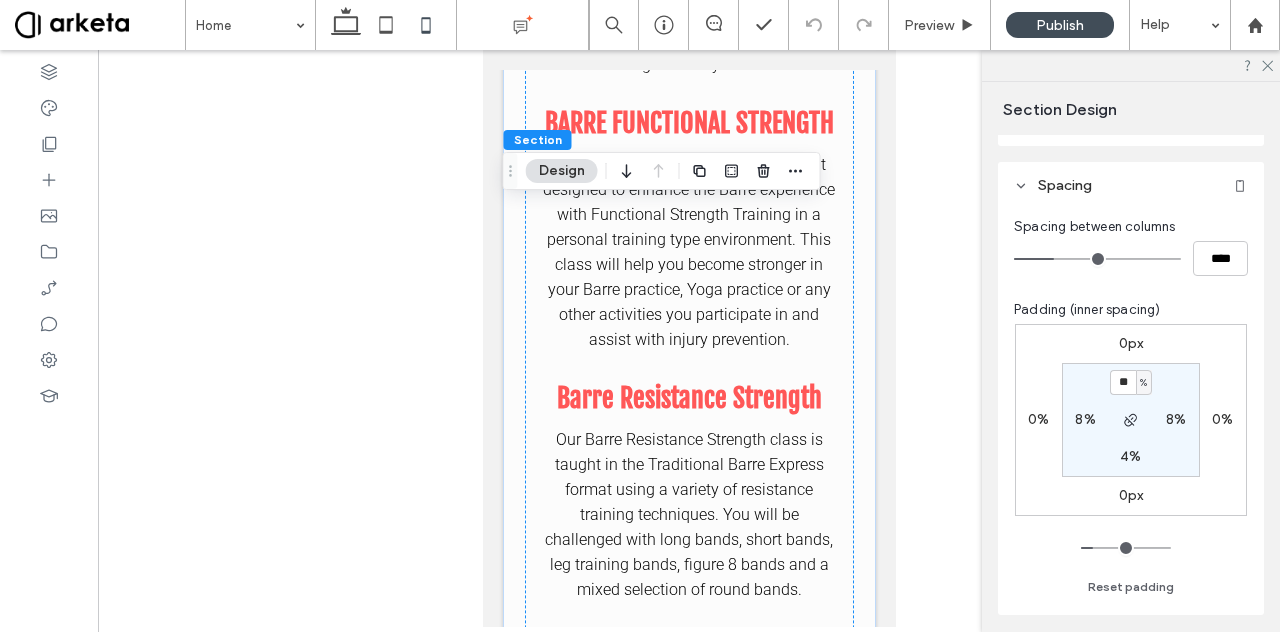 scroll, scrollTop: 0, scrollLeft: 0, axis: both 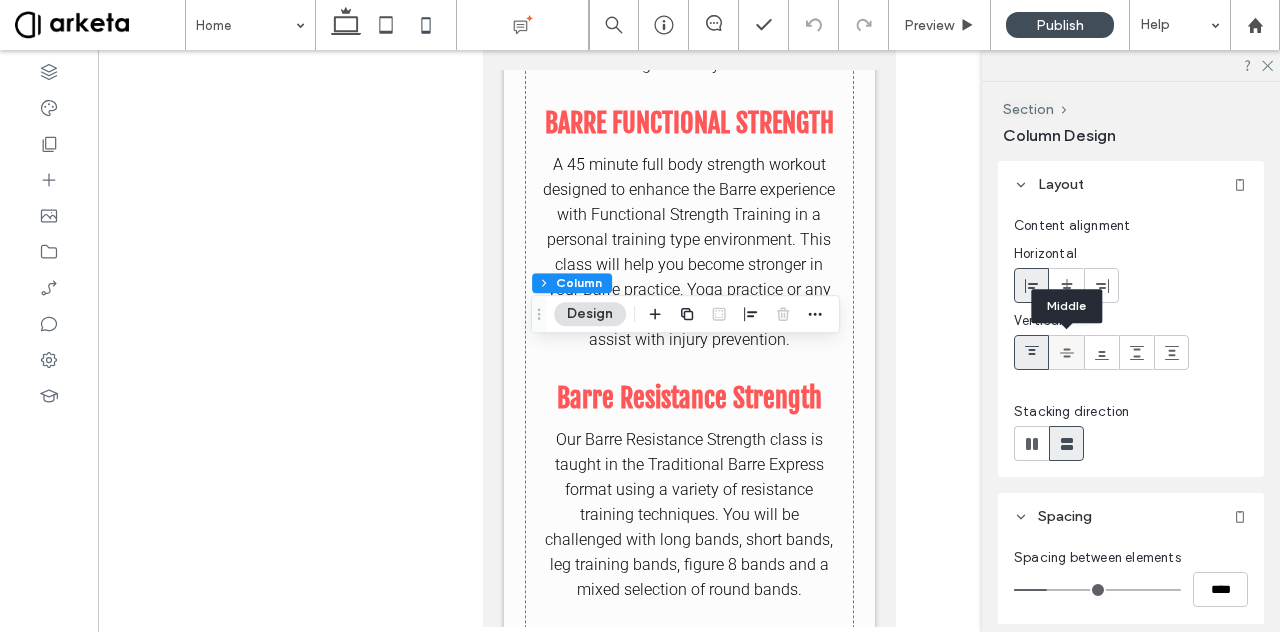 click 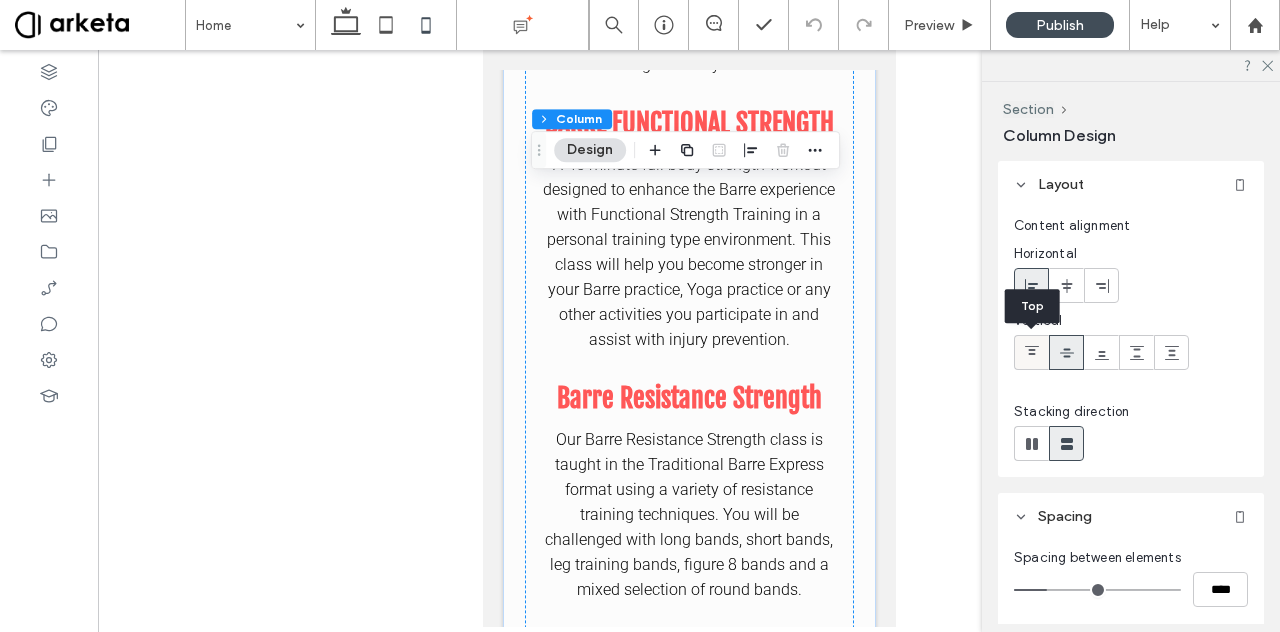 click 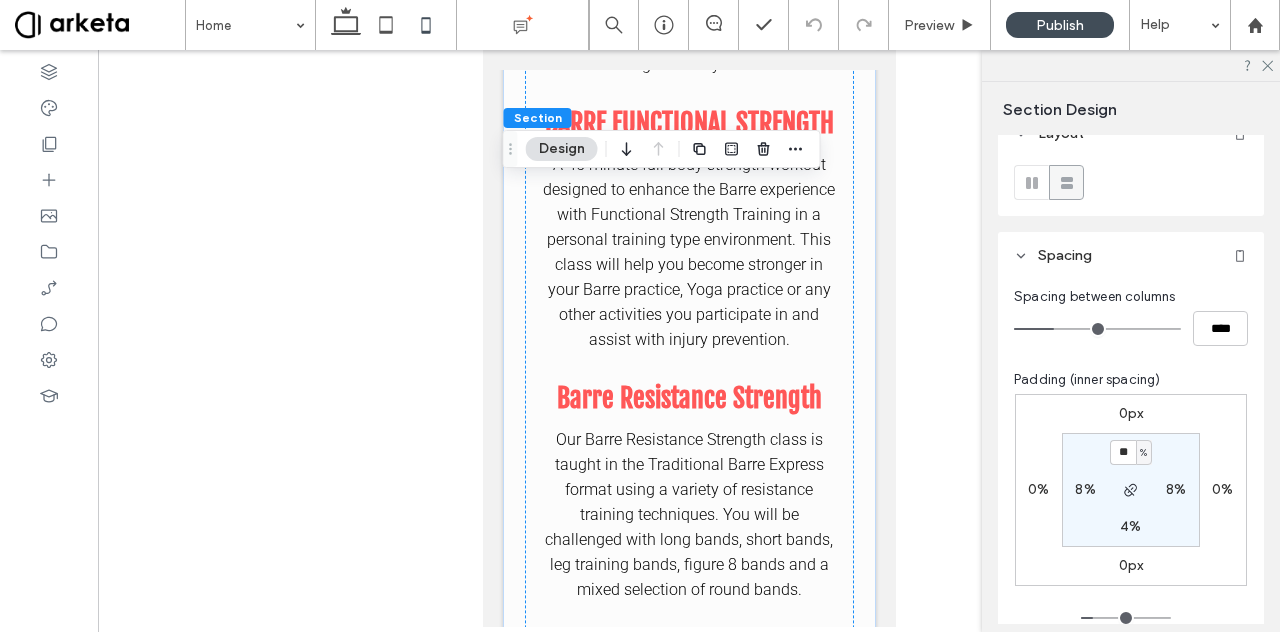 scroll, scrollTop: 27, scrollLeft: 0, axis: vertical 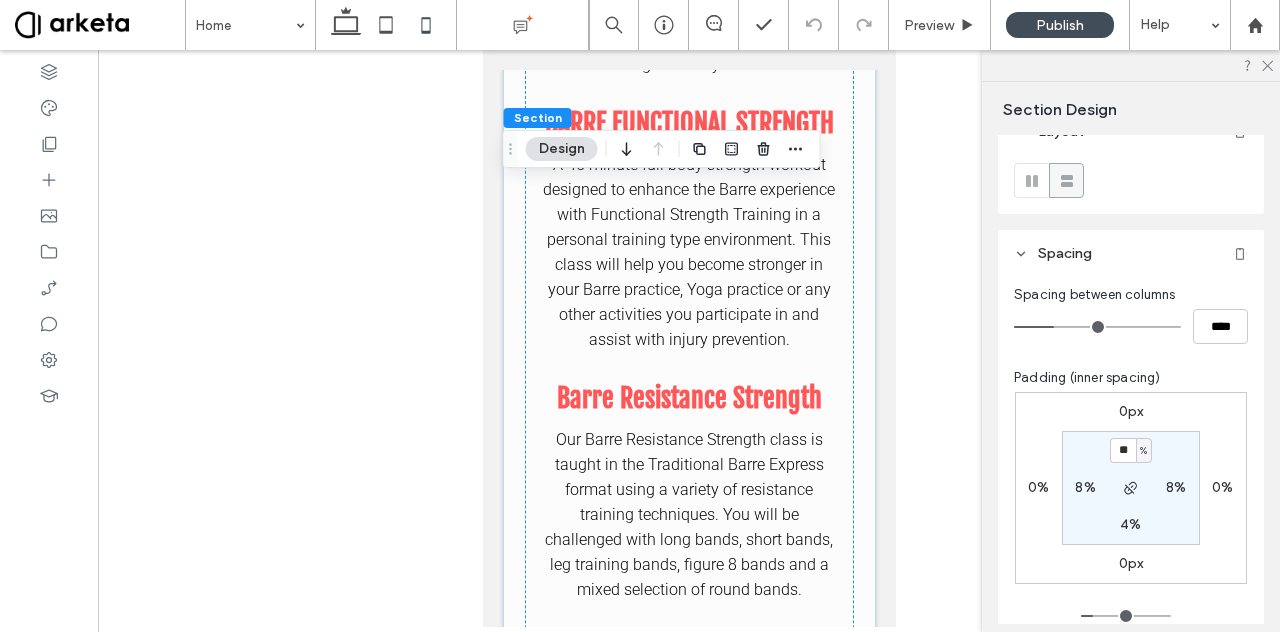 type on "**" 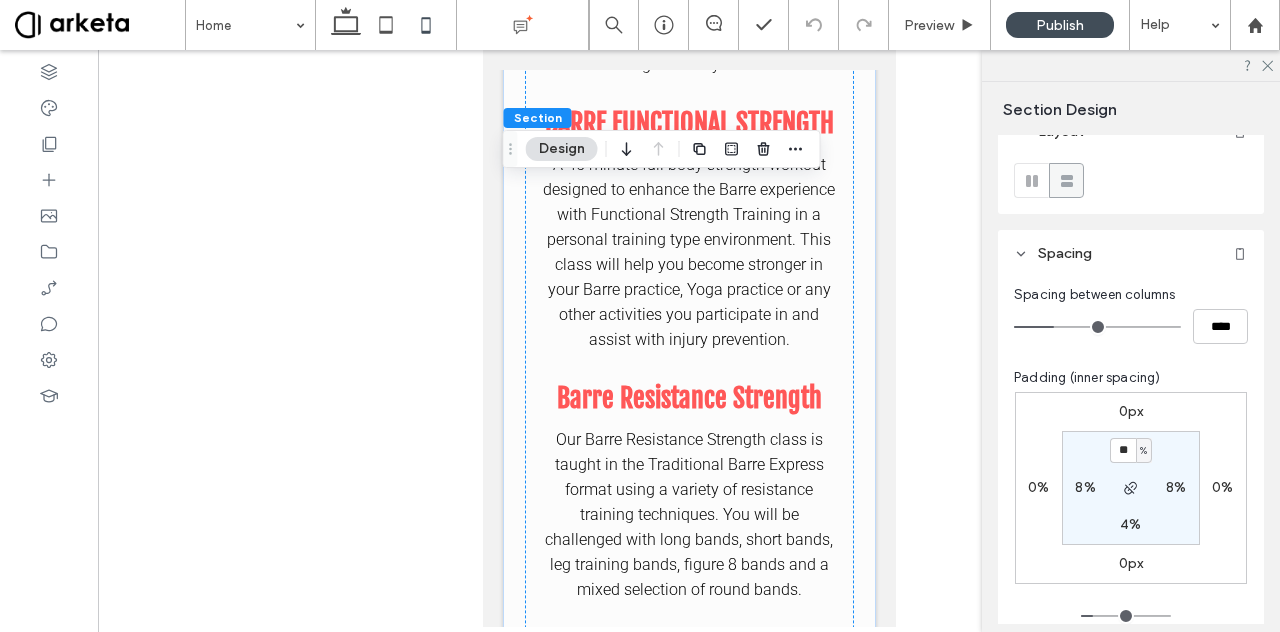 type on "**" 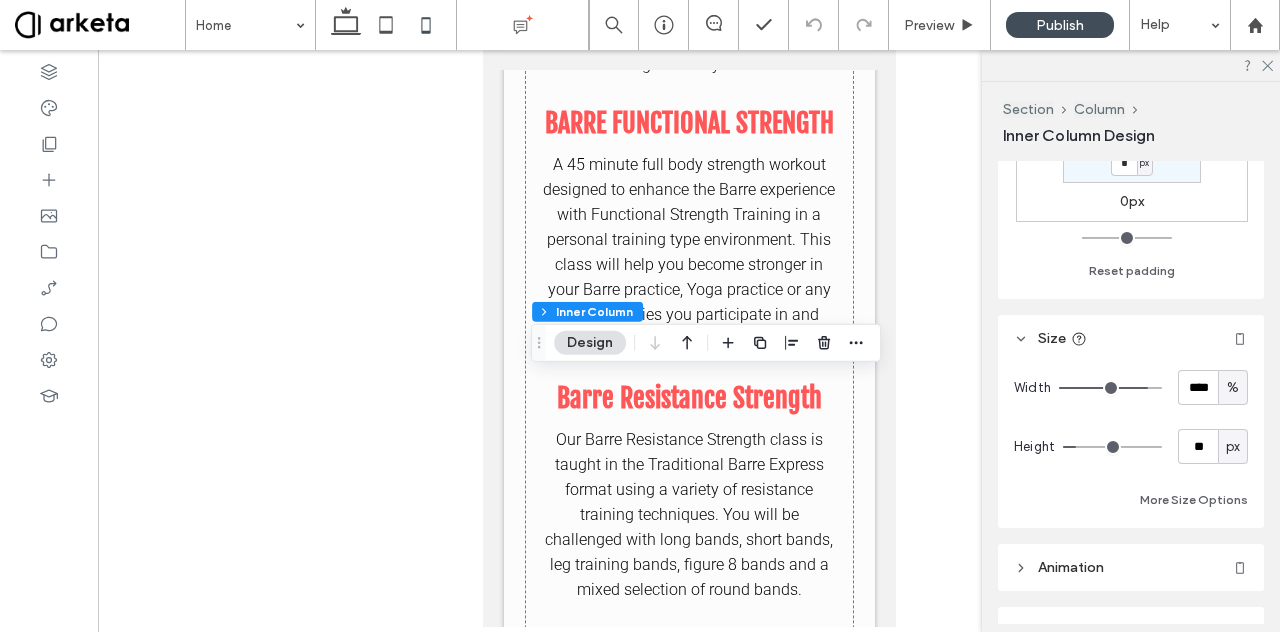scroll, scrollTop: 695, scrollLeft: 0, axis: vertical 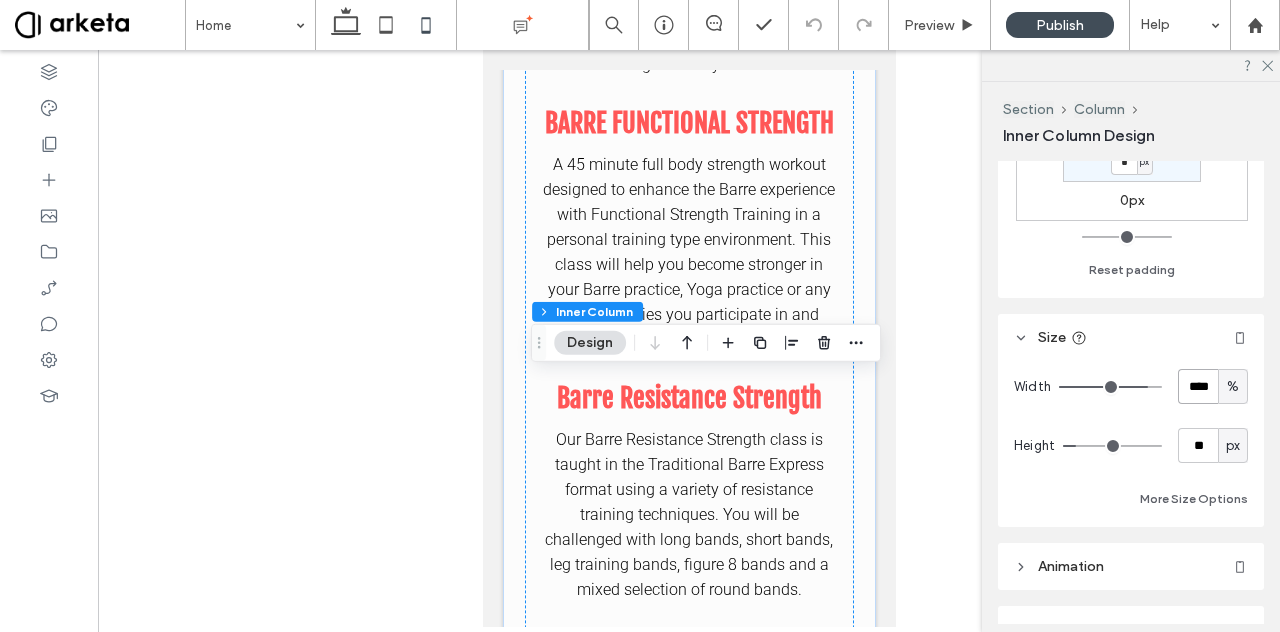 click on "****" at bounding box center [1198, 386] 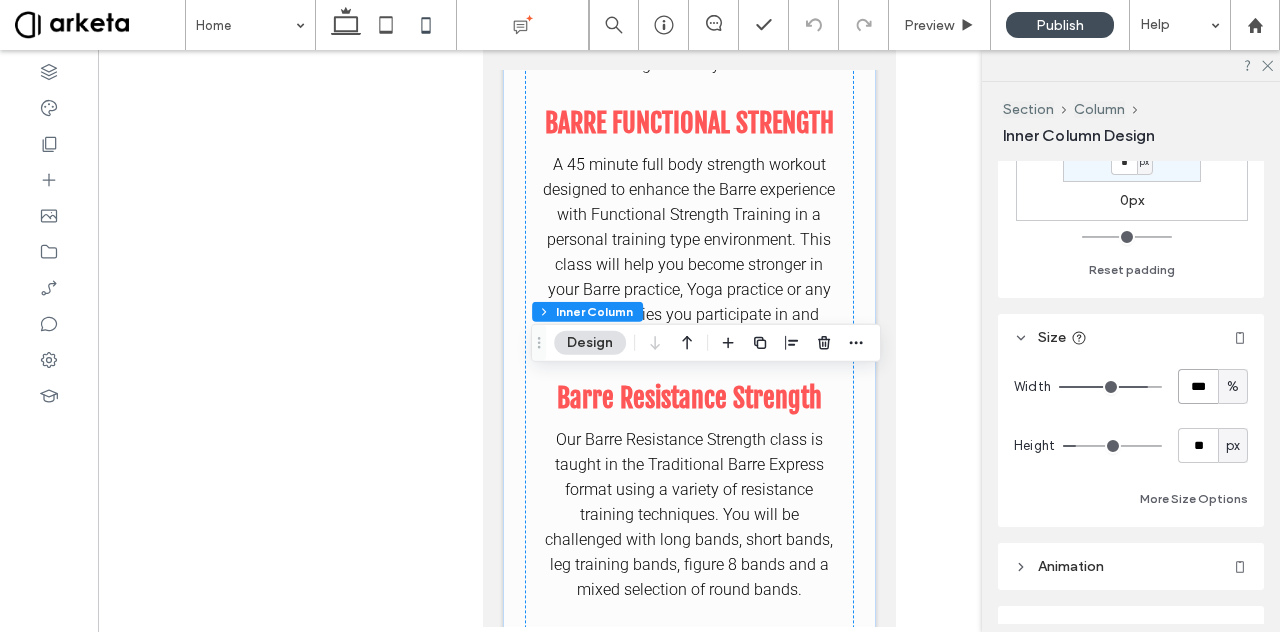 type on "***" 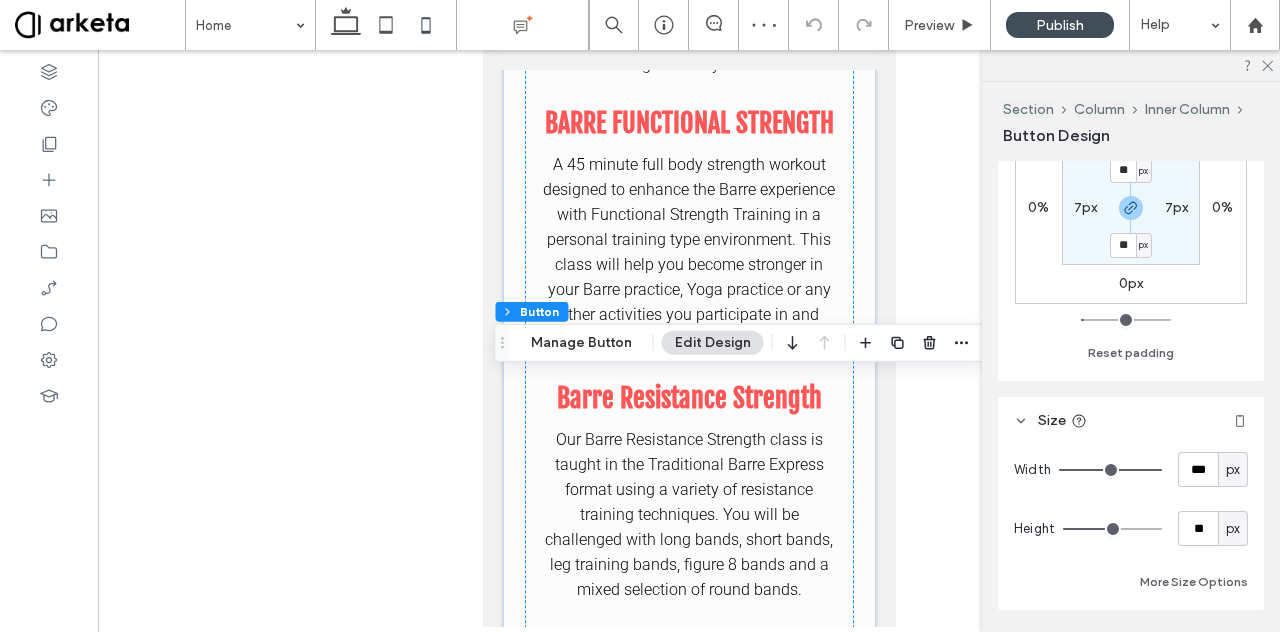scroll, scrollTop: 198, scrollLeft: 0, axis: vertical 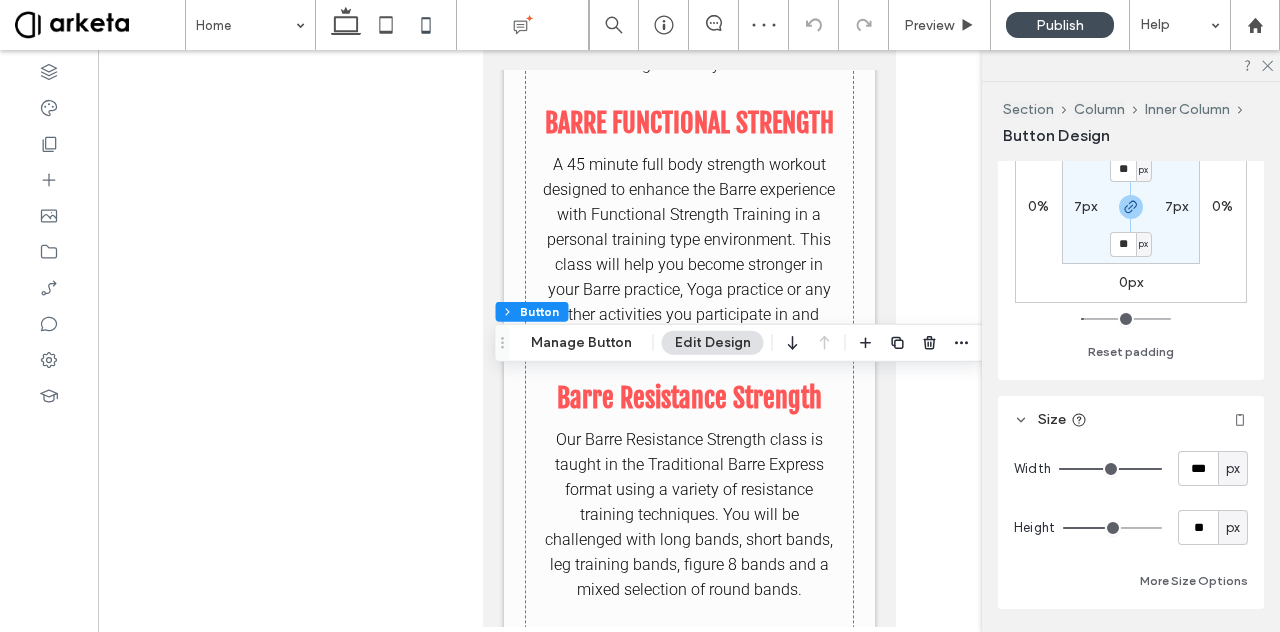 click on "px" at bounding box center [1233, 469] 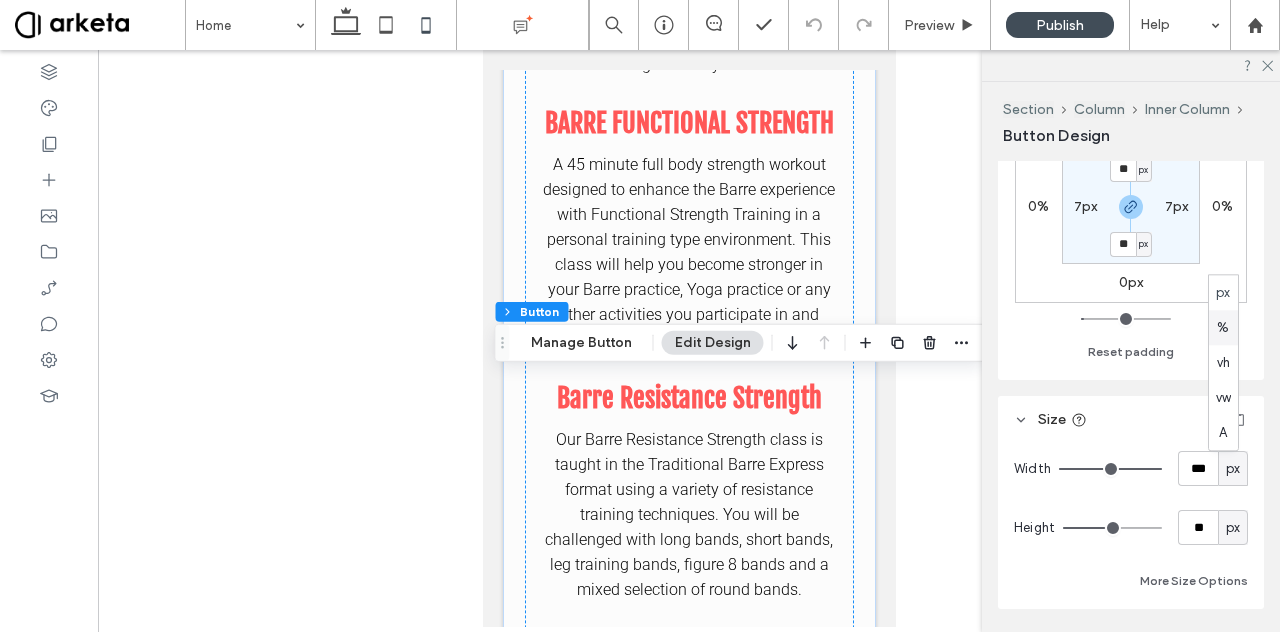click on "%" at bounding box center [1223, 328] 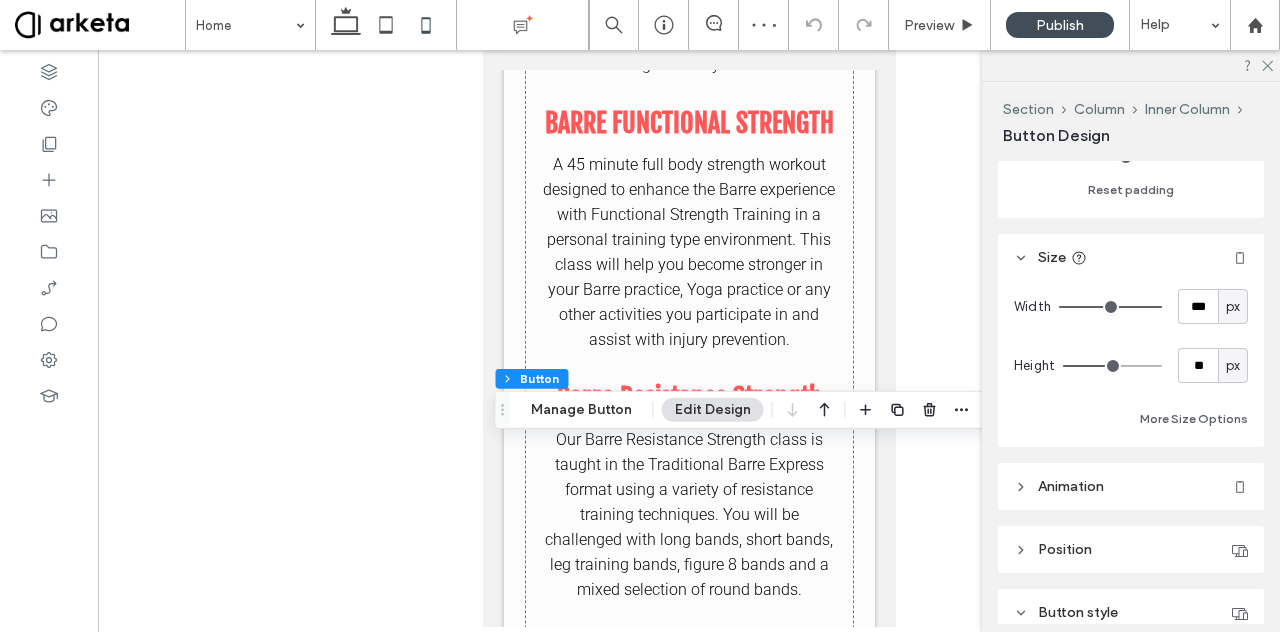 scroll, scrollTop: 393, scrollLeft: 0, axis: vertical 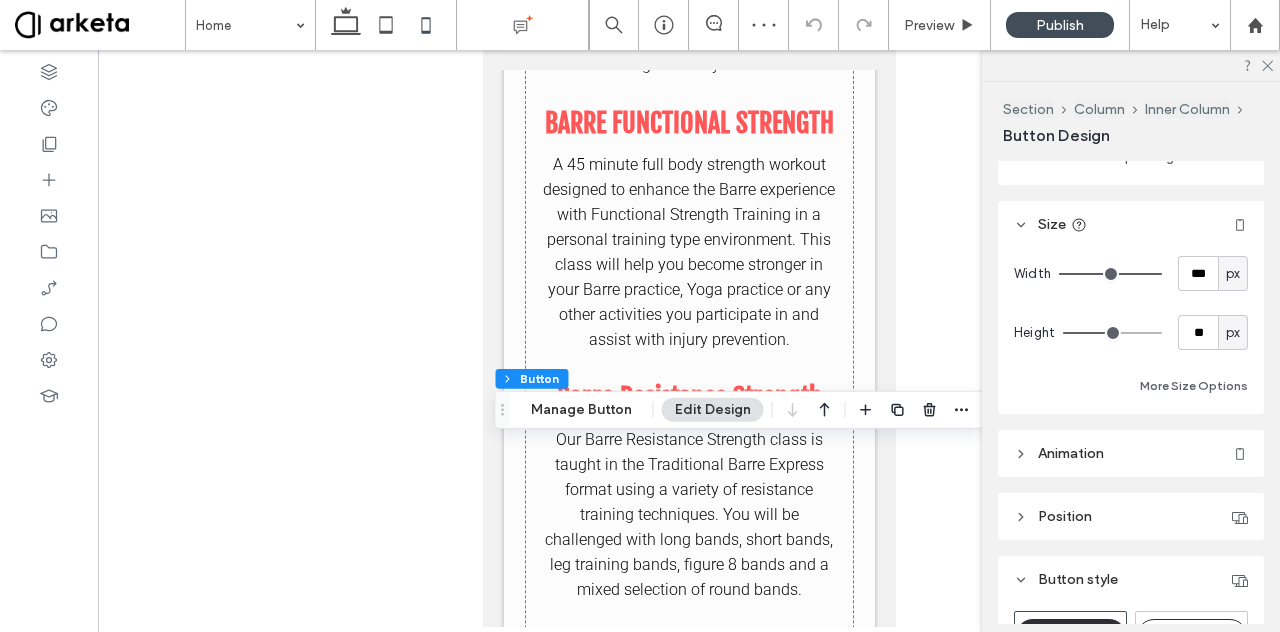 click on "px" at bounding box center [1233, 274] 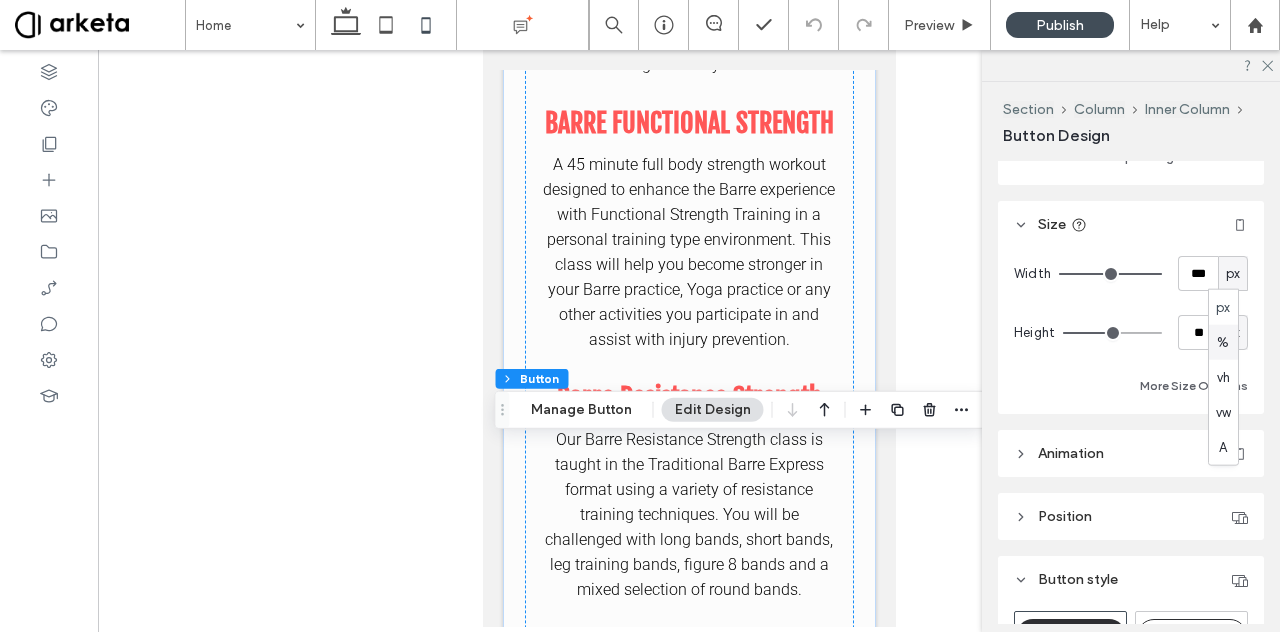 click on "%" at bounding box center (1223, 342) 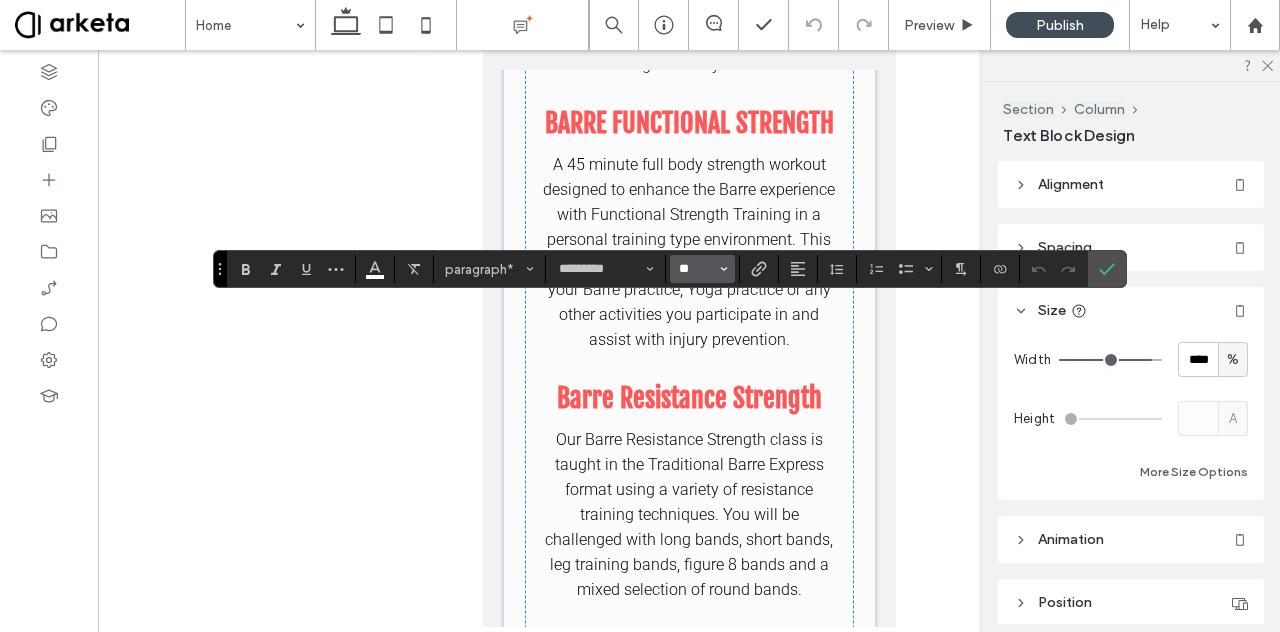 click on "**" at bounding box center [696, 269] 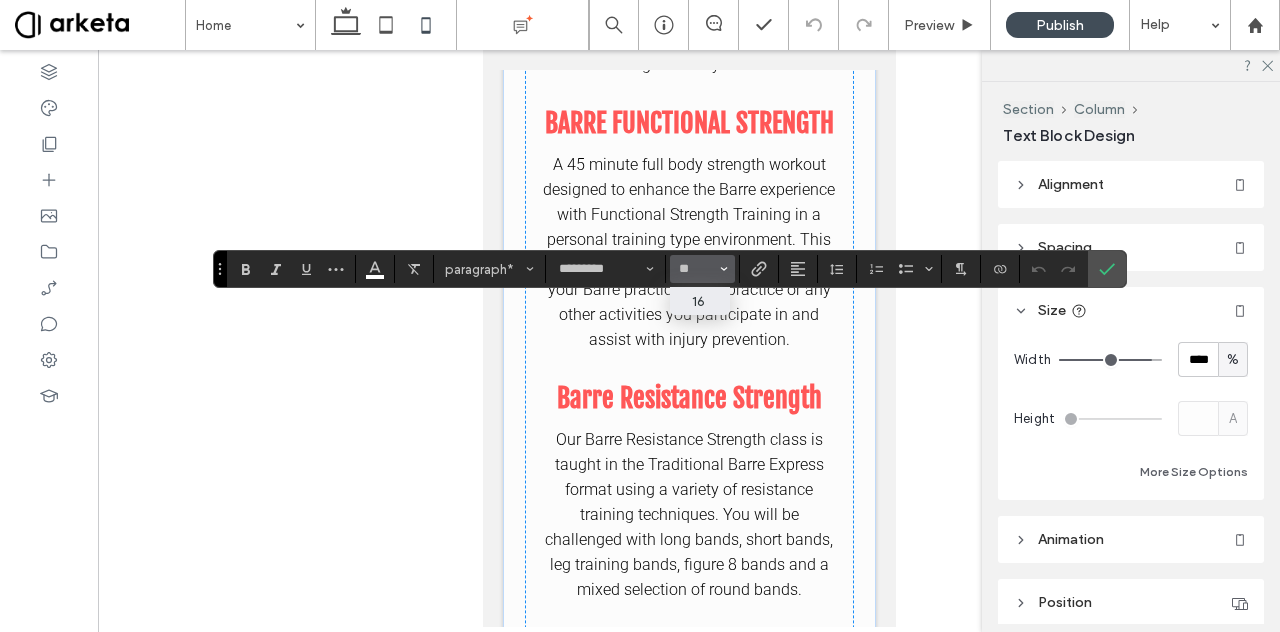 type on "**" 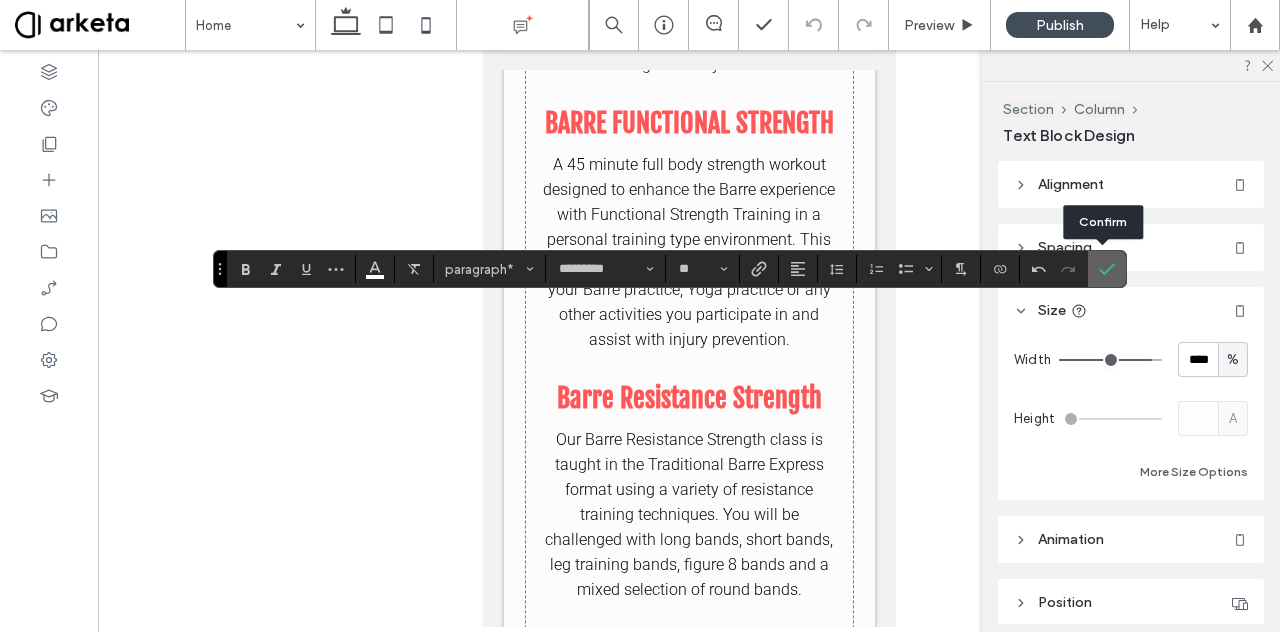 click at bounding box center (1103, 269) 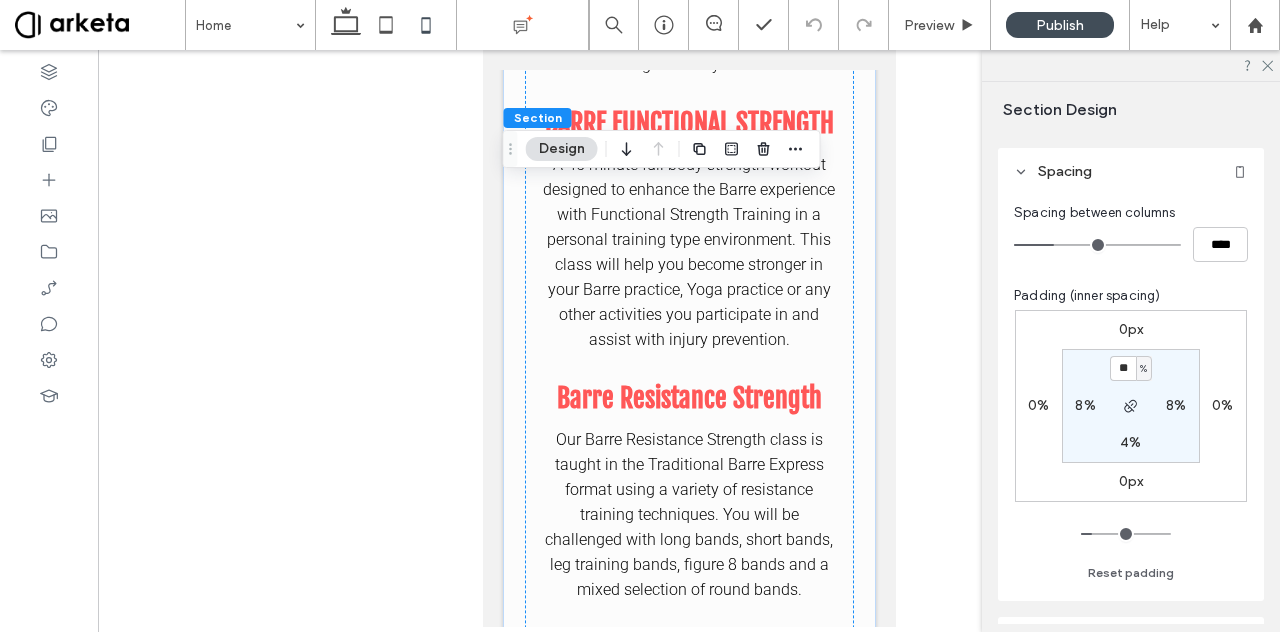 scroll, scrollTop: 114, scrollLeft: 0, axis: vertical 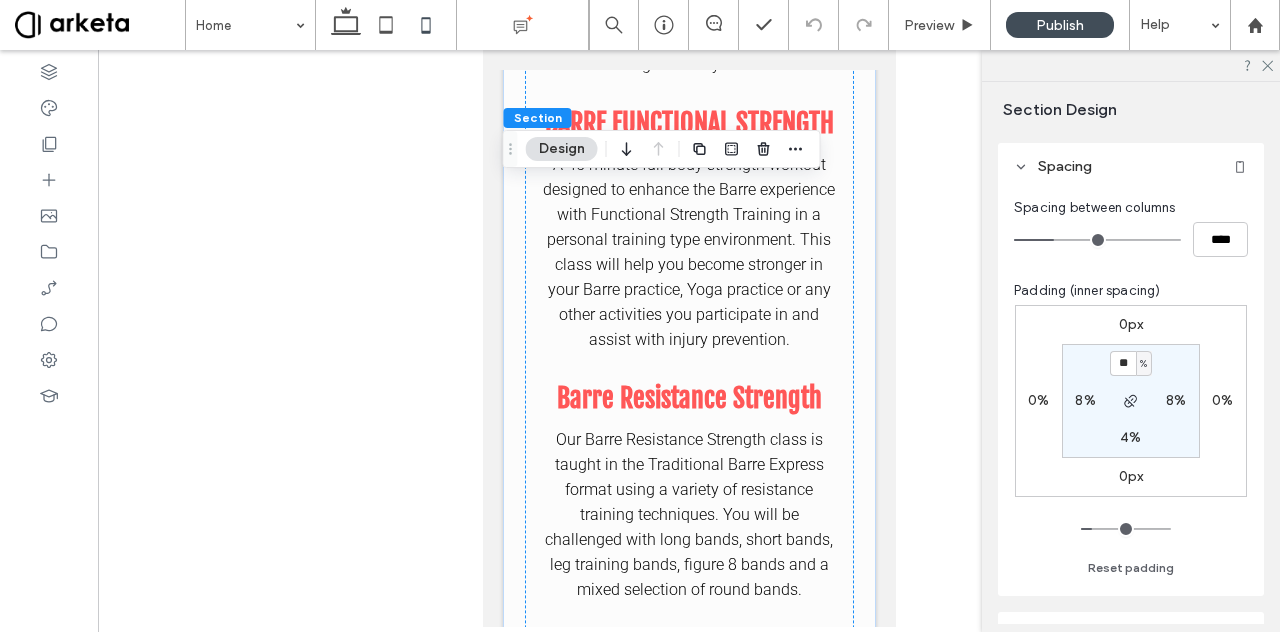 click on "8%" at bounding box center [1085, 400] 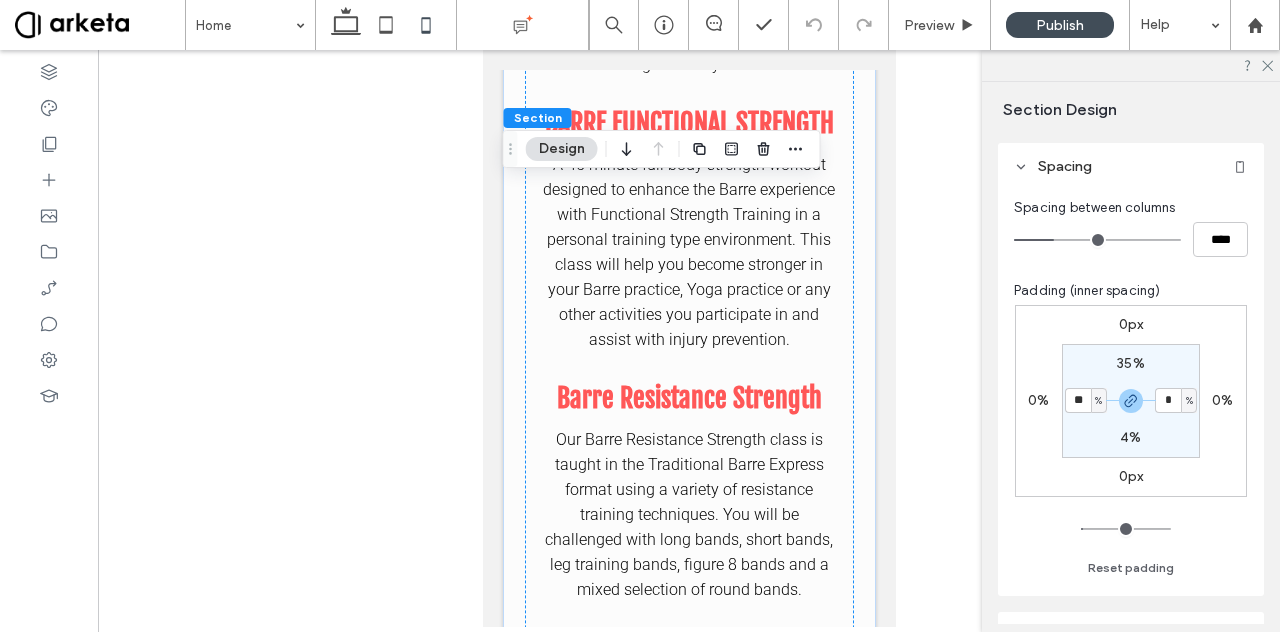 type on "**" 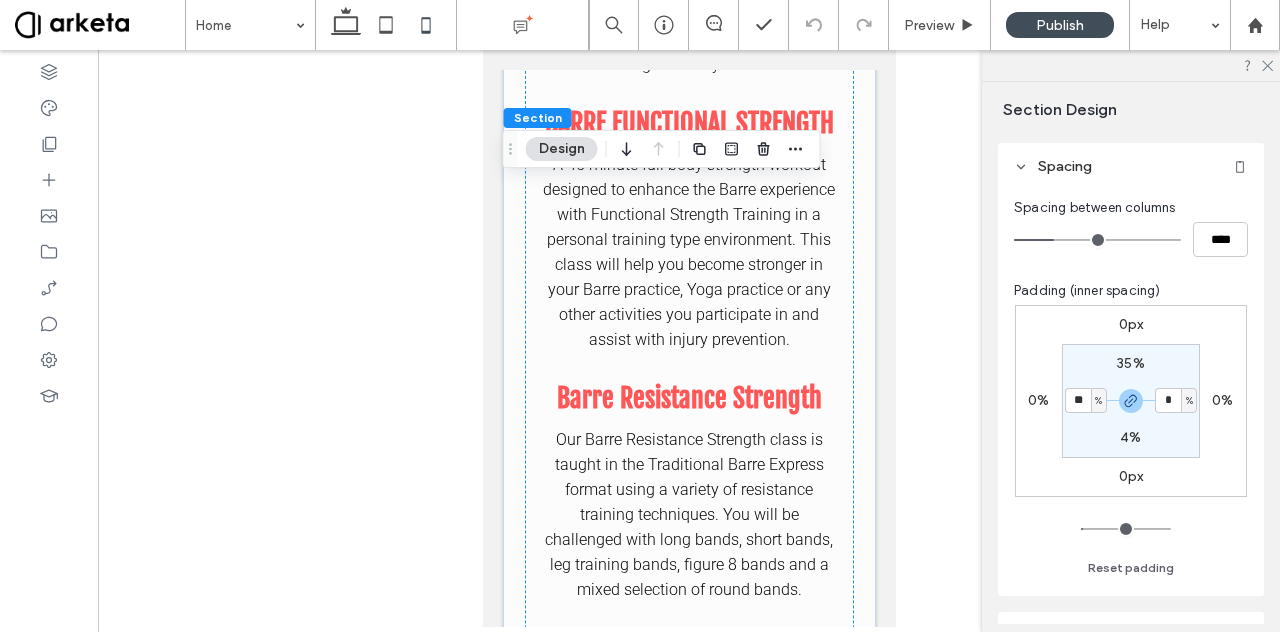 type on "**" 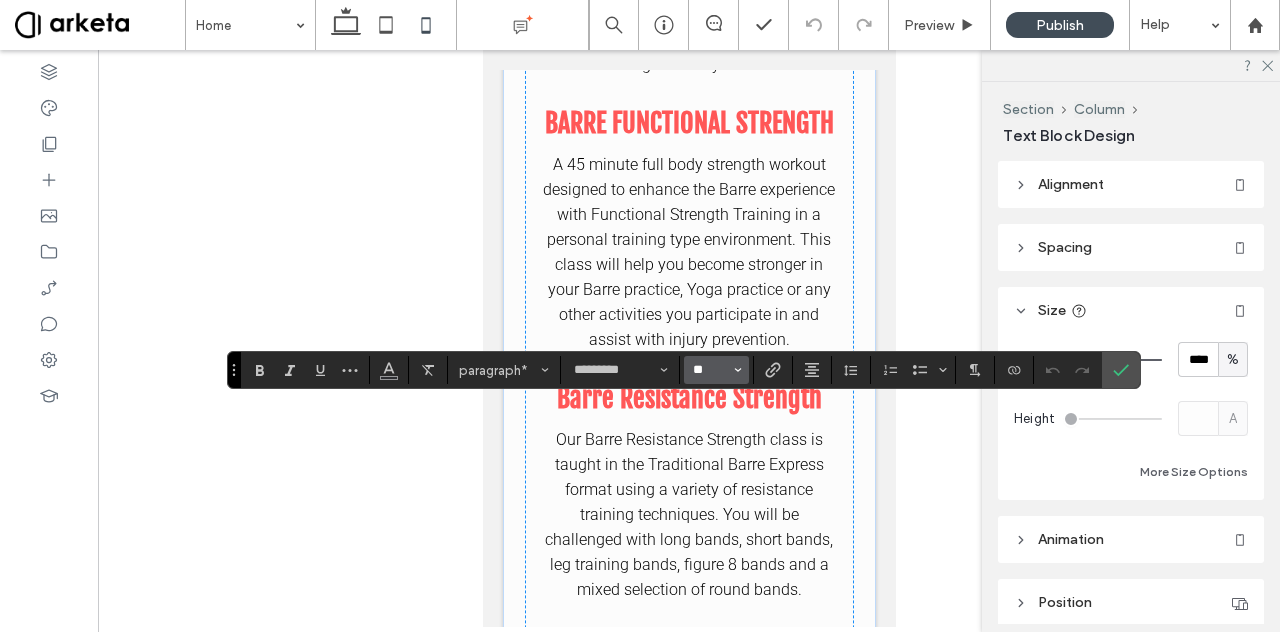 click on "**" at bounding box center (710, 370) 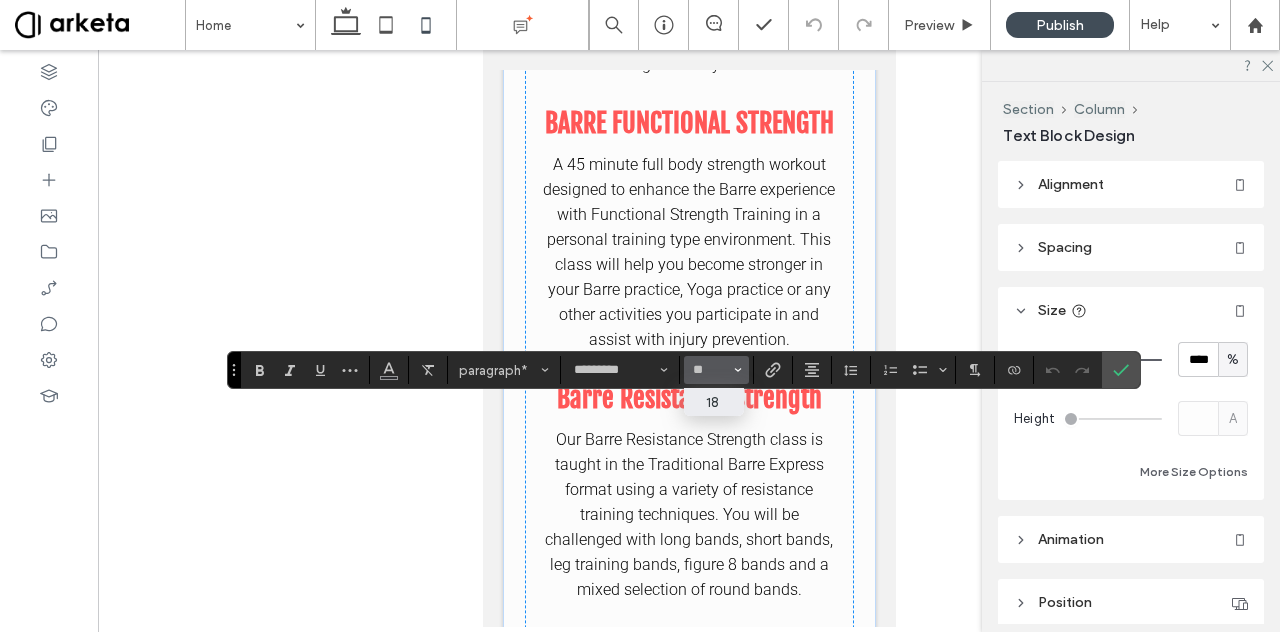 type on "**" 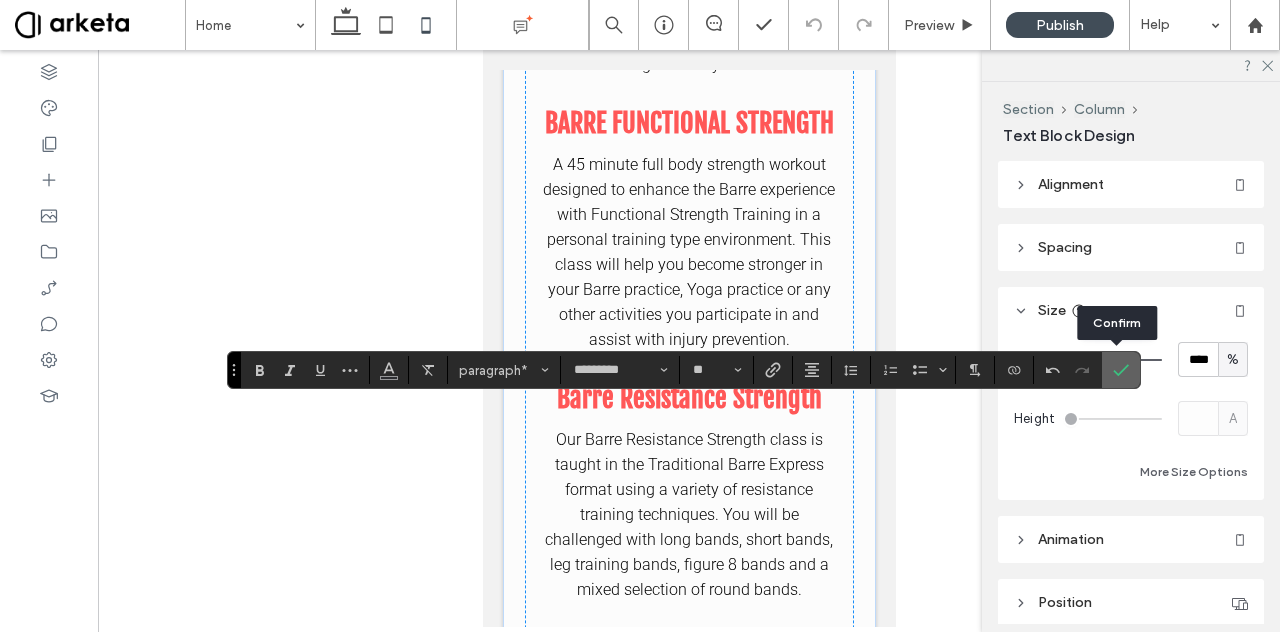 click at bounding box center [1117, 370] 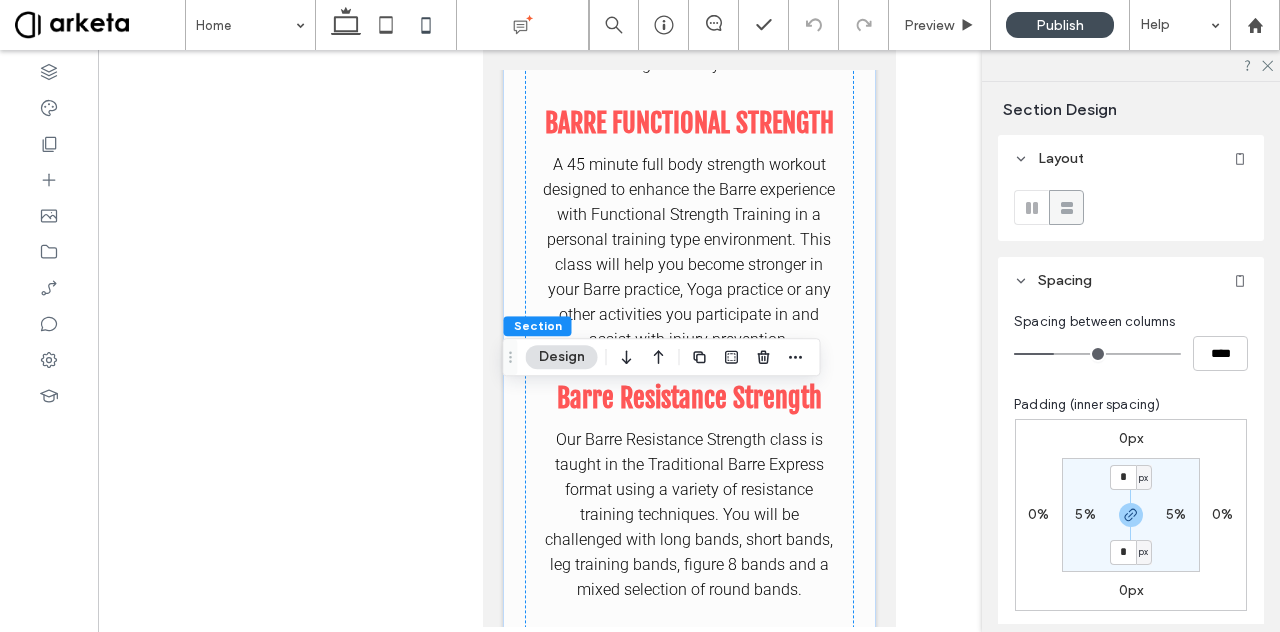 click on "px" at bounding box center [1143, 478] 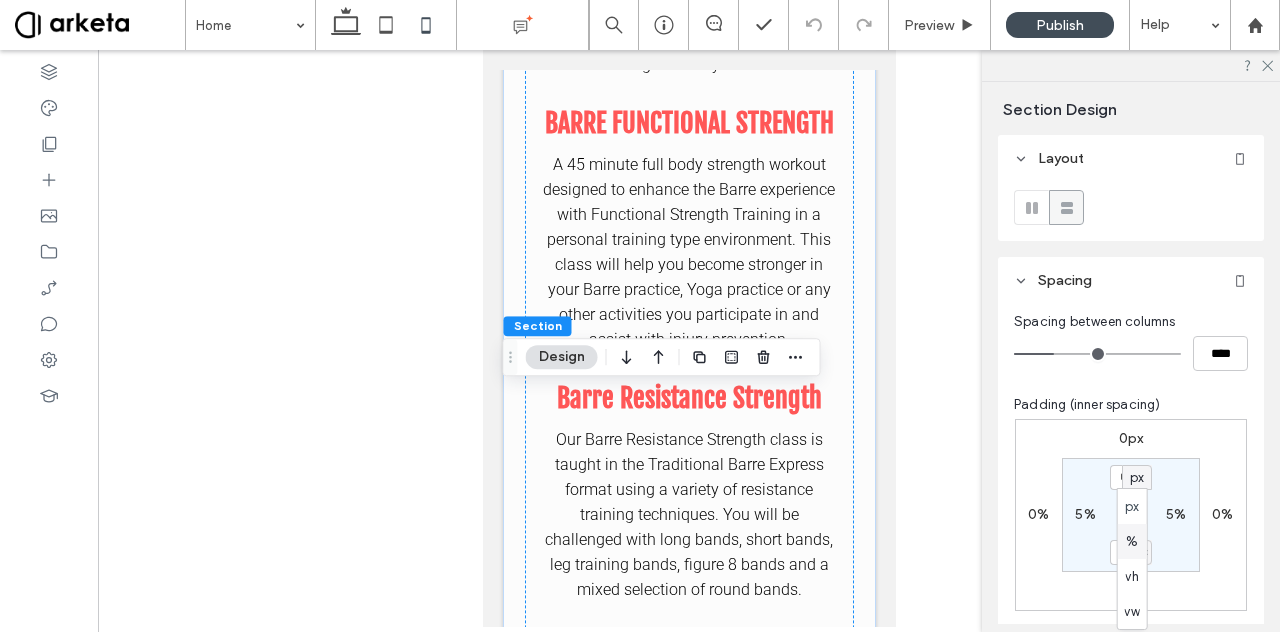 click on "%" at bounding box center [1132, 541] 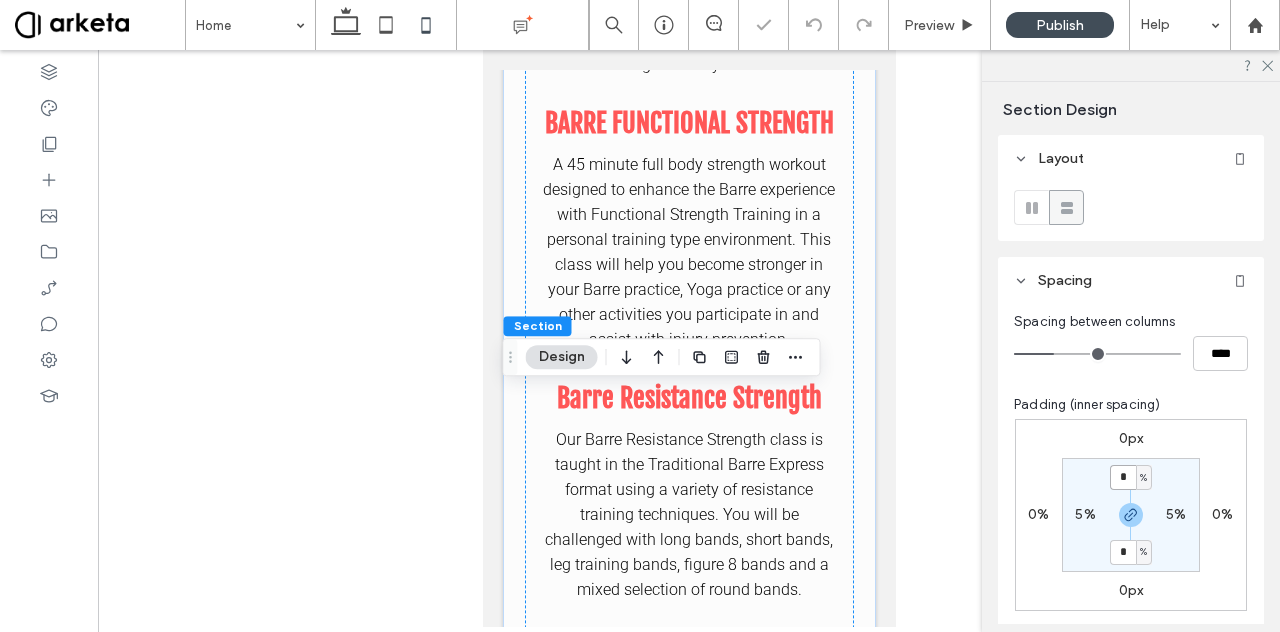 click on "*" at bounding box center [1123, 477] 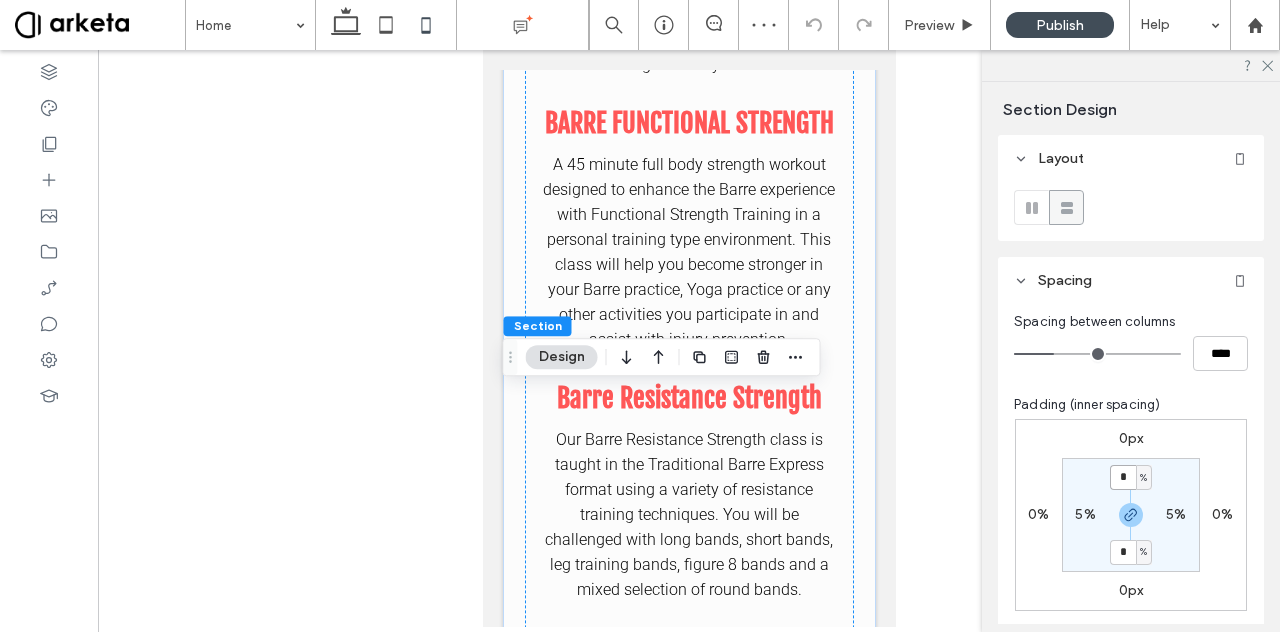 type on "*" 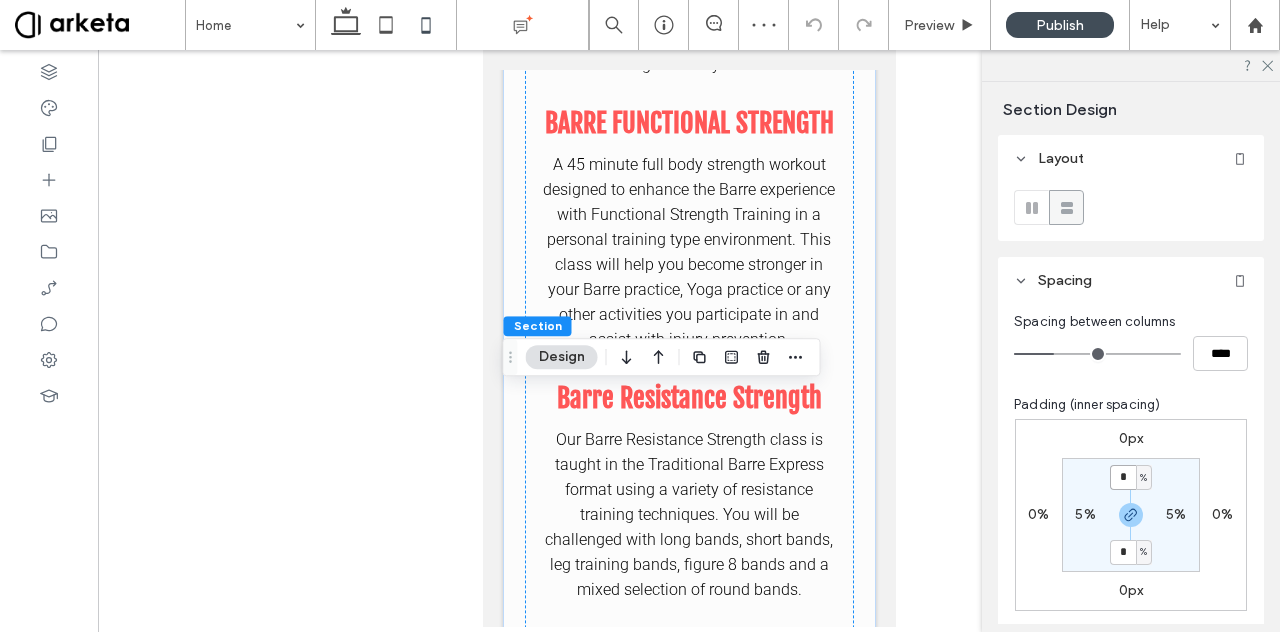 type on "*" 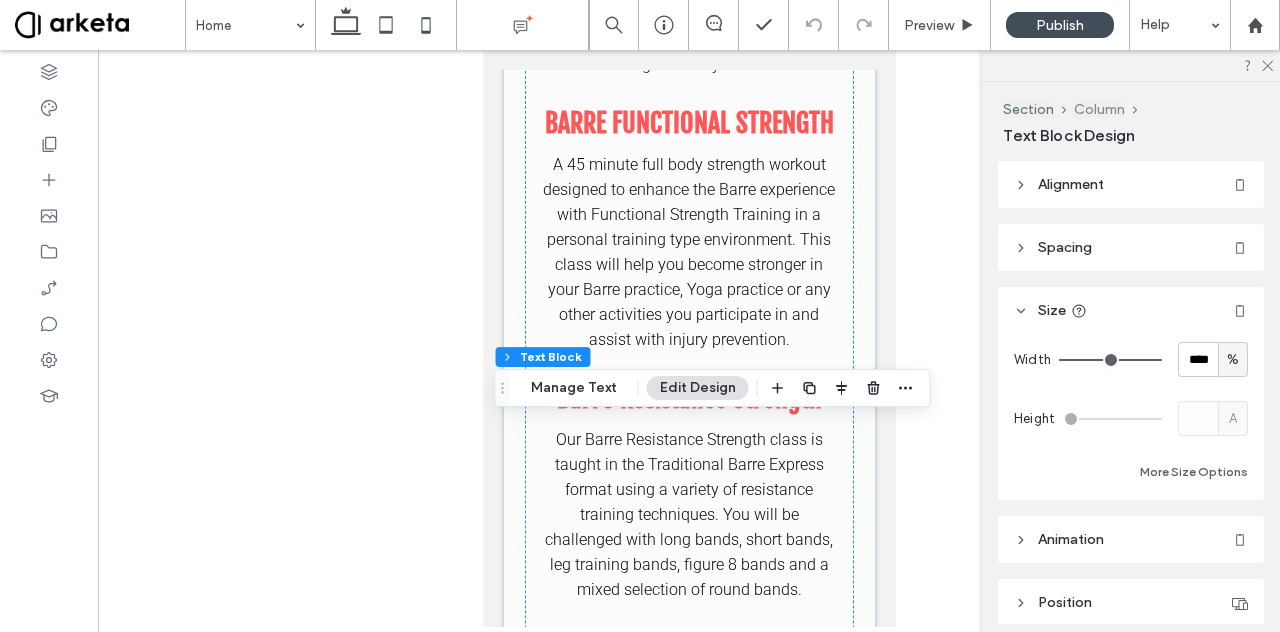 click on "Column" at bounding box center [1099, 109] 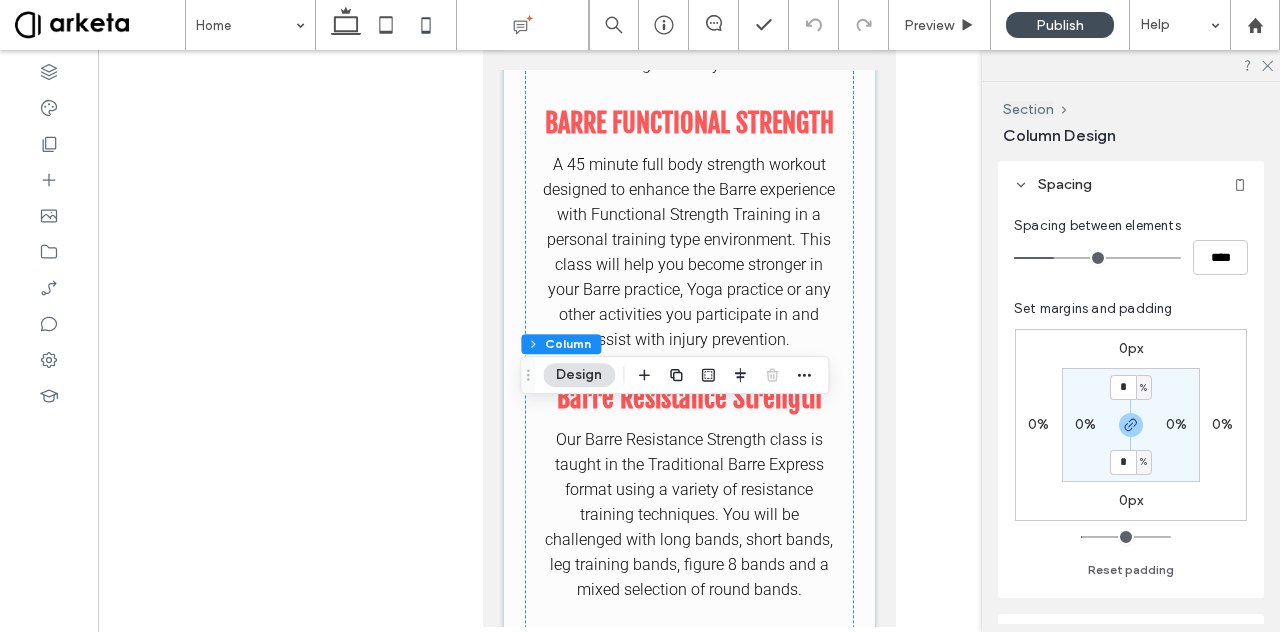 scroll, scrollTop: 334, scrollLeft: 0, axis: vertical 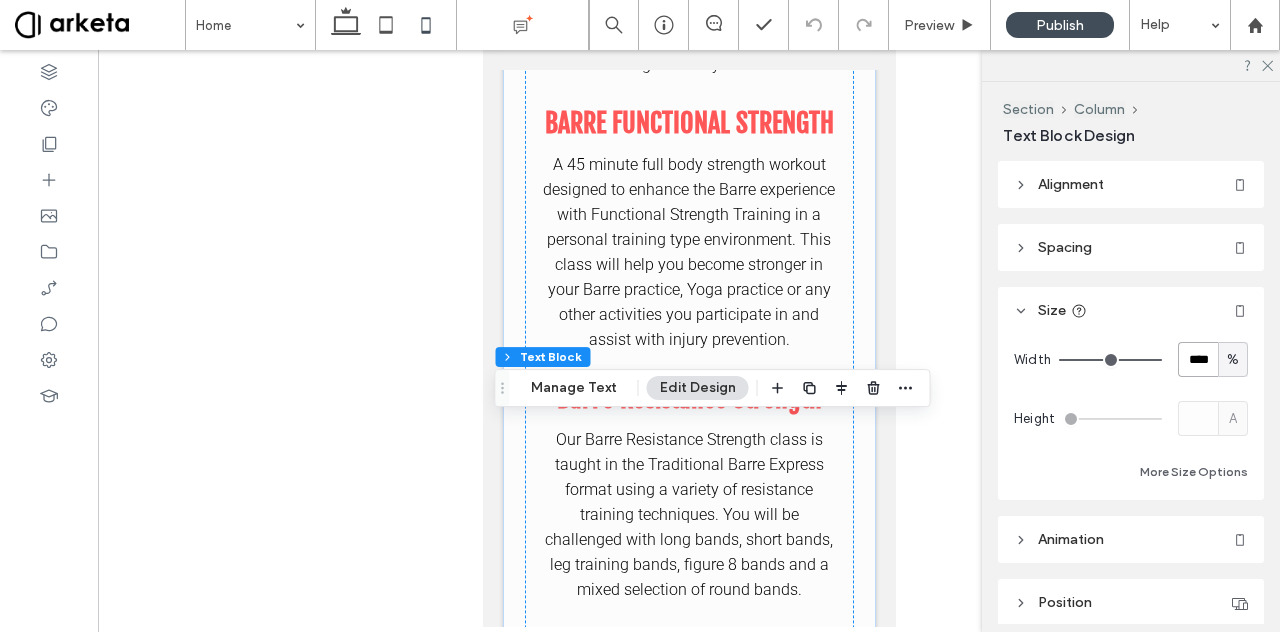 click on "****" at bounding box center [1198, 359] 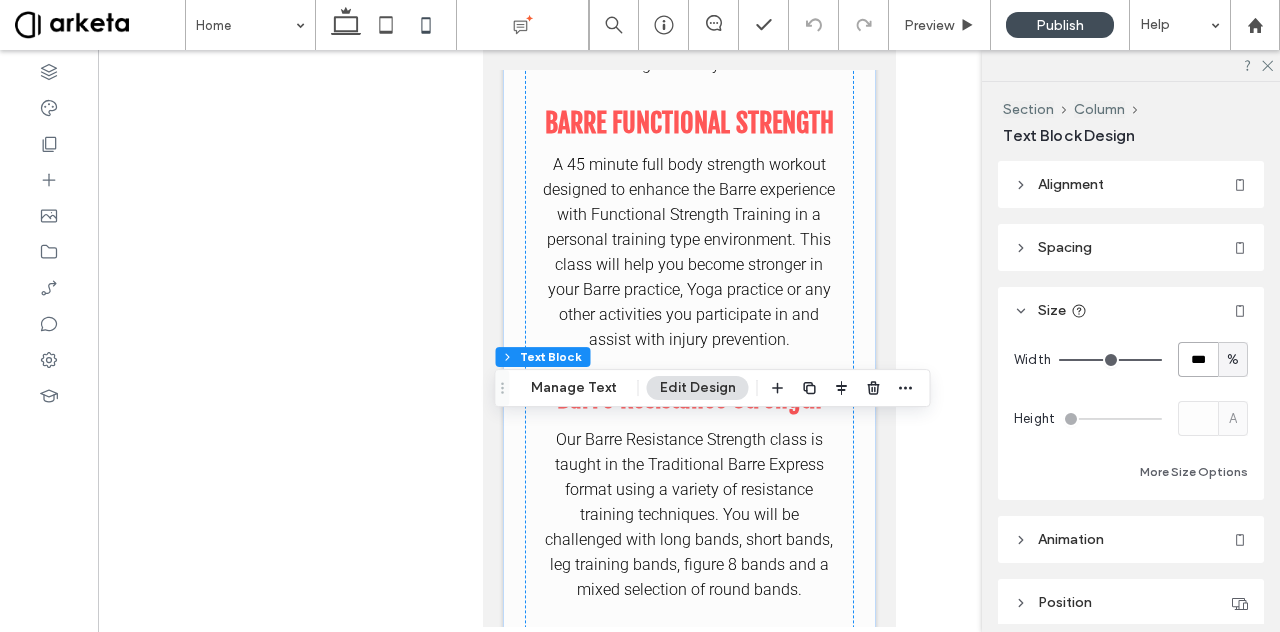 type on "***" 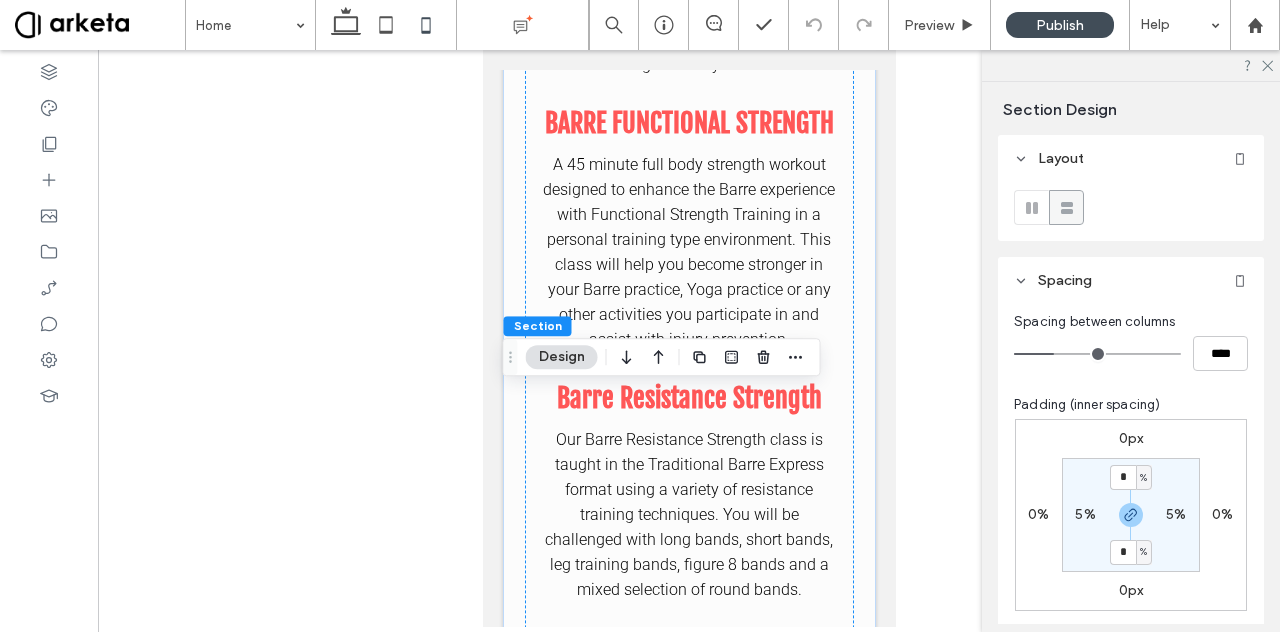 click on "5%" at bounding box center [1085, 514] 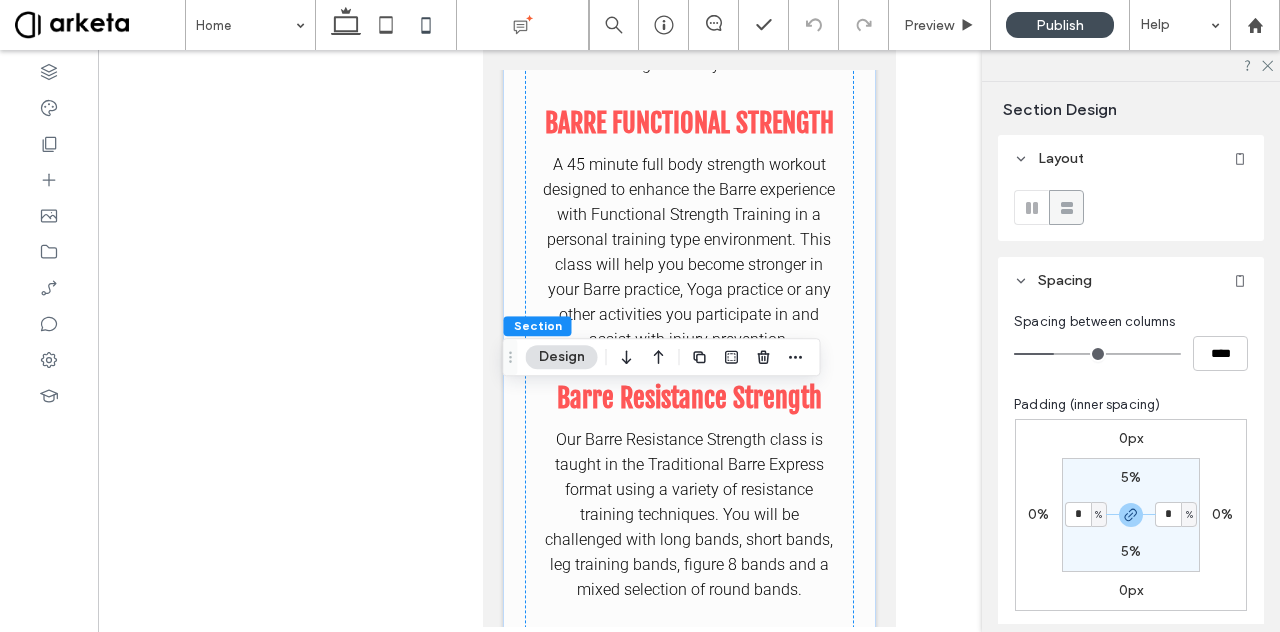 type on "*" 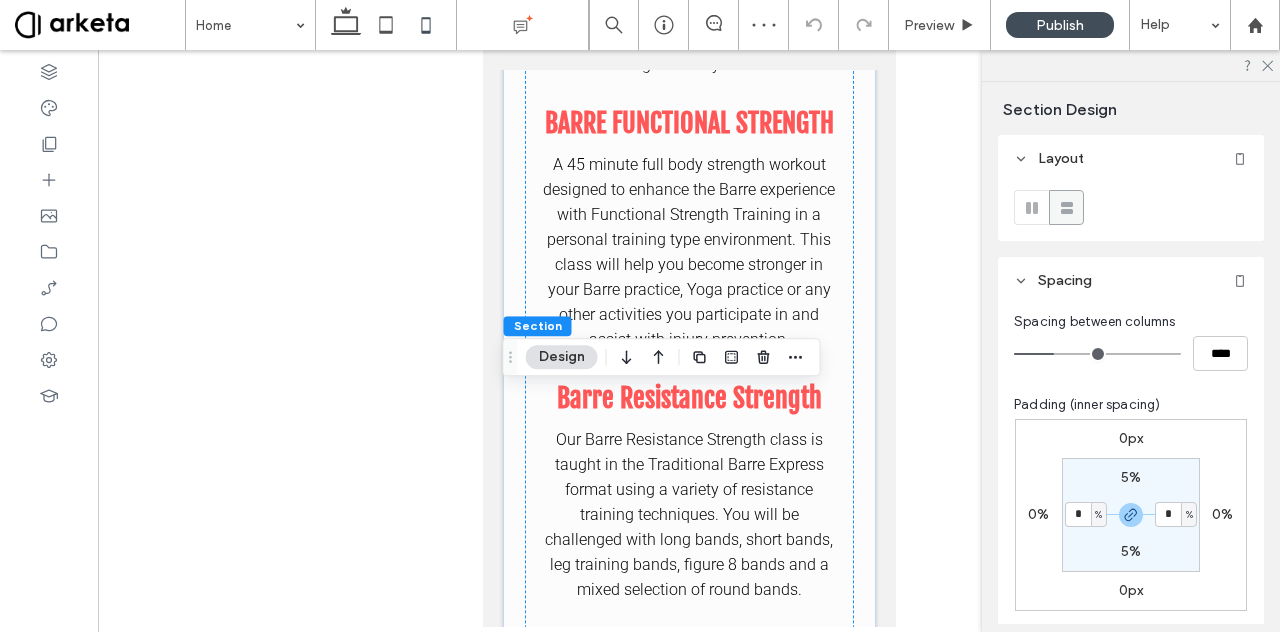 click on "5%" at bounding box center (1131, 477) 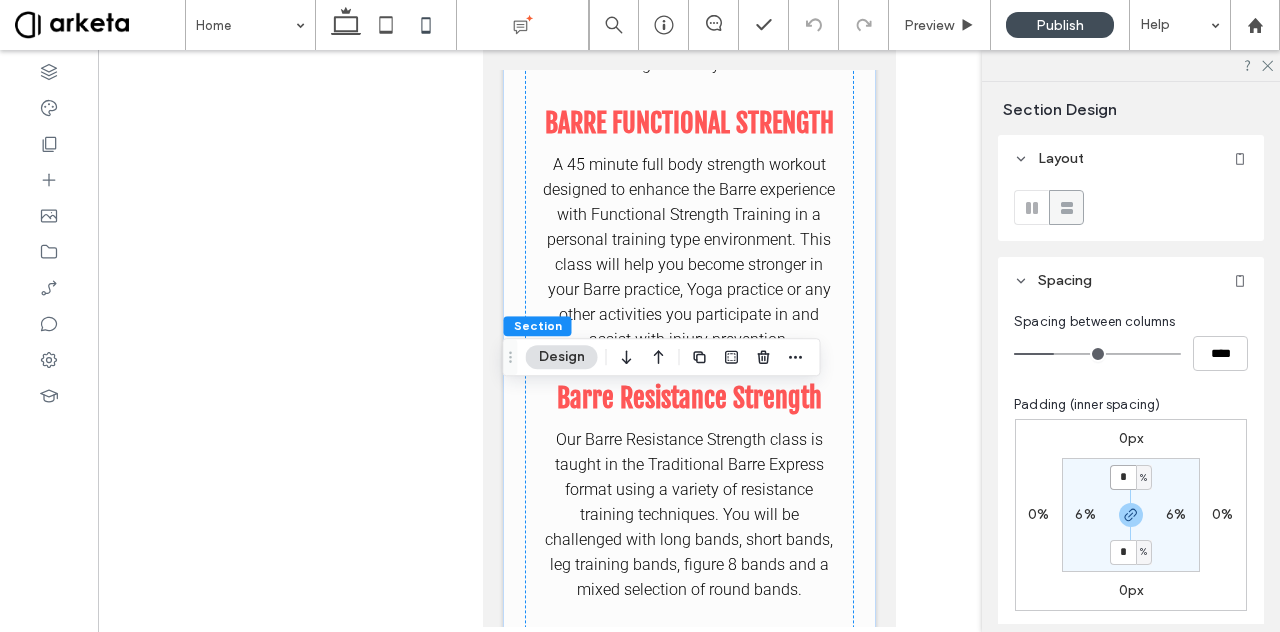click on "*" at bounding box center (1123, 477) 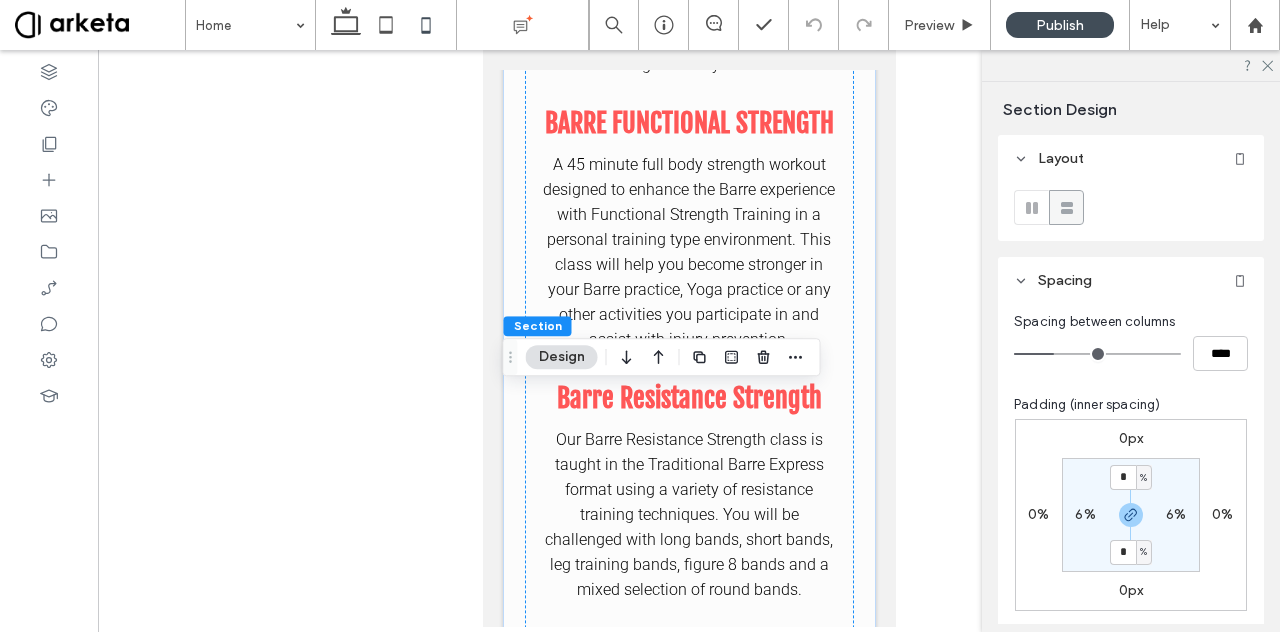 click on "6%" at bounding box center (1085, 514) 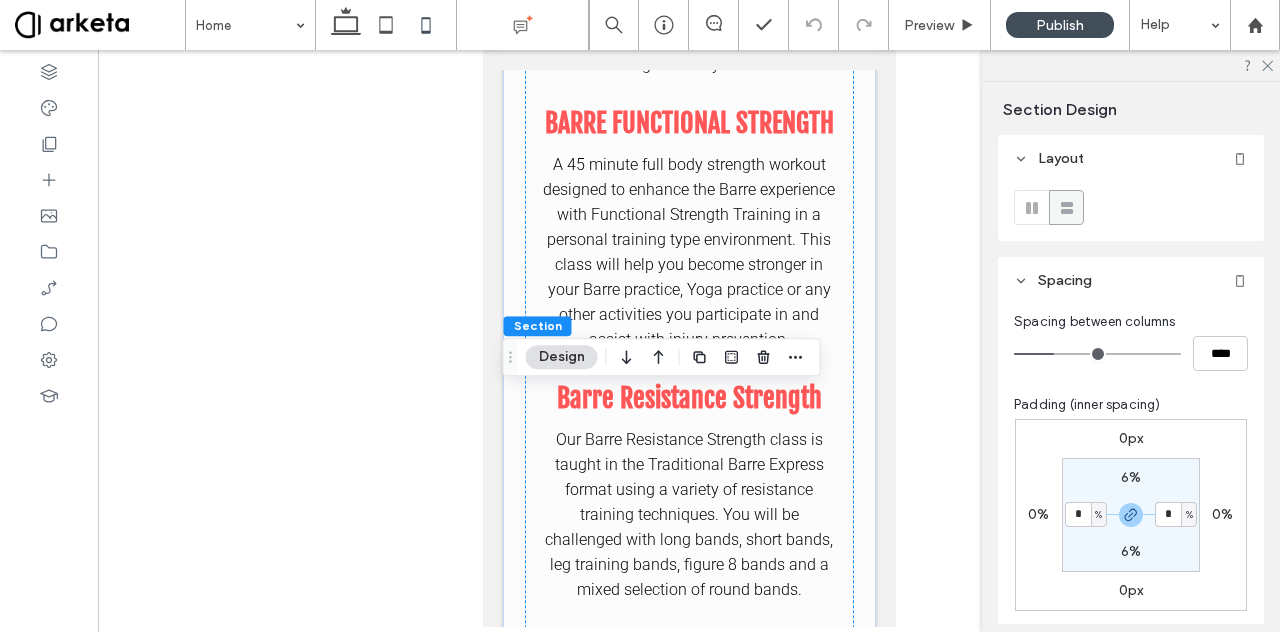 type on "*" 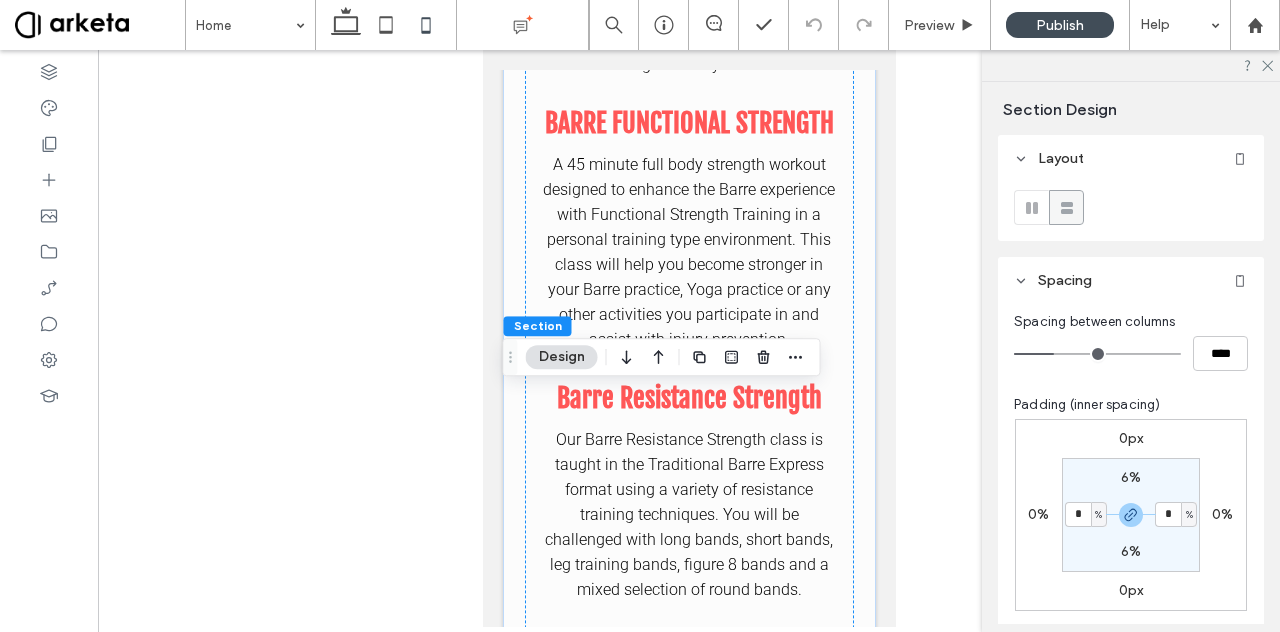 type on "*" 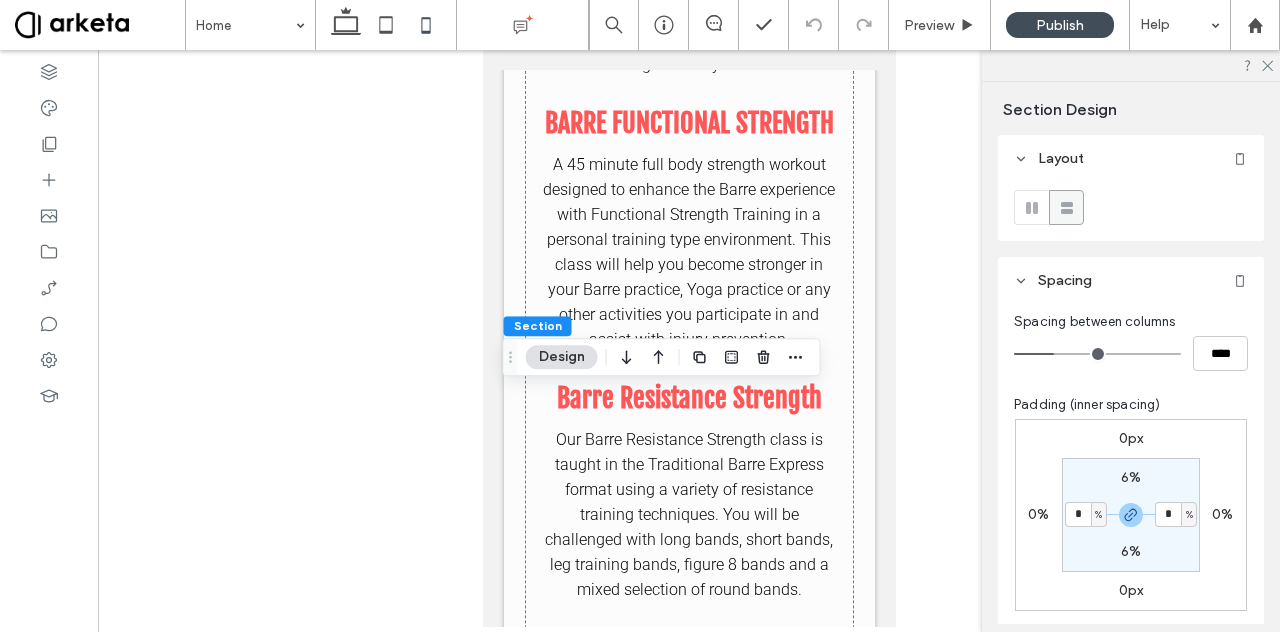 type on "*" 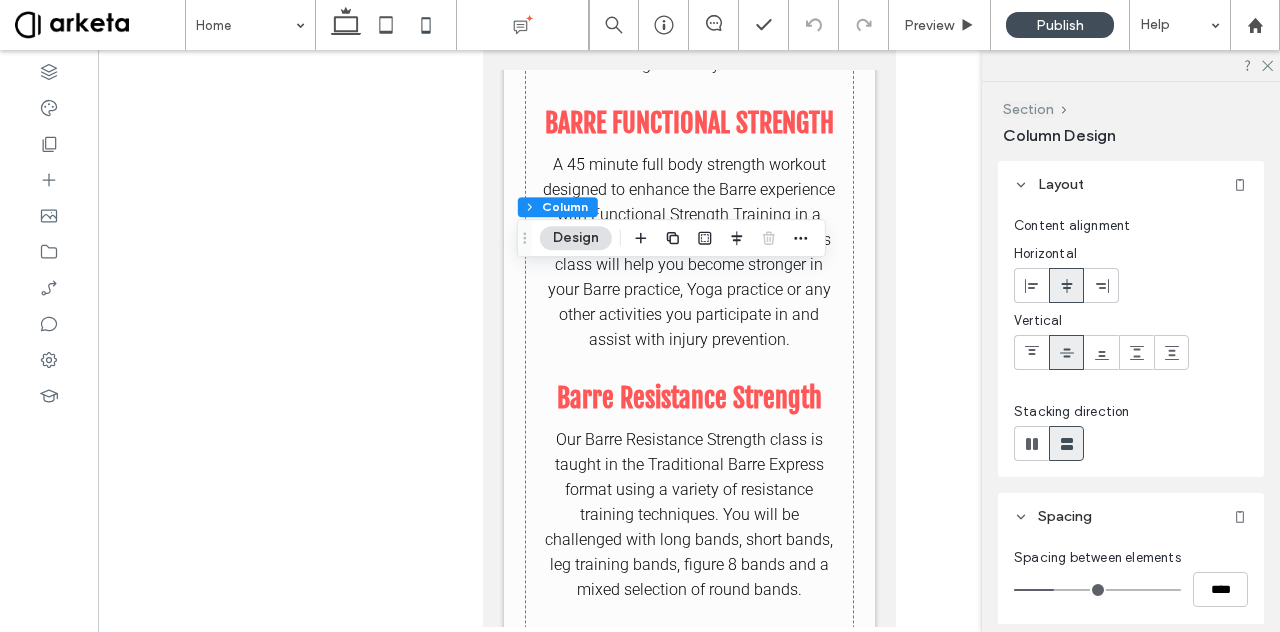 click on "Section" at bounding box center [1028, 109] 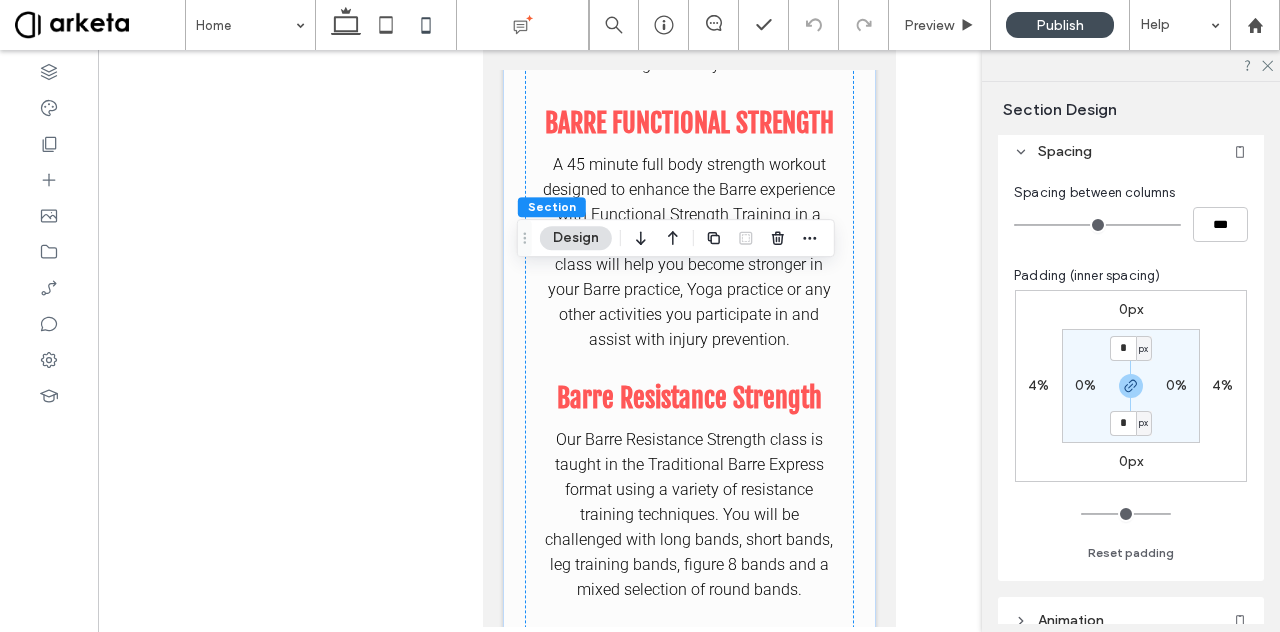 scroll, scrollTop: 130, scrollLeft: 0, axis: vertical 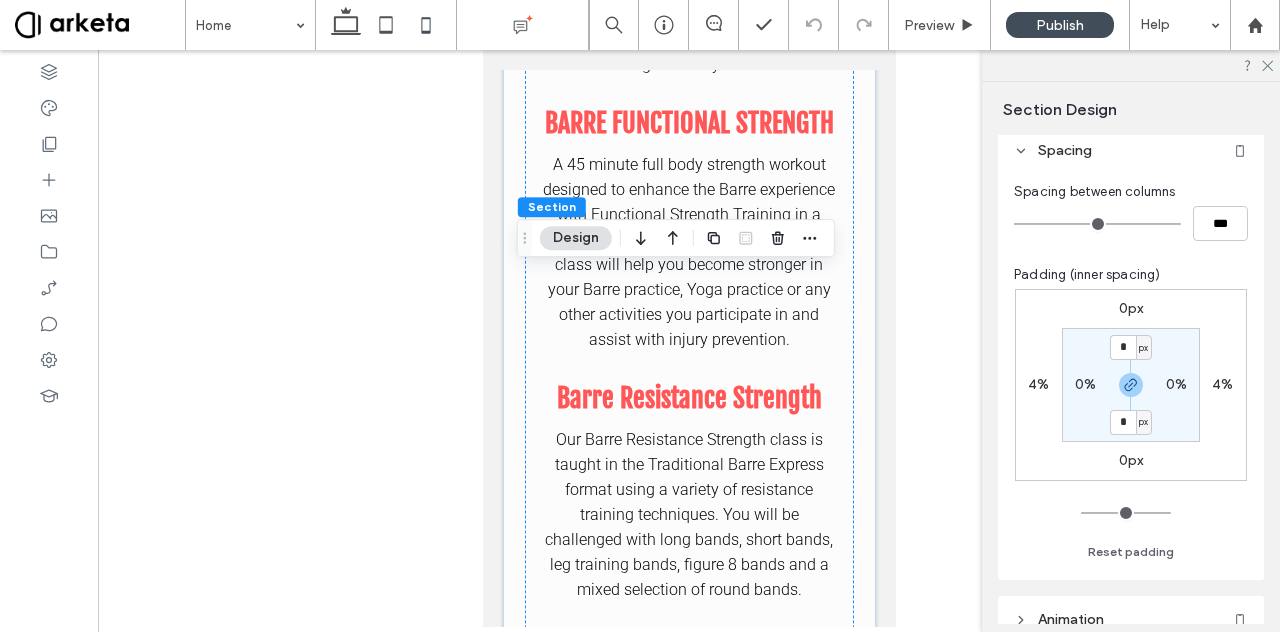 click on "4%" at bounding box center [1038, 384] 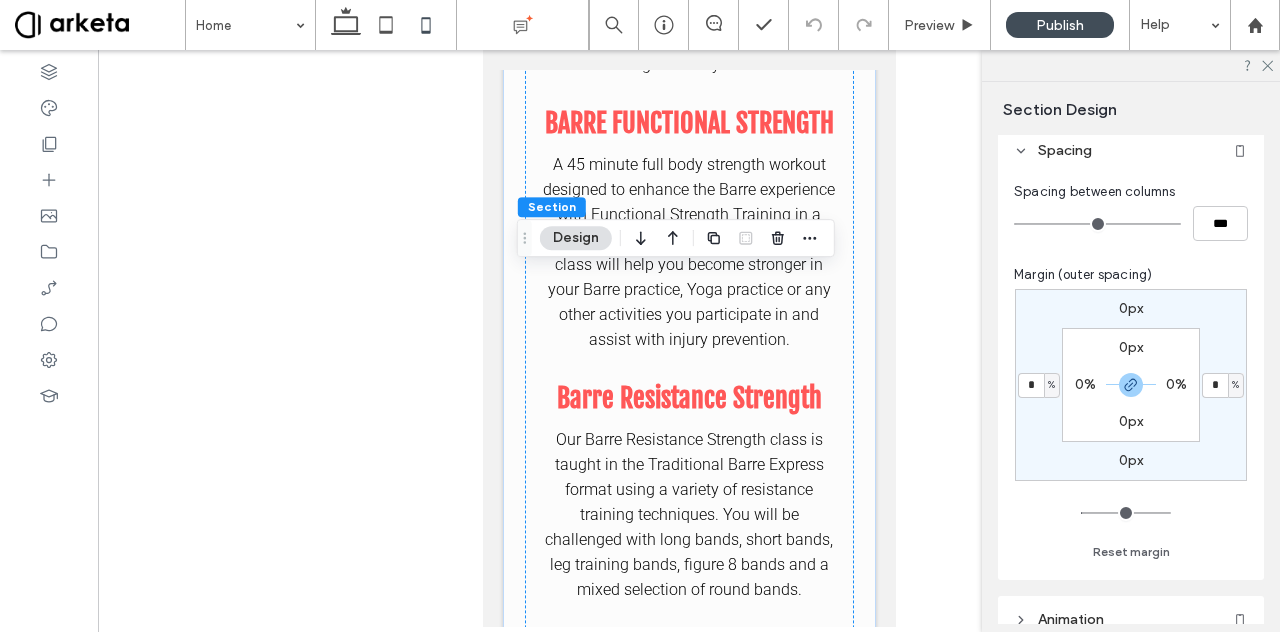 type on "*" 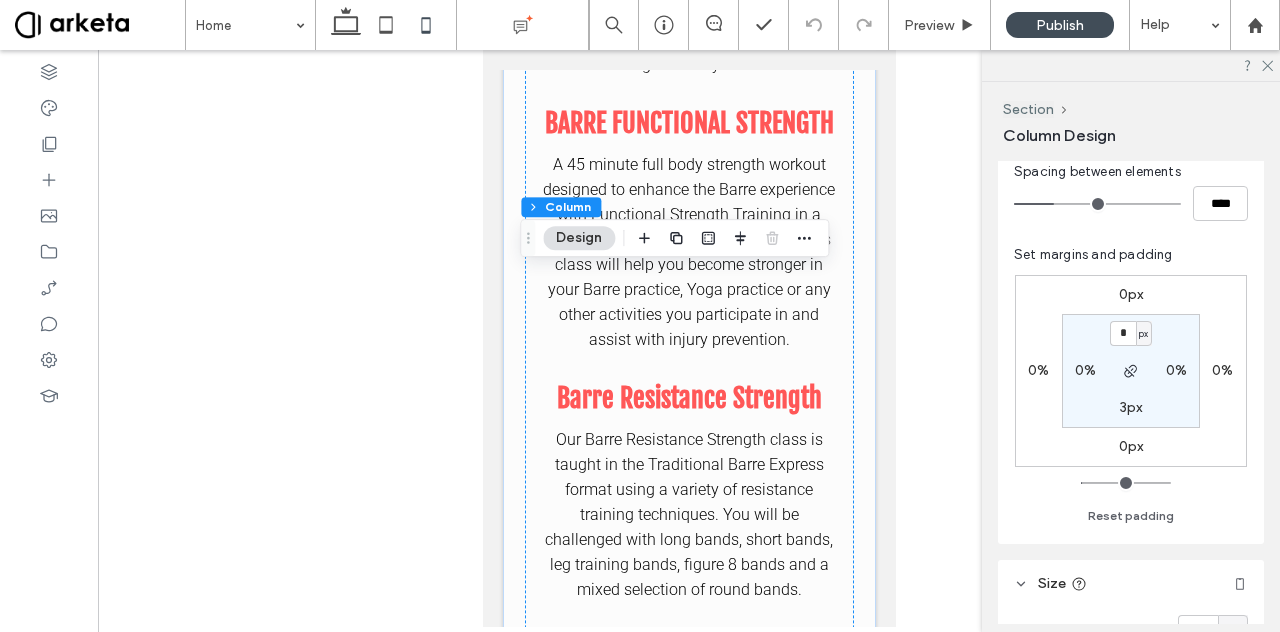 scroll, scrollTop: 388, scrollLeft: 0, axis: vertical 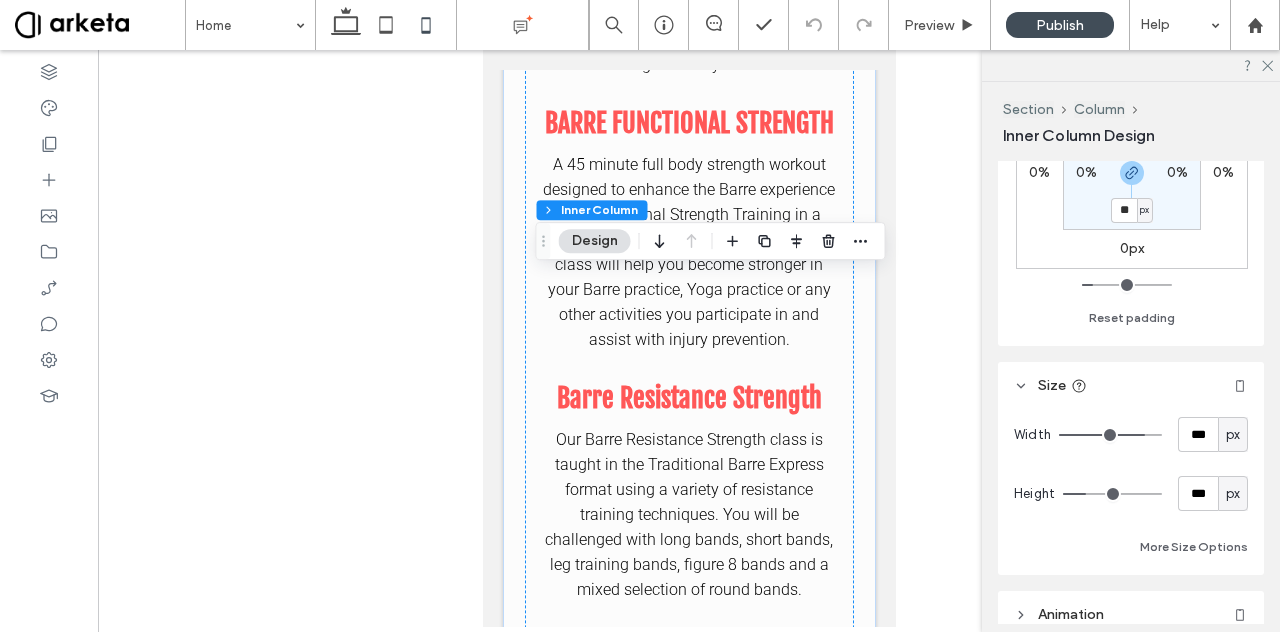click on "px" at bounding box center [1233, 435] 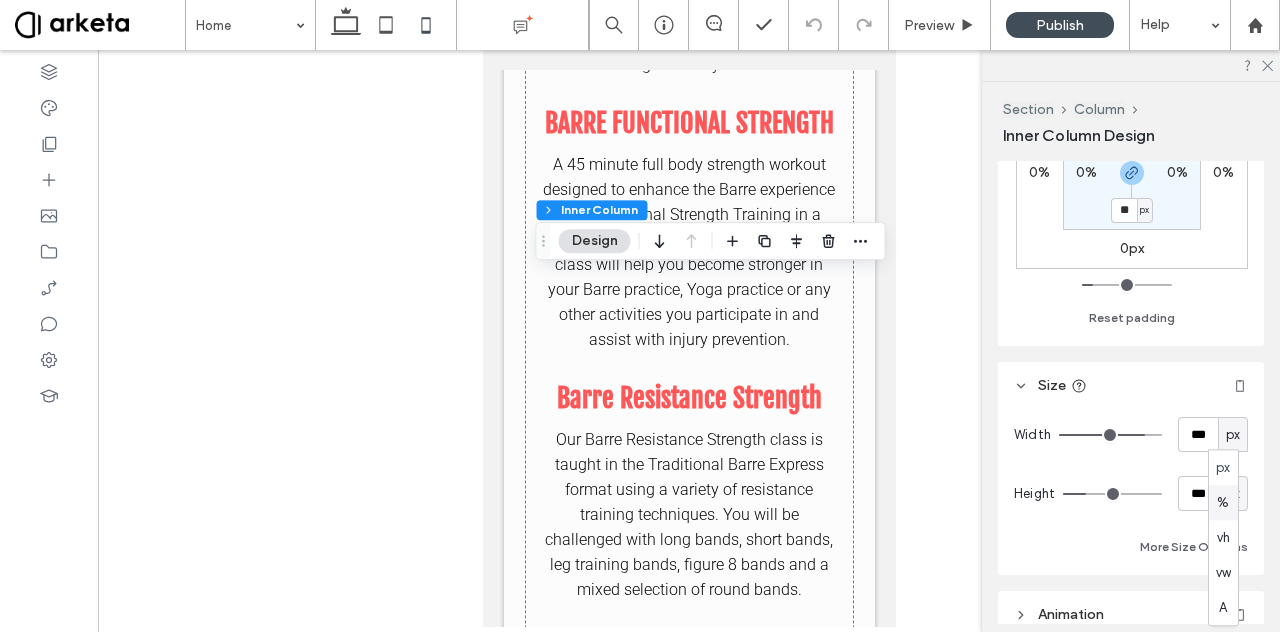 click on "%" at bounding box center (1223, 503) 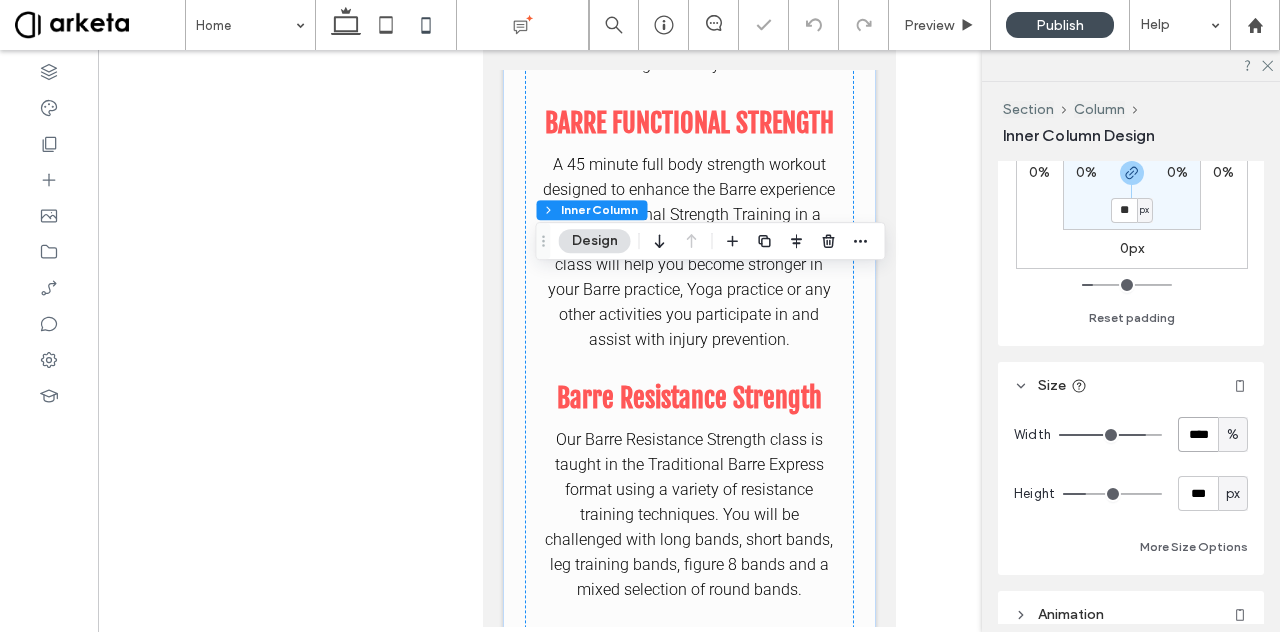 click on "****" at bounding box center (1198, 434) 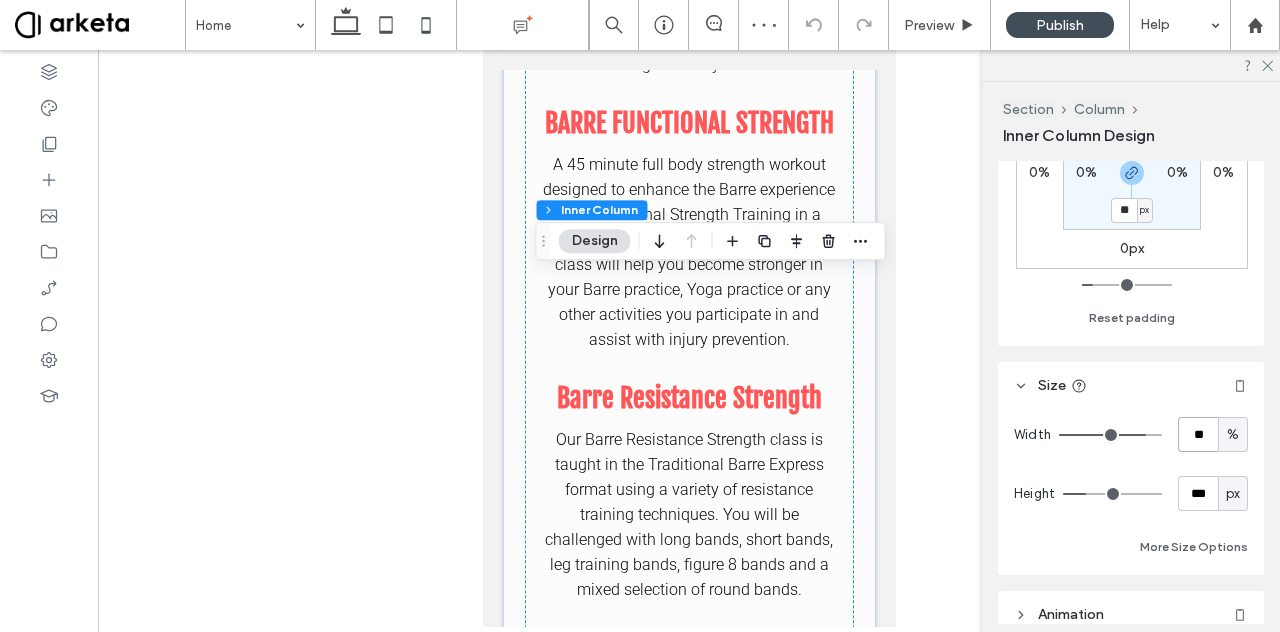 type on "**" 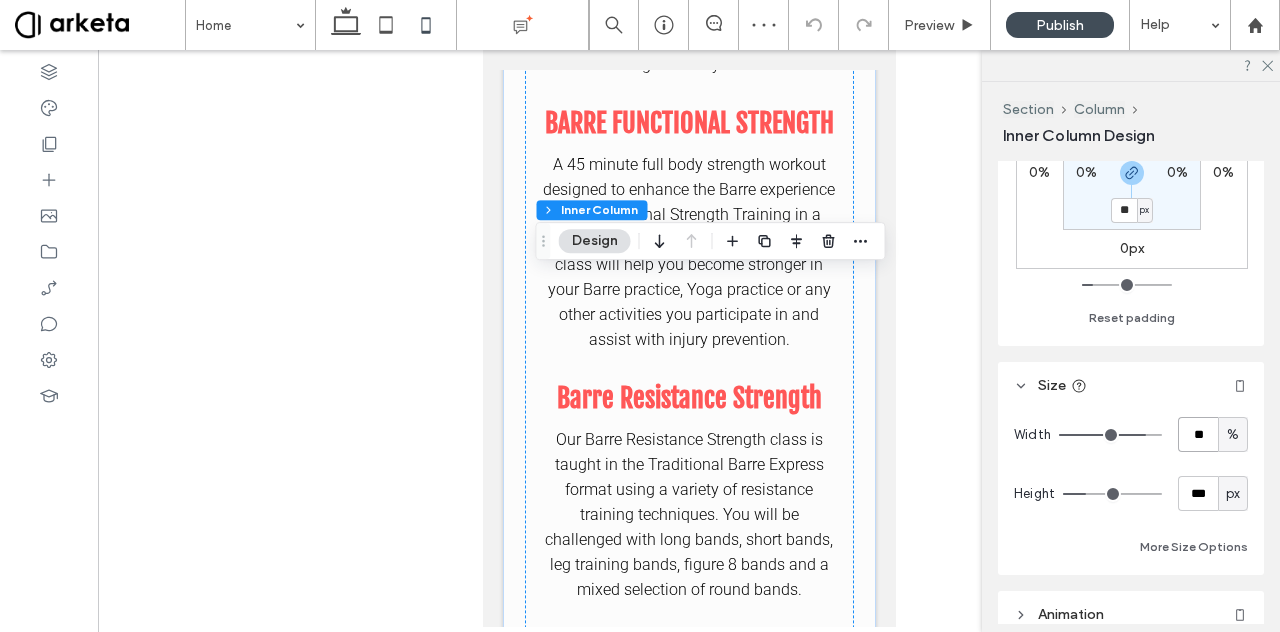 type on "**" 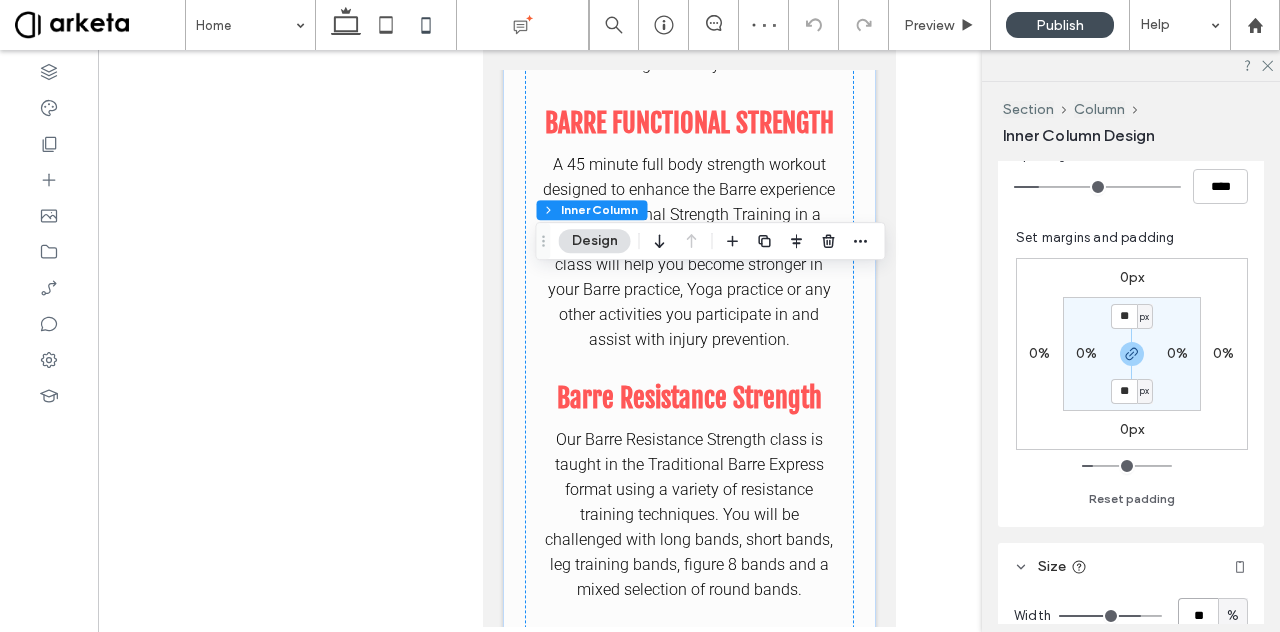 scroll, scrollTop: 465, scrollLeft: 0, axis: vertical 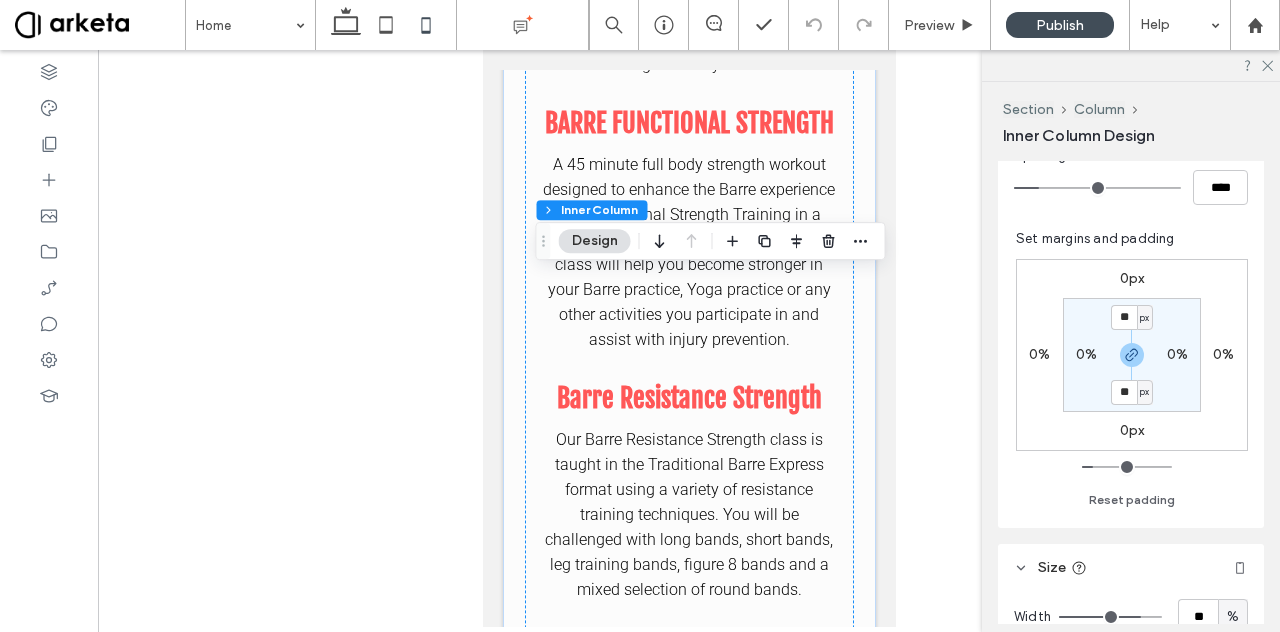 click on "px" at bounding box center [1144, 318] 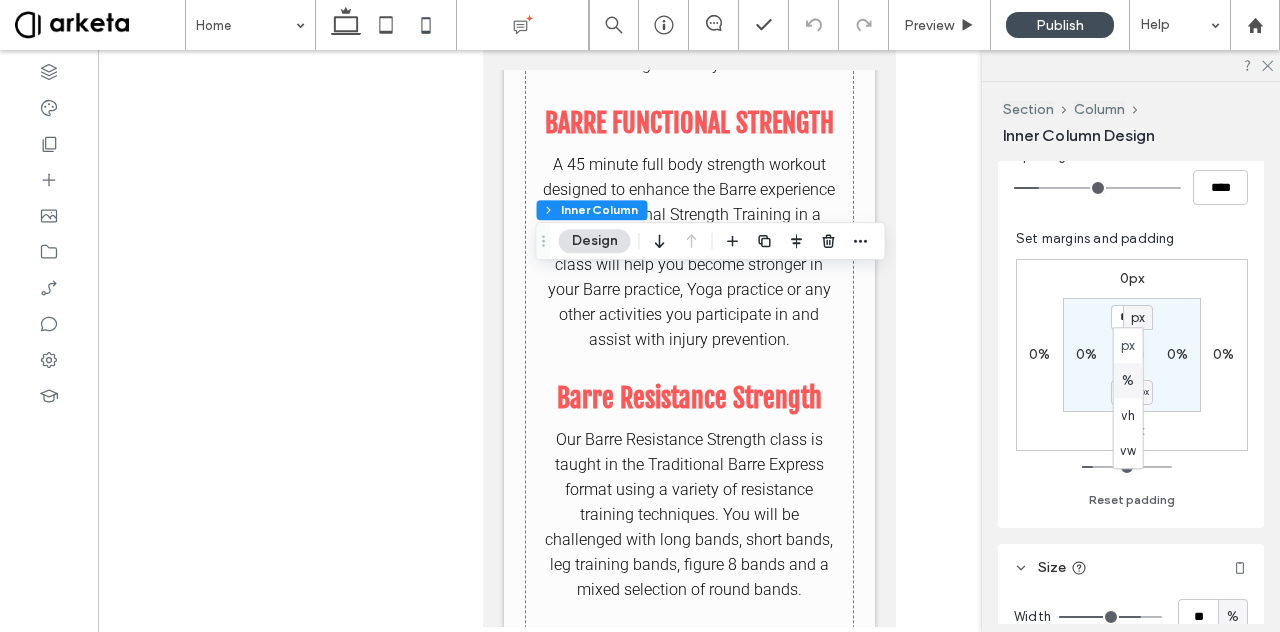 click on "%" at bounding box center [1128, 380] 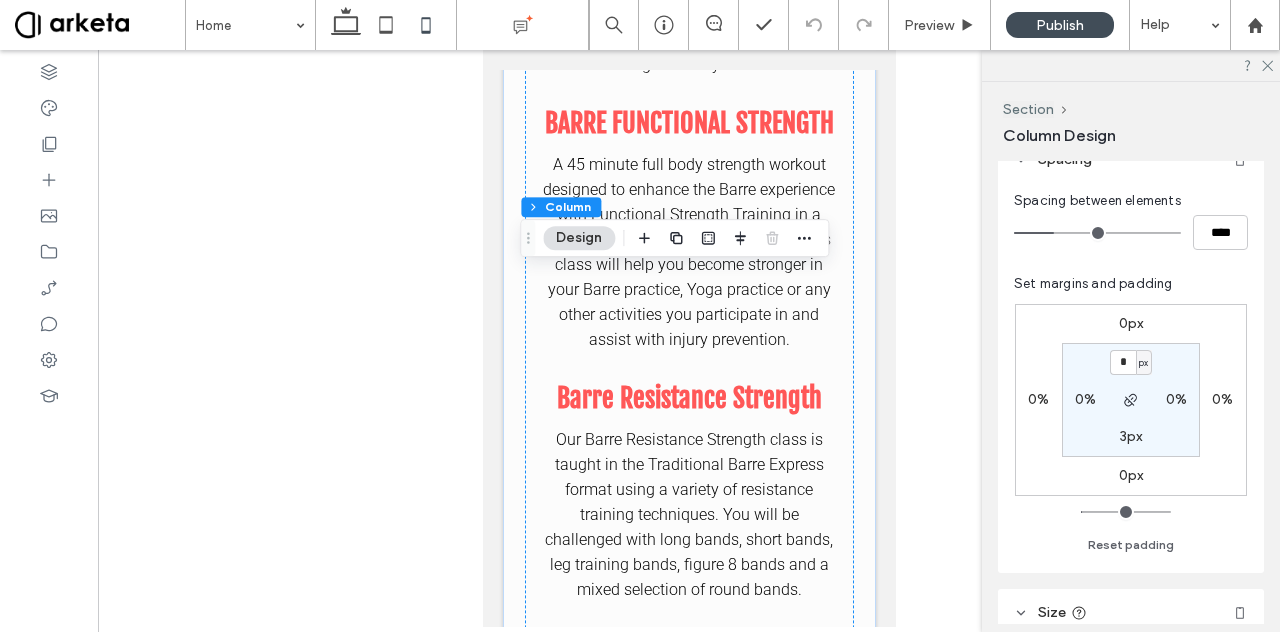 scroll, scrollTop: 363, scrollLeft: 0, axis: vertical 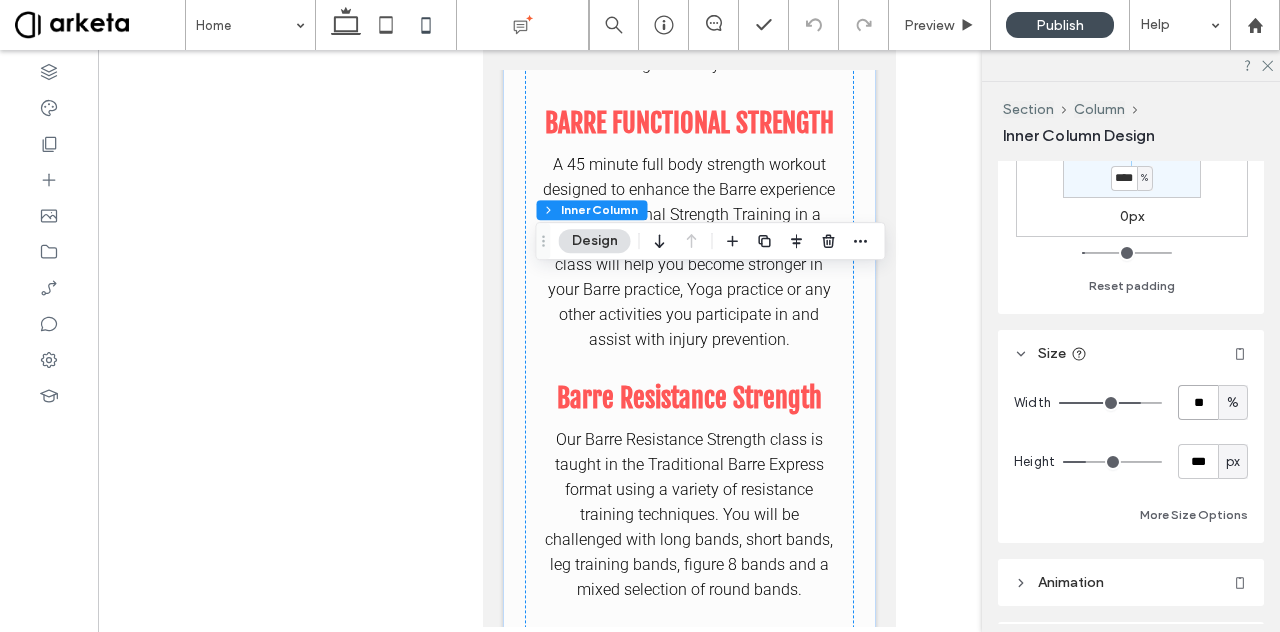 click on "**" at bounding box center (1198, 402) 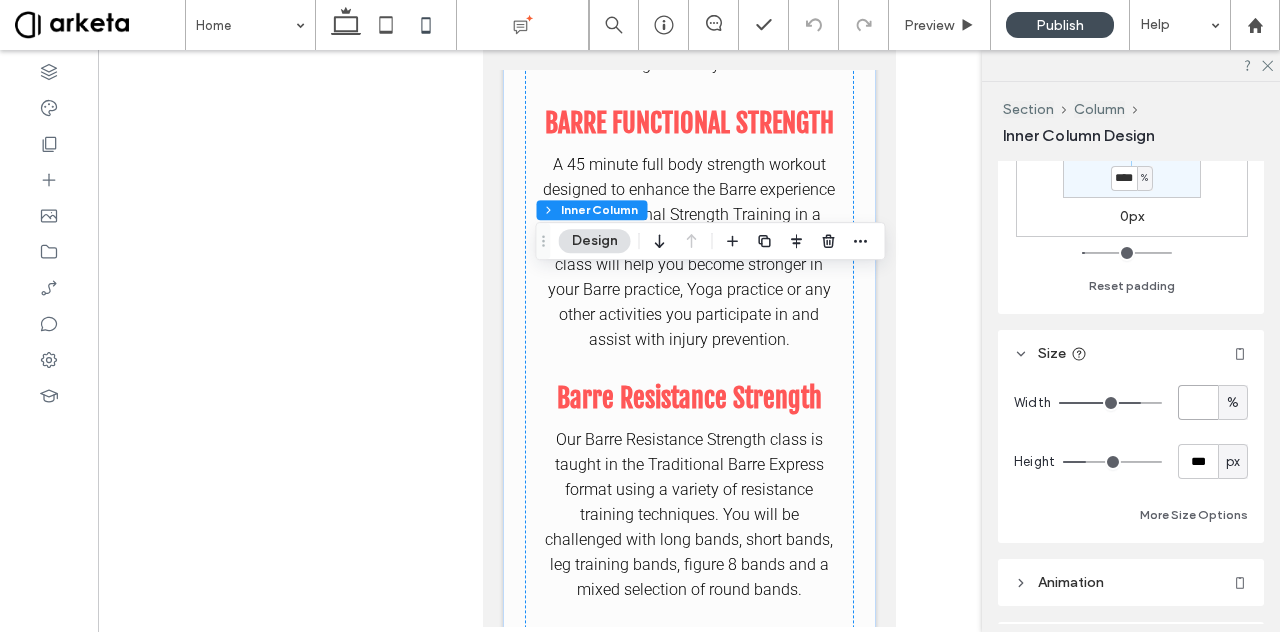 type on "*" 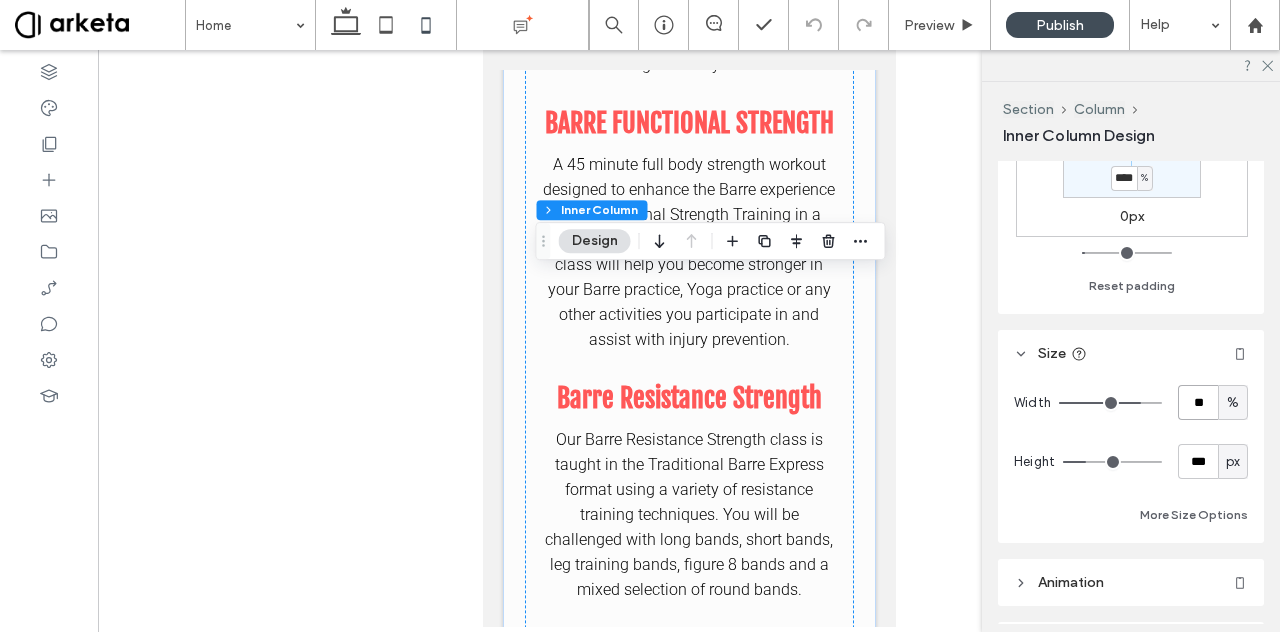 type on "**" 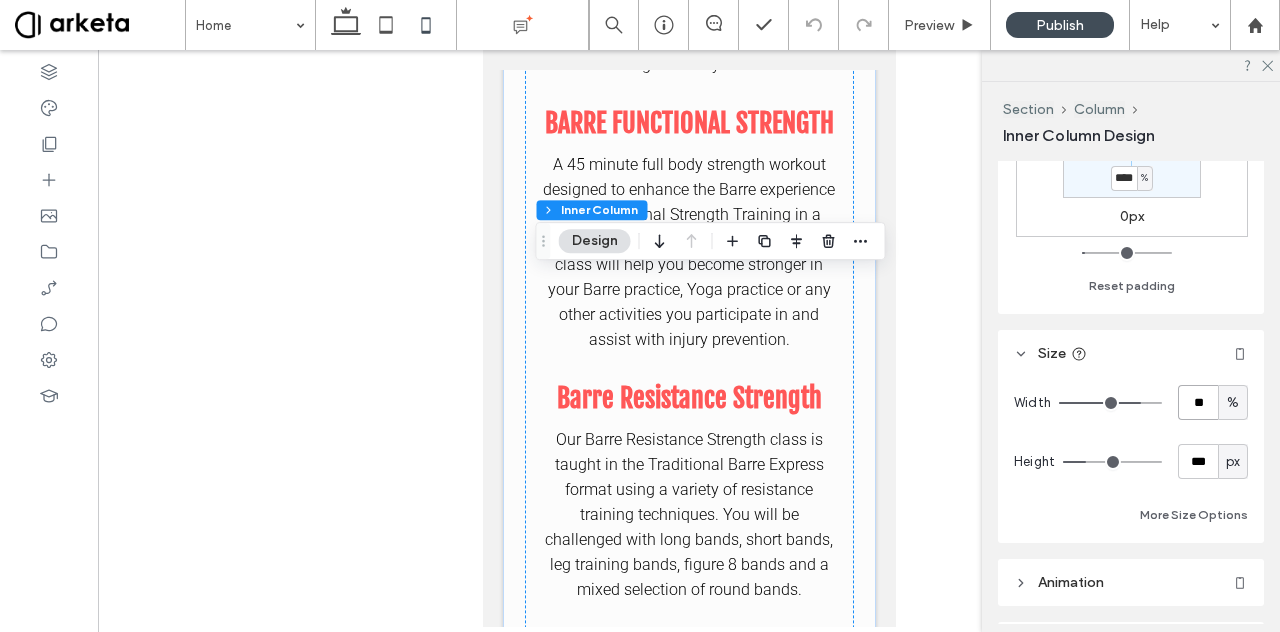 type on "**" 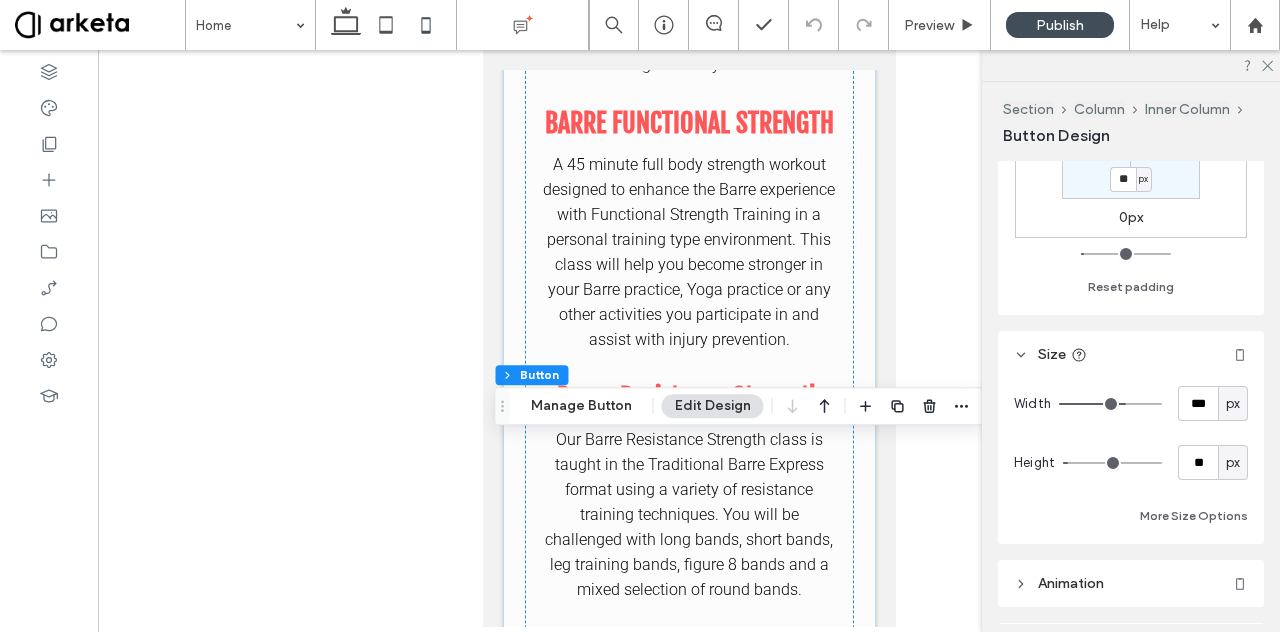 scroll, scrollTop: 264, scrollLeft: 0, axis: vertical 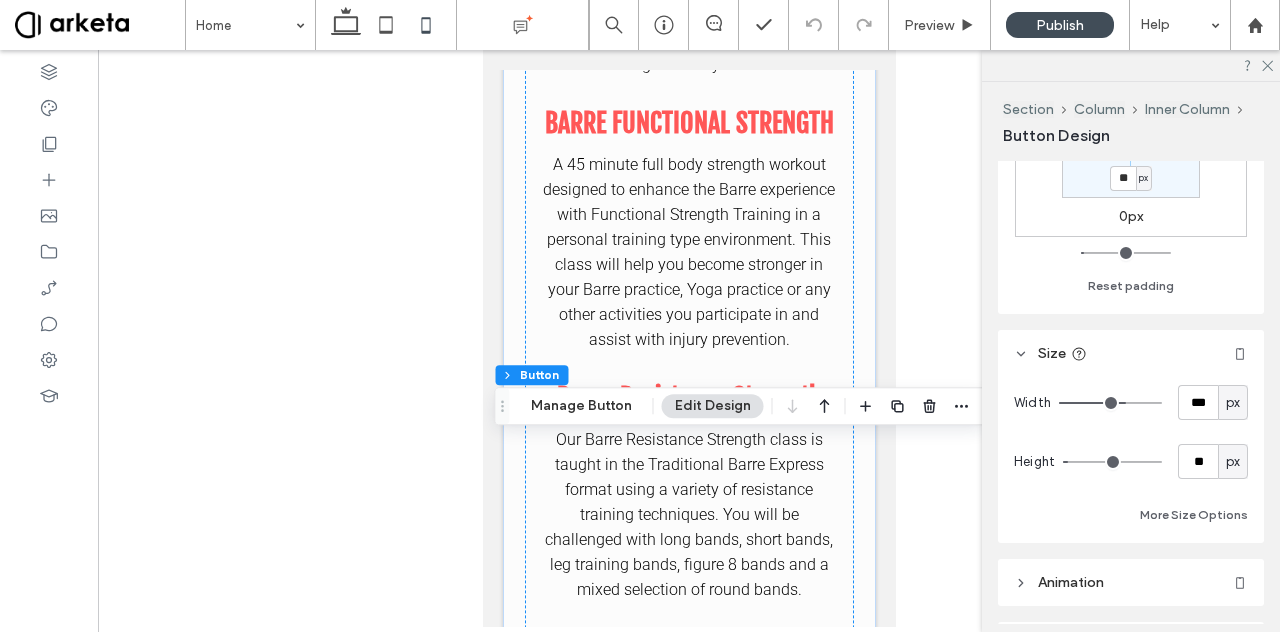 click on "px" at bounding box center [1233, 403] 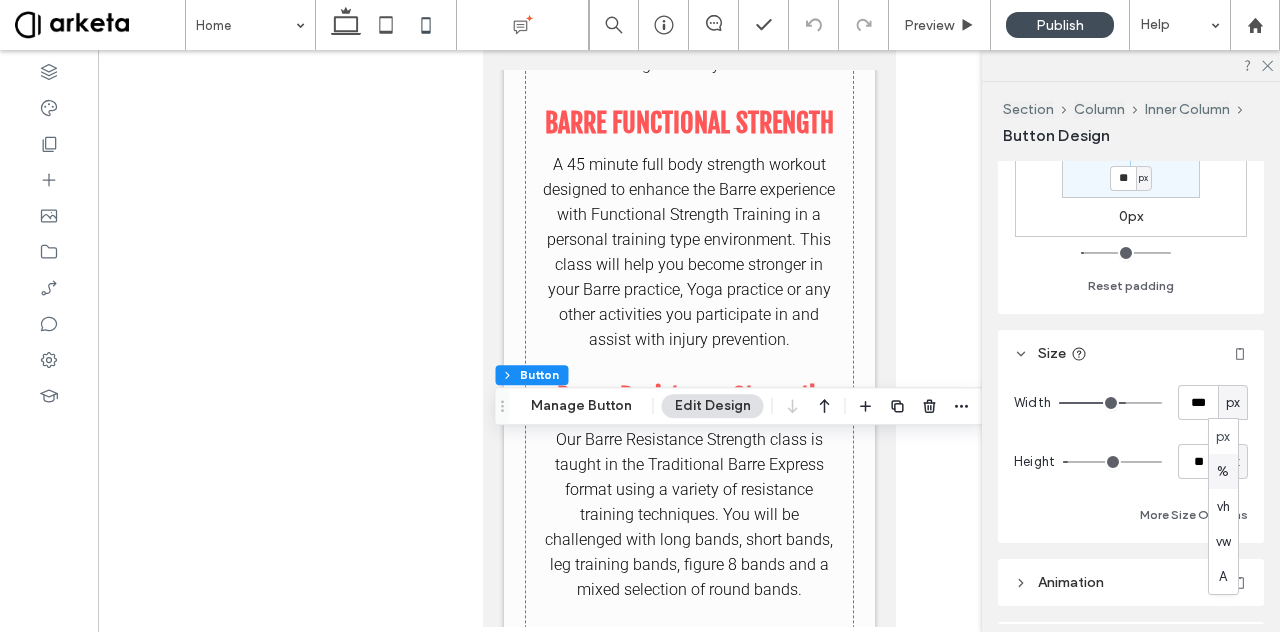 click on "%" at bounding box center (1223, 472) 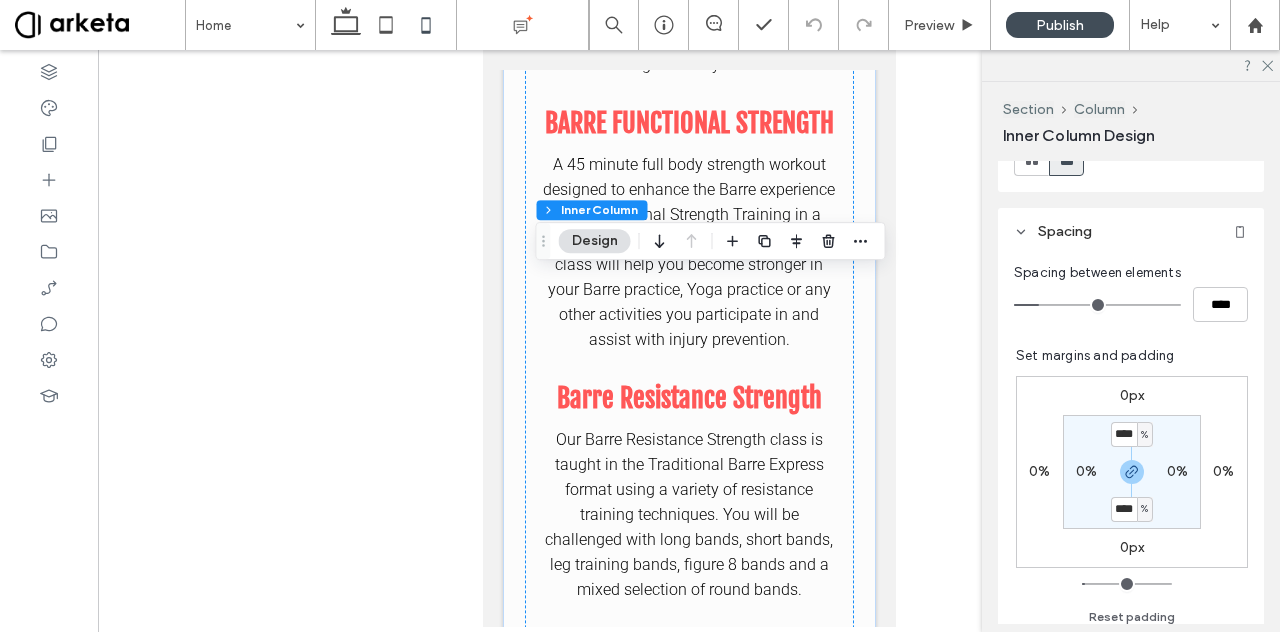 scroll, scrollTop: 347, scrollLeft: 0, axis: vertical 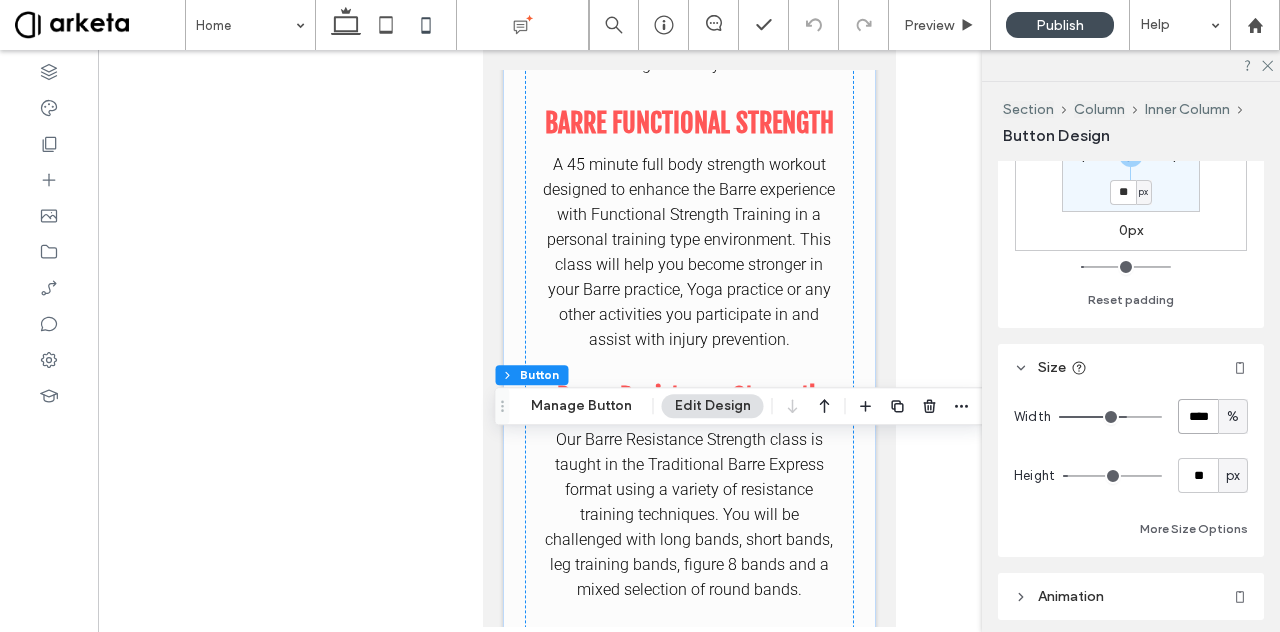 click on "****" at bounding box center [1198, 416] 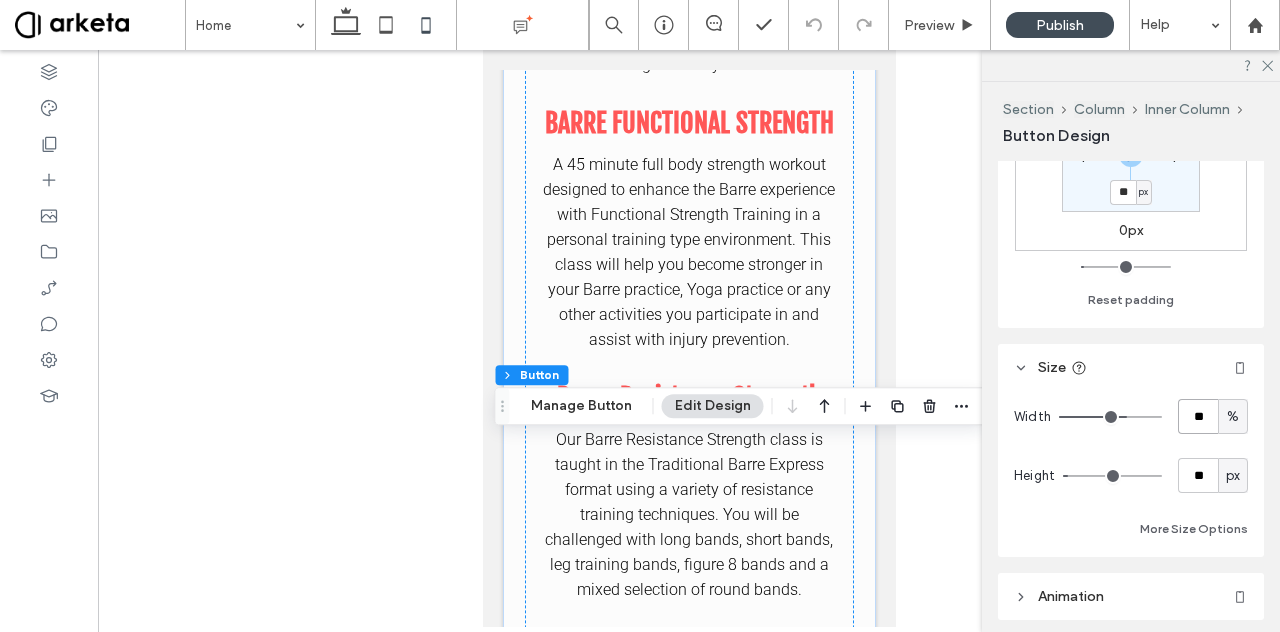 type on "**" 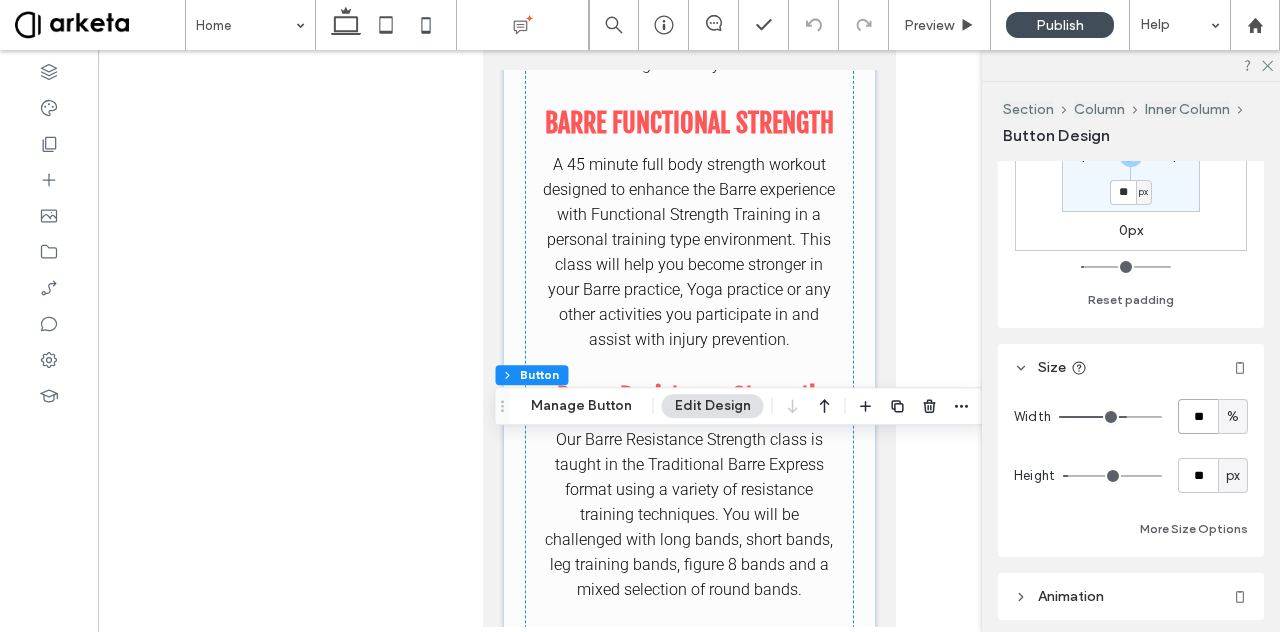 type on "**" 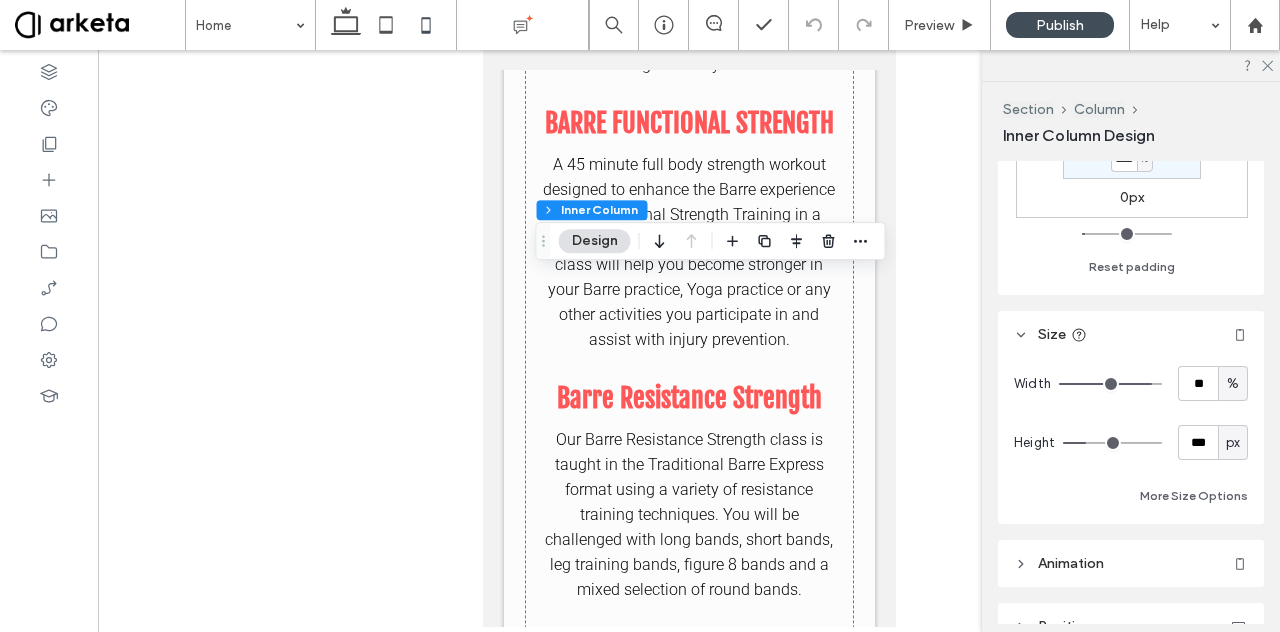 scroll, scrollTop: 700, scrollLeft: 0, axis: vertical 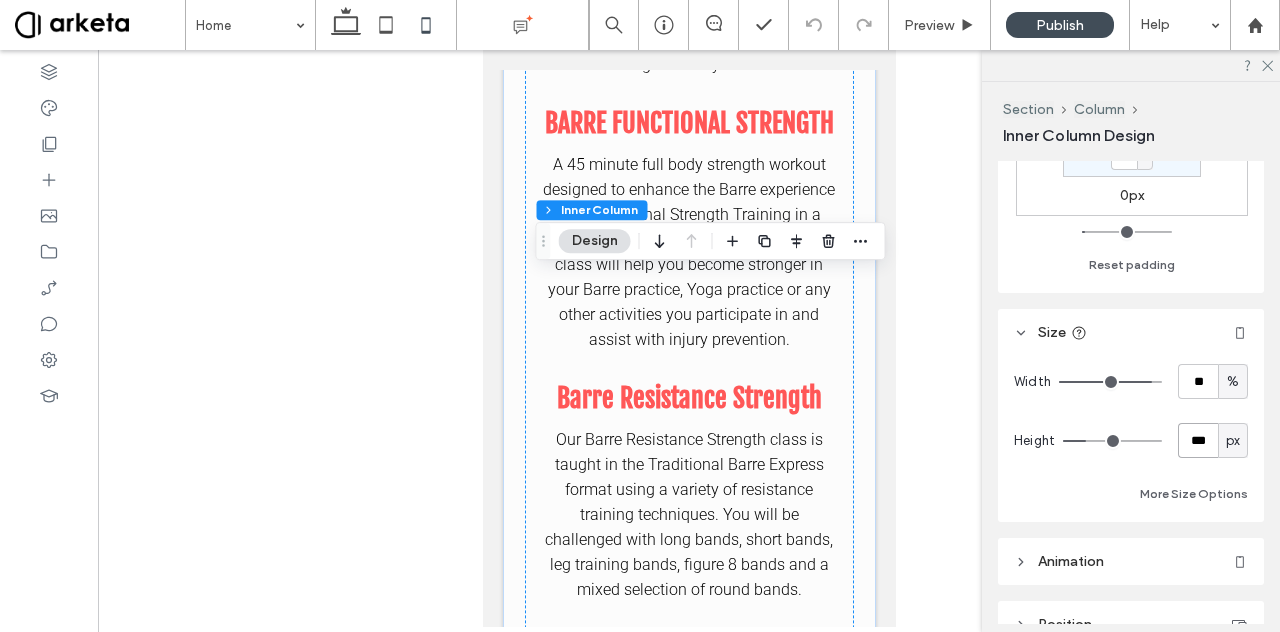 click on "***" at bounding box center (1198, 440) 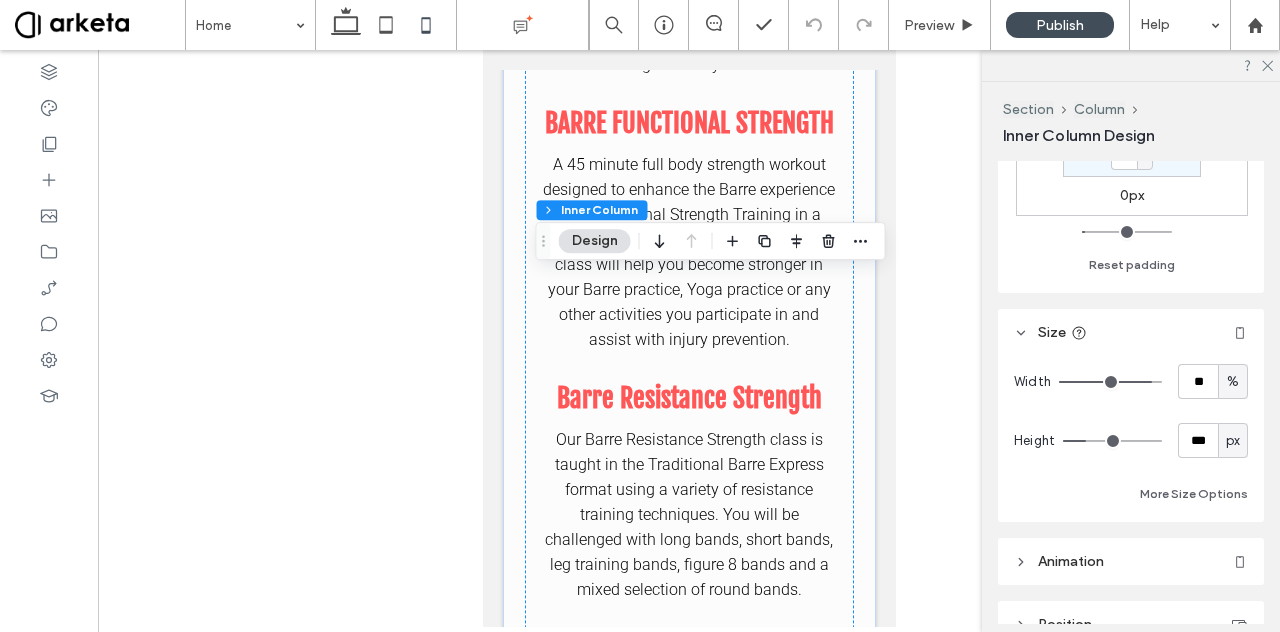 click on "px" at bounding box center [1233, 441] 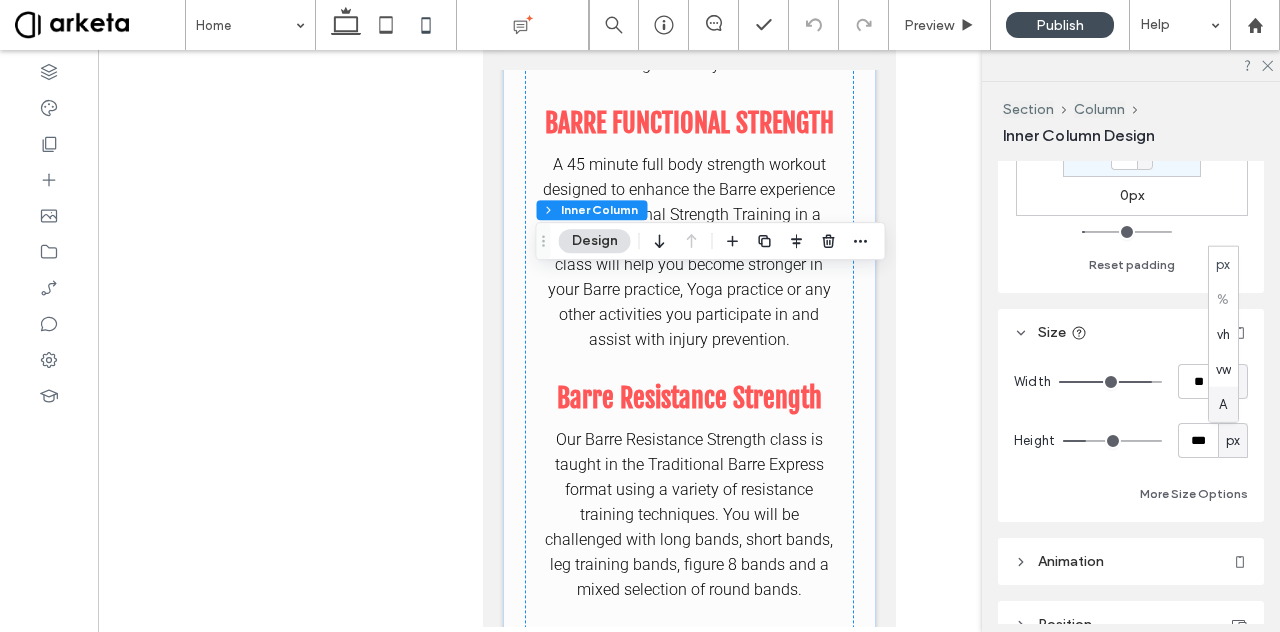 click on "A" at bounding box center (1223, 404) 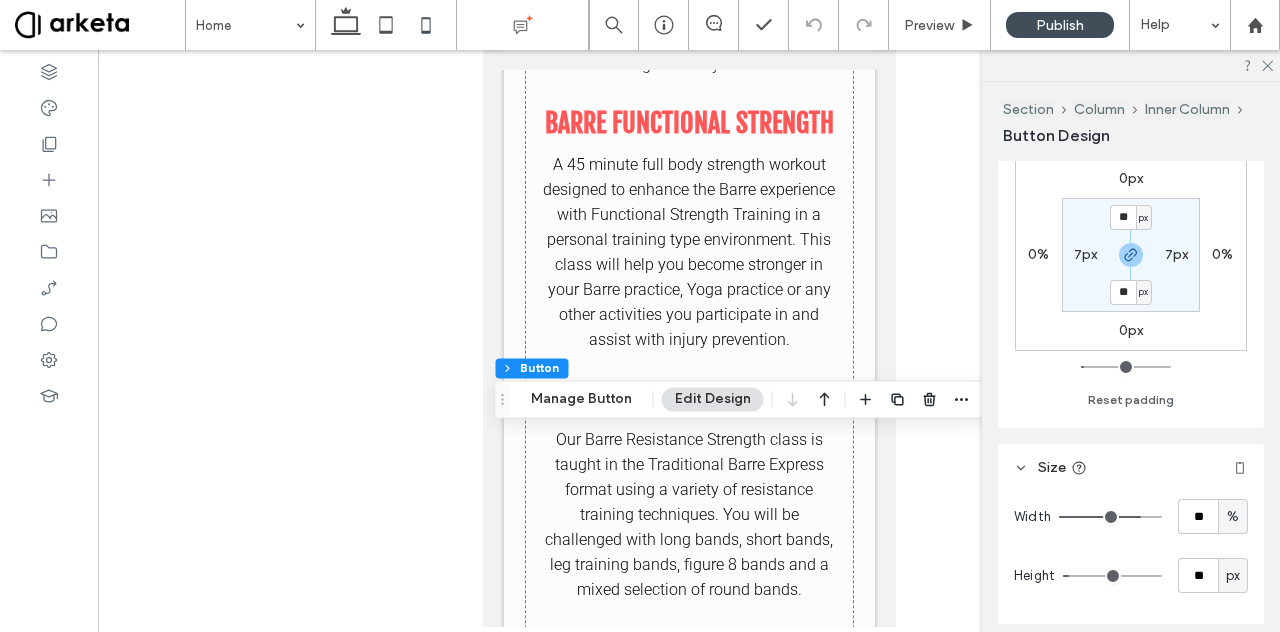 scroll, scrollTop: 200, scrollLeft: 0, axis: vertical 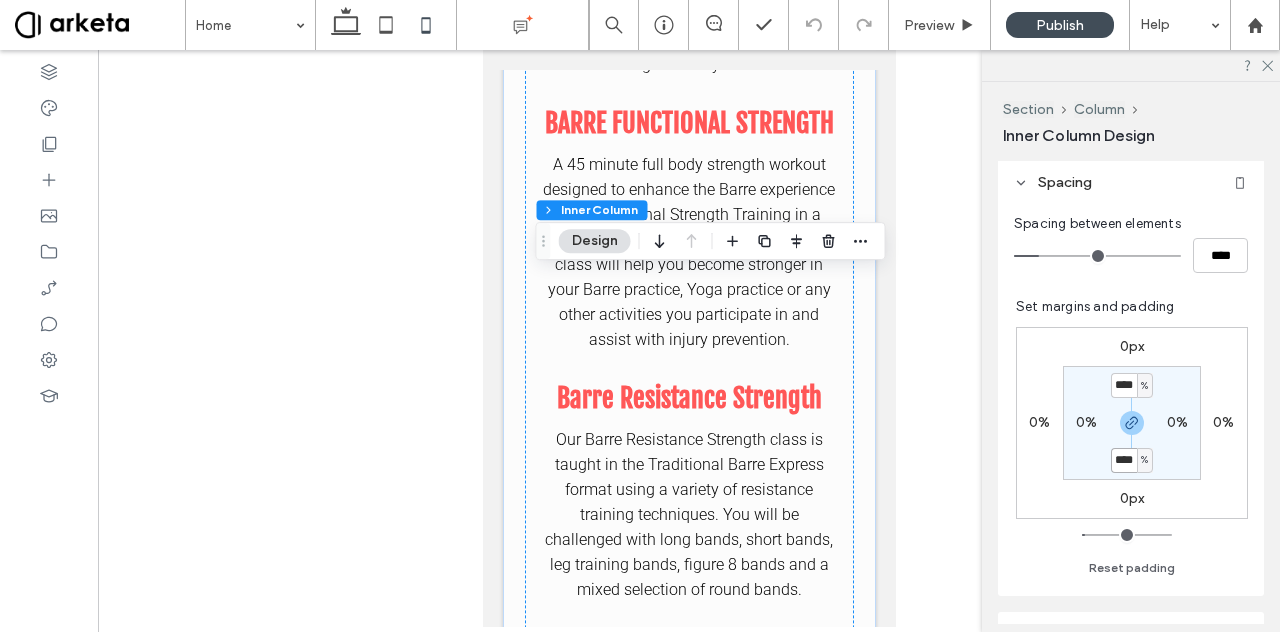 click on "****" at bounding box center (1124, 460) 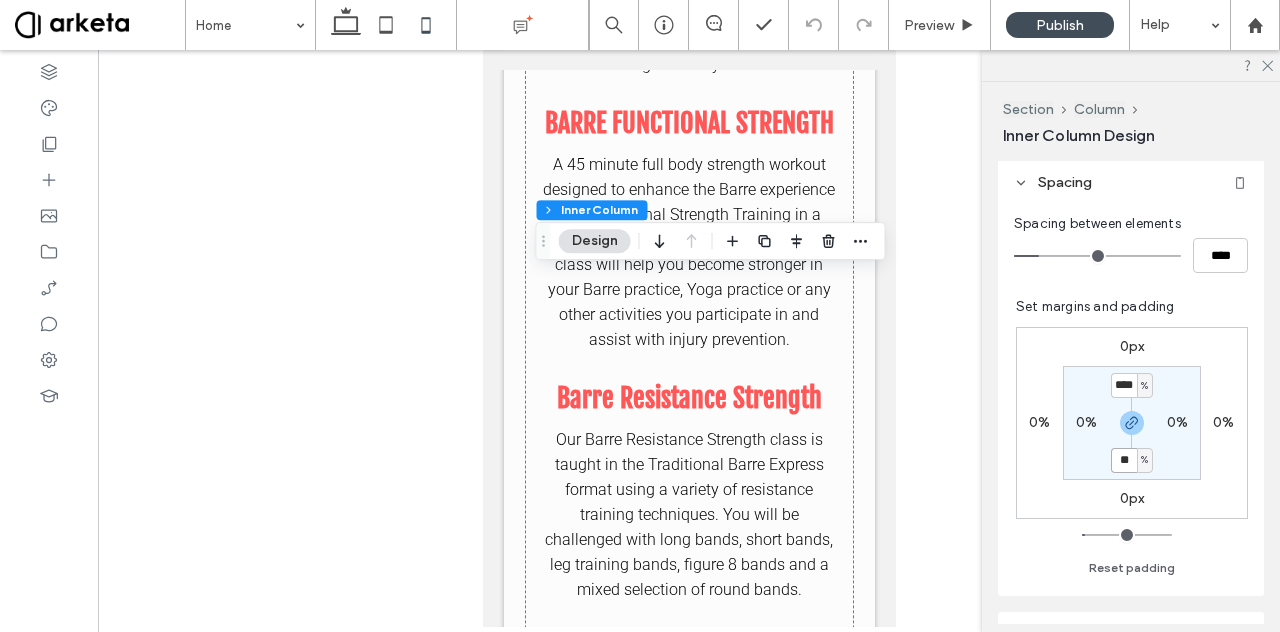type on "**" 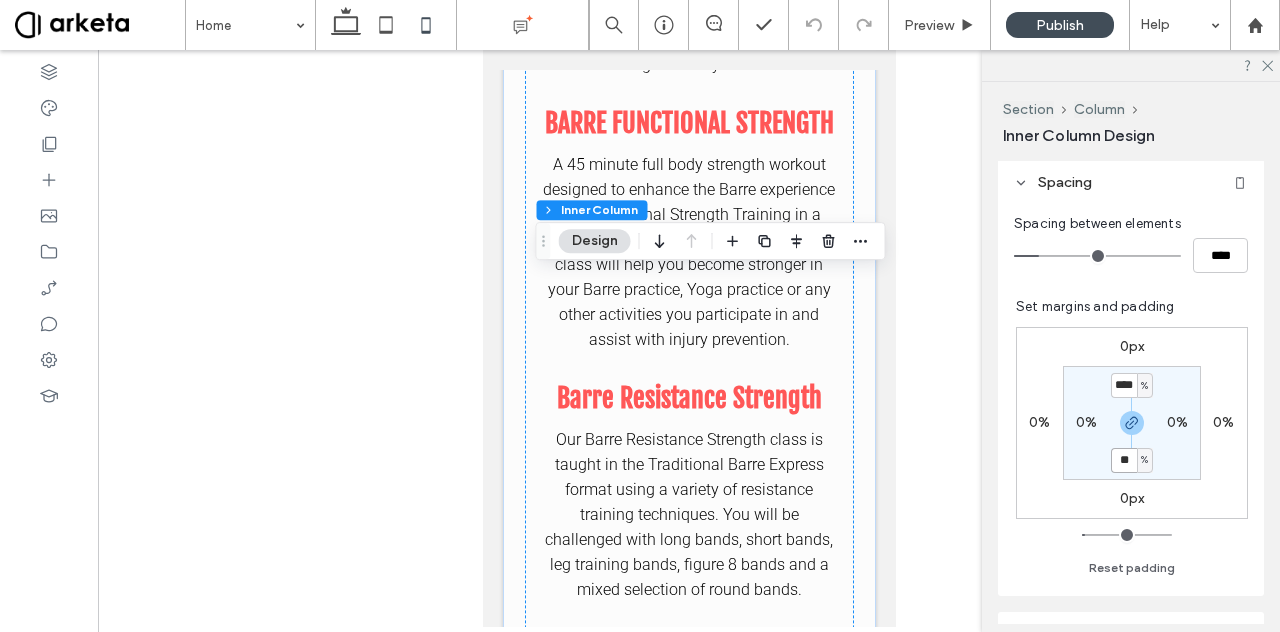 type on "**" 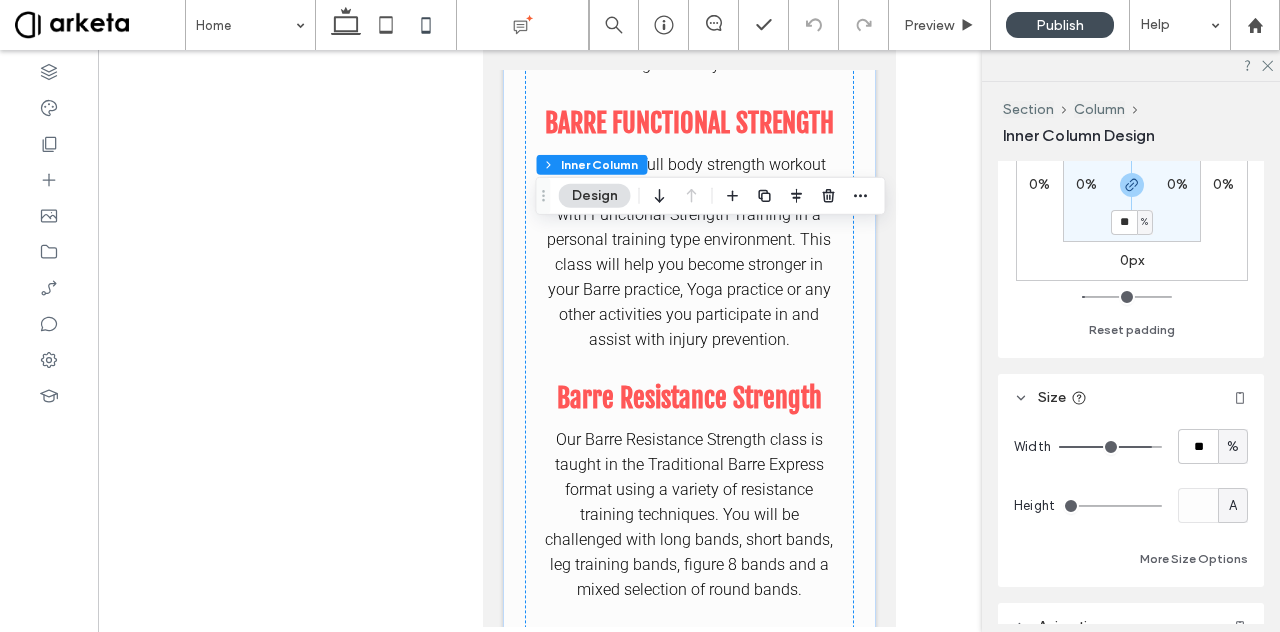 scroll, scrollTop: 639, scrollLeft: 0, axis: vertical 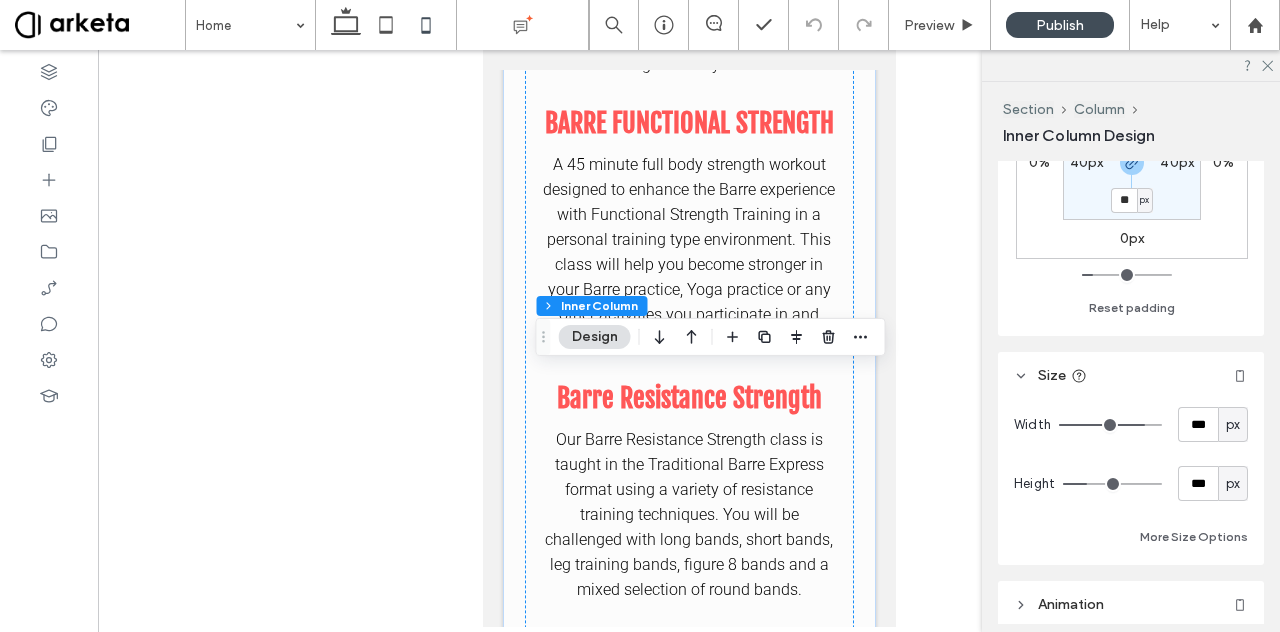 click on "px" at bounding box center [1233, 425] 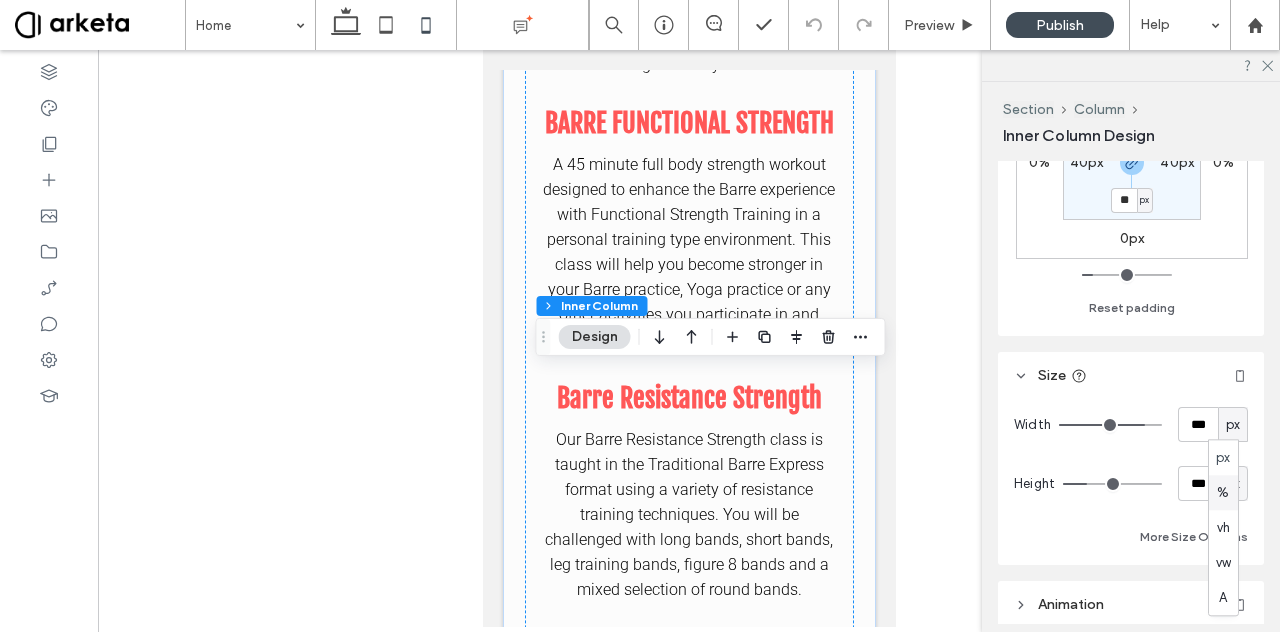 click on "%" at bounding box center [1223, 492] 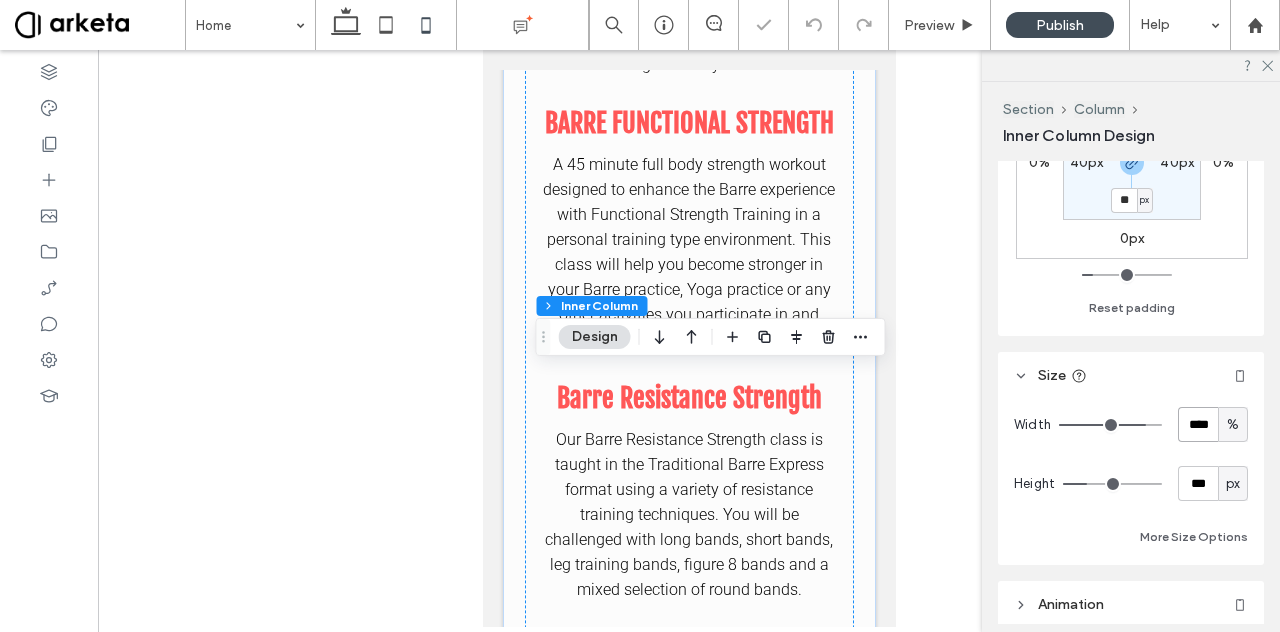 click on "****" at bounding box center (1198, 424) 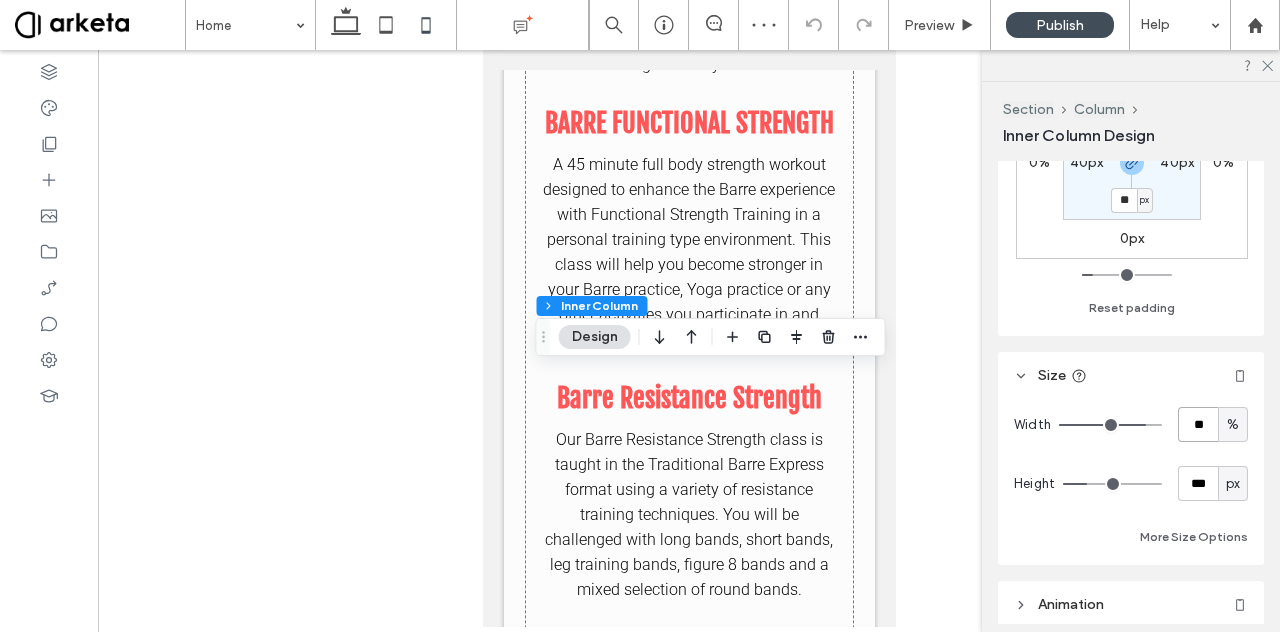 type on "**" 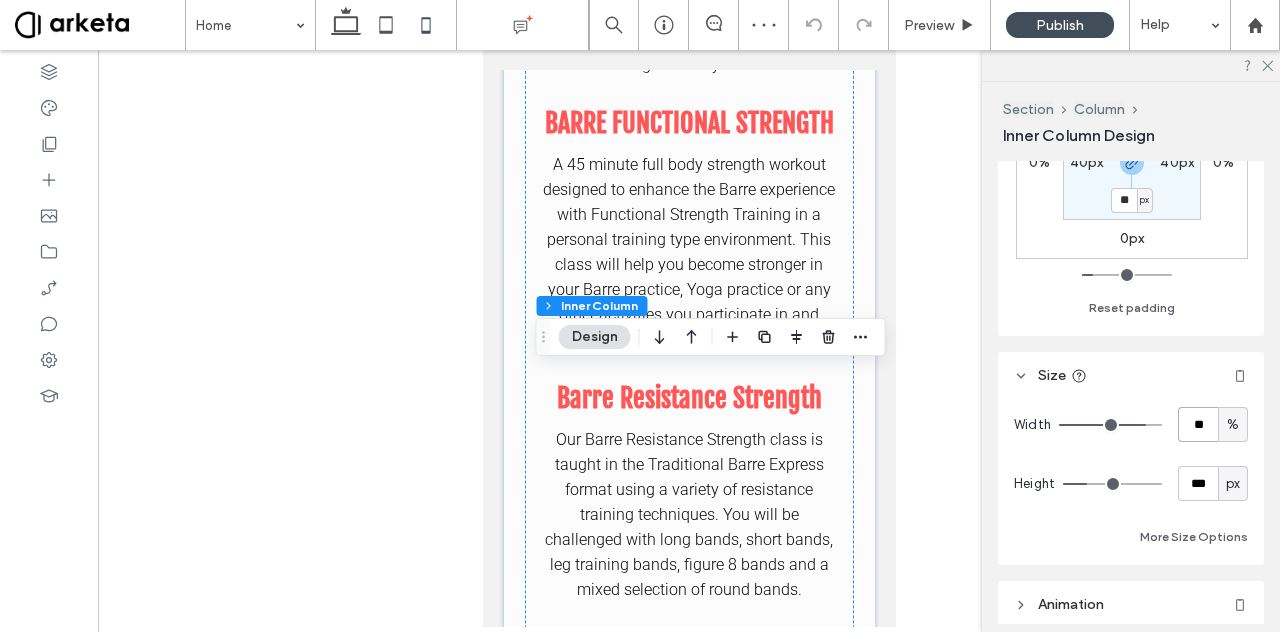 type on "**" 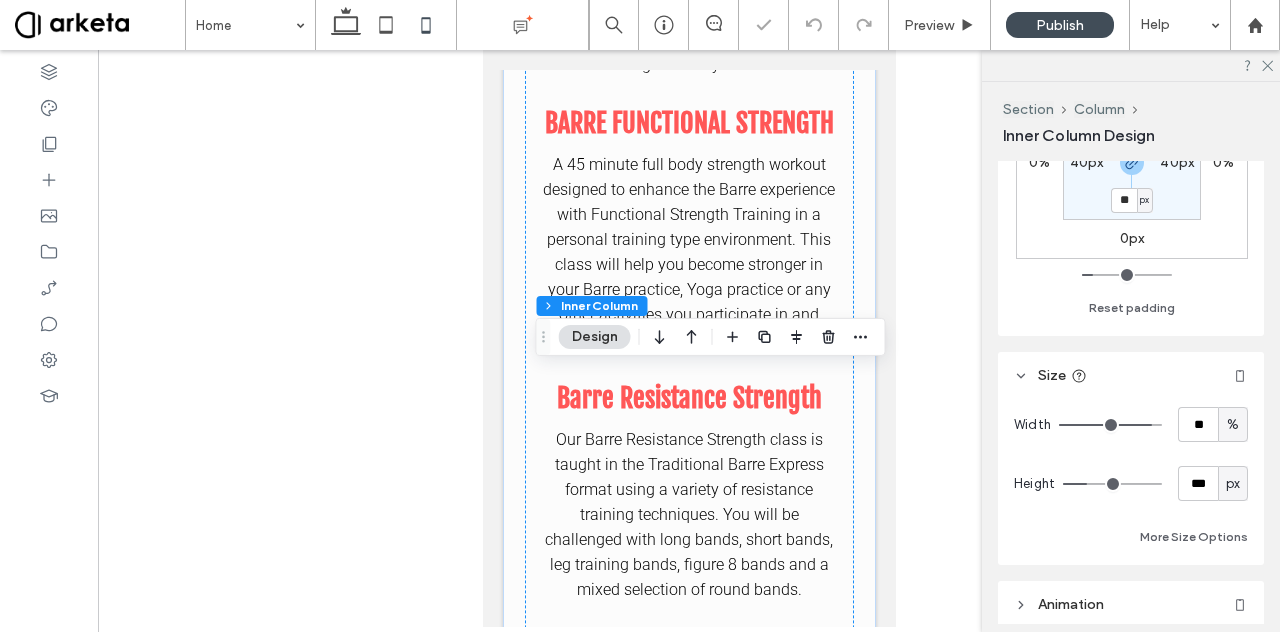 click on "px" at bounding box center [1233, 484] 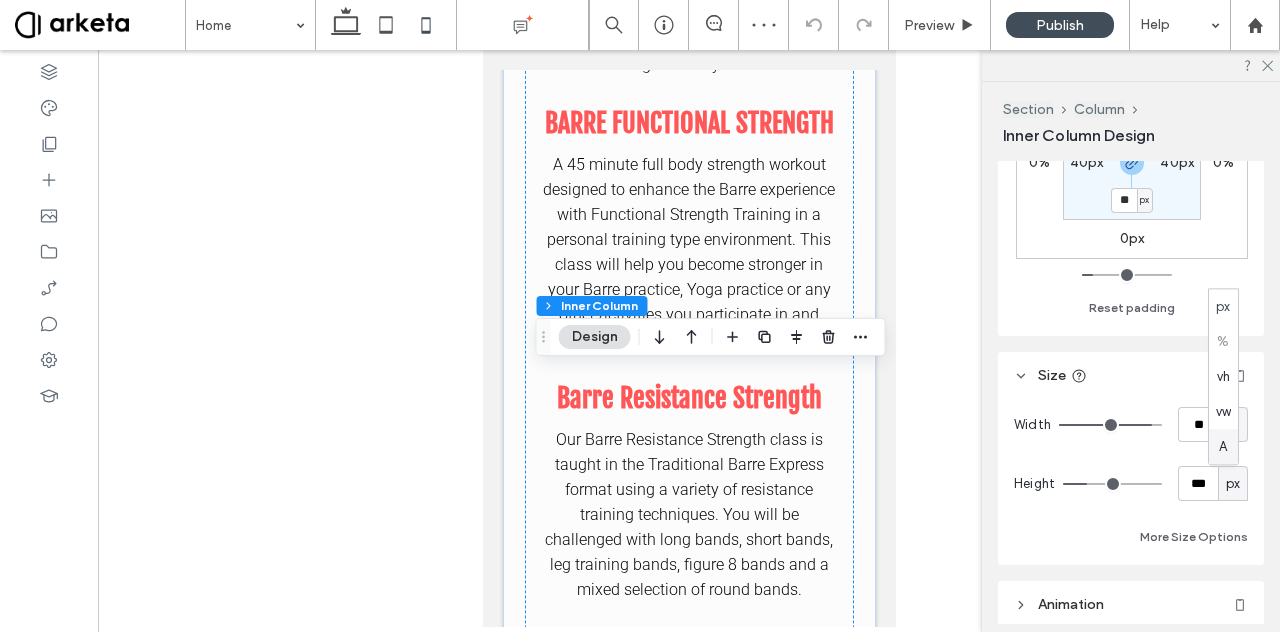 click on "A" at bounding box center (1223, 447) 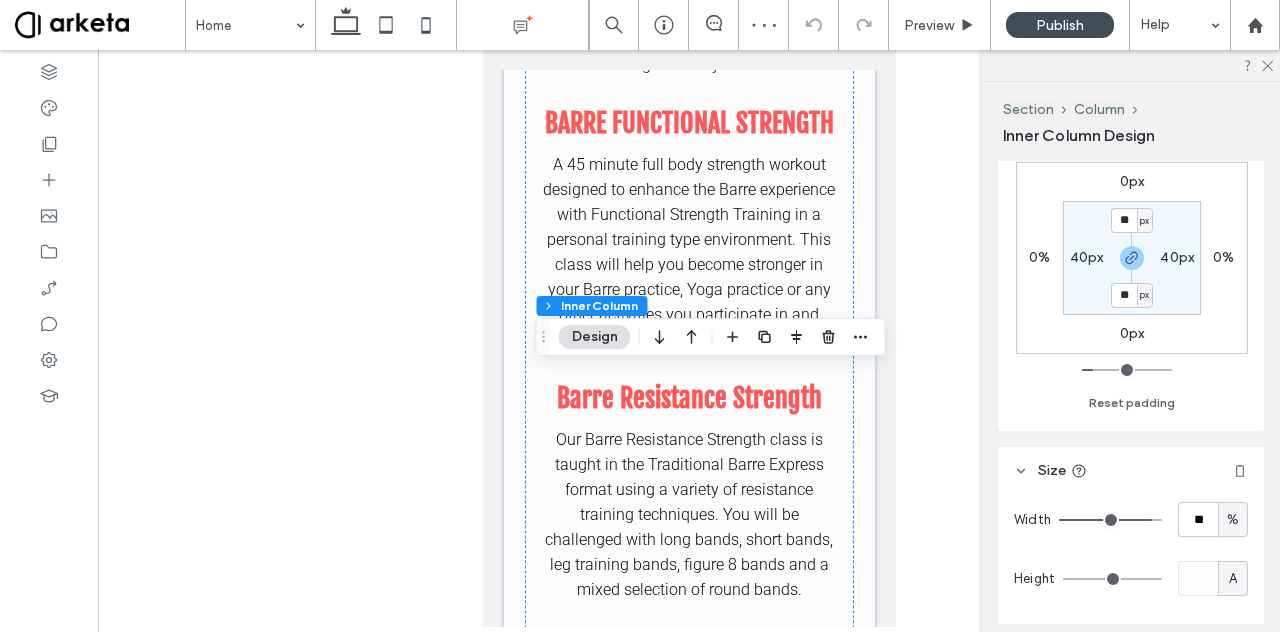 scroll, scrollTop: 561, scrollLeft: 0, axis: vertical 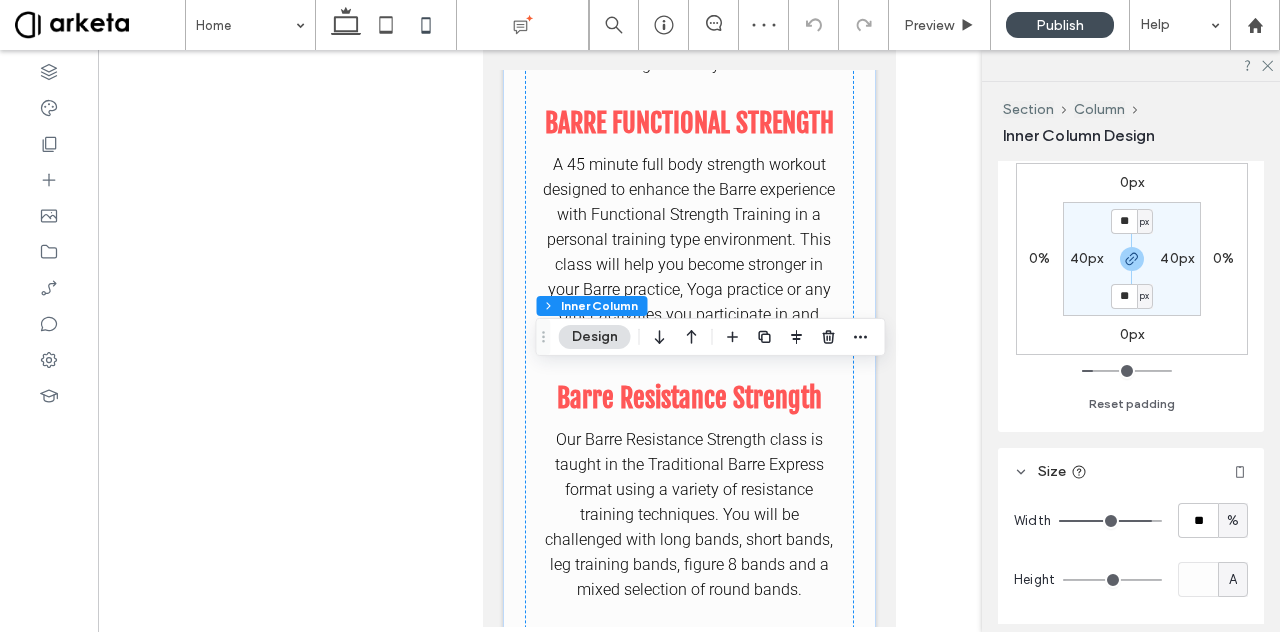 click on "40px" at bounding box center (1177, 258) 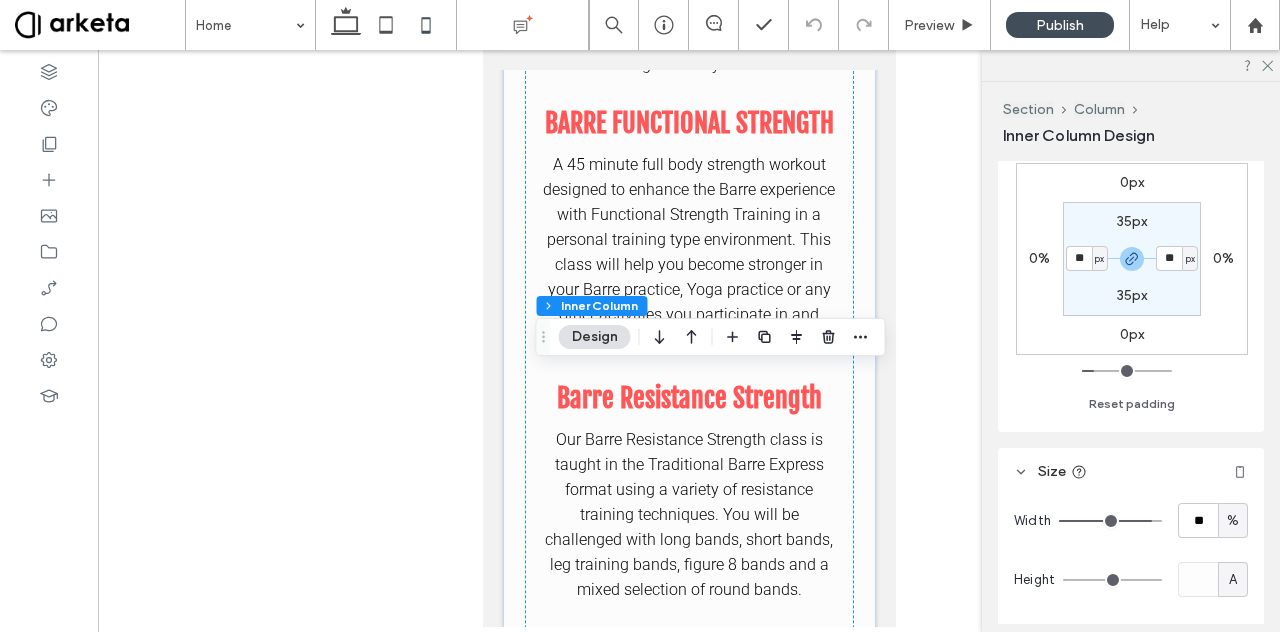 click on "px" at bounding box center (1190, 259) 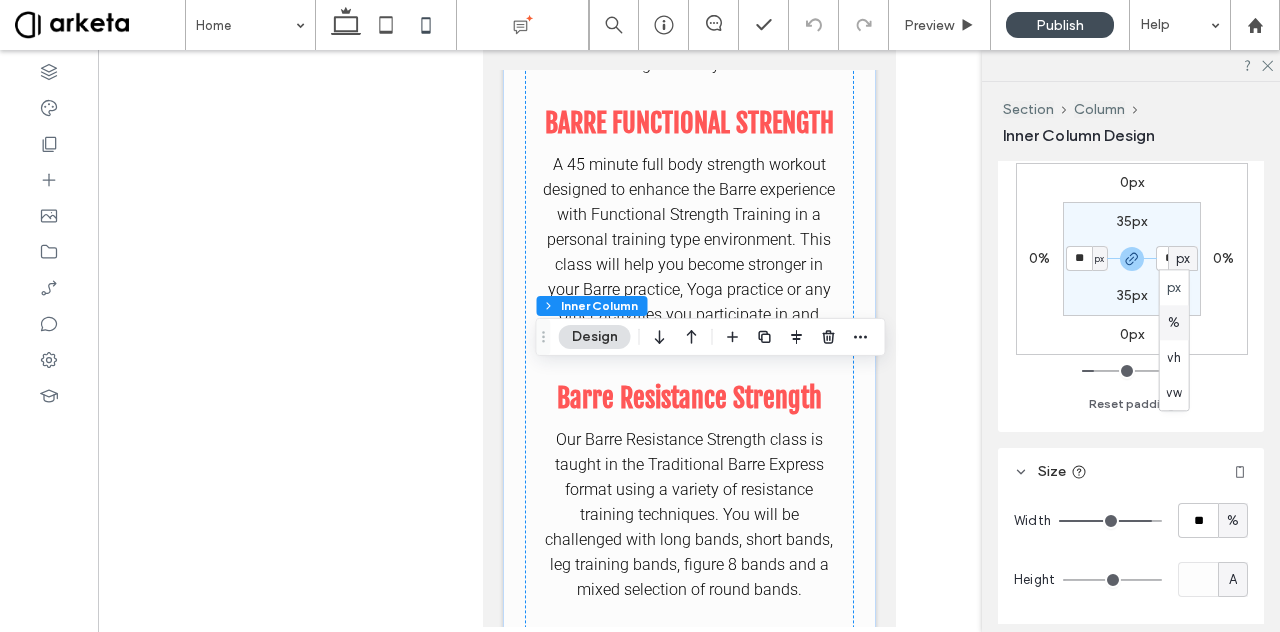 click on "%" at bounding box center [1174, 323] 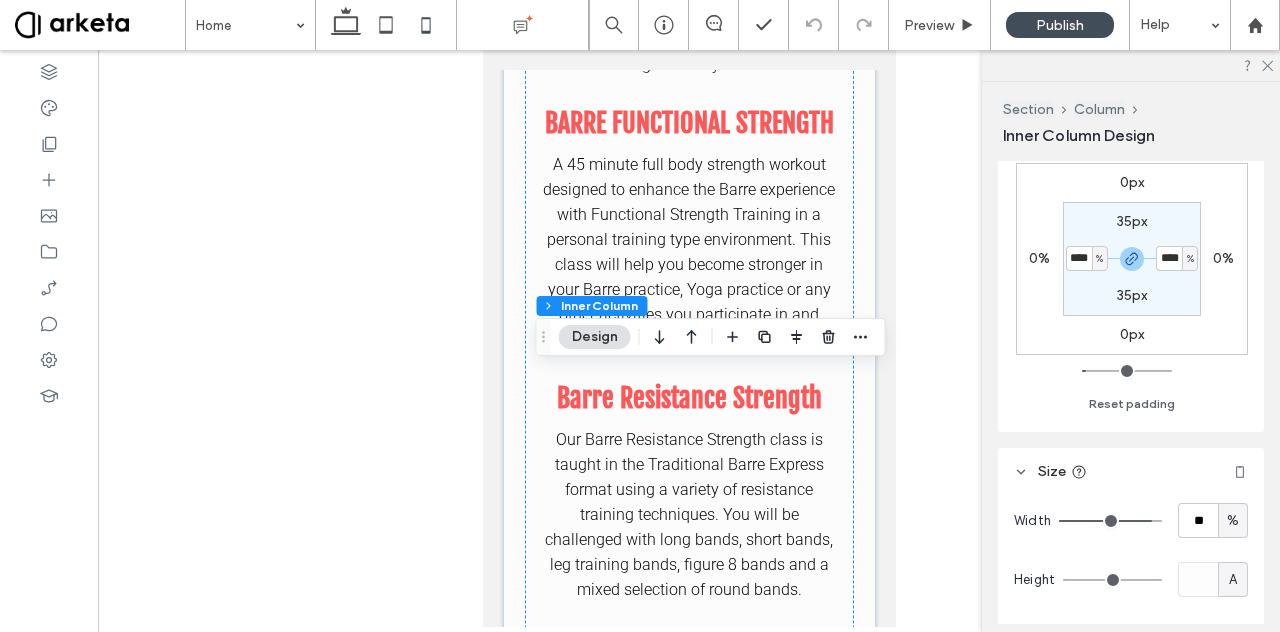 click on "35px" at bounding box center [1132, 221] 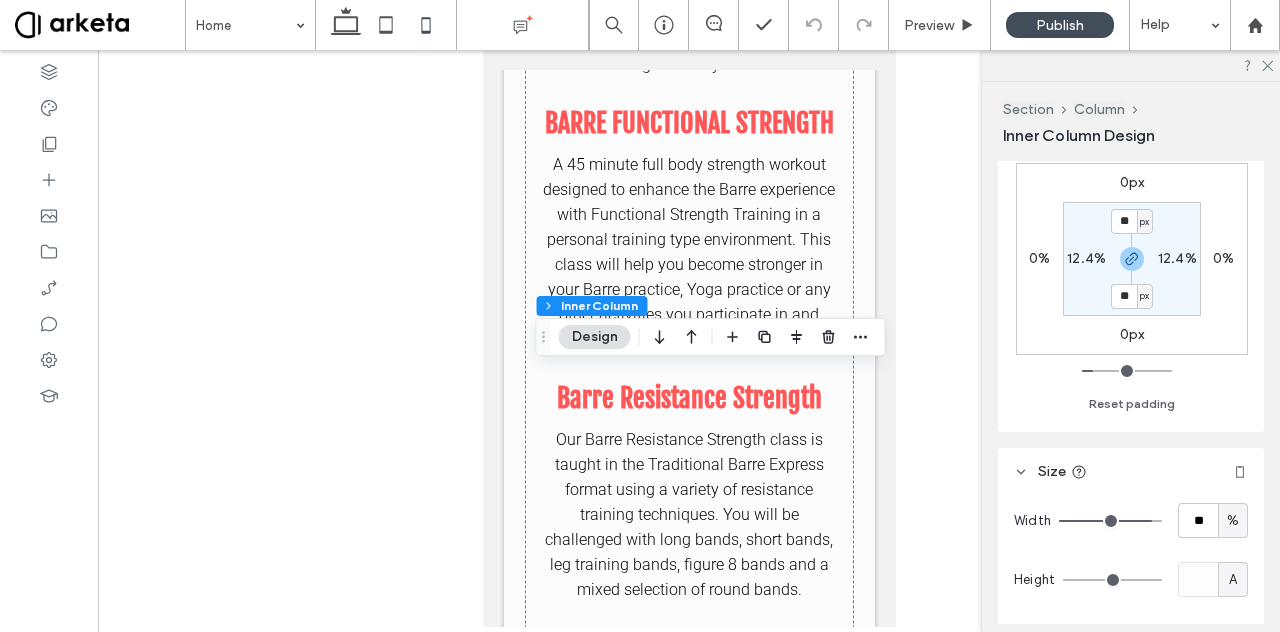 click on "px" at bounding box center [1144, 222] 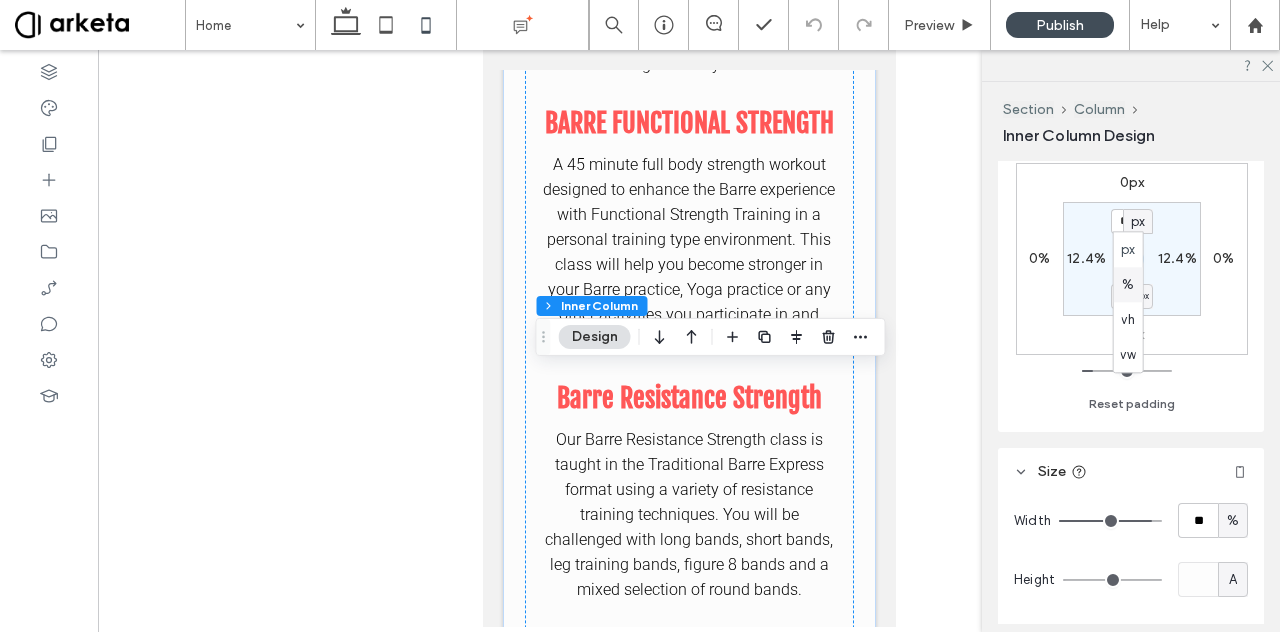 click on "%" at bounding box center (1128, 284) 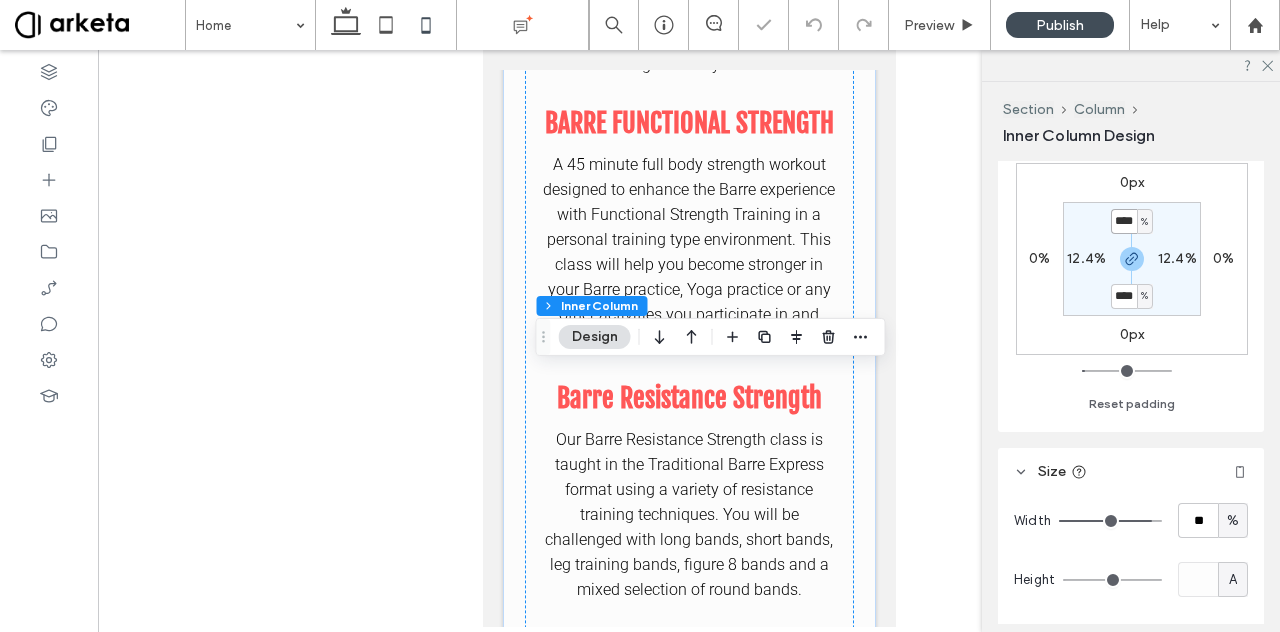 click on "****" at bounding box center [1124, 221] 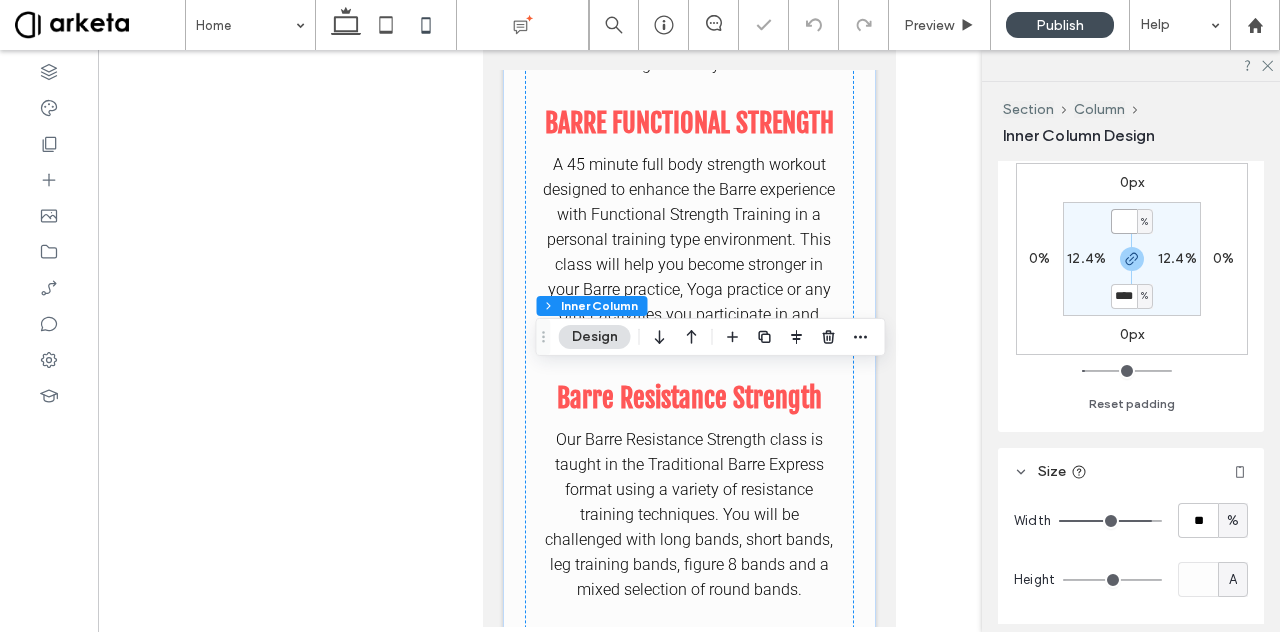 type on "*" 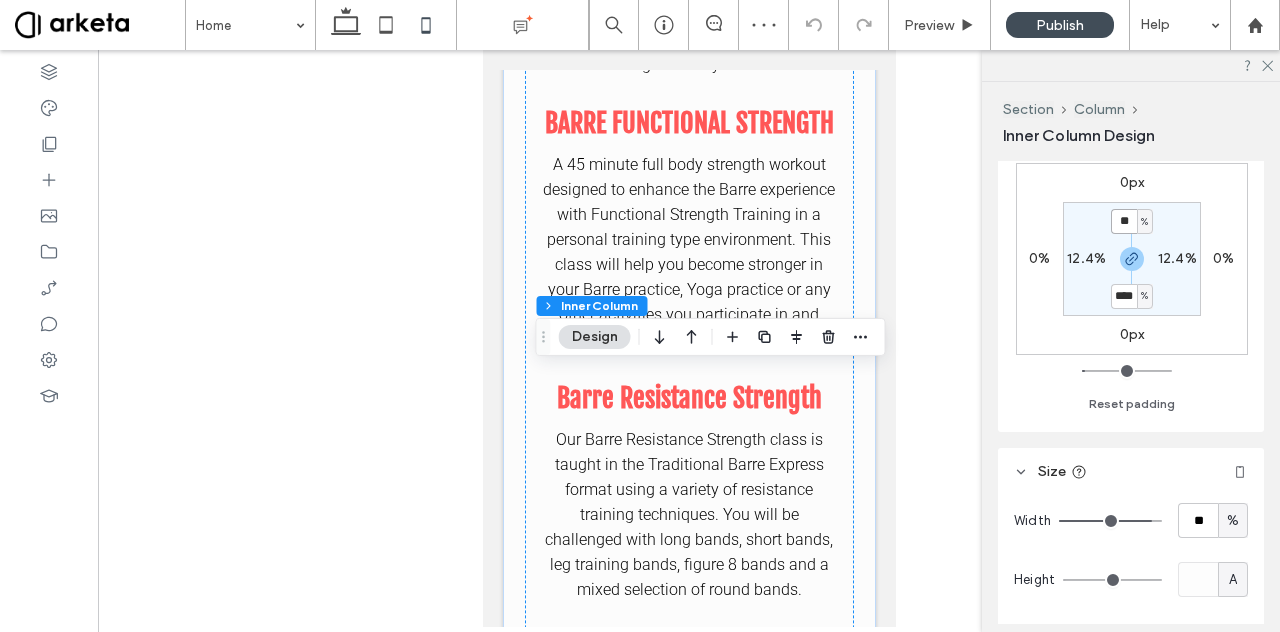 type on "**" 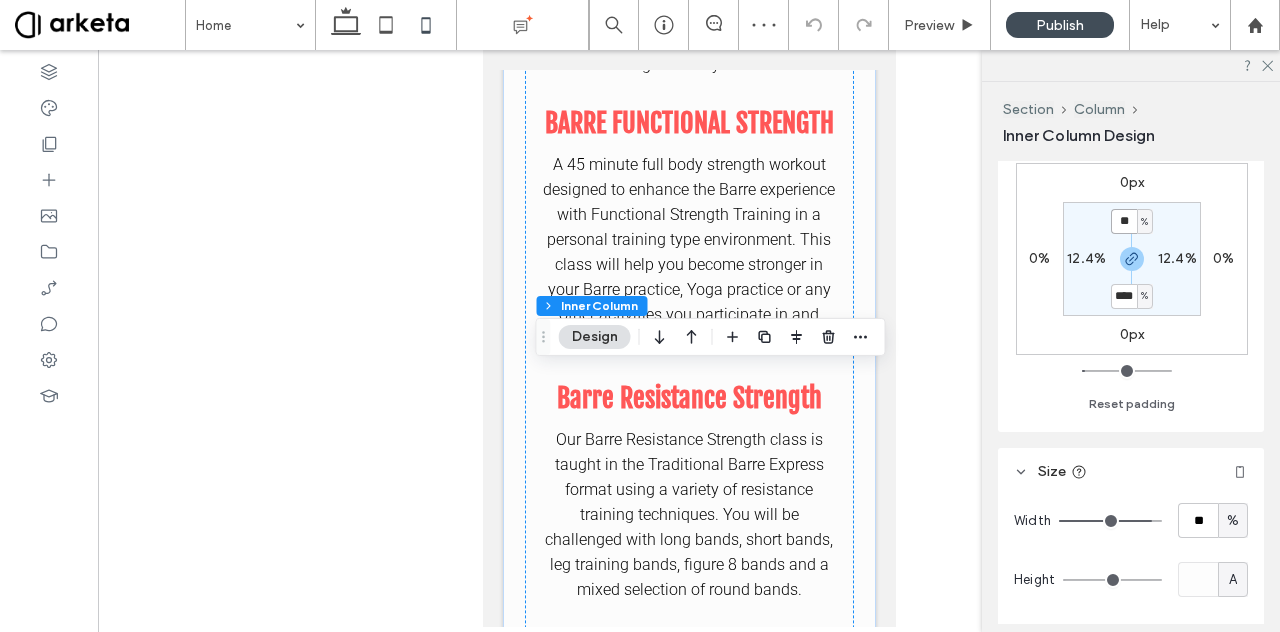 type on "**" 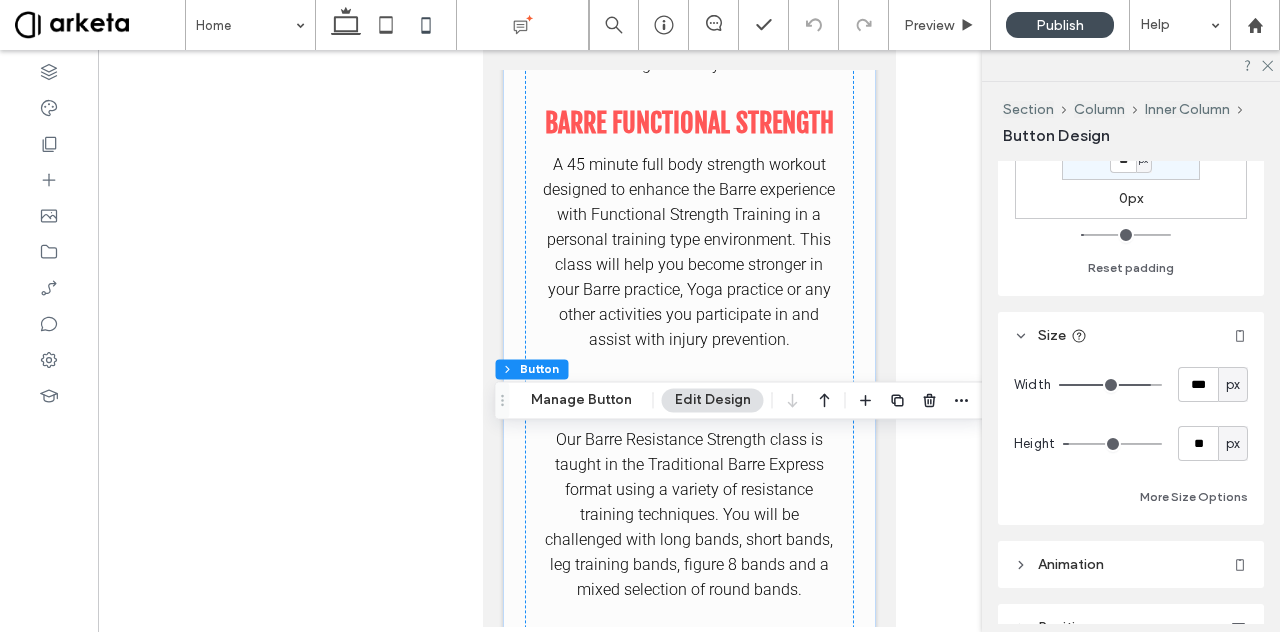 scroll, scrollTop: 289, scrollLeft: 0, axis: vertical 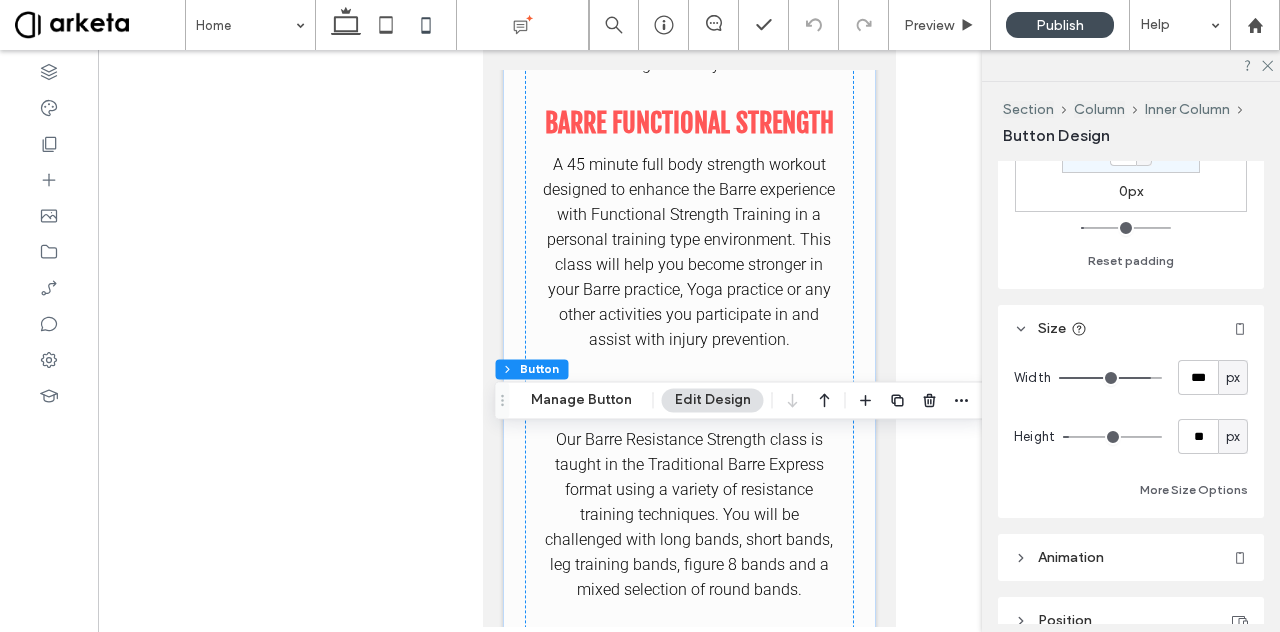 click on "px" at bounding box center (1233, 378) 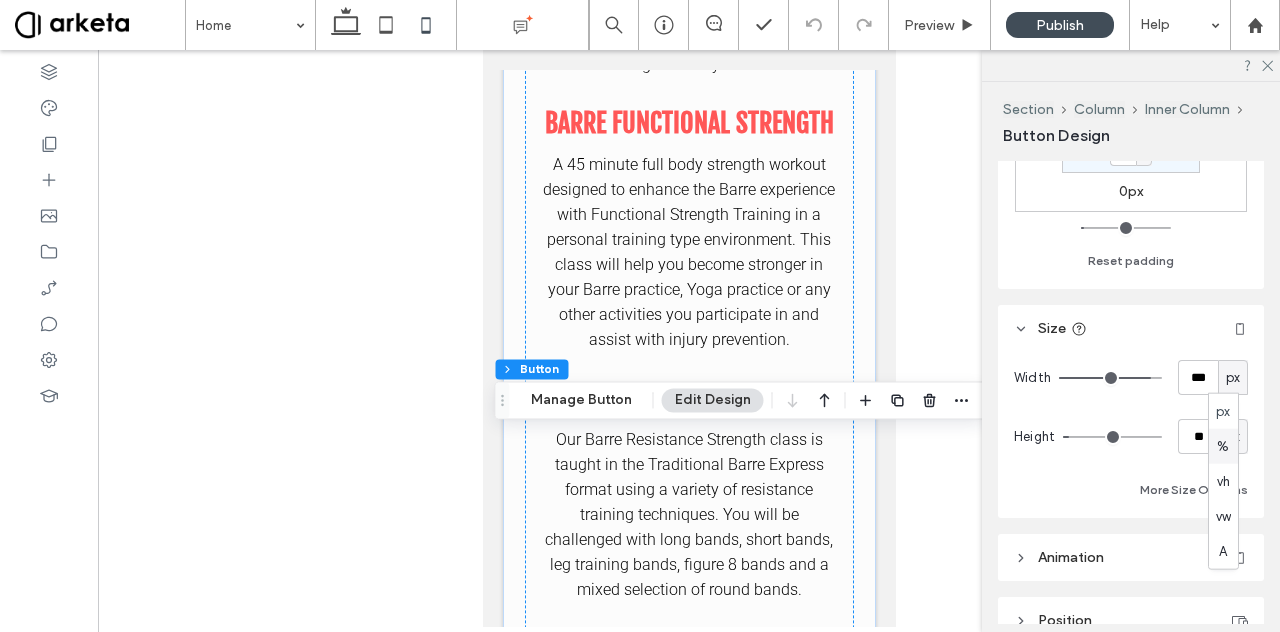 click on "%" at bounding box center [1223, 446] 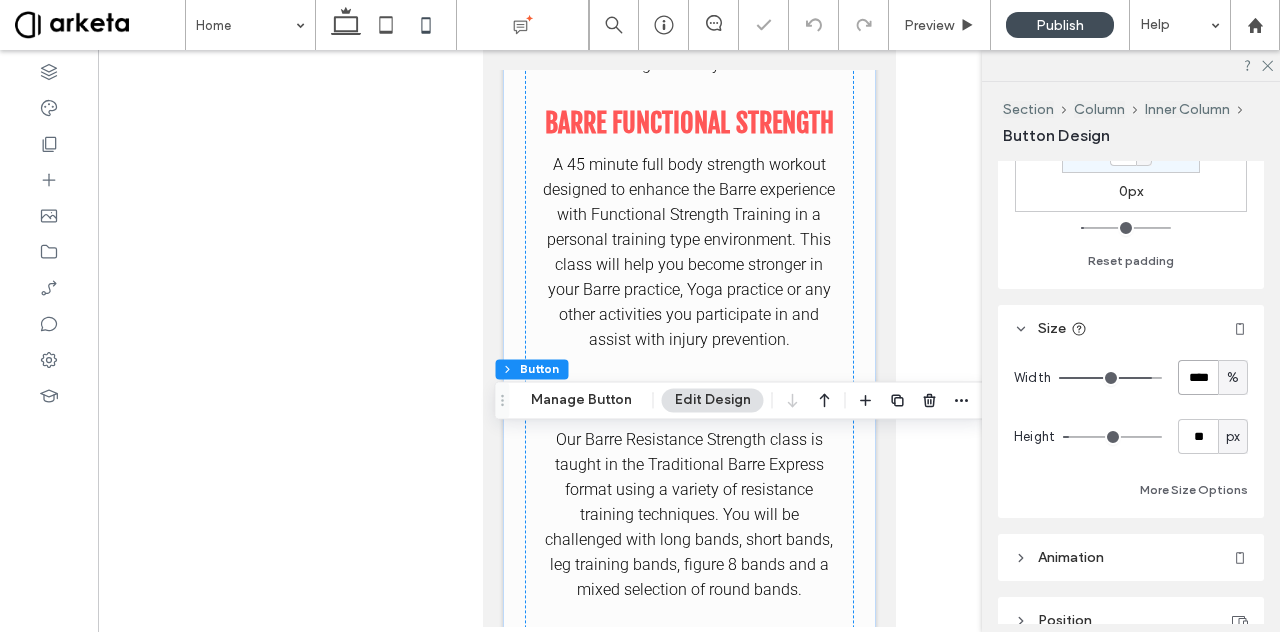 click on "****" at bounding box center (1198, 377) 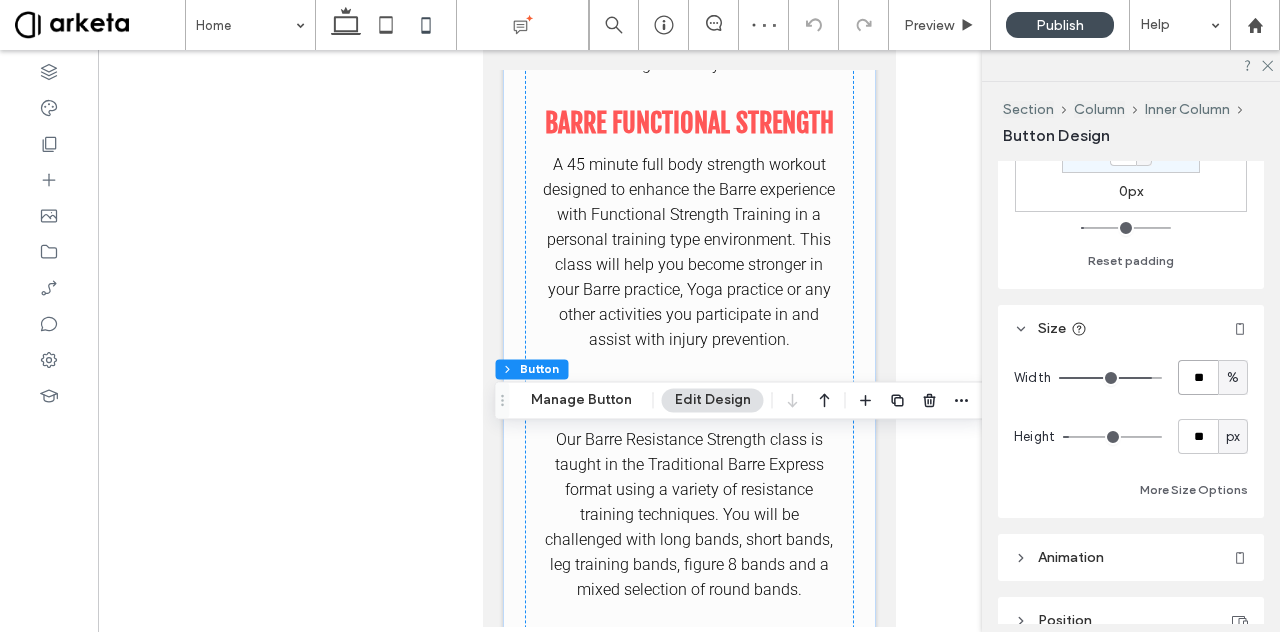 type on "**" 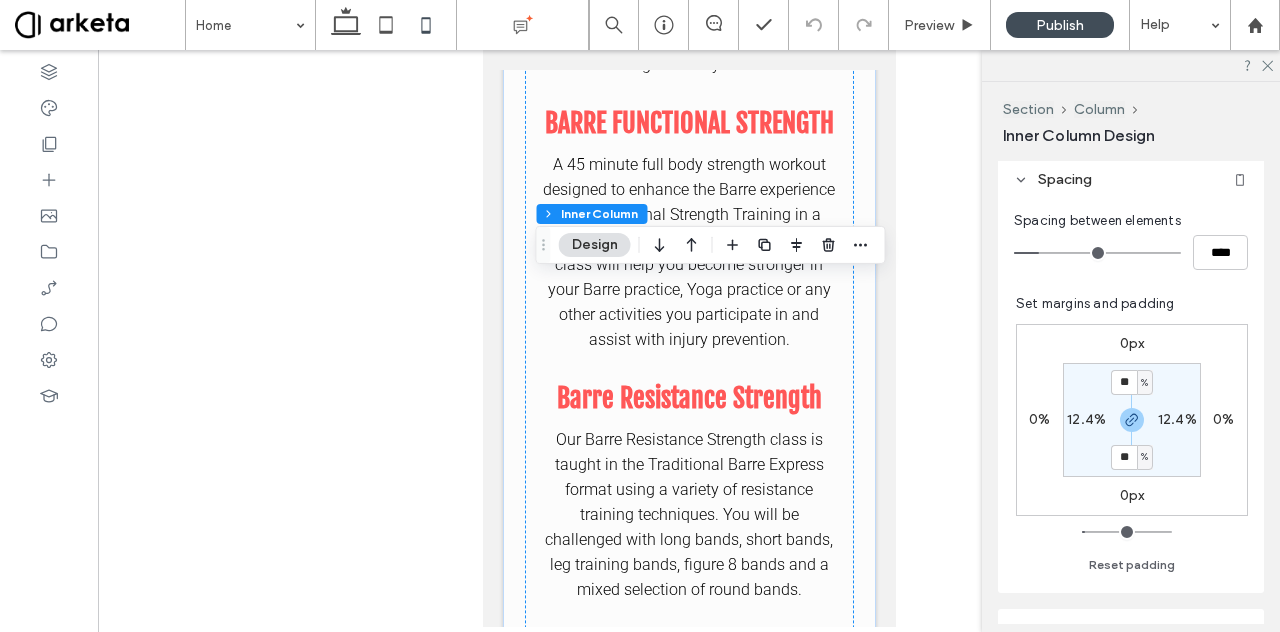 scroll, scrollTop: 406, scrollLeft: 0, axis: vertical 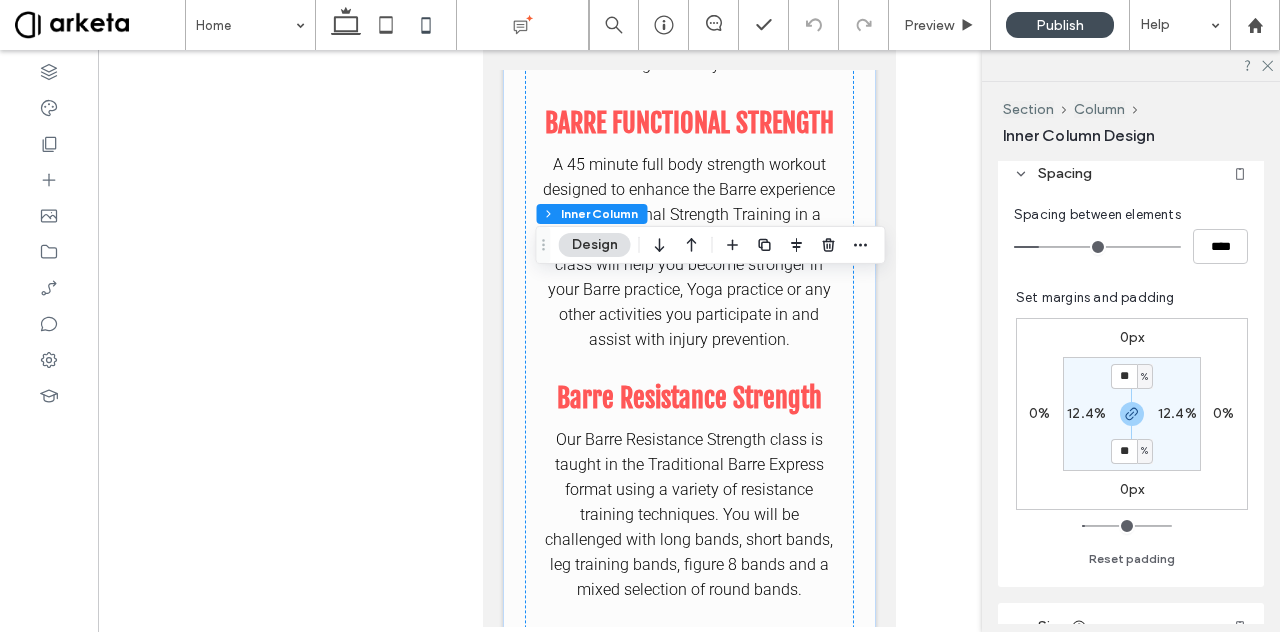 click on "12.4%" at bounding box center (1086, 413) 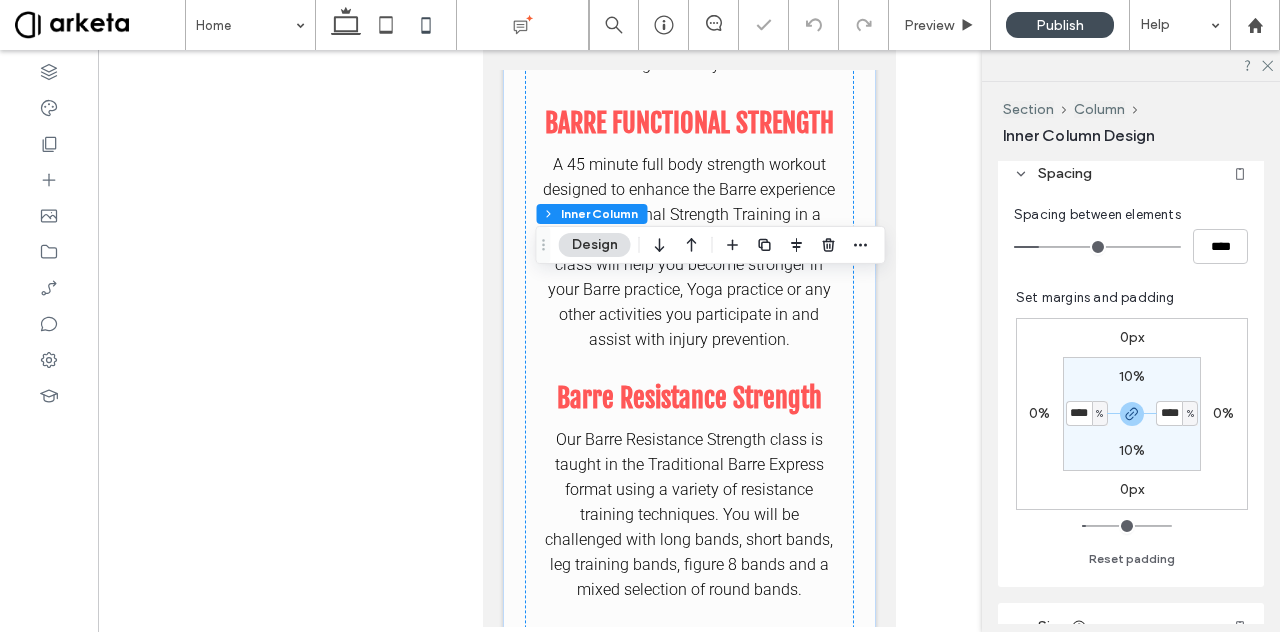 type on "**" 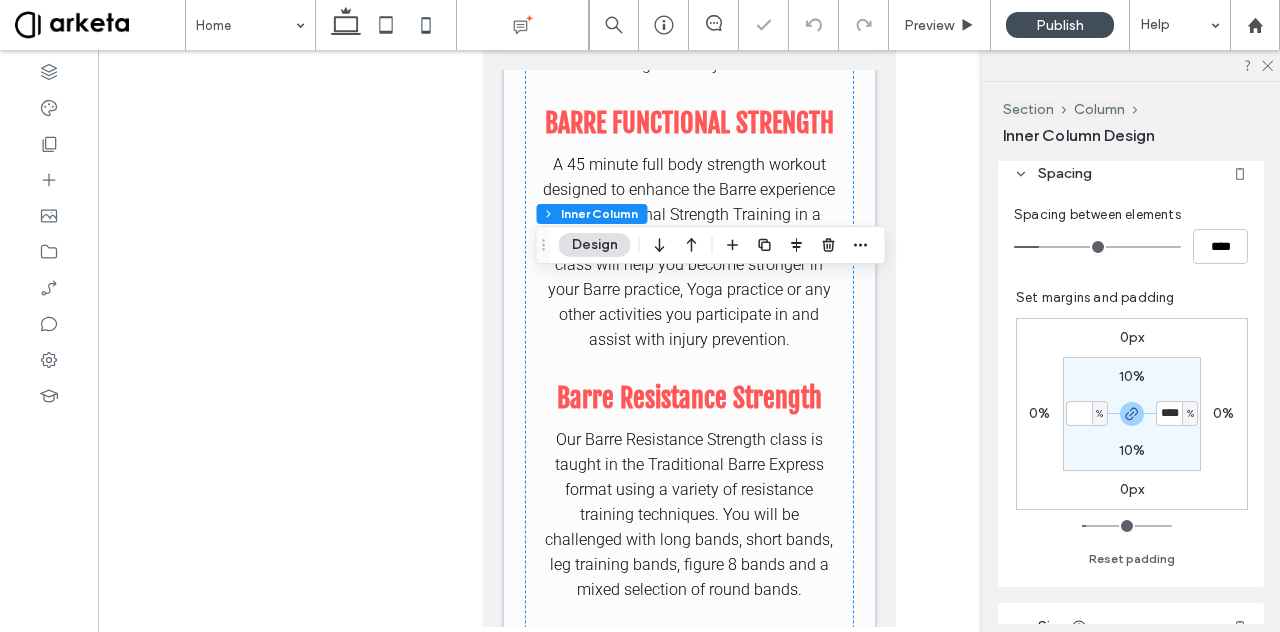 type 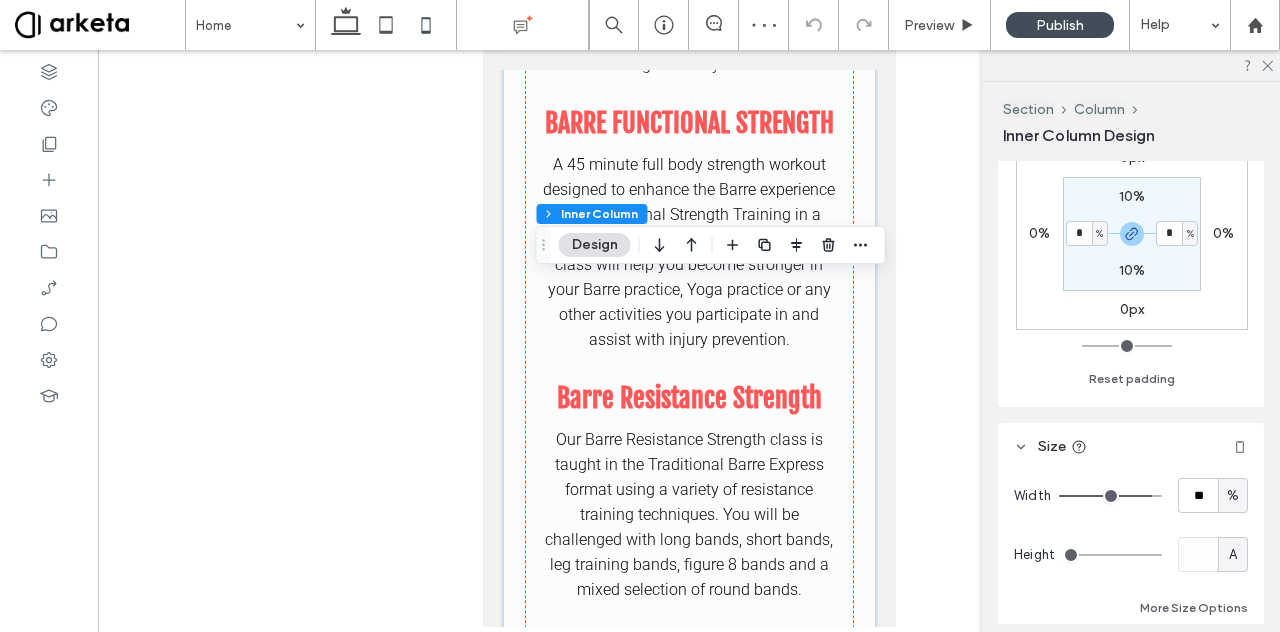 scroll, scrollTop: 589, scrollLeft: 0, axis: vertical 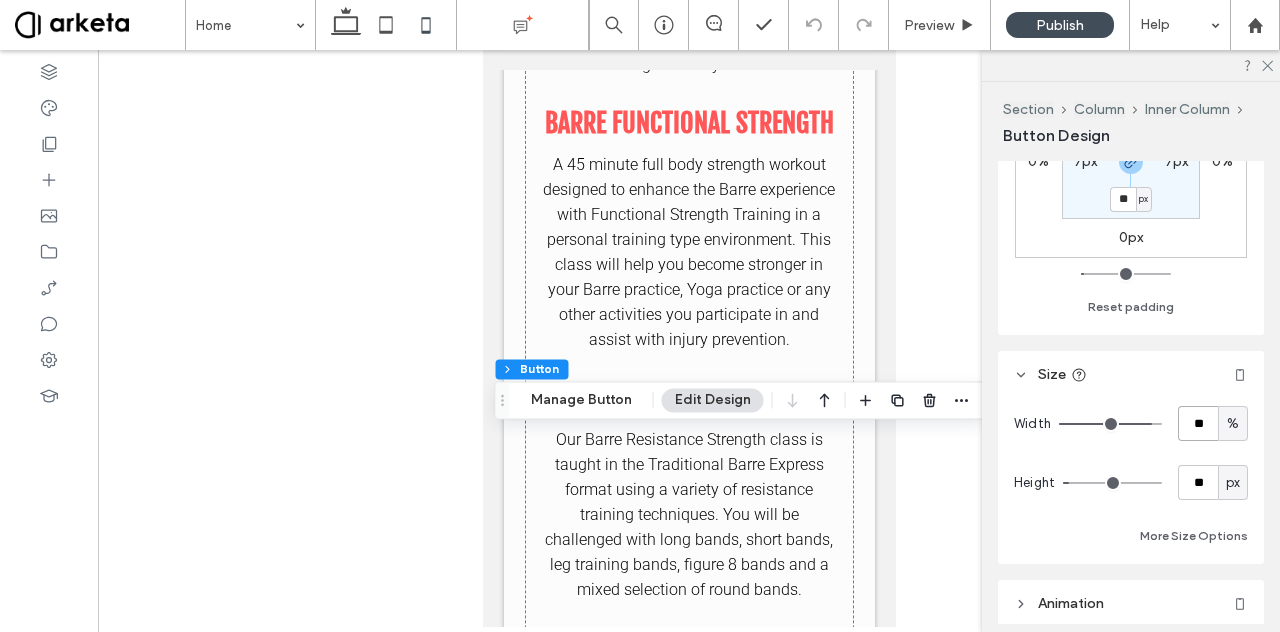 click on "**" at bounding box center [1198, 423] 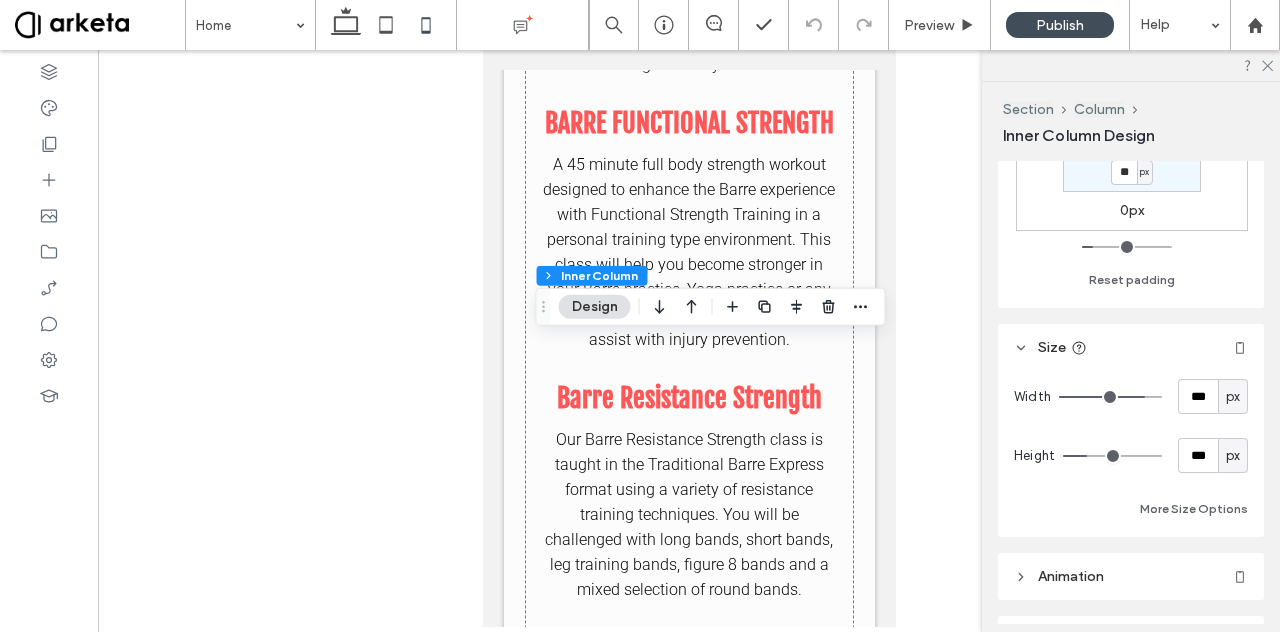 scroll, scrollTop: 694, scrollLeft: 0, axis: vertical 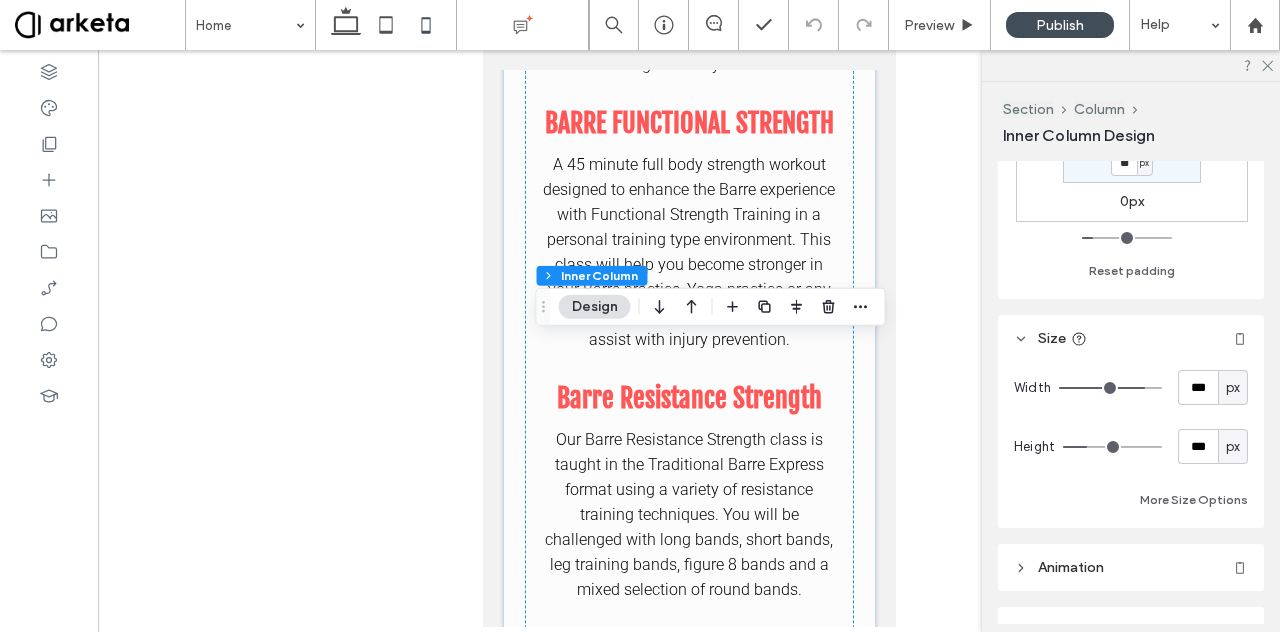 click on "px" at bounding box center [1233, 388] 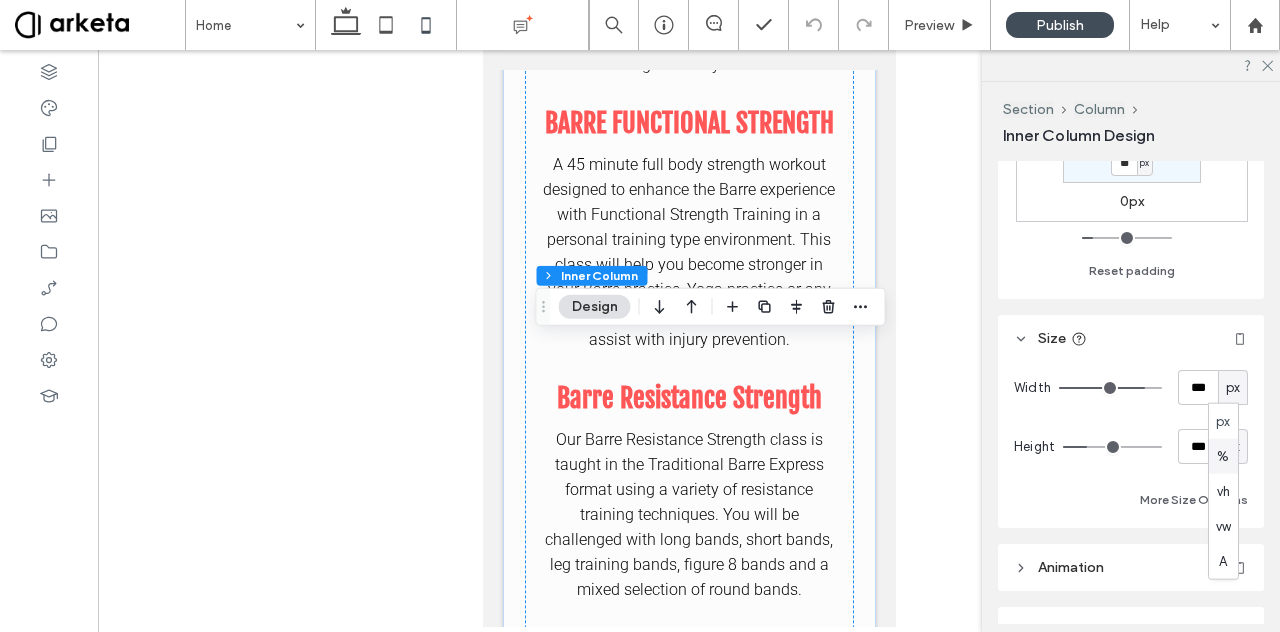 click on "%" at bounding box center (1223, 456) 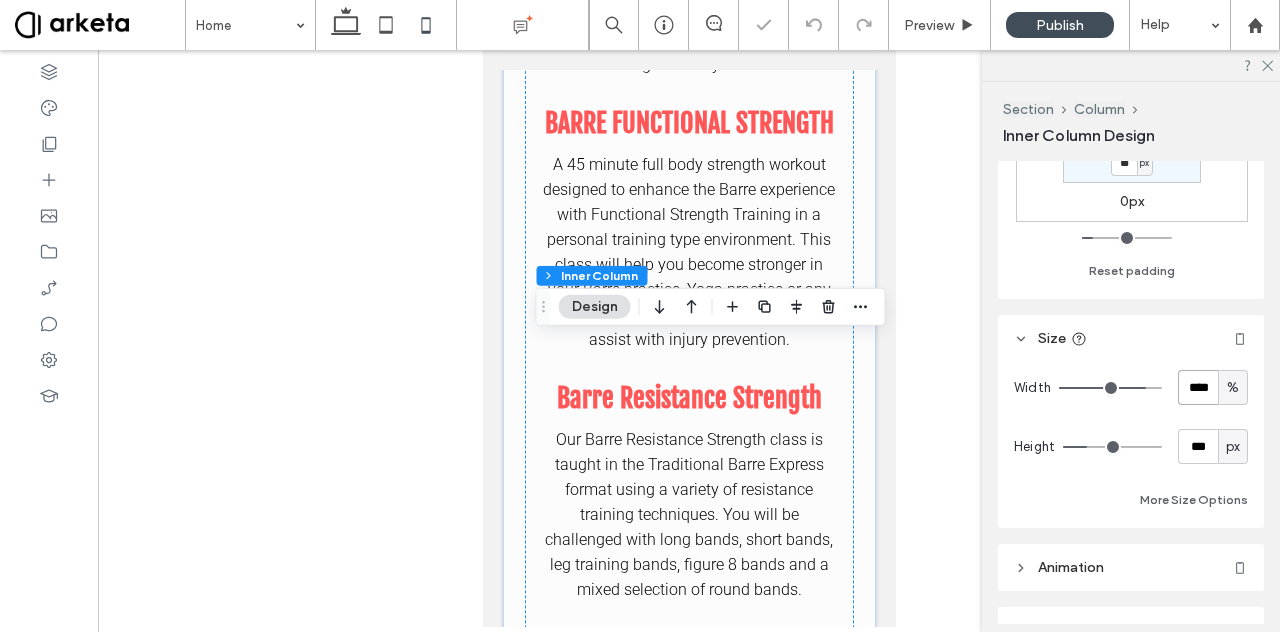 click on "****" at bounding box center [1198, 387] 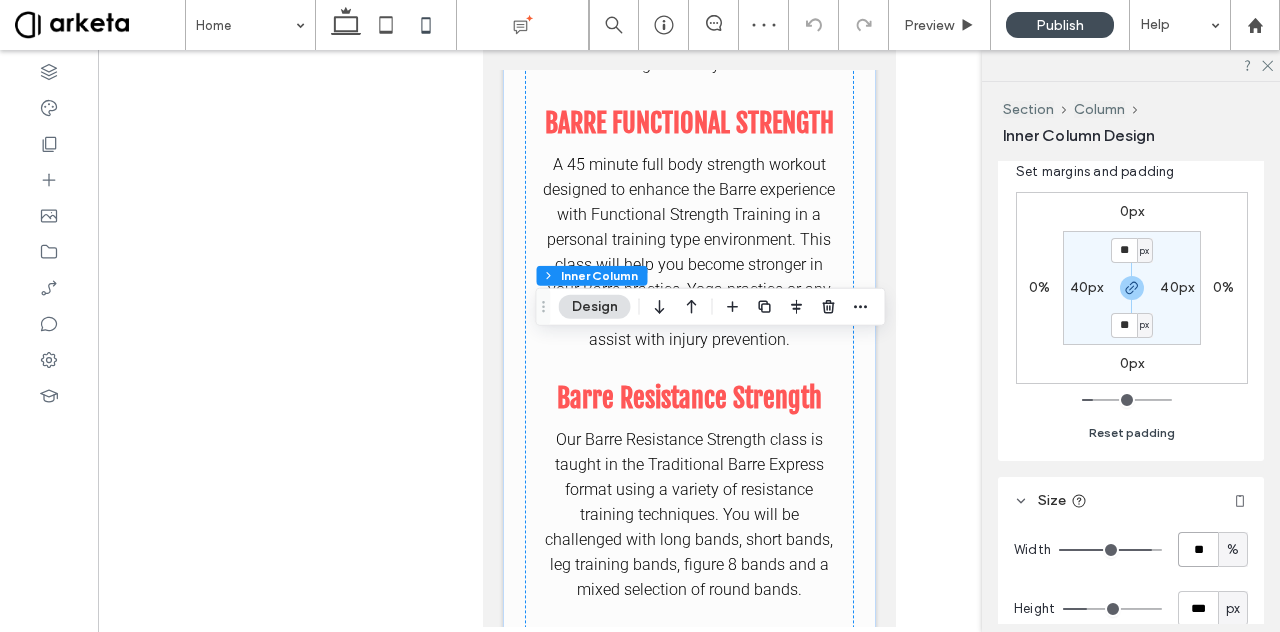 scroll, scrollTop: 511, scrollLeft: 0, axis: vertical 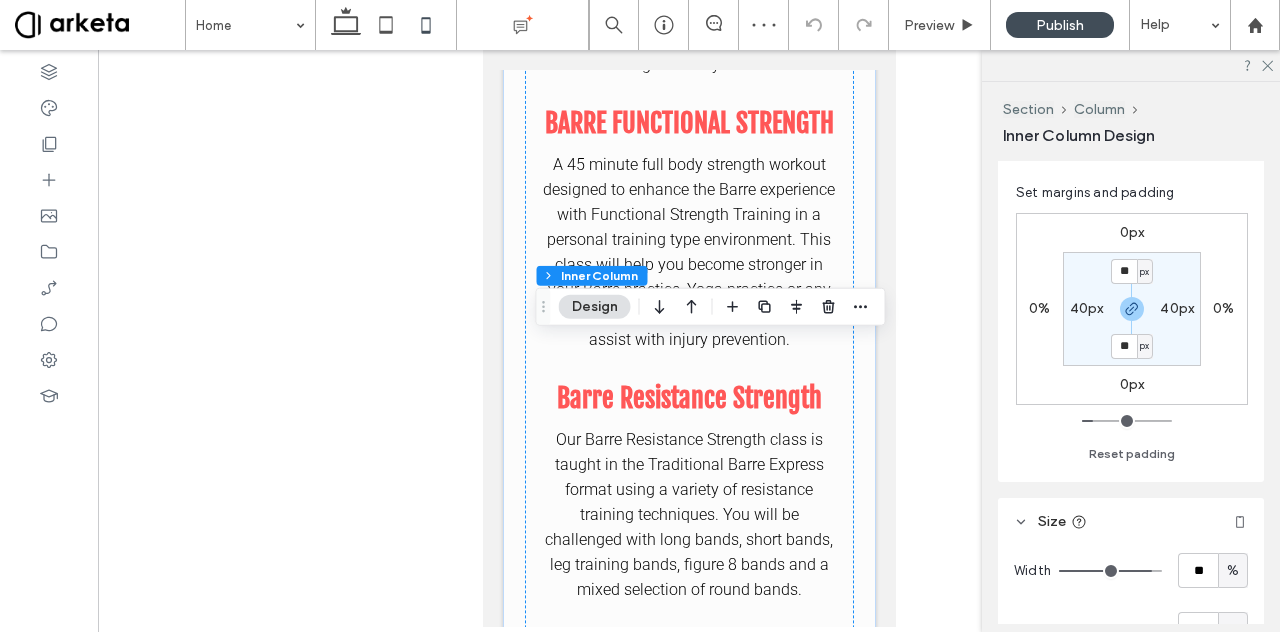 click on "40px" at bounding box center [1177, 308] 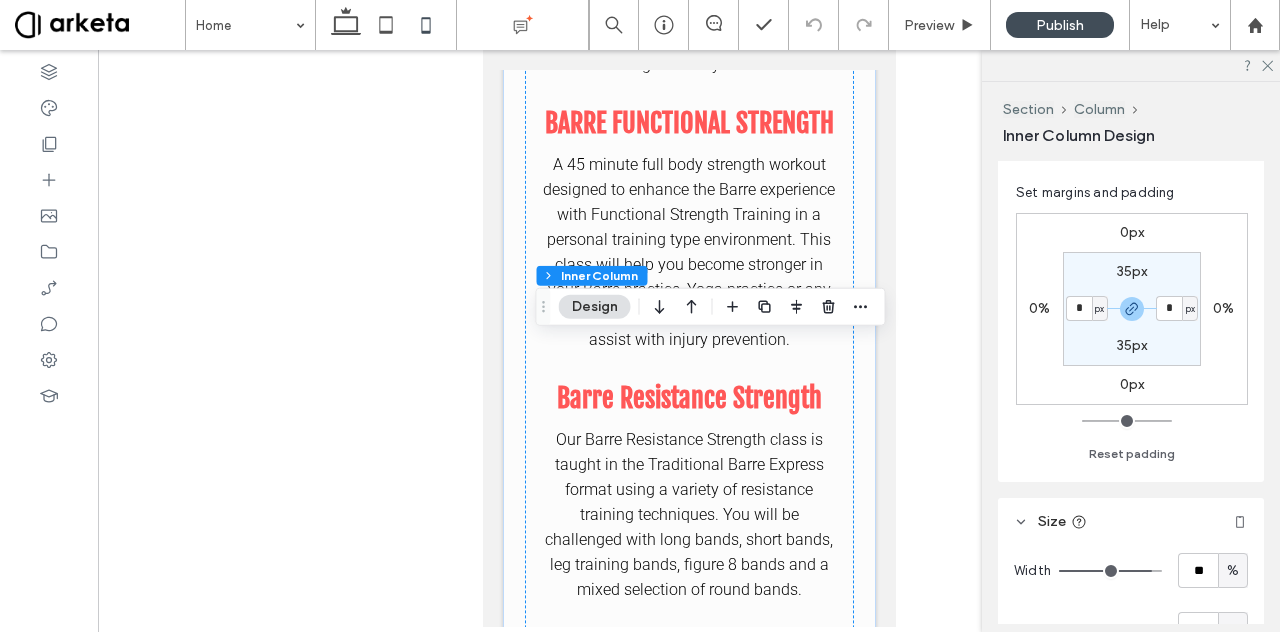 click on "35px" at bounding box center (1132, 271) 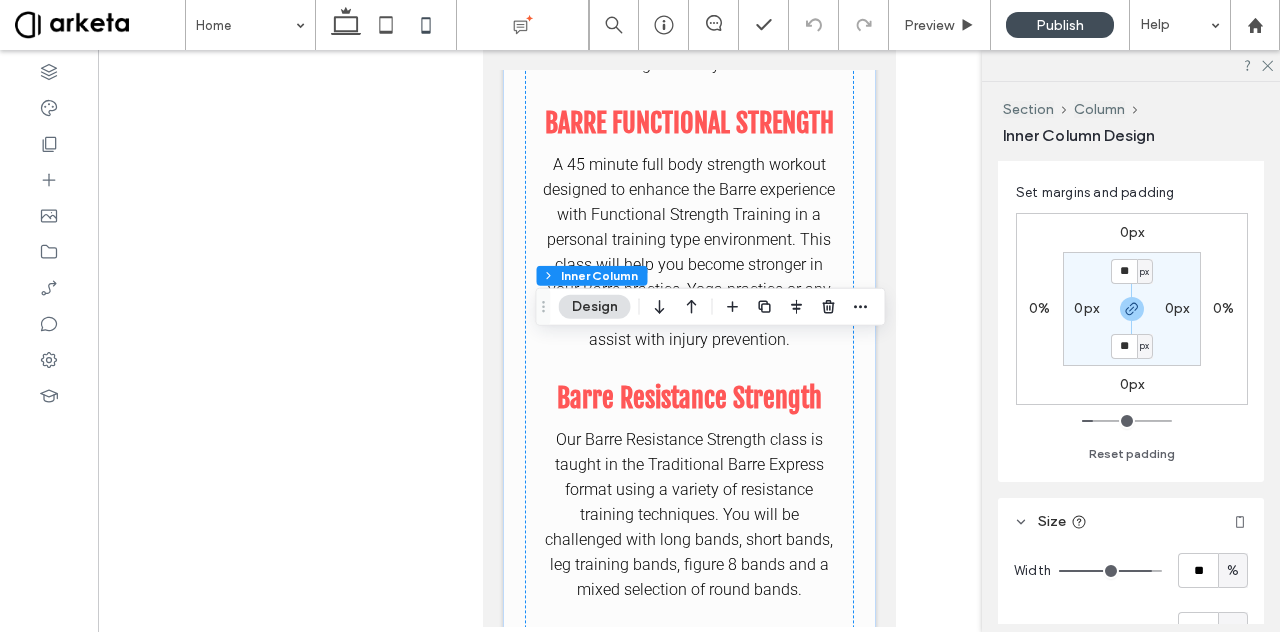 click on "px" at bounding box center (1144, 272) 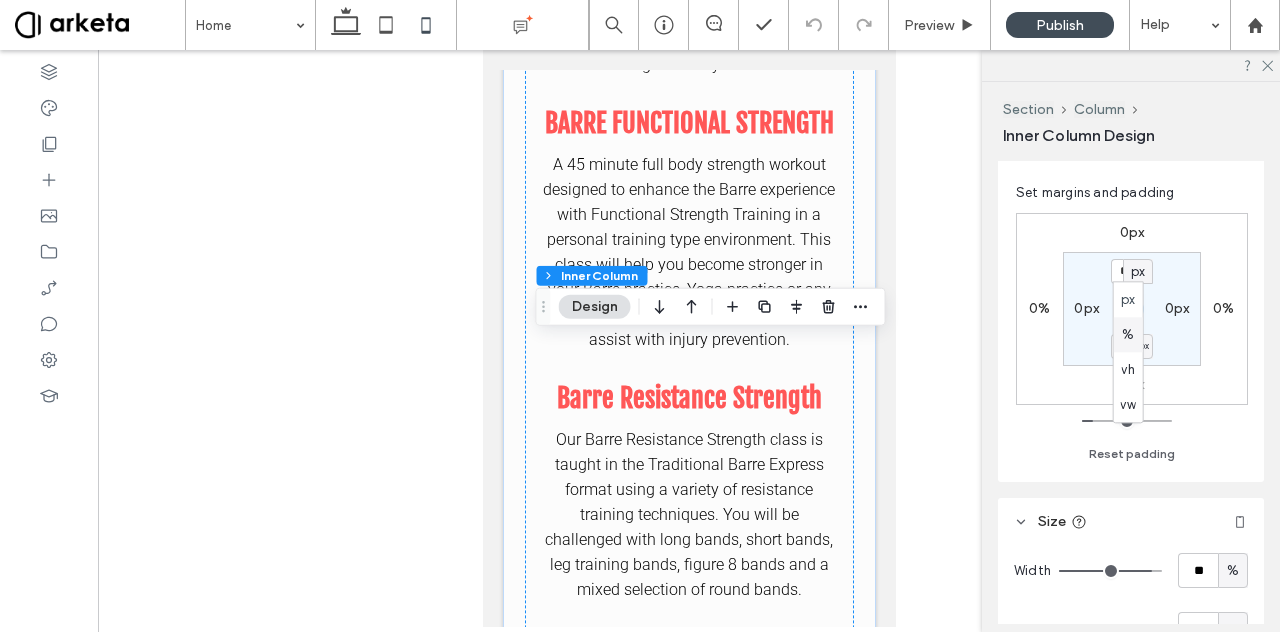click on "%" at bounding box center (1128, 334) 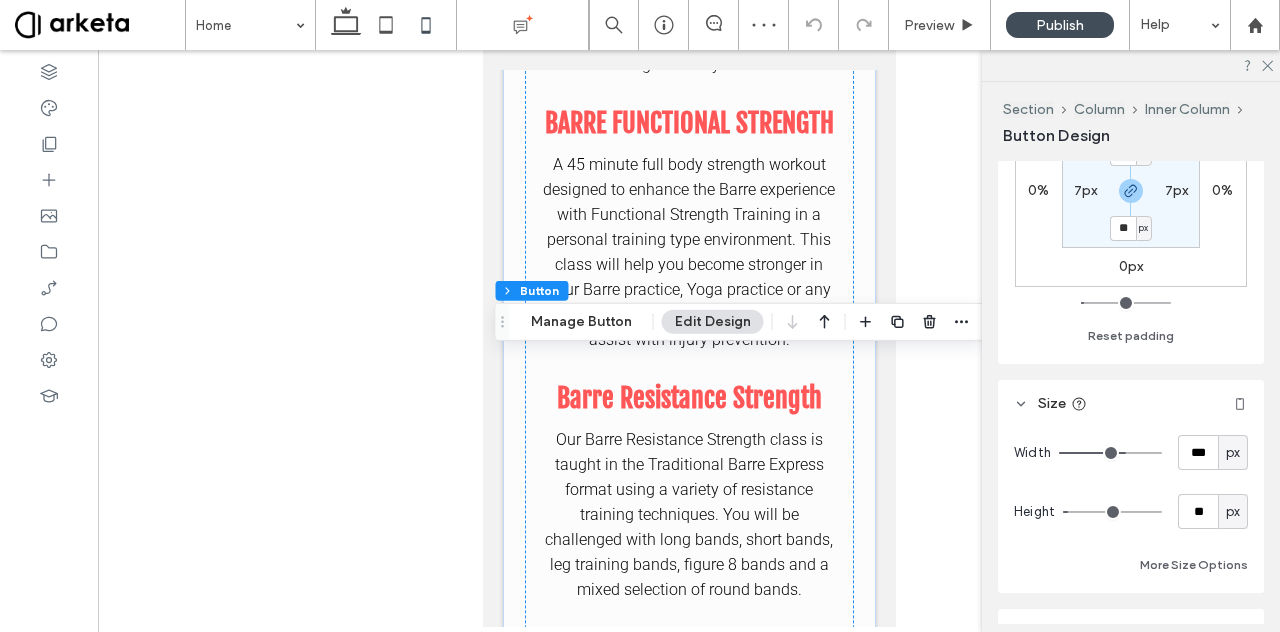 scroll, scrollTop: 234, scrollLeft: 0, axis: vertical 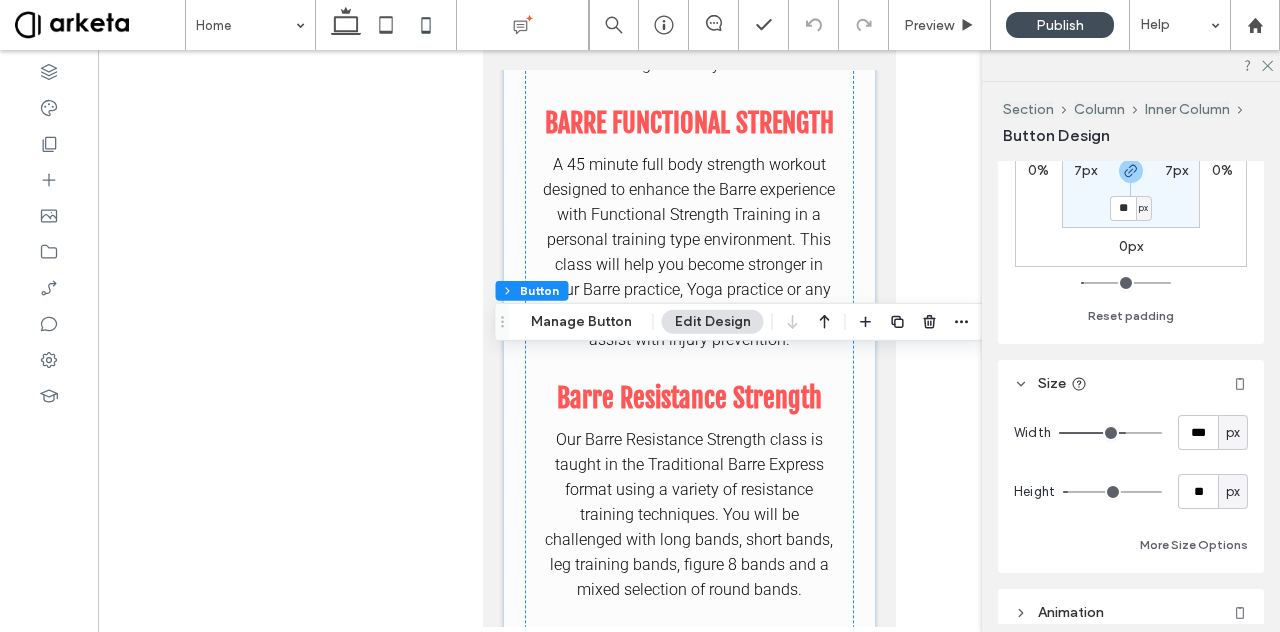 click on "px" at bounding box center (1233, 433) 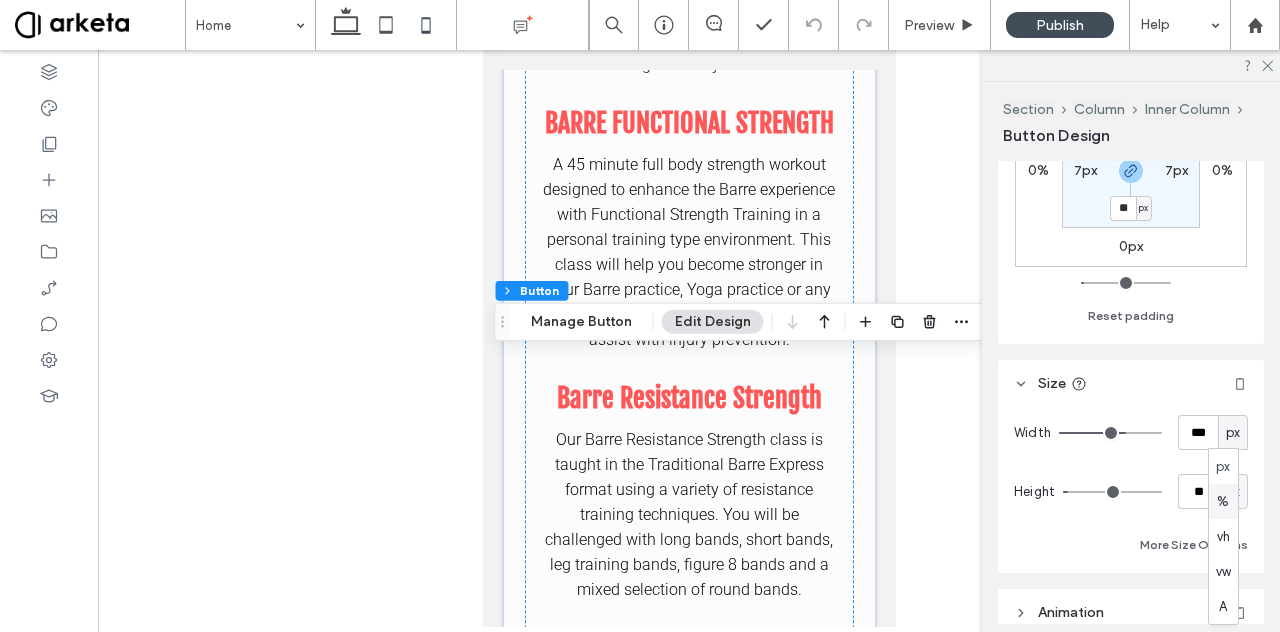click on "%" at bounding box center [1223, 502] 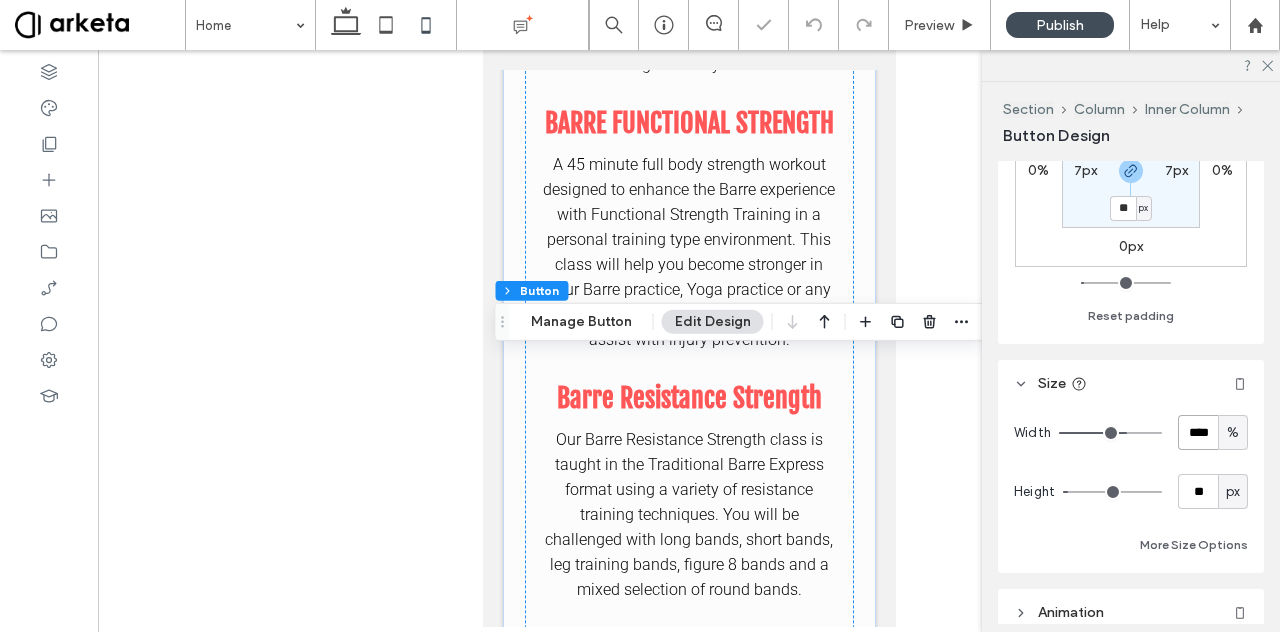 click on "****" at bounding box center [1198, 432] 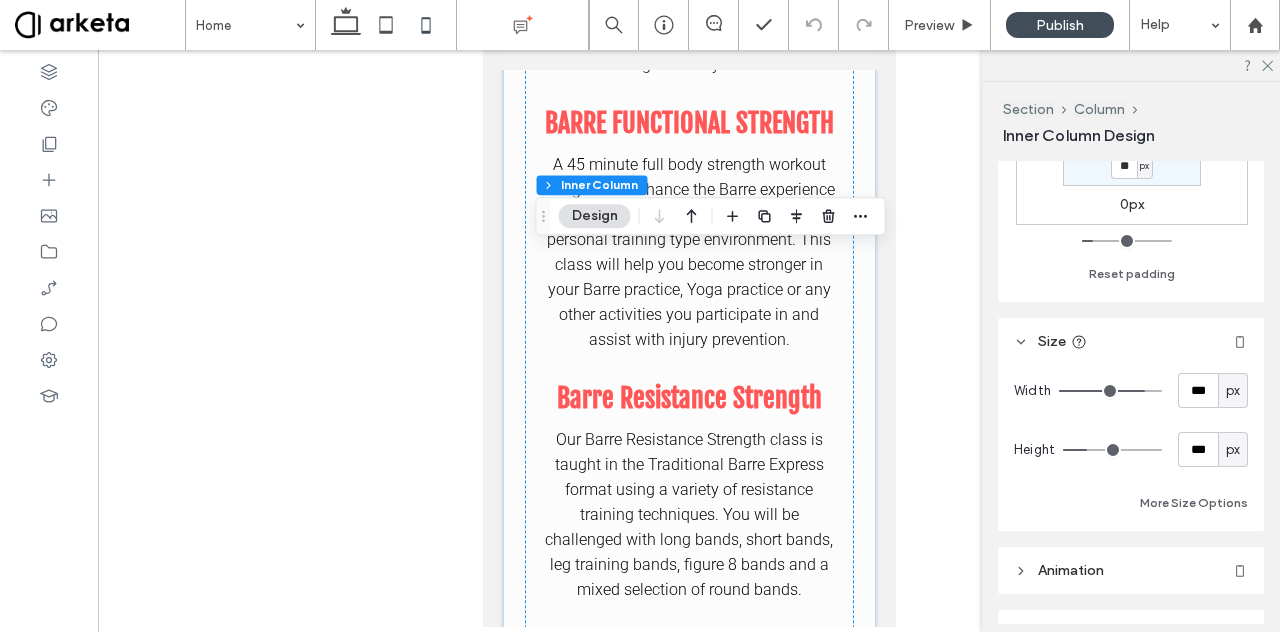 scroll, scrollTop: 693, scrollLeft: 0, axis: vertical 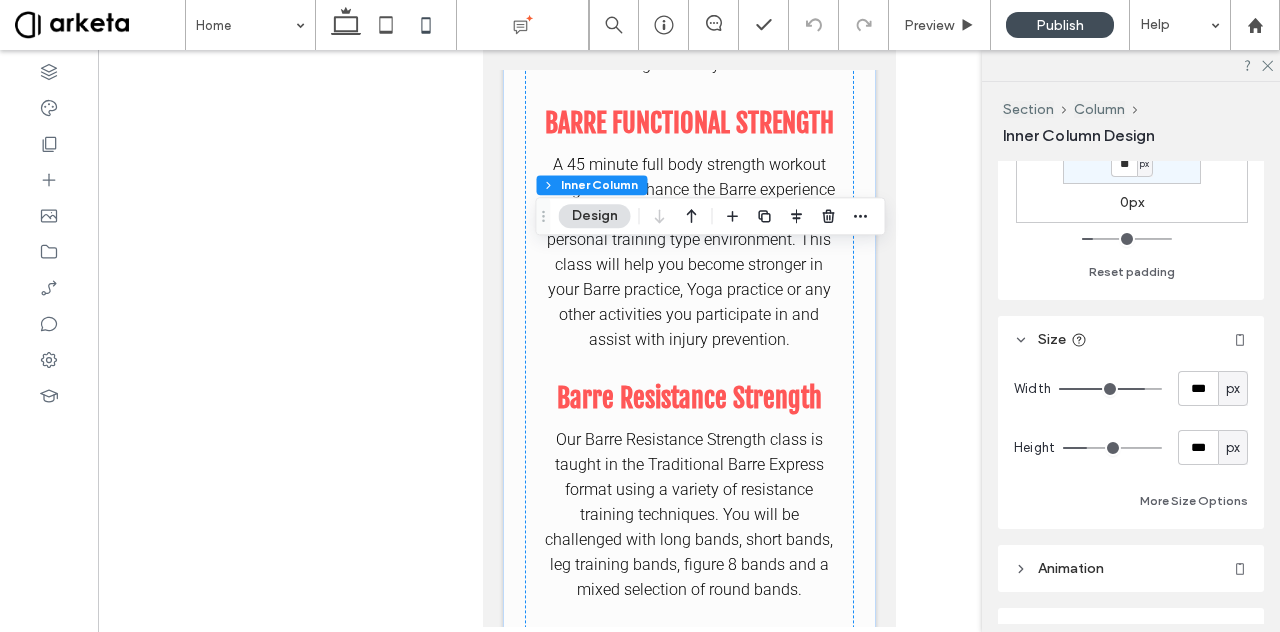 click on "px" at bounding box center [1233, 388] 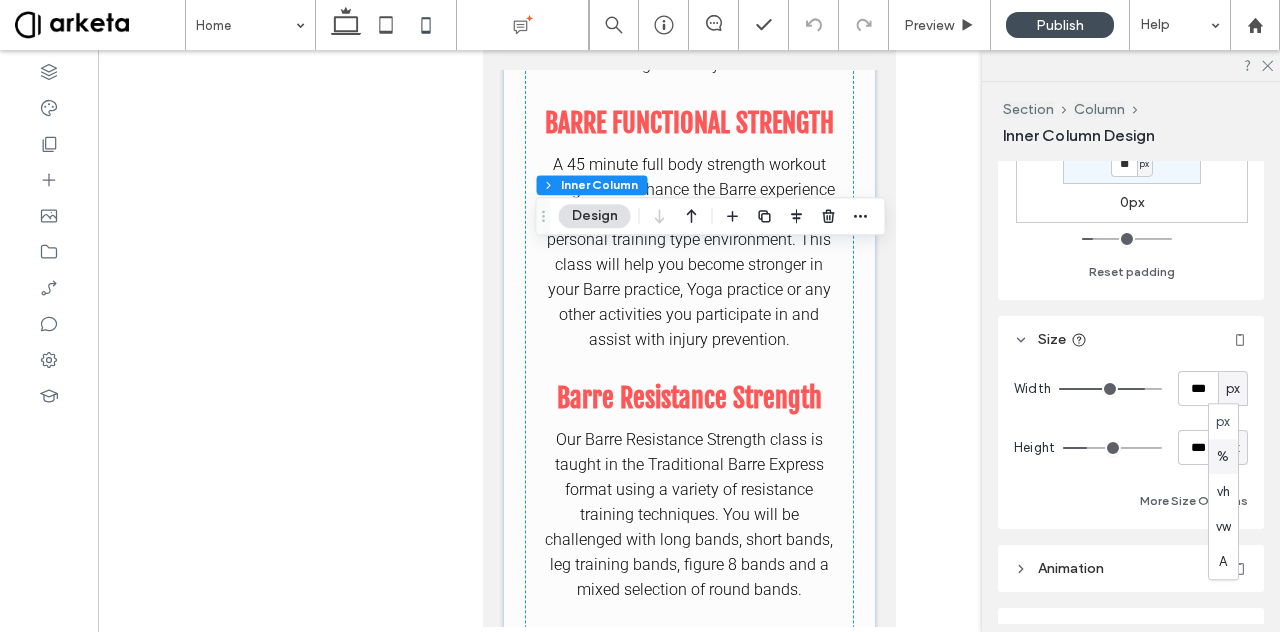 click on "%" at bounding box center (1223, 457) 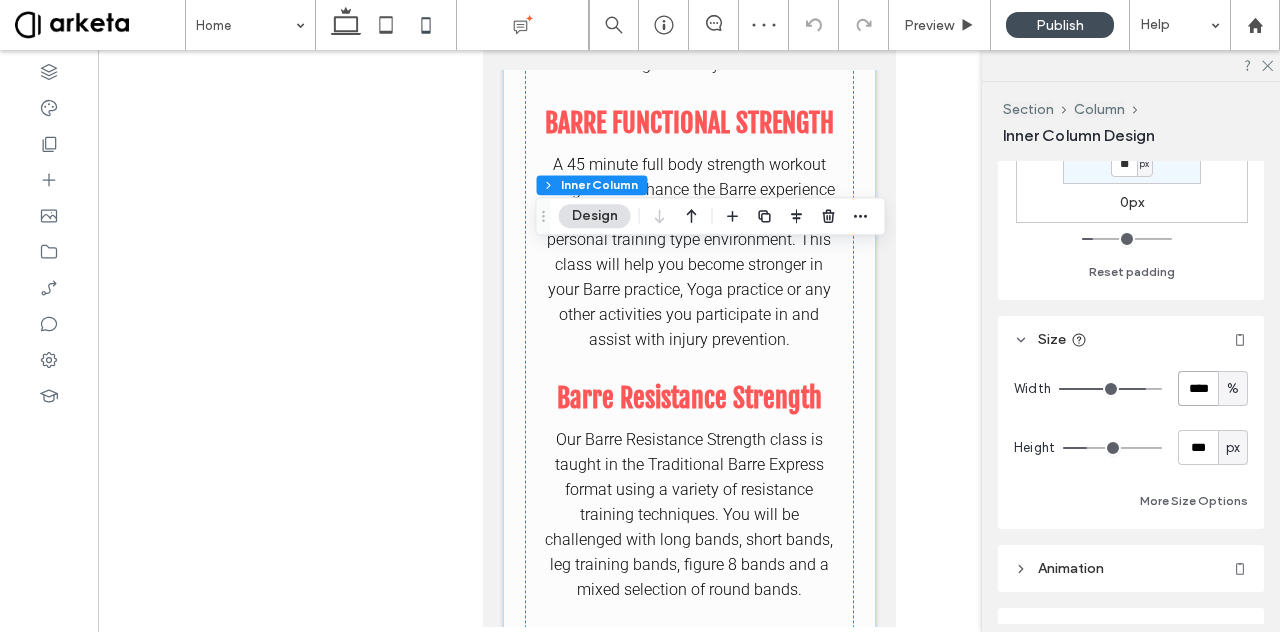 click on "****" at bounding box center (1198, 388) 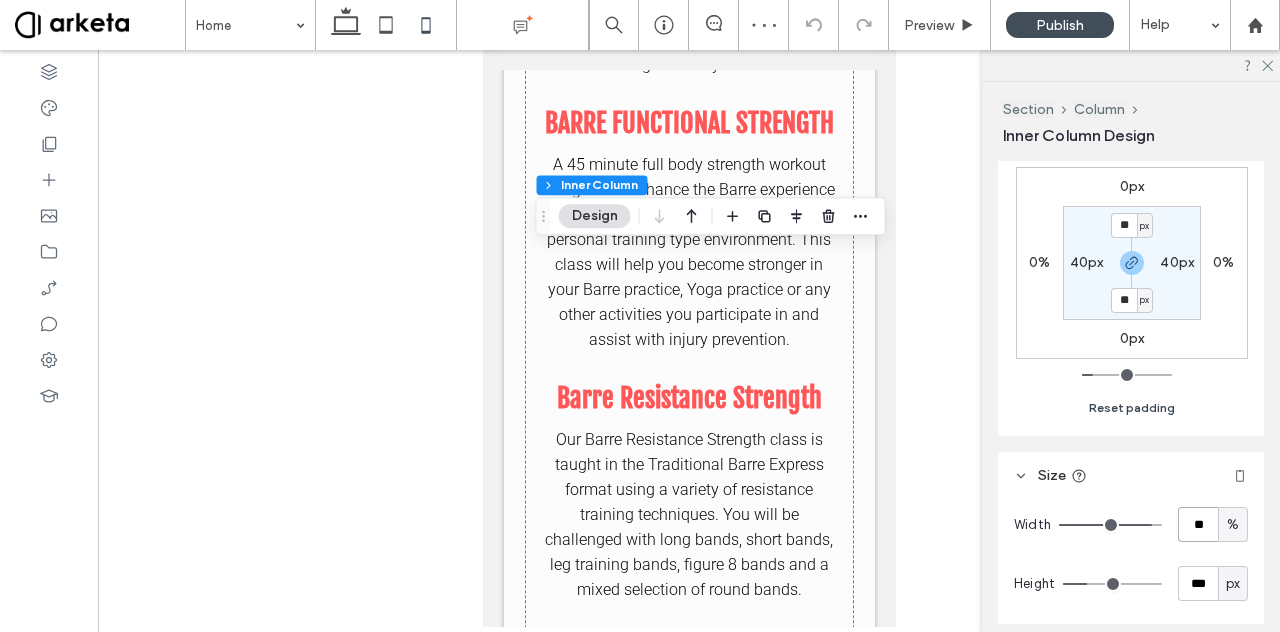 scroll, scrollTop: 552, scrollLeft: 0, axis: vertical 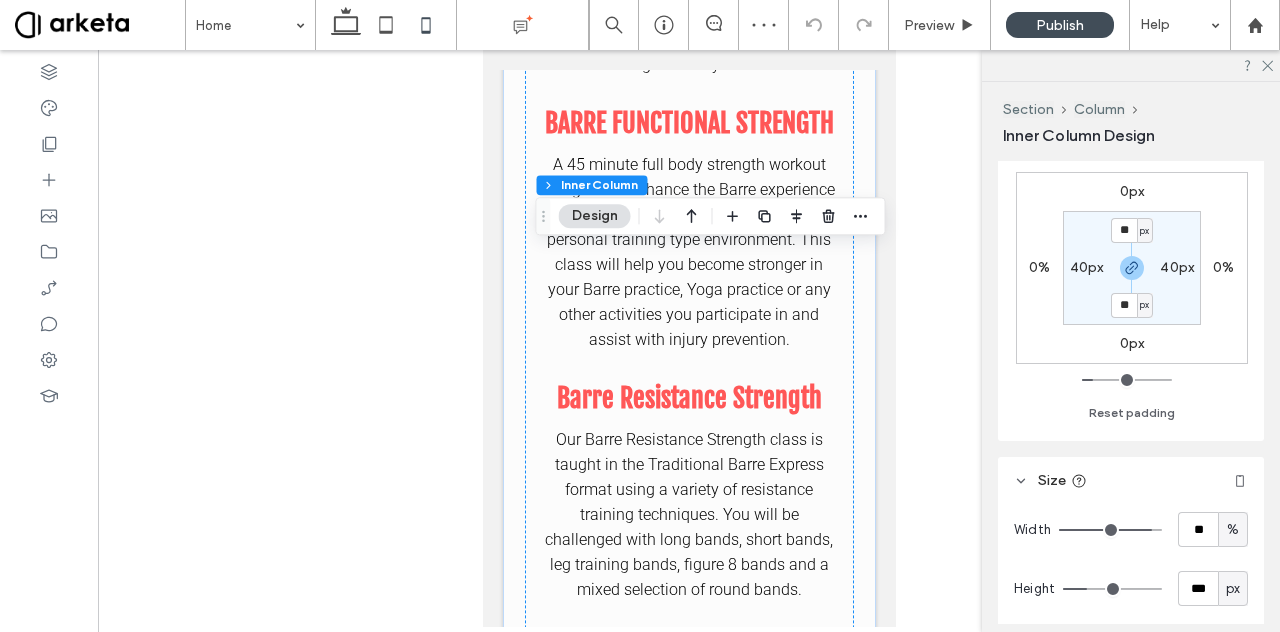 click on "40px" at bounding box center (1087, 267) 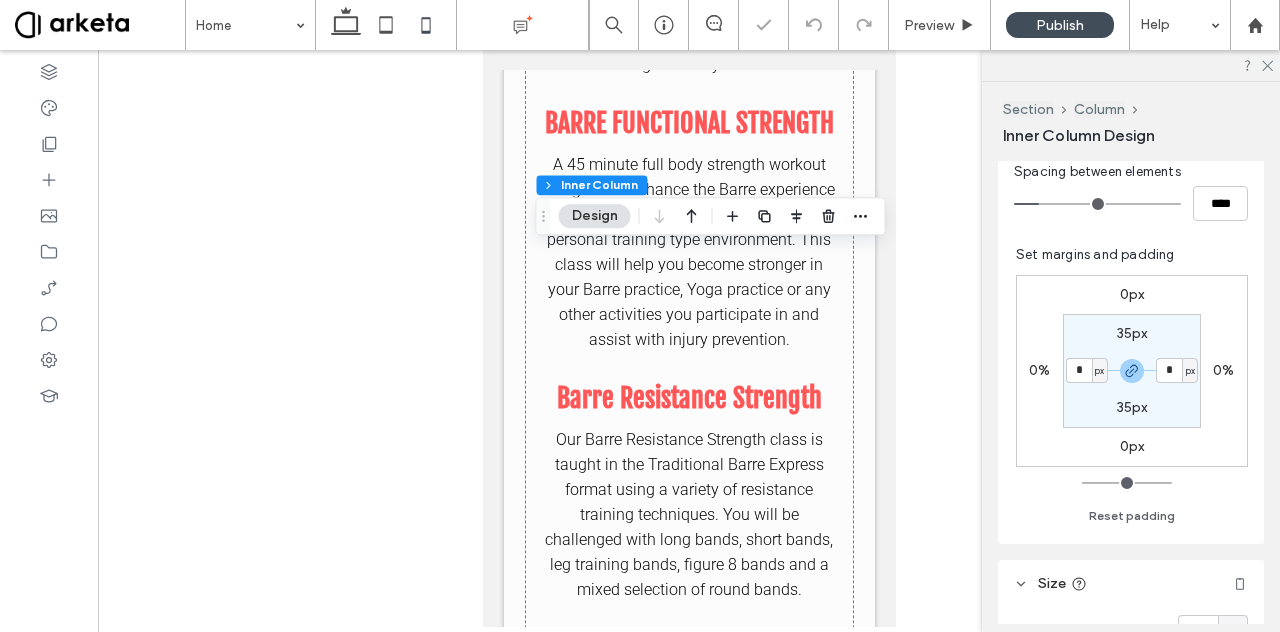 scroll, scrollTop: 446, scrollLeft: 0, axis: vertical 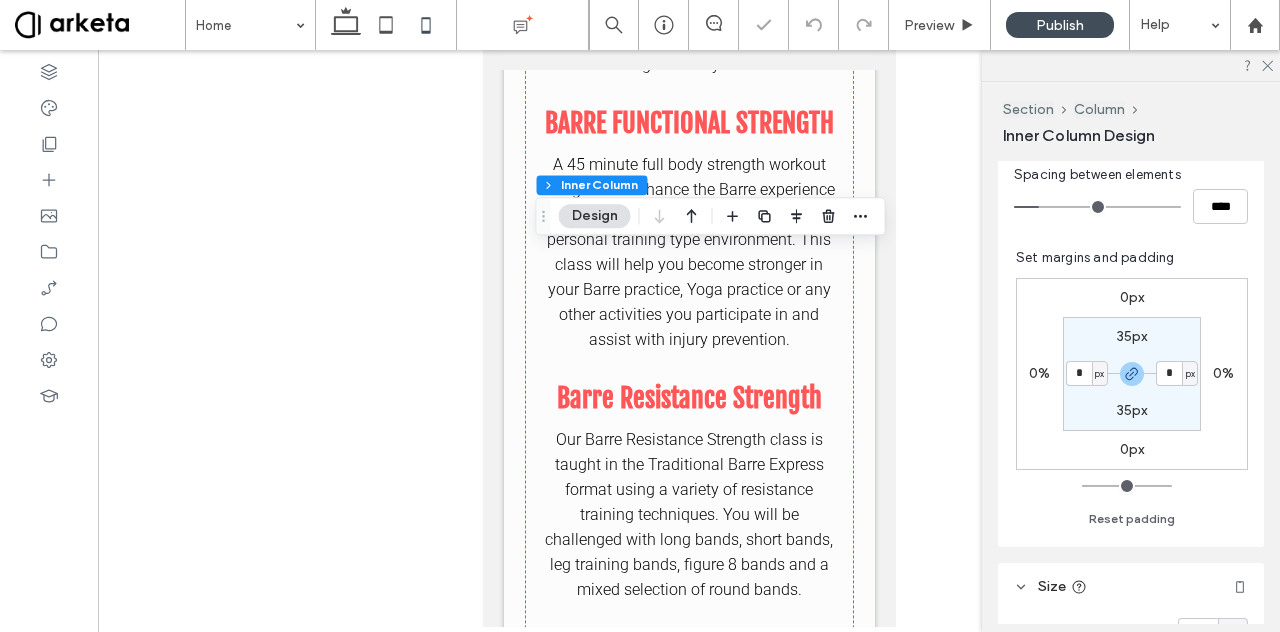 click on "35px" at bounding box center [1132, 336] 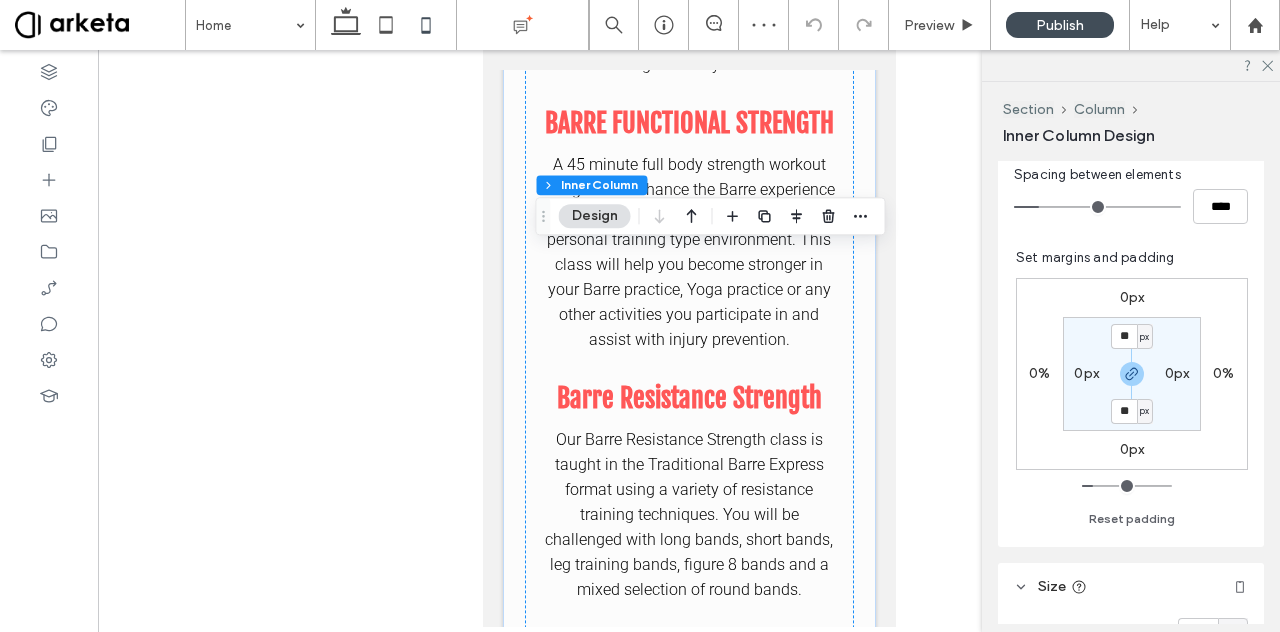 click on "px" at bounding box center [1144, 337] 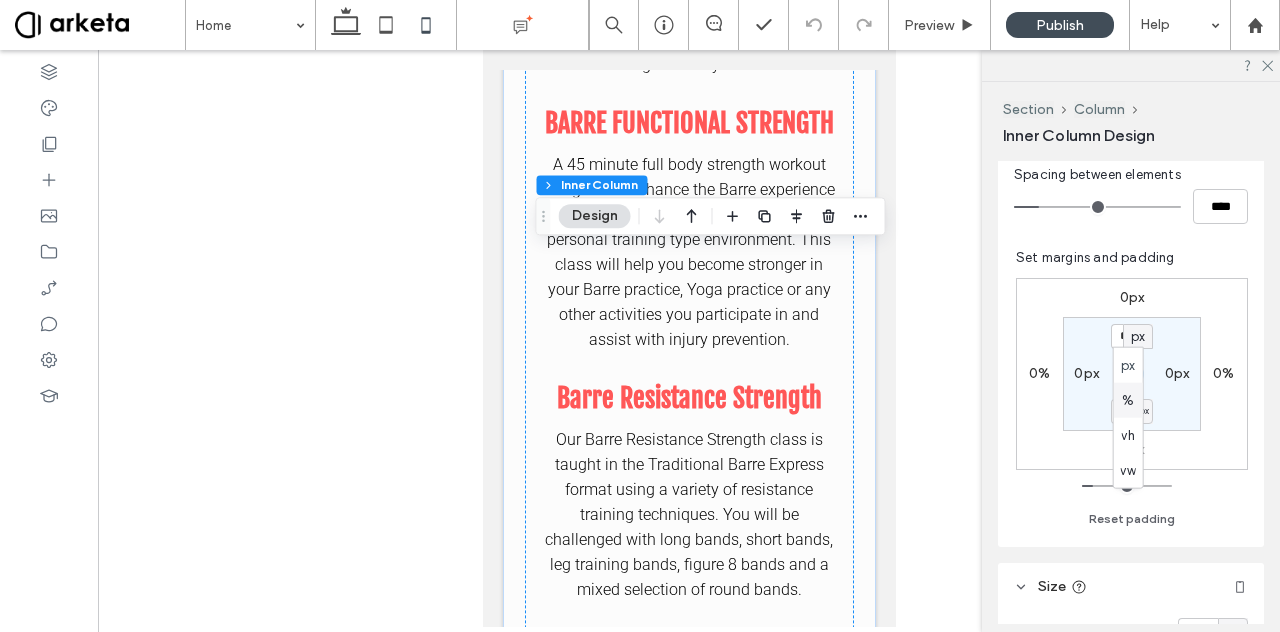 click on "%" at bounding box center (1128, 400) 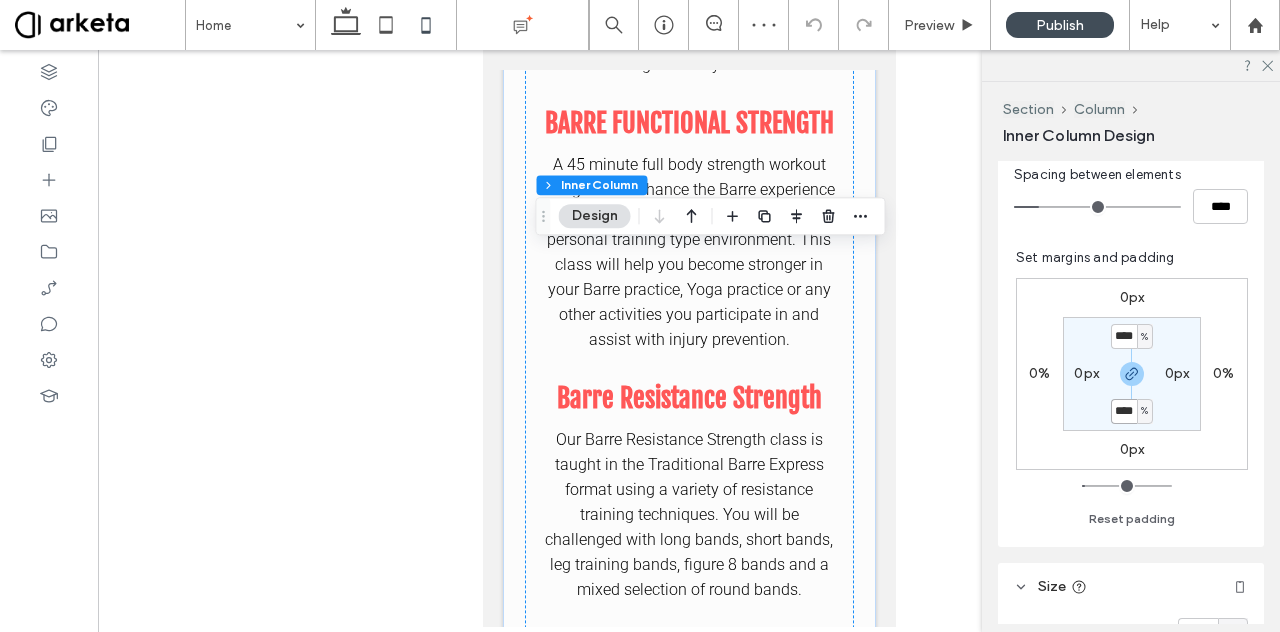 click on "****" at bounding box center [1124, 411] 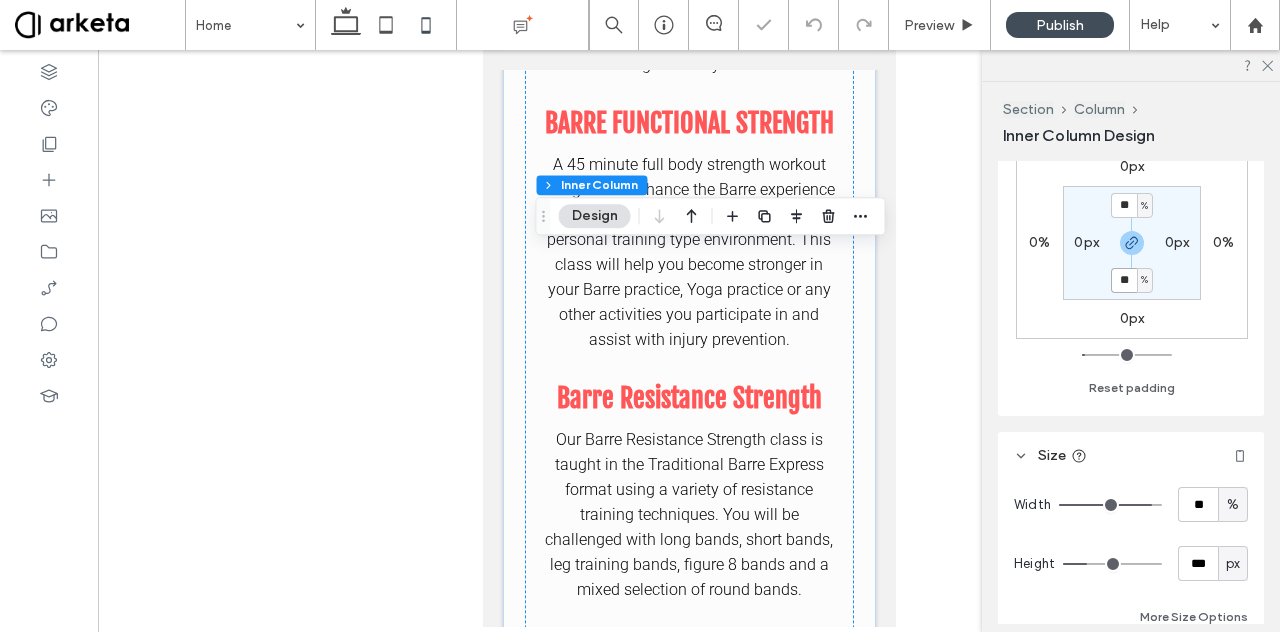 scroll, scrollTop: 579, scrollLeft: 0, axis: vertical 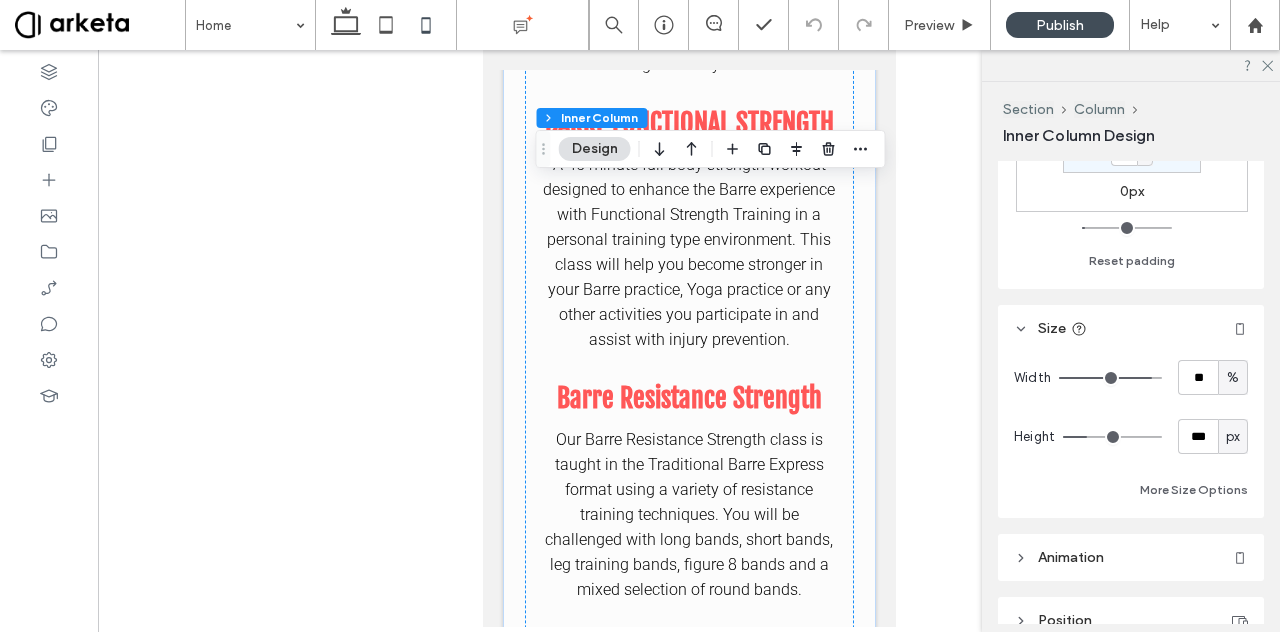 click on "px" at bounding box center [1233, 437] 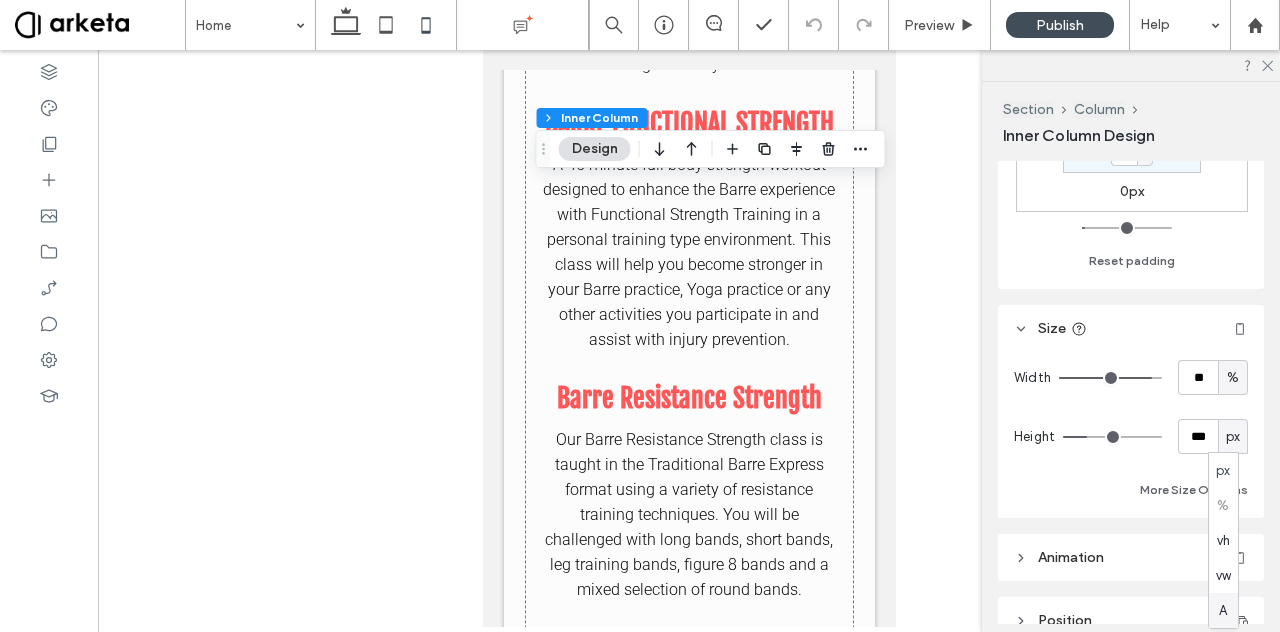 click on "A" at bounding box center (1223, 611) 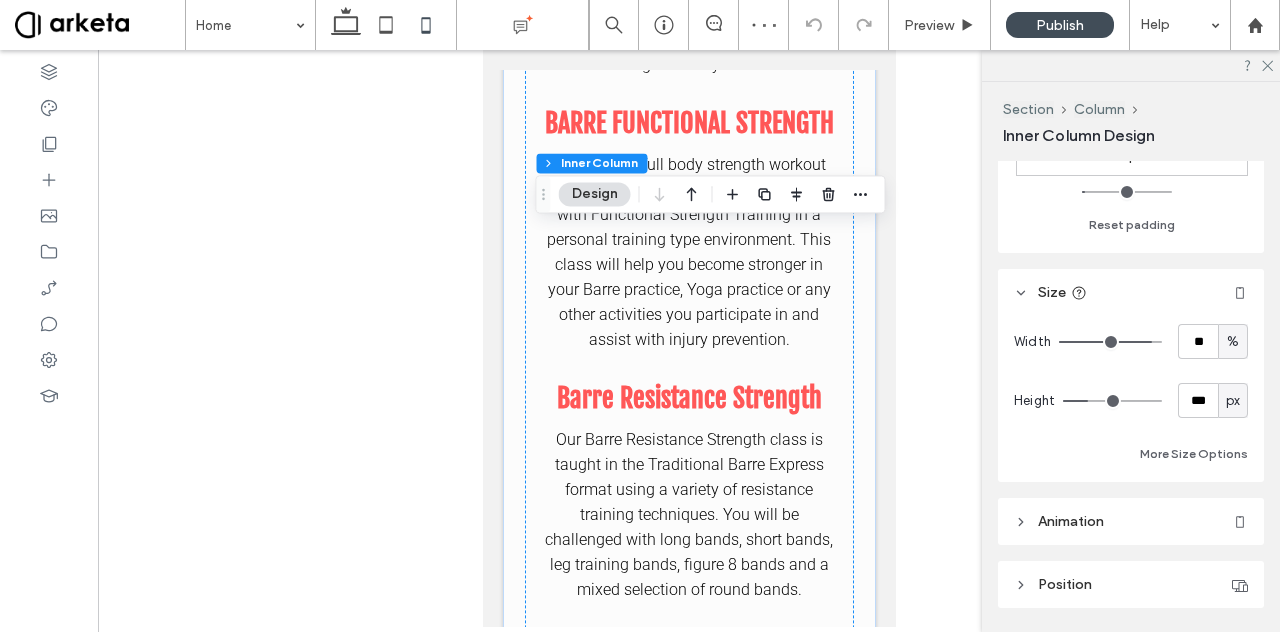 scroll, scrollTop: 758, scrollLeft: 0, axis: vertical 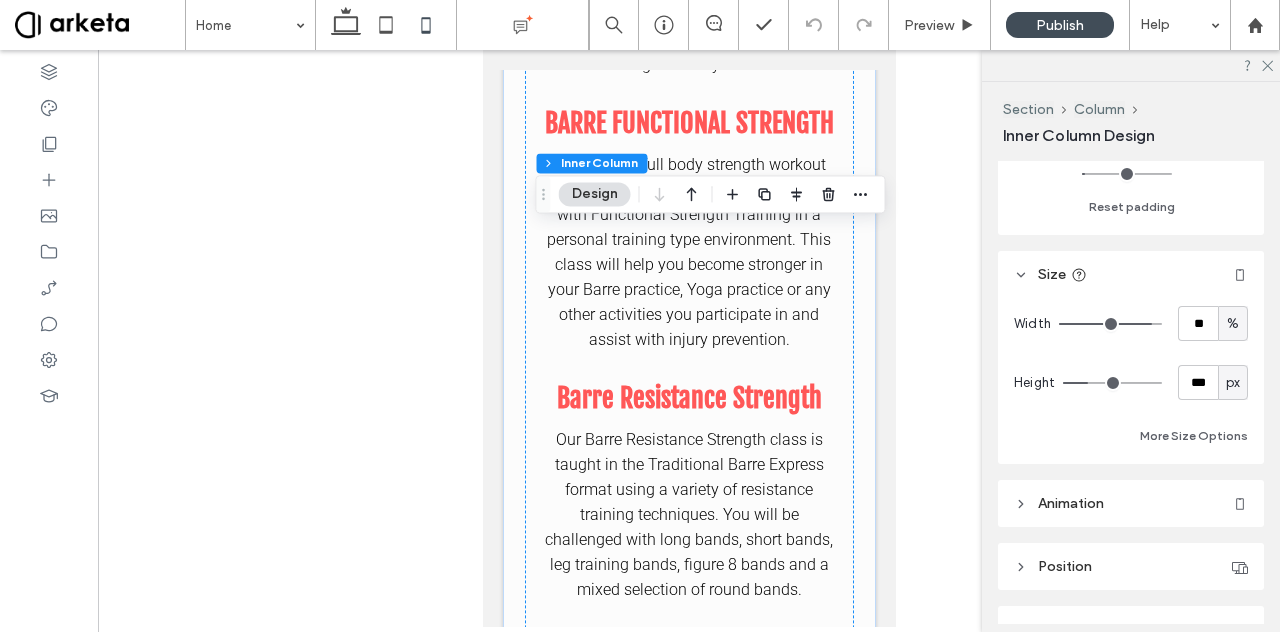 click on "px" at bounding box center (1233, 383) 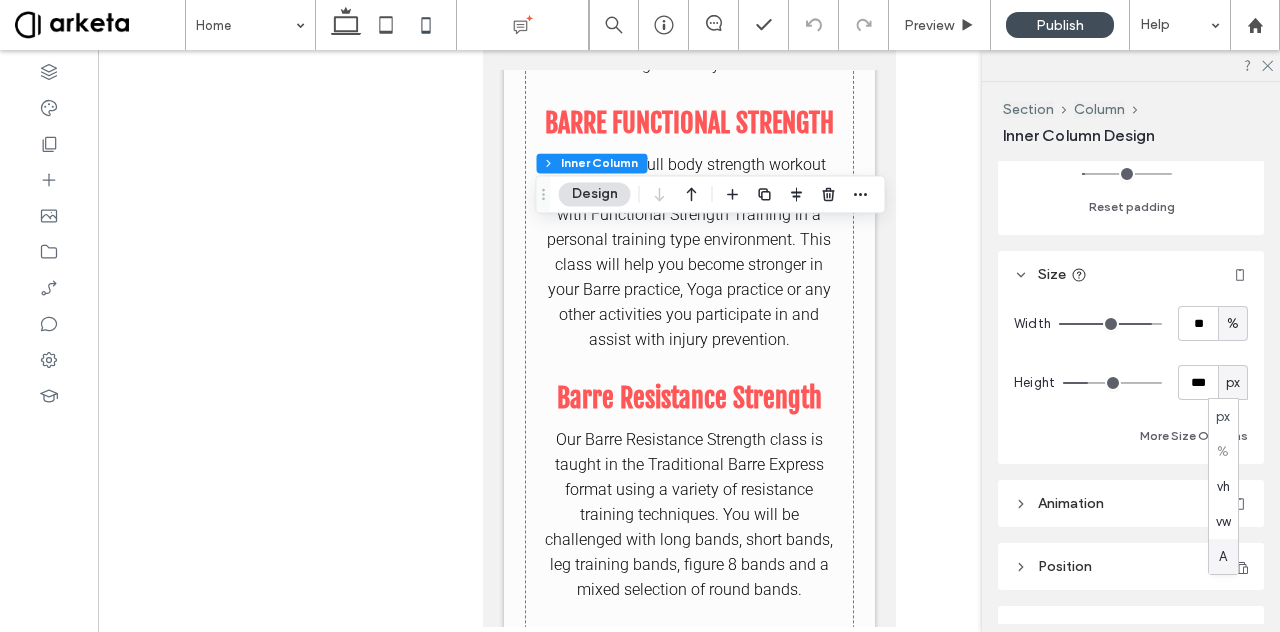 click on "A" at bounding box center [1223, 557] 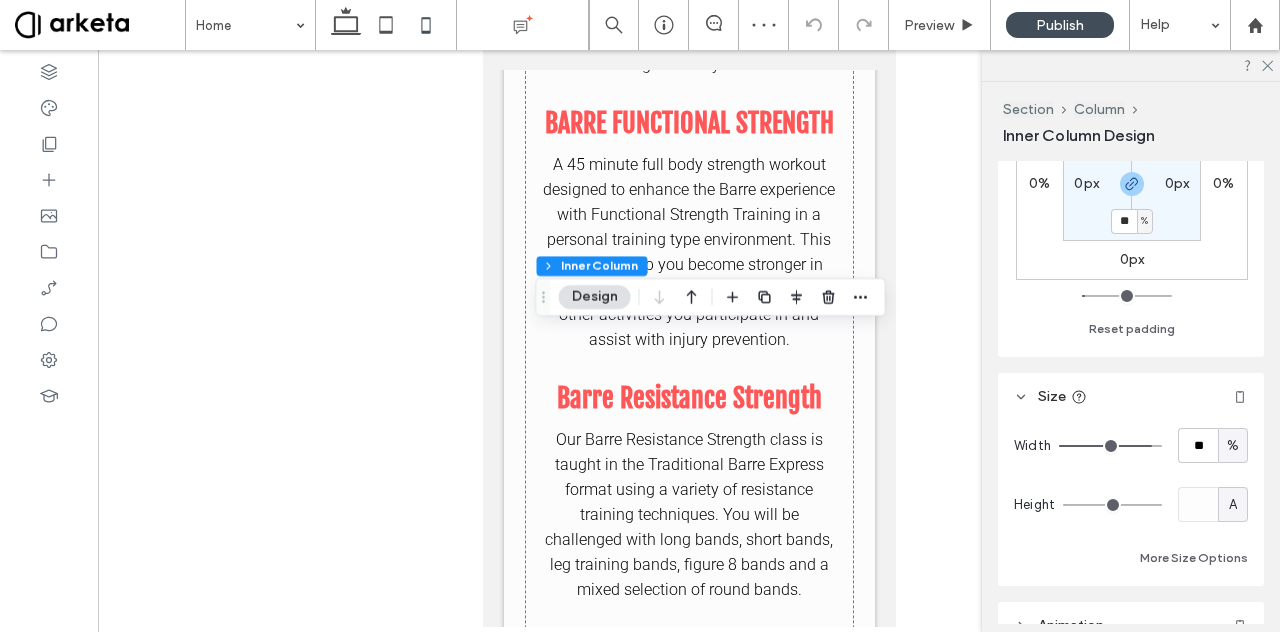 scroll, scrollTop: 527, scrollLeft: 0, axis: vertical 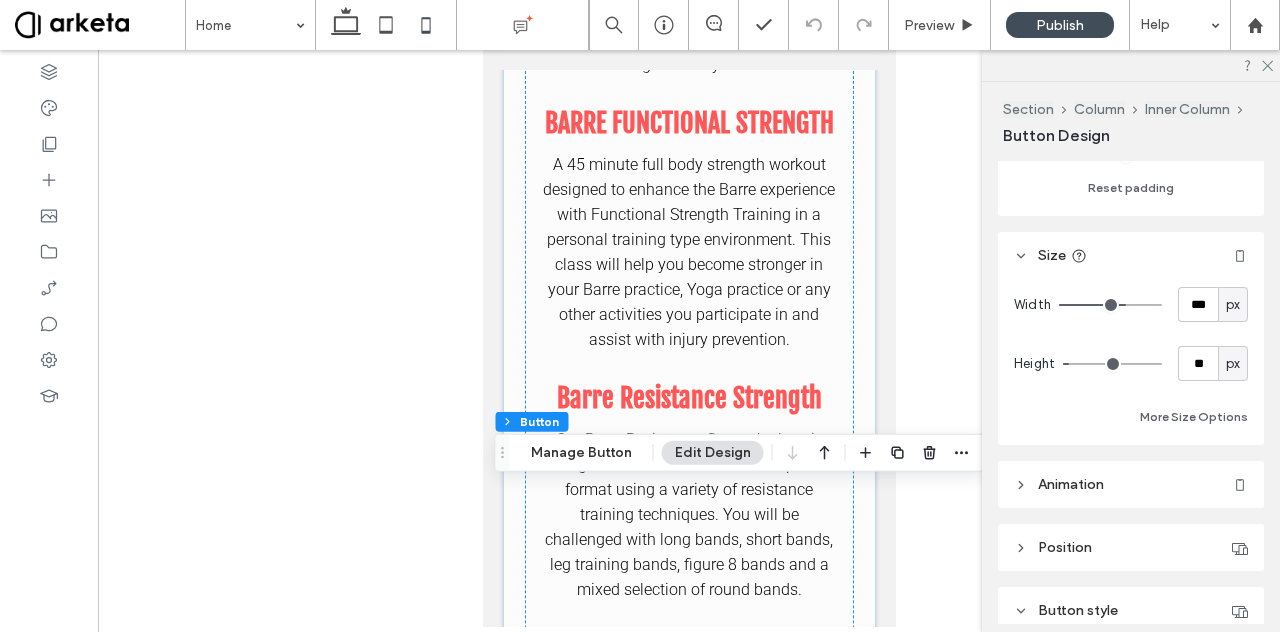 click on "px" at bounding box center [1233, 305] 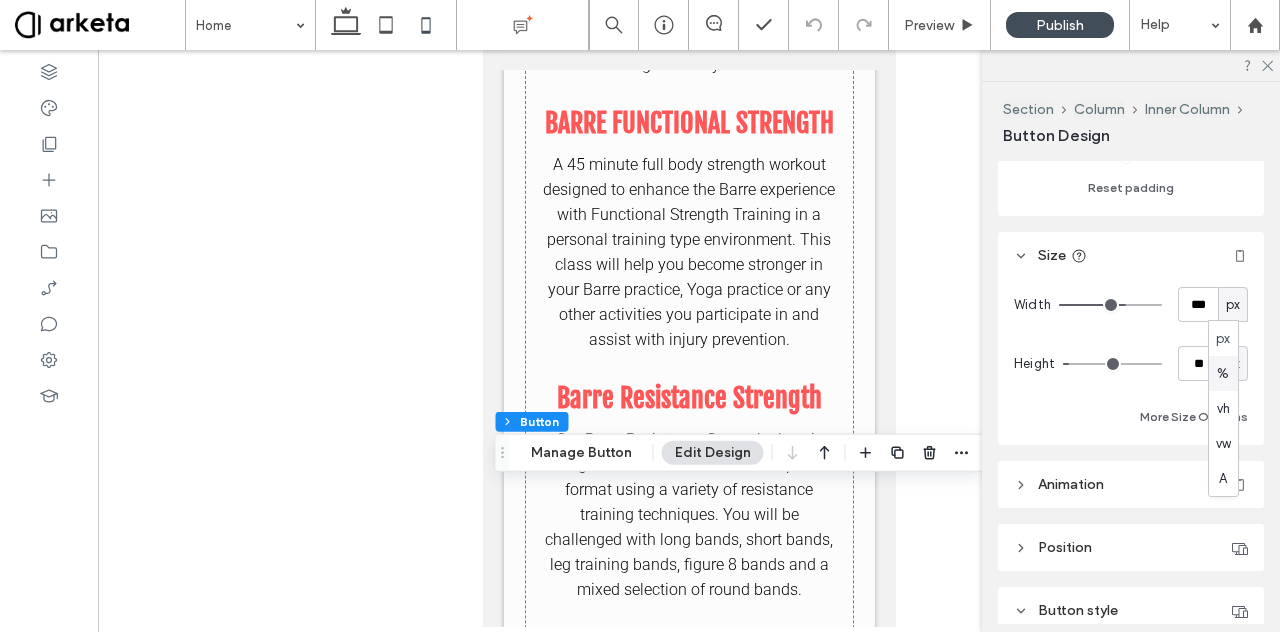 click on "%" at bounding box center (1223, 373) 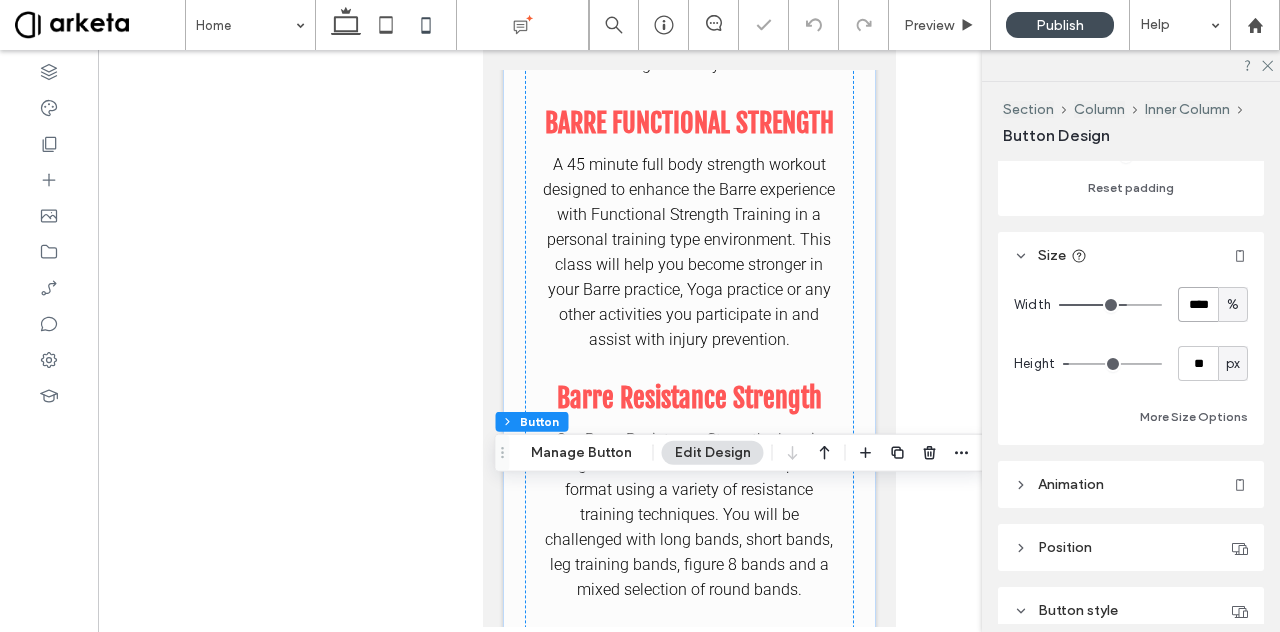click on "****" at bounding box center [1198, 304] 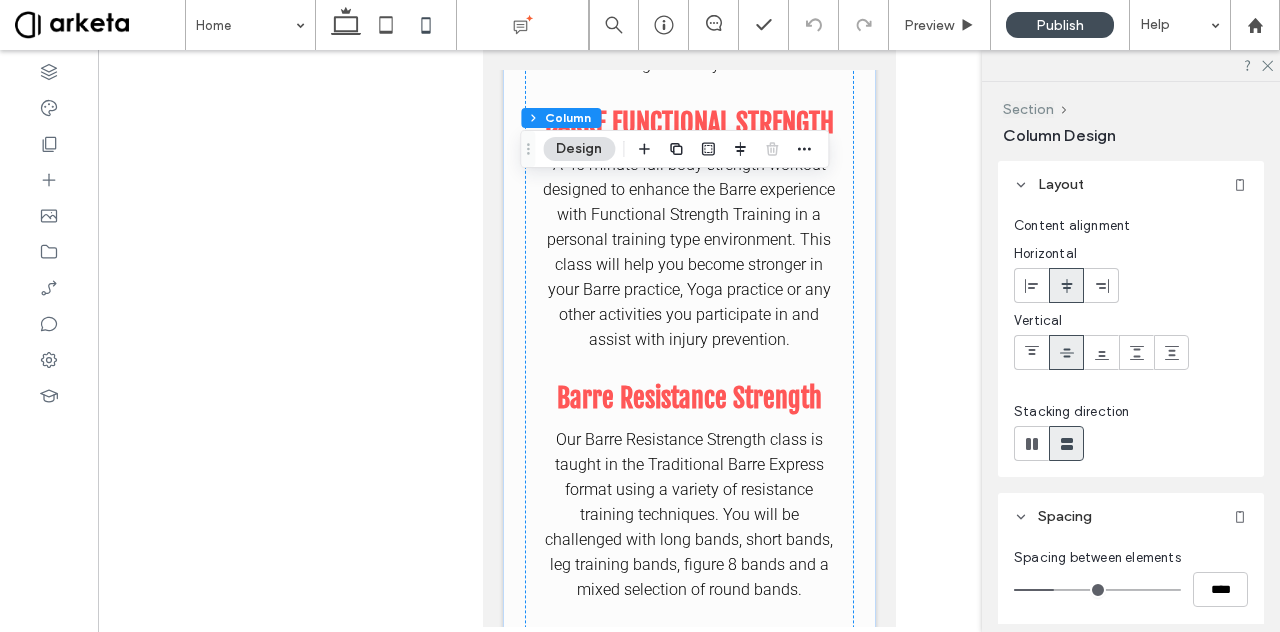 click on "Section" at bounding box center (1028, 109) 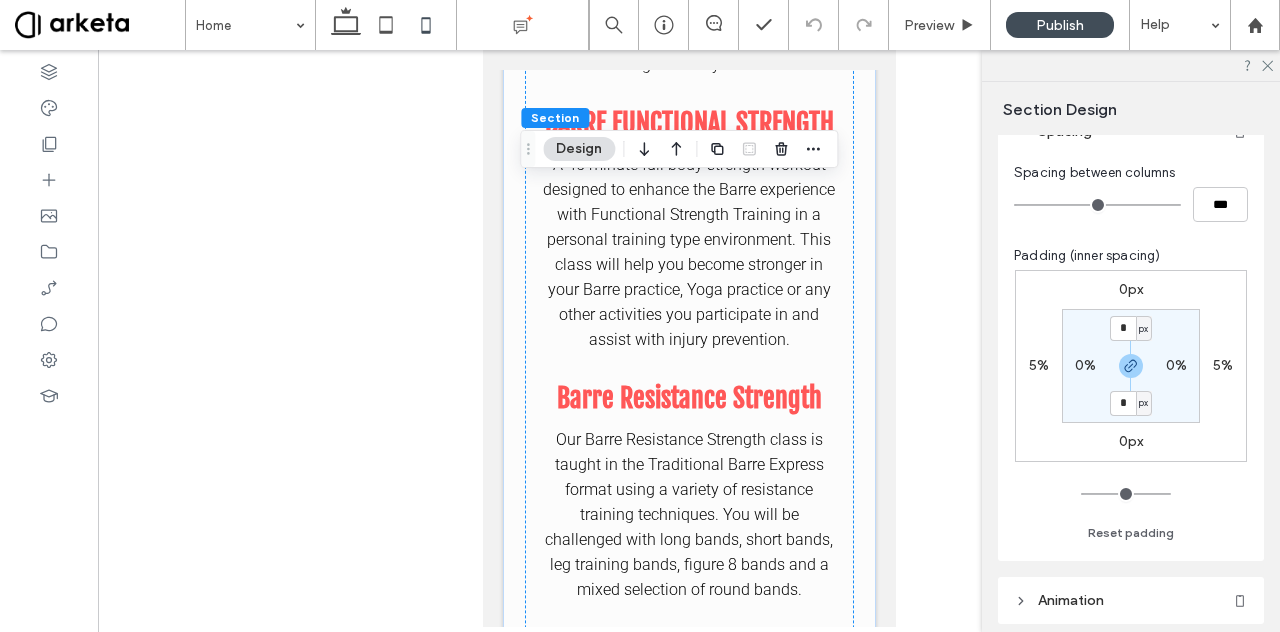 scroll, scrollTop: 150, scrollLeft: 0, axis: vertical 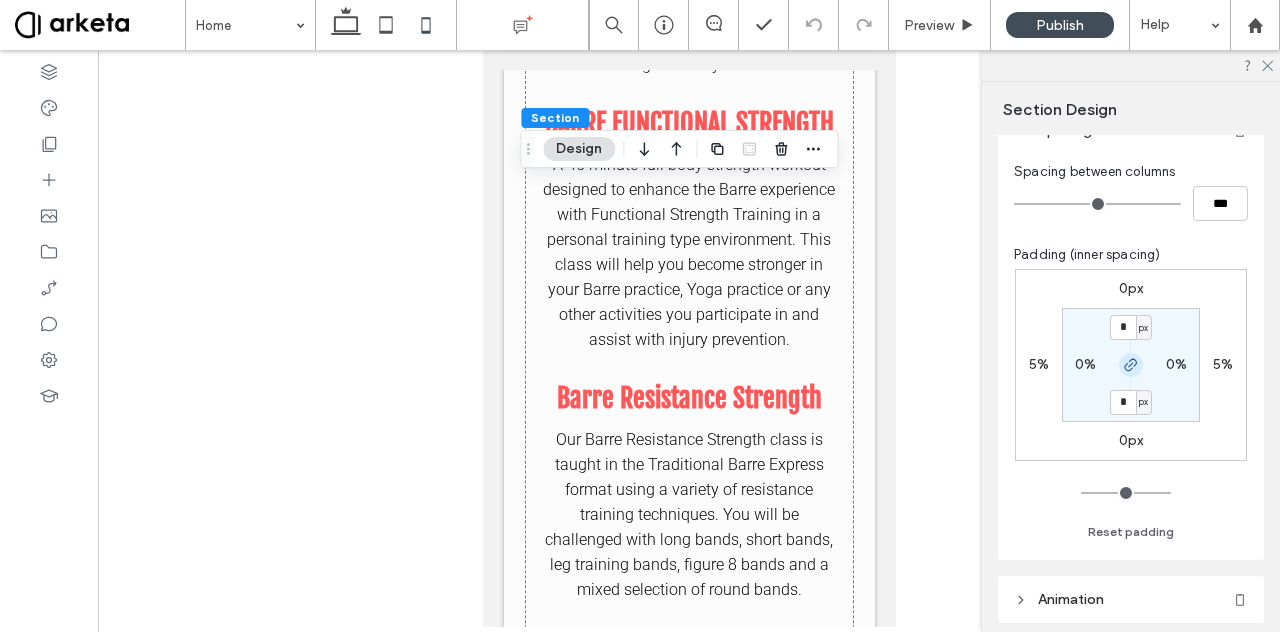click 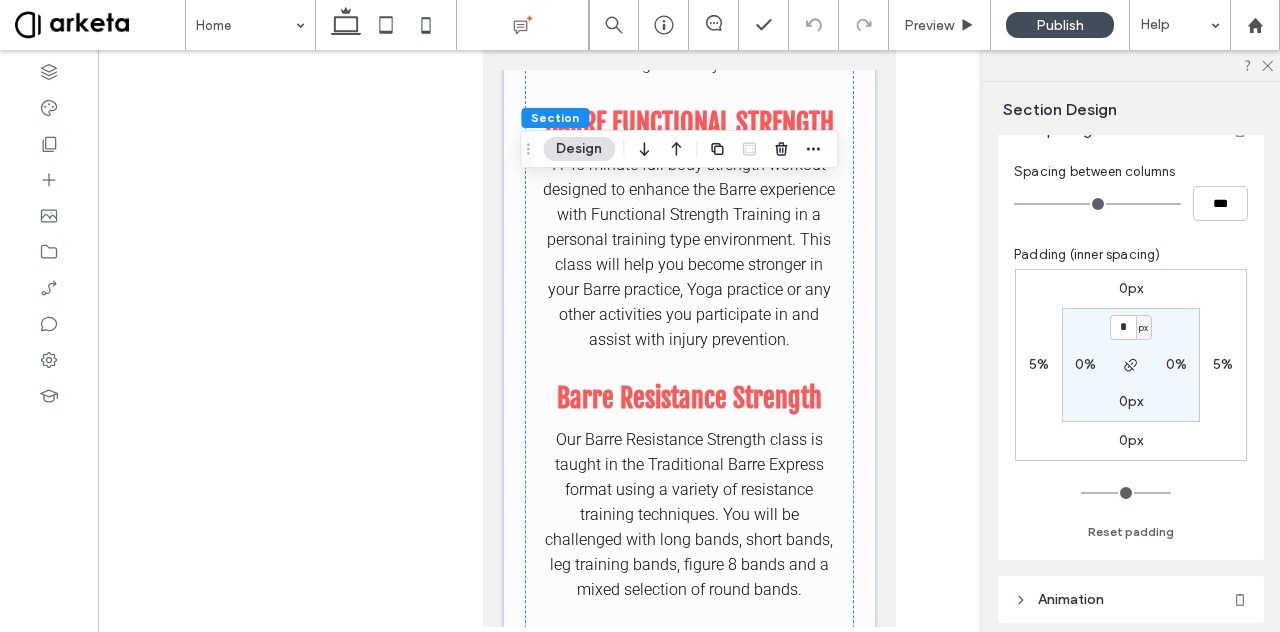 click on "0px" at bounding box center [1131, 440] 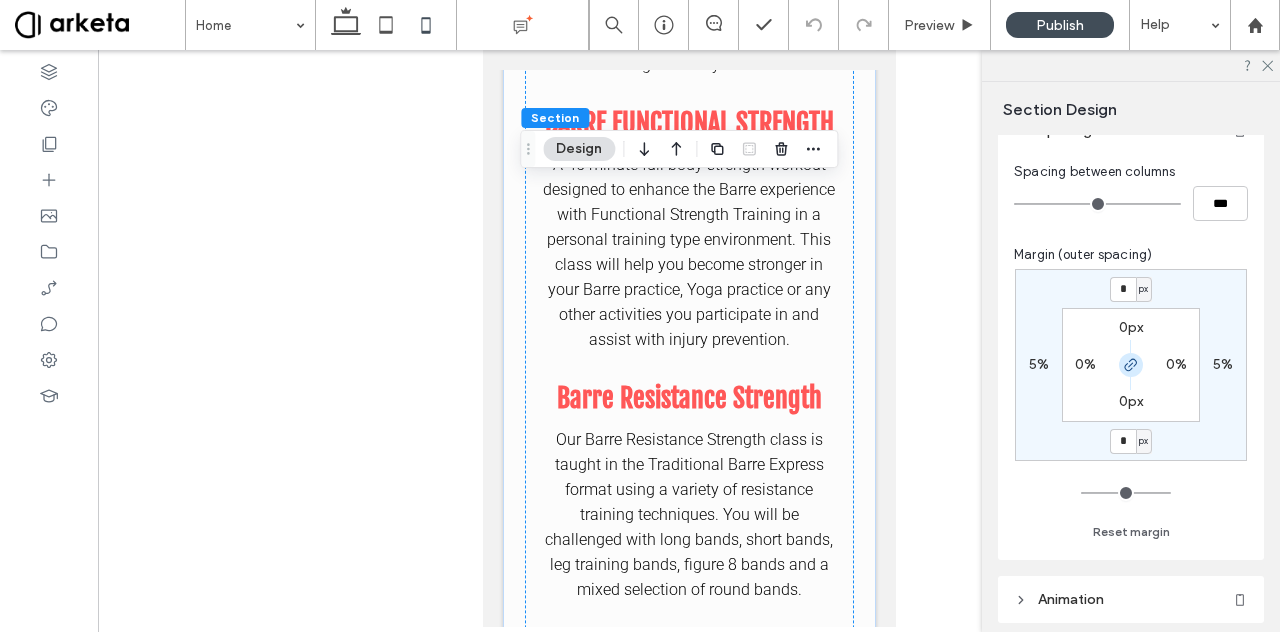 click 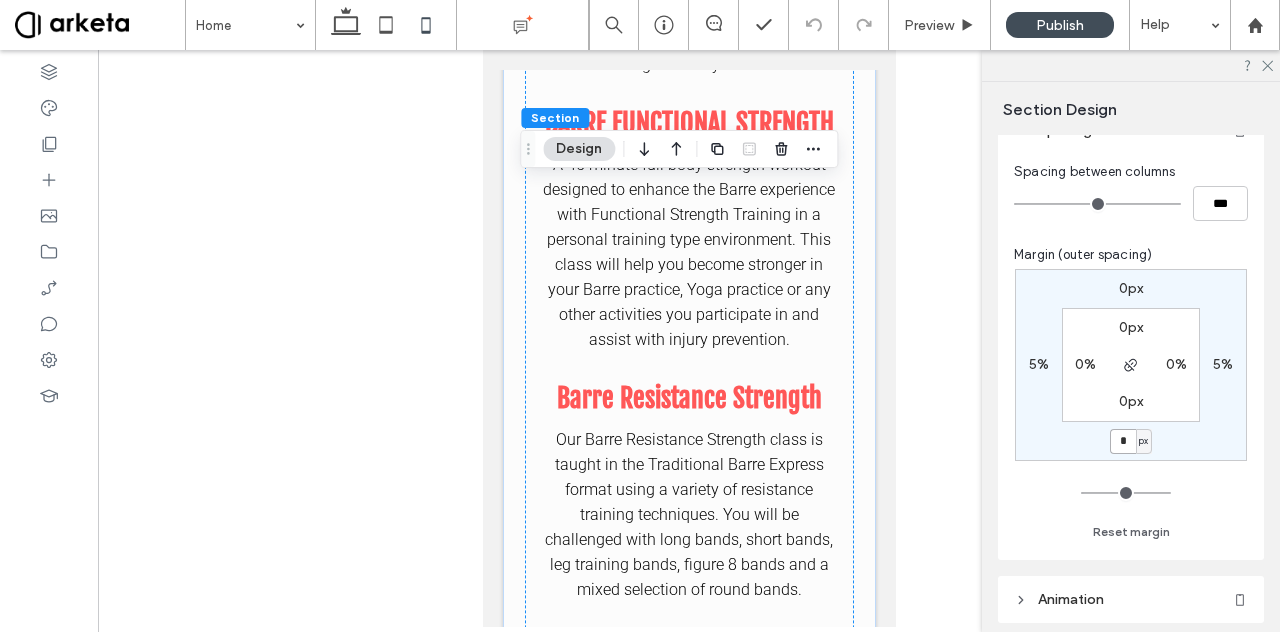 click on "*" at bounding box center (1123, 441) 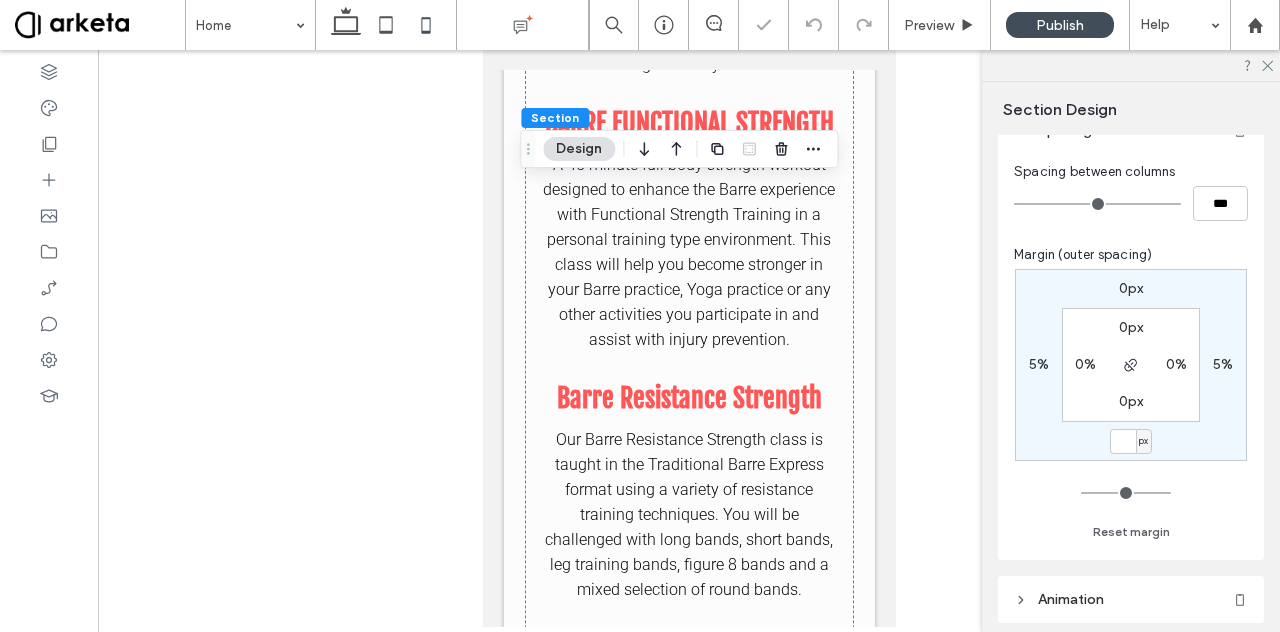 click on "px" at bounding box center (1143, 441) 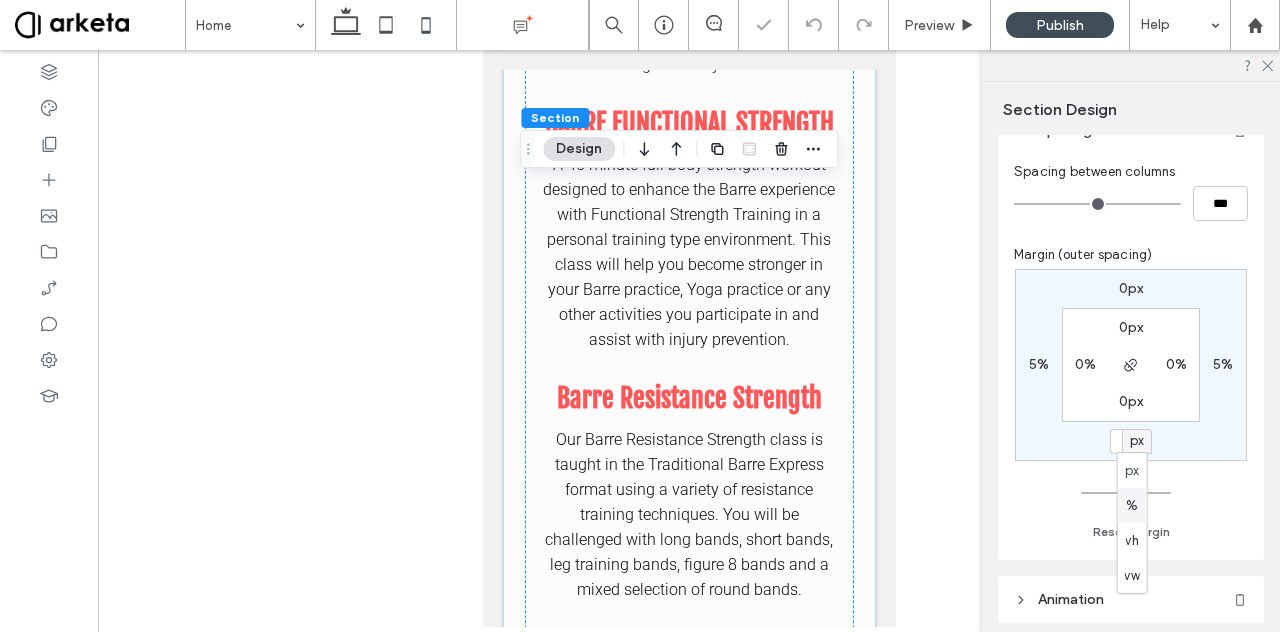 click on "%" at bounding box center [1132, 506] 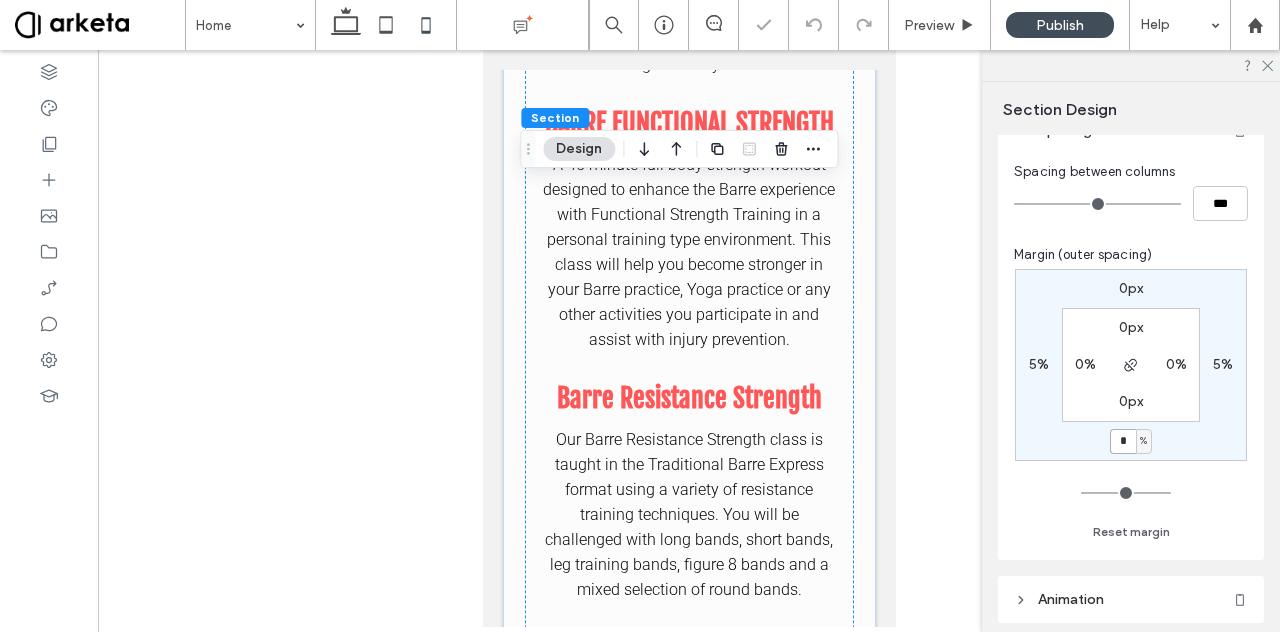 click on "*" at bounding box center [1123, 441] 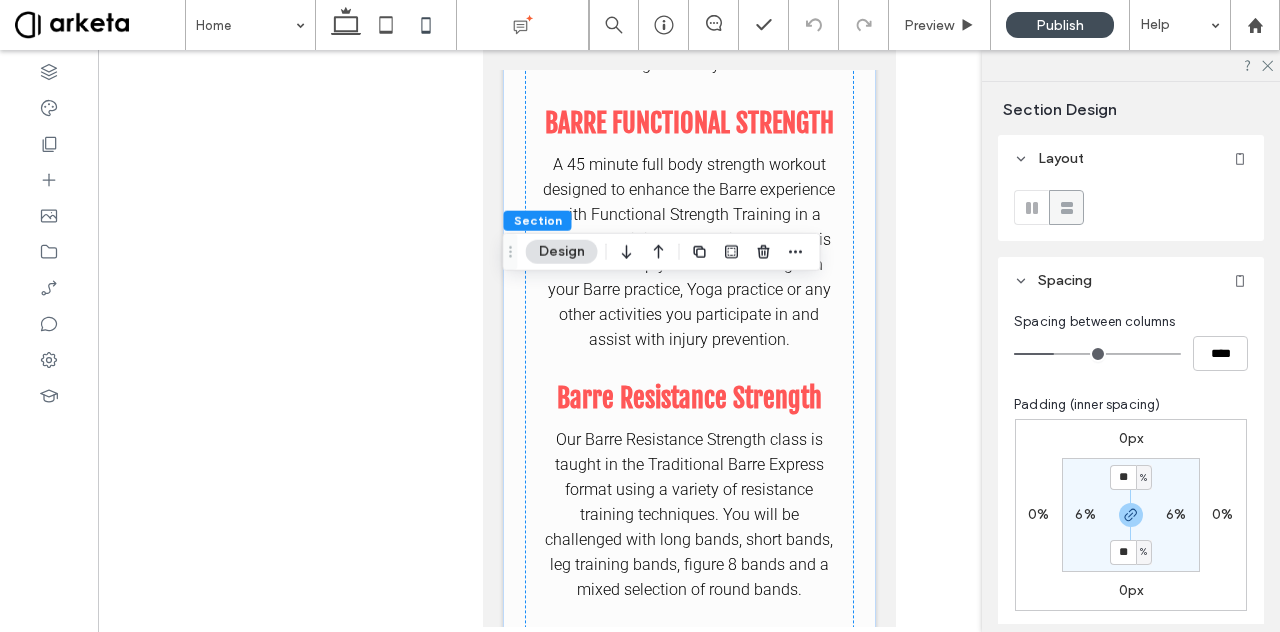click on "** % 6% ** % 6%" at bounding box center (1131, 515) 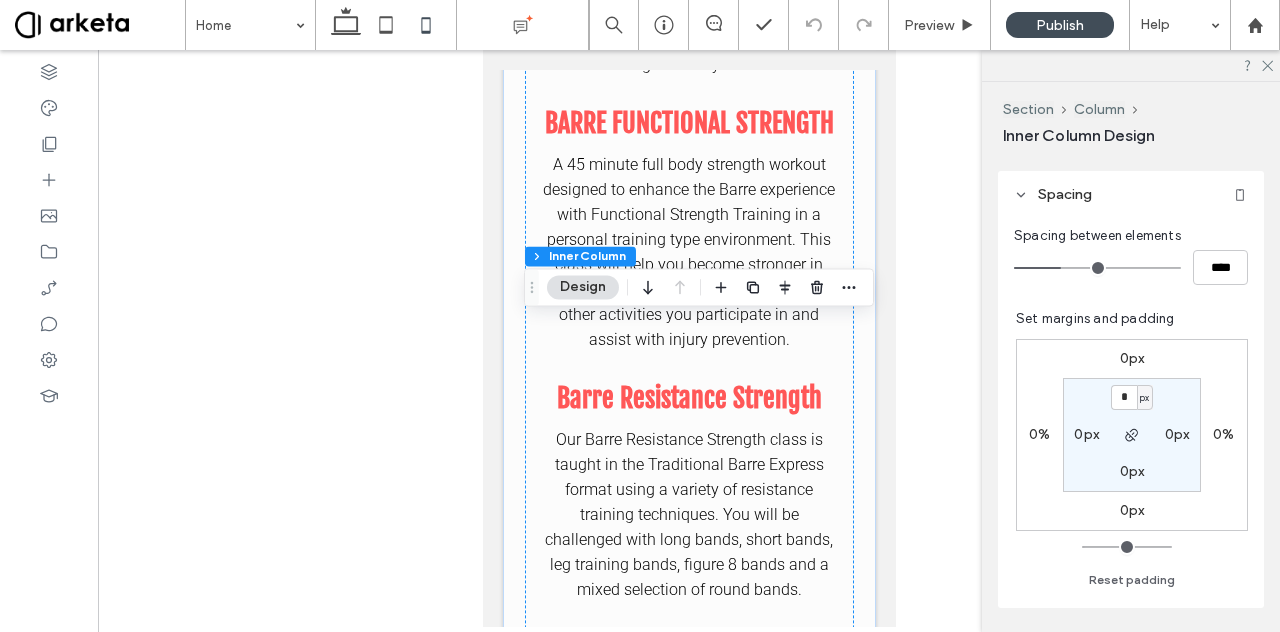 scroll, scrollTop: 386, scrollLeft: 0, axis: vertical 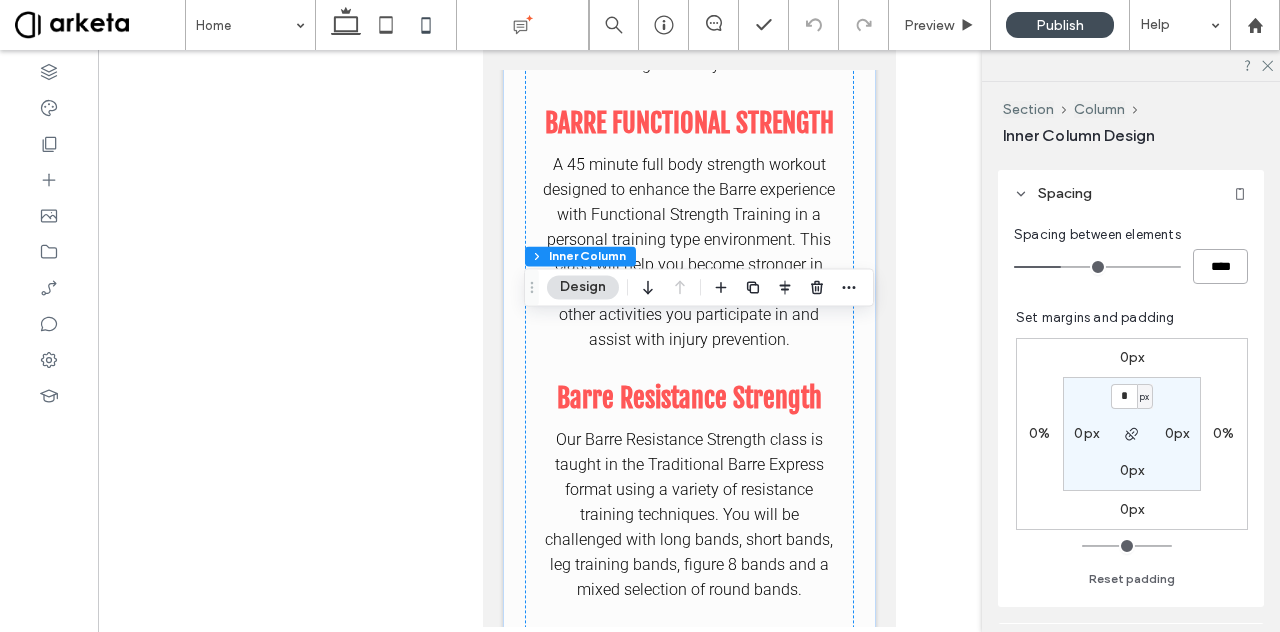 click on "****" at bounding box center [1220, 266] 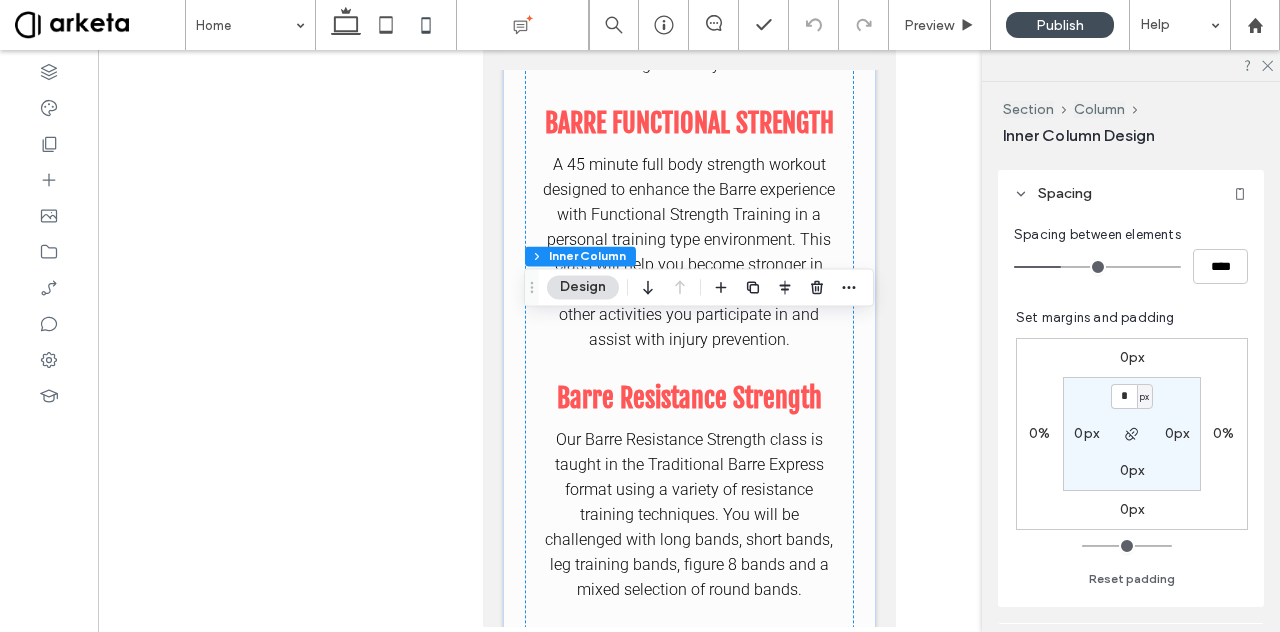 click on "0px 0% 0px 0% * px 0px 0px 0px" at bounding box center (1132, 434) 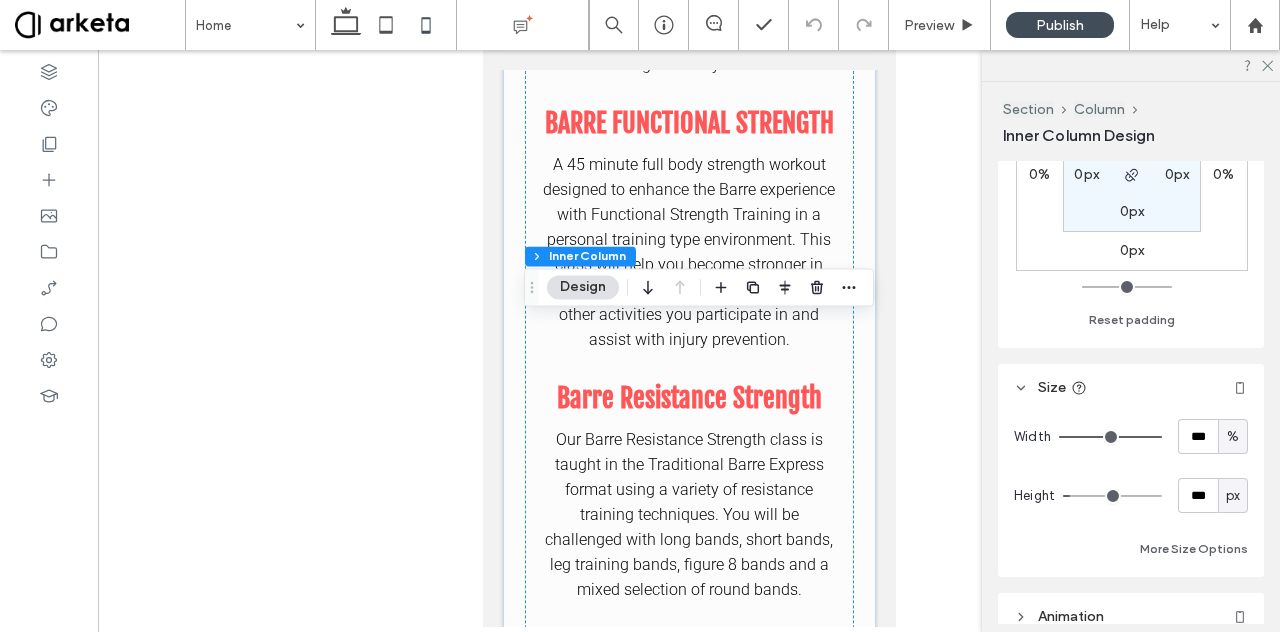scroll, scrollTop: 698, scrollLeft: 0, axis: vertical 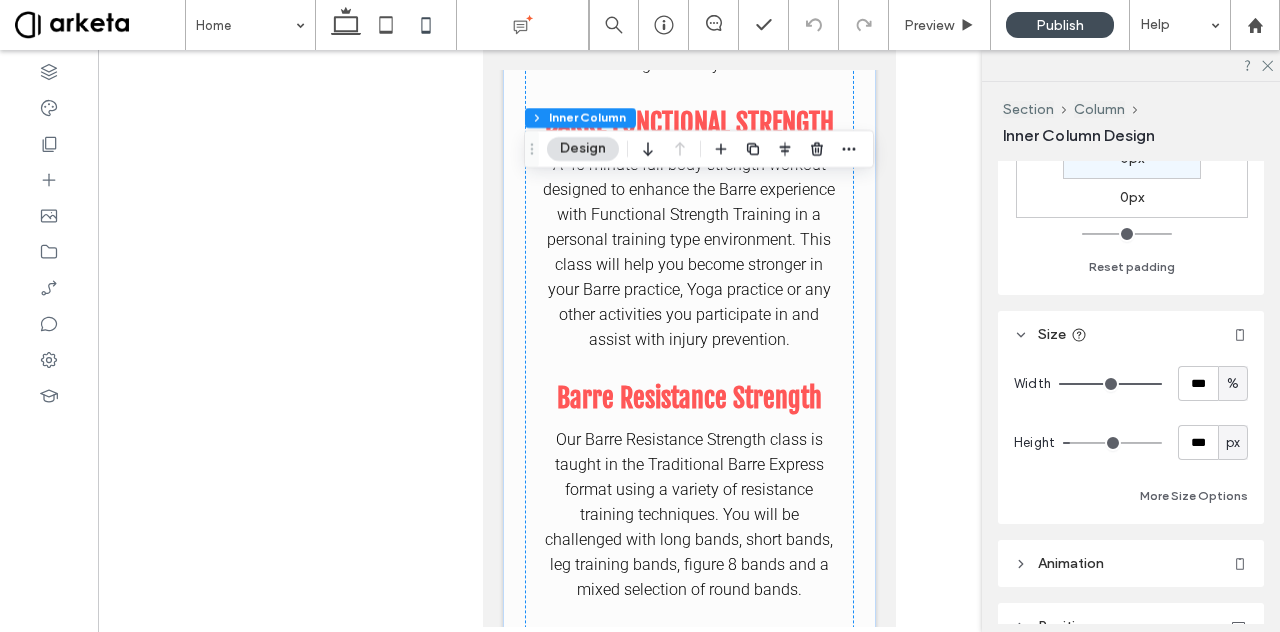 click on "px" at bounding box center [1233, 443] 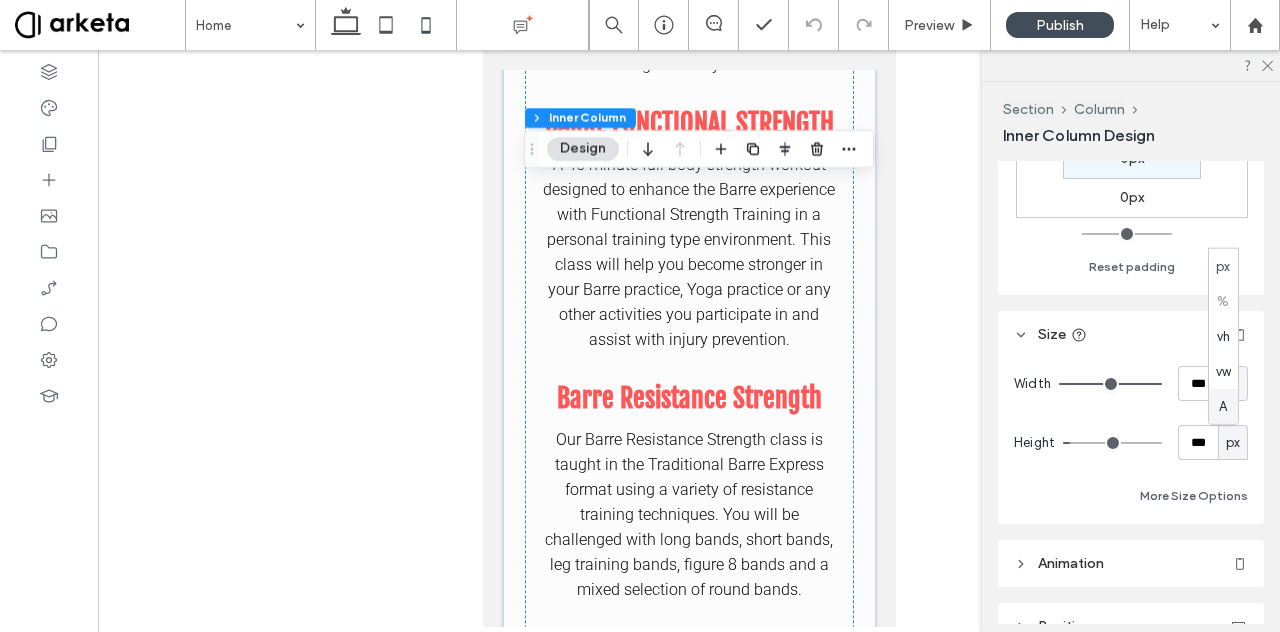 click on "A" at bounding box center (1223, 406) 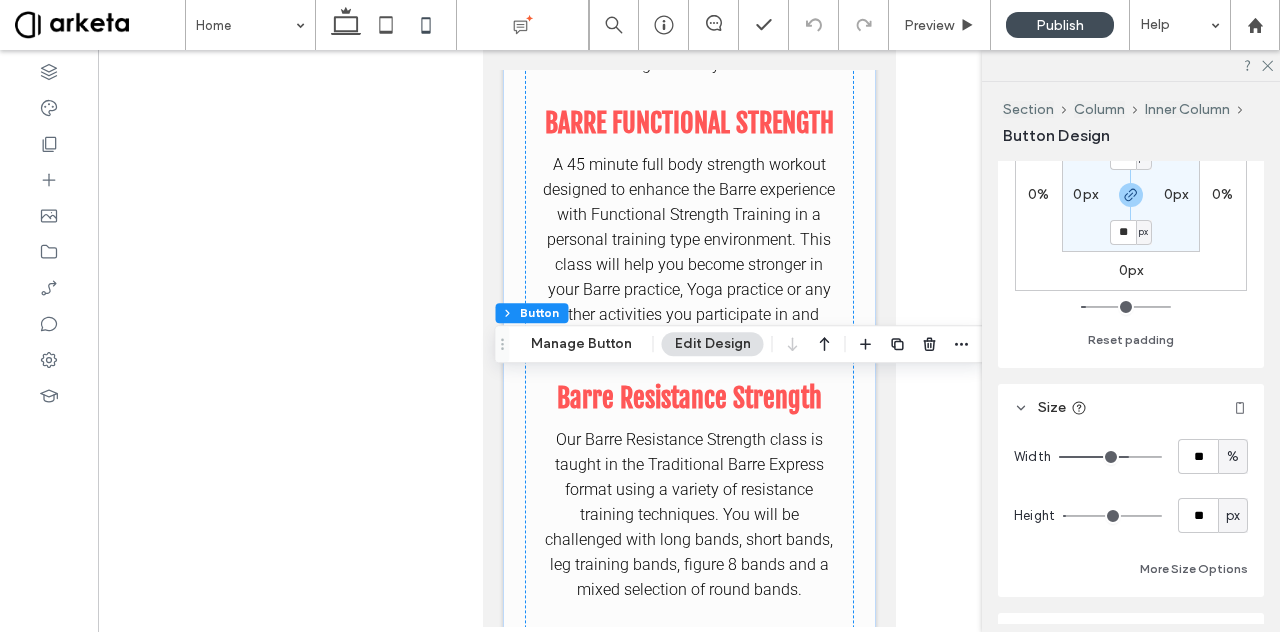 scroll, scrollTop: 211, scrollLeft: 0, axis: vertical 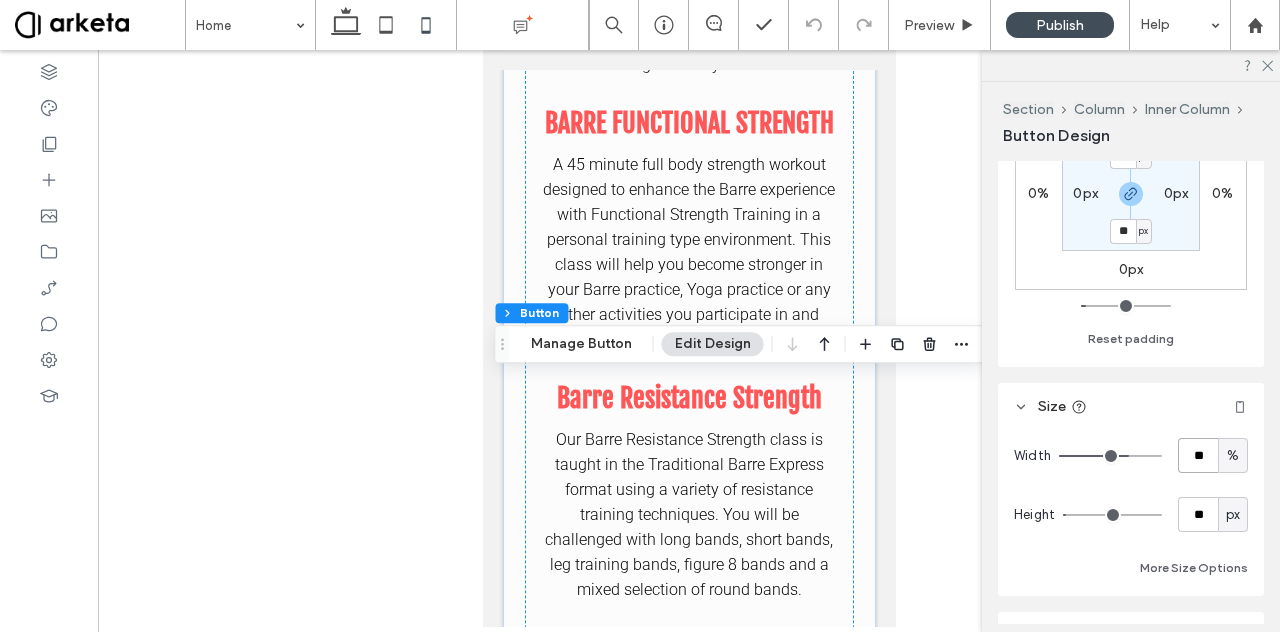 click on "**" at bounding box center [1198, 455] 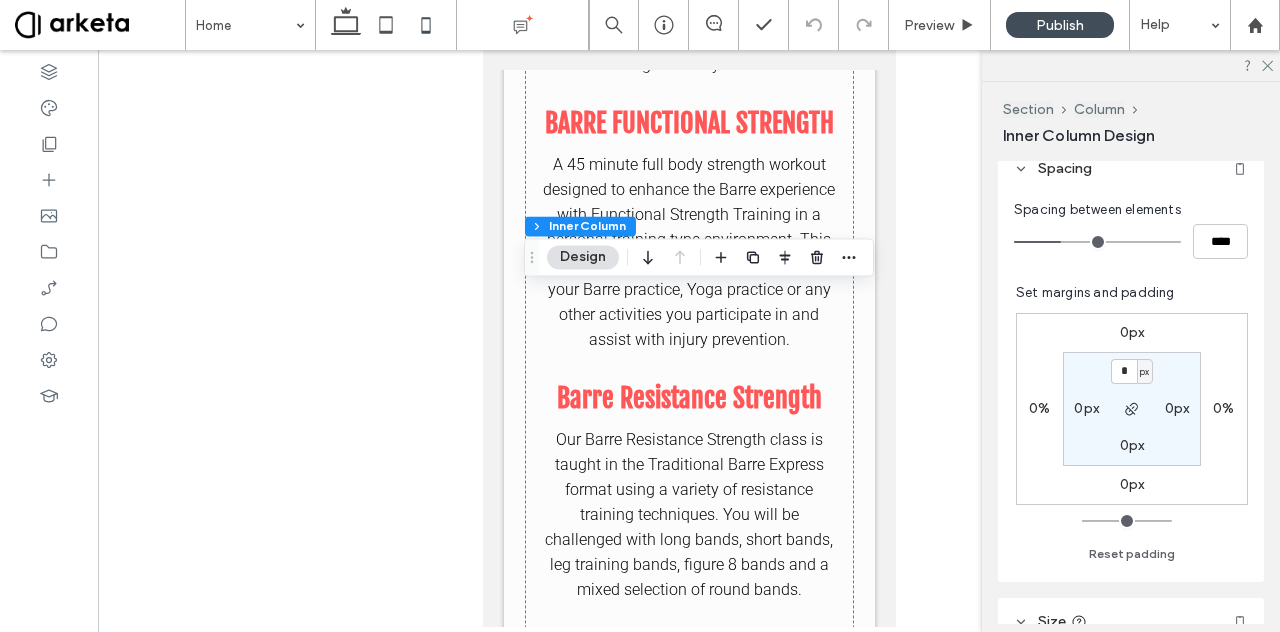 scroll, scrollTop: 413, scrollLeft: 0, axis: vertical 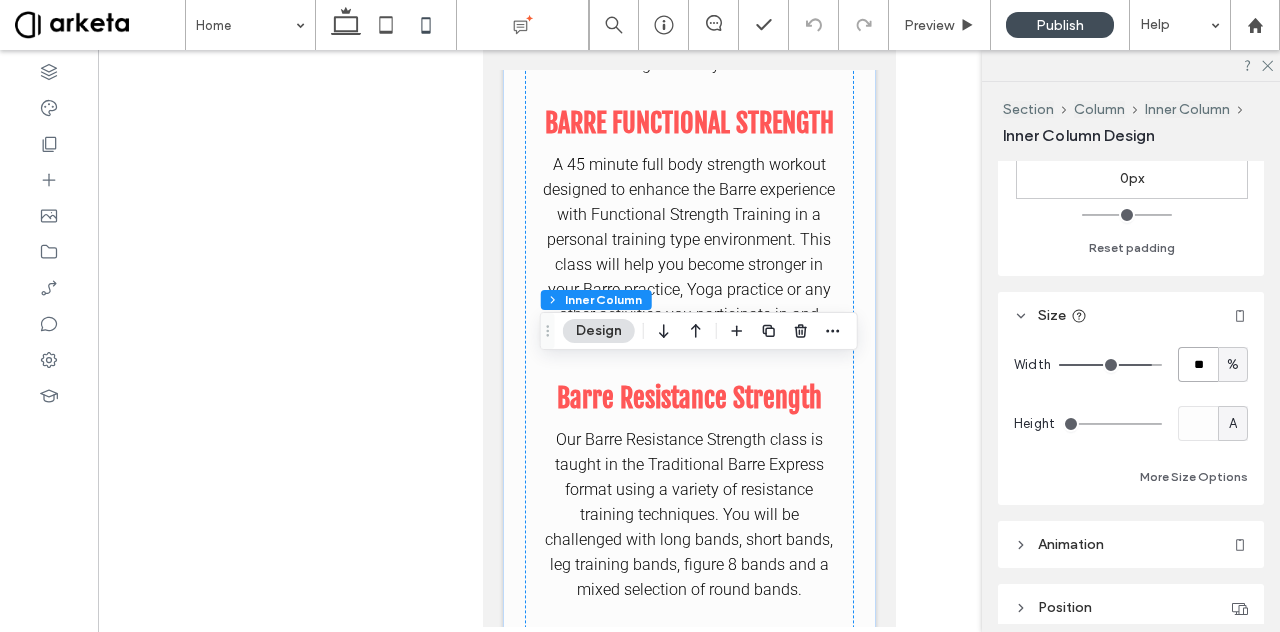click on "**" at bounding box center [1198, 364] 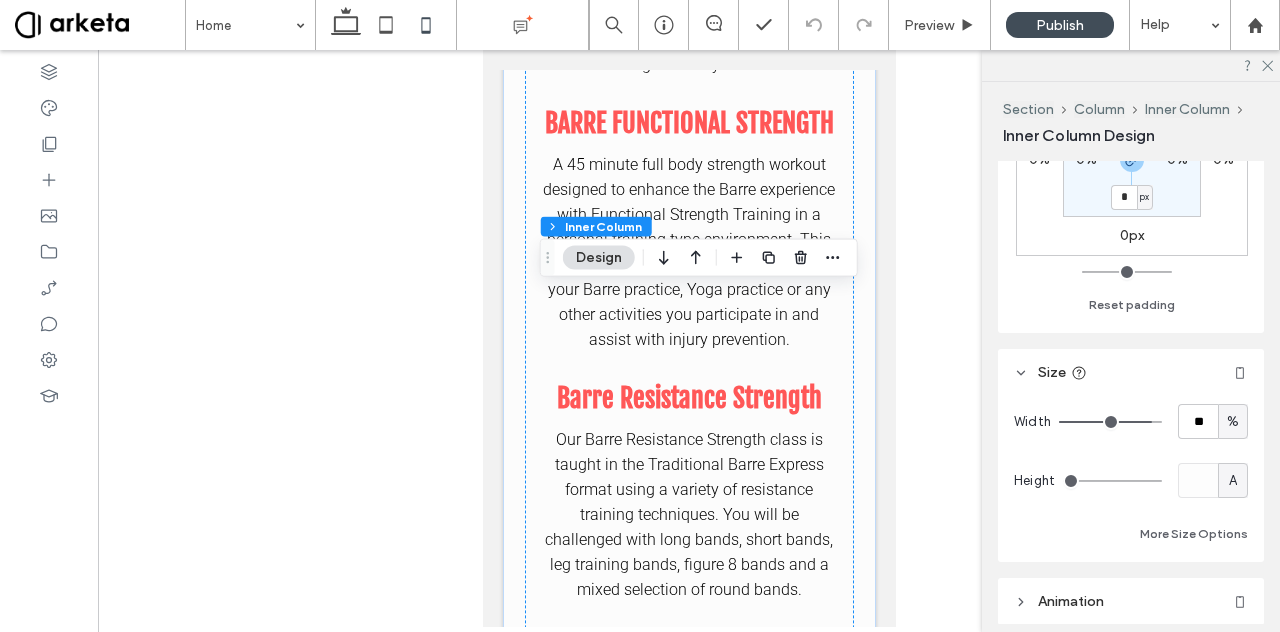 scroll, scrollTop: 661, scrollLeft: 0, axis: vertical 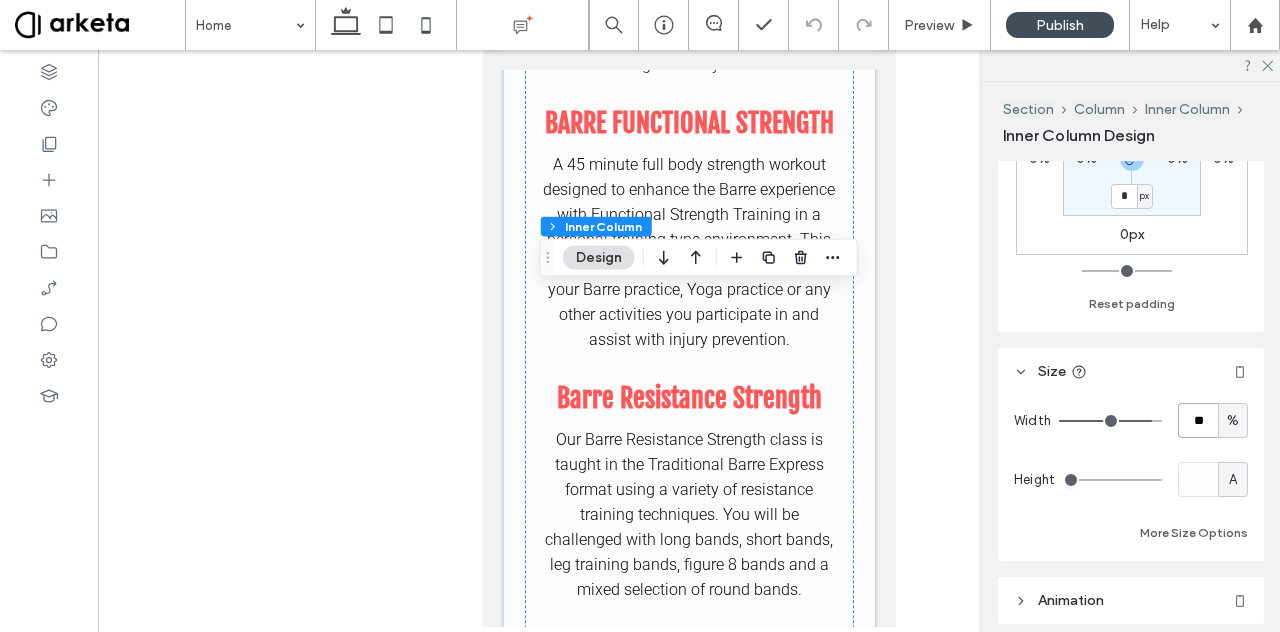 click on "**" at bounding box center [1198, 420] 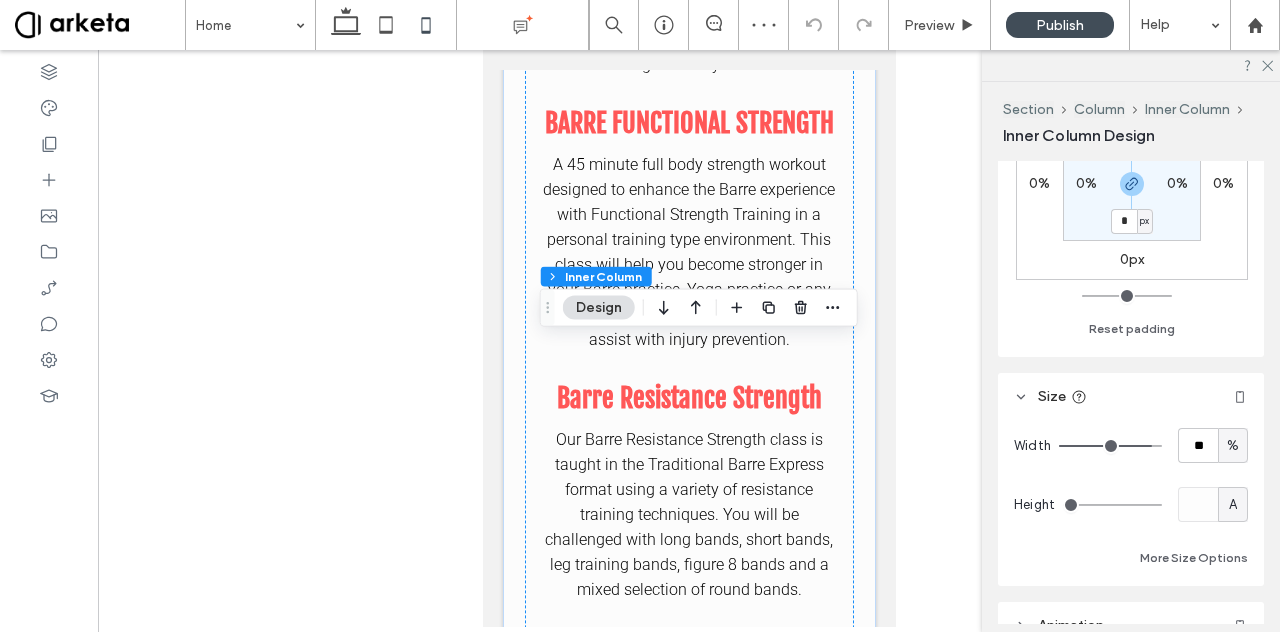 scroll, scrollTop: 666, scrollLeft: 0, axis: vertical 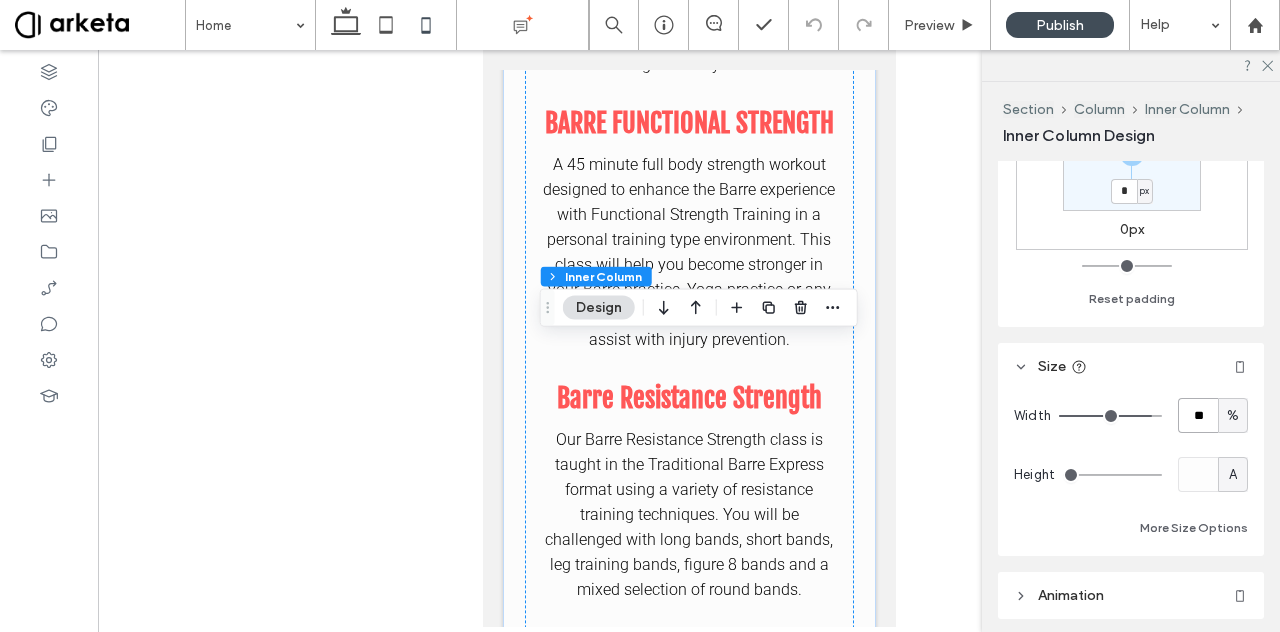 click on "**" at bounding box center (1198, 415) 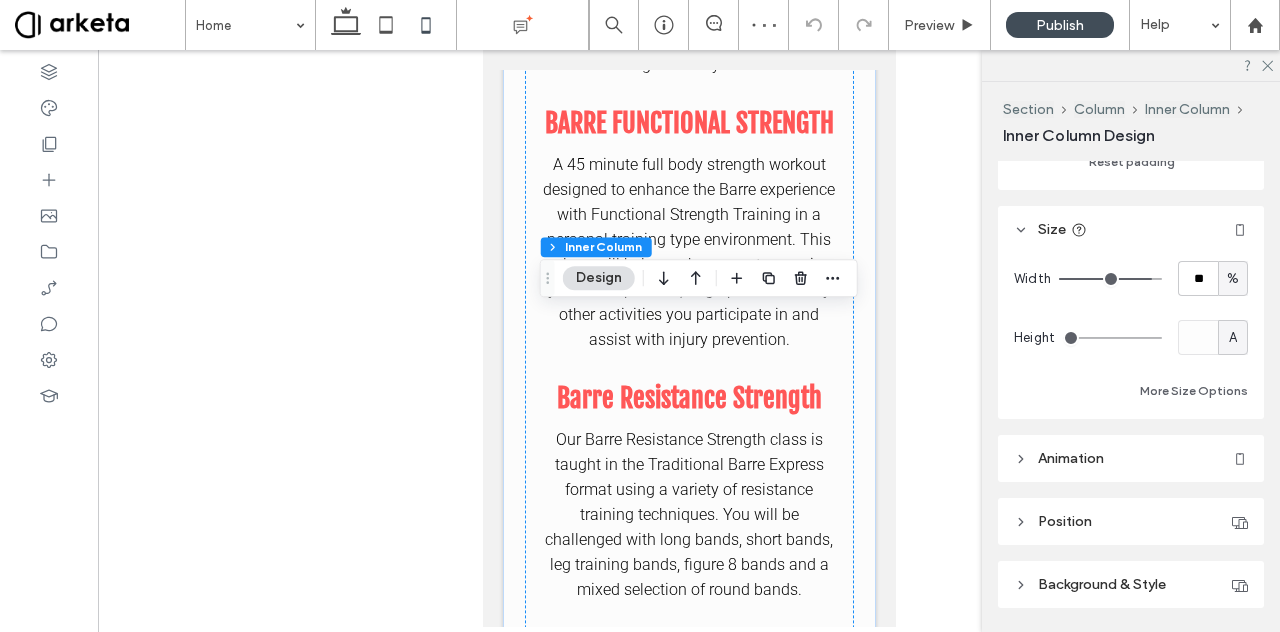 scroll, scrollTop: 808, scrollLeft: 0, axis: vertical 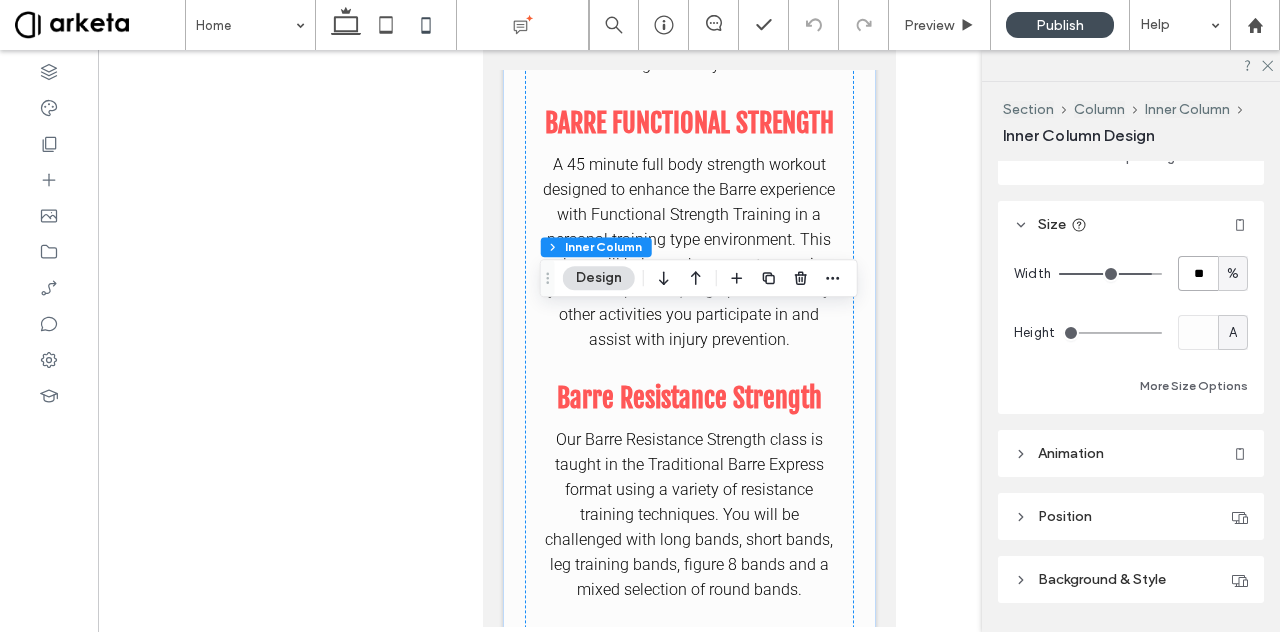 click on "**" at bounding box center [1198, 273] 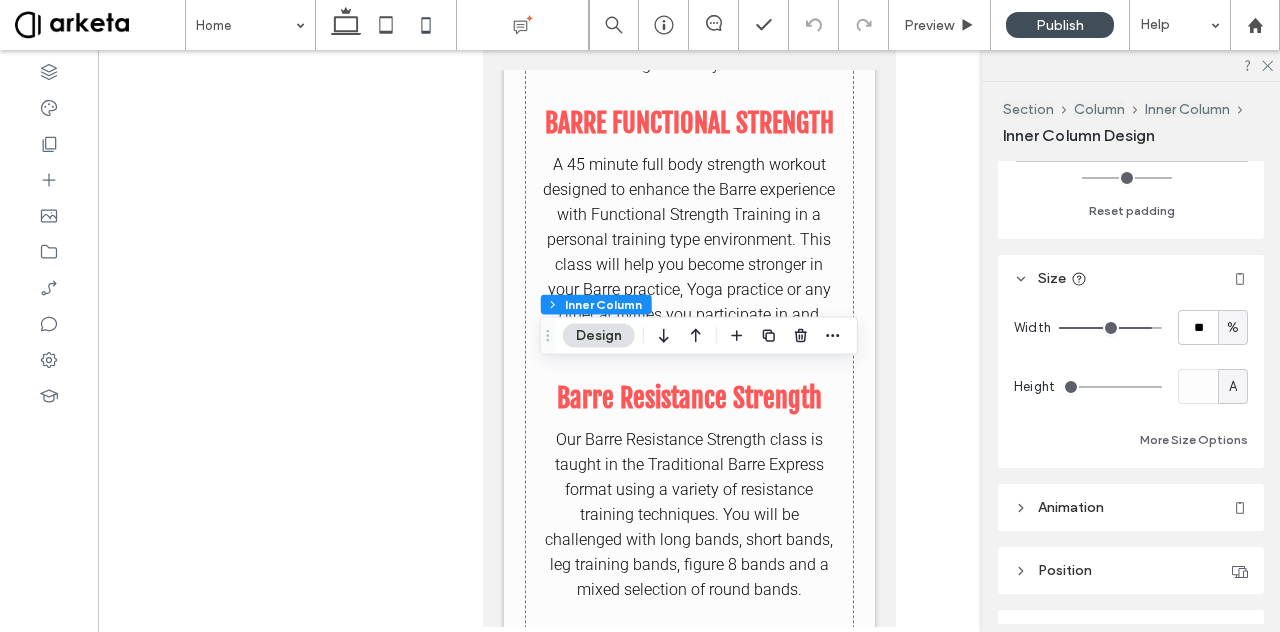 scroll, scrollTop: 755, scrollLeft: 0, axis: vertical 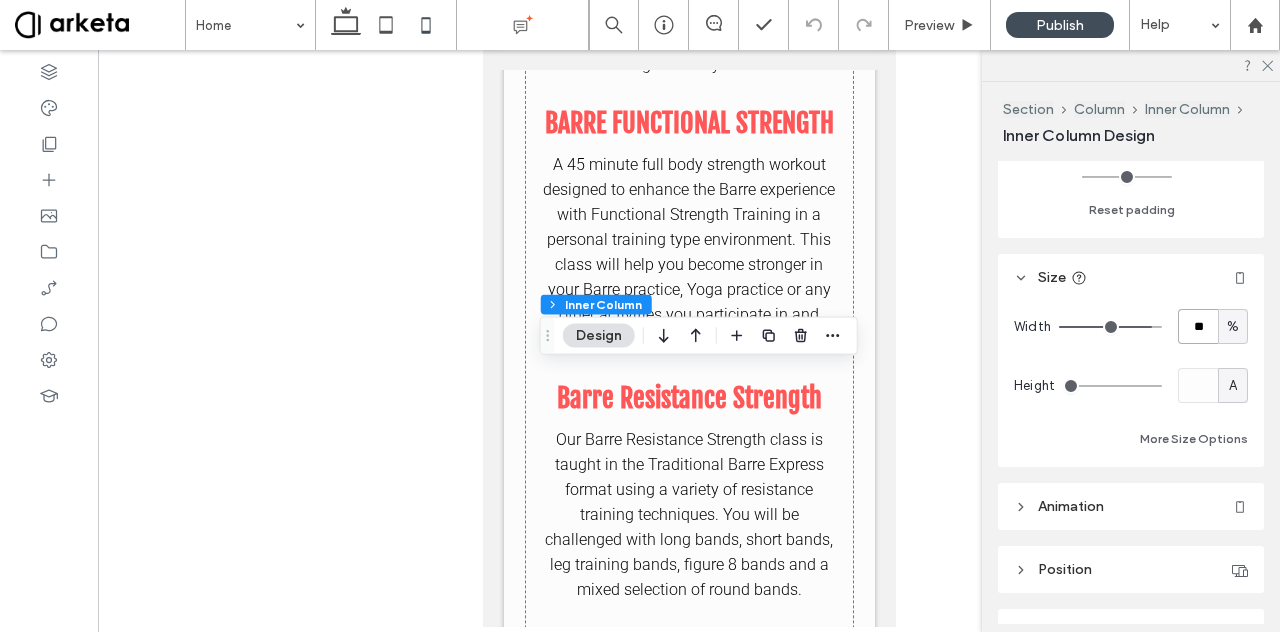 click on "**" at bounding box center (1198, 326) 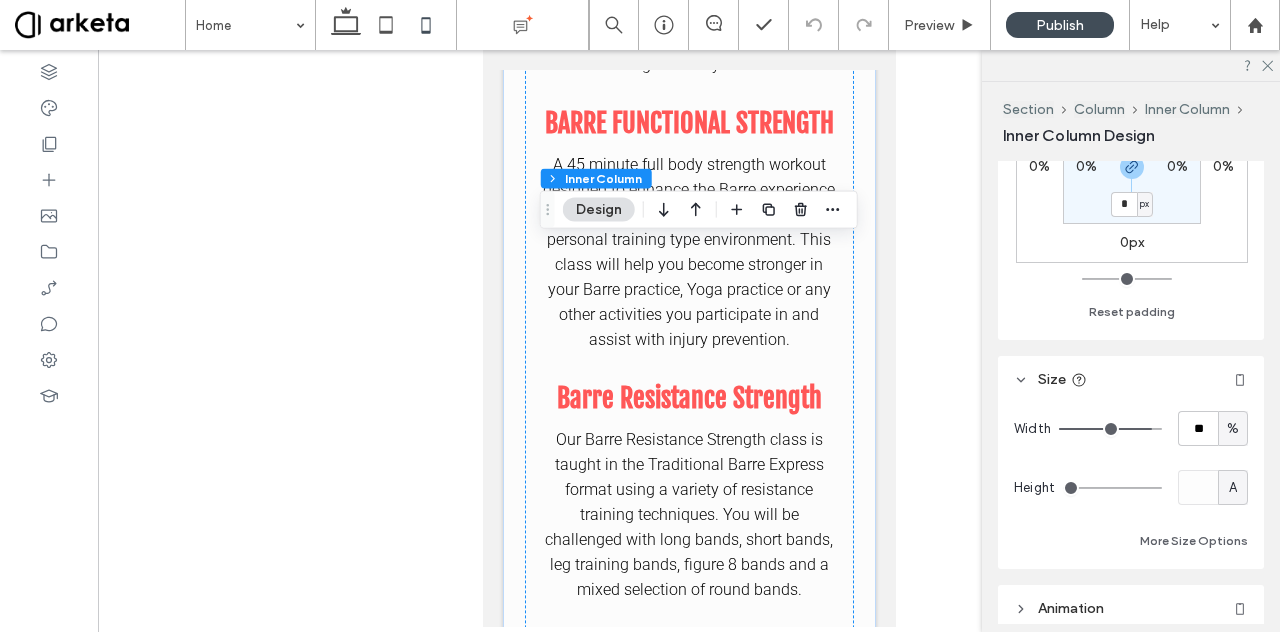 scroll, scrollTop: 662, scrollLeft: 0, axis: vertical 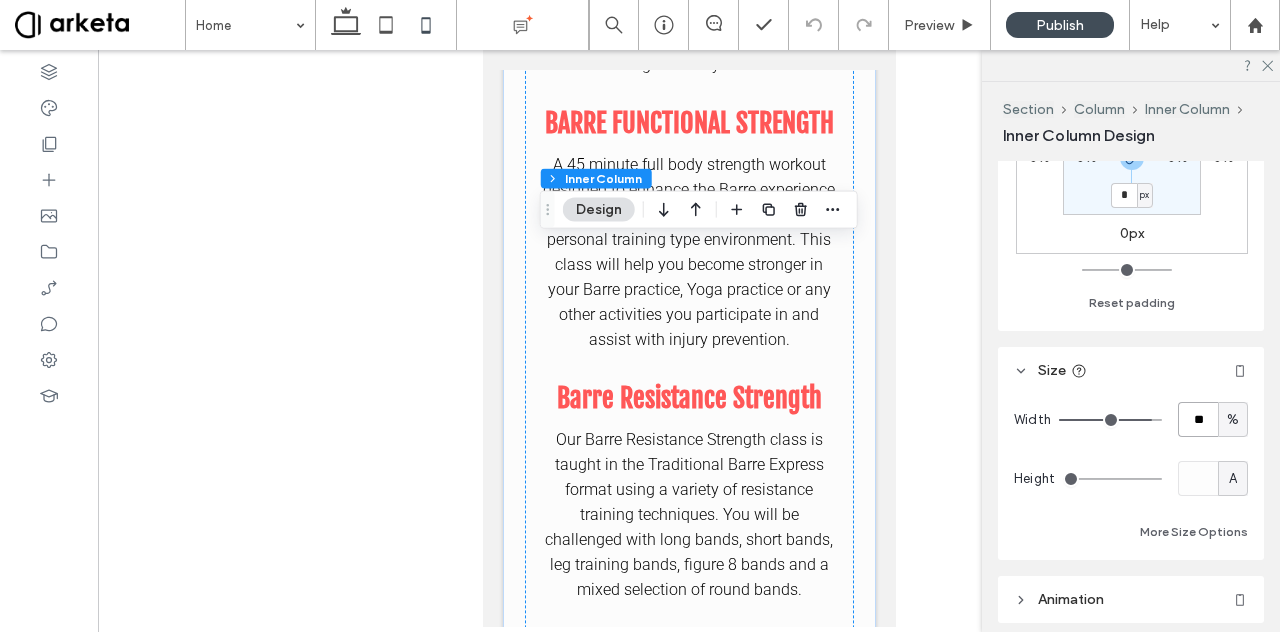 click on "**" at bounding box center (1198, 419) 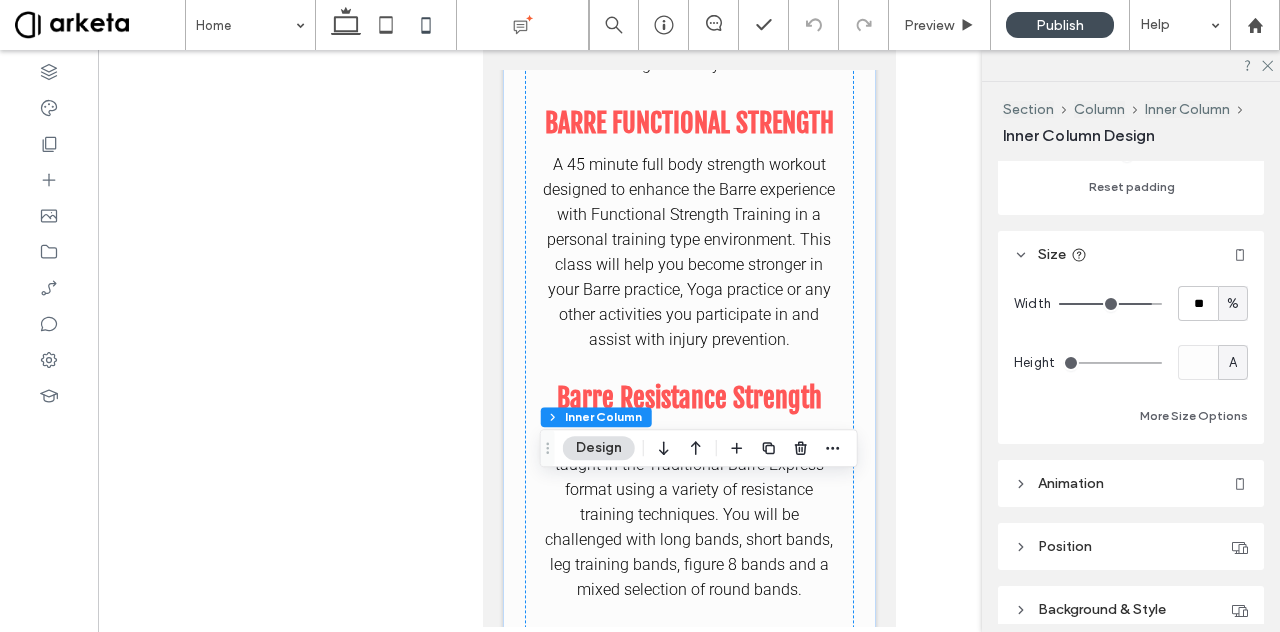 scroll, scrollTop: 781, scrollLeft: 0, axis: vertical 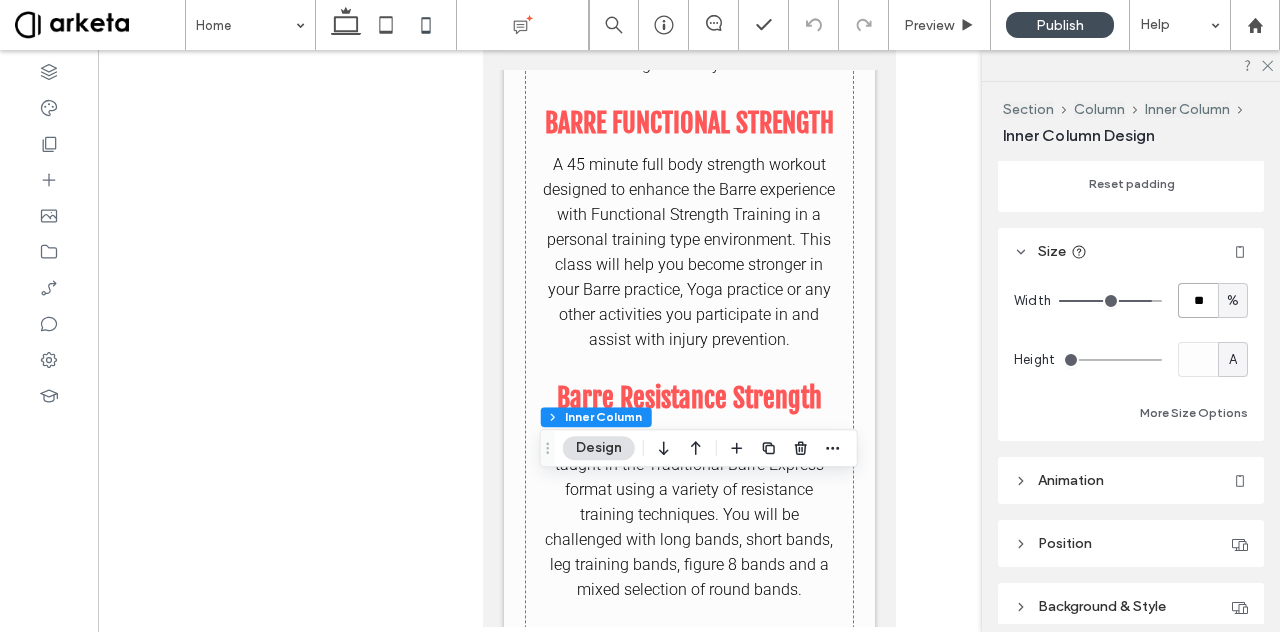 click on "**" at bounding box center [1198, 300] 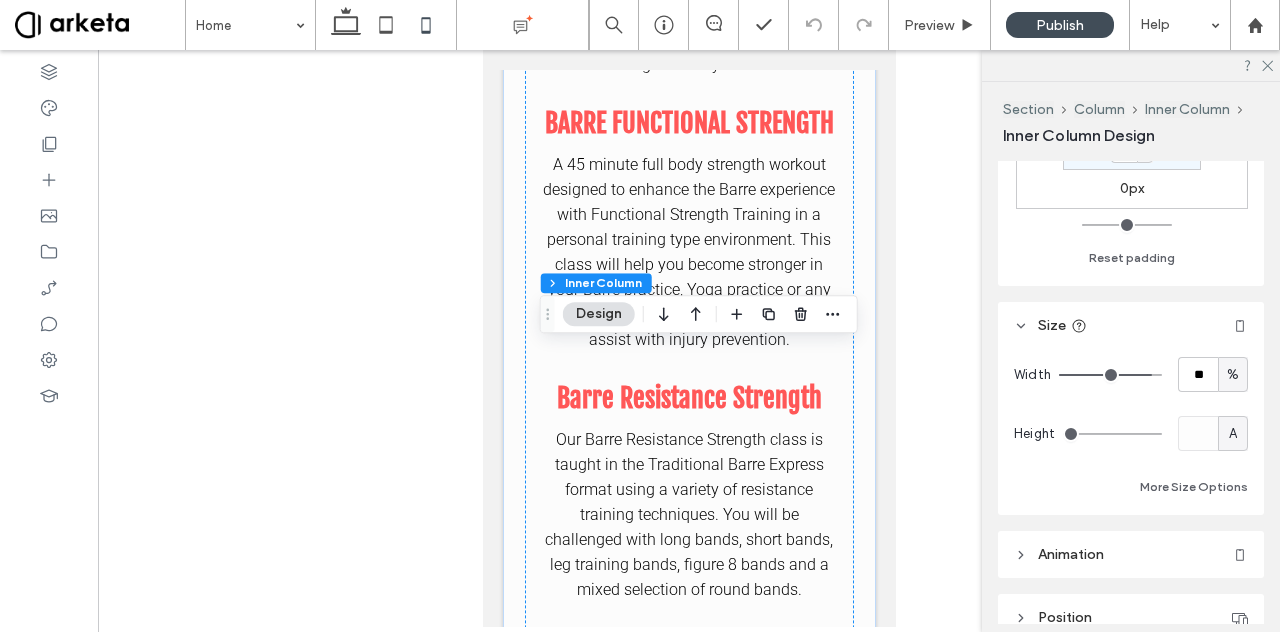 scroll, scrollTop: 708, scrollLeft: 0, axis: vertical 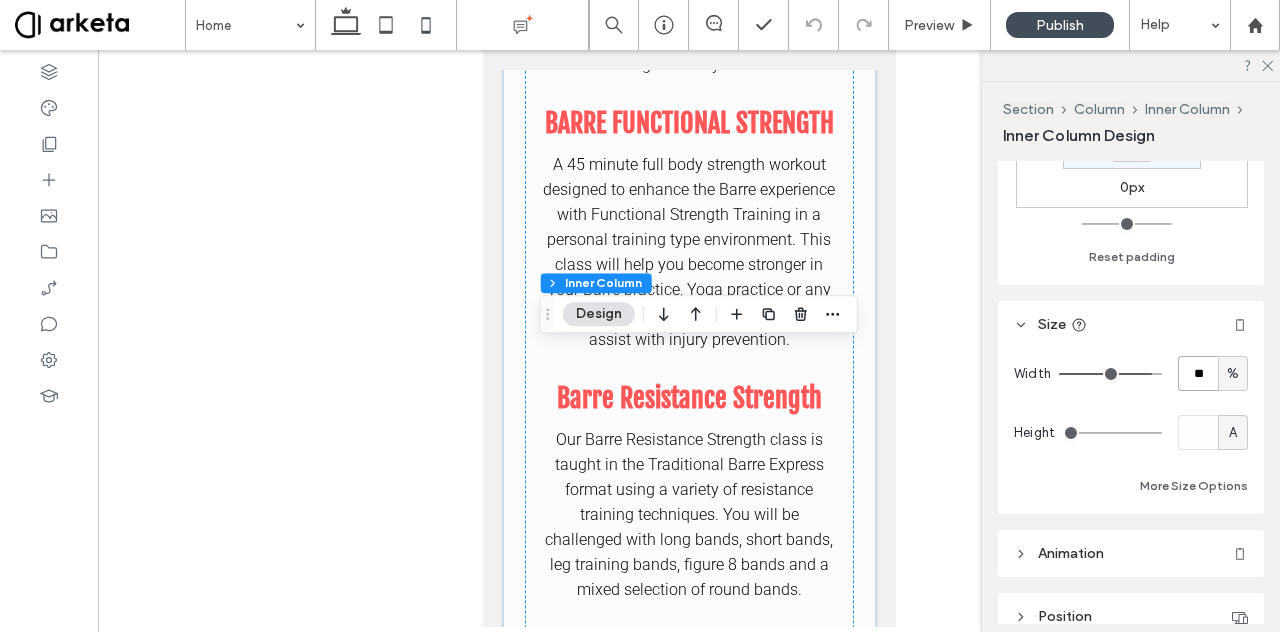 click on "**" at bounding box center (1198, 373) 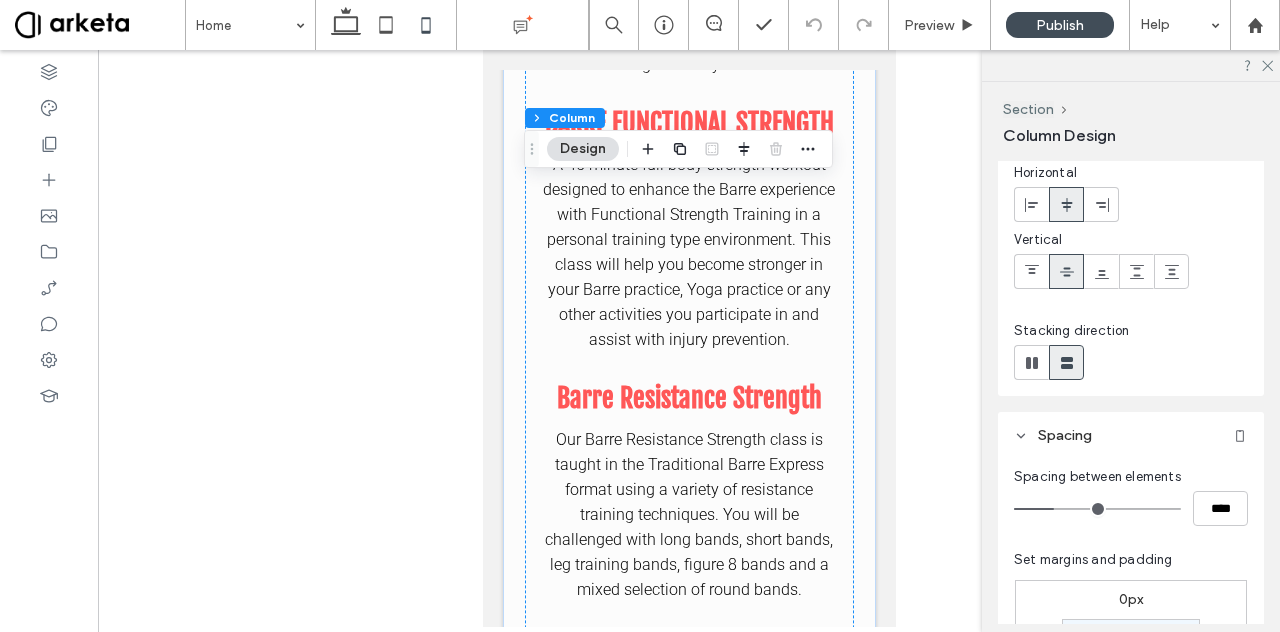 scroll, scrollTop: 82, scrollLeft: 0, axis: vertical 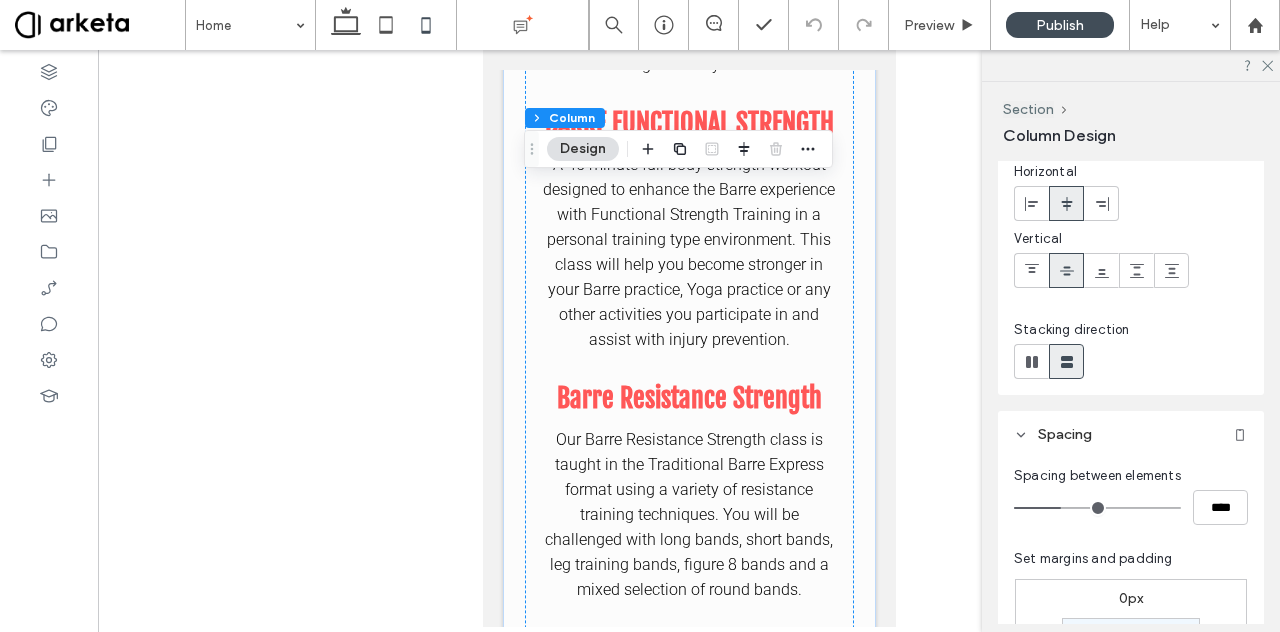 click at bounding box center [1097, 508] 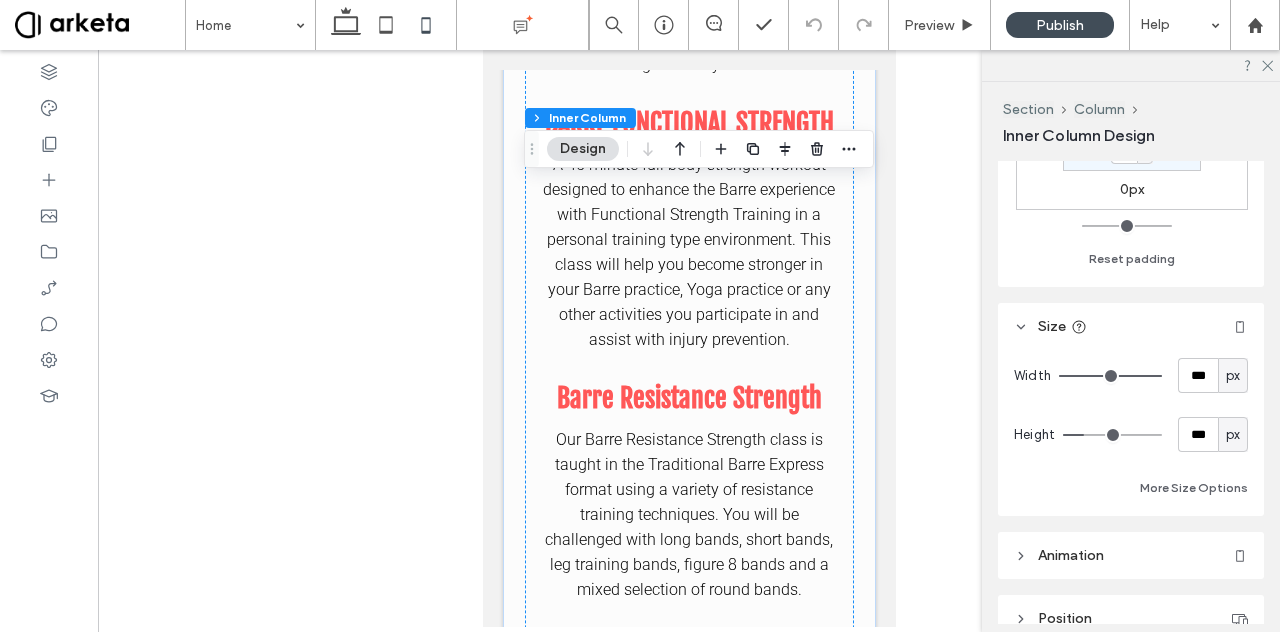 scroll, scrollTop: 709, scrollLeft: 0, axis: vertical 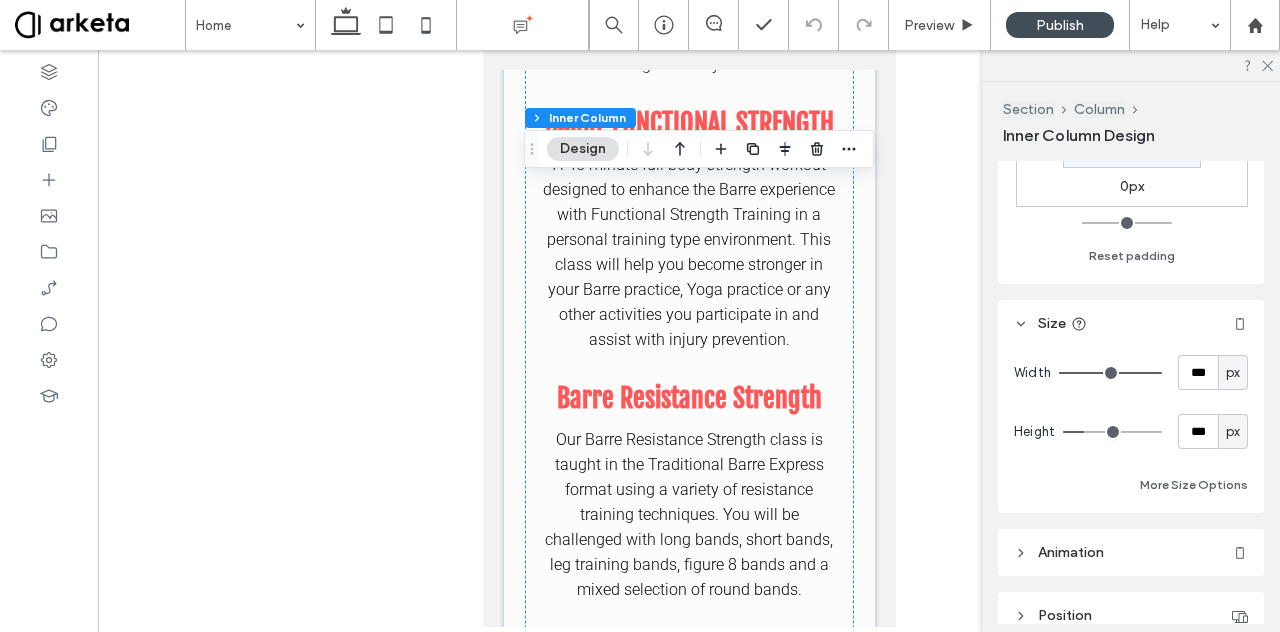 click on "px" at bounding box center (1233, 373) 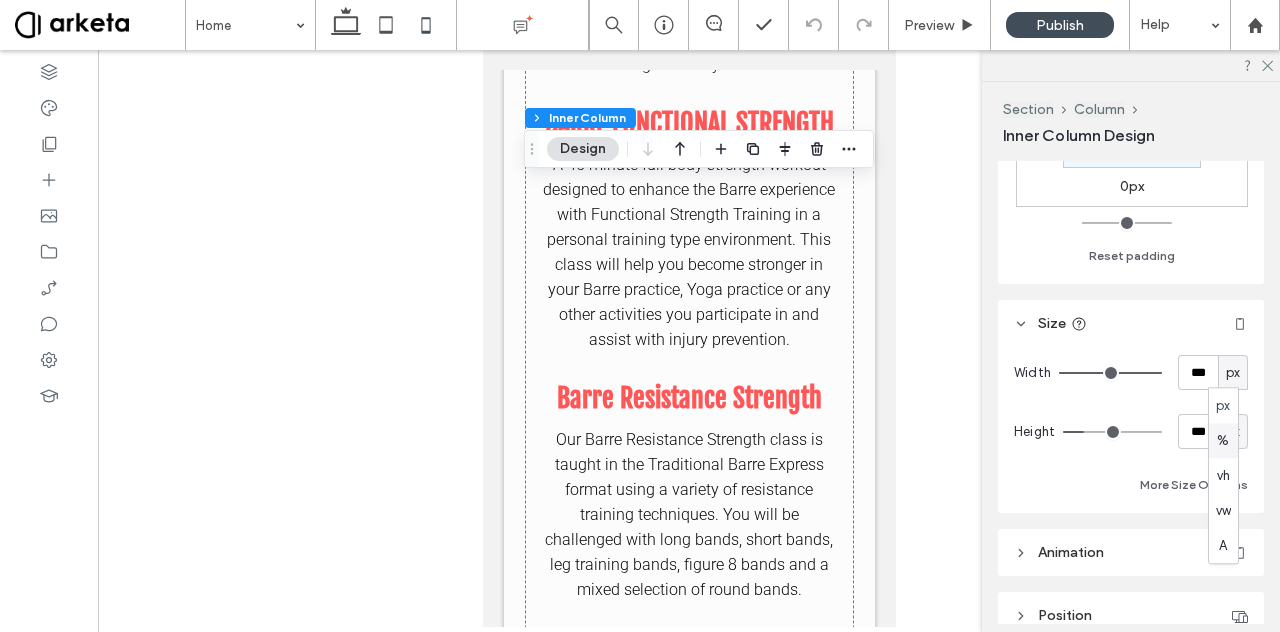 click on "%" at bounding box center (1223, 441) 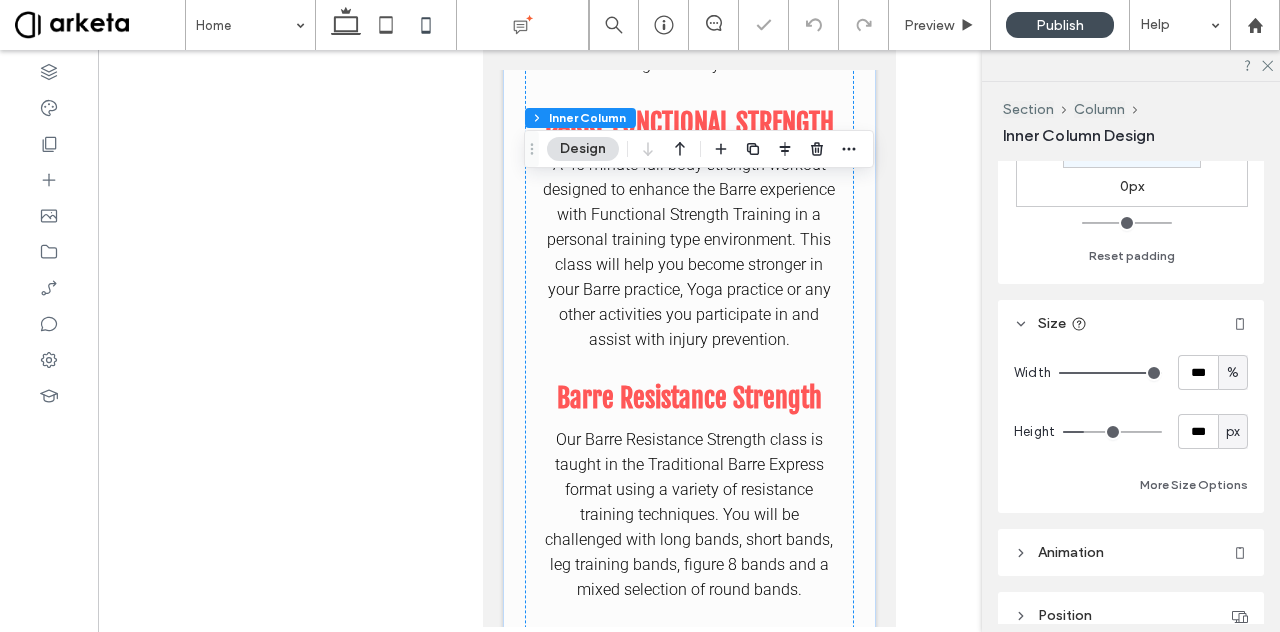 click on "px" at bounding box center (1233, 432) 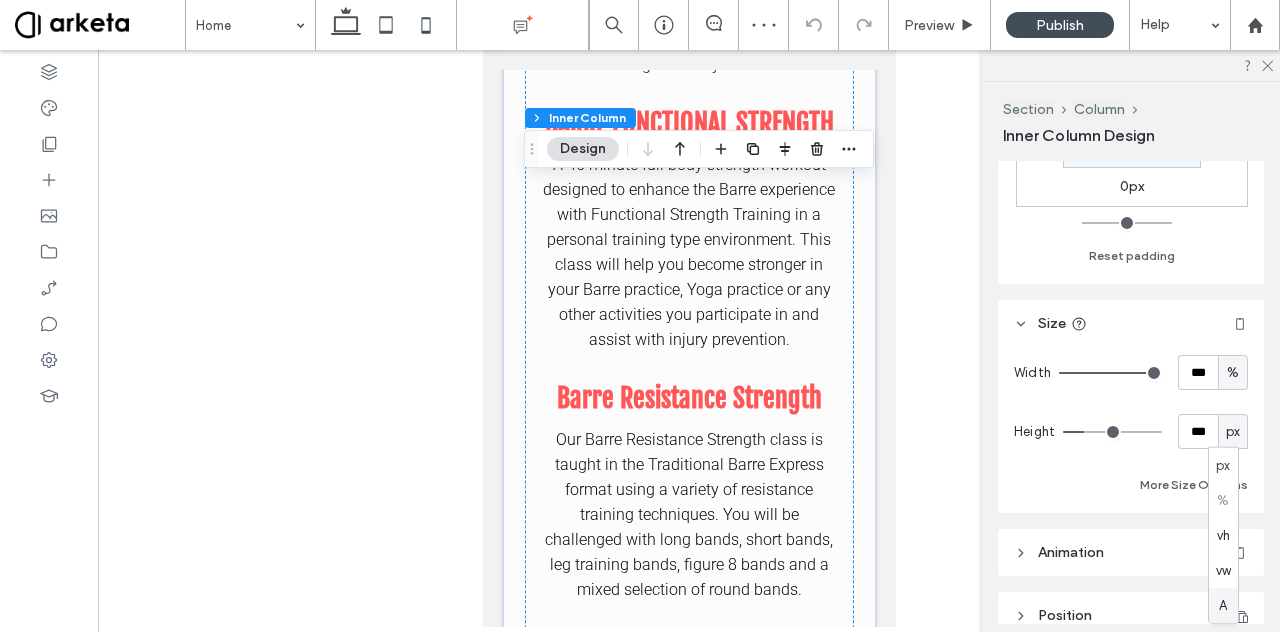 click on "A" at bounding box center (1223, 605) 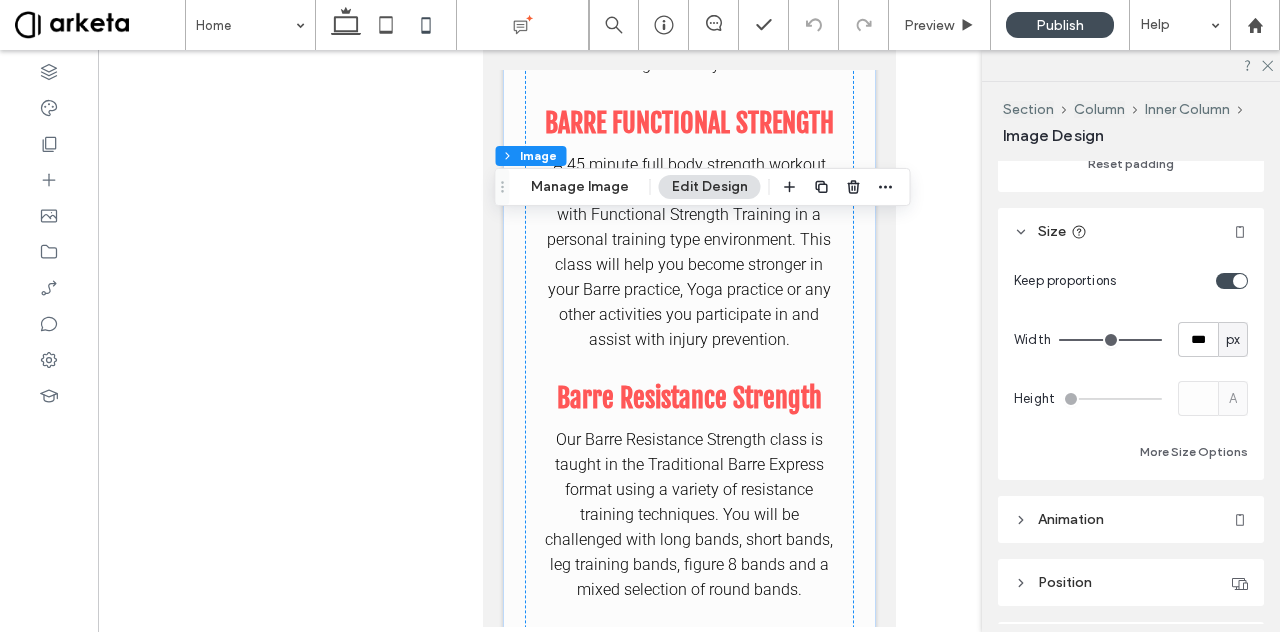 scroll, scrollTop: 446, scrollLeft: 0, axis: vertical 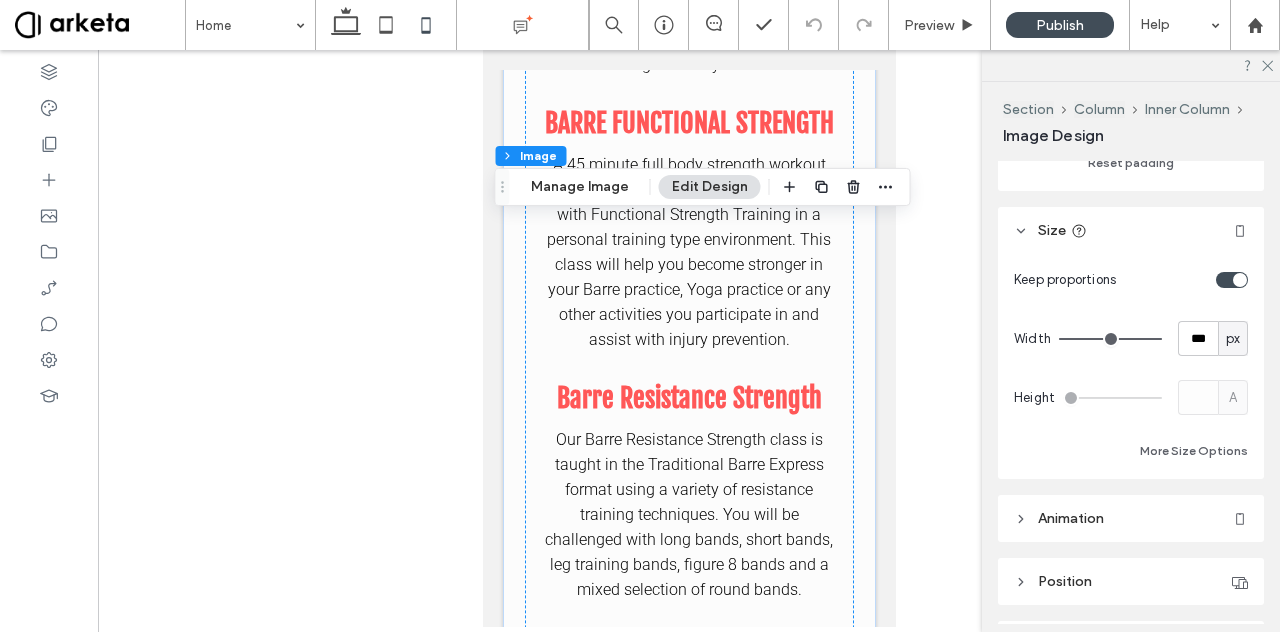click on "px" at bounding box center (1233, 339) 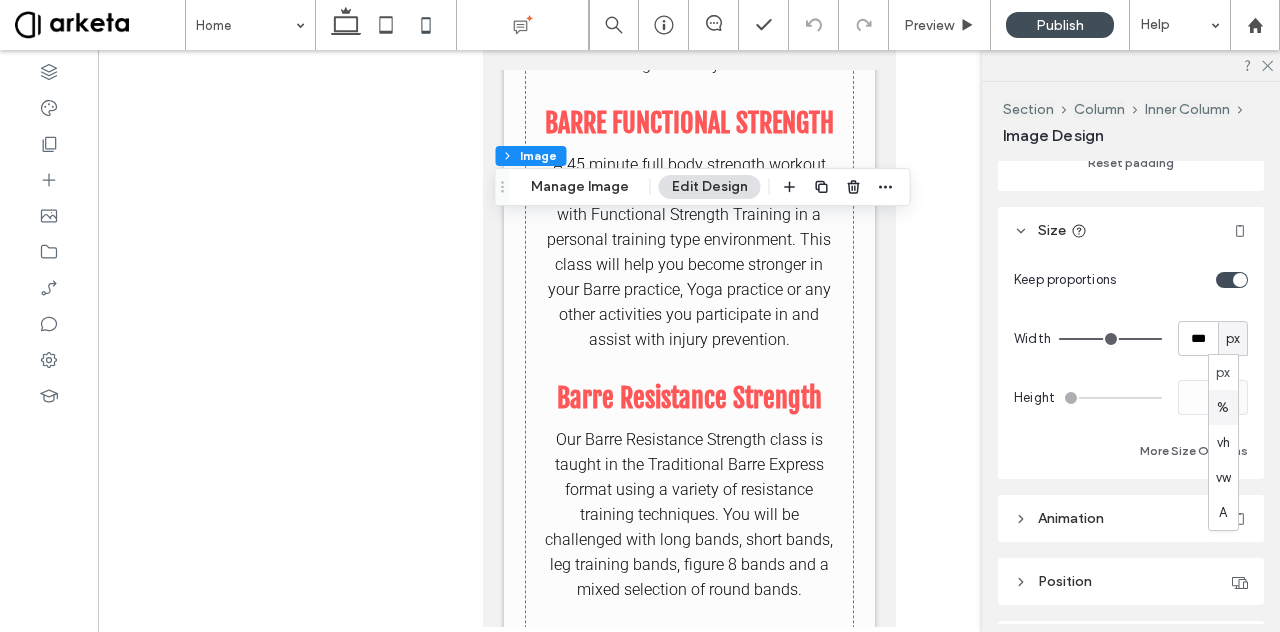 click on "%" at bounding box center (1223, 408) 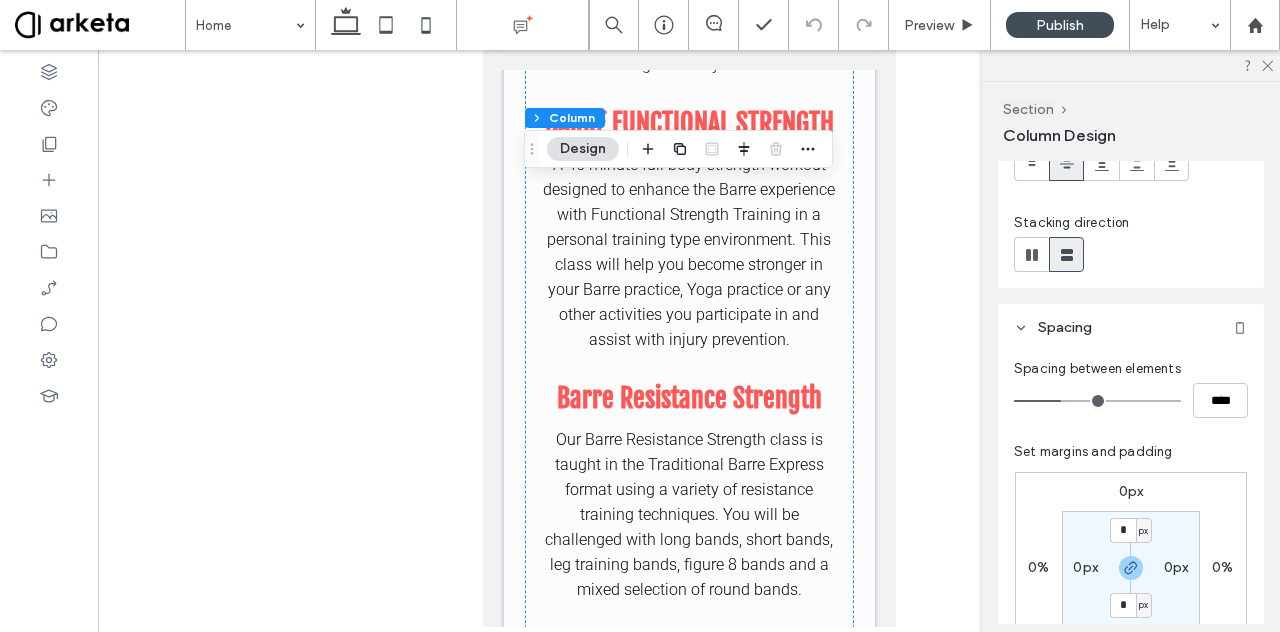 scroll, scrollTop: 190, scrollLeft: 0, axis: vertical 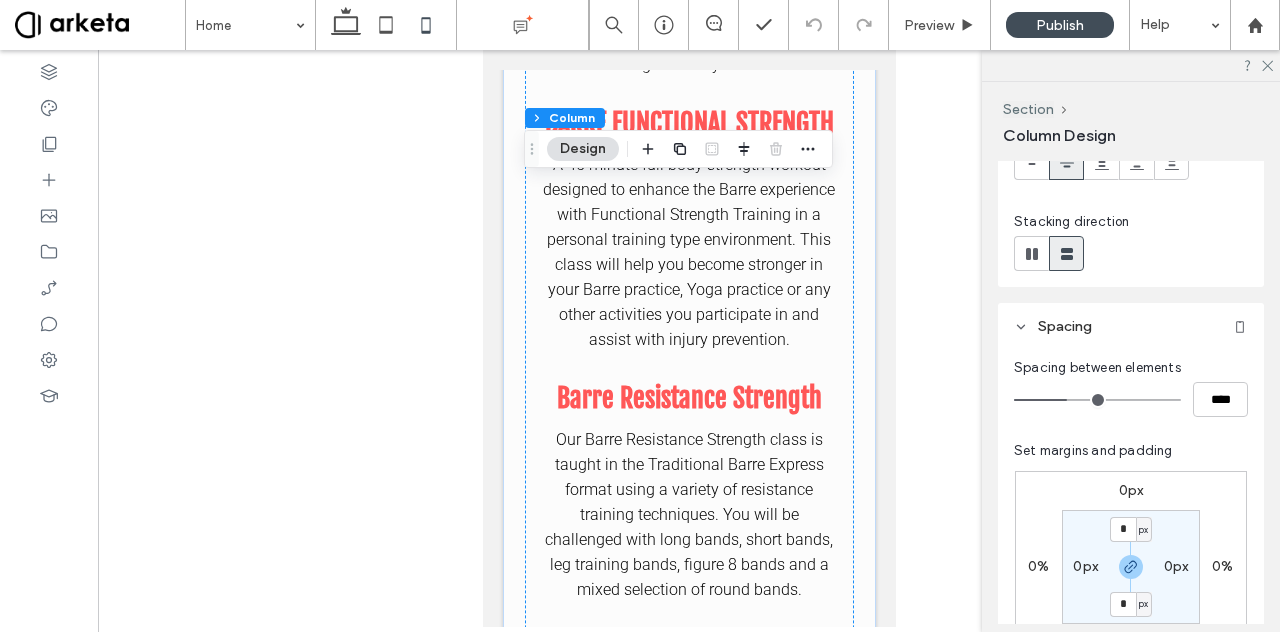 drag, startPoint x: 1056, startPoint y: 397, endPoint x: 1066, endPoint y: 398, distance: 10.049875 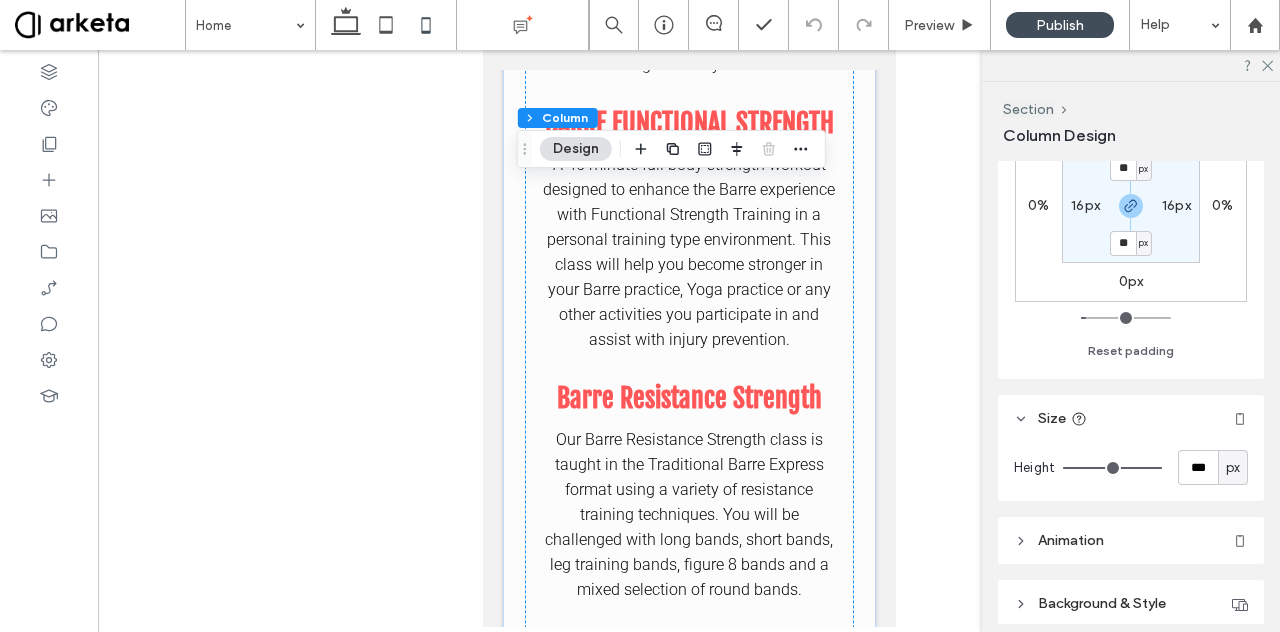 scroll, scrollTop: 632, scrollLeft: 0, axis: vertical 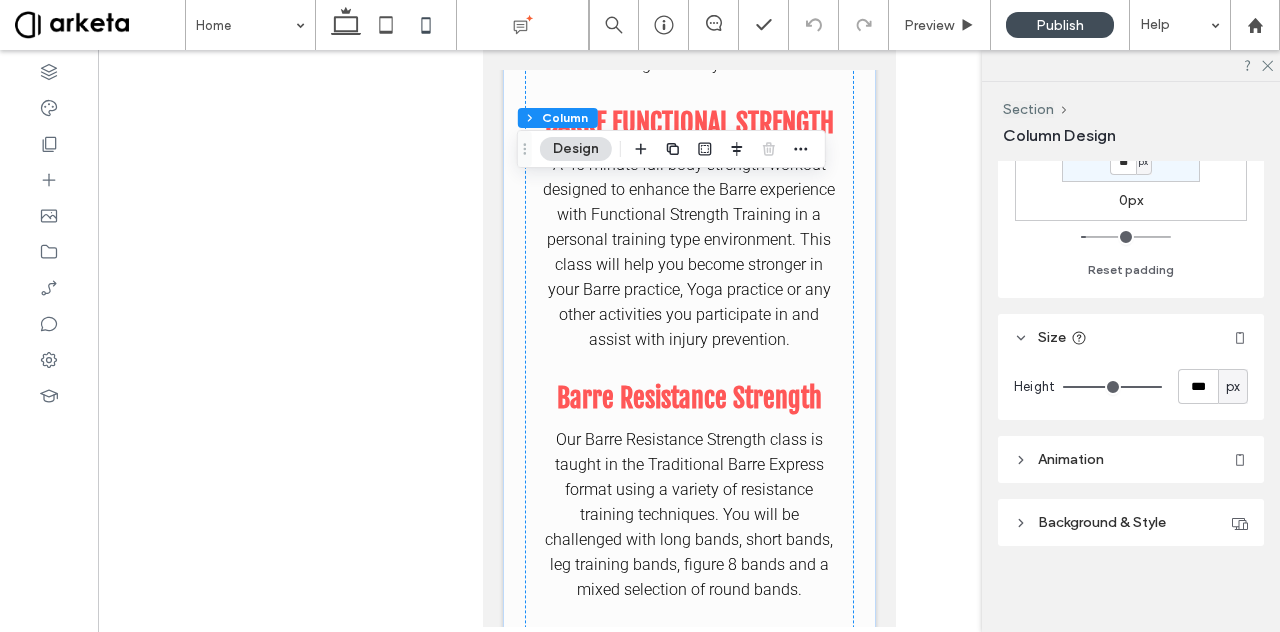 click on "px" at bounding box center [1233, 387] 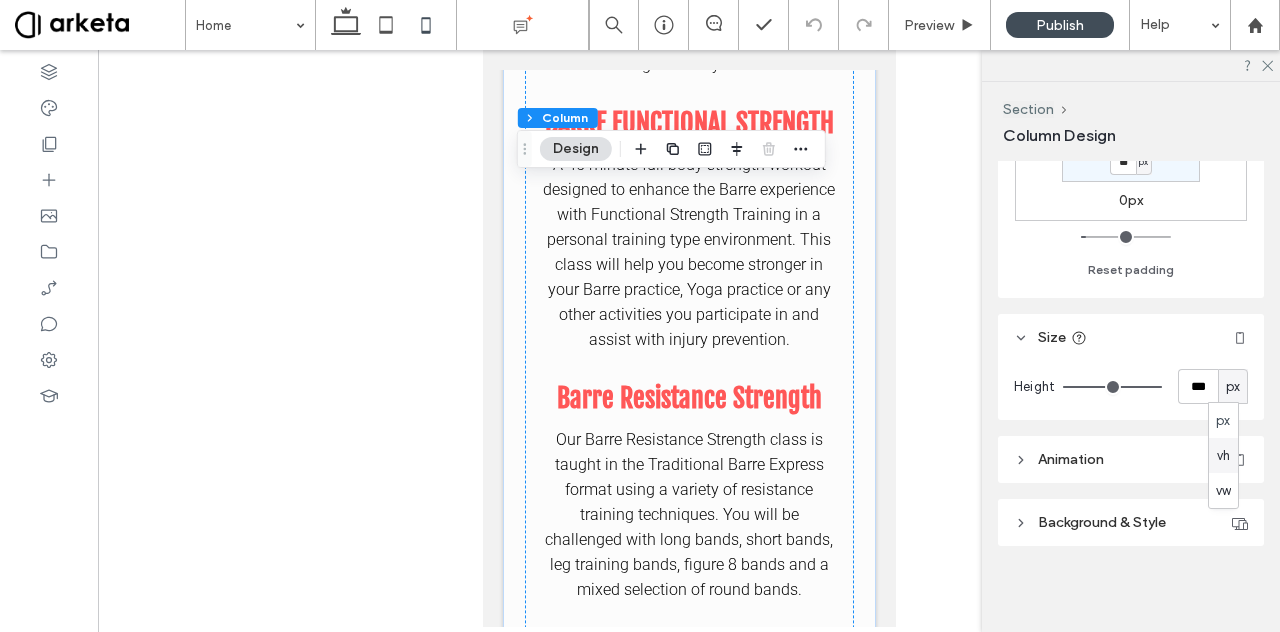click on "vh" at bounding box center (1223, 456) 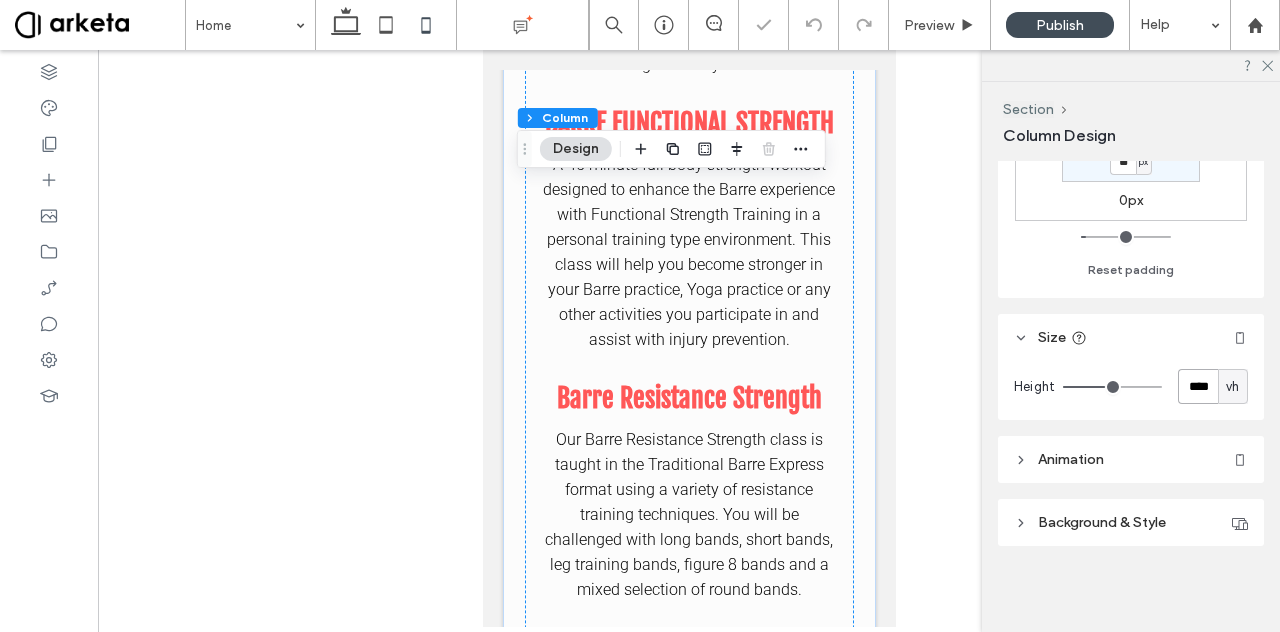 click on "****" at bounding box center [1198, 386] 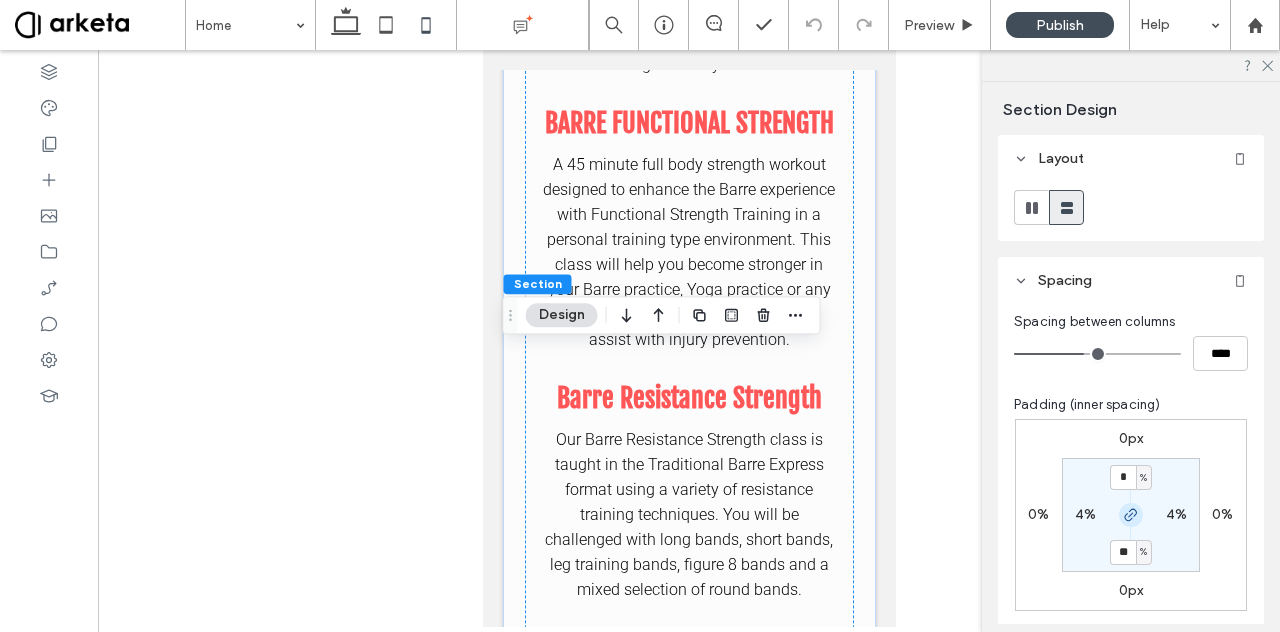 click 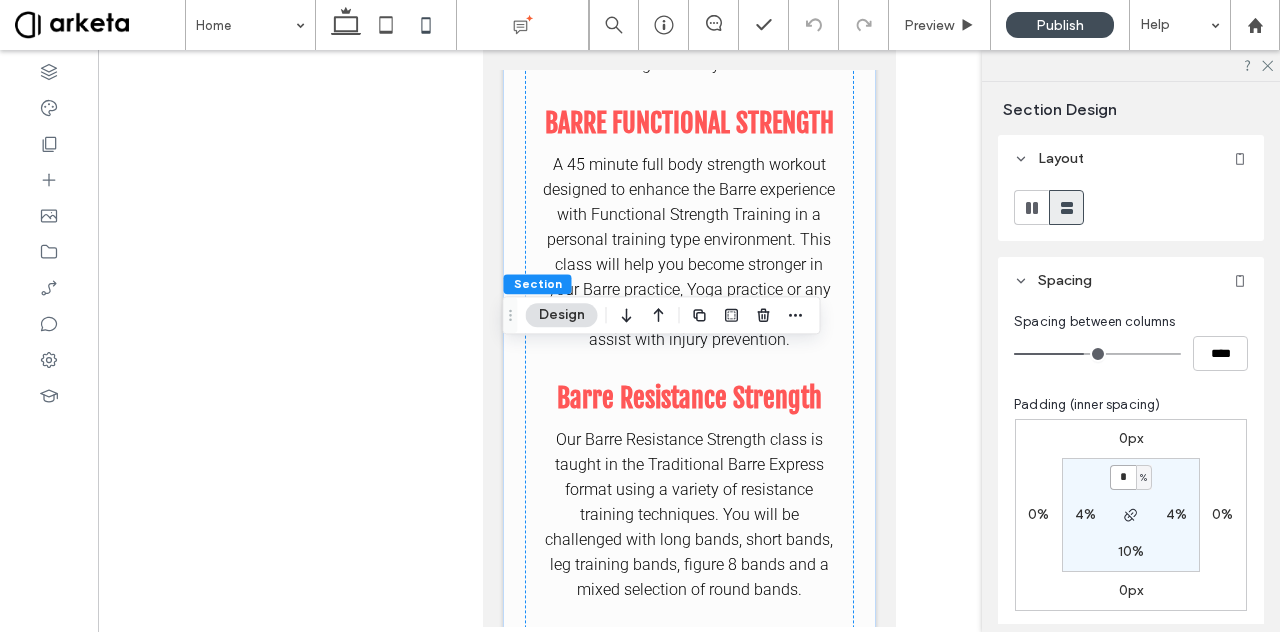click on "*" at bounding box center (1123, 477) 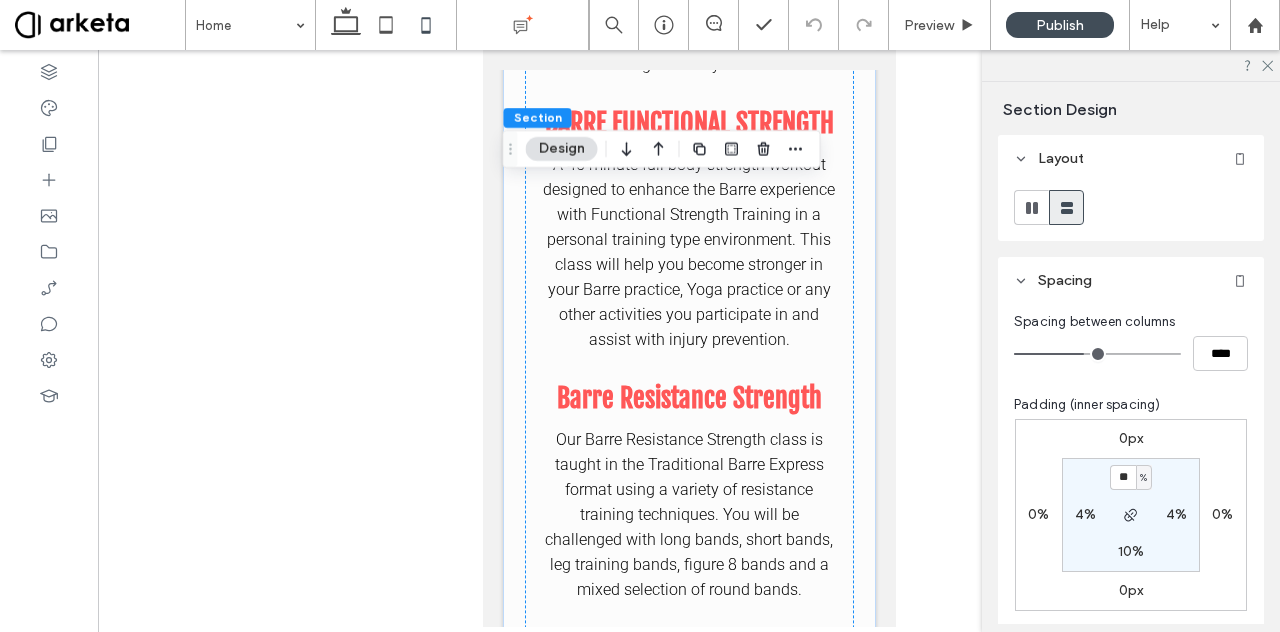 click on "4%" at bounding box center (1085, 514) 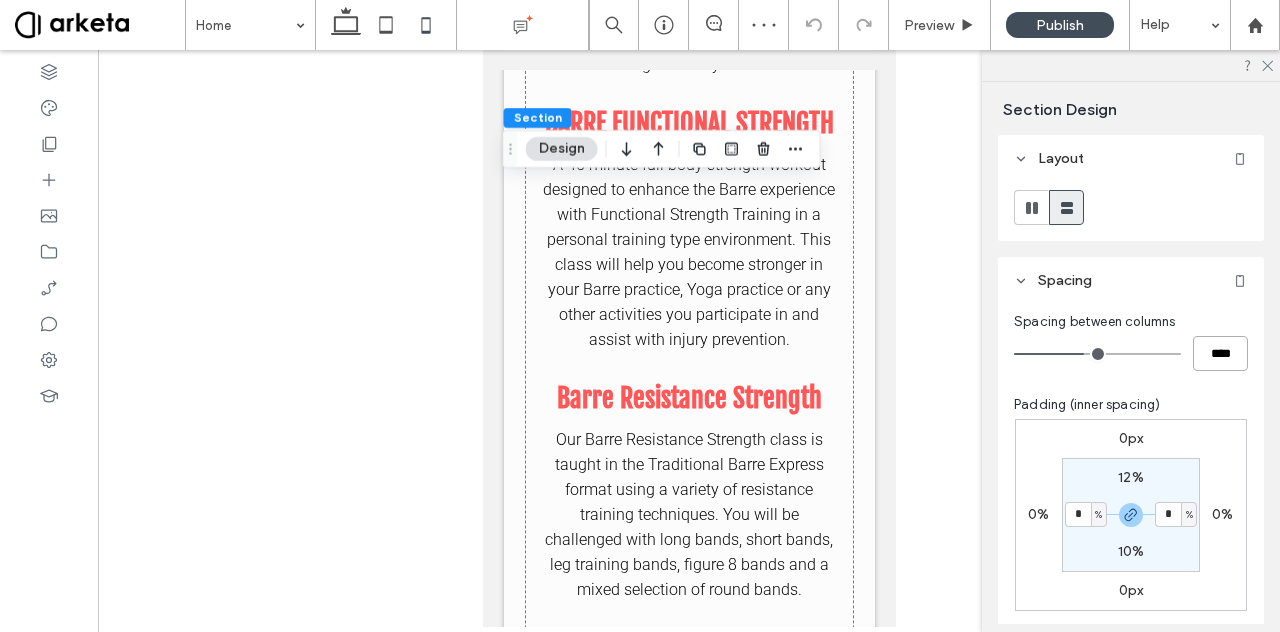 click on "****" at bounding box center (1220, 353) 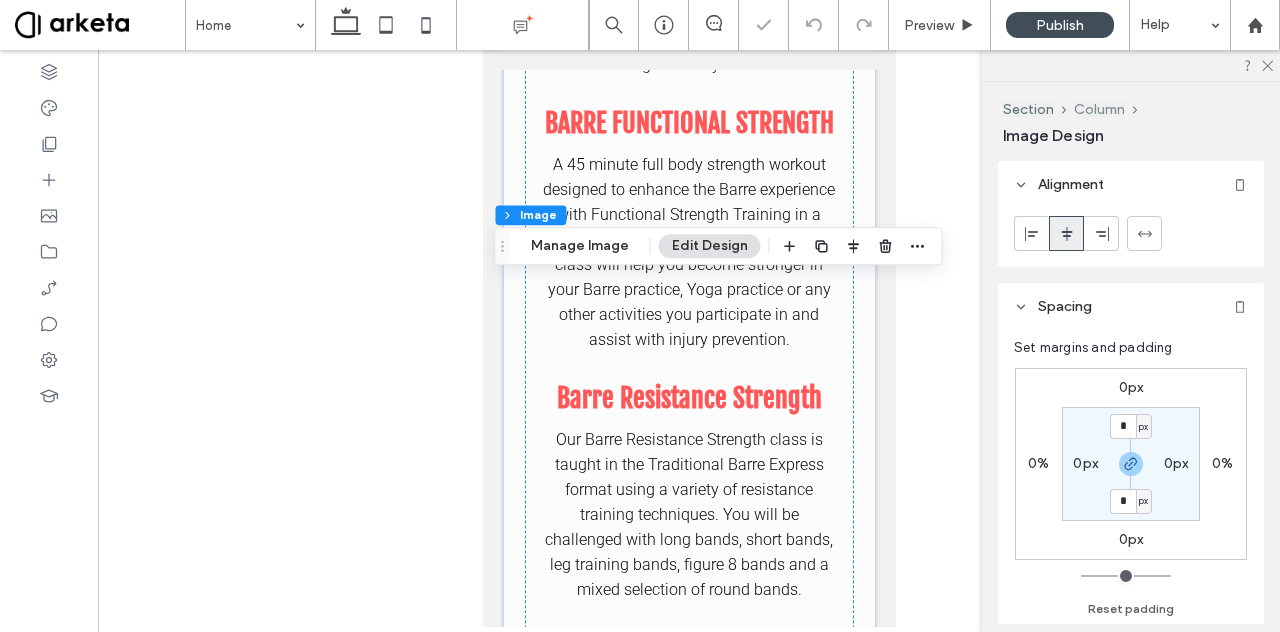 click on "Column" at bounding box center [1099, 109] 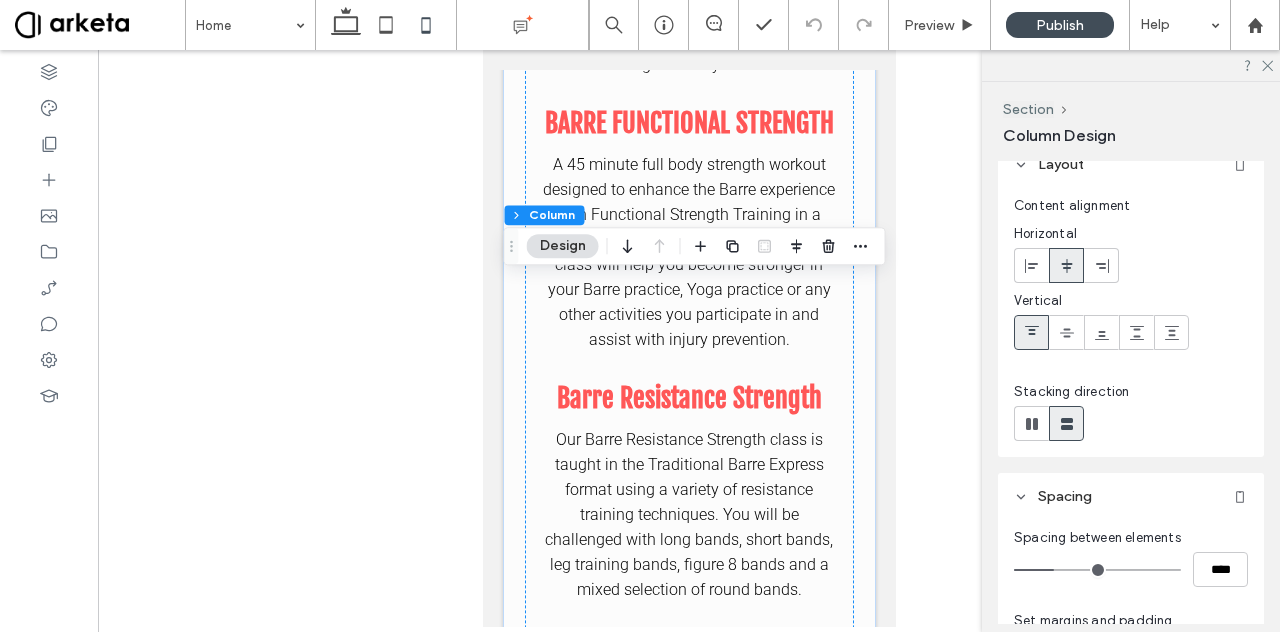 scroll, scrollTop: 0, scrollLeft: 0, axis: both 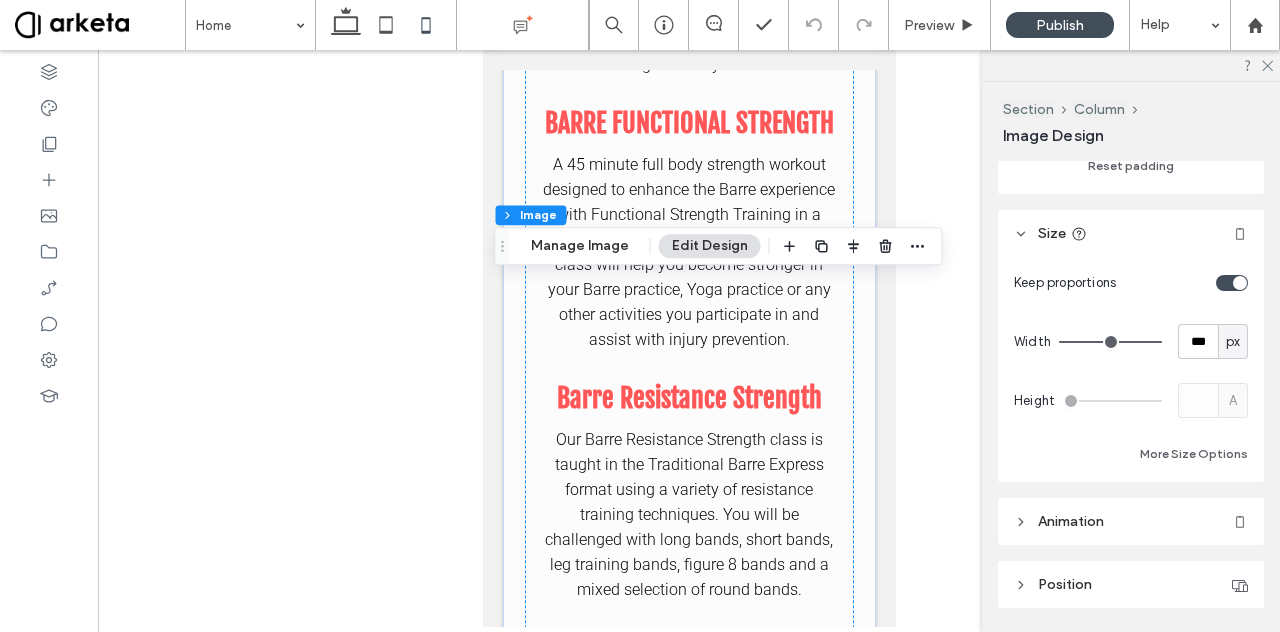 click on "px" at bounding box center (1233, 342) 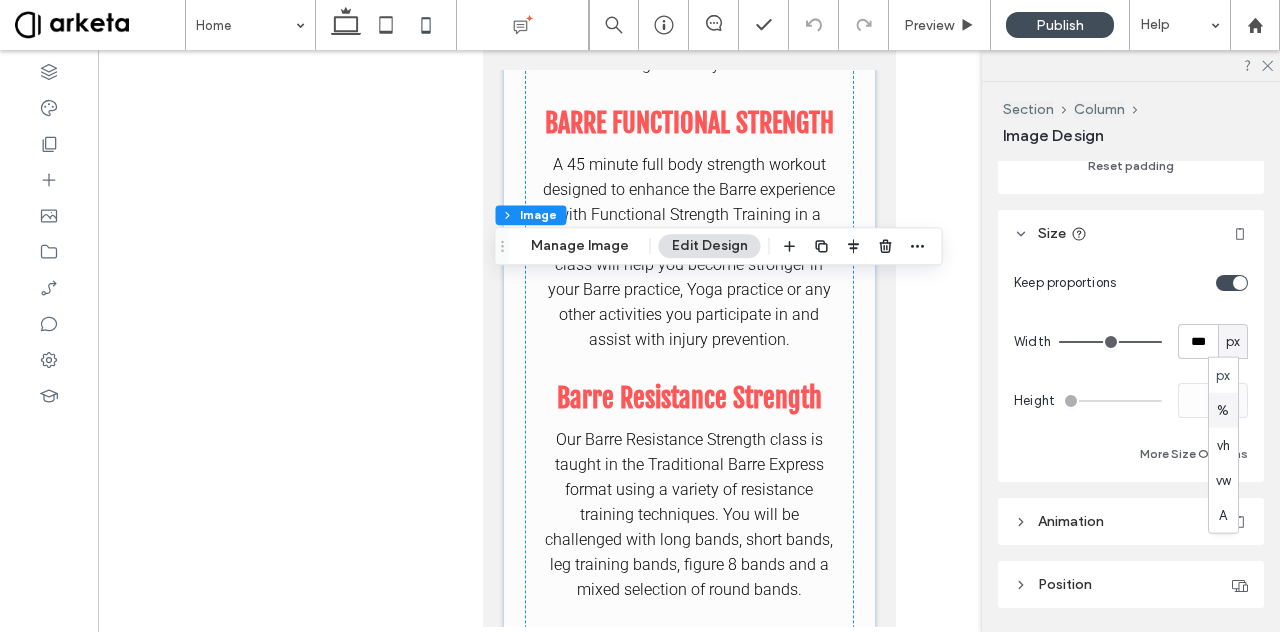 click on "%" at bounding box center [1223, 410] 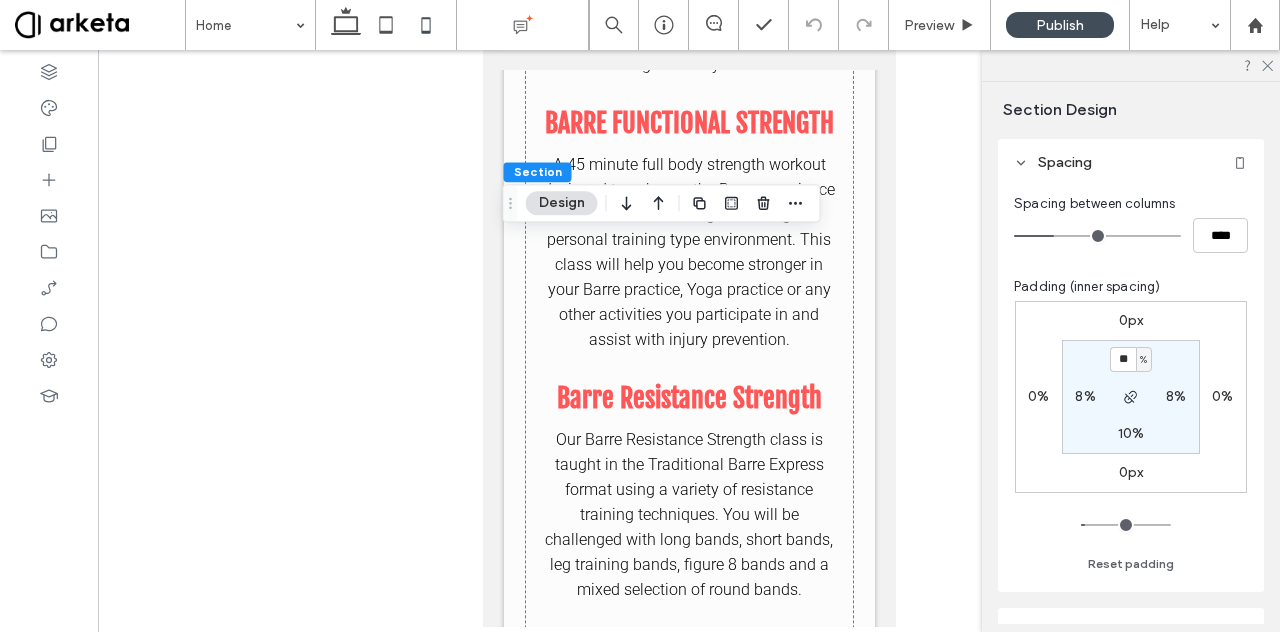 scroll, scrollTop: 122, scrollLeft: 0, axis: vertical 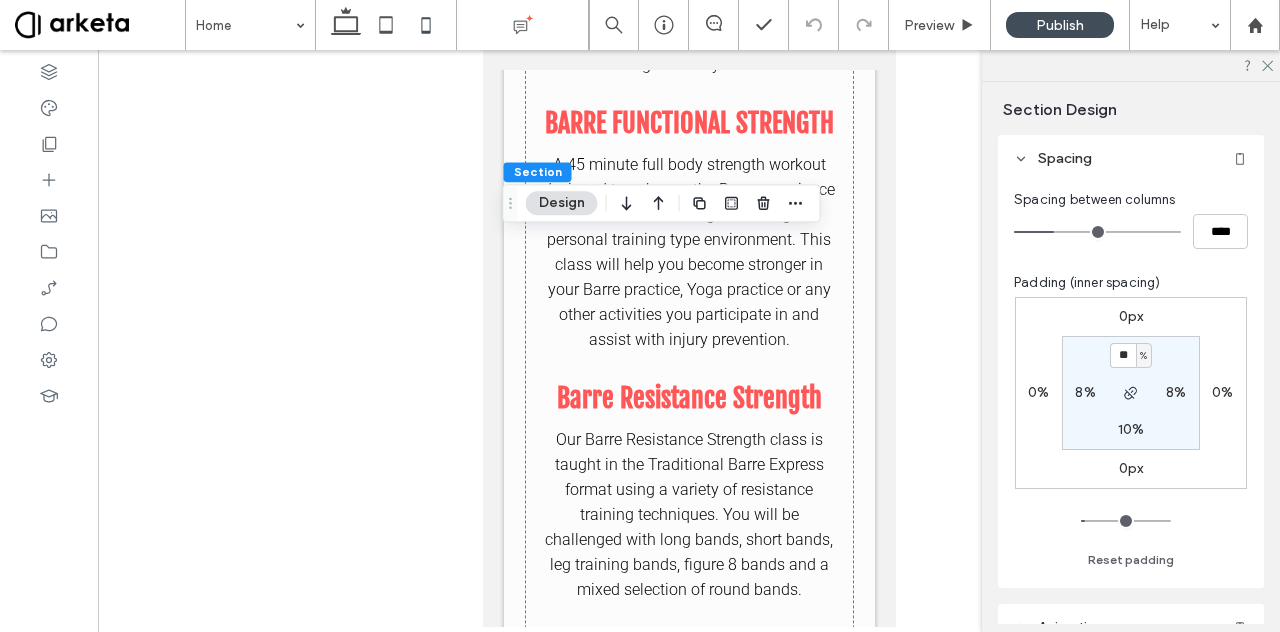 click on "8%" at bounding box center [1085, 392] 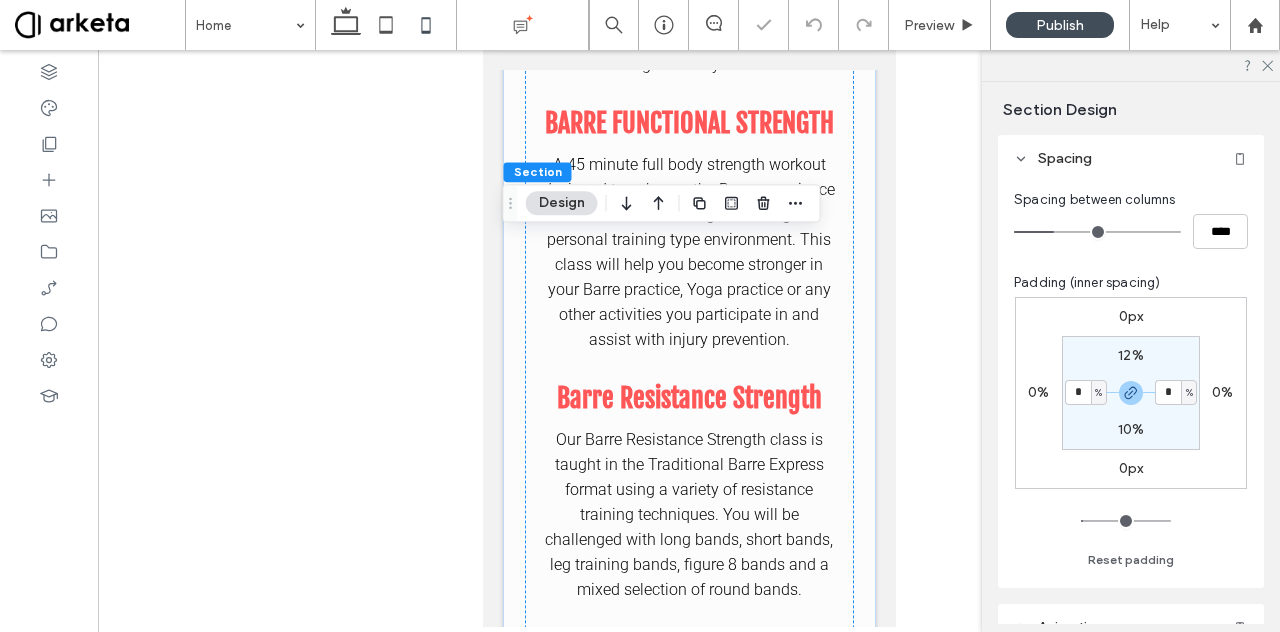 click on "12%" at bounding box center (1131, 355) 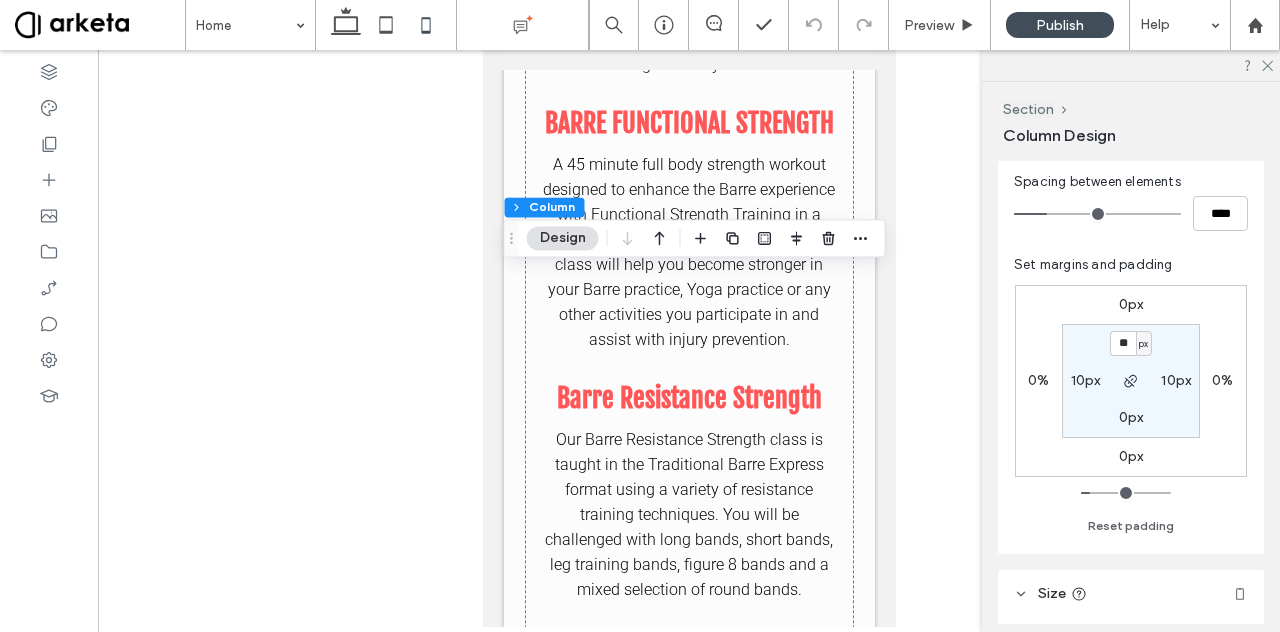 scroll, scrollTop: 377, scrollLeft: 0, axis: vertical 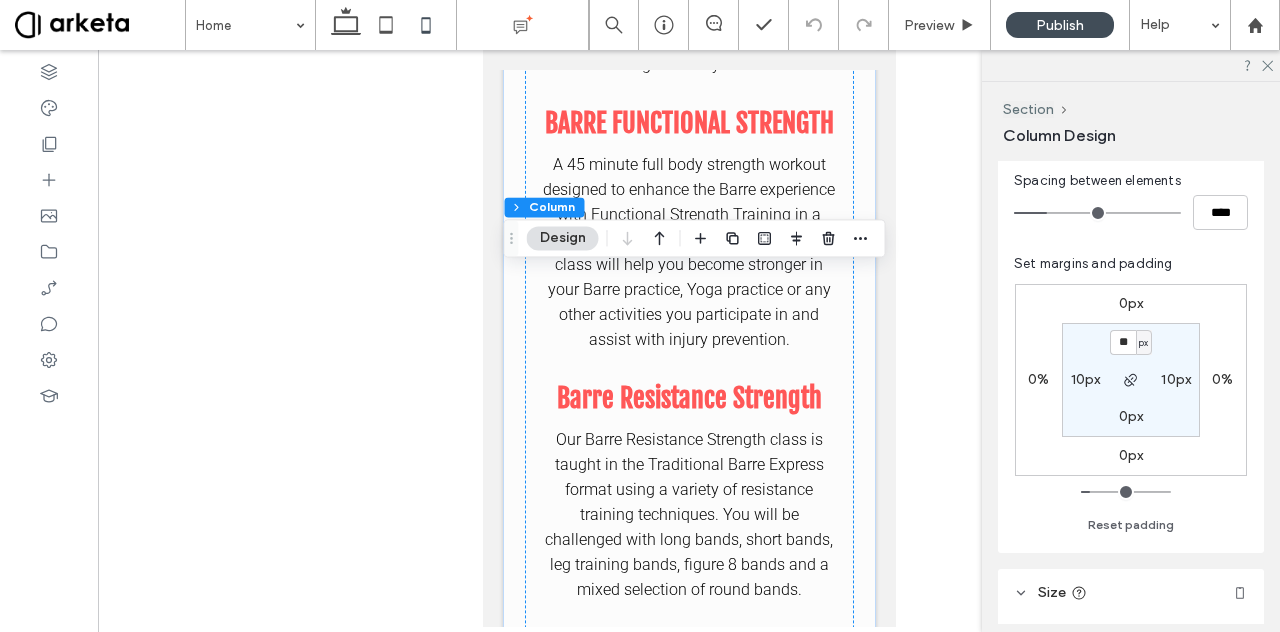 click on "px" at bounding box center [1143, 343] 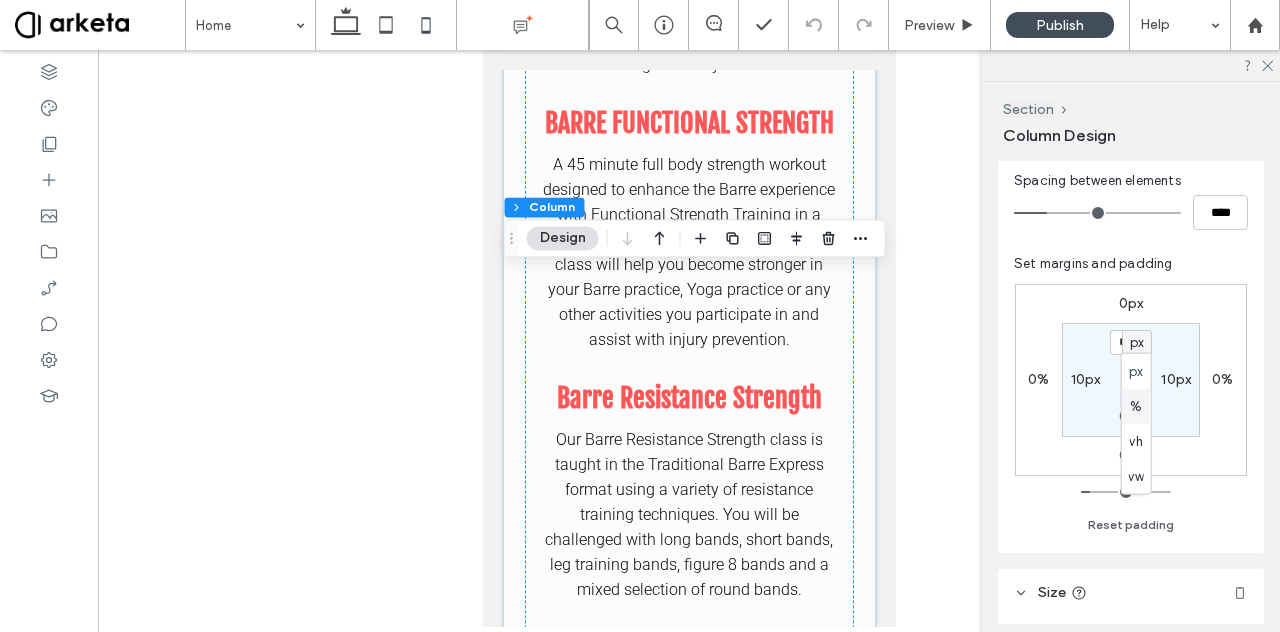 click on "%" at bounding box center [1136, 406] 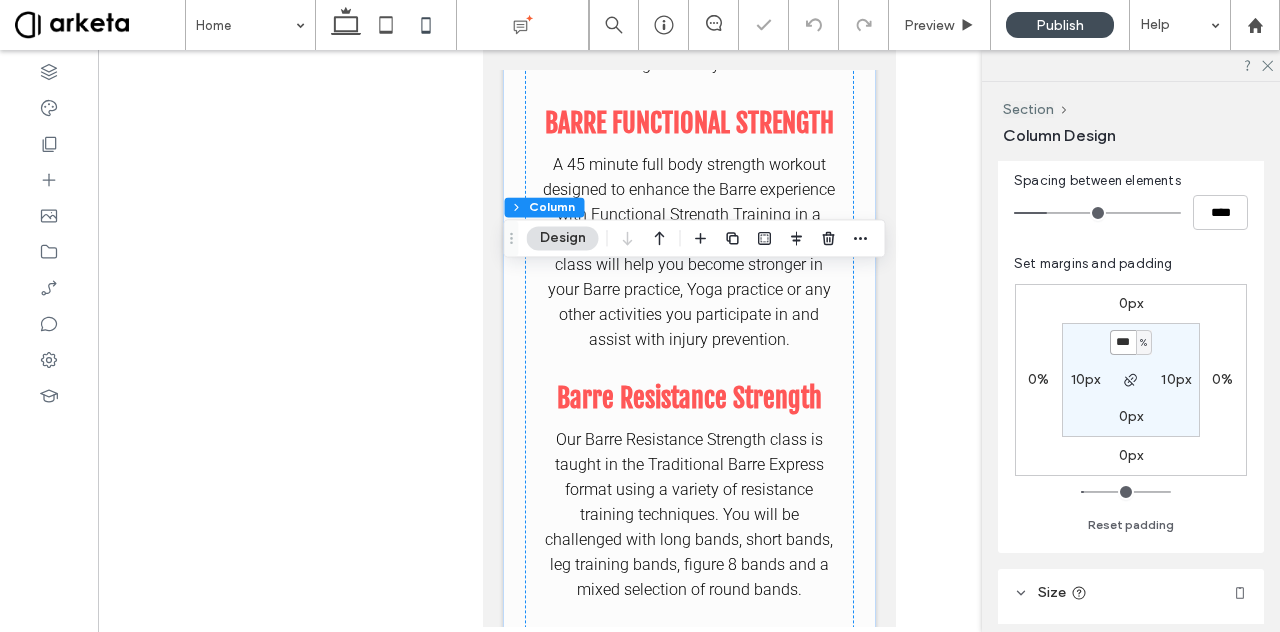 click on "***" at bounding box center (1123, 342) 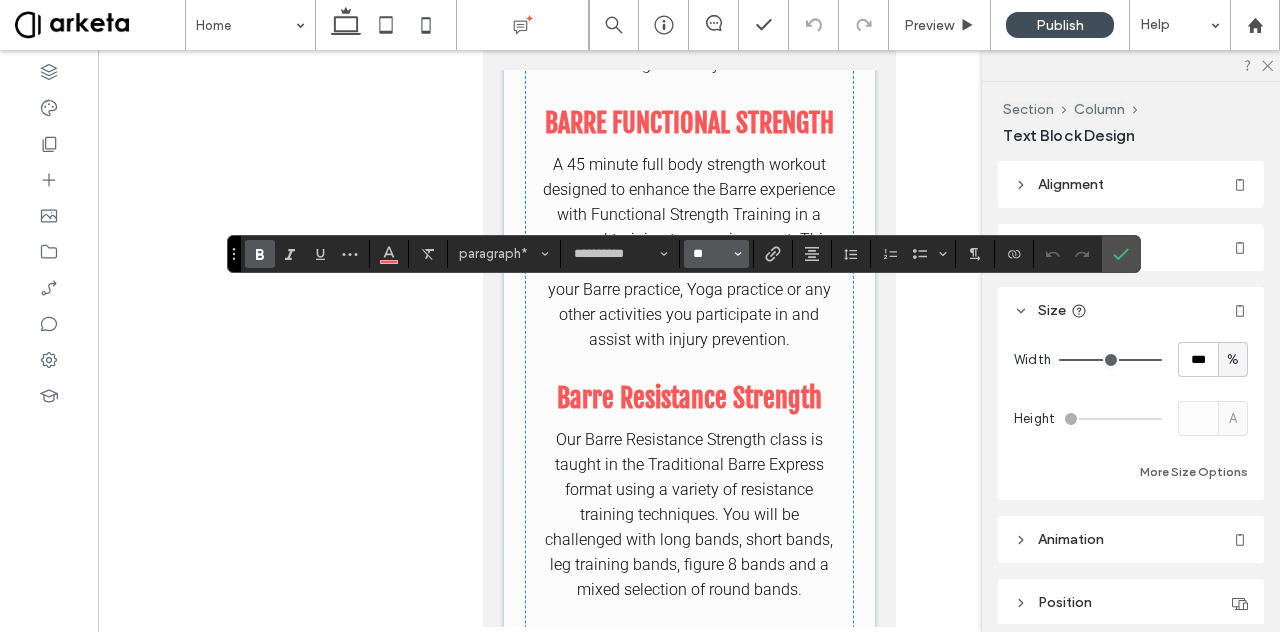 click on "**" at bounding box center (710, 254) 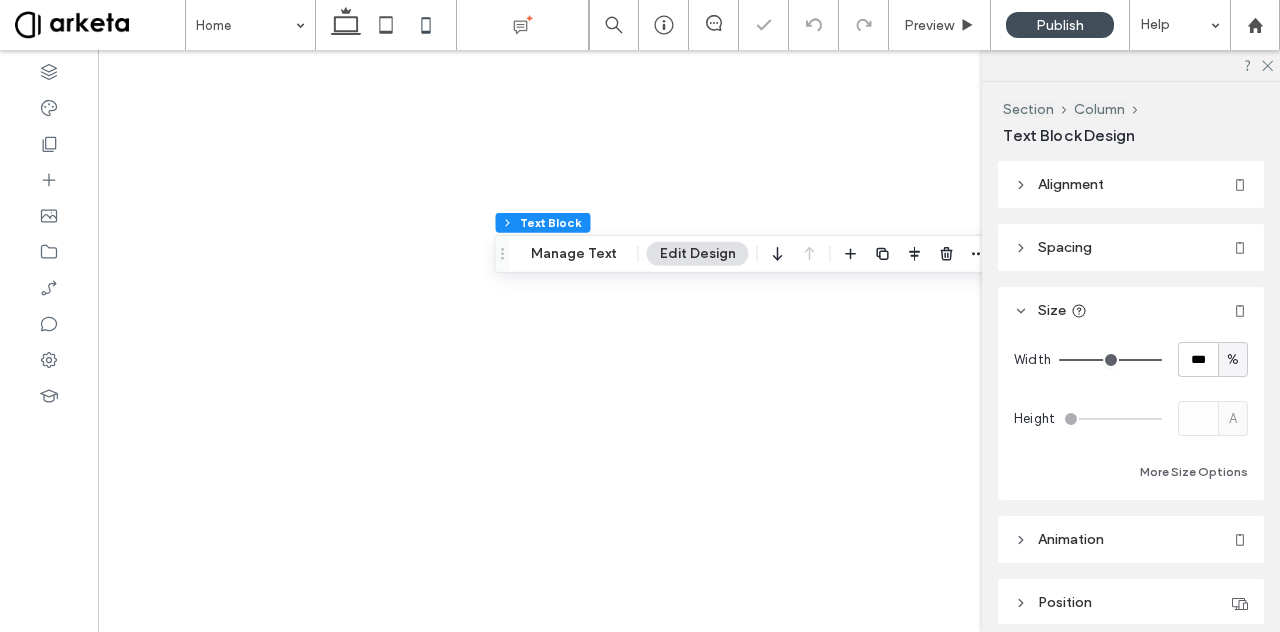 scroll, scrollTop: 0, scrollLeft: 0, axis: both 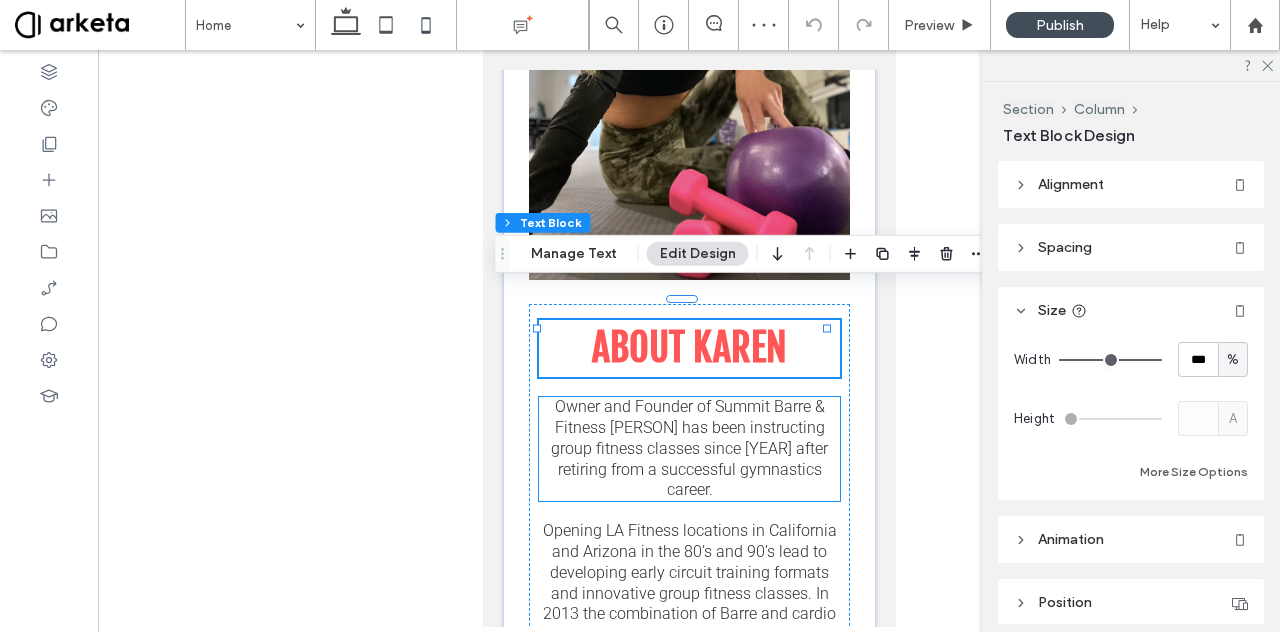 click on "Owner and Founder of Summit Barre & Fitness Karen Frasier has been instructing group fitness classes since 1981 after retiring from a successful gymnastics career." at bounding box center [688, 448] 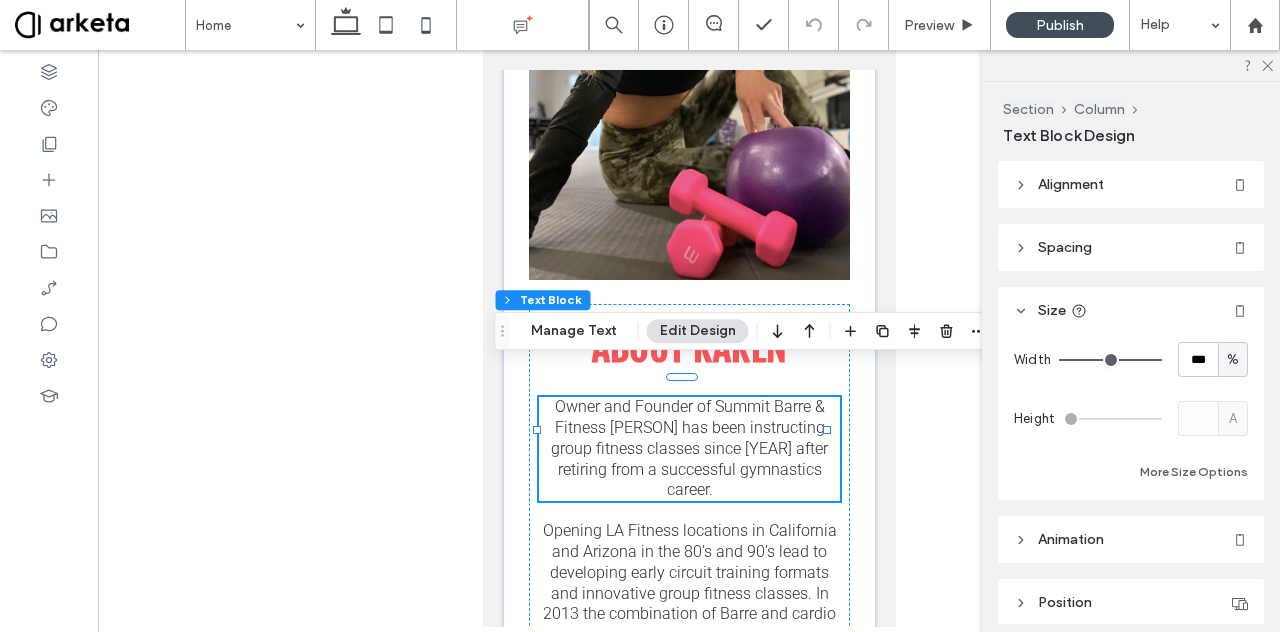 click on "Owner and Founder of Summit Barre & Fitness Karen Frasier has been instructing group fitness classes since 1981 after retiring from a successful gymnastics career." at bounding box center [688, 448] 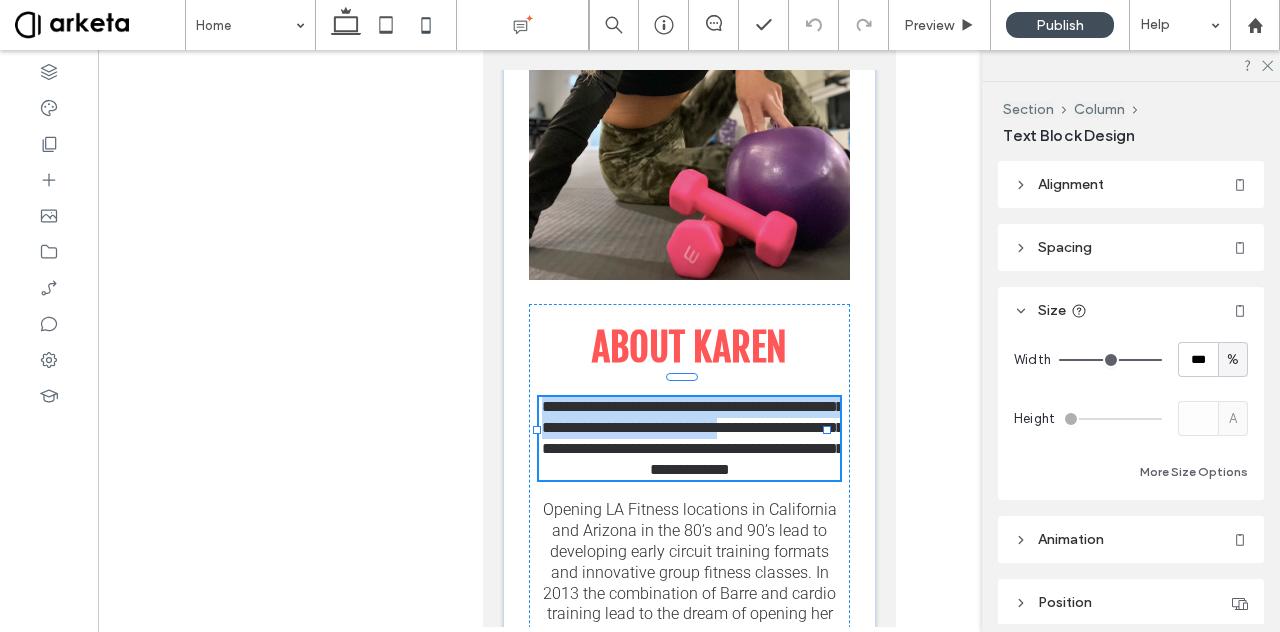 click on "**********" at bounding box center (692, 437) 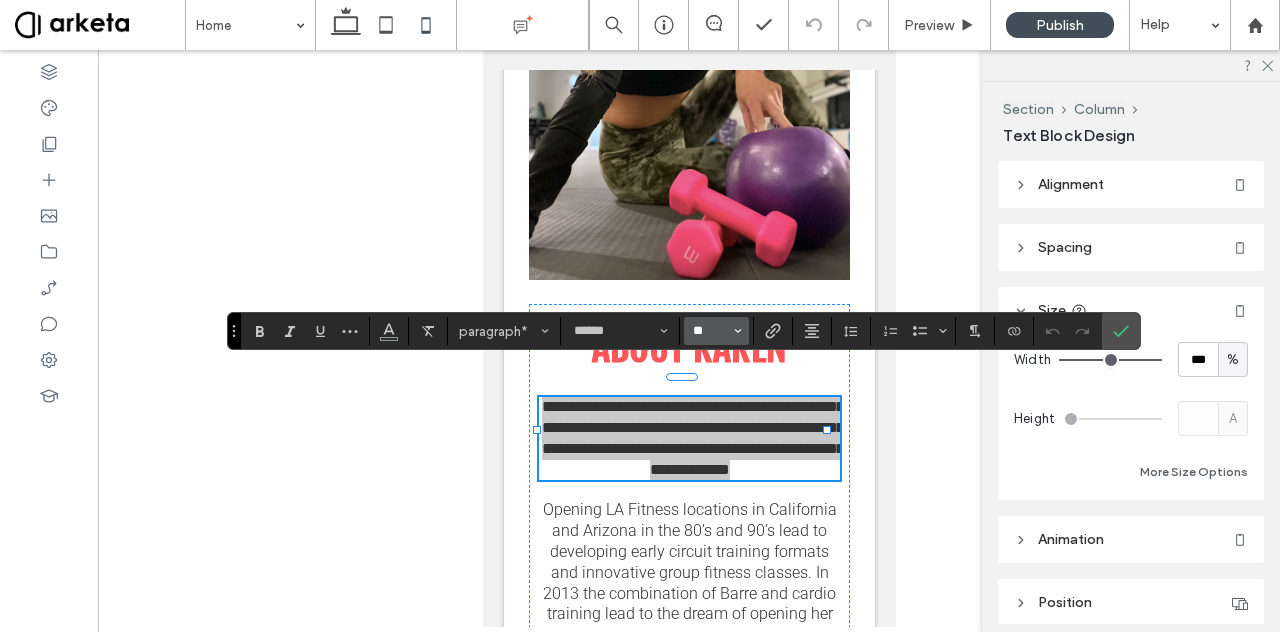 click on "**" at bounding box center (710, 331) 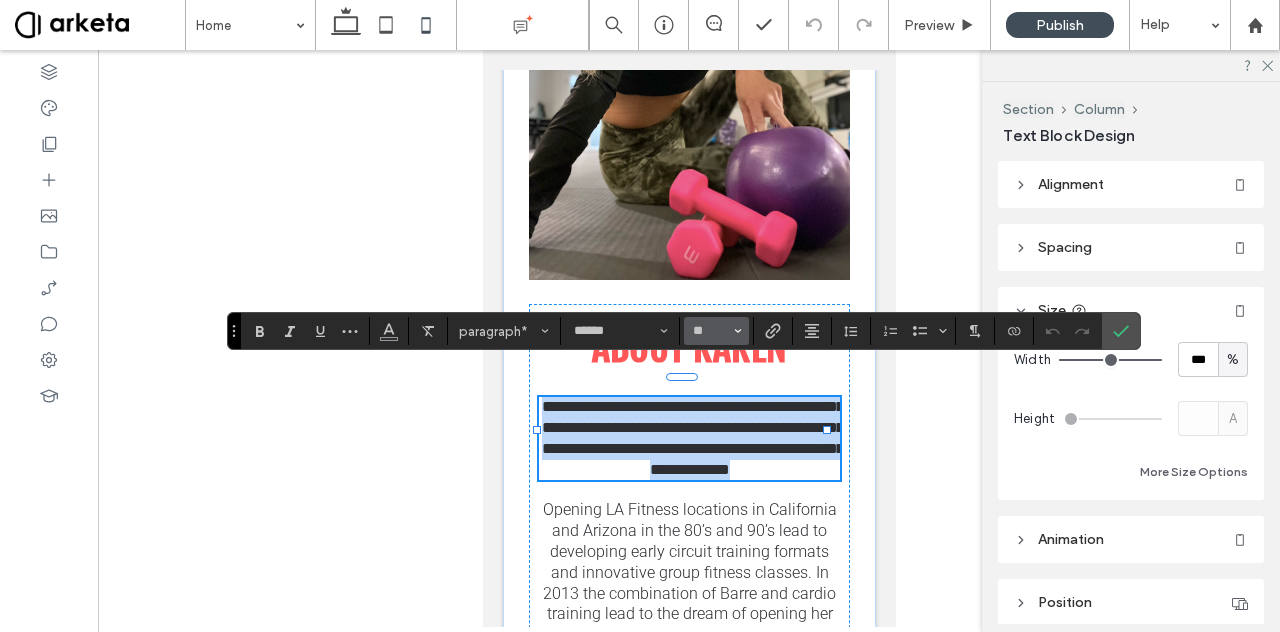 type on "**" 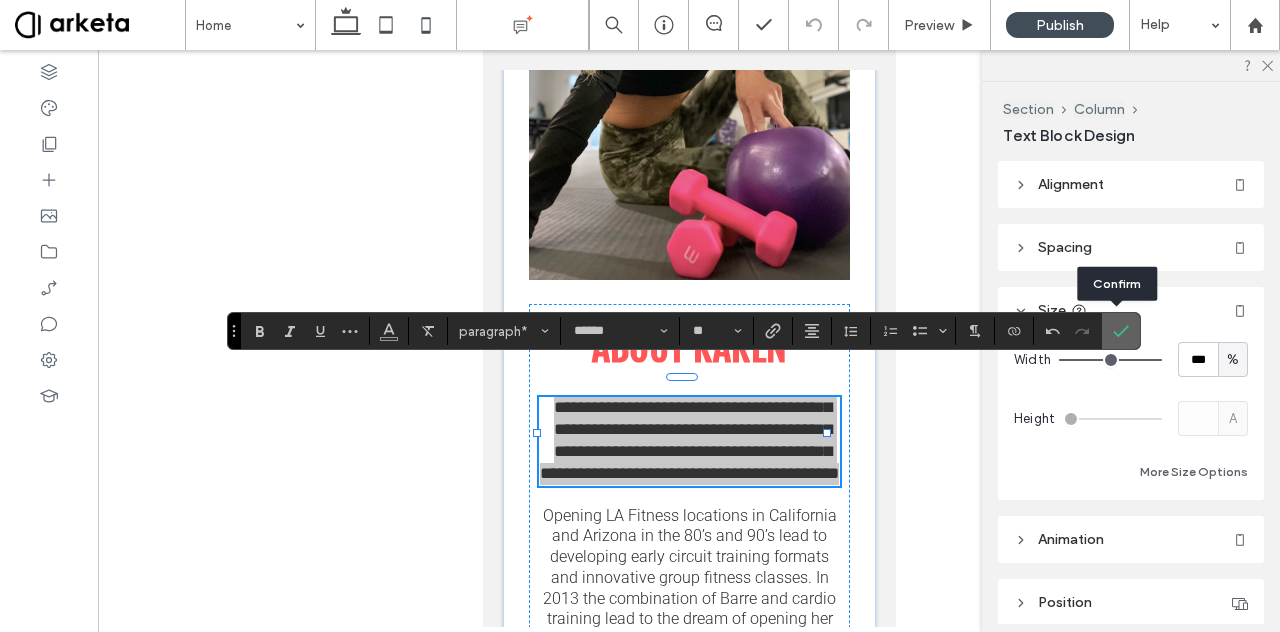 click 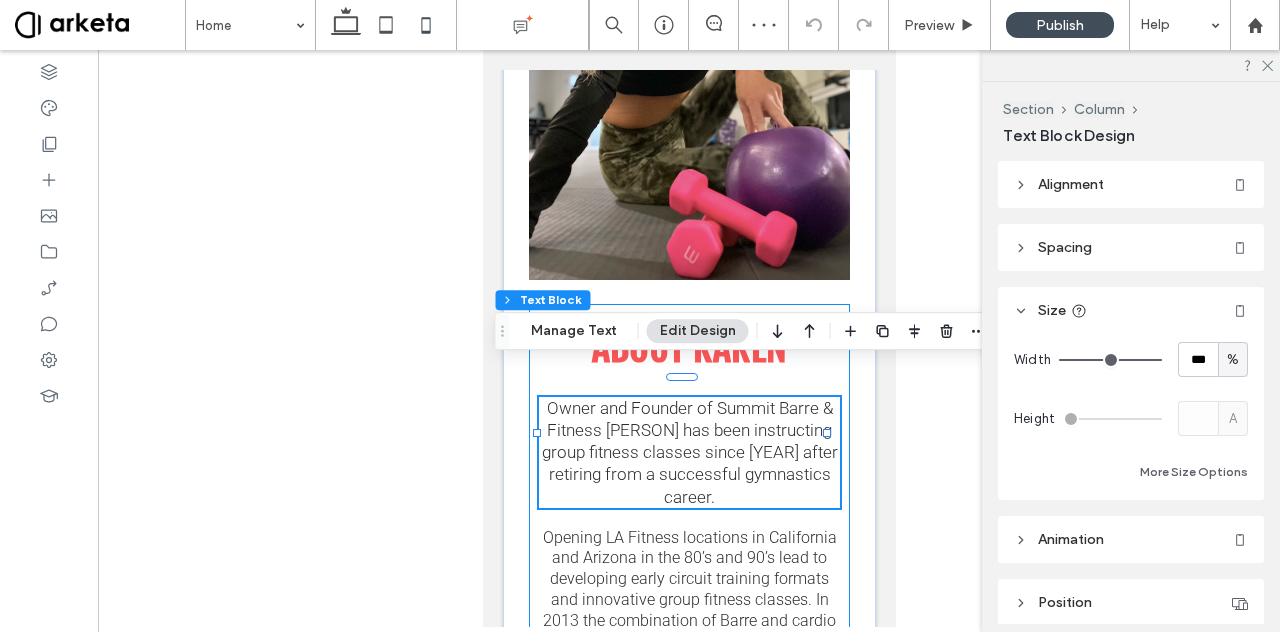 click on "ABOUT KAREN
Owner and Founder of Summit Barre & Fitness Karen Frasier has been instructing group fitness classes since 1981 after retiring from a successful gymnastics career.
Opening LA Fitness locations in California and Arizona in the 80’s and 90’s lead to developing early circuit training formats and innovative group fitness classes. In 2013 the combination of Barre and cardio training lead to the dream of opening her own studio.
Moving full time to Summit County Colorado in 2019 opened the door to making this dream happen.
REACH OUT" at bounding box center [688, 567] 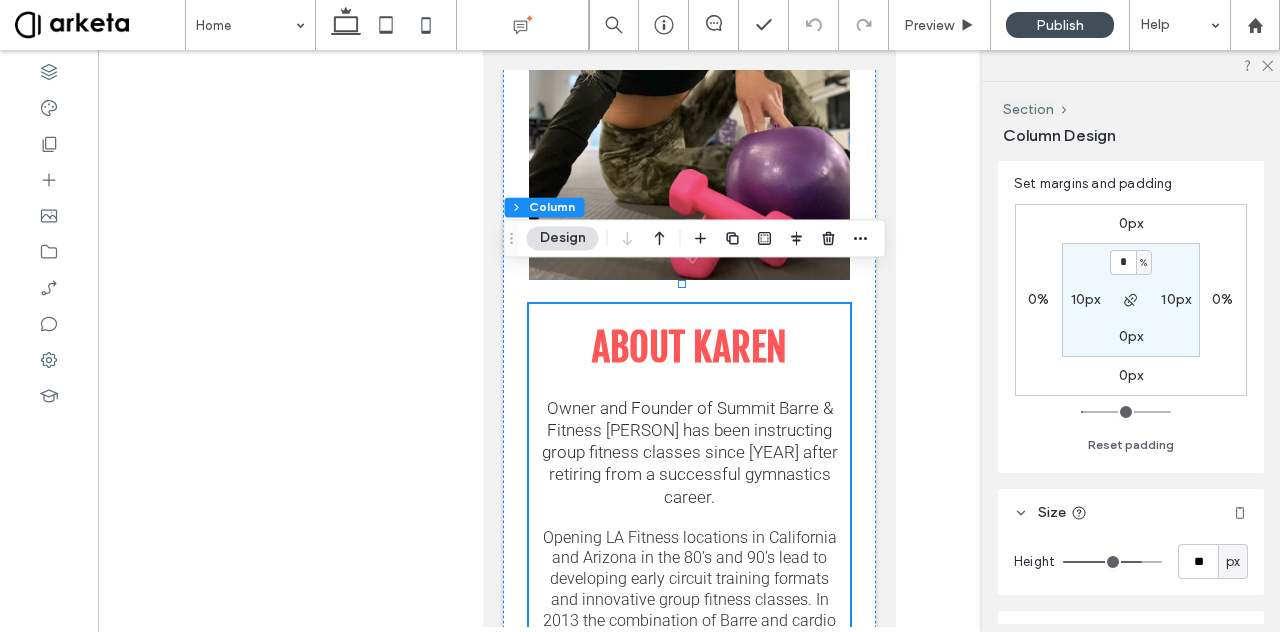 scroll, scrollTop: 458, scrollLeft: 0, axis: vertical 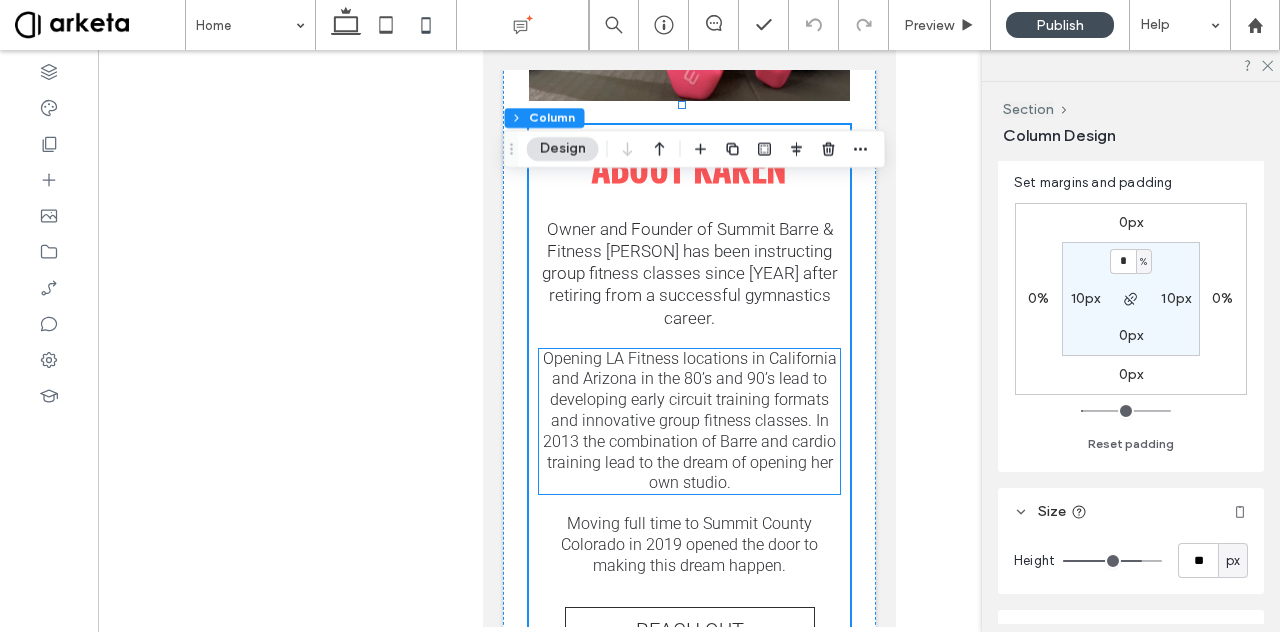 click on "Opening LA Fitness locations in California and Arizona in the 80’s and 90’s lead to developing early circuit training formats and innovative group fitness classes. In 2013 the combination of Barre and cardio training lead to the dream of opening her own studio." at bounding box center [689, 421] 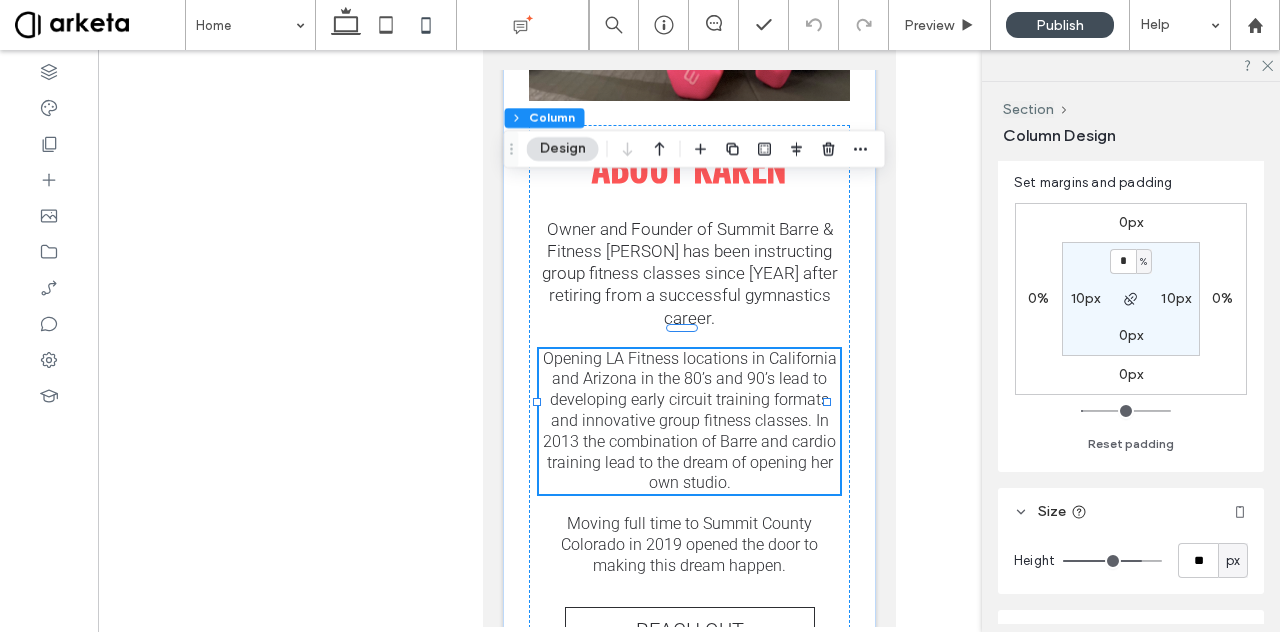 click on "Opening LA Fitness locations in California and Arizona in the 80’s and 90’s lead to developing early circuit training formats and innovative group fitness classes. In 2013 the combination of Barre and cardio training lead to the dream of opening her own studio." at bounding box center (689, 421) 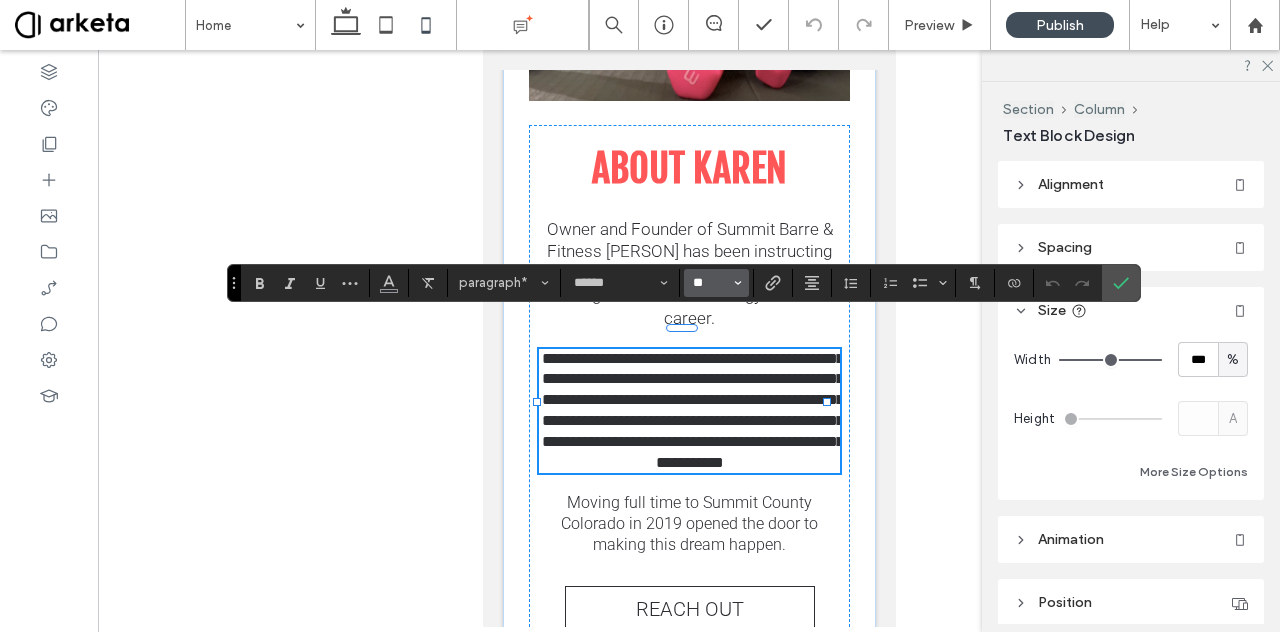 click on "**" at bounding box center [710, 283] 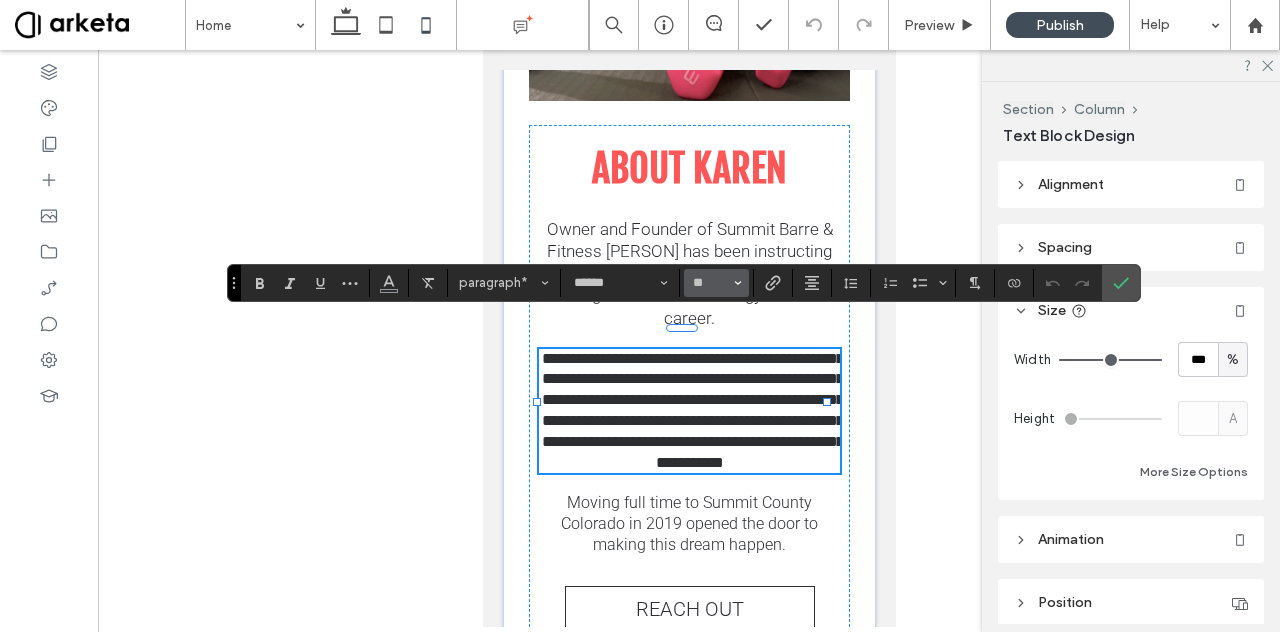 type on "**" 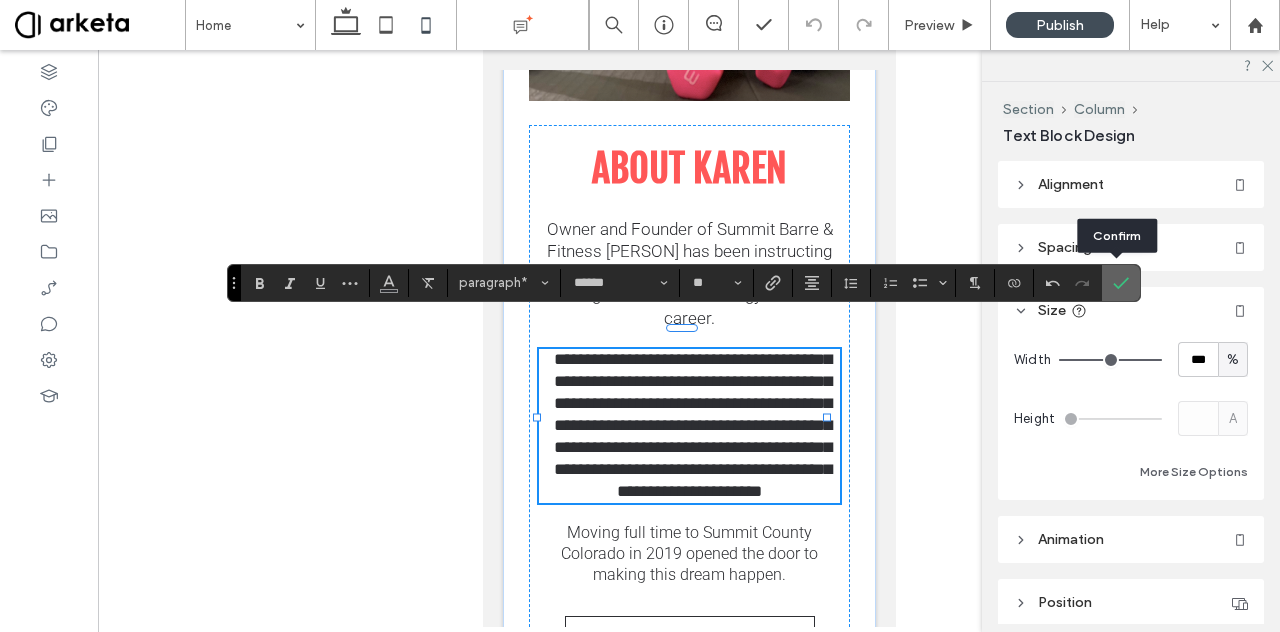 click 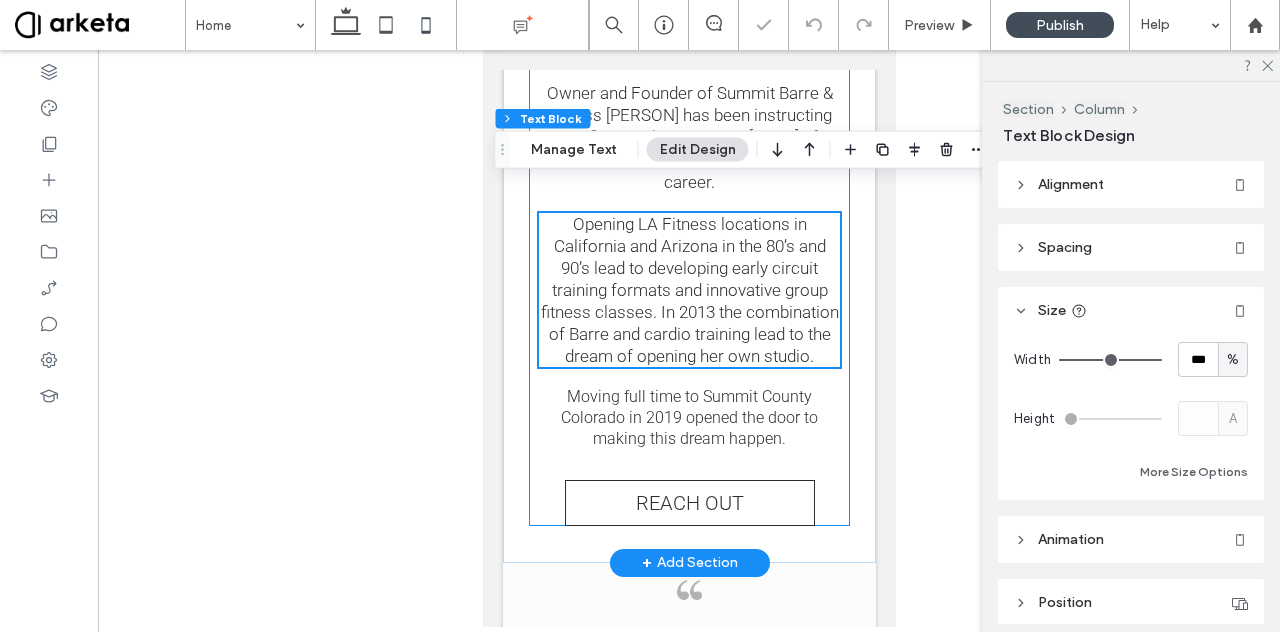 scroll, scrollTop: 5354, scrollLeft: 0, axis: vertical 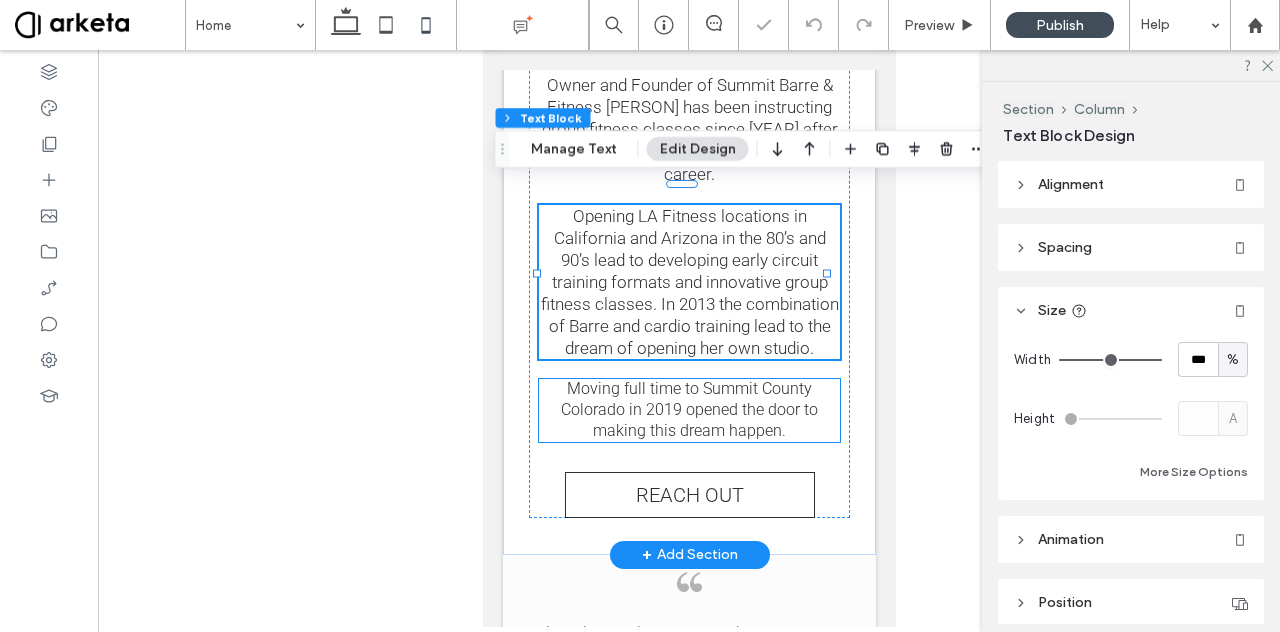 click on "Moving full time to Summit County Colorado in 2019 opened the door to making this dream happen." at bounding box center [688, 409] 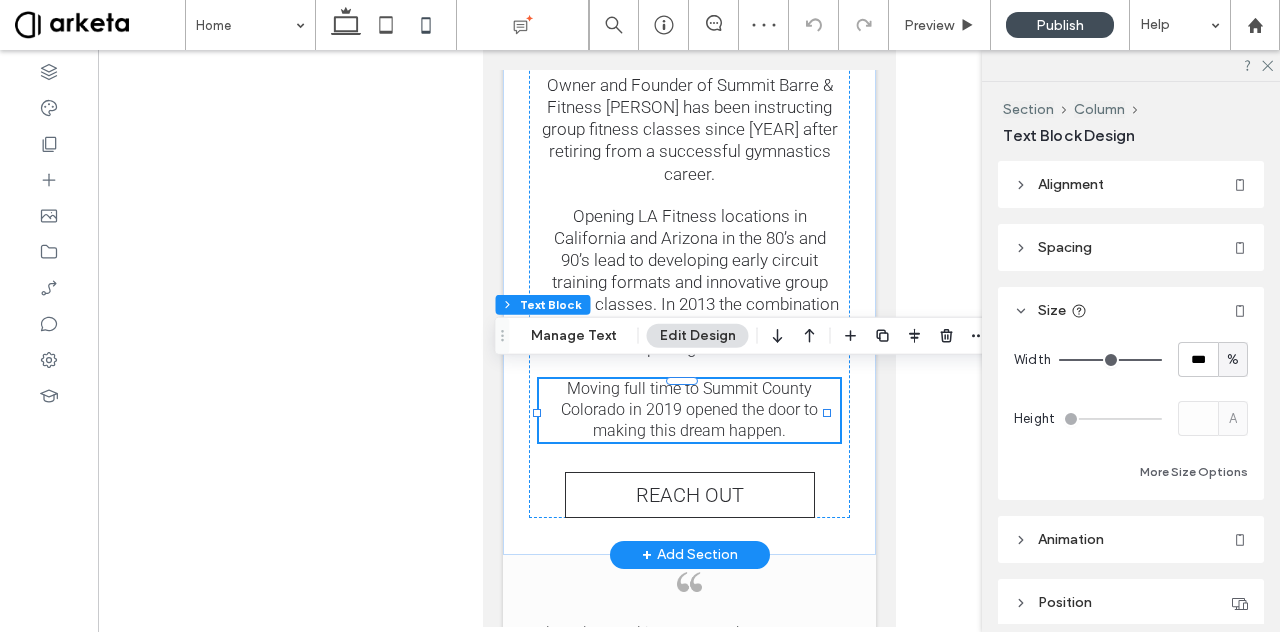 click on "Moving full time to Summit County Colorado in 2019 opened the door to making this dream happen." at bounding box center [688, 409] 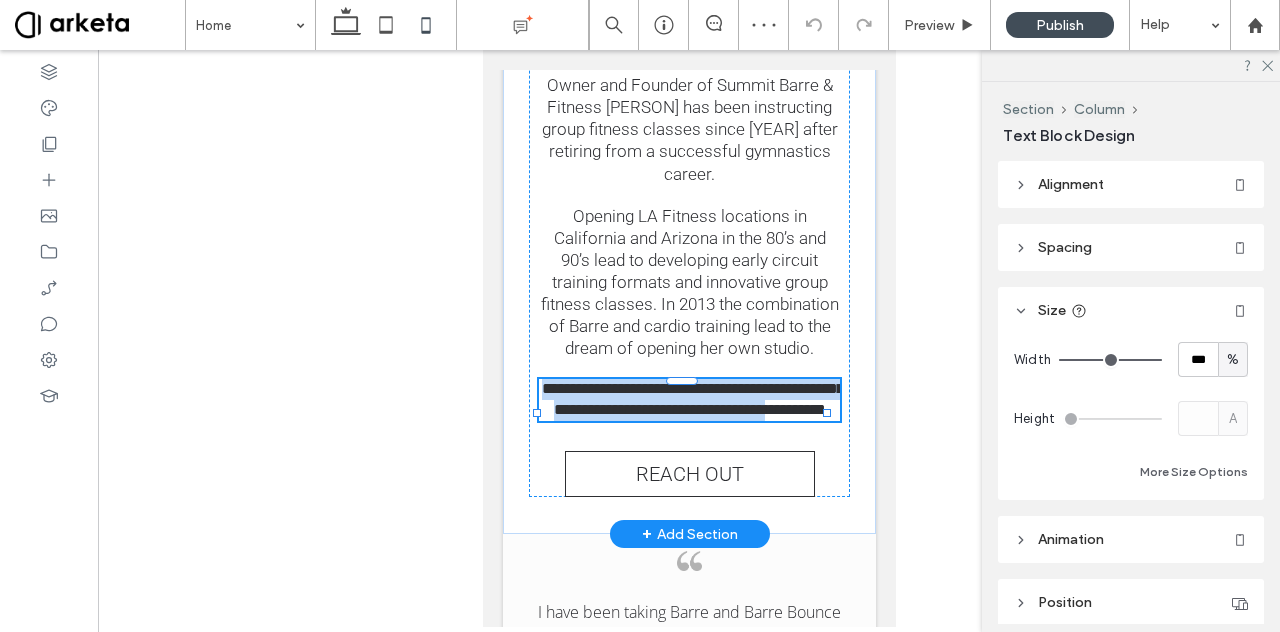 click on "**********" at bounding box center [692, 399] 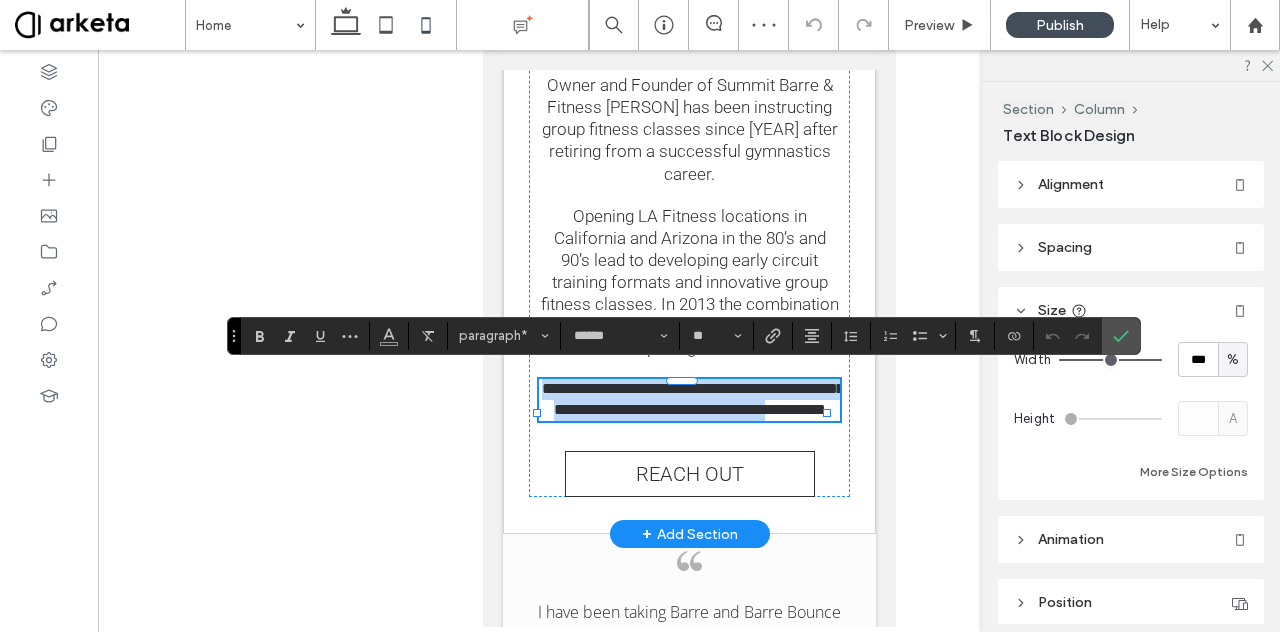 click on "**********" at bounding box center (692, 399) 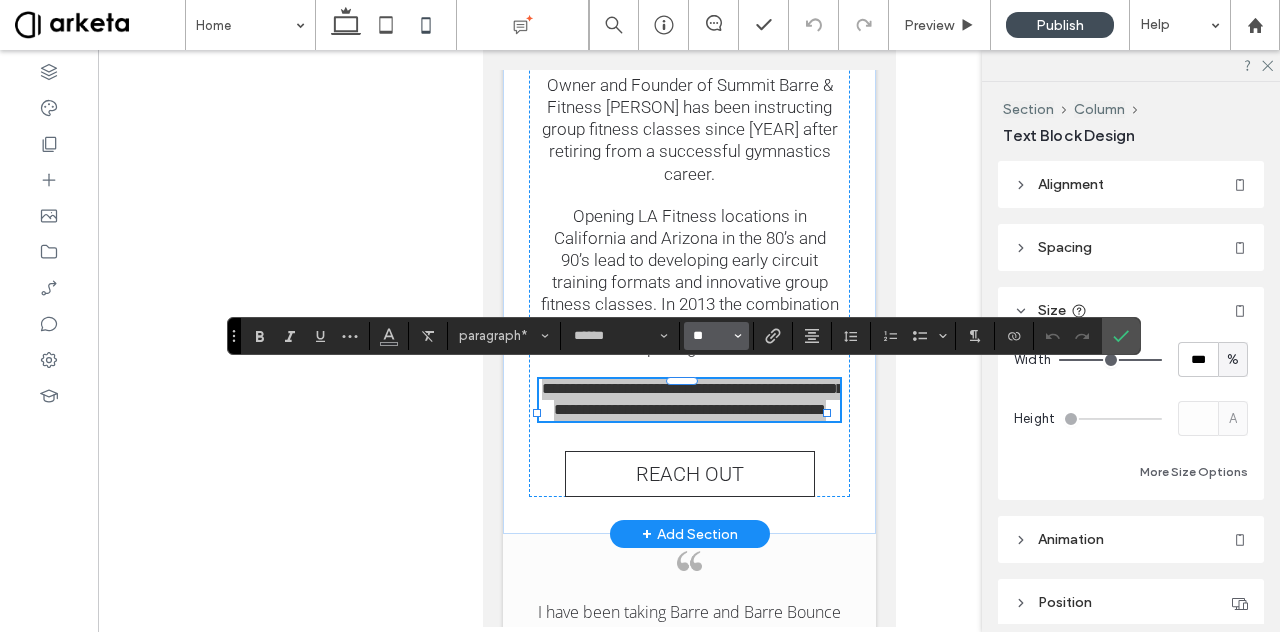 click on "**" at bounding box center (710, 336) 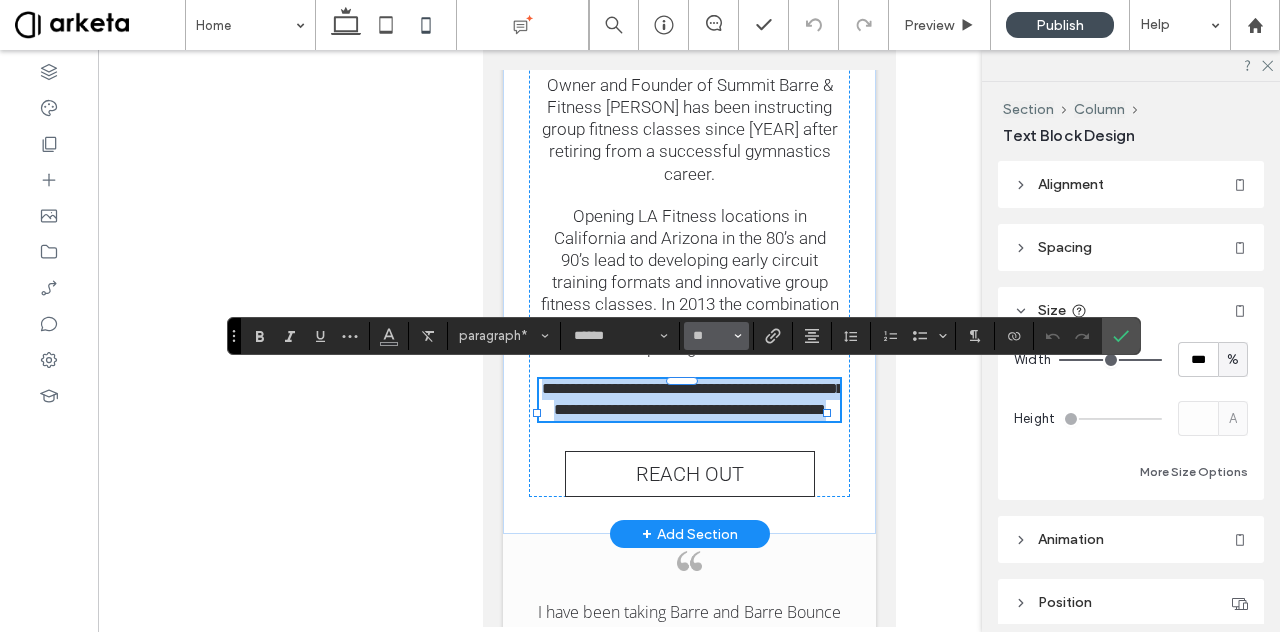 type on "**" 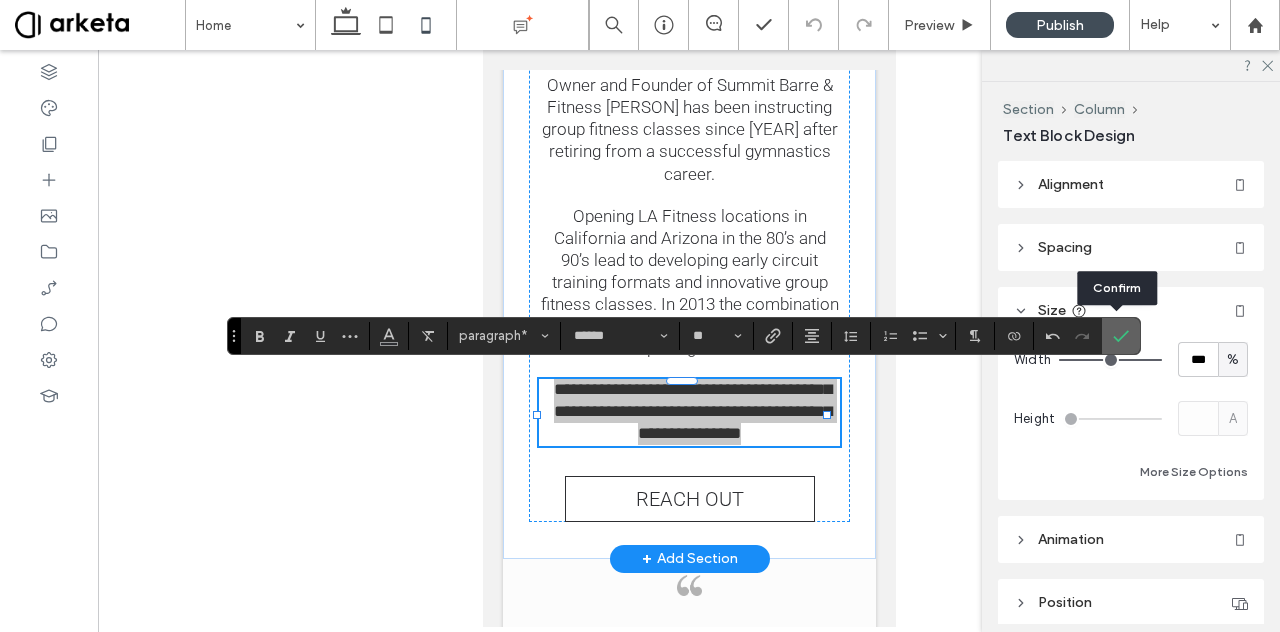 click 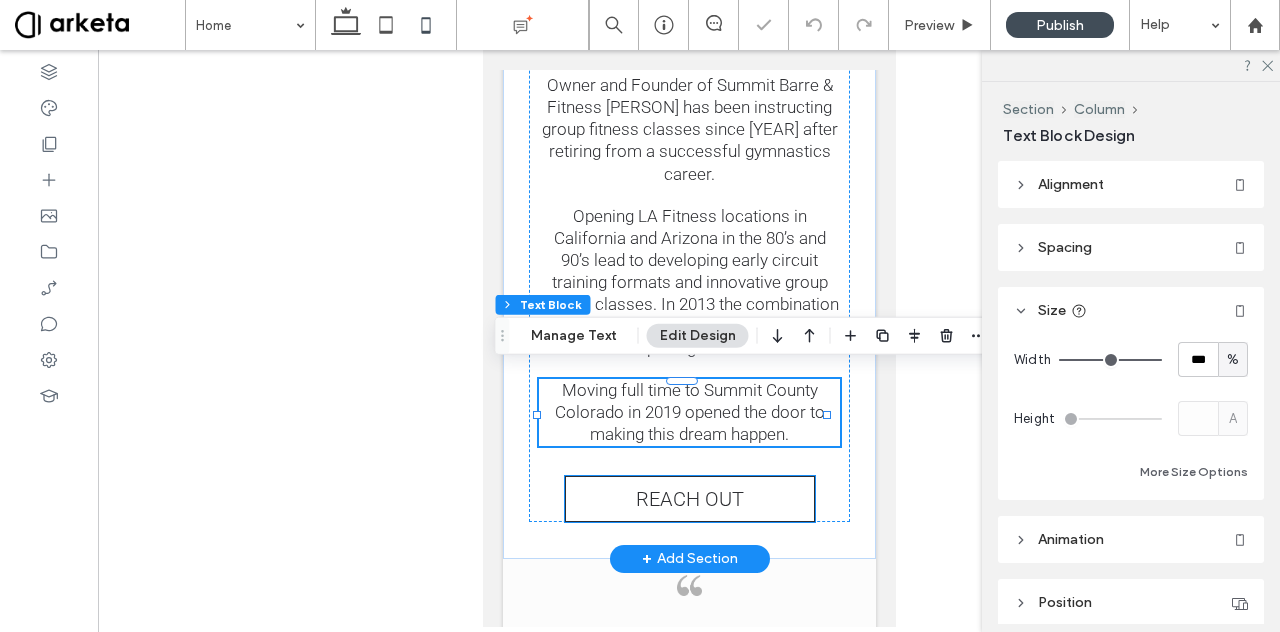 click on "REACH OUT" at bounding box center [689, 499] 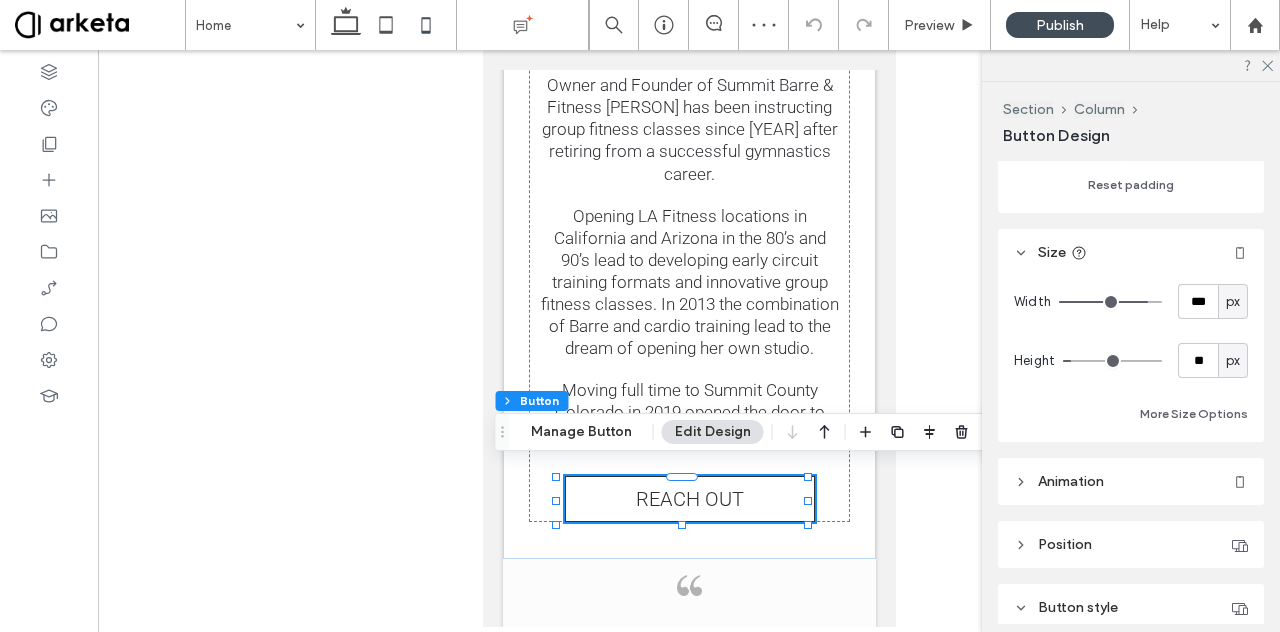scroll, scrollTop: 366, scrollLeft: 0, axis: vertical 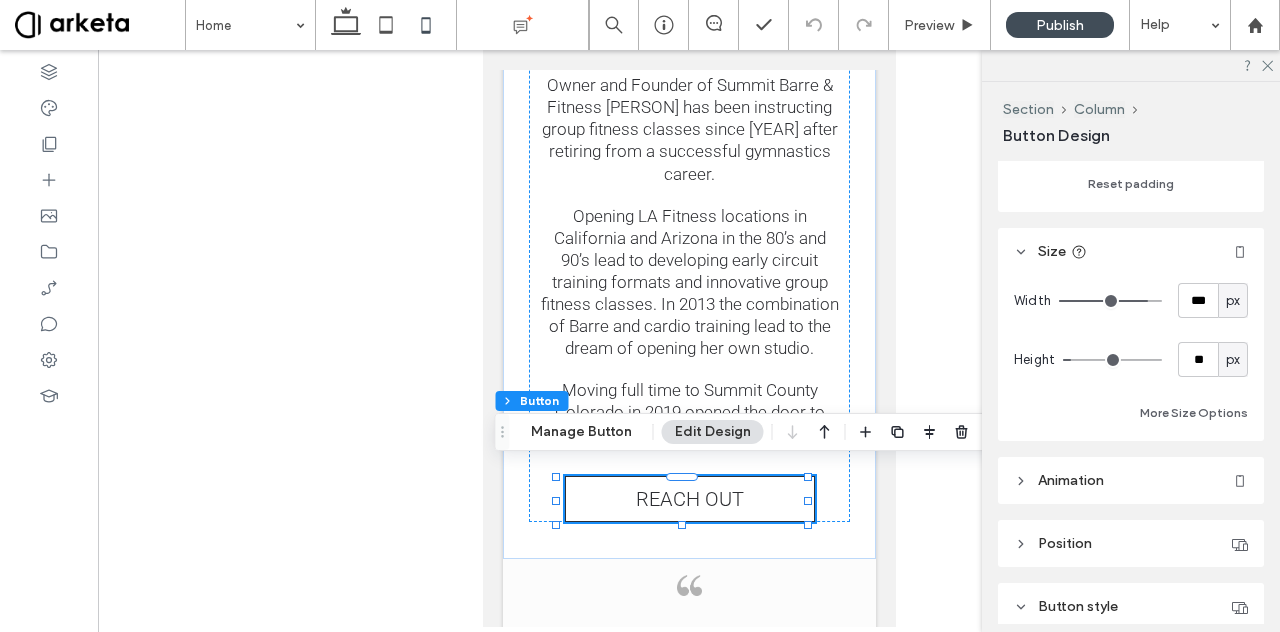 click on "px" at bounding box center [1233, 301] 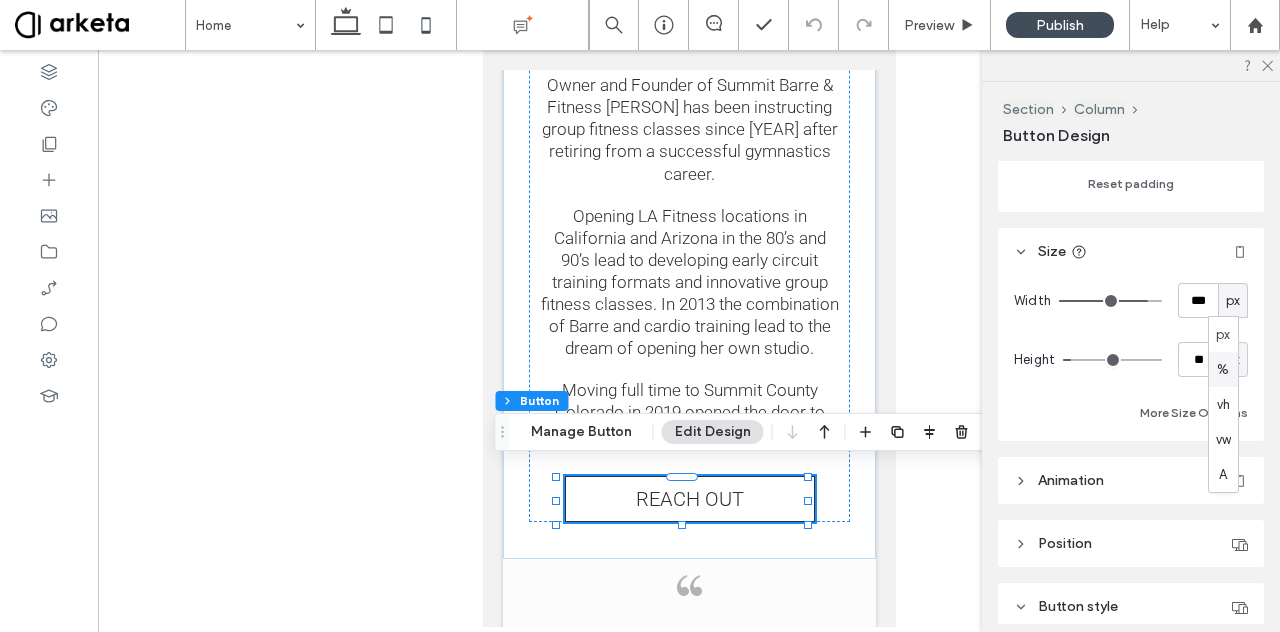 click on "%" at bounding box center [1223, 370] 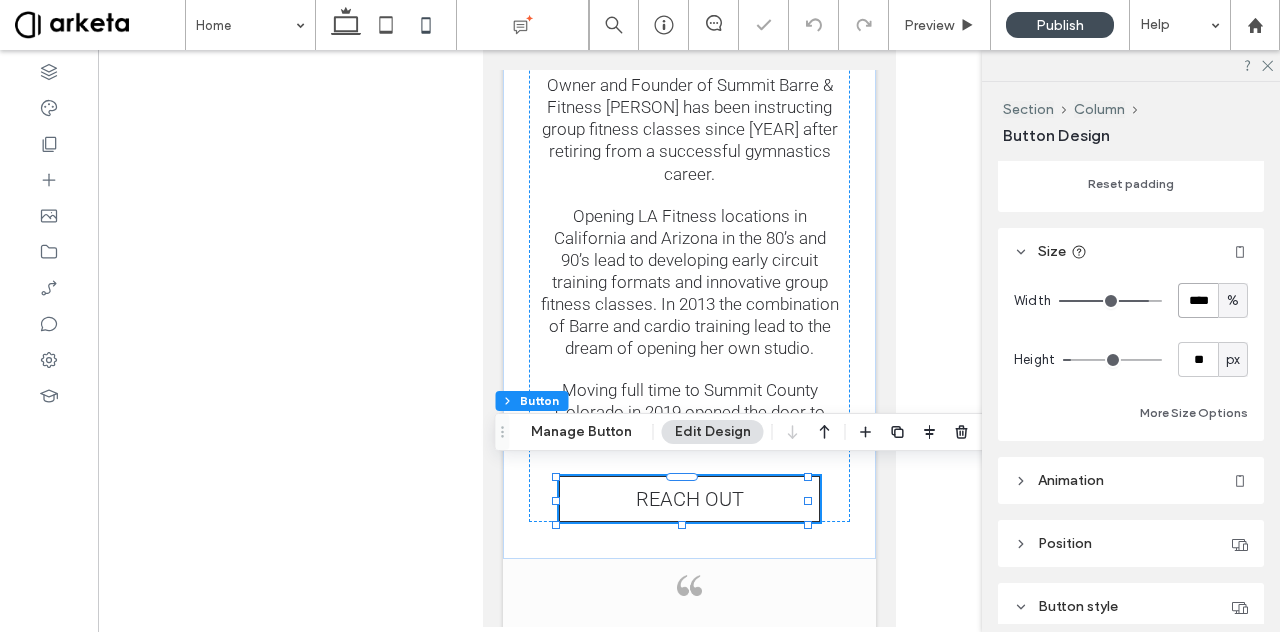 click on "****" at bounding box center (1198, 300) 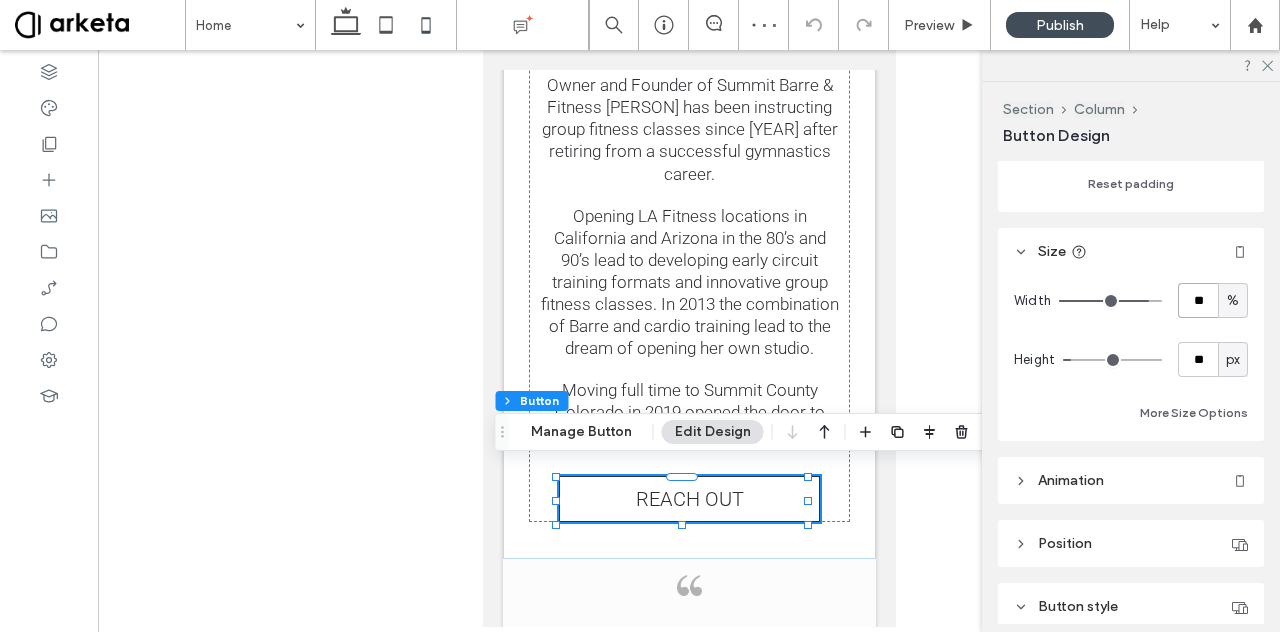 type on "**" 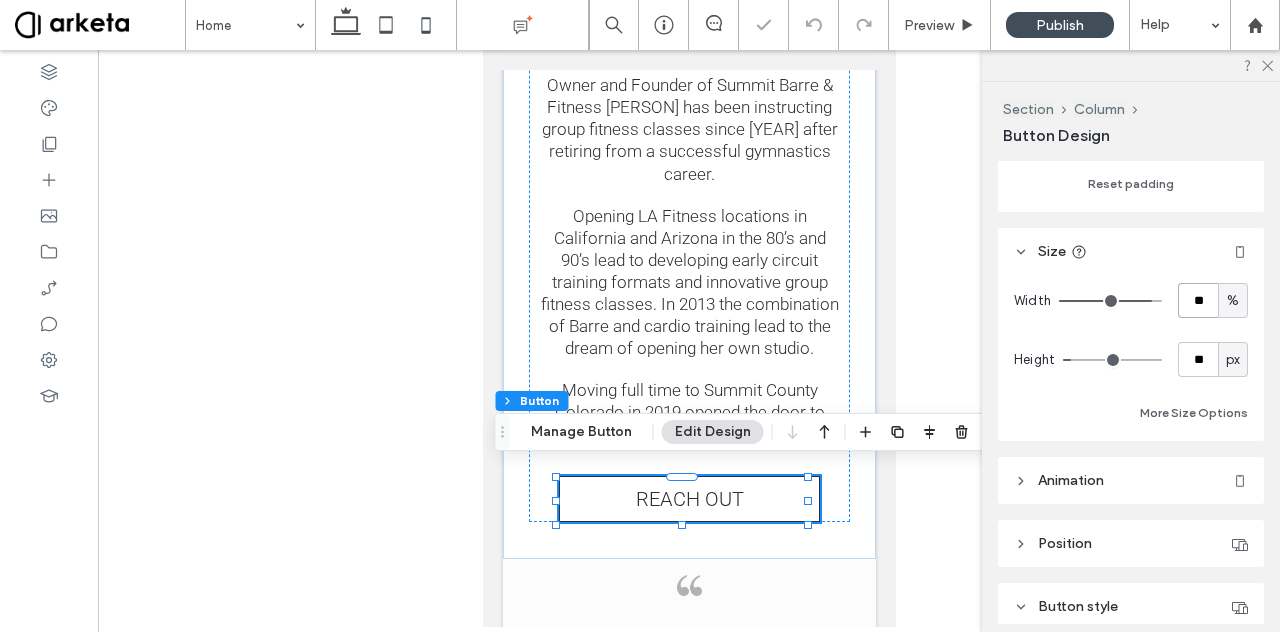 type on "**" 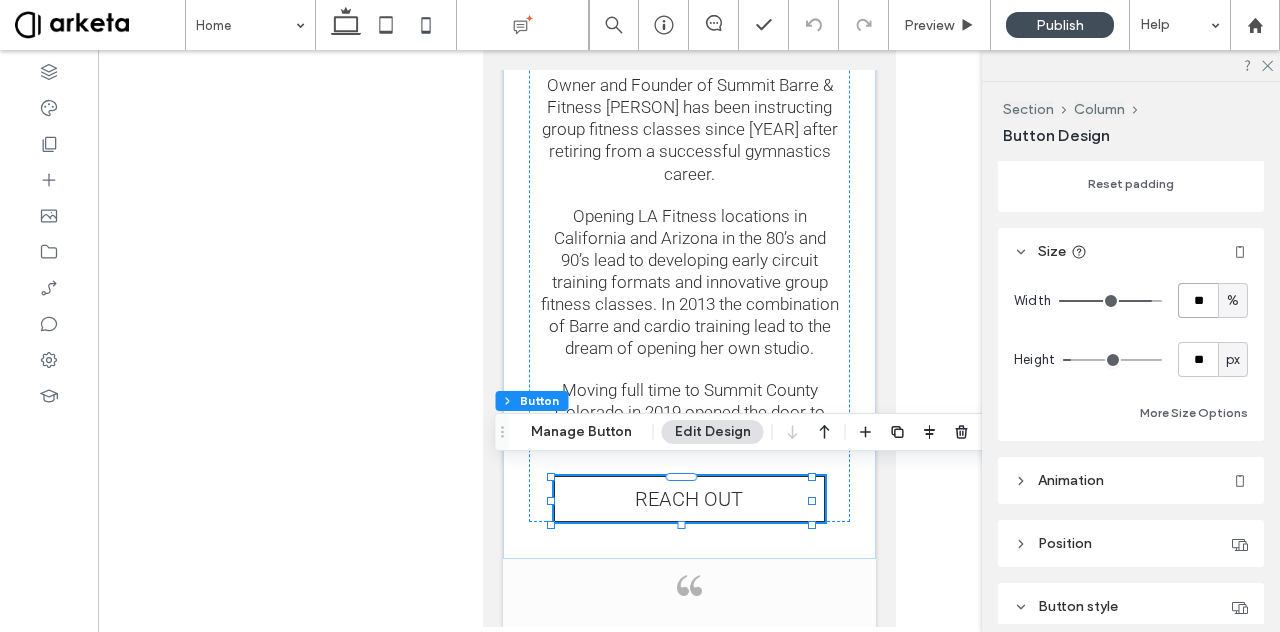 type on "*" 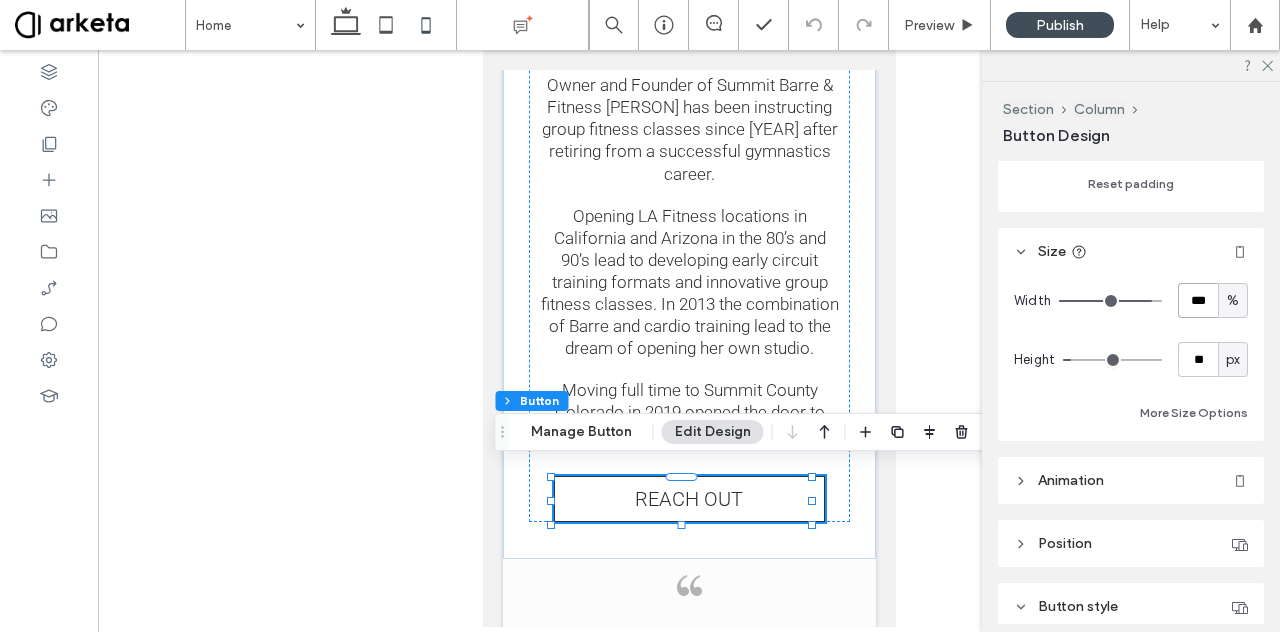 type on "***" 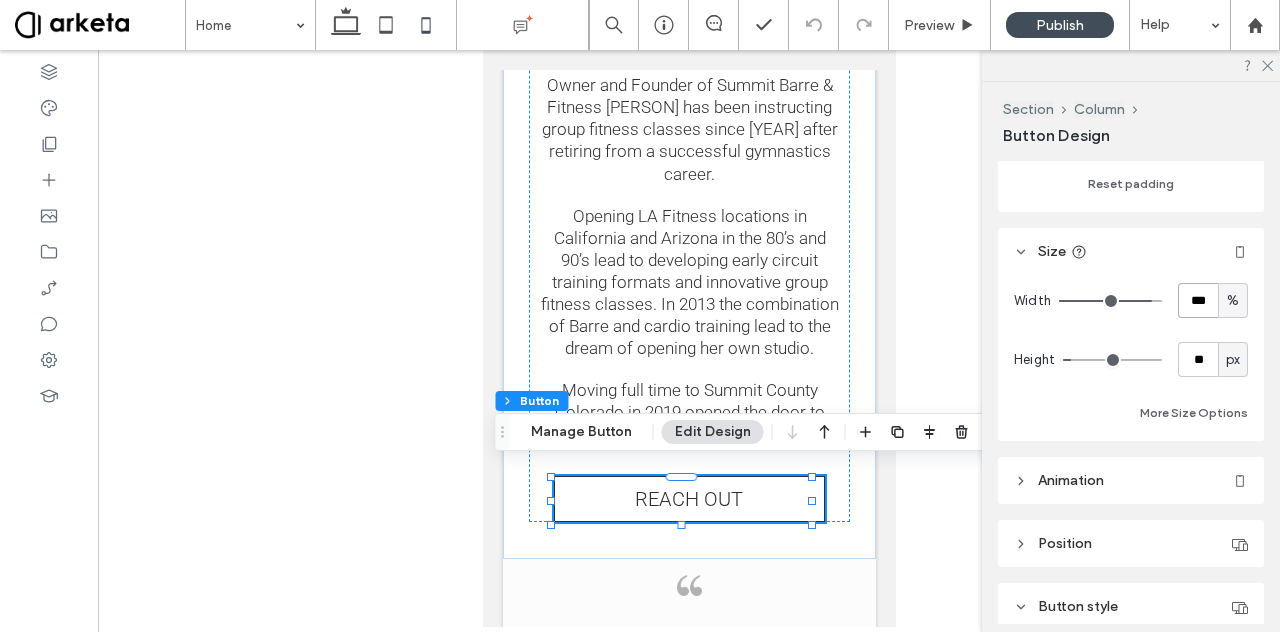 type on "***" 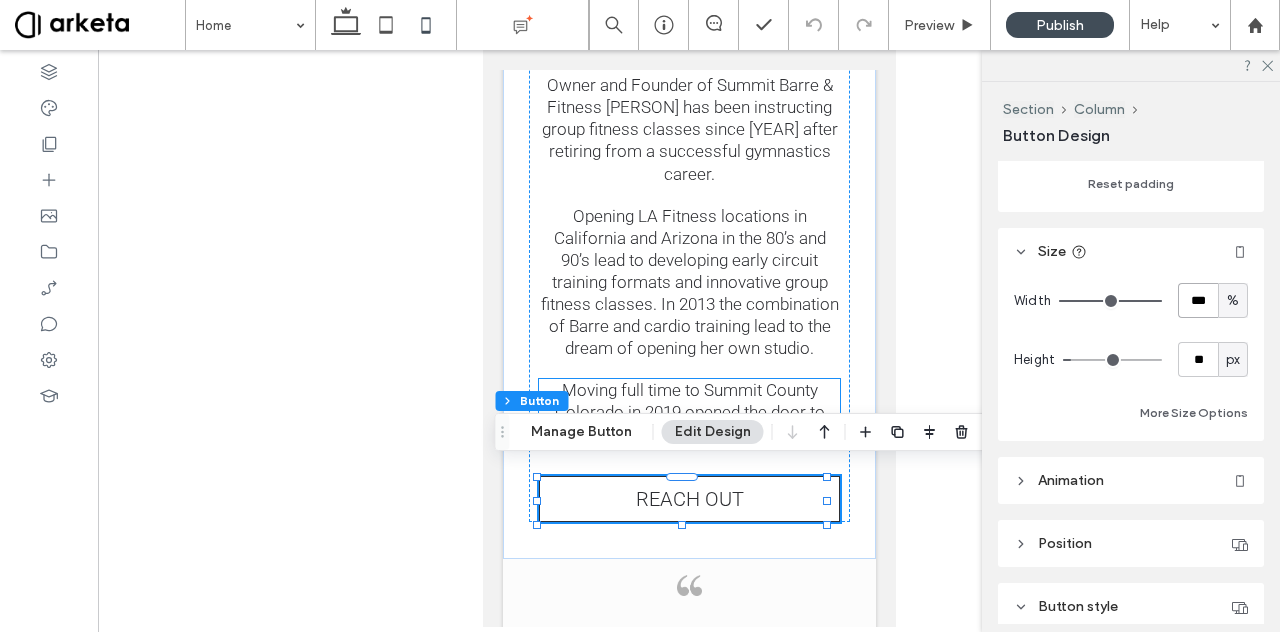 click on "Moving full time to Summit County Colorado in 2019 opened the door to making this dream happen." at bounding box center (689, 412) 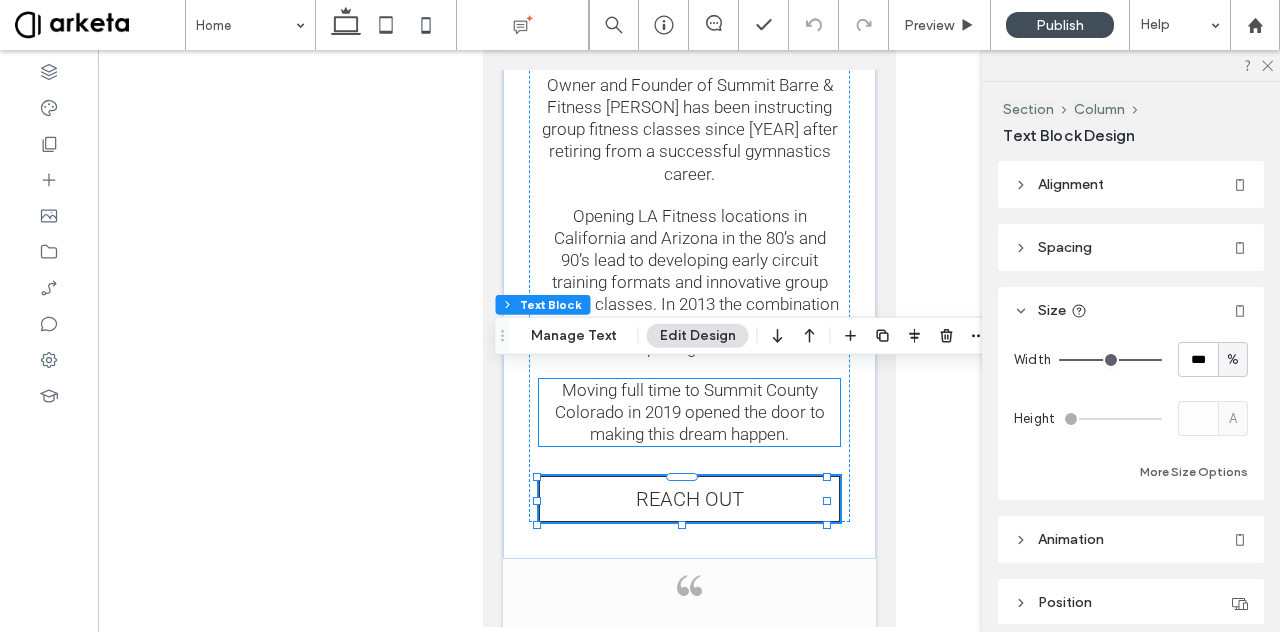 click on "Moving full time to Summit County Colorado in 2019 opened the door to making this dream happen." at bounding box center (689, 412) 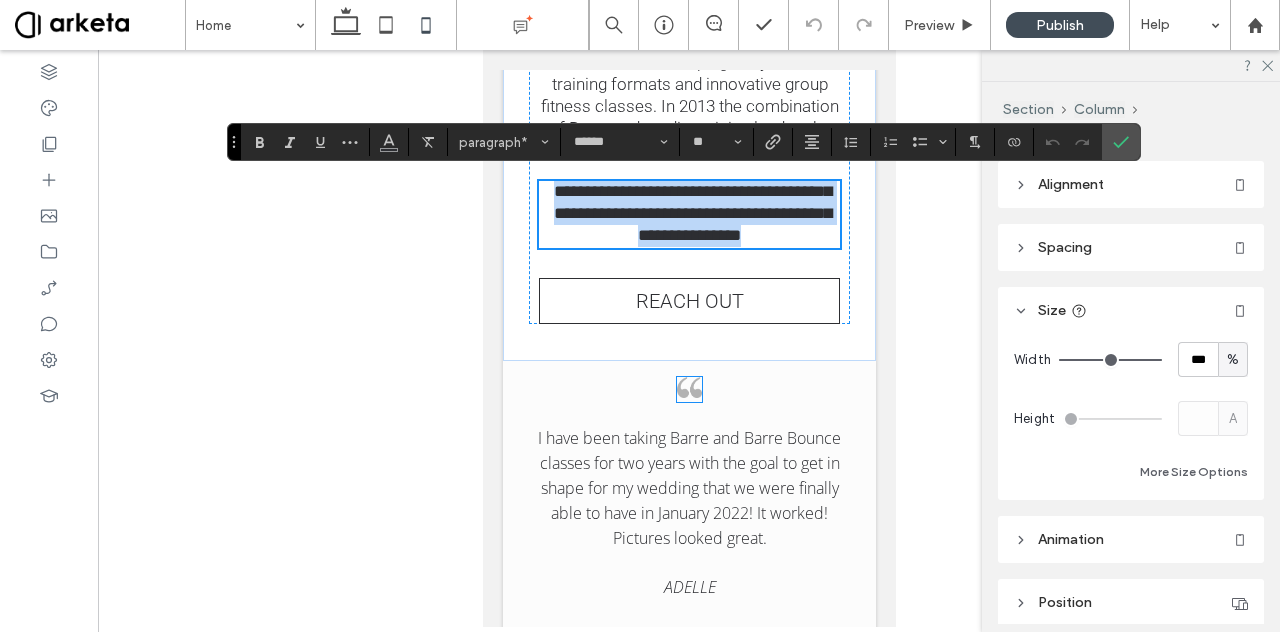 scroll, scrollTop: 5556, scrollLeft: 0, axis: vertical 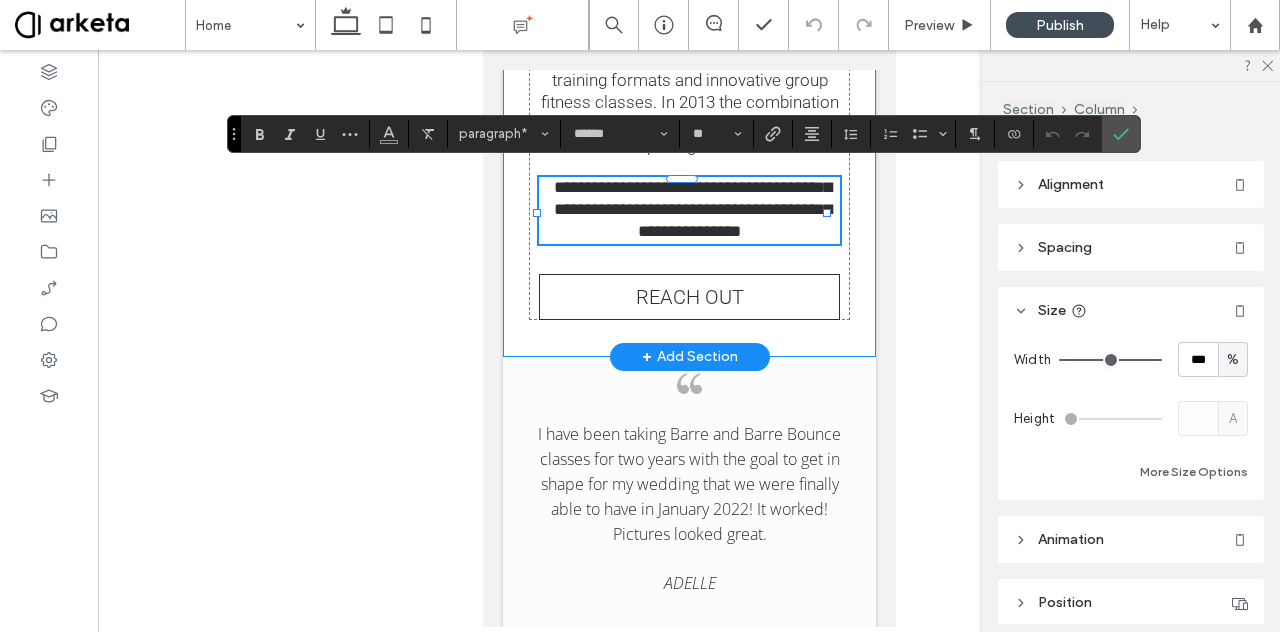 click on "**********" at bounding box center [688, -177] 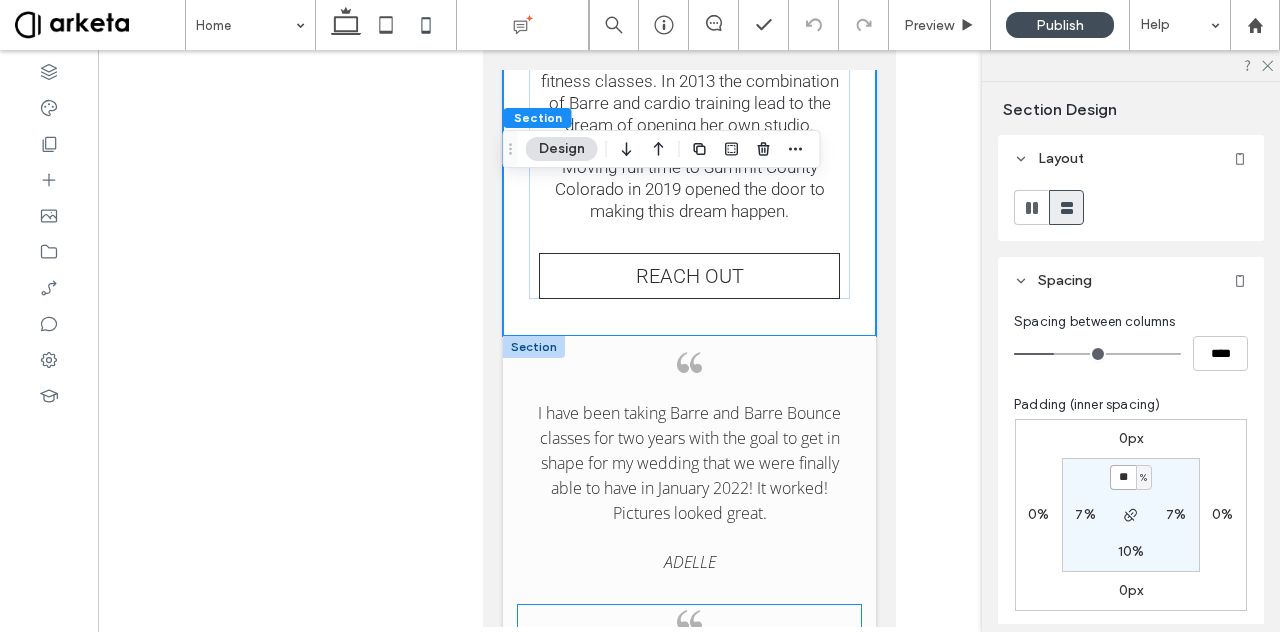 scroll, scrollTop: 5573, scrollLeft: 0, axis: vertical 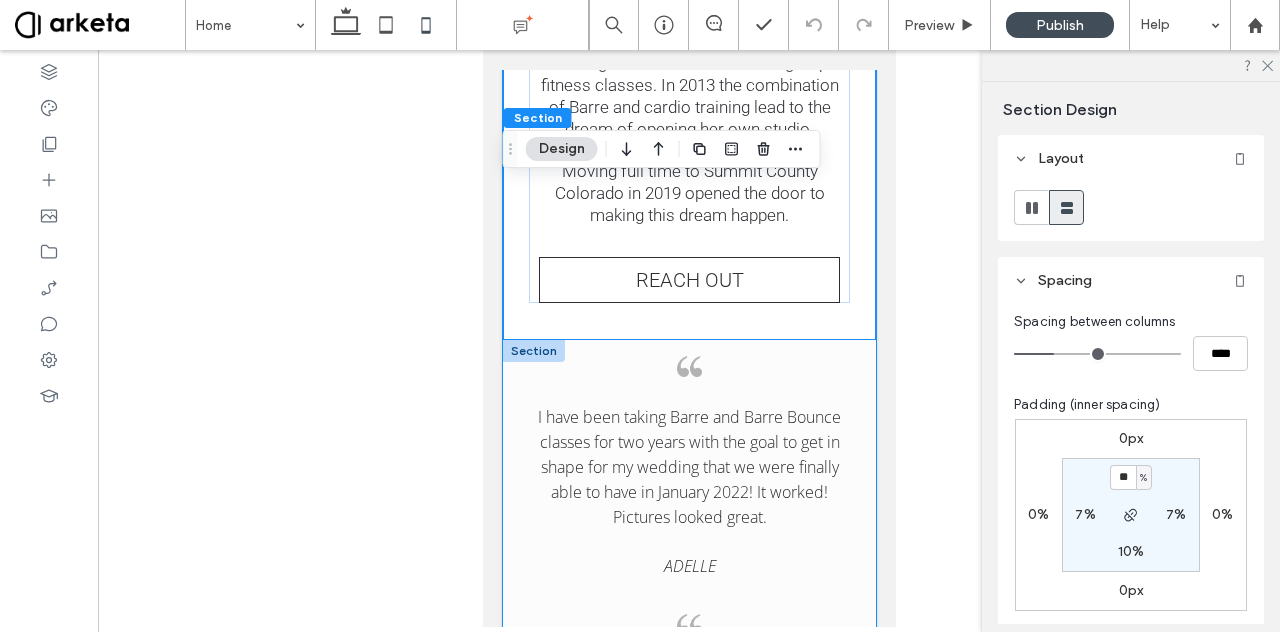 click on "I have been taking Barre and Barre Bounce classes for two years with the goal to get in shape for my wedding that we were finally able to have in January 2022! It worked! Pictures looked great.
ADELLE
I started at Summit Barre & Fitness last year in October and got hooked! The combination of Barre classes and working with my nutritionist has given me the results I was looking for.
ANDRIA" at bounding box center (688, 584) 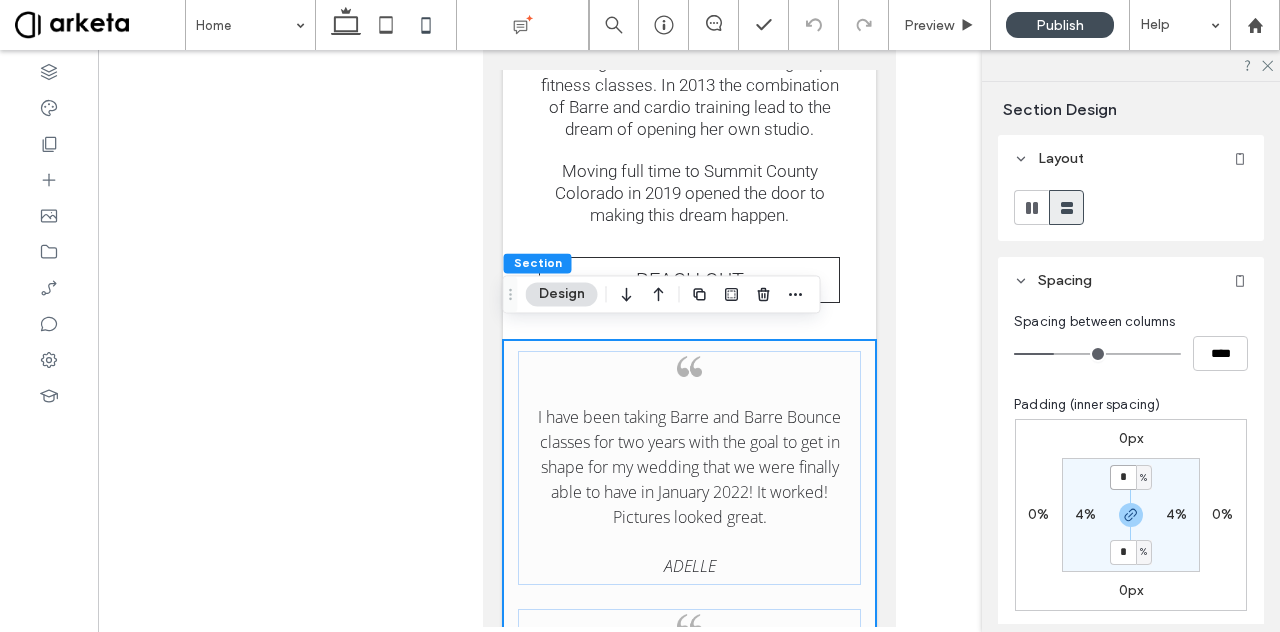 click on "*" at bounding box center [1123, 477] 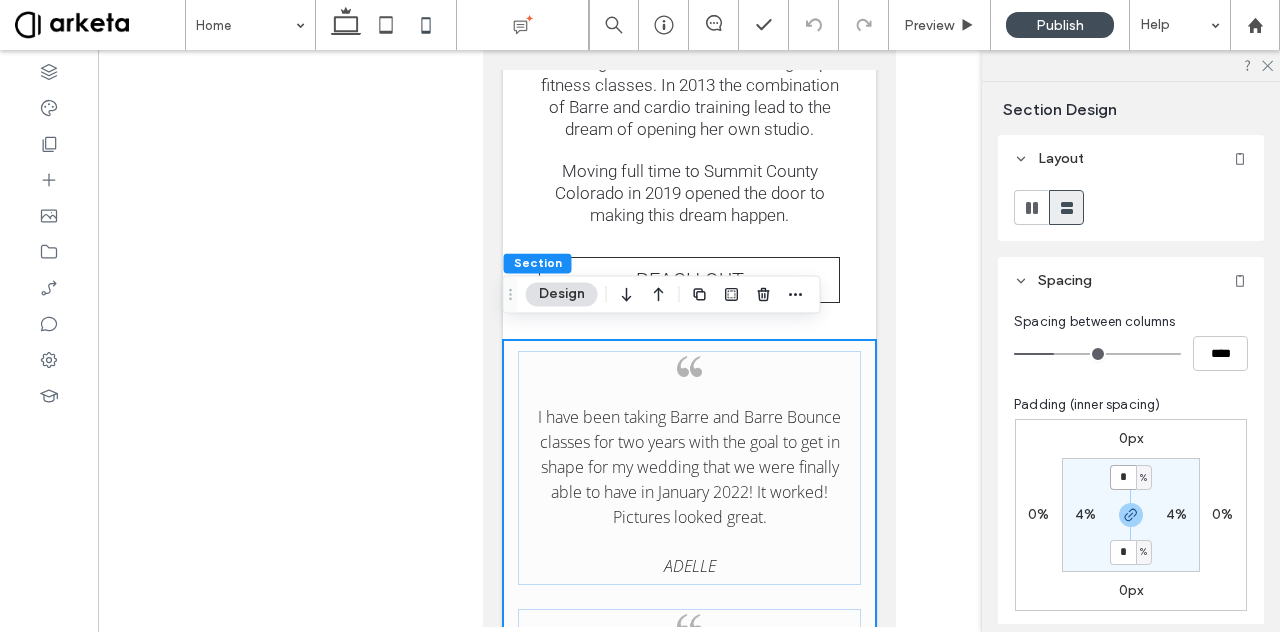 type on "*" 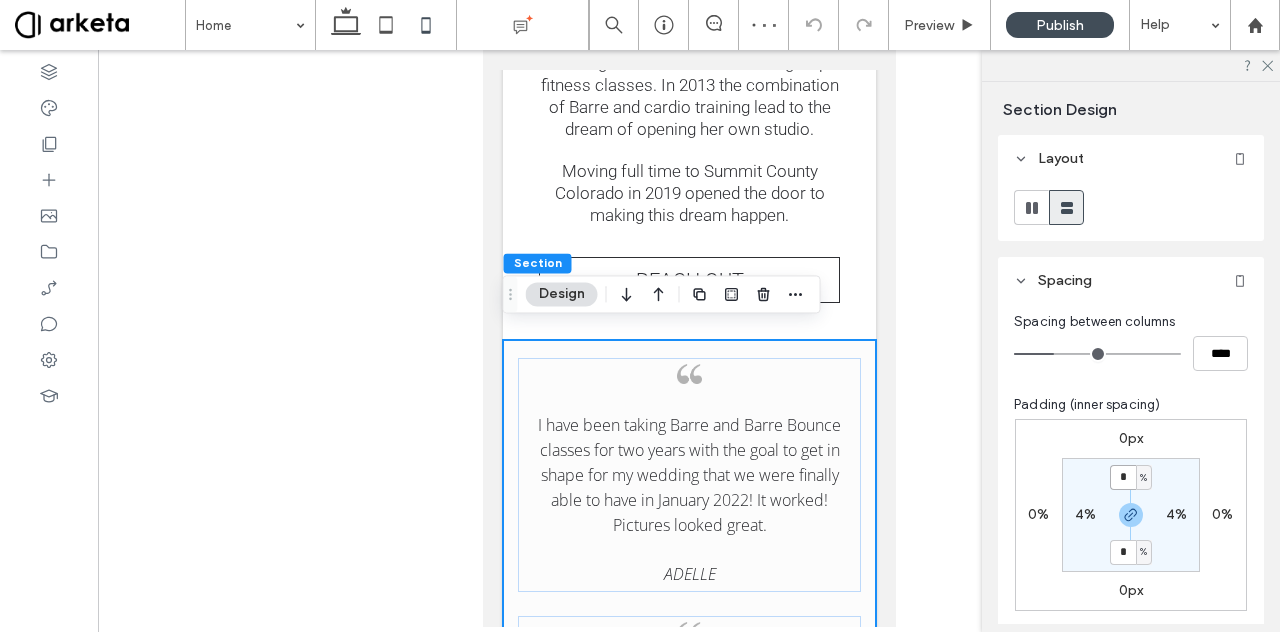type on "*" 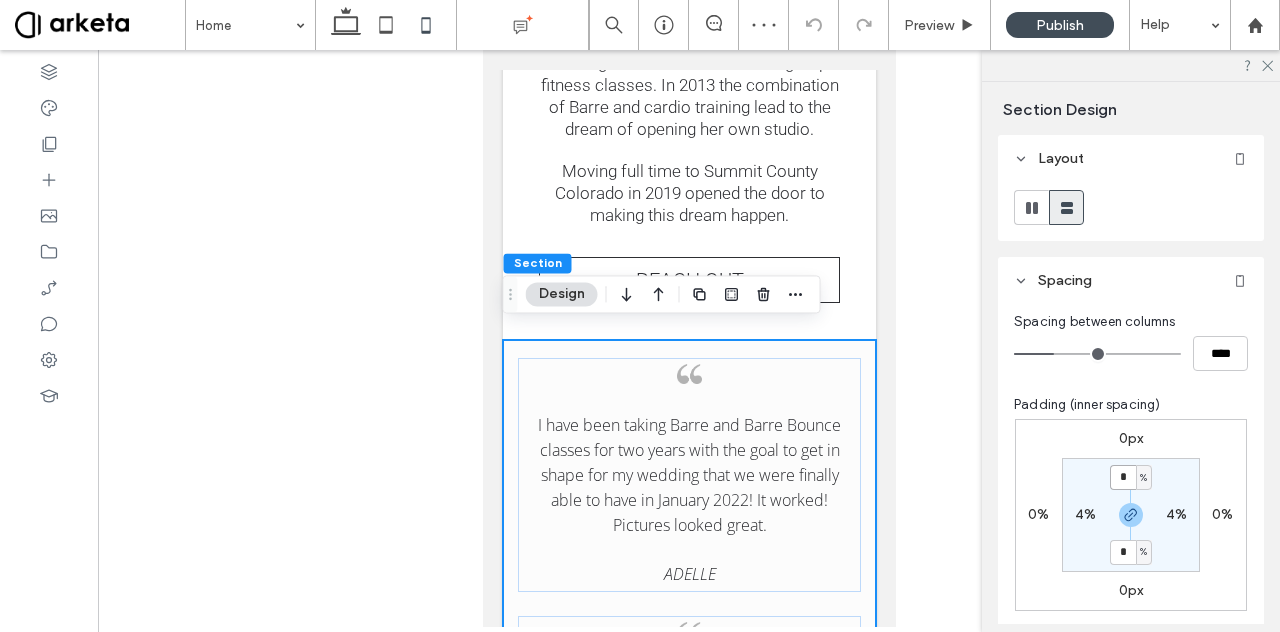 type on "*" 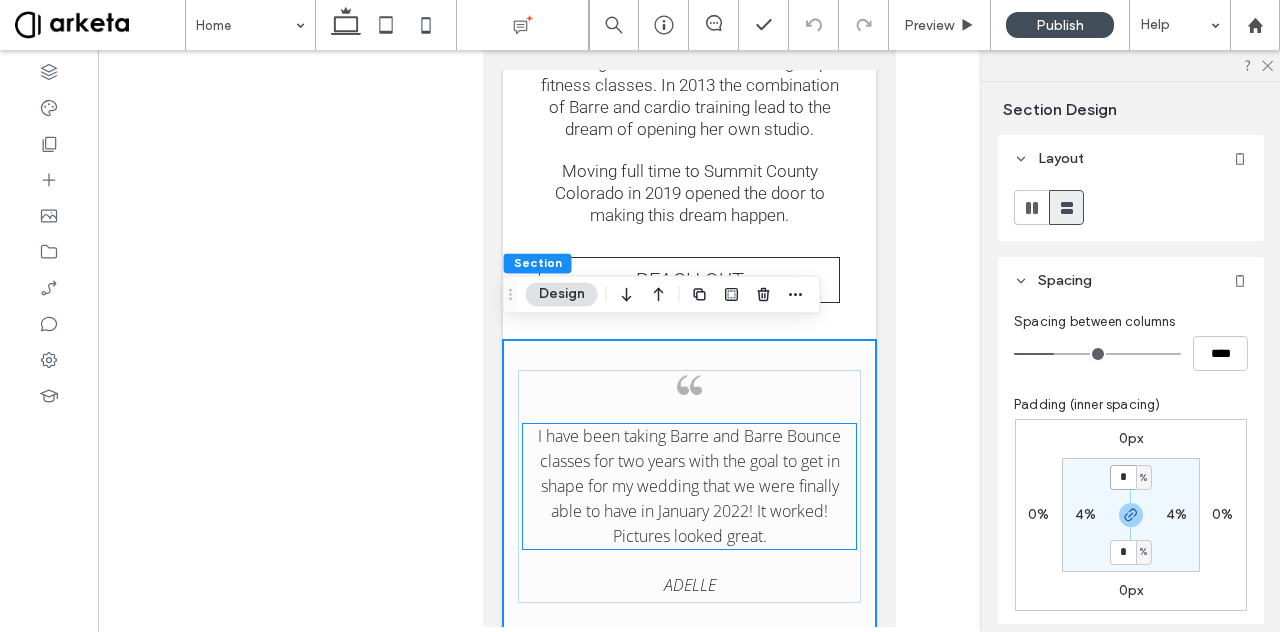 click on "I have been taking Barre and Barre Bounce classes for two years with the goal to get in shape for my wedding that we were finally able to have in January 2022! It worked! Pictures looked great." at bounding box center [688, 486] 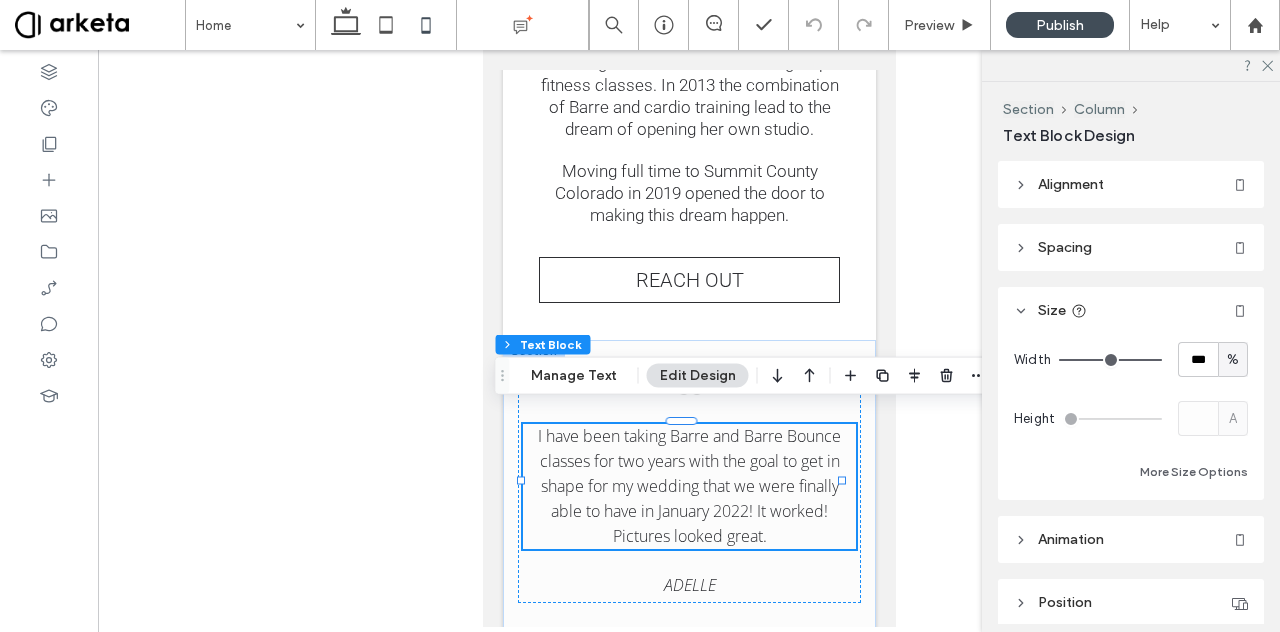 click on "I have been taking Barre and Barre Bounce classes for two years with the goal to get in shape for my wedding that we were finally able to have in January 2022! It worked! Pictures looked great." at bounding box center [688, 486] 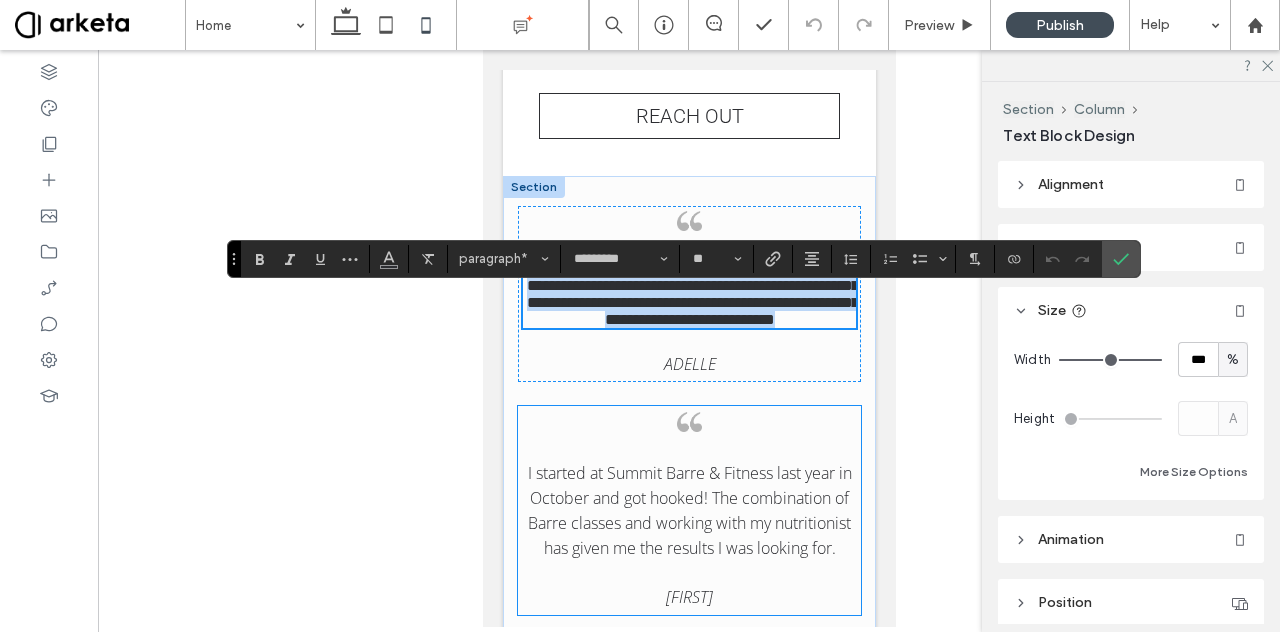 scroll, scrollTop: 5739, scrollLeft: 0, axis: vertical 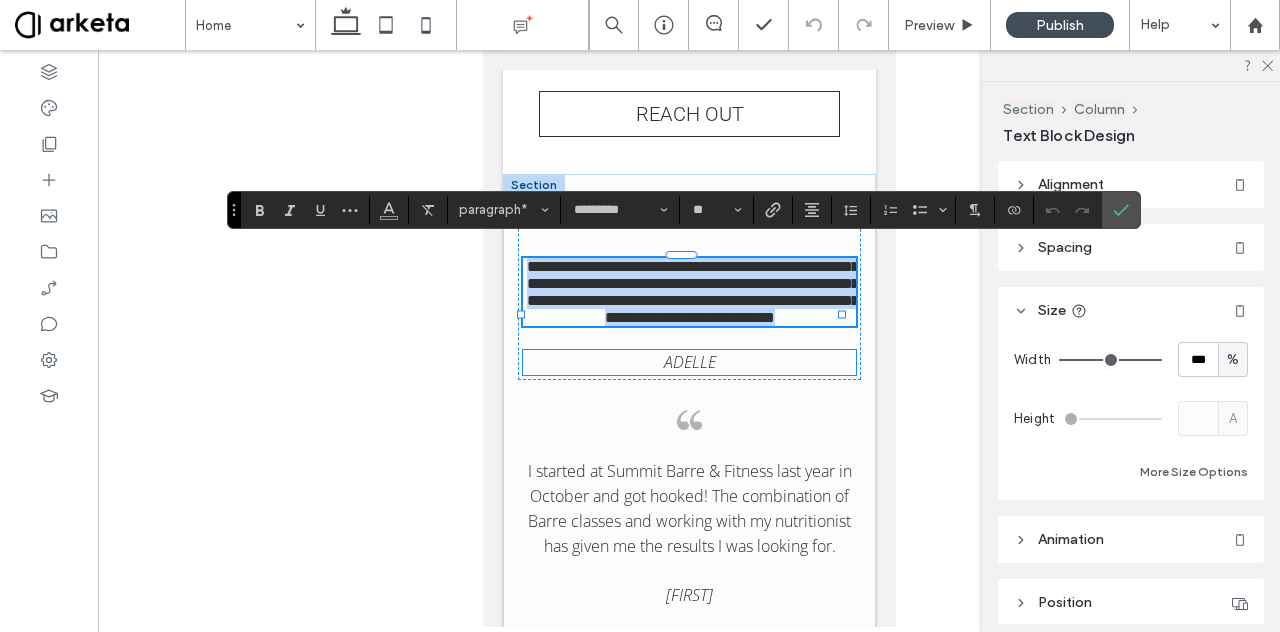click on "ADELLE" at bounding box center (689, 362) 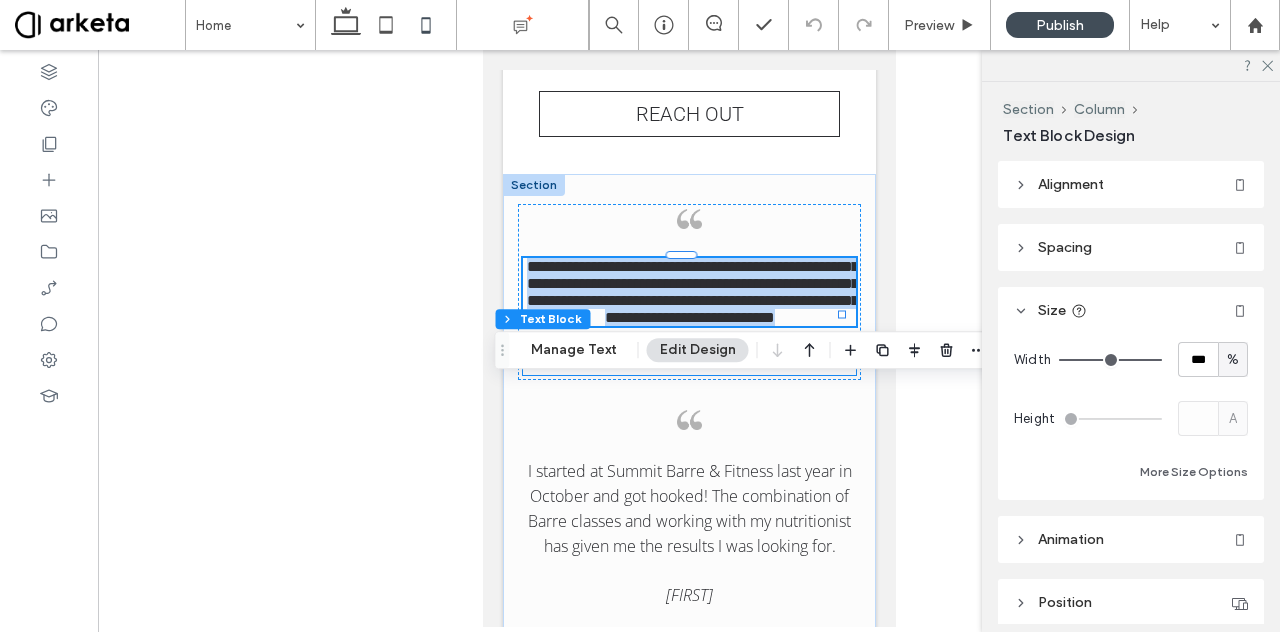 click on "ADELLE" at bounding box center [689, 362] 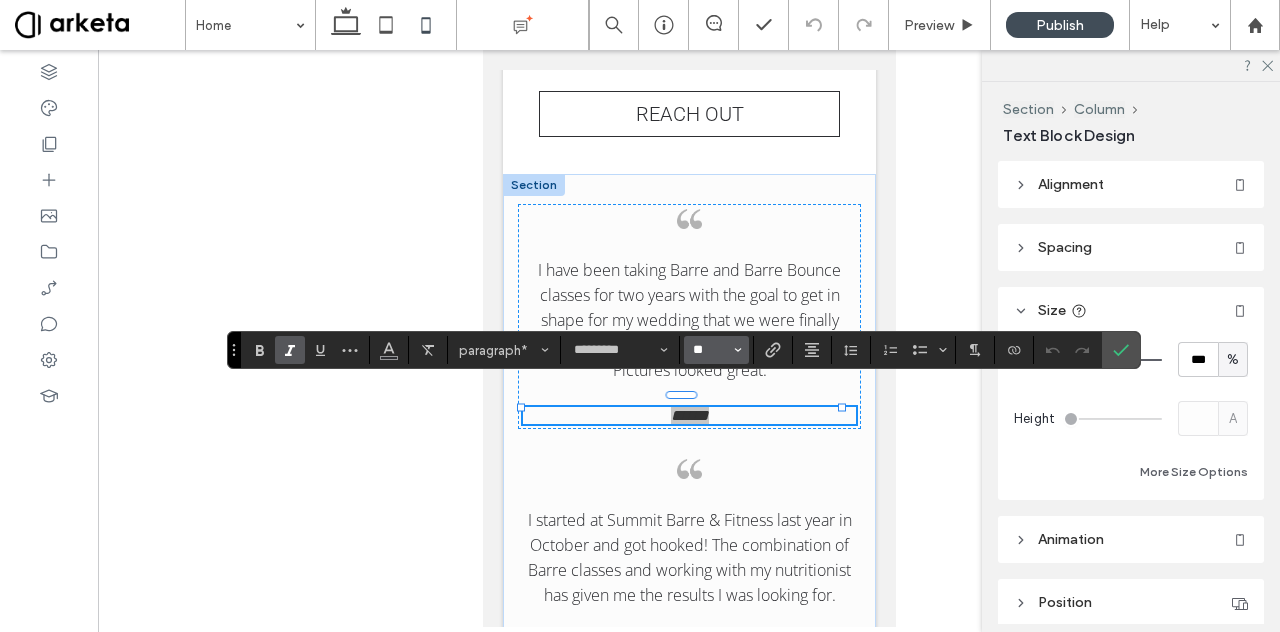 click on "**" at bounding box center [710, 350] 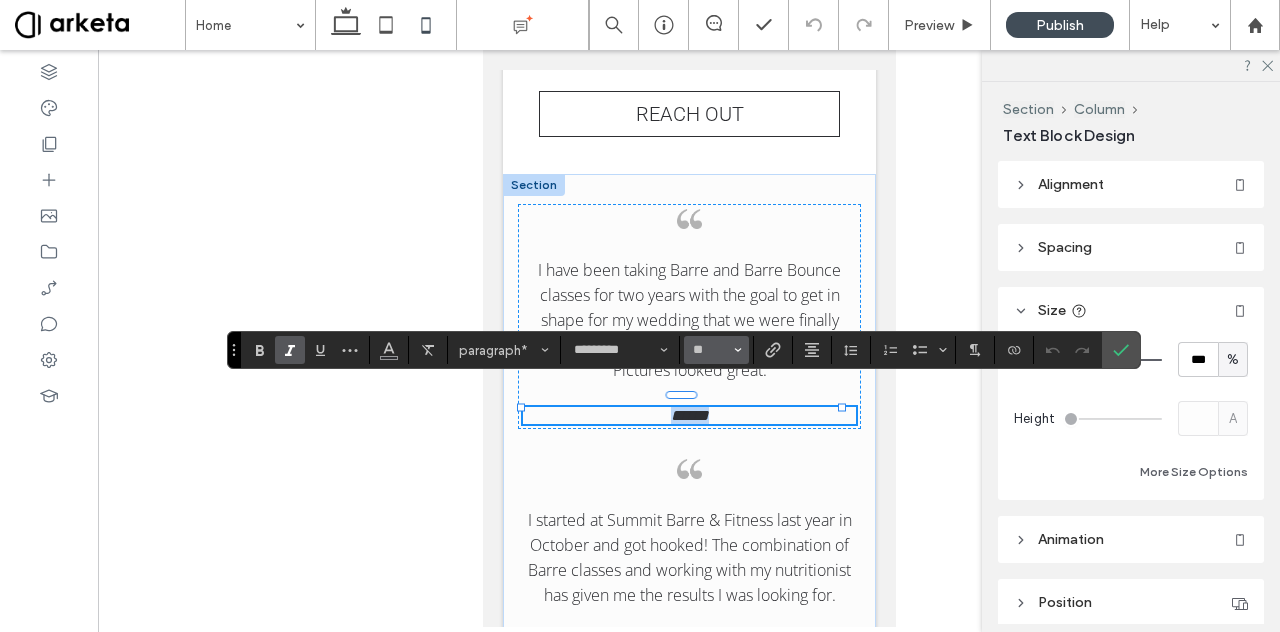 type on "**" 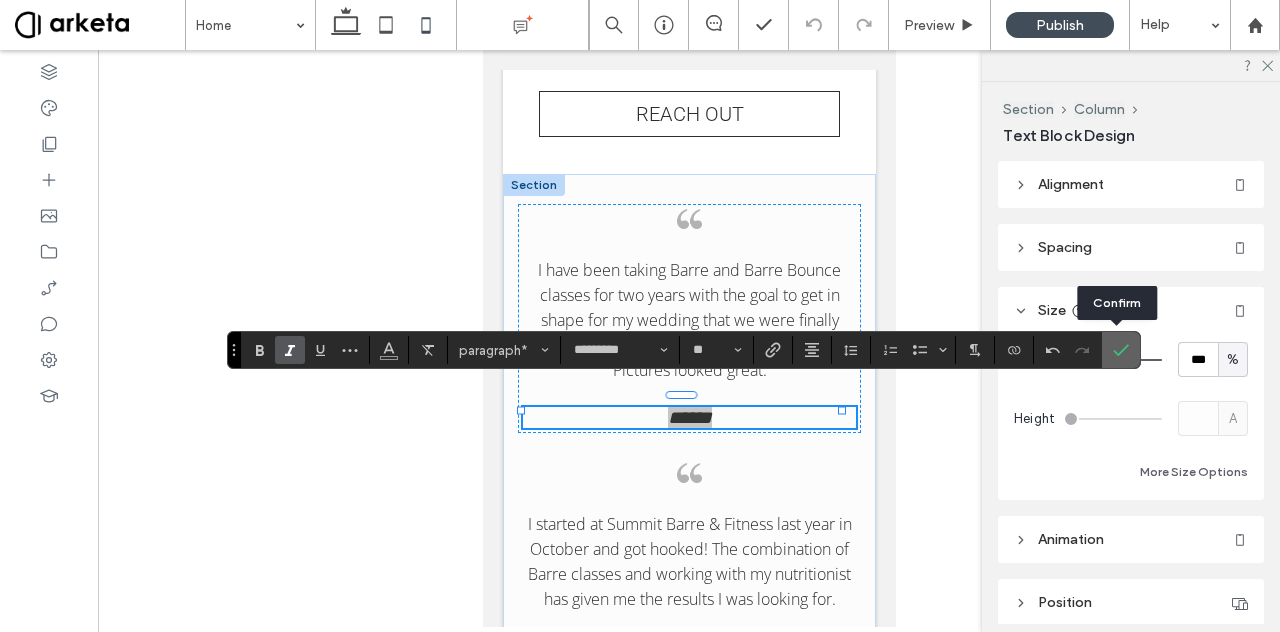 click 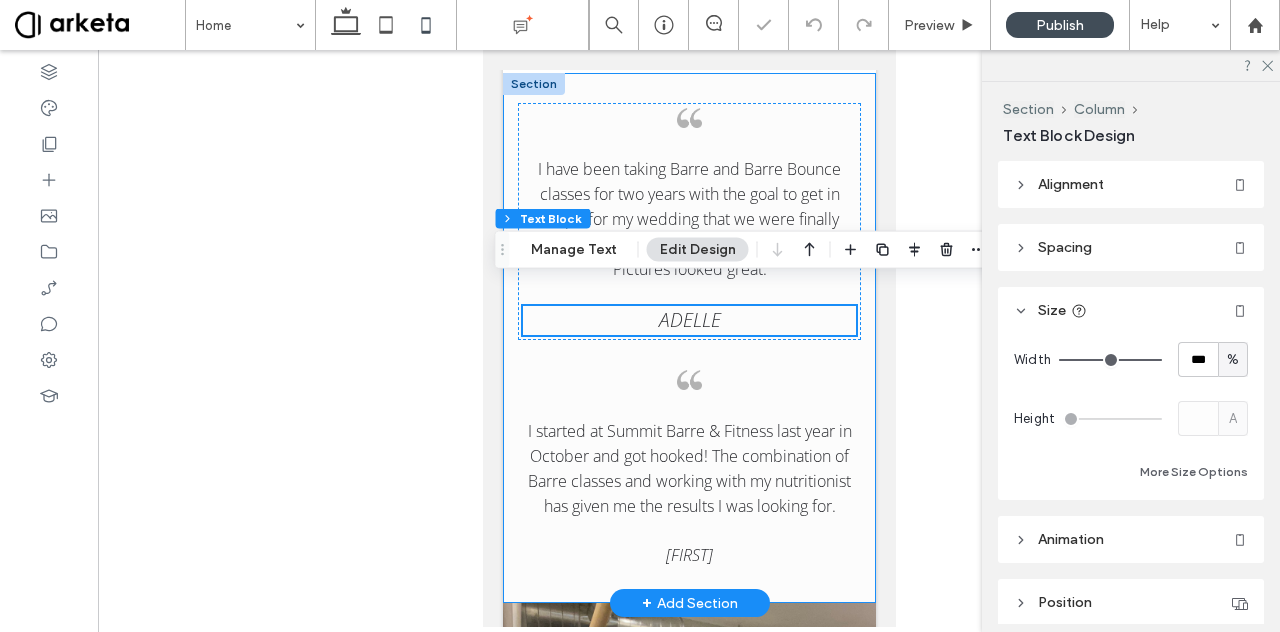 scroll, scrollTop: 5841, scrollLeft: 0, axis: vertical 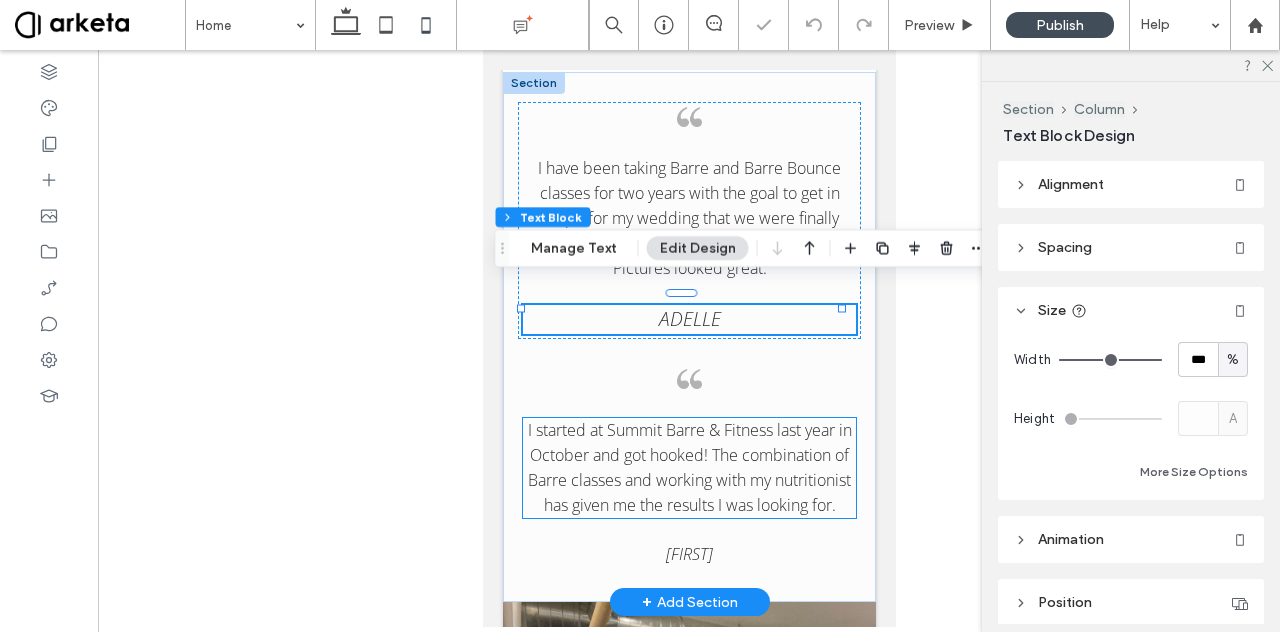 click on "I started at Summit Barre & Fitness last year in October and got hooked! The combination of Barre classes and working with my nutritionist has given me the results I was looking for." at bounding box center (689, 467) 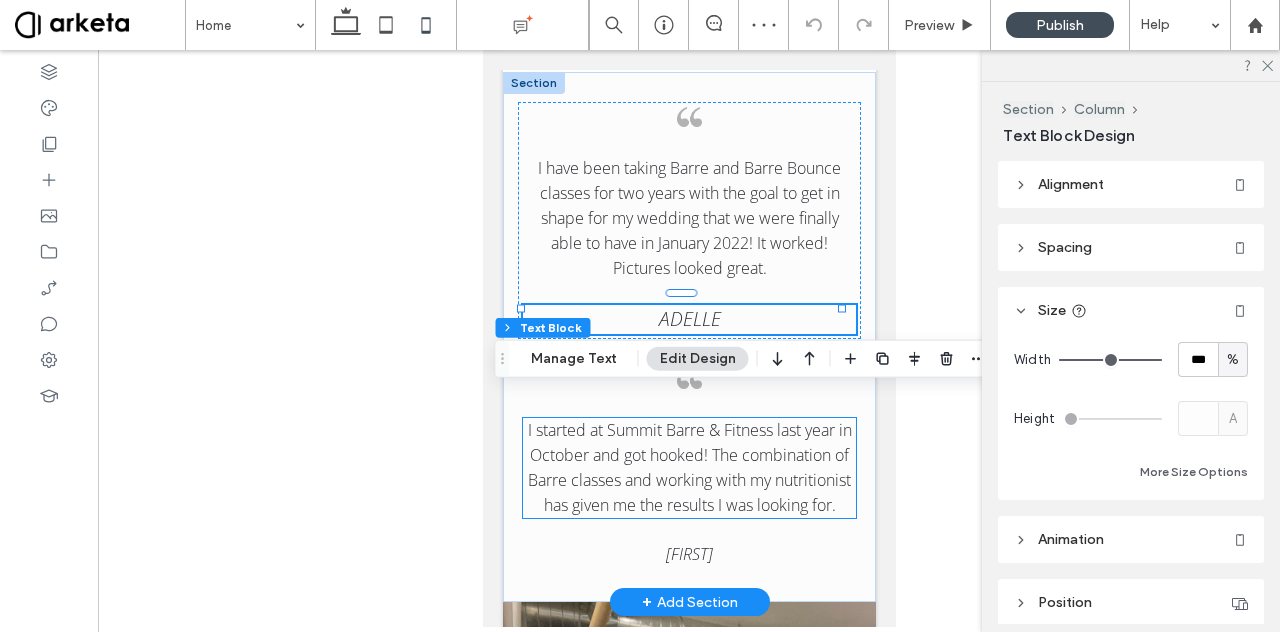 click on "I started at Summit Barre & Fitness last year in October and got hooked! The combination of Barre classes and working with my nutritionist has given me the results I was looking for." at bounding box center (689, 467) 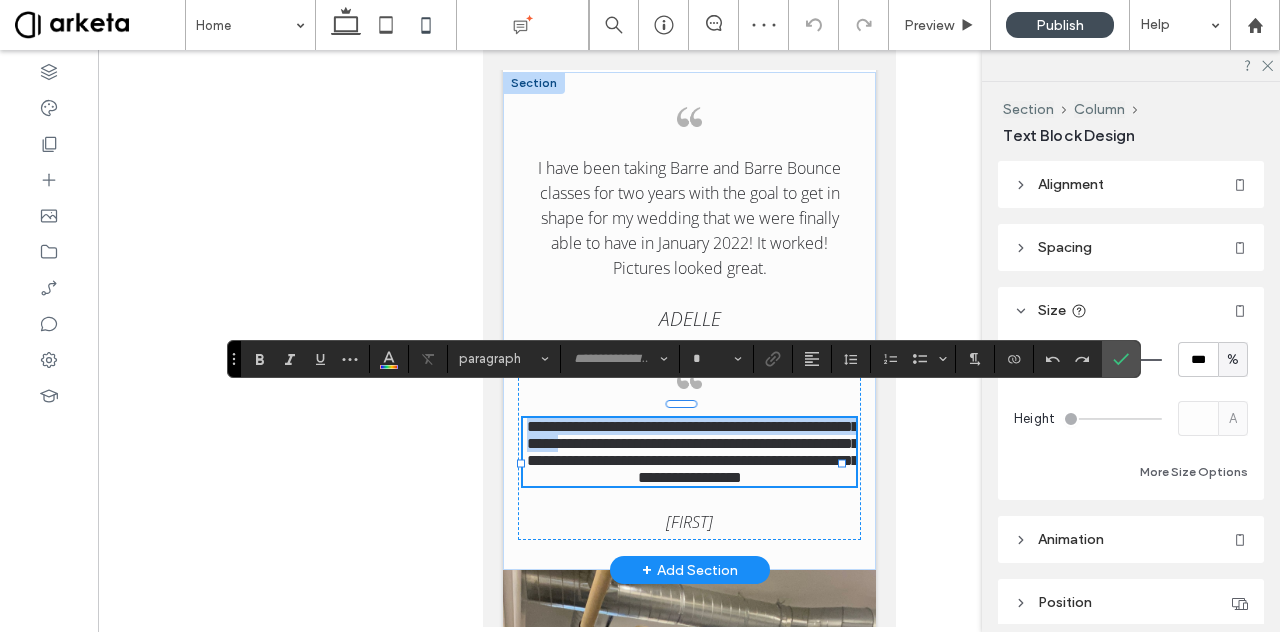 type on "*********" 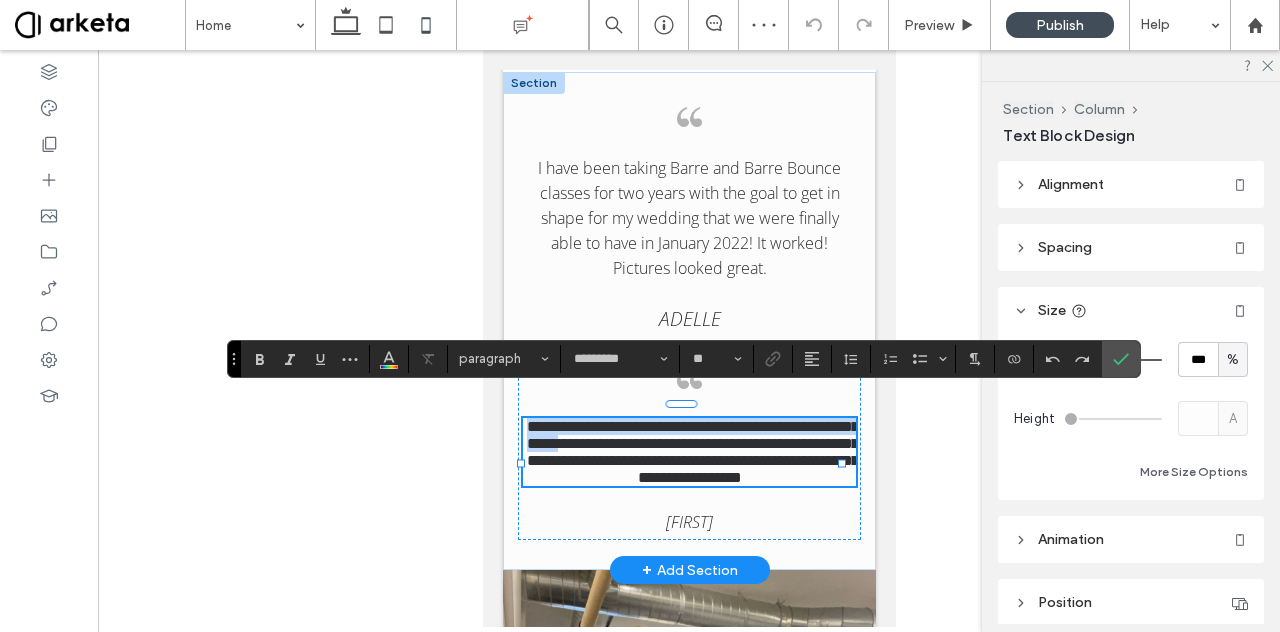 click on "**********" at bounding box center (692, 452) 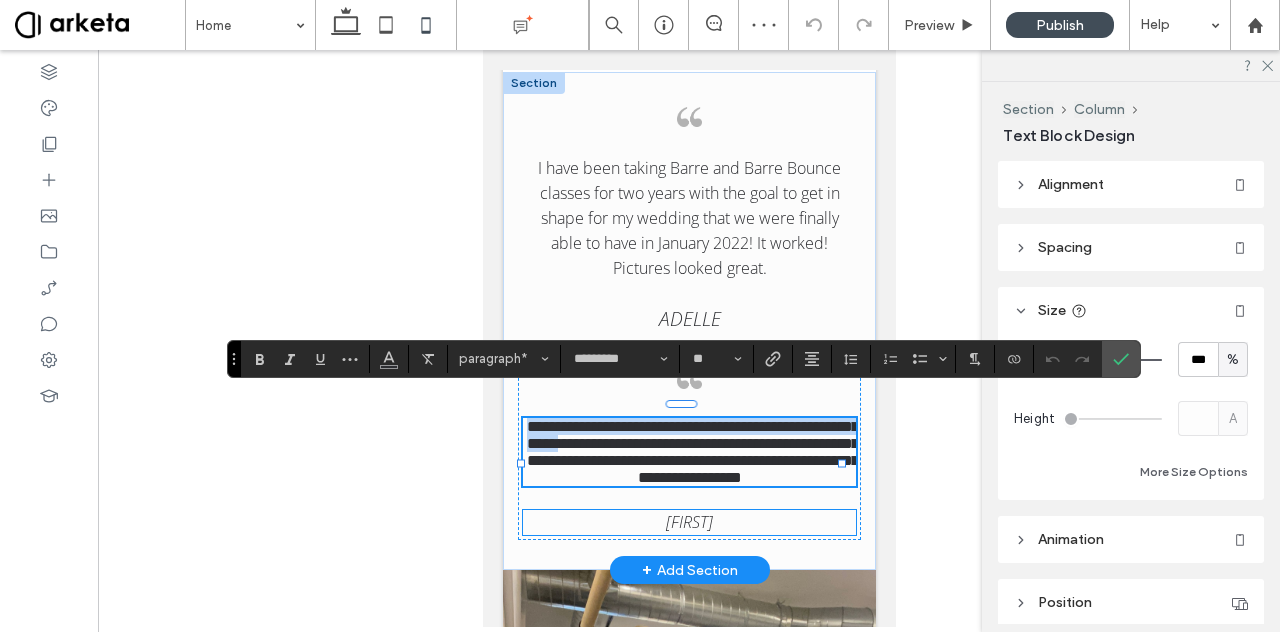 click on "ANDRIA" at bounding box center (688, 522) 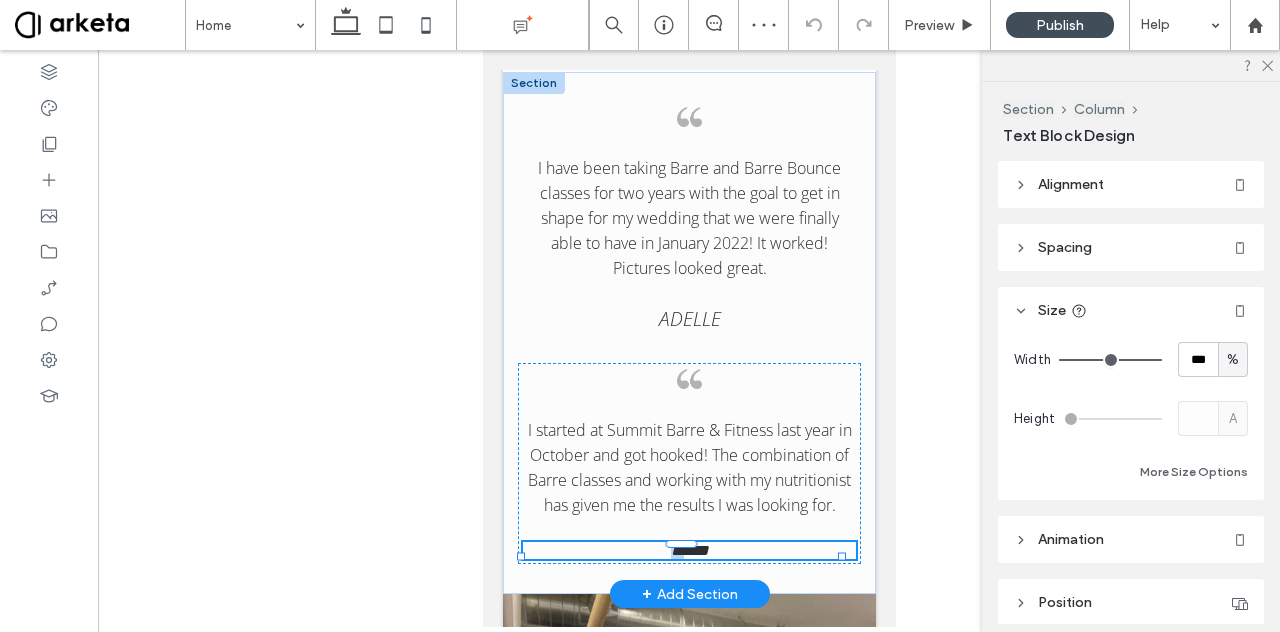 type on "*********" 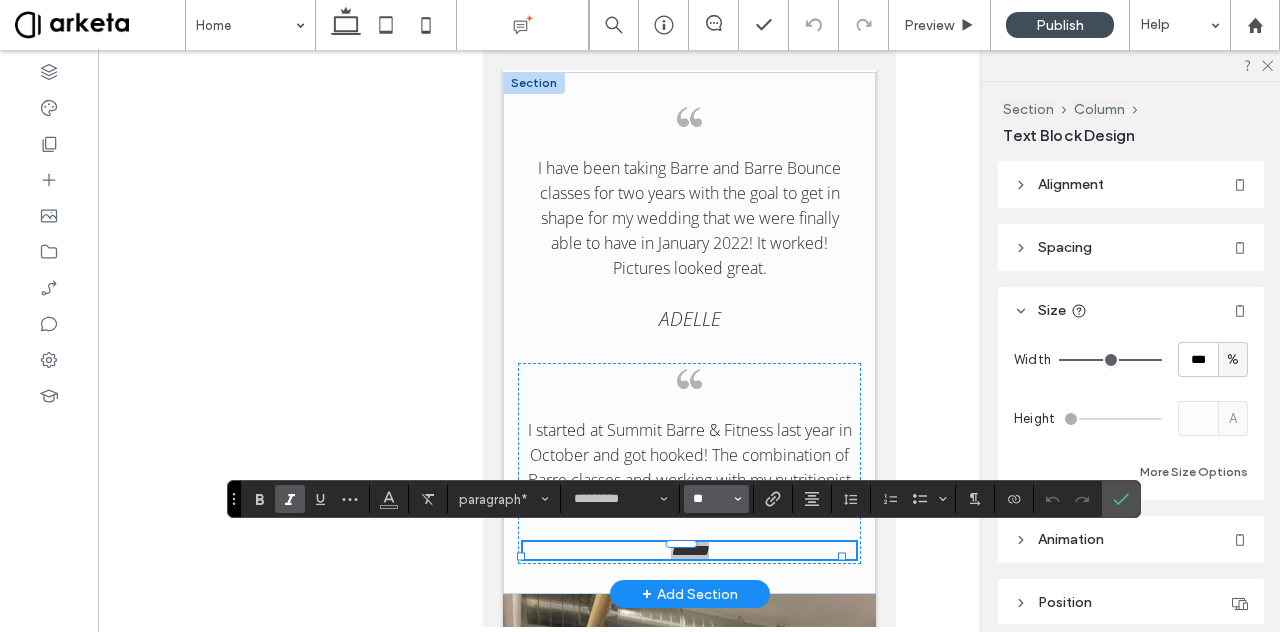 click on "**" at bounding box center [710, 499] 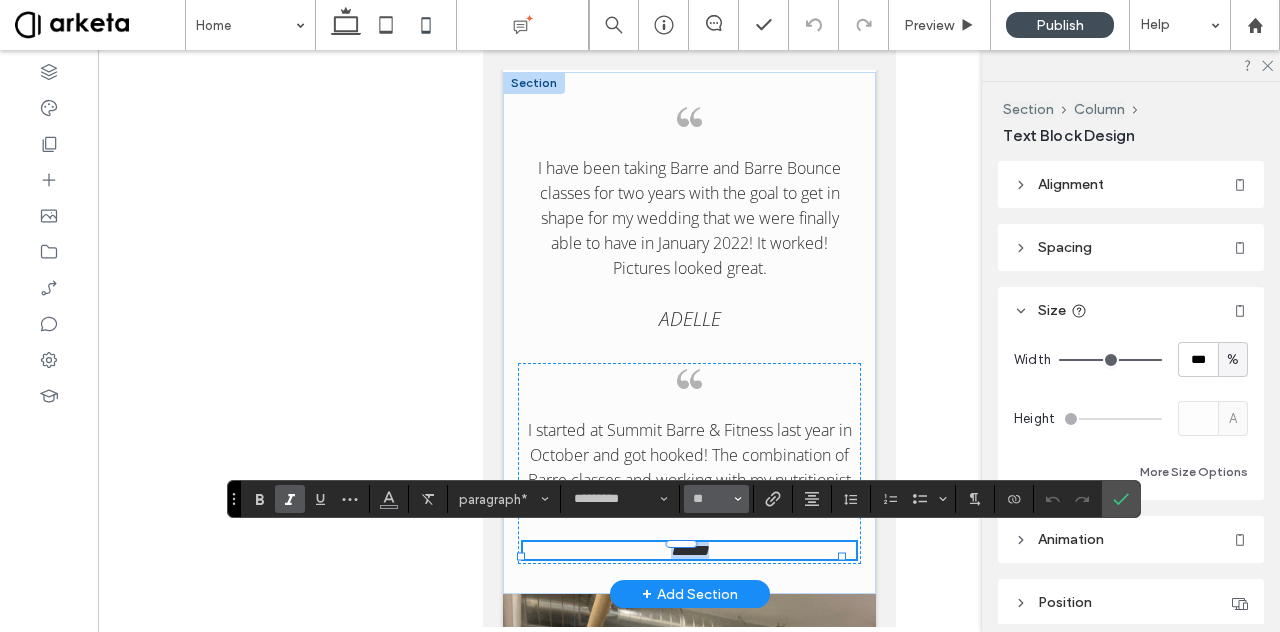 type on "**" 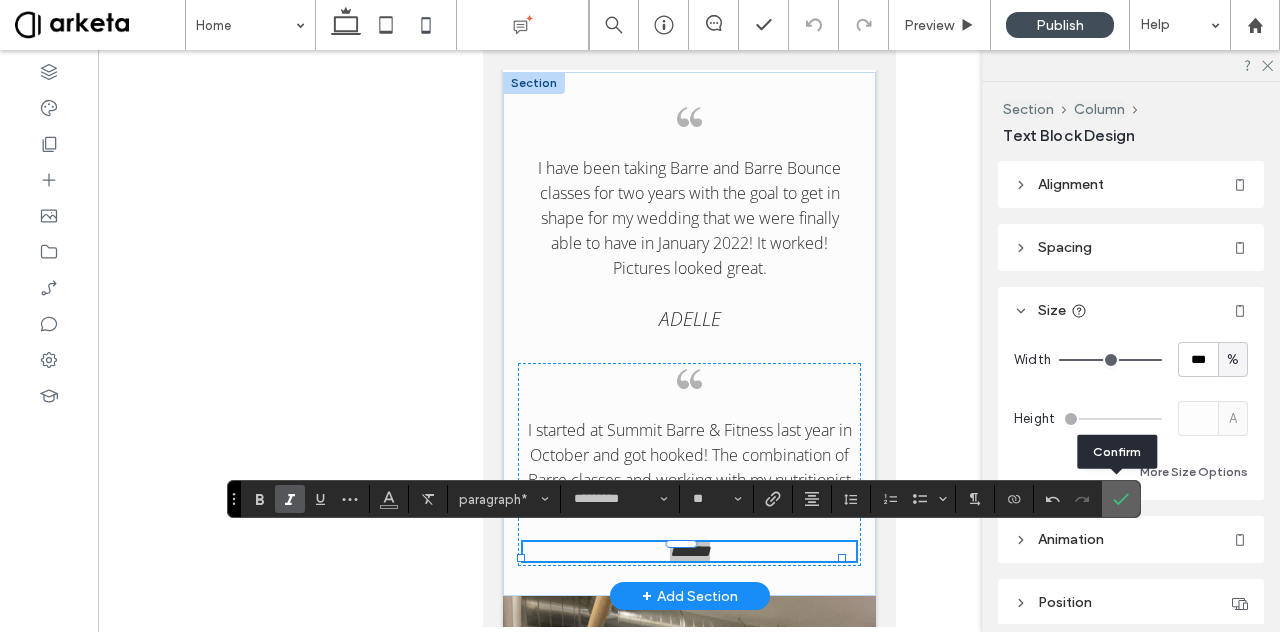 click 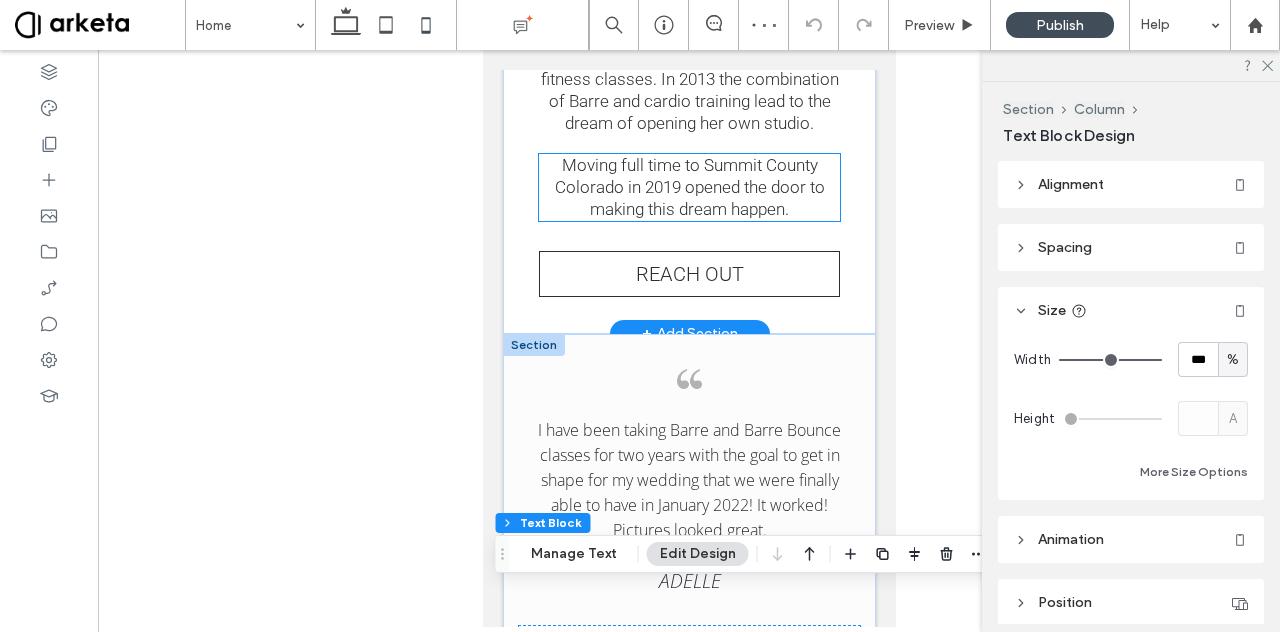 scroll, scrollTop: 5581, scrollLeft: 0, axis: vertical 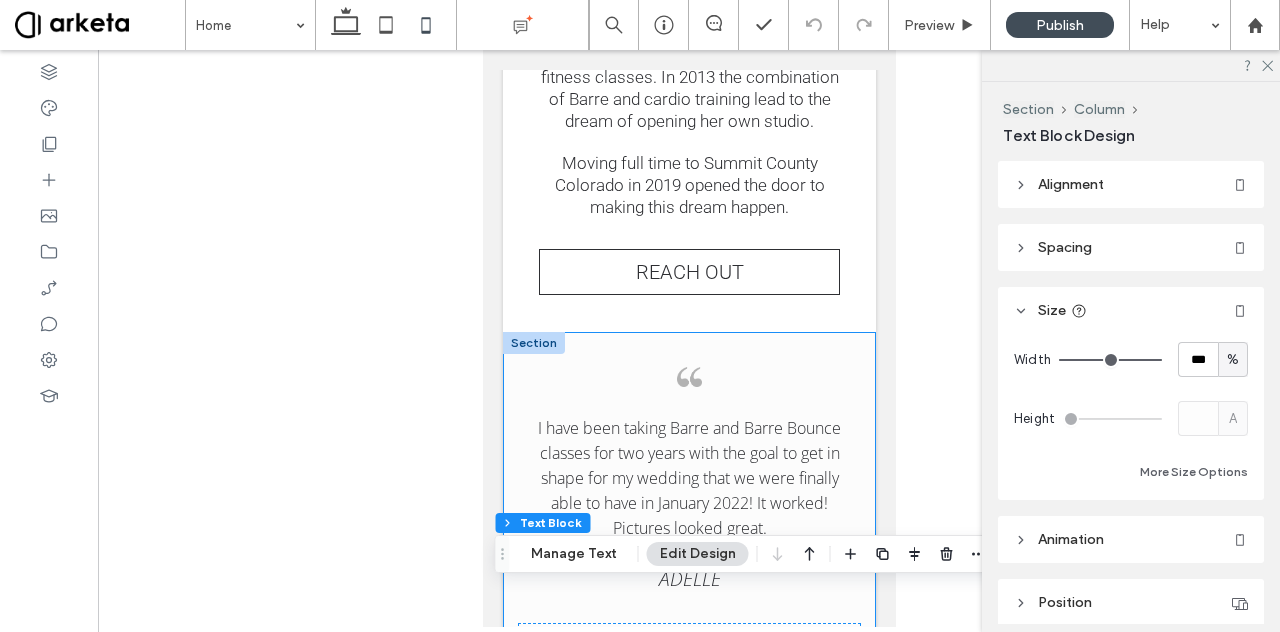 click on "I have been taking Barre and Barre Bounce classes for two years with the goal to get in shape for my wedding that we were finally able to have in January 2022! It worked! Pictures looked great.
ADELLE
I started at Summit Barre & Fitness last year in October and got hooked! The combination of Barre classes and working with my nutritionist has given me the results I was looking for.
ANDRIA" at bounding box center (688, 597) 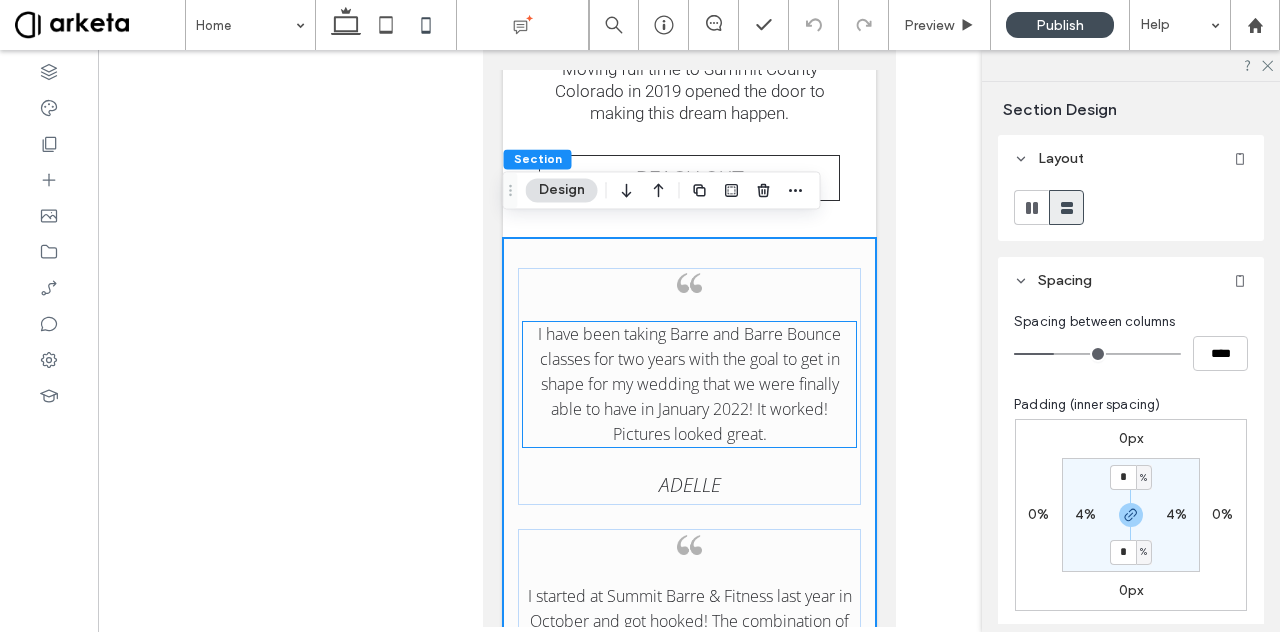 scroll, scrollTop: 5677, scrollLeft: 0, axis: vertical 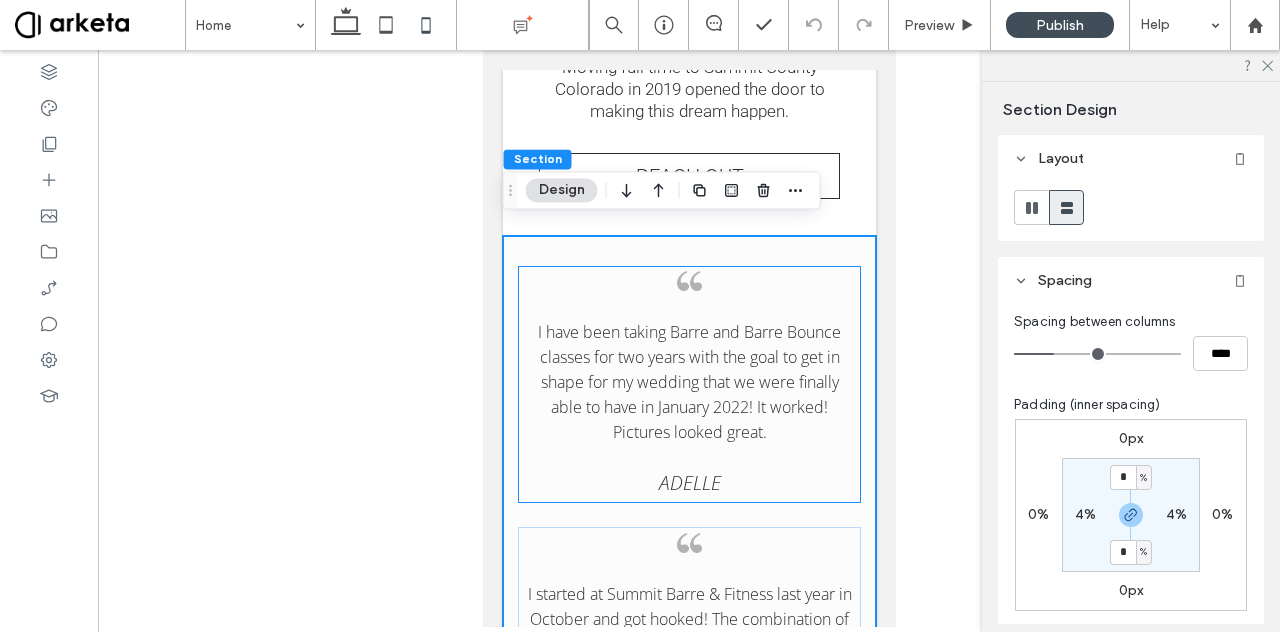 click on "I have been taking Barre and Barre Bounce classes for two years with the goal to get in shape for my wedding that we were finally able to have in January 2022! It worked! Pictures looked great.
ADELLE" at bounding box center (688, 385) 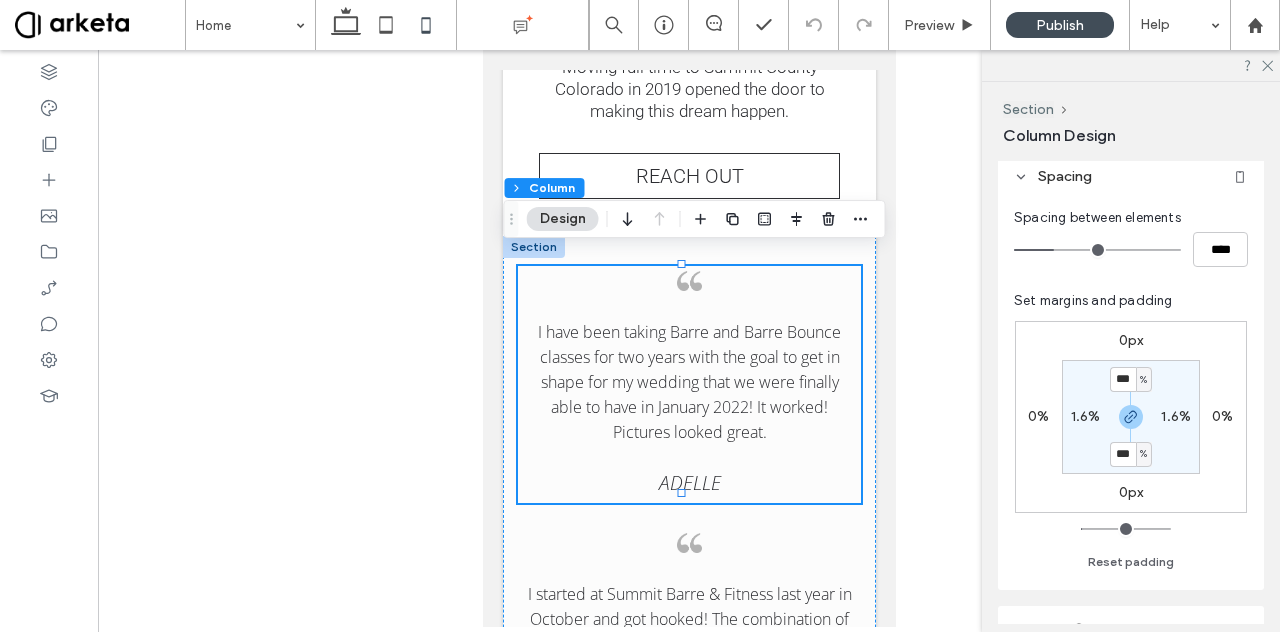 scroll, scrollTop: 341, scrollLeft: 0, axis: vertical 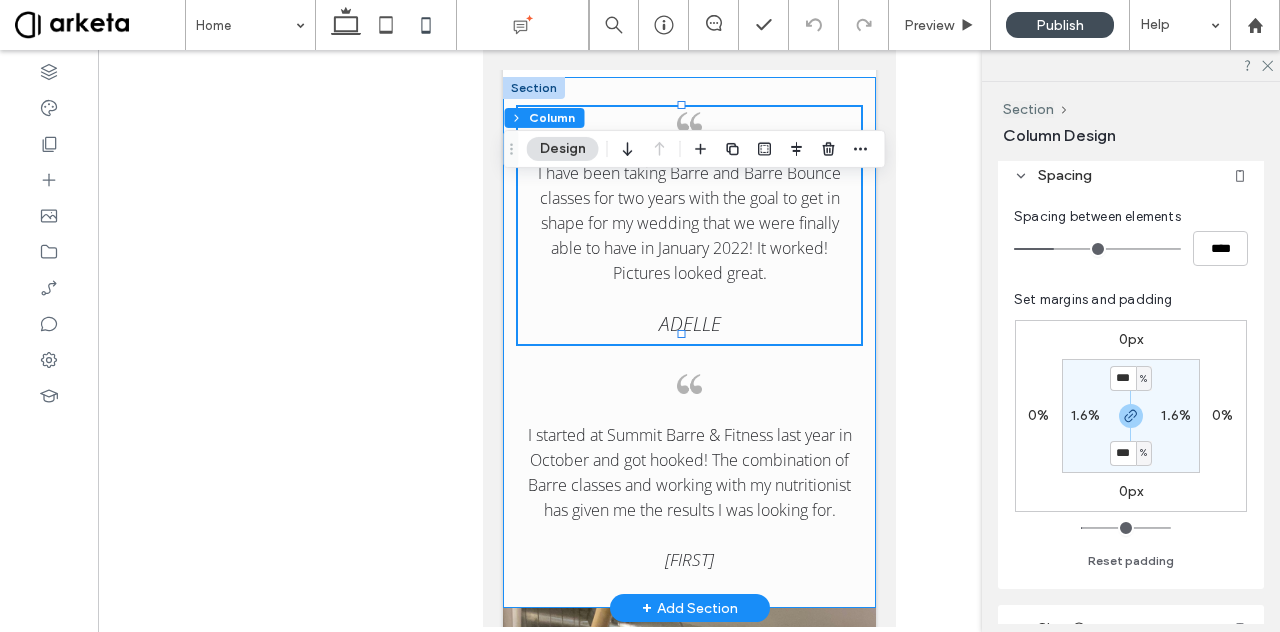 click on "I have been taking Barre and Barre Bounce classes for two years with the goal to get in shape for my wedding that we were finally able to have in January 2022! It worked! Pictures looked great.
ADELLE
I started at Summit Barre & Fitness last year in October and got hooked! The combination of Barre classes and working with my nutritionist has given me the results I was looking for.
ANDRIA" at bounding box center (688, 342) 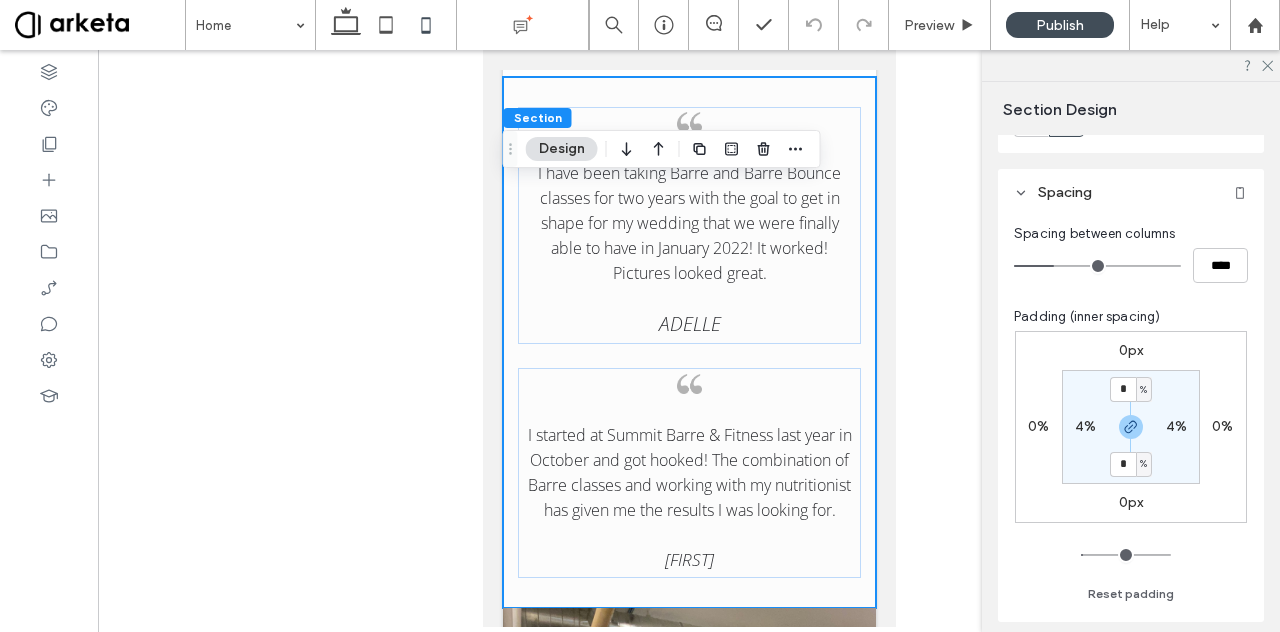 scroll, scrollTop: 118, scrollLeft: 0, axis: vertical 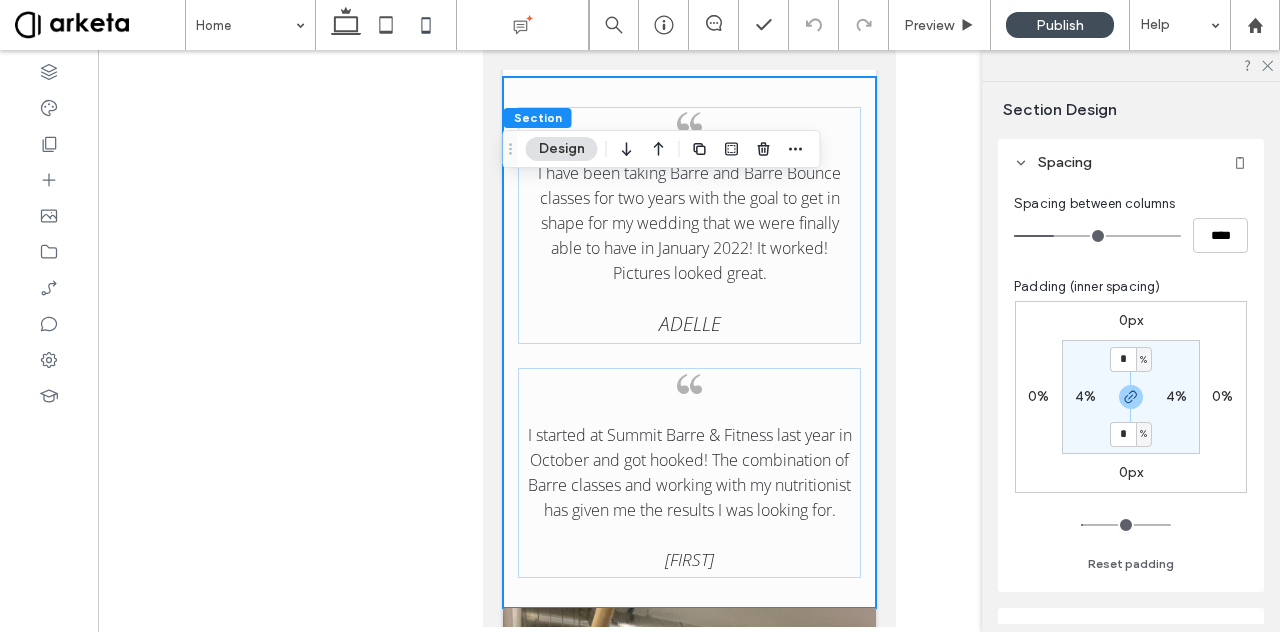 click on "4%" at bounding box center (1085, 396) 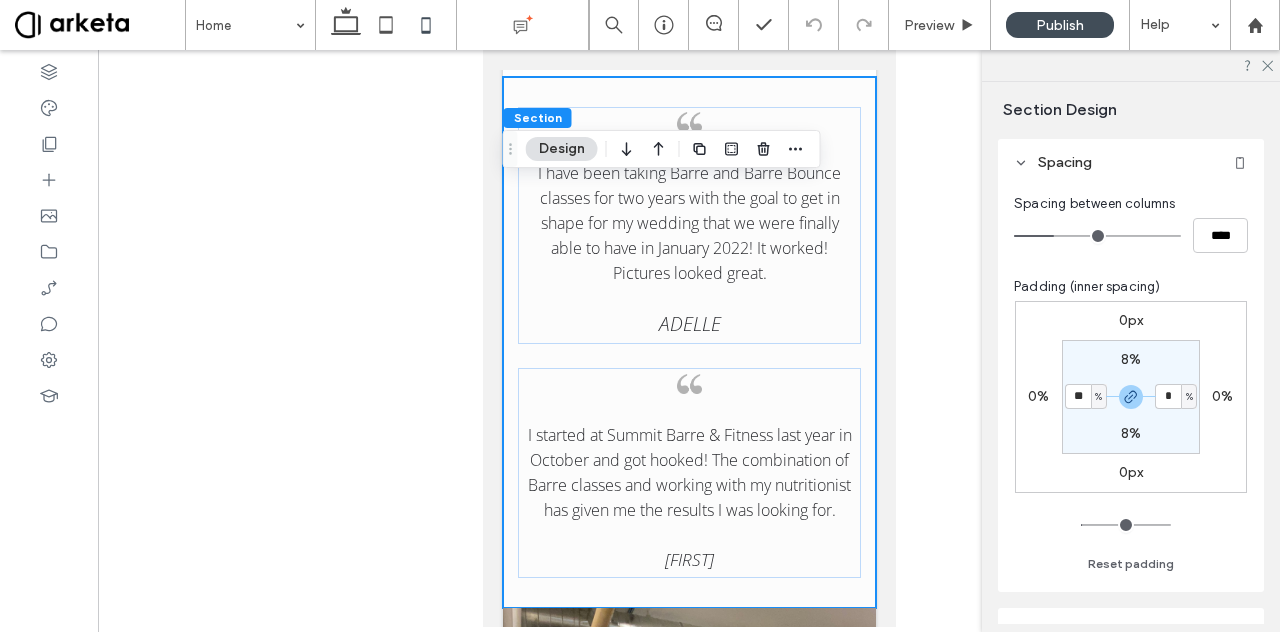 type on "**" 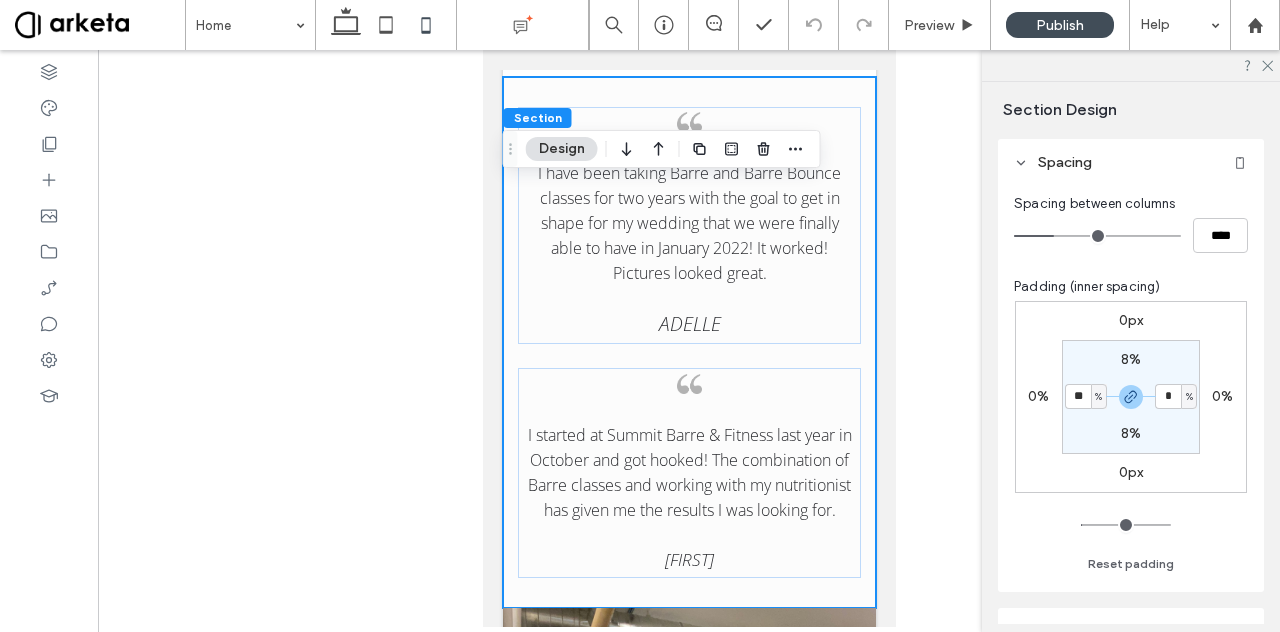 type on "**" 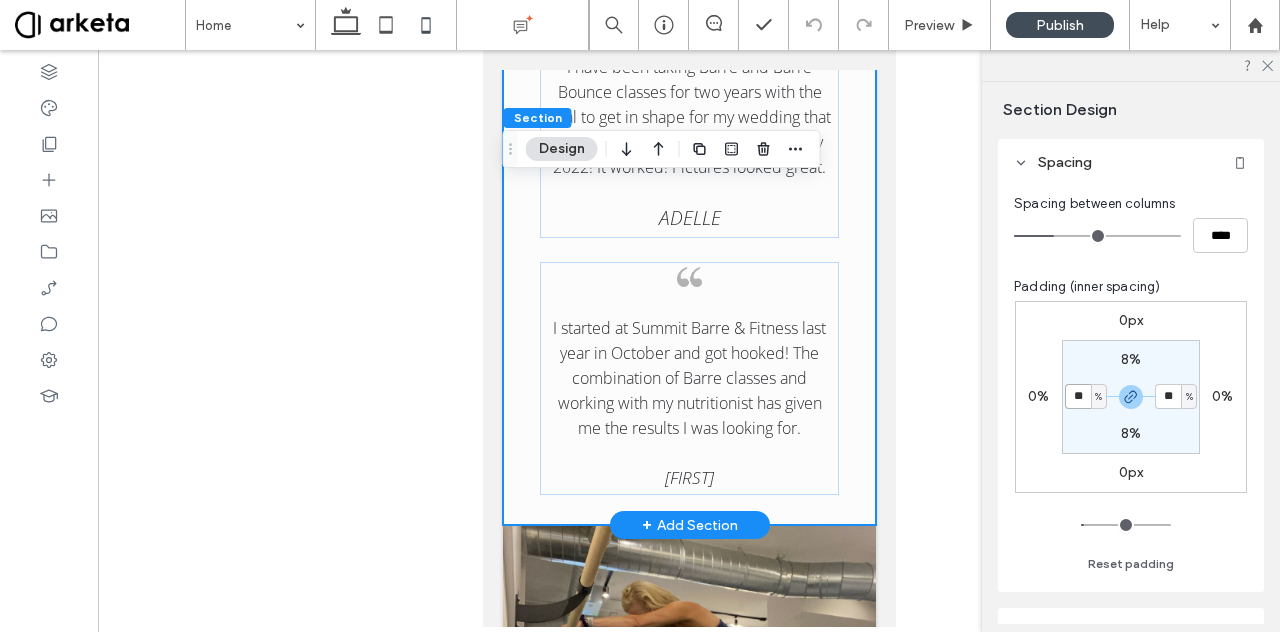 scroll, scrollTop: 5943, scrollLeft: 0, axis: vertical 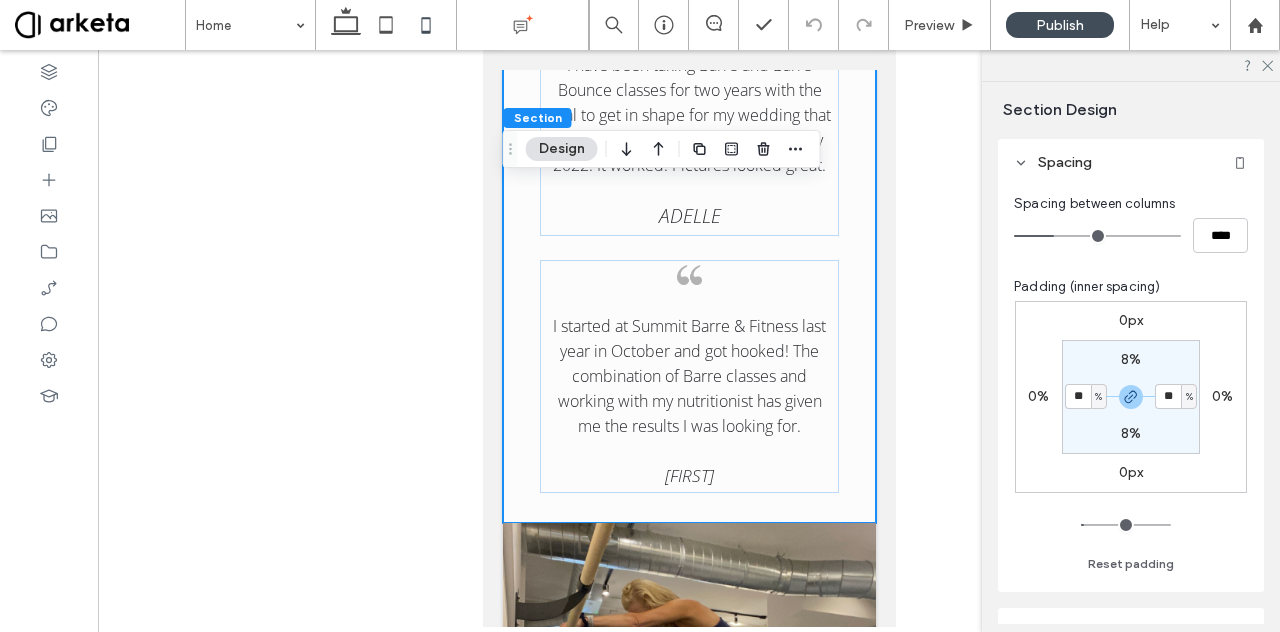 click on "8%" at bounding box center [1131, 359] 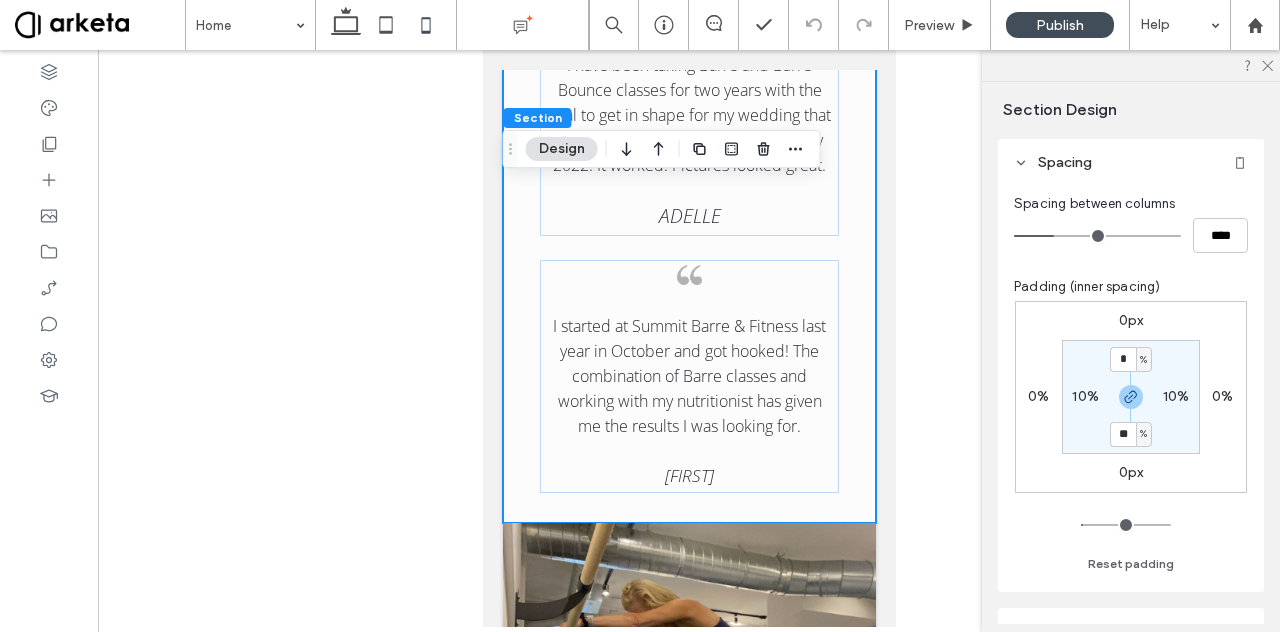 type on "**" 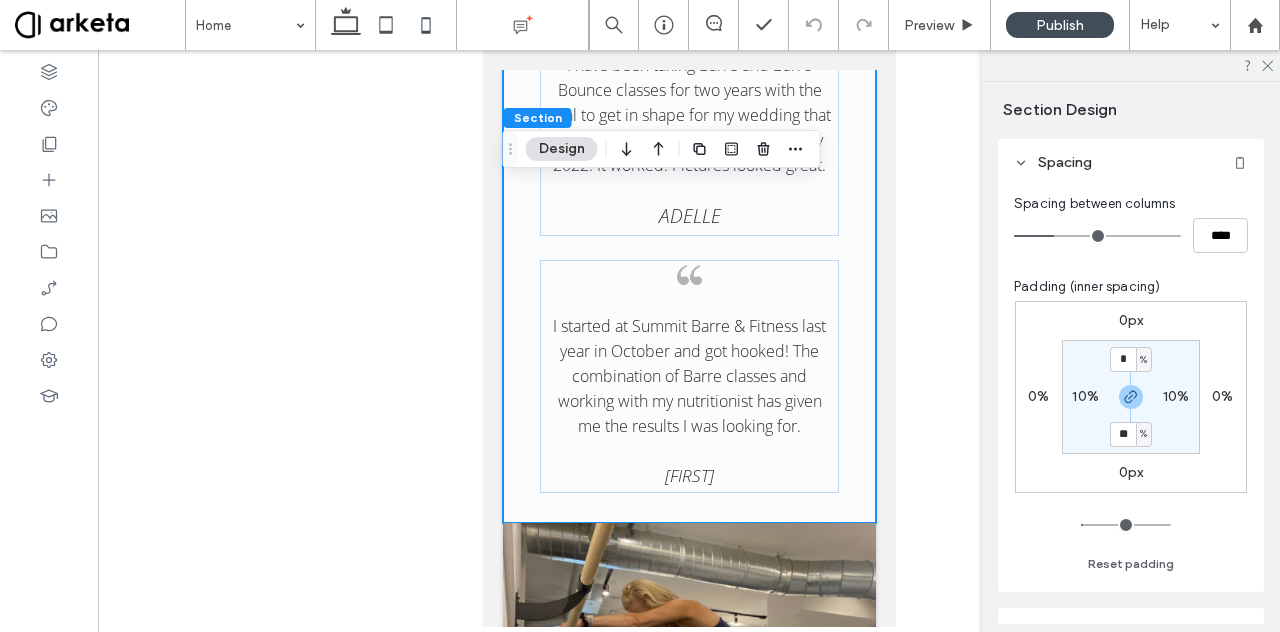 type on "**" 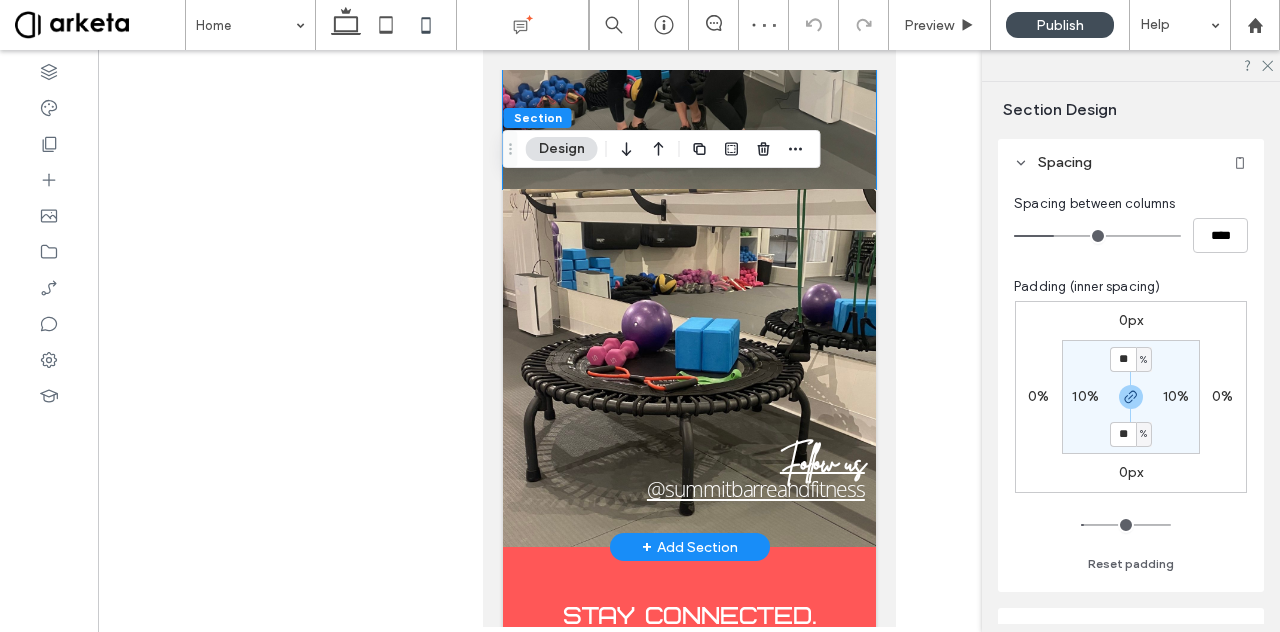 scroll, scrollTop: 7009, scrollLeft: 0, axis: vertical 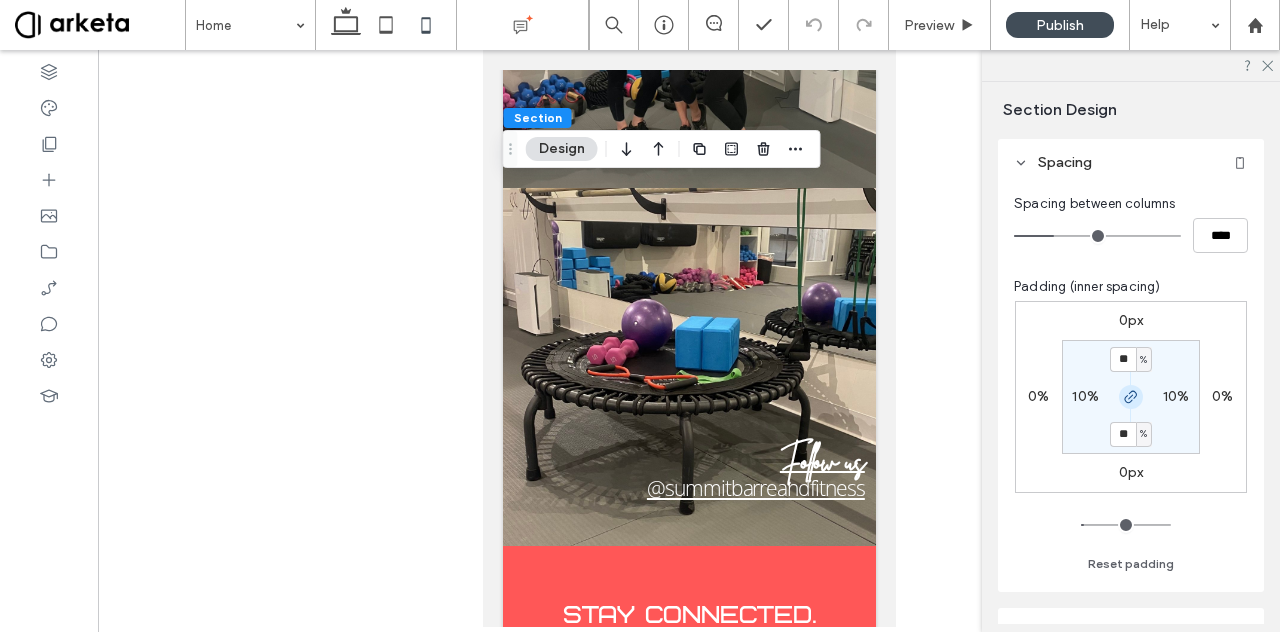 click 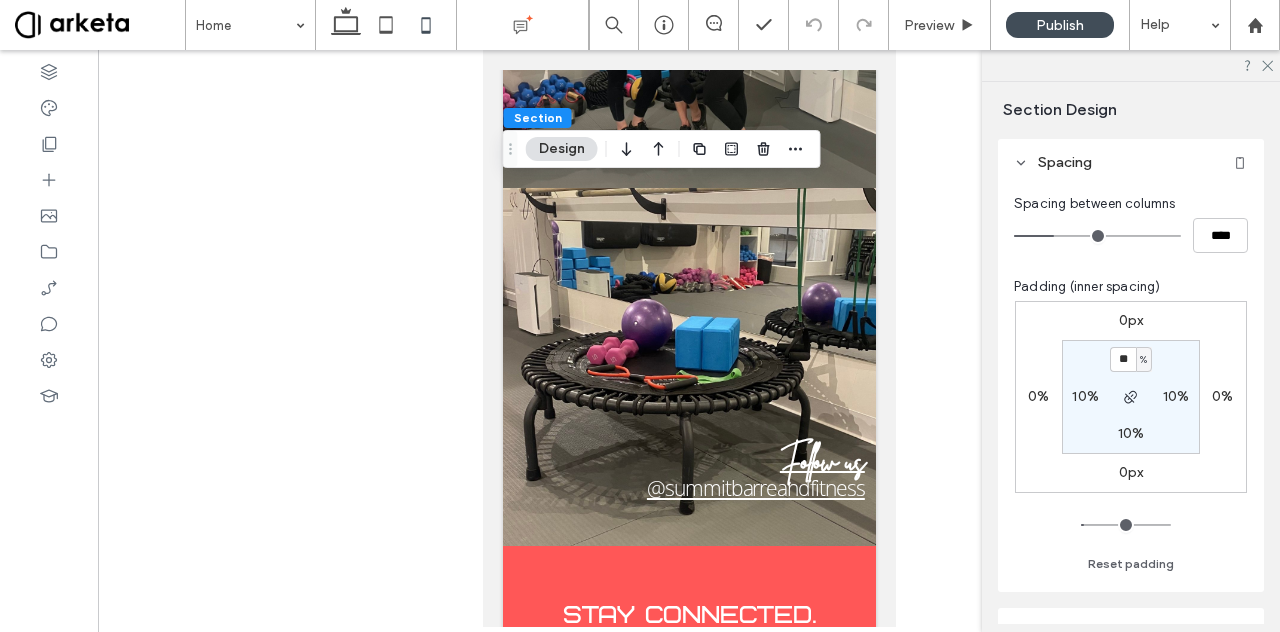 click on "10%" at bounding box center [1131, 433] 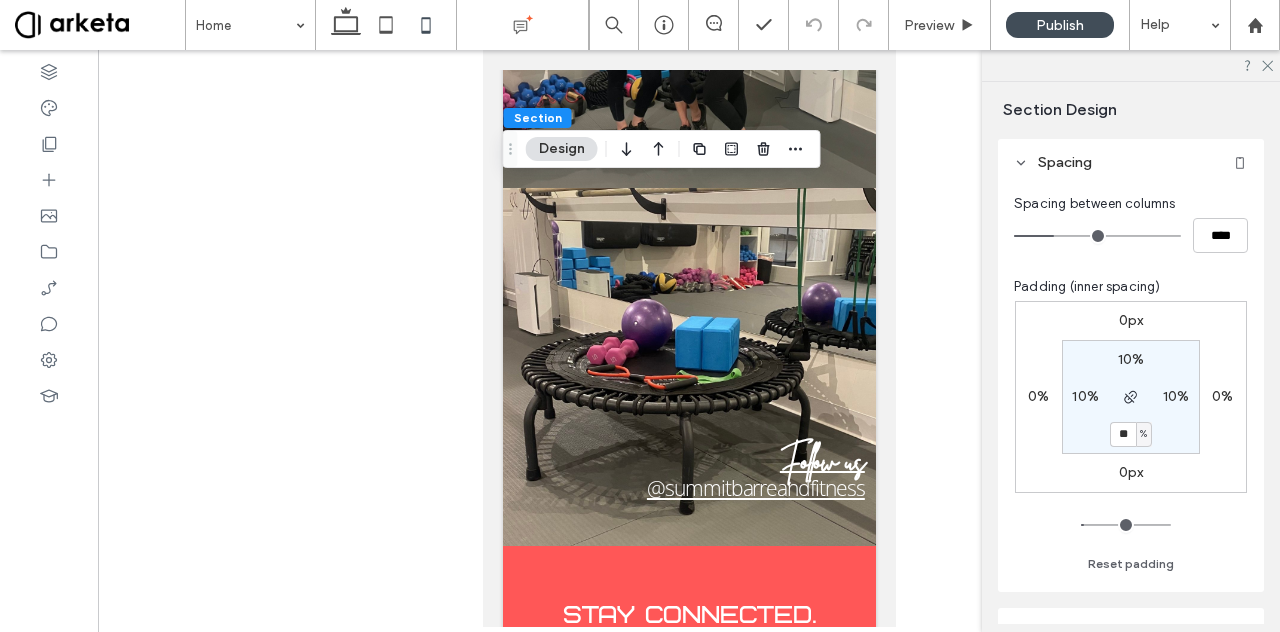type on "**" 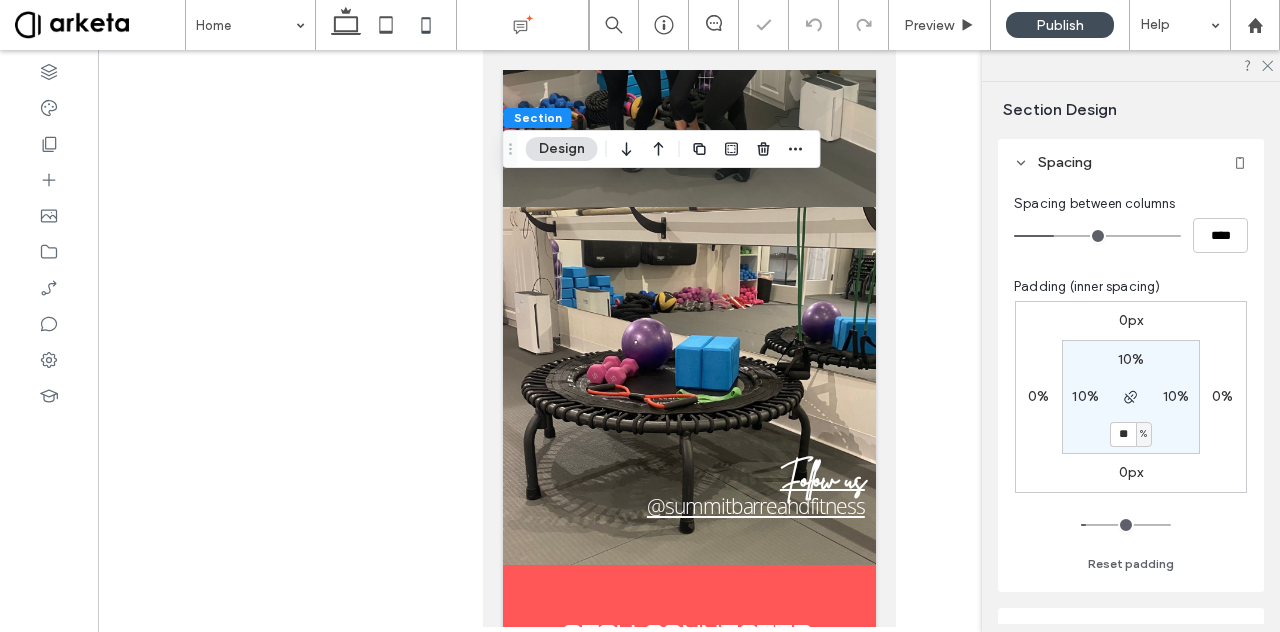 scroll, scrollTop: 7027, scrollLeft: 0, axis: vertical 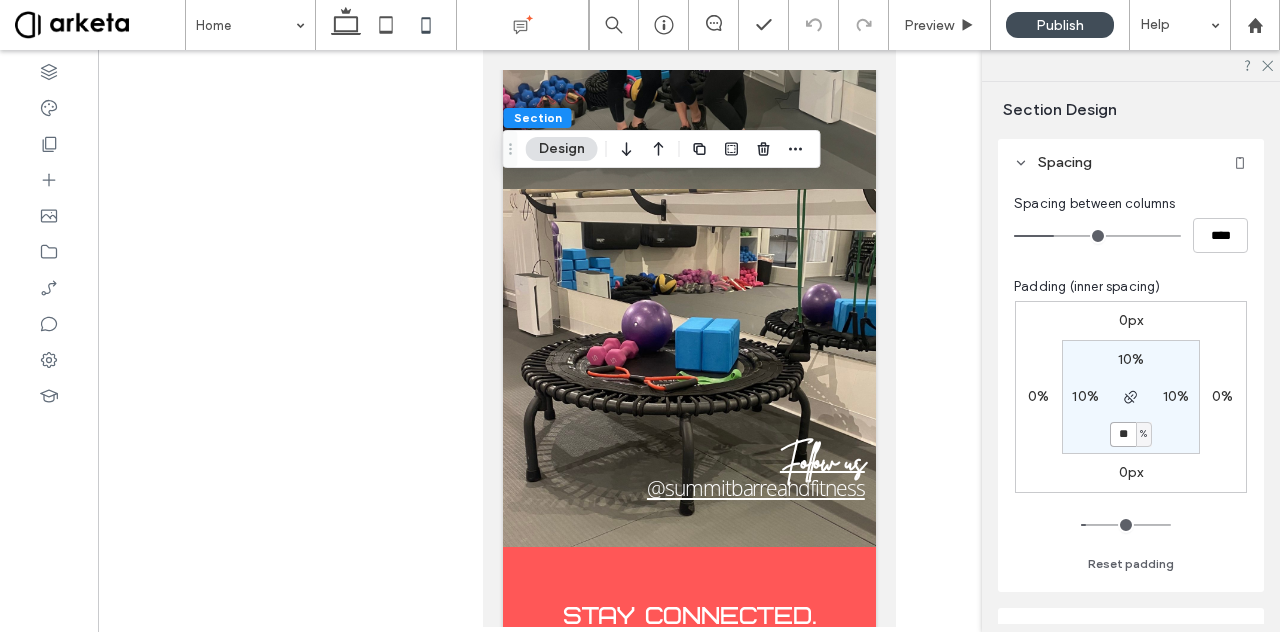 type on "**" 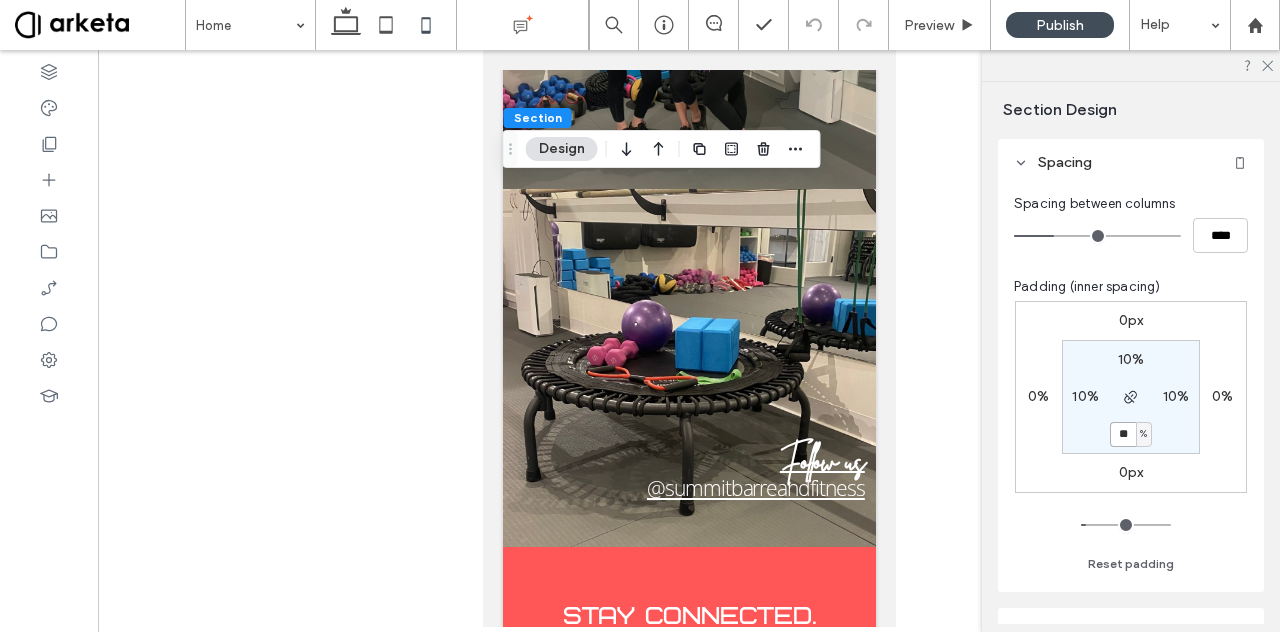 type on "**" 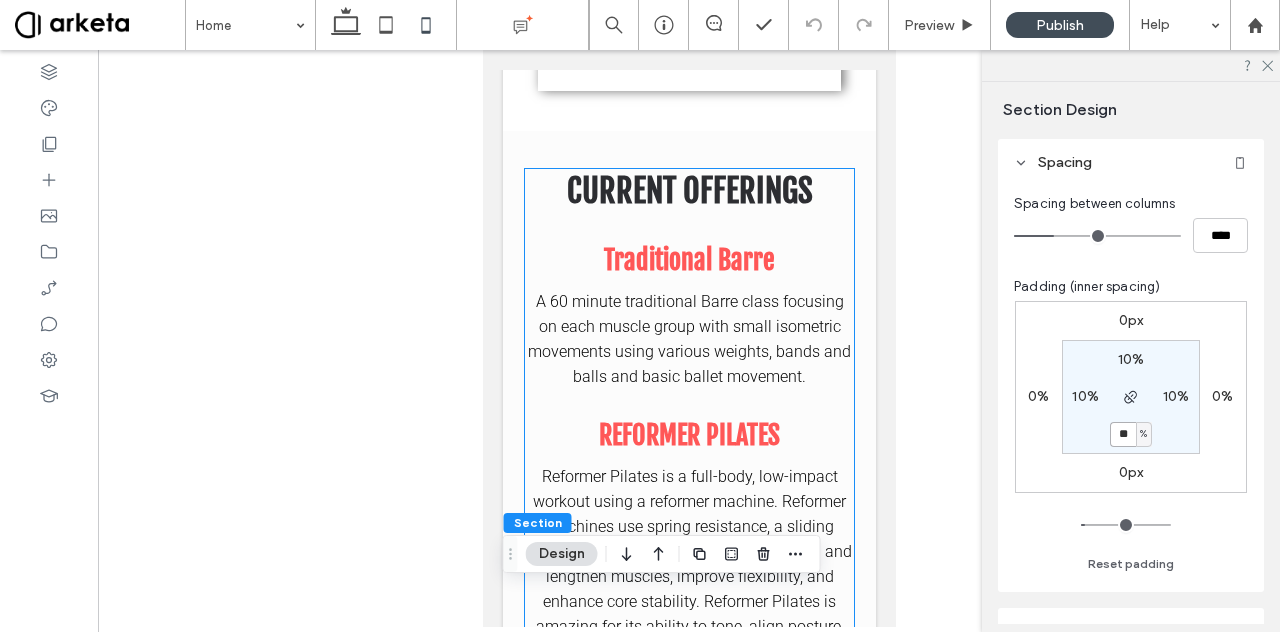 scroll, scrollTop: 1997, scrollLeft: 0, axis: vertical 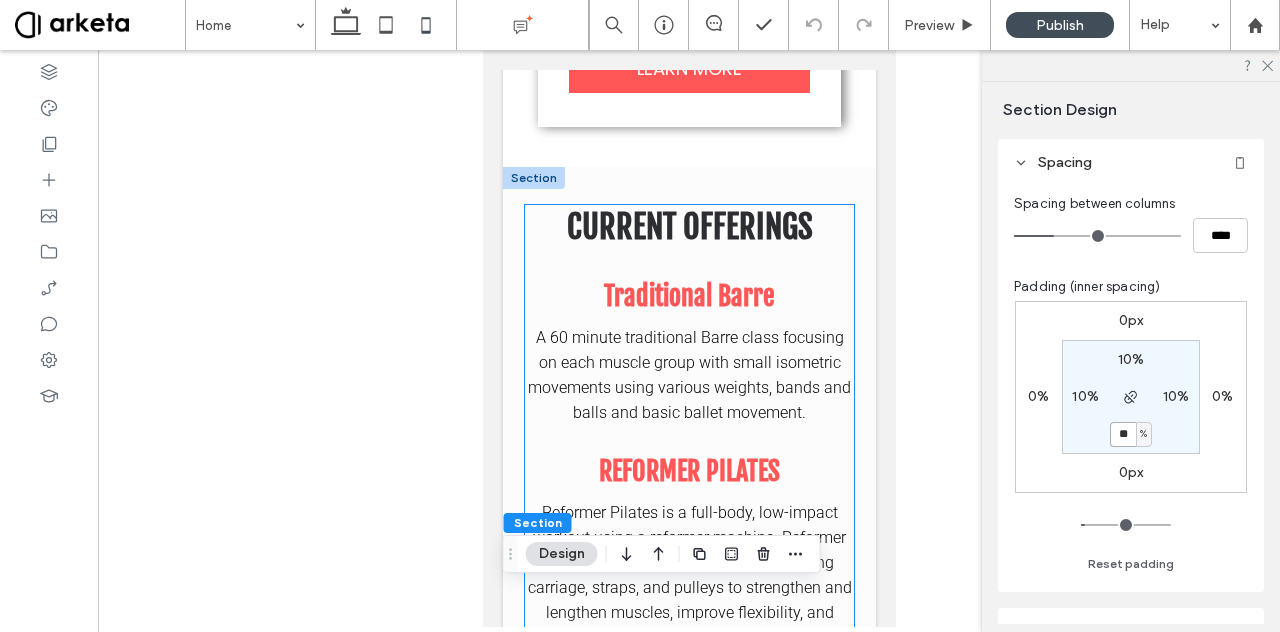 click on "CURRENT OFFERINGS" at bounding box center [689, 227] 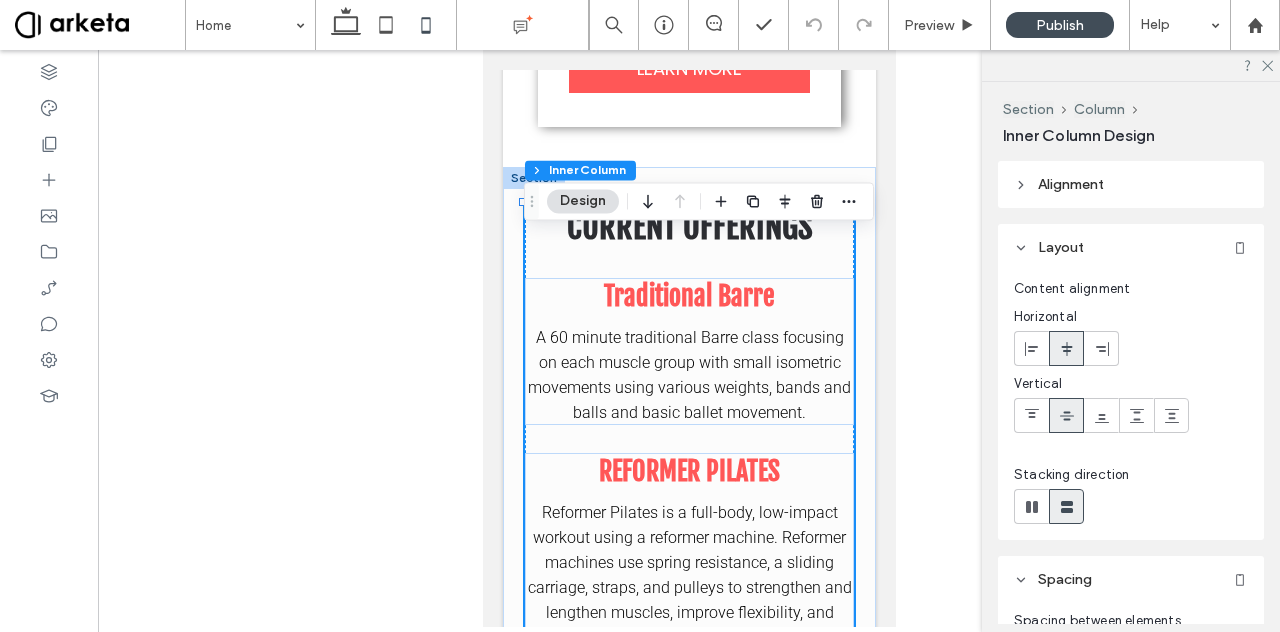click on "CURRENT OFFERINGS" at bounding box center (689, 227) 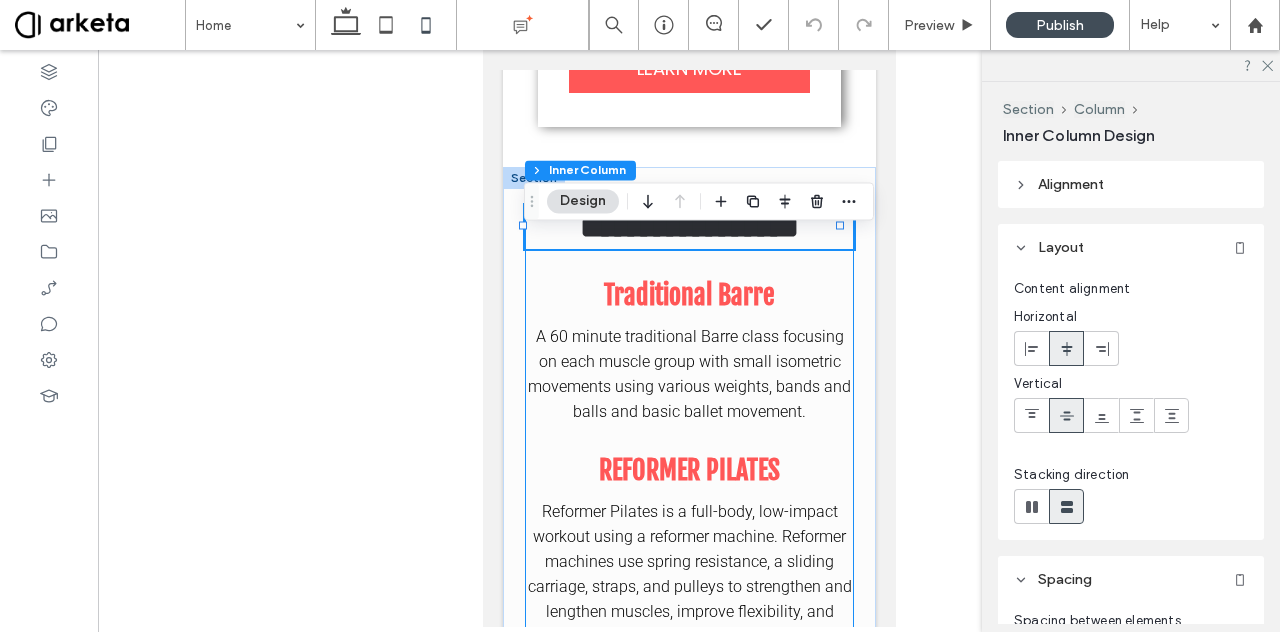 click on "**********" at bounding box center [688, 227] 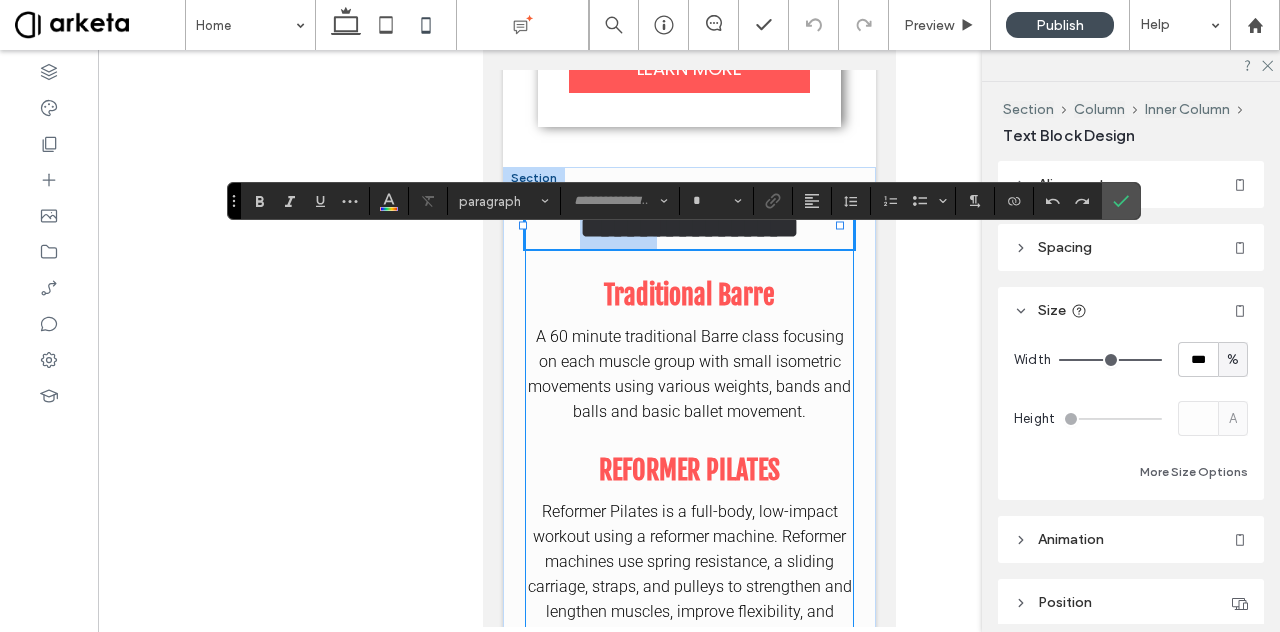 type on "**********" 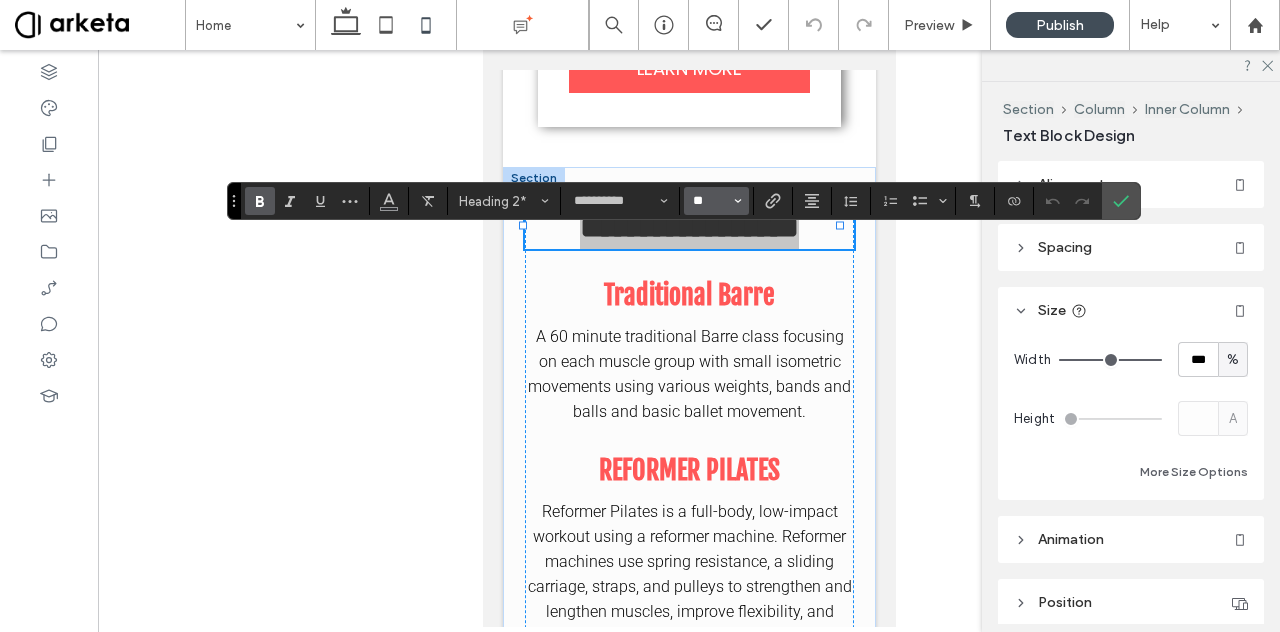 click on "**" at bounding box center [710, 201] 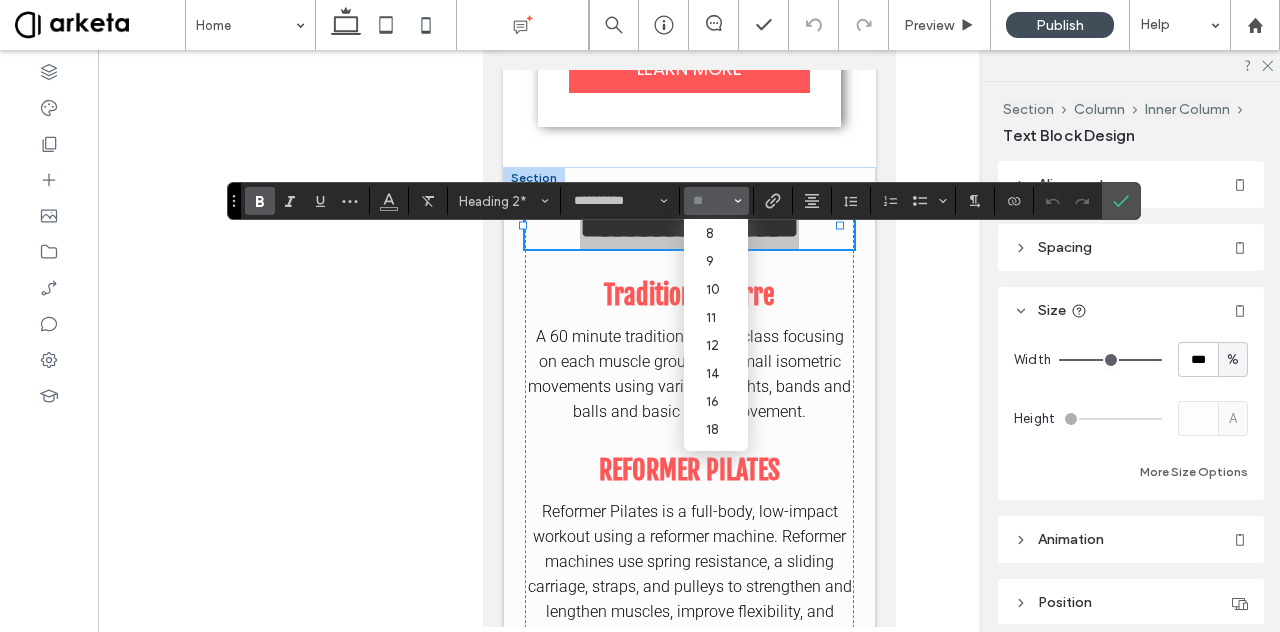 type on "*" 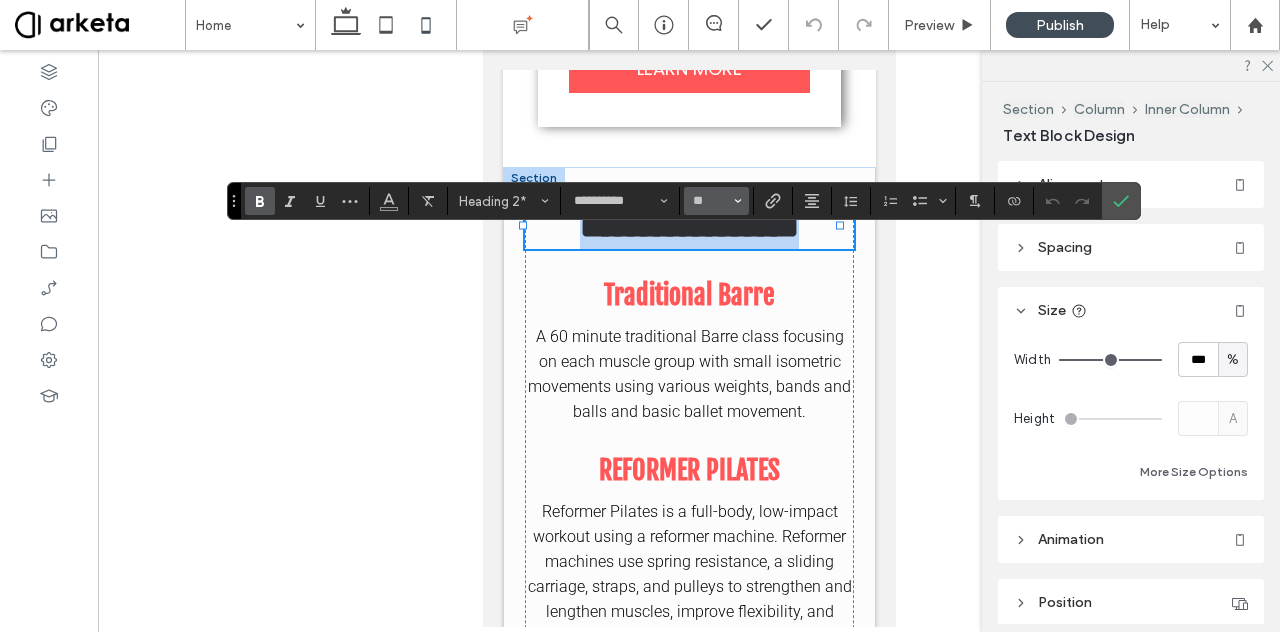 type on "**" 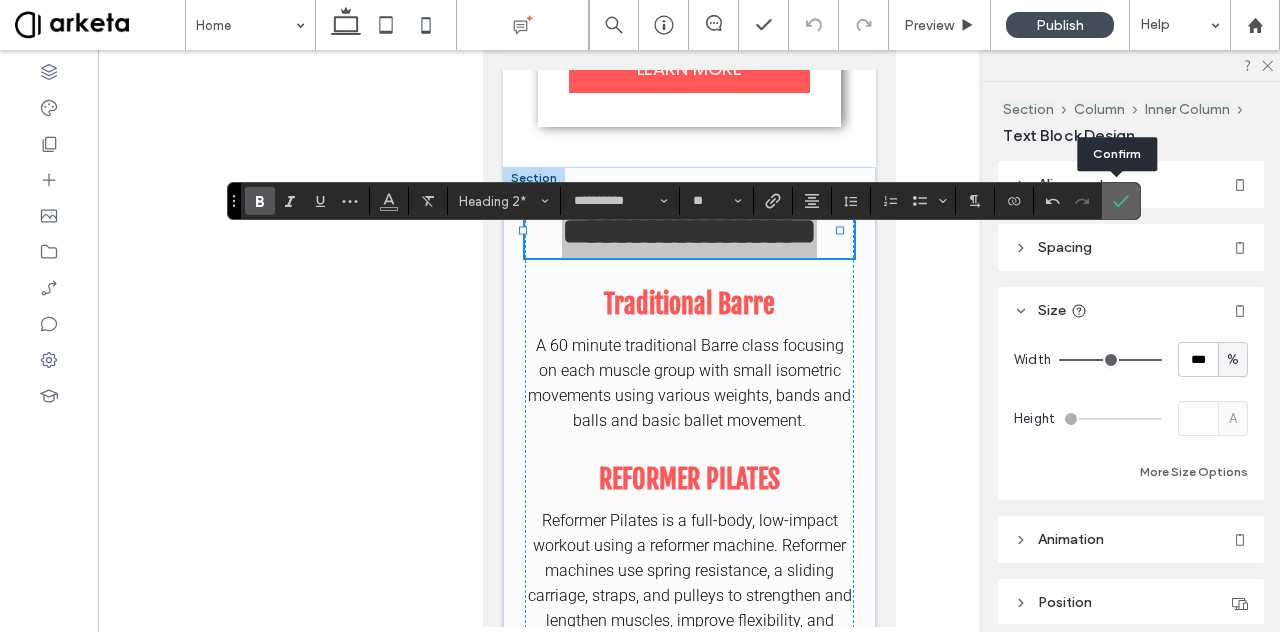 click 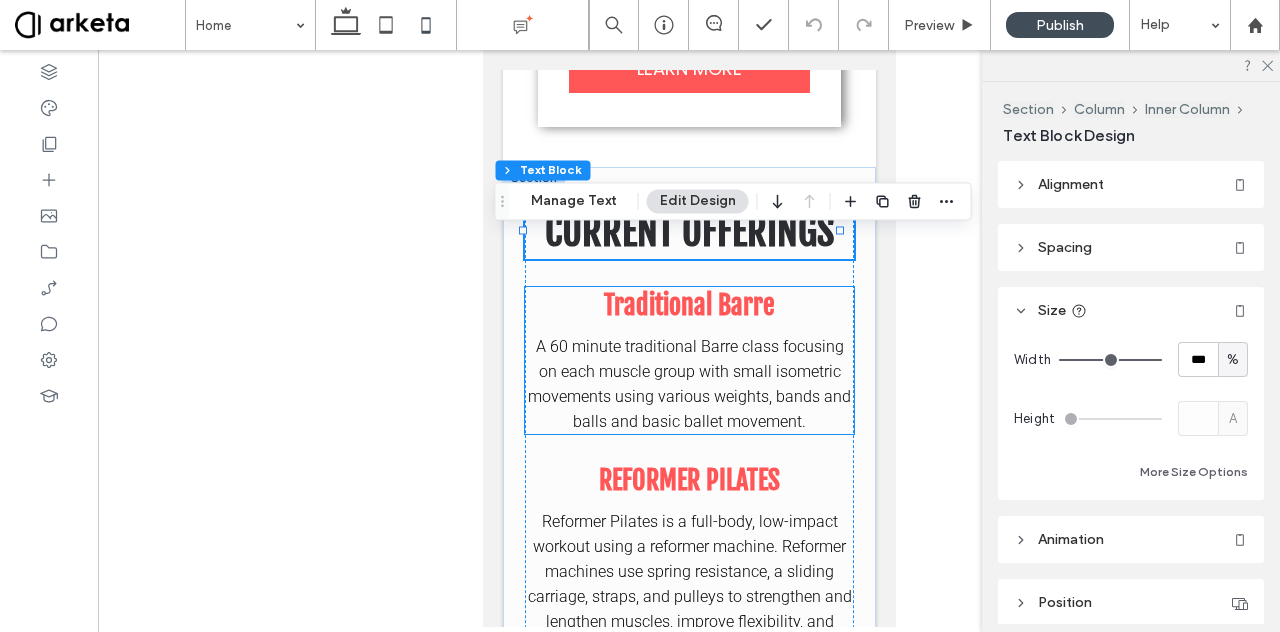 click on "Traditional Barre" at bounding box center [688, 305] 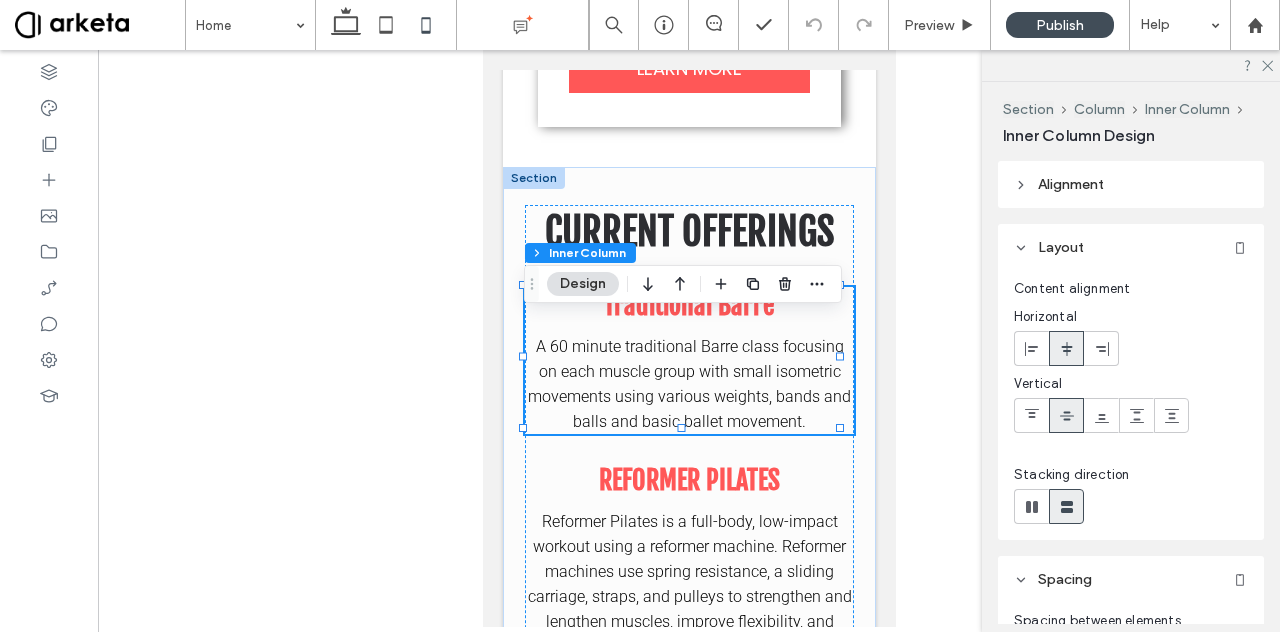 click on "Traditional Barre" at bounding box center [688, 305] 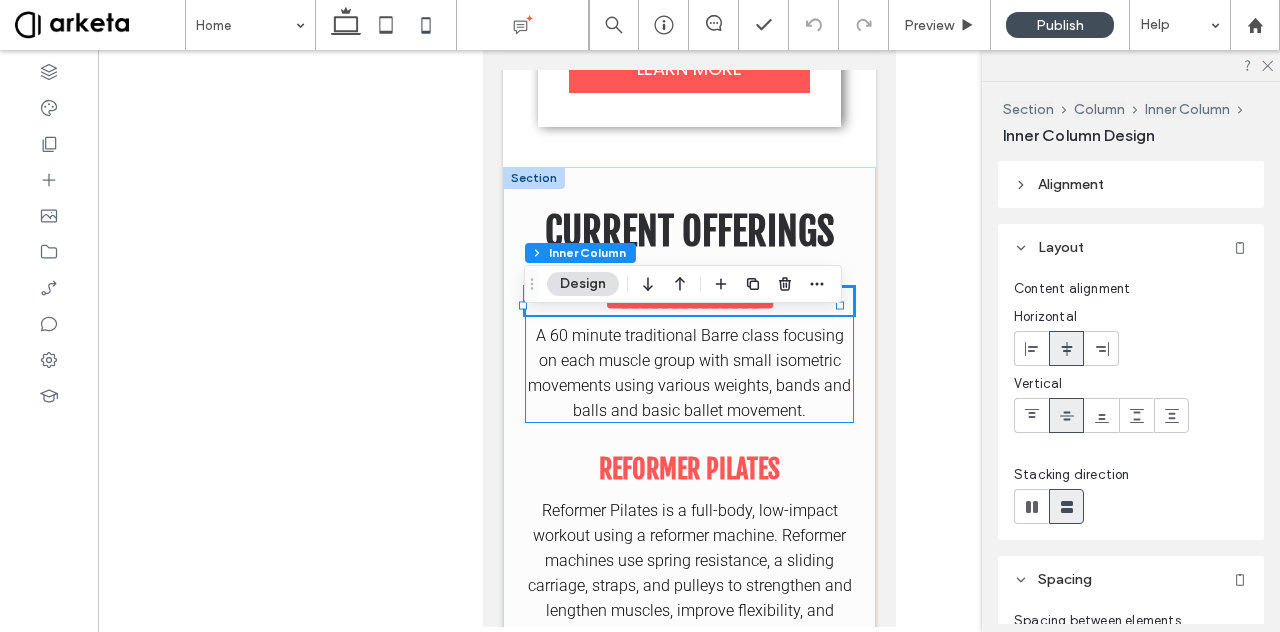 click on "**********" at bounding box center [689, 300] 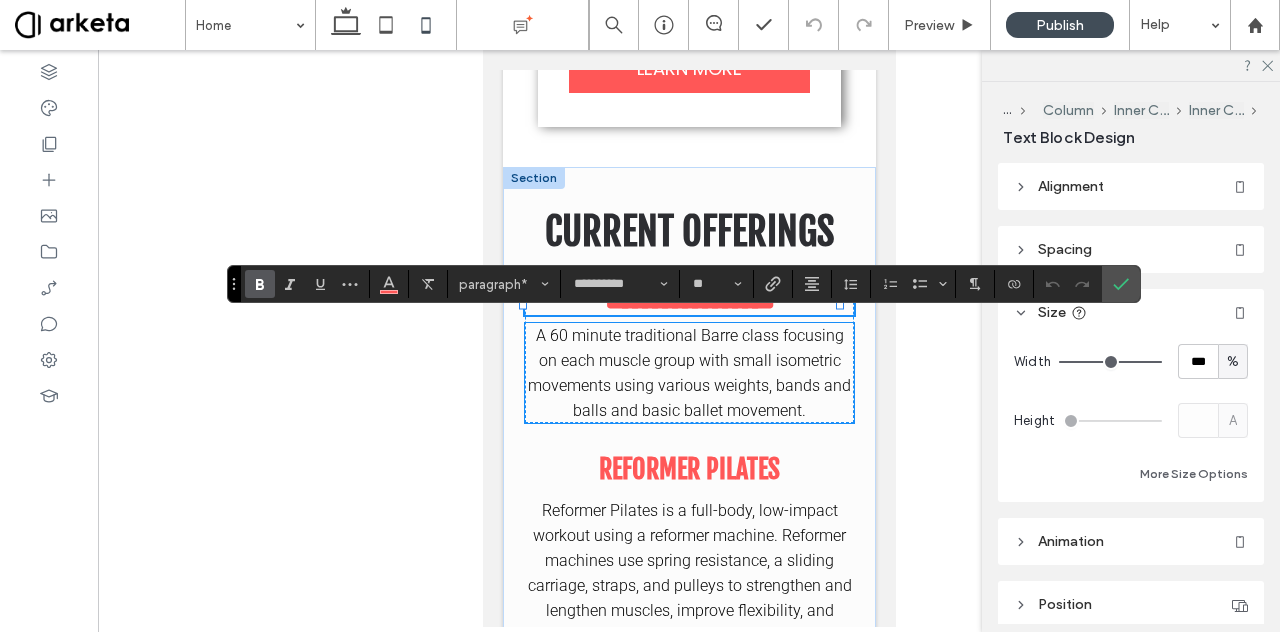 click on "A 60 minute traditional Barre class focusing on each muscle group with small isometric movements using various weights, bands and balls and basic ballet movement." at bounding box center [688, 373] 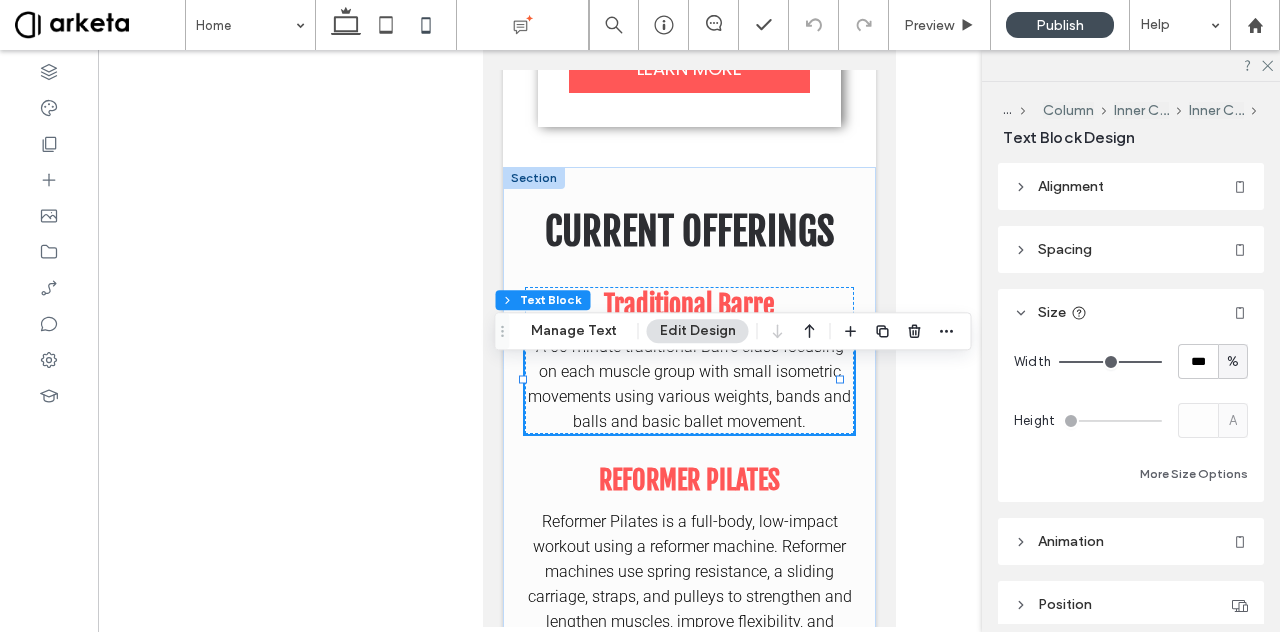 click on "A 60 minute traditional Barre class focusing on each muscle group with small isometric movements using various weights, bands and balls and basic ballet movement." at bounding box center [688, 384] 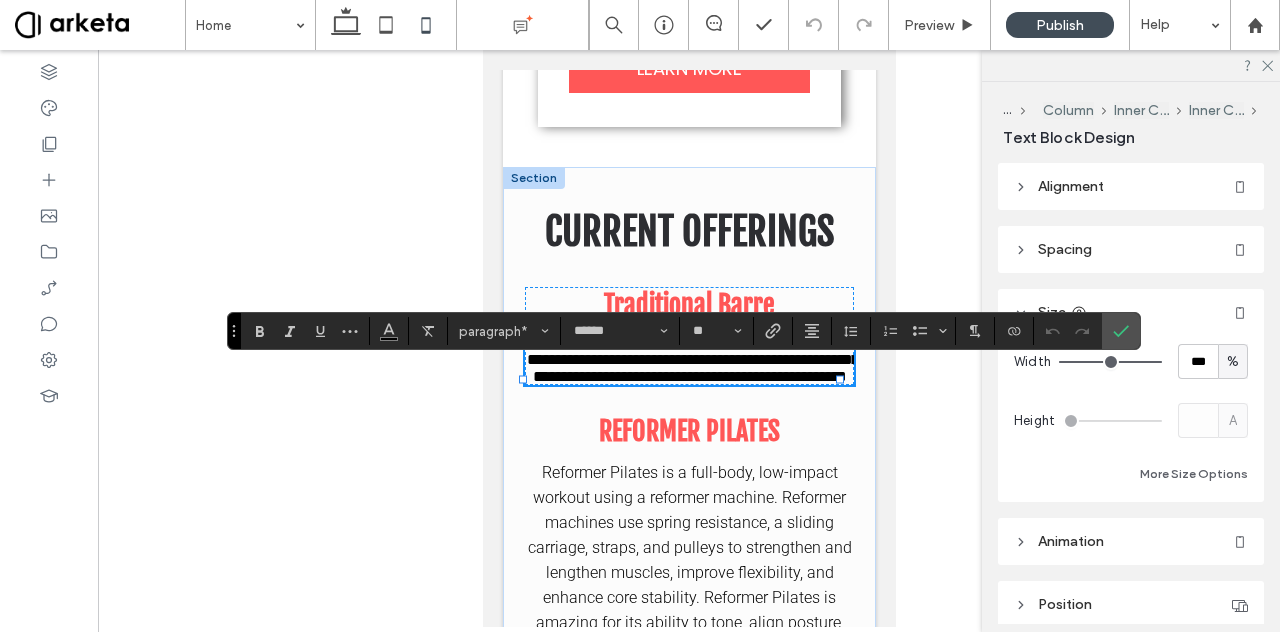 click at bounding box center (689, 338) 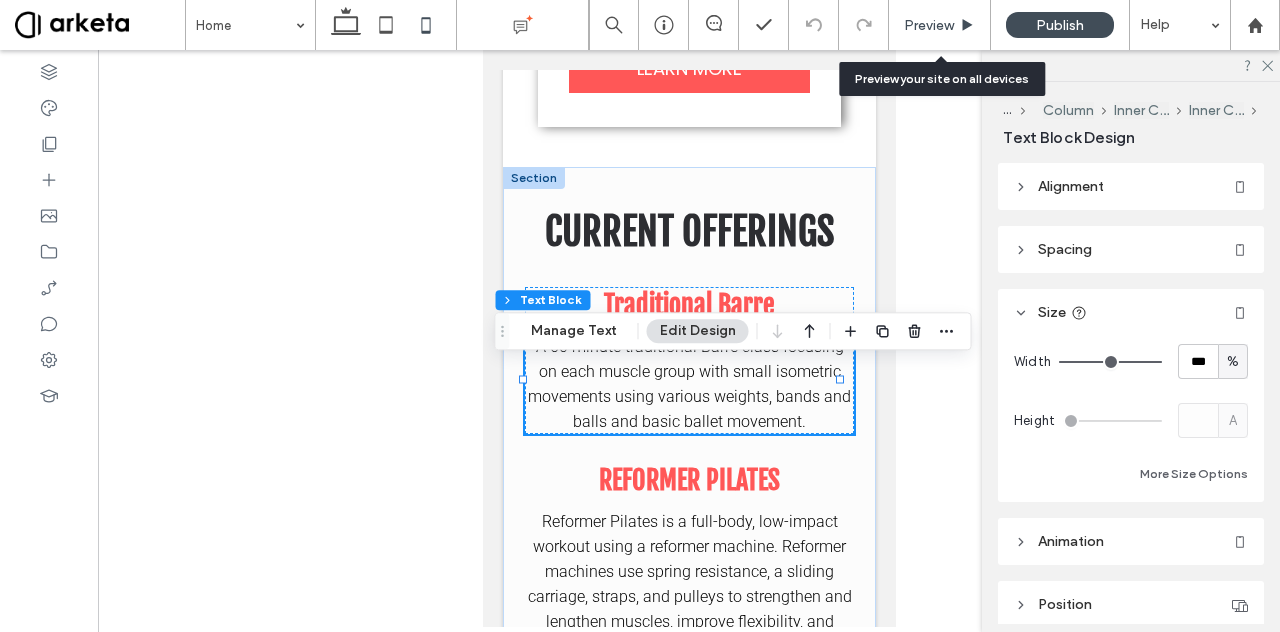 click on "Preview" at bounding box center [929, 25] 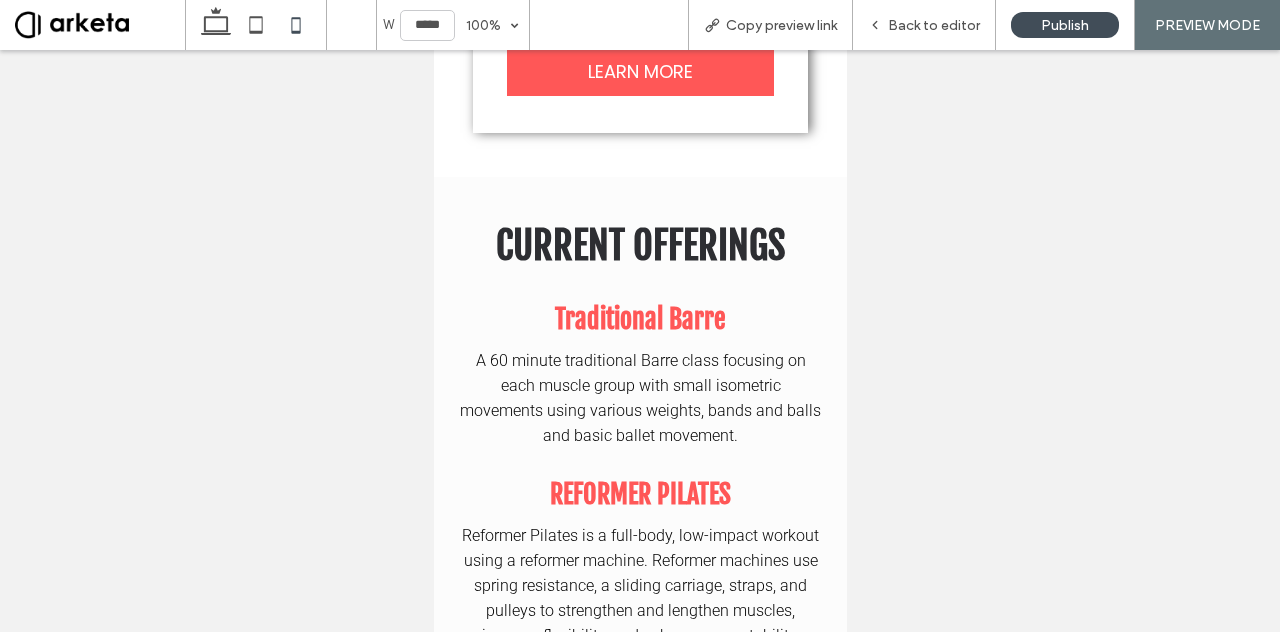 click at bounding box center [100, 25] 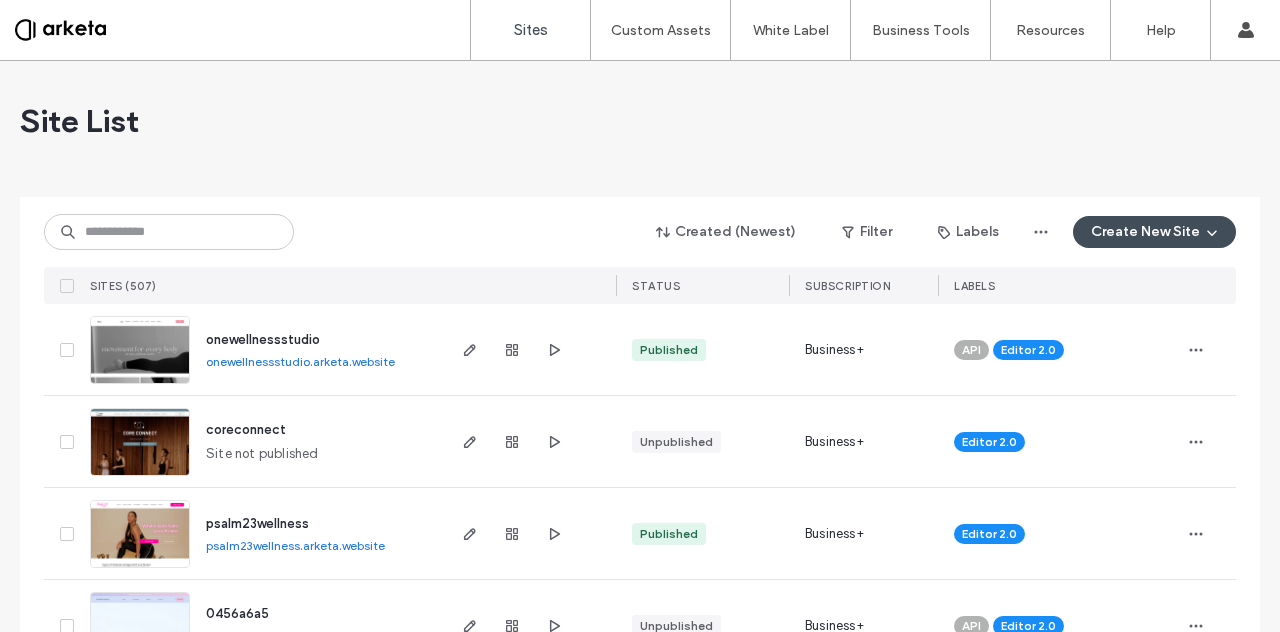 scroll, scrollTop: 0, scrollLeft: 0, axis: both 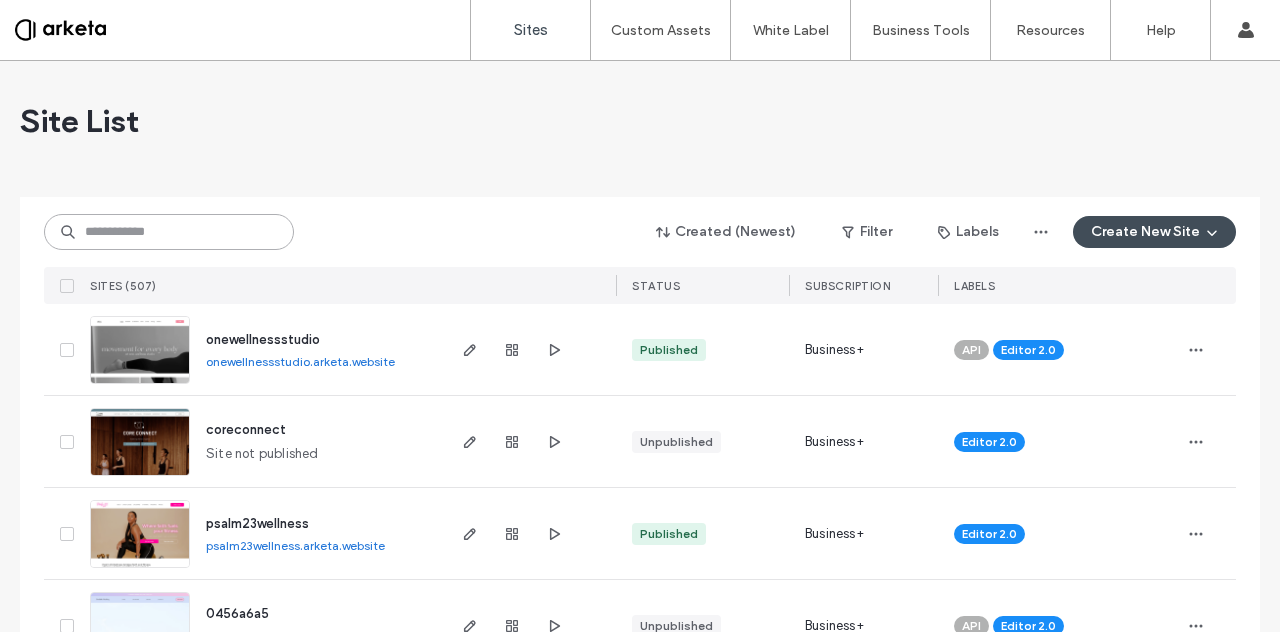 click at bounding box center (169, 232) 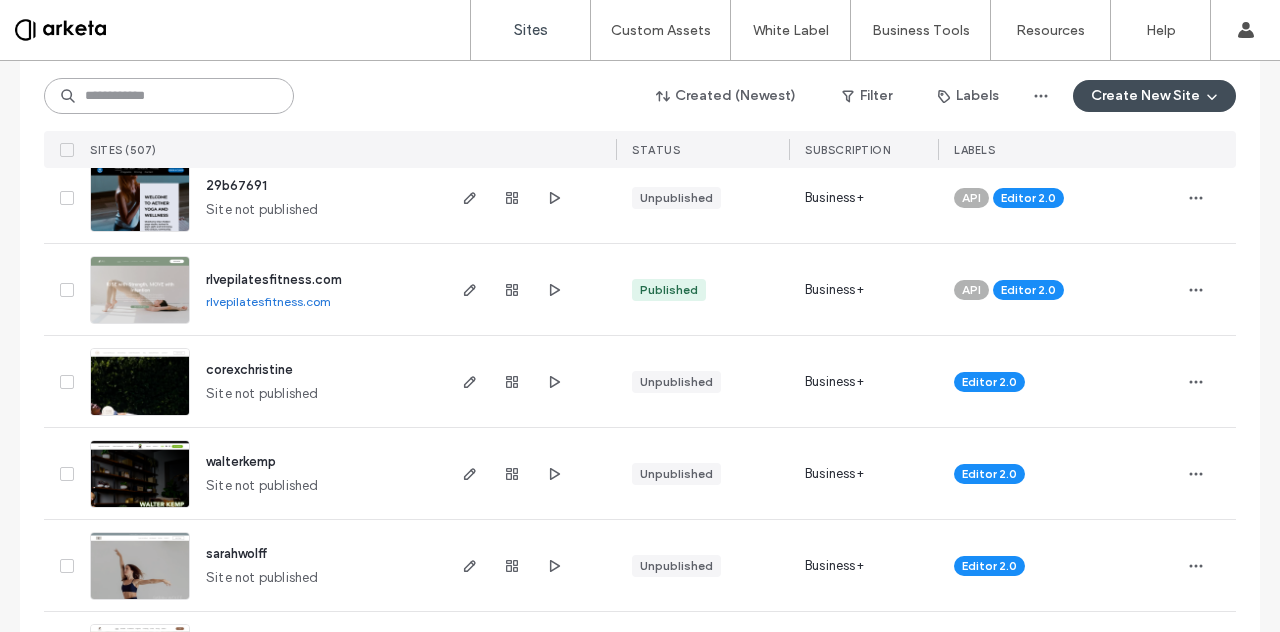 scroll, scrollTop: 1033, scrollLeft: 0, axis: vertical 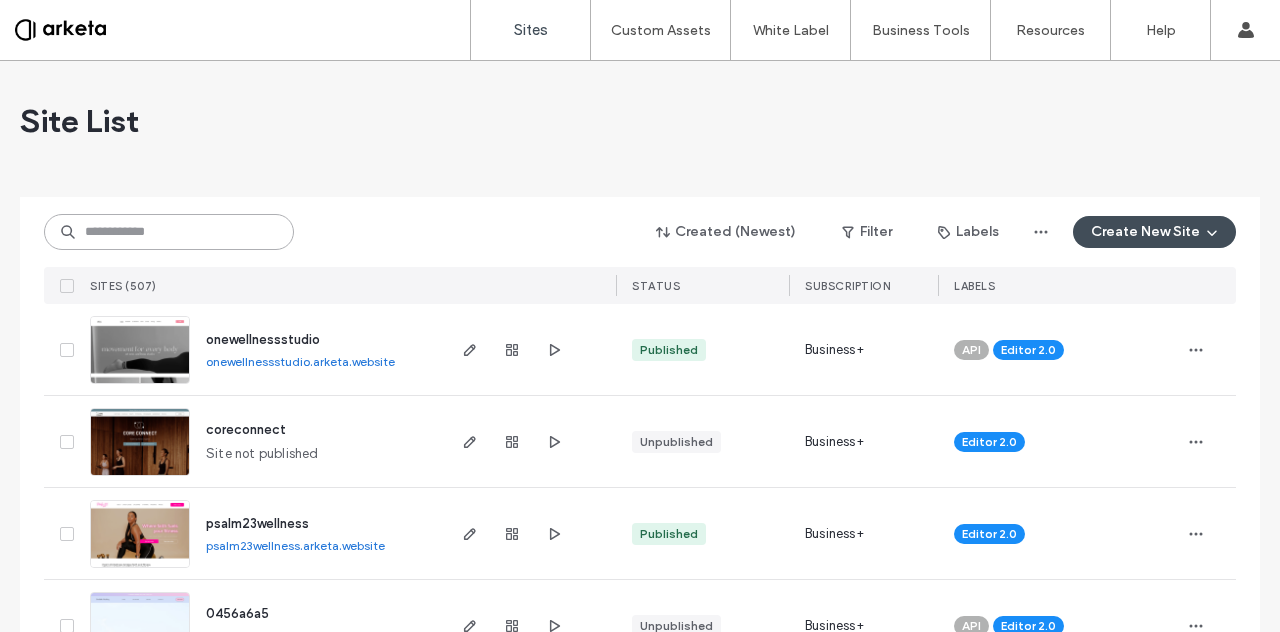 click at bounding box center (169, 232) 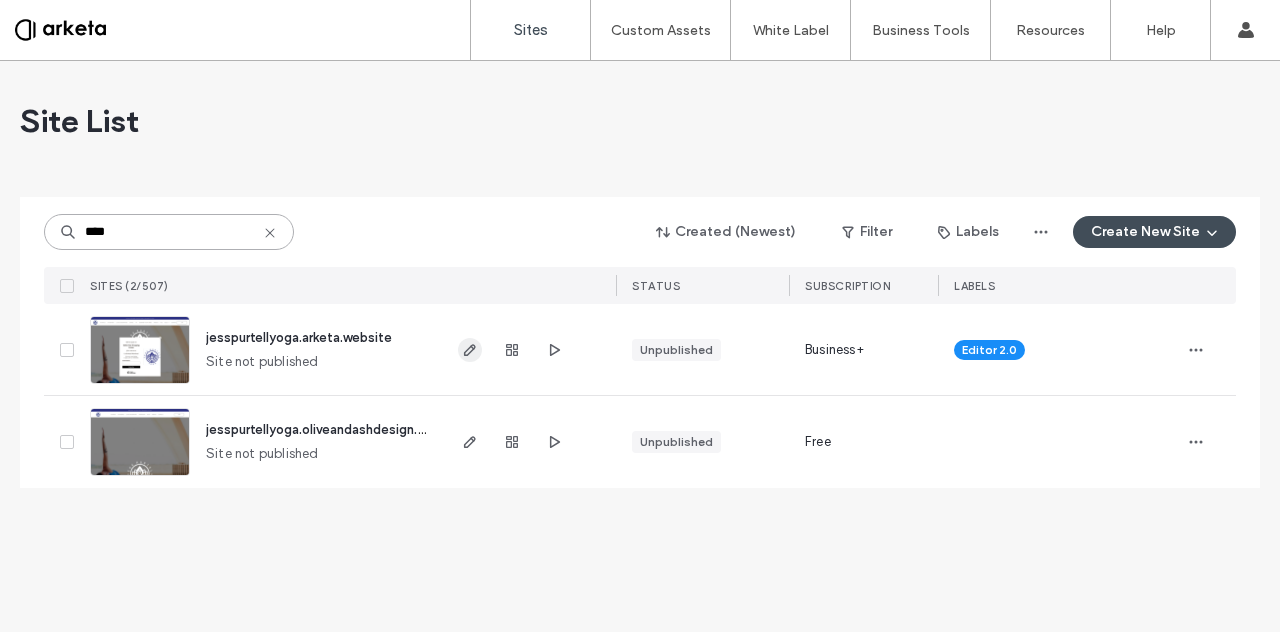 type on "****" 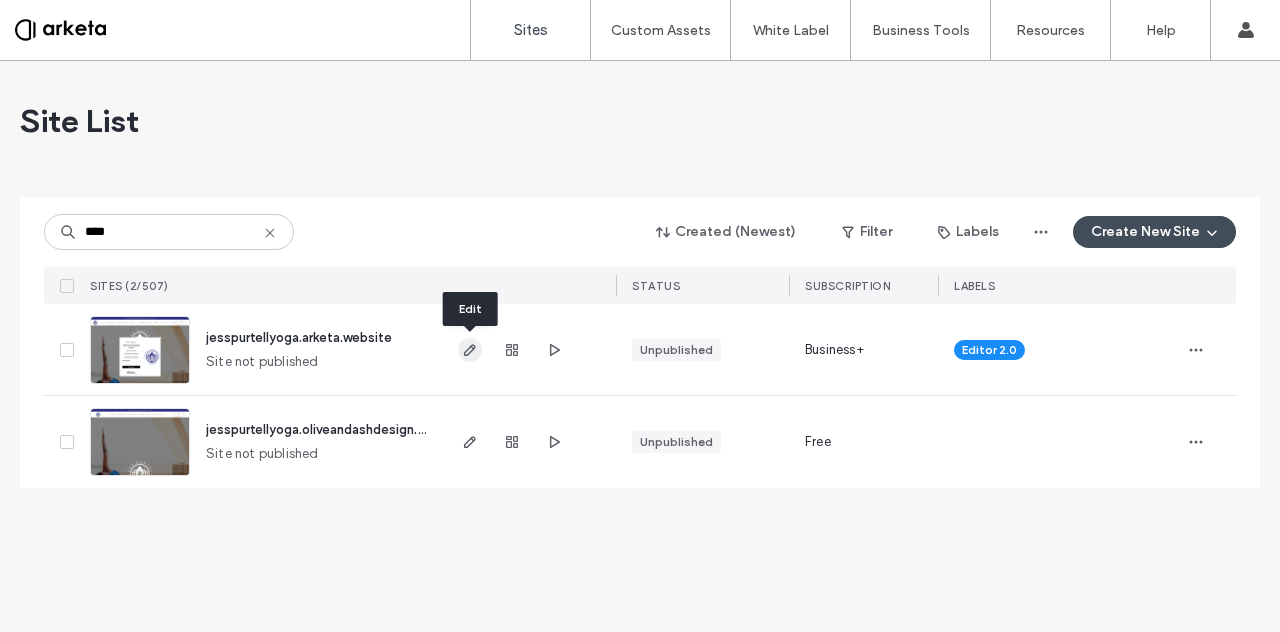click at bounding box center [470, 350] 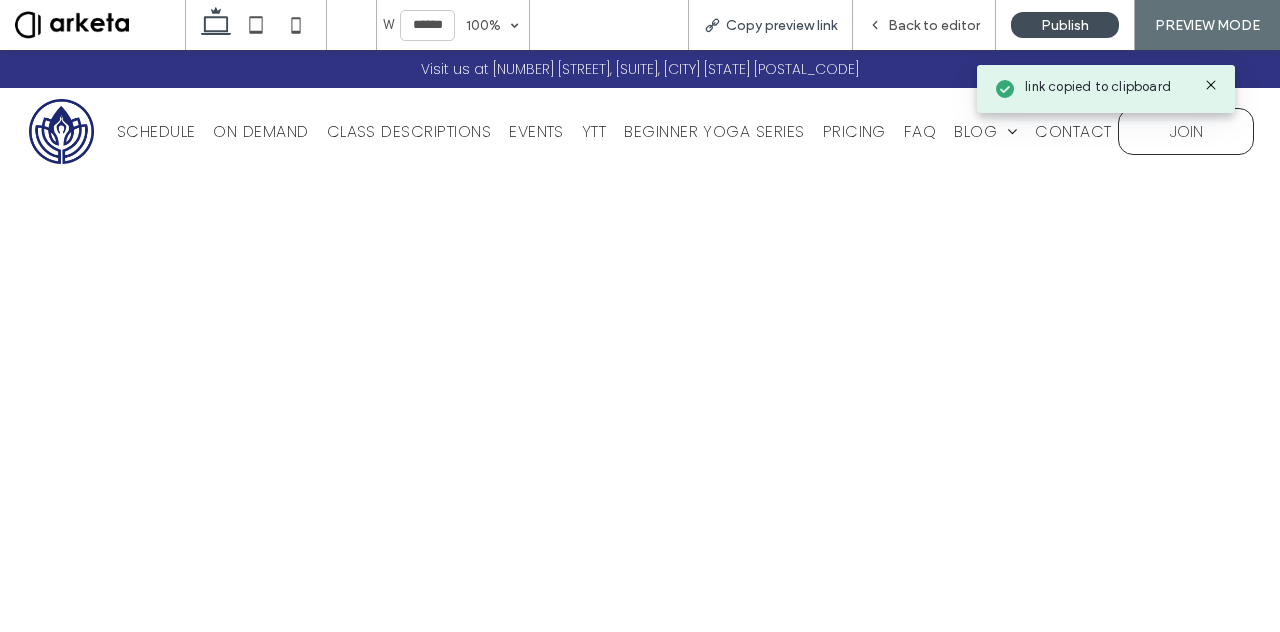 scroll, scrollTop: 0, scrollLeft: 0, axis: both 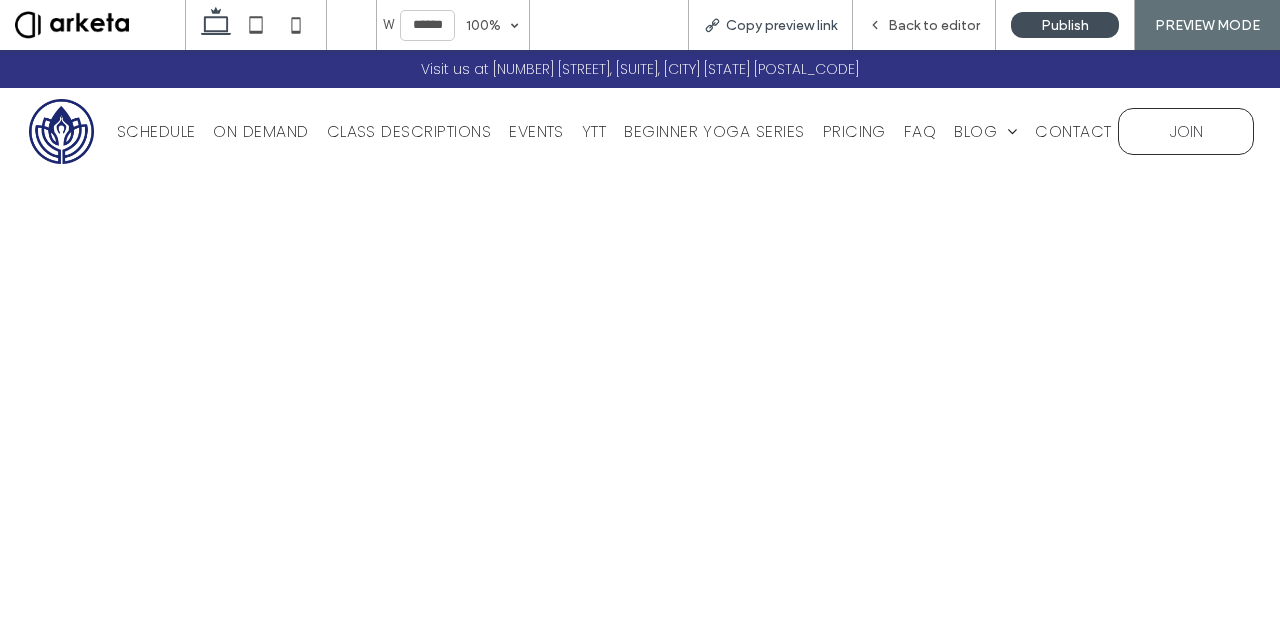 click on "Copy preview link" at bounding box center (781, 25) 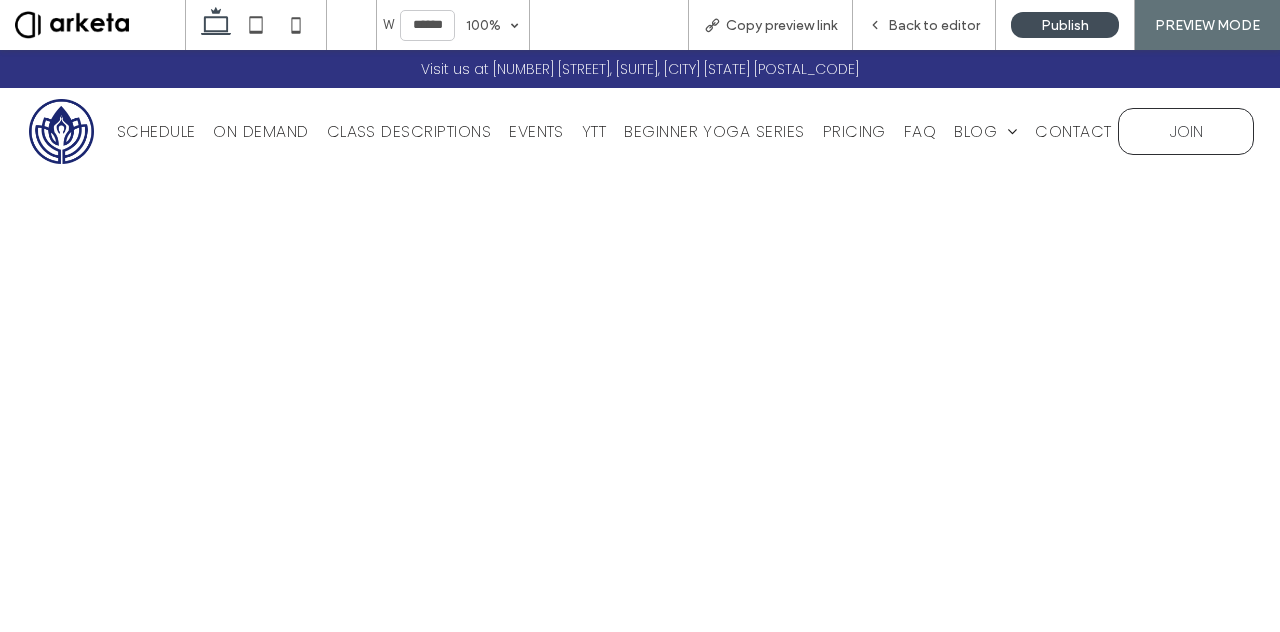 click at bounding box center (61, 131) 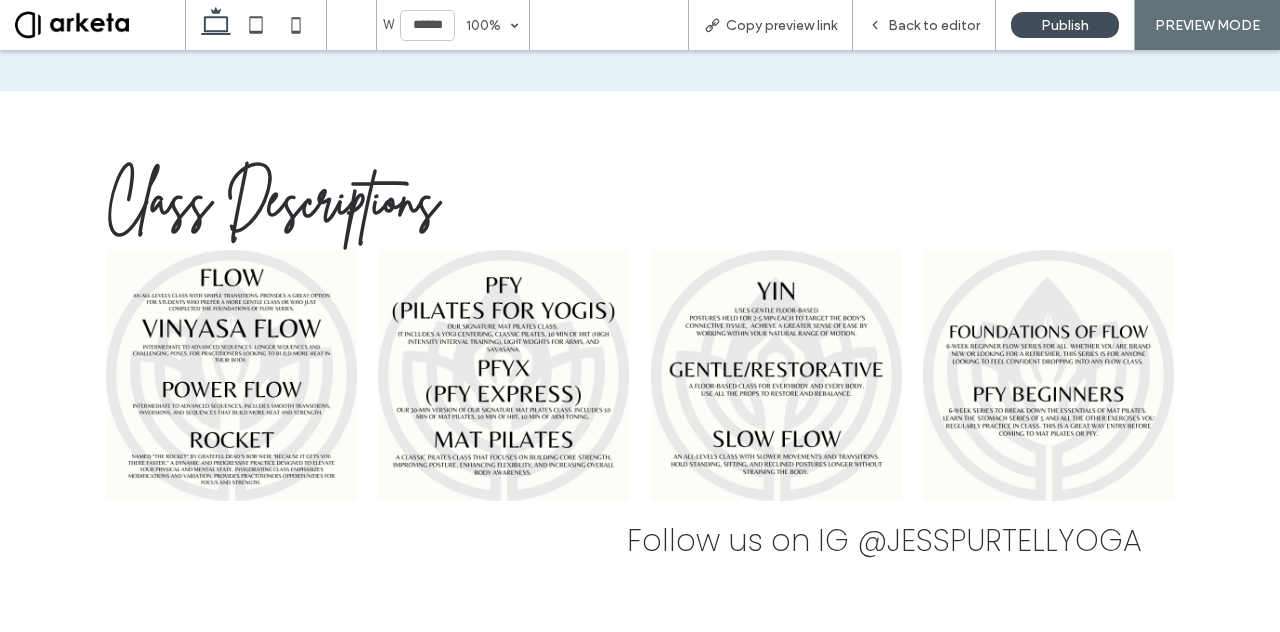scroll, scrollTop: 3506, scrollLeft: 0, axis: vertical 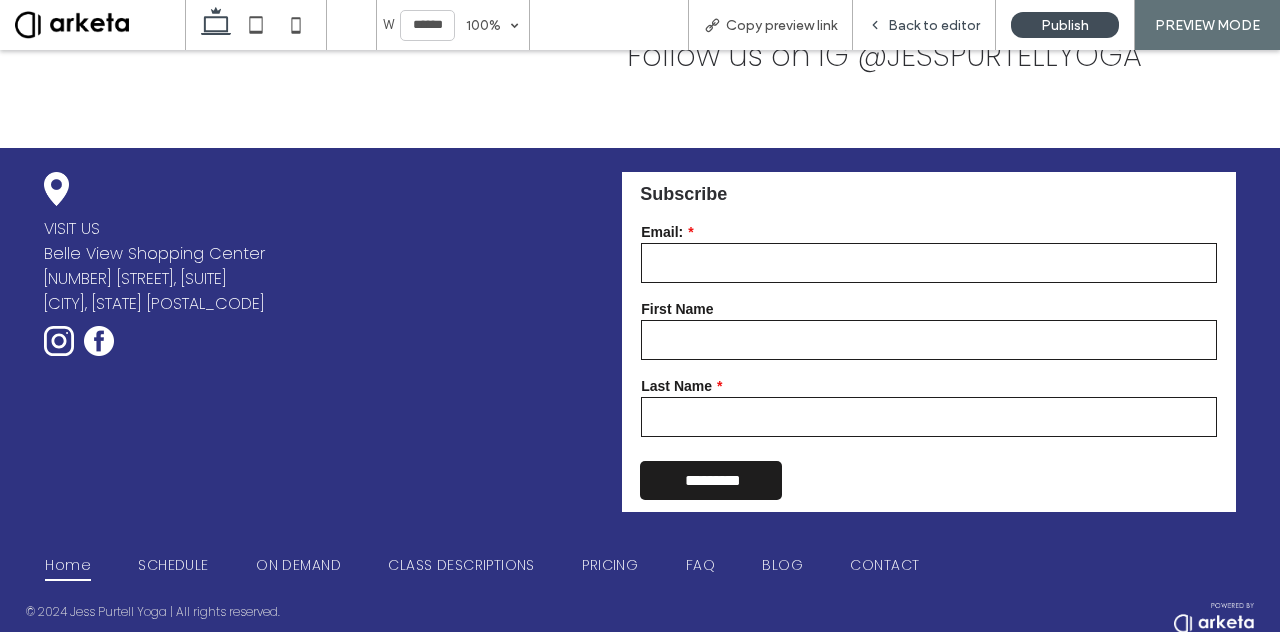 click on "Back to editor" at bounding box center [934, 25] 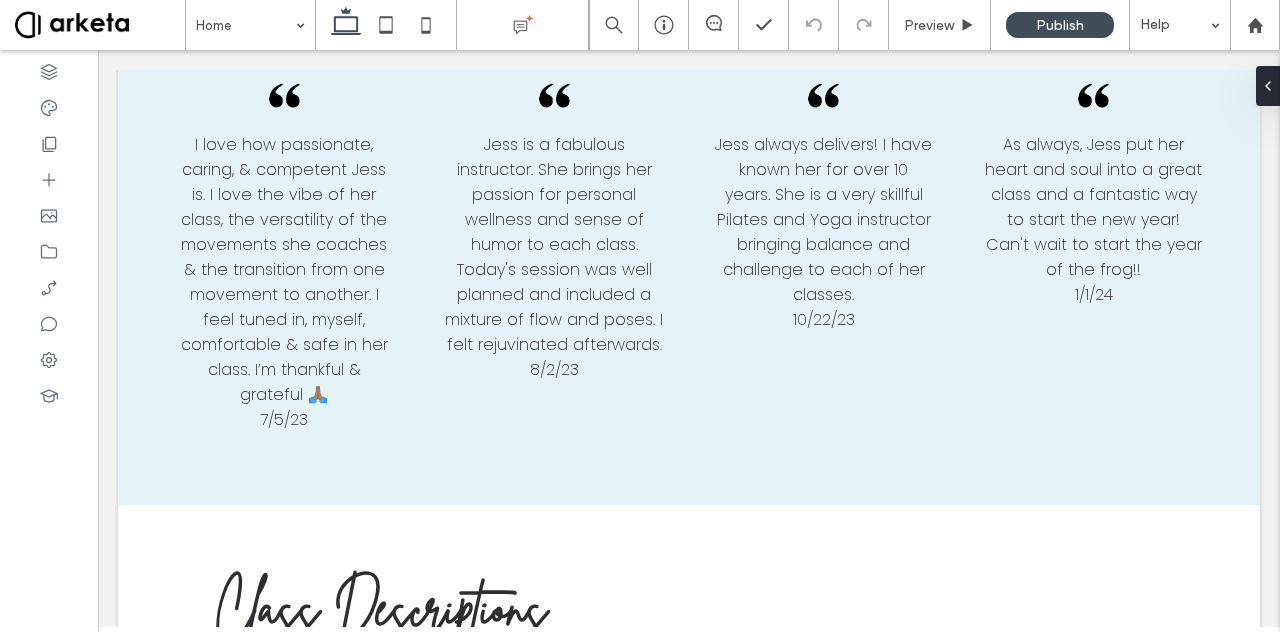 scroll, scrollTop: 2494, scrollLeft: 0, axis: vertical 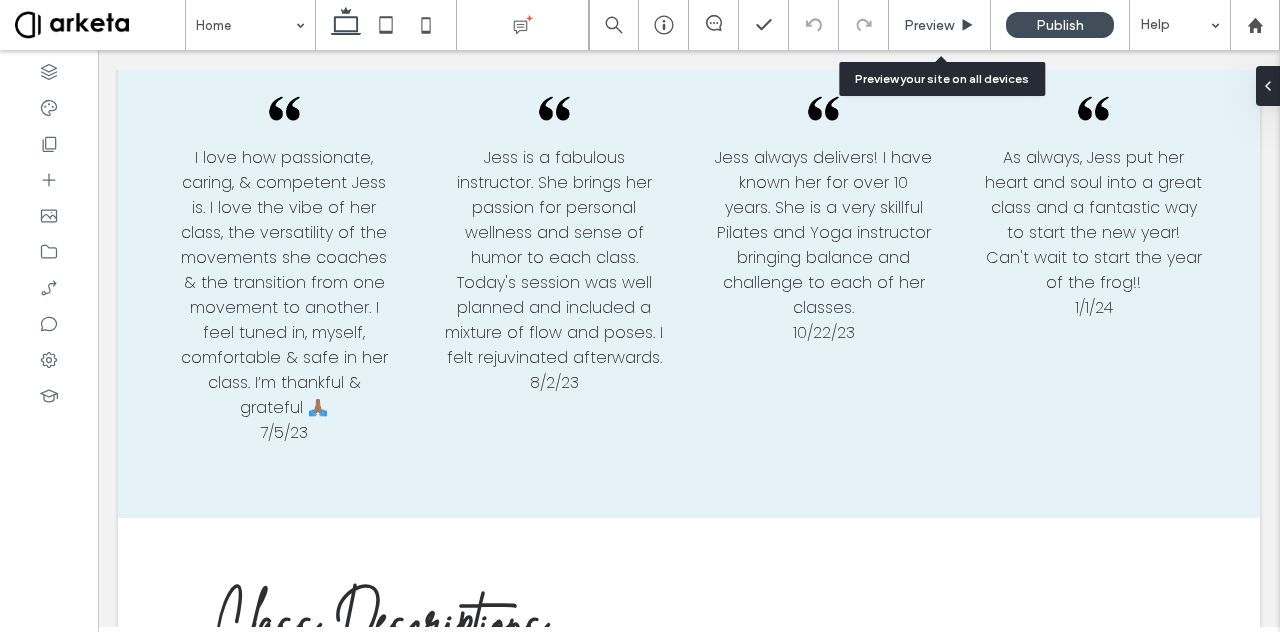 click on "Preview" at bounding box center [929, 25] 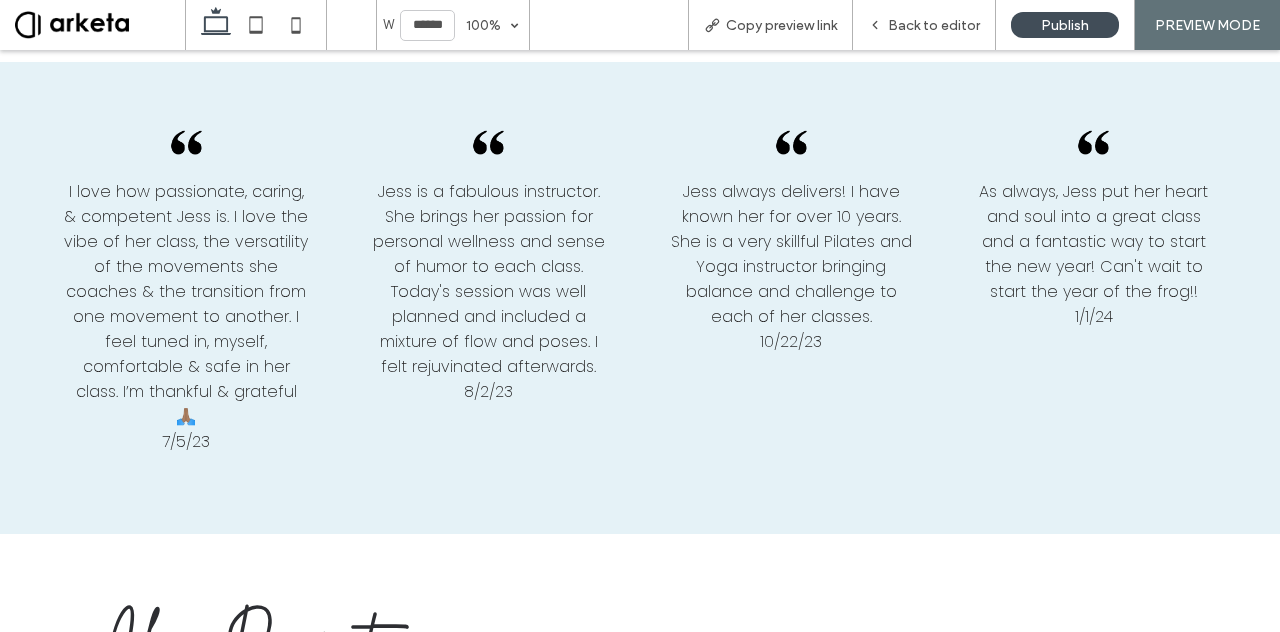 scroll, scrollTop: 2585, scrollLeft: 0, axis: vertical 